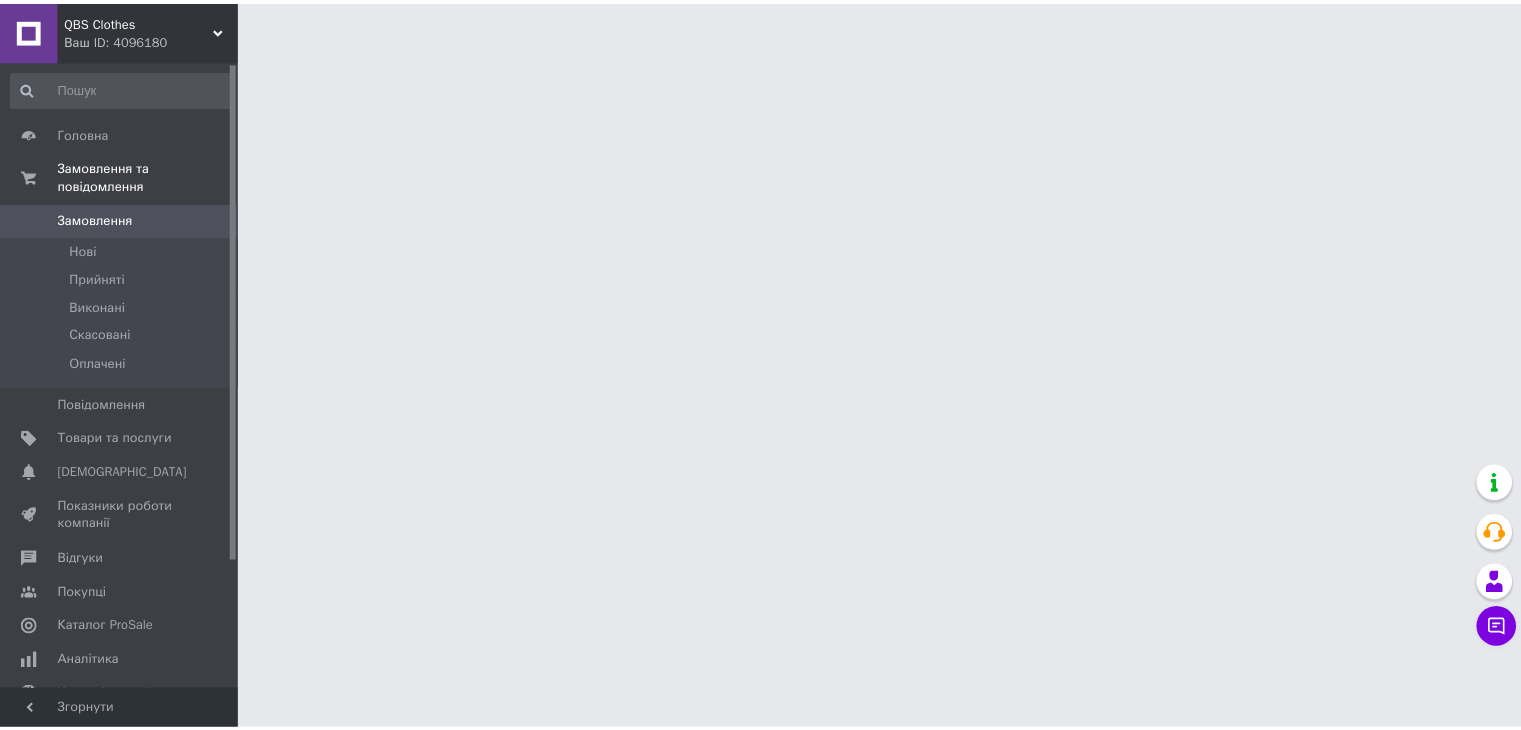 scroll, scrollTop: 0, scrollLeft: 0, axis: both 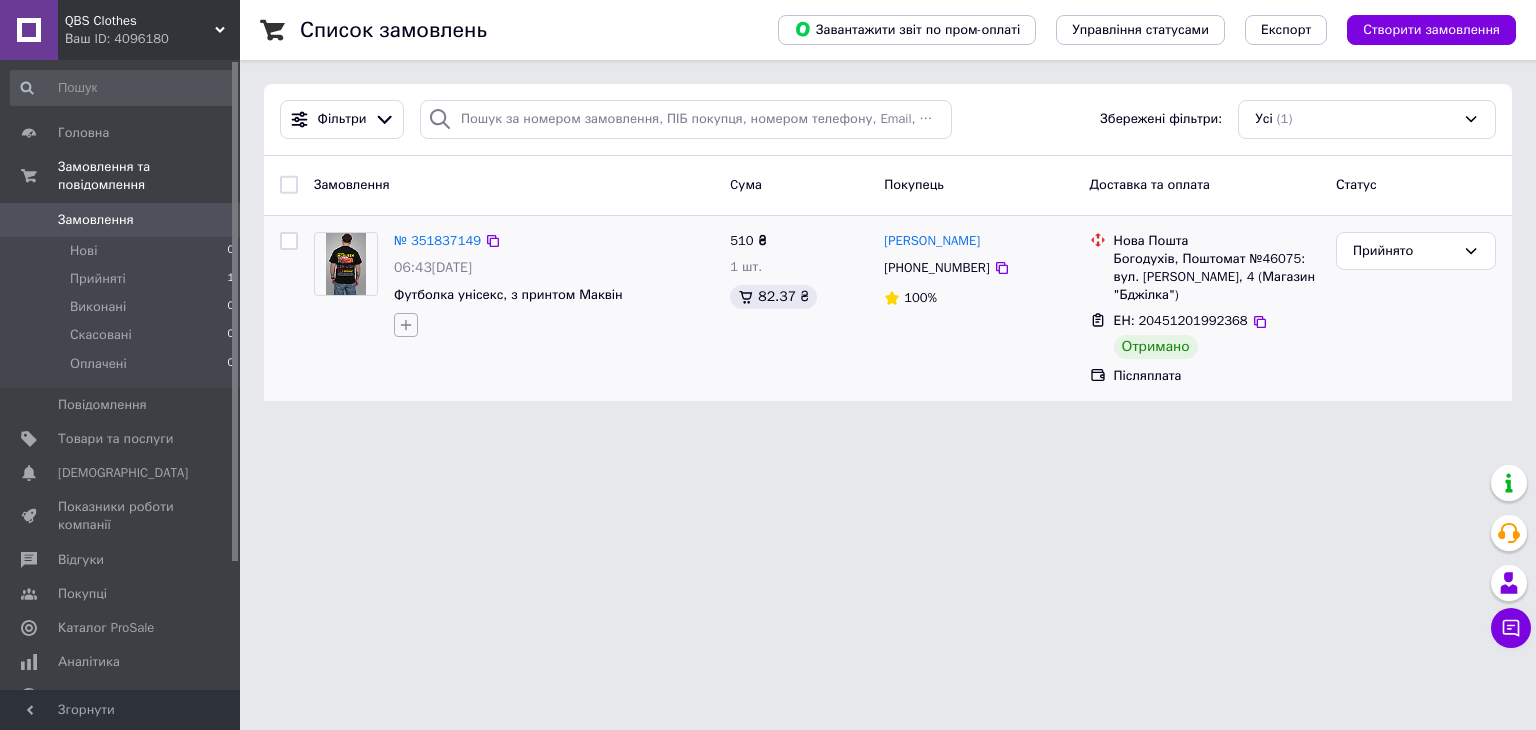 click at bounding box center (406, 325) 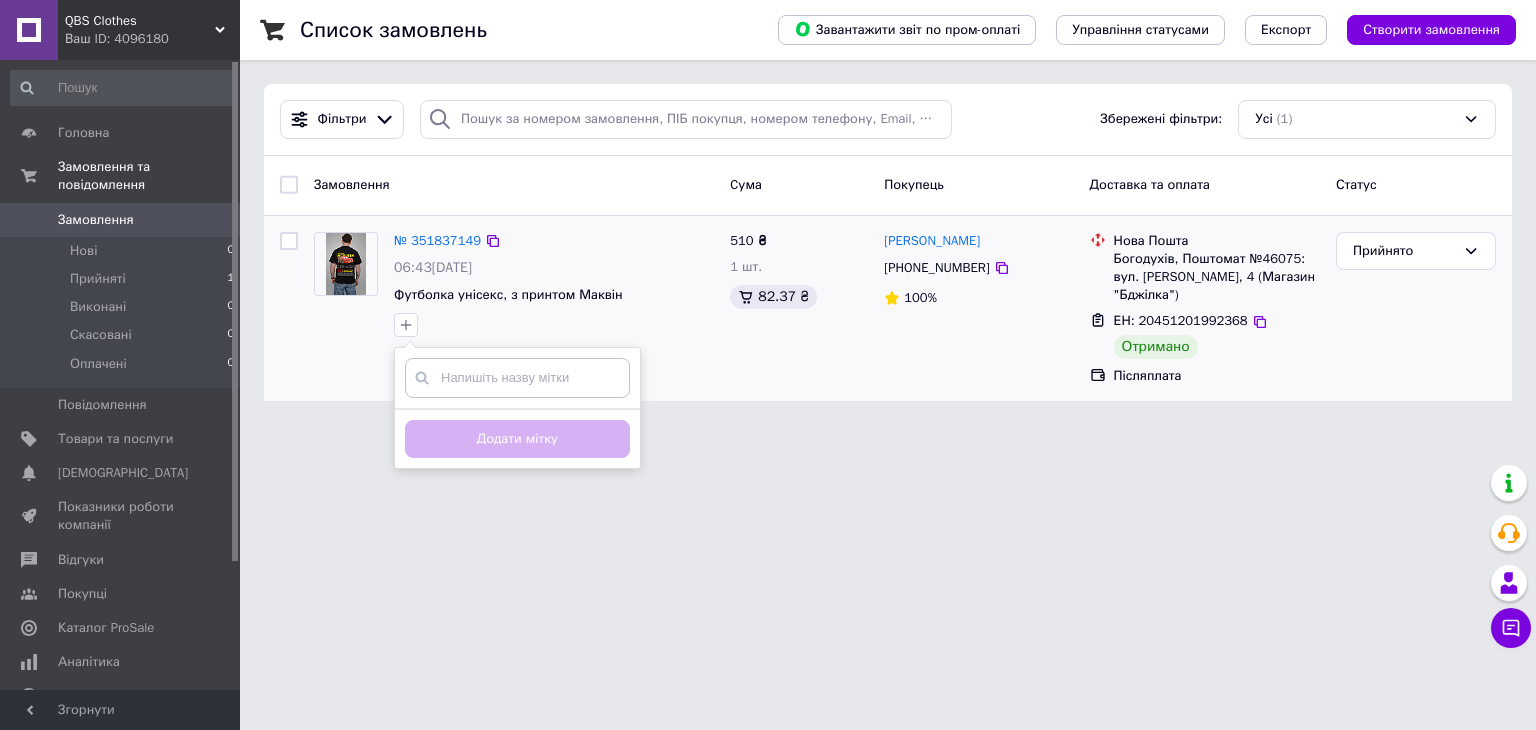 click on "№ 351837149 06:43[DATE] Футболка унісекс, з принтом Маквін Створити мітку   Додати мітку" at bounding box center (514, 309) 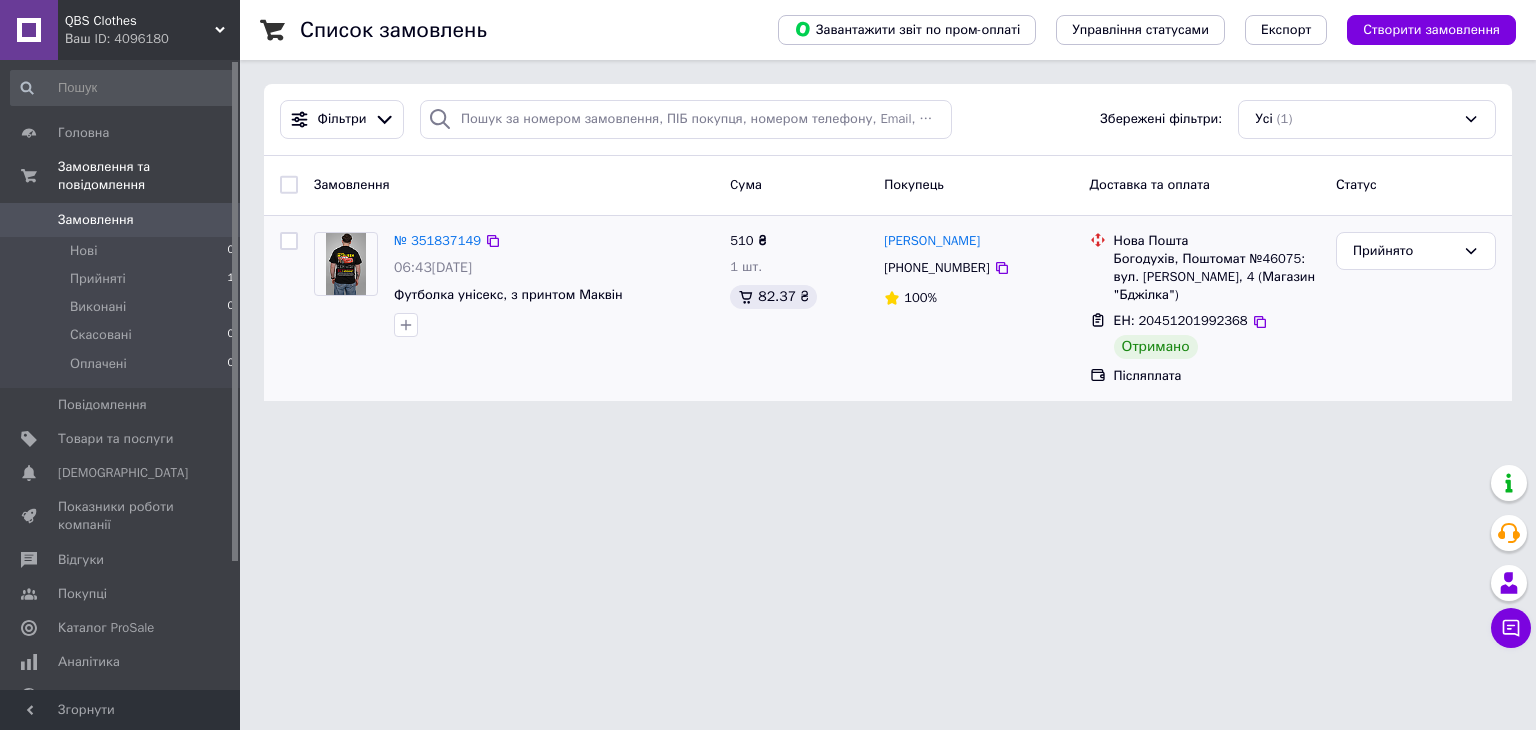 click on "№ 351837149" at bounding box center (437, 241) 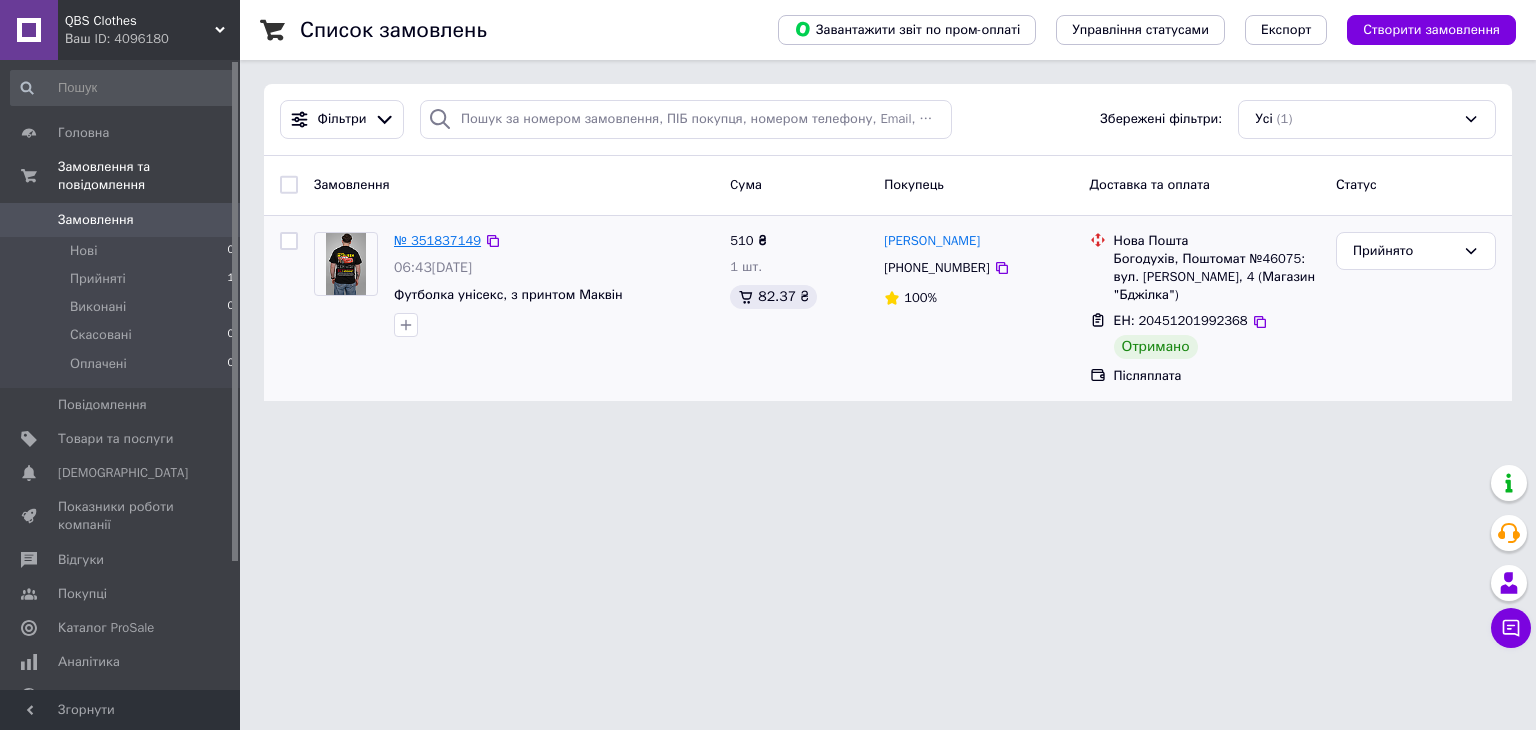 click on "№ 351837149" at bounding box center [437, 240] 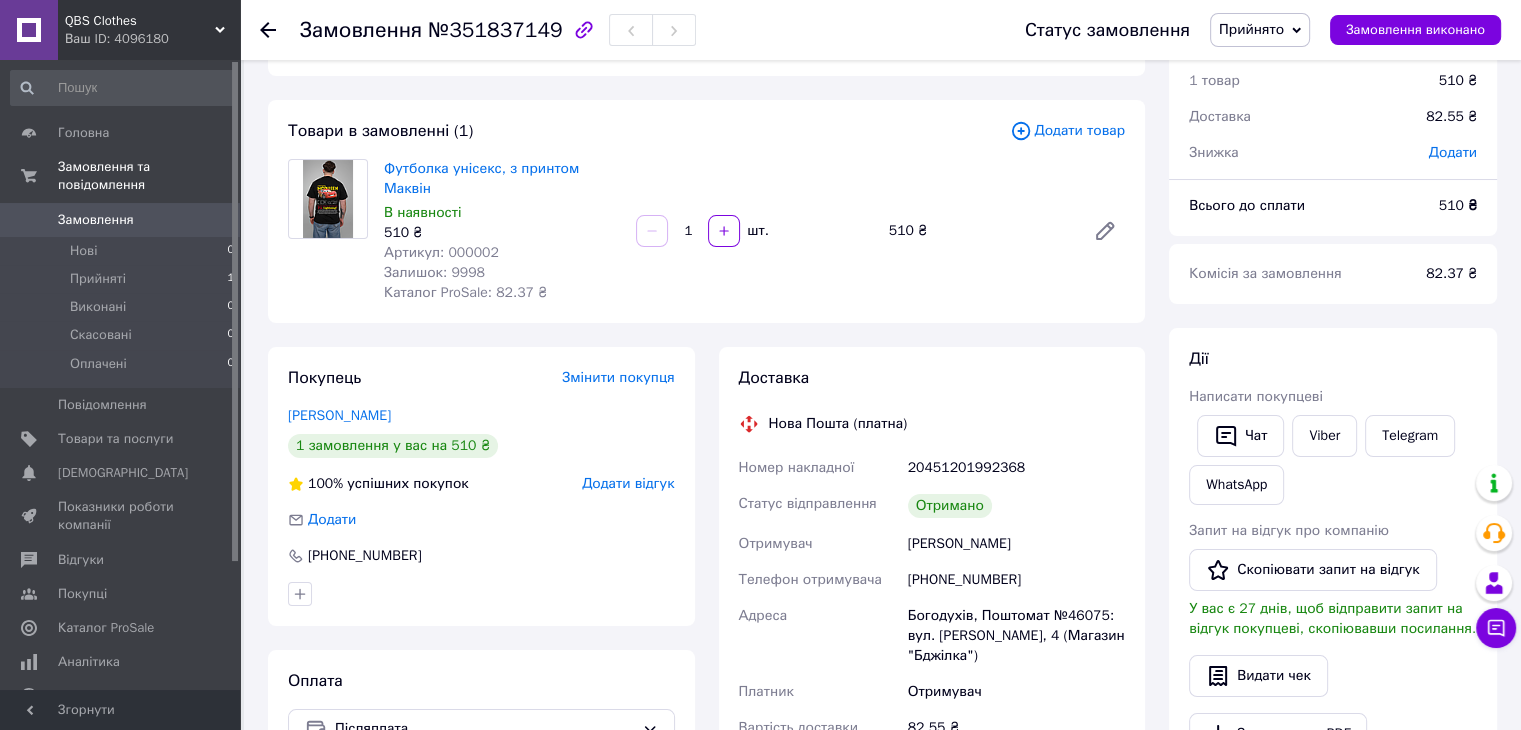scroll, scrollTop: 100, scrollLeft: 0, axis: vertical 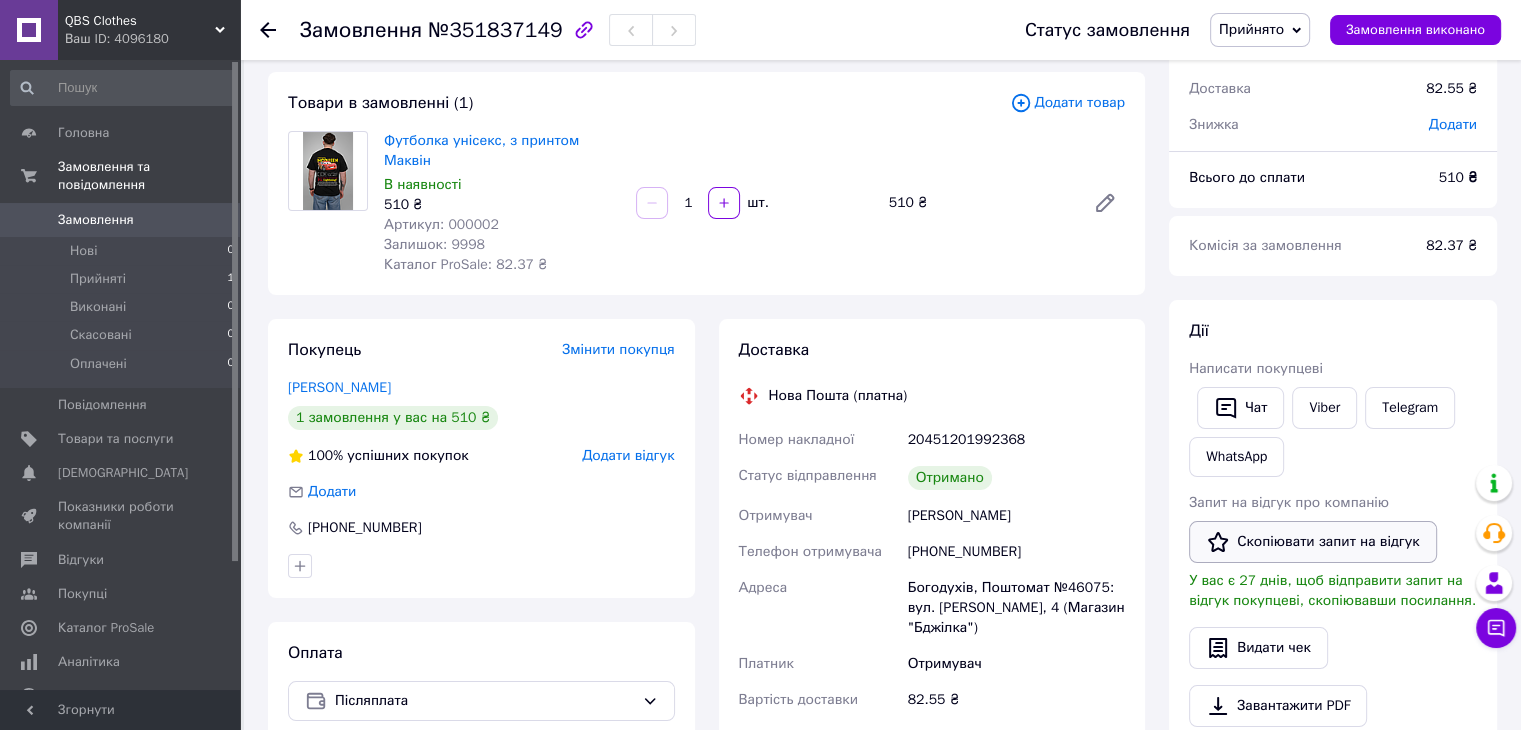 click 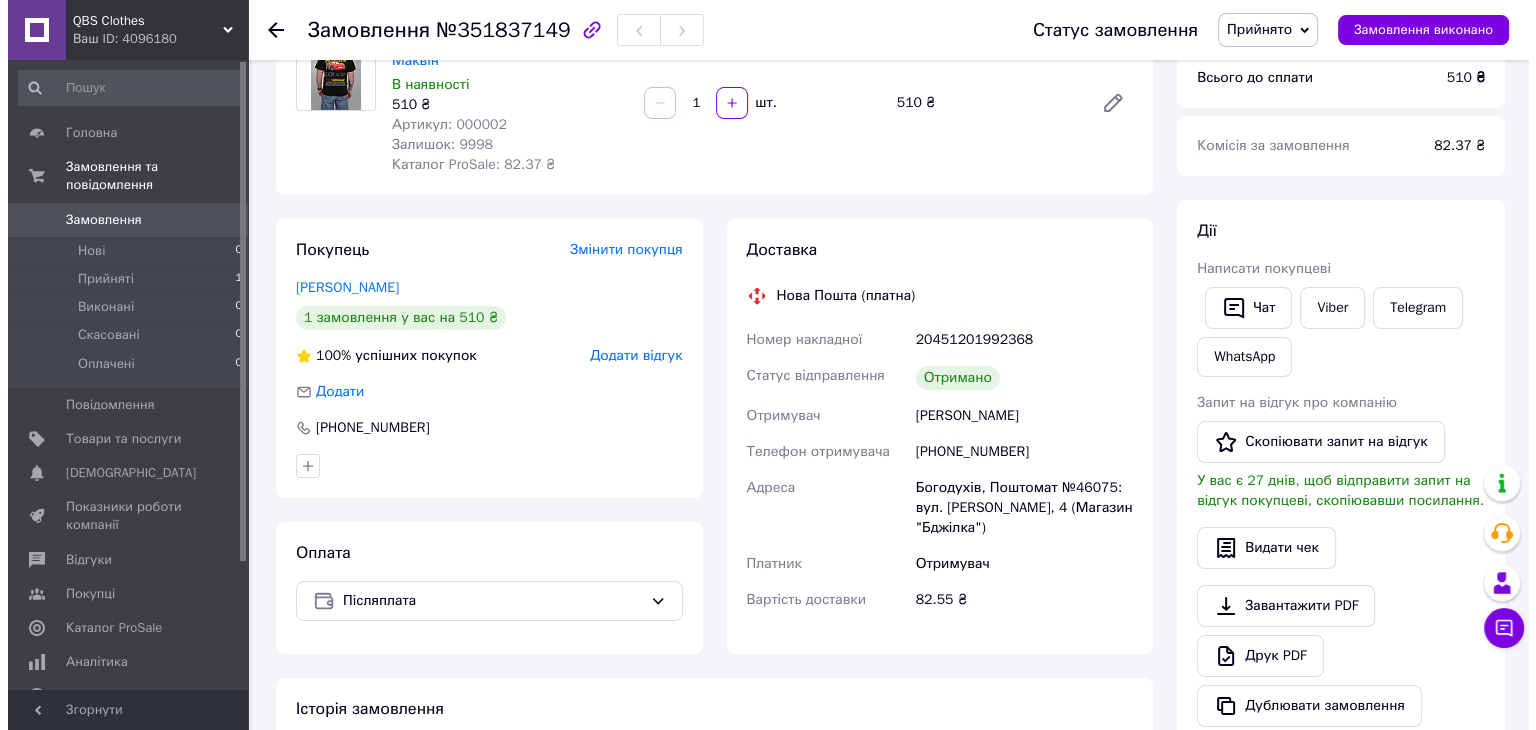 scroll, scrollTop: 0, scrollLeft: 0, axis: both 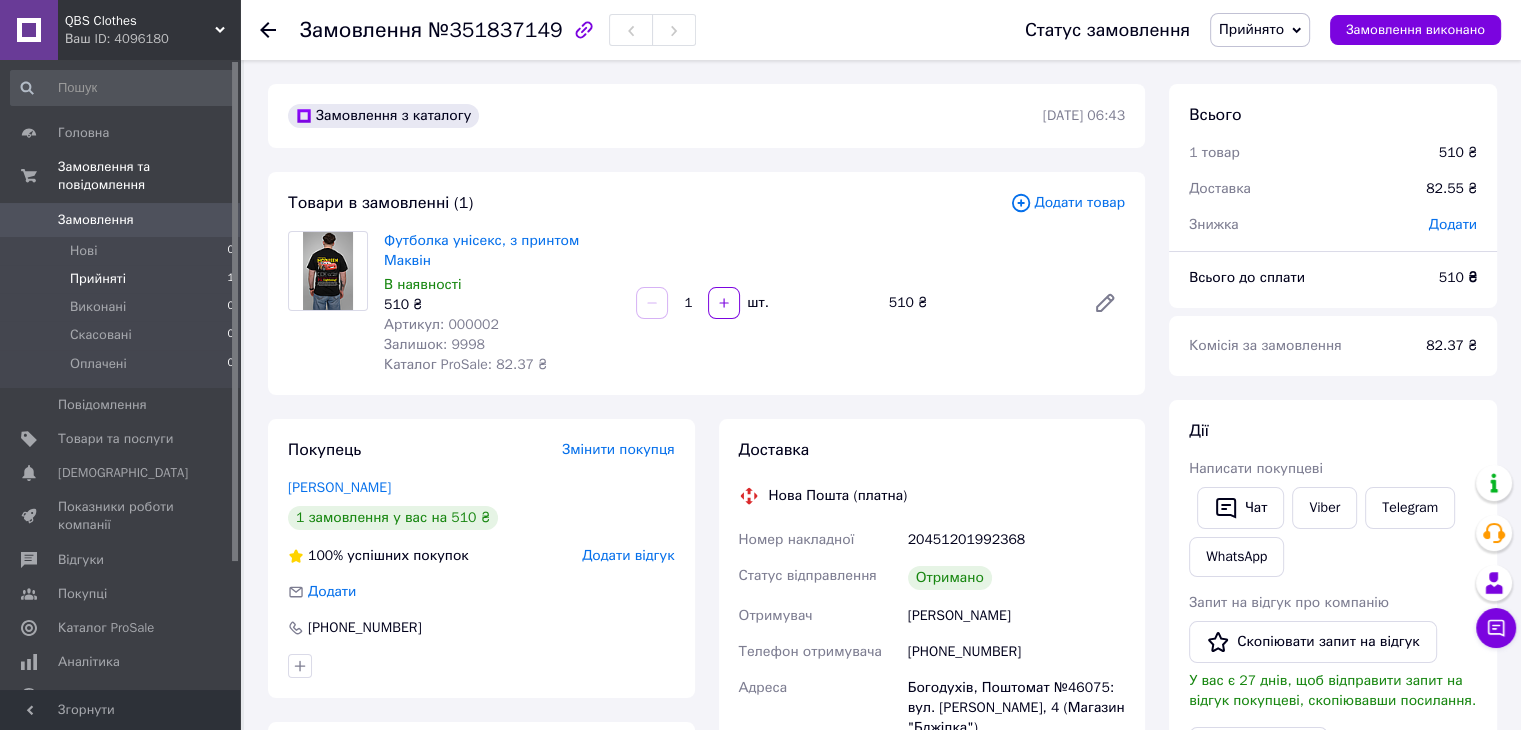 click on "Прийняті 1" at bounding box center [123, 279] 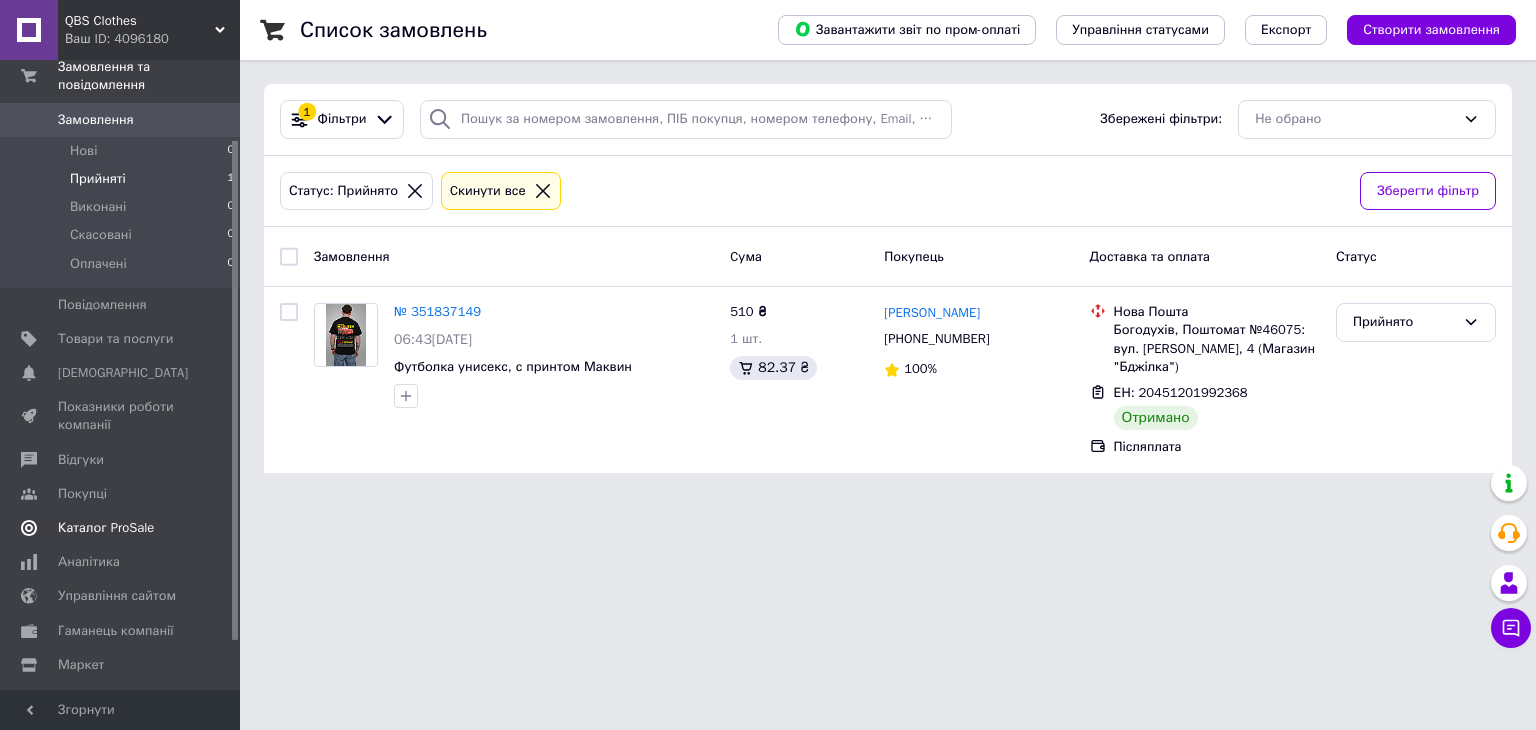 click on "Каталог ProSale" at bounding box center (123, 528) 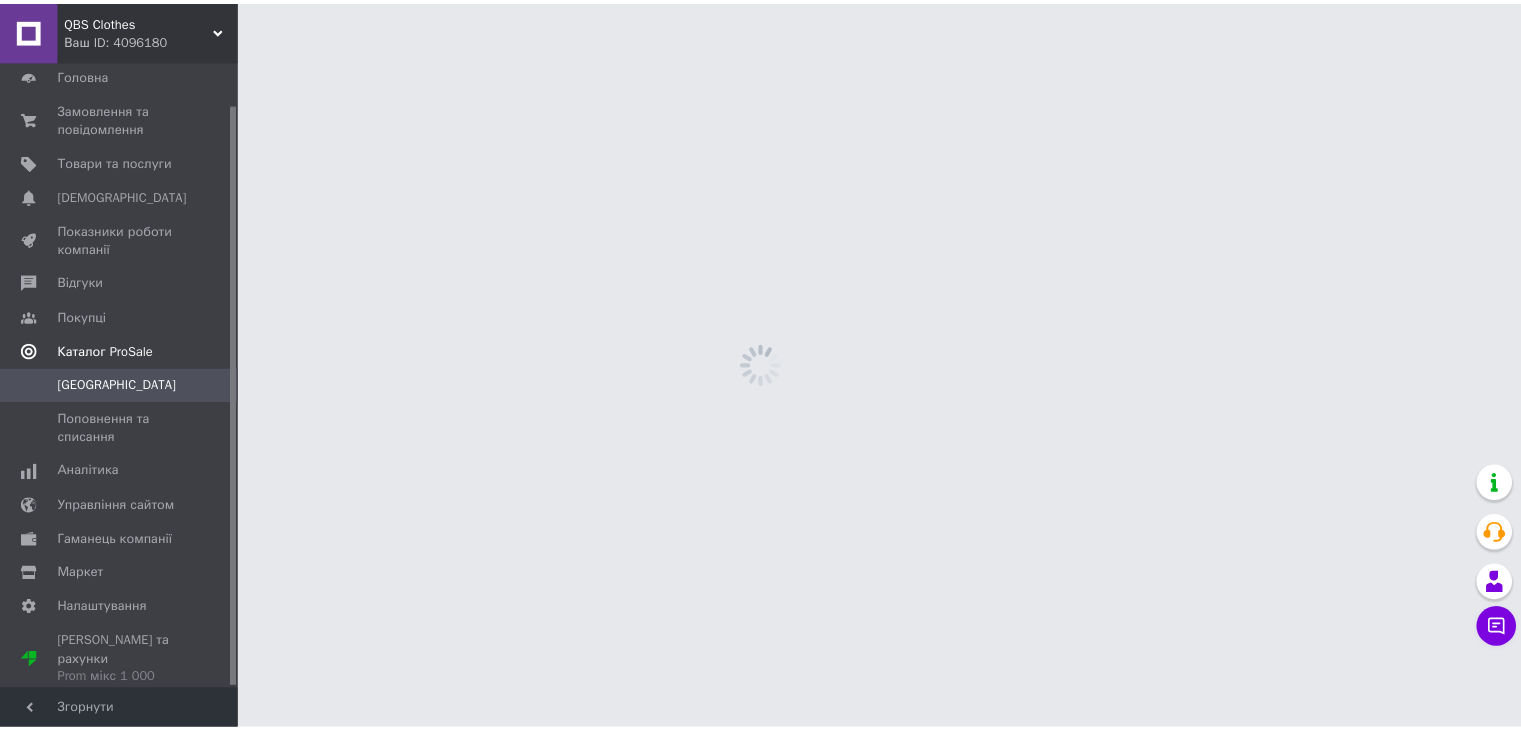 scroll, scrollTop: 45, scrollLeft: 0, axis: vertical 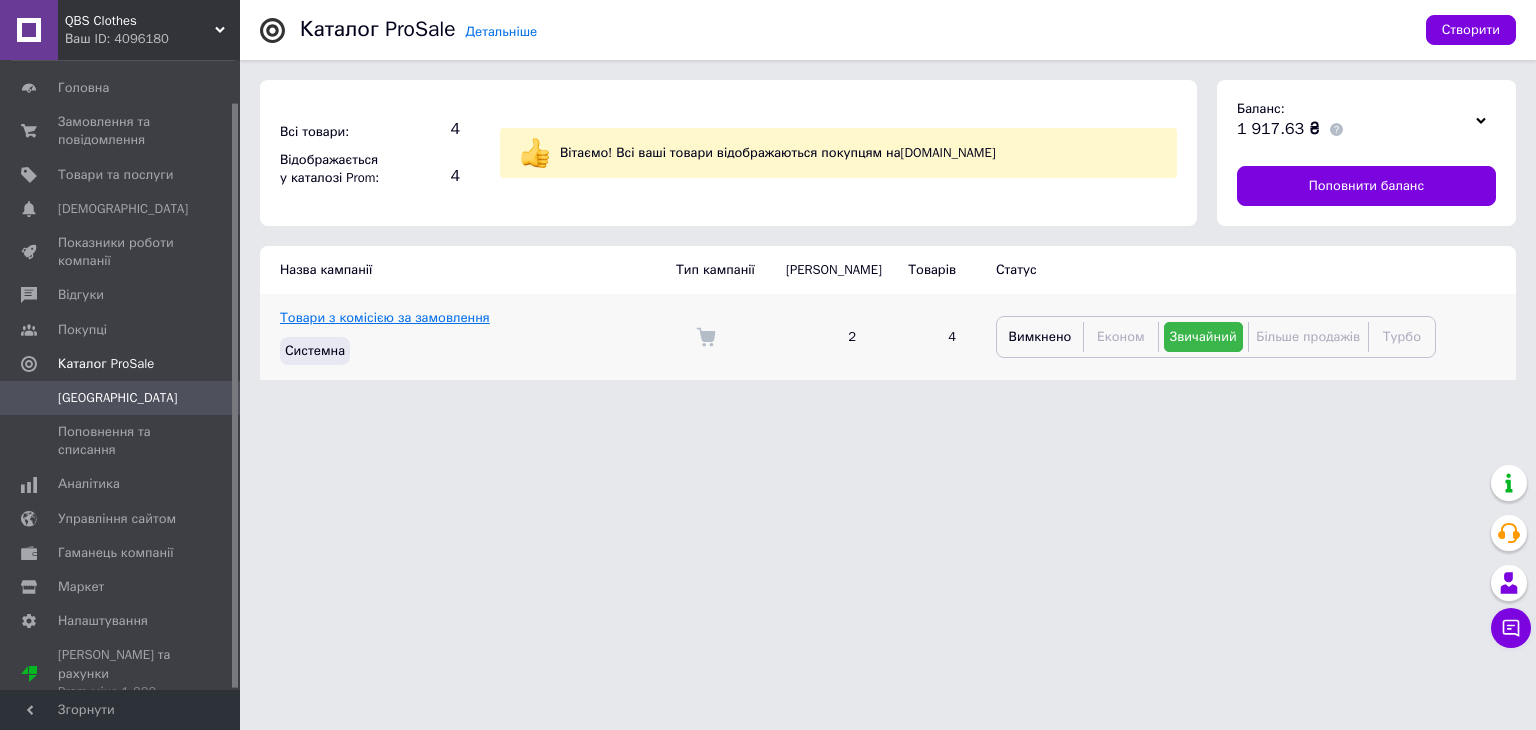 click on "Товари з комісією за замовлення" at bounding box center [385, 317] 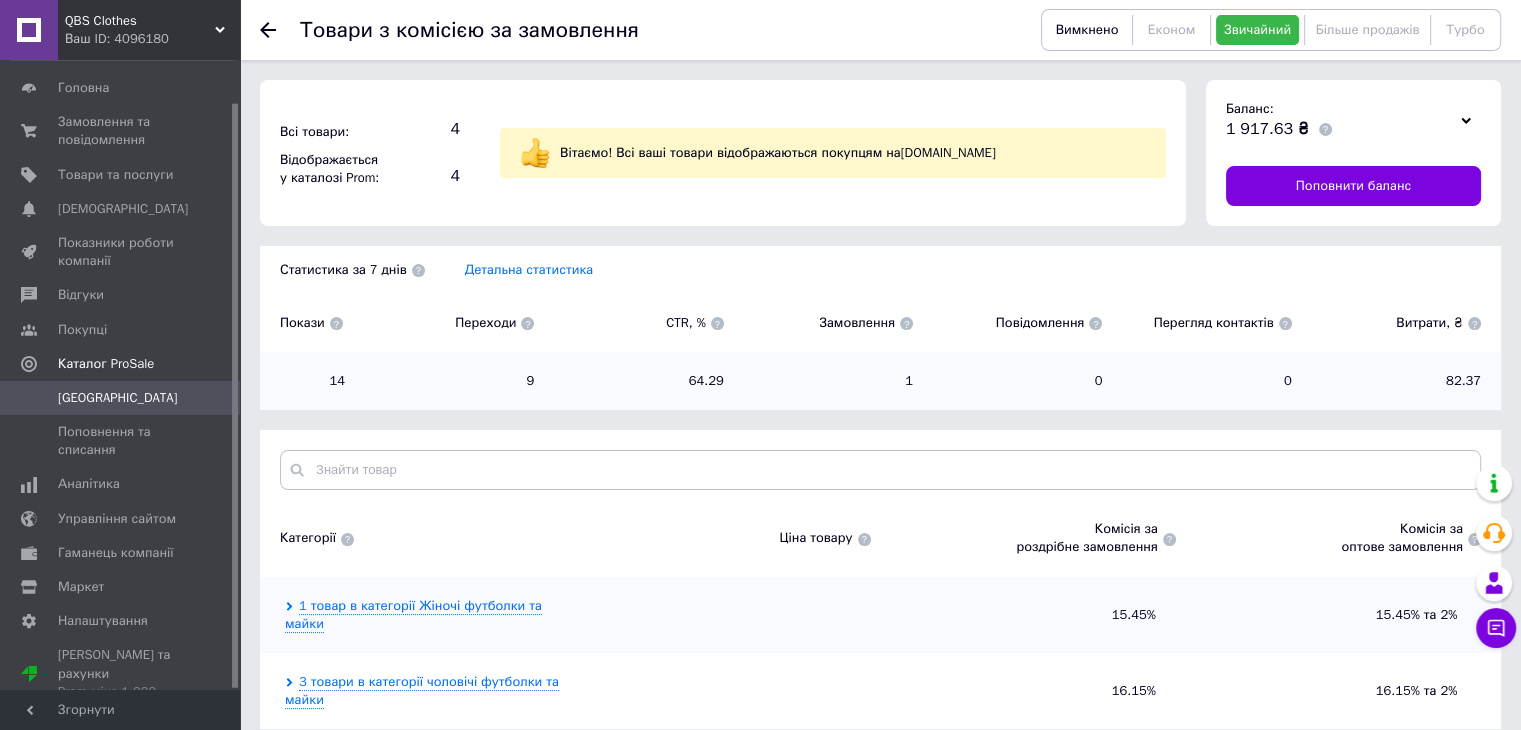 scroll, scrollTop: 19, scrollLeft: 0, axis: vertical 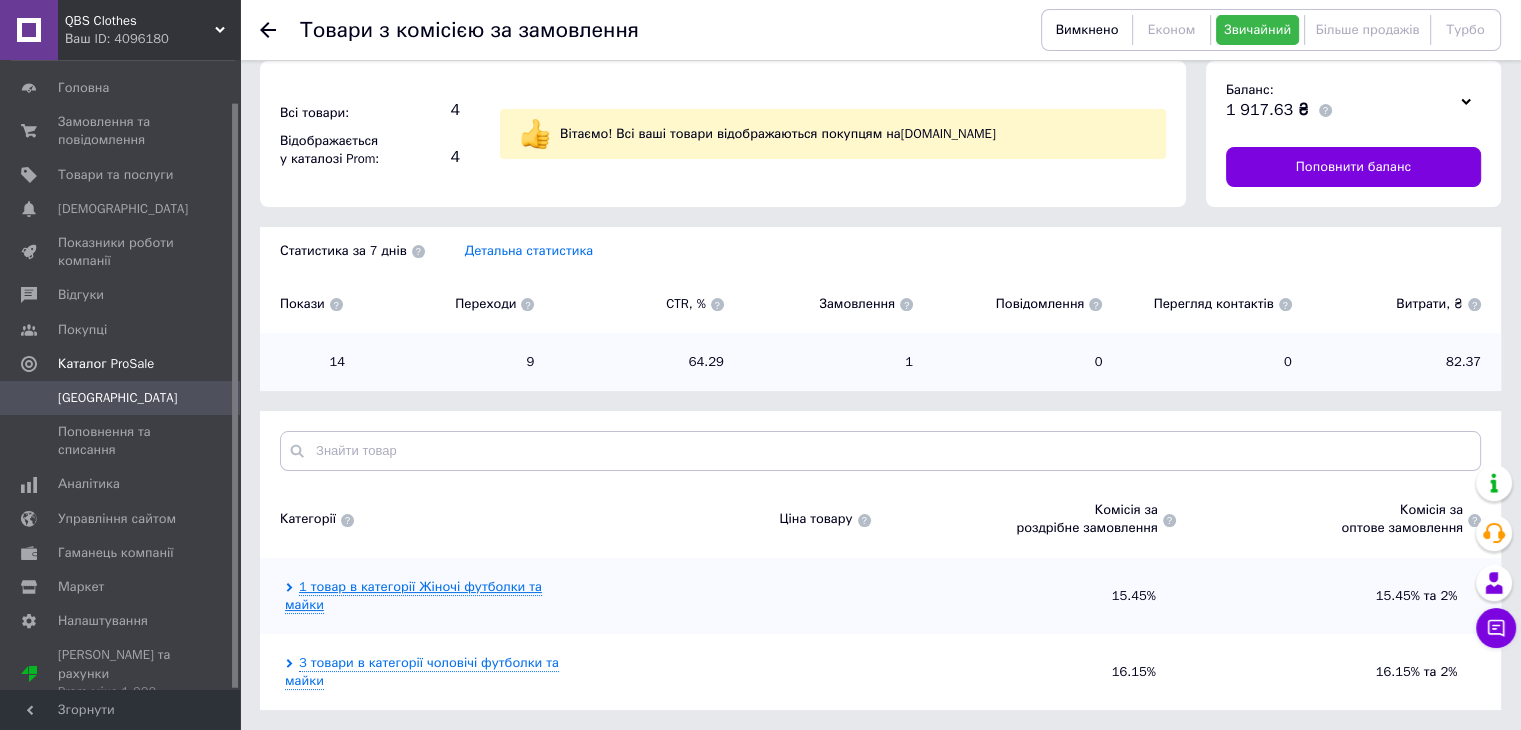 click on "1 товар в категорії Жіночі футболки та майки" at bounding box center (413, 596) 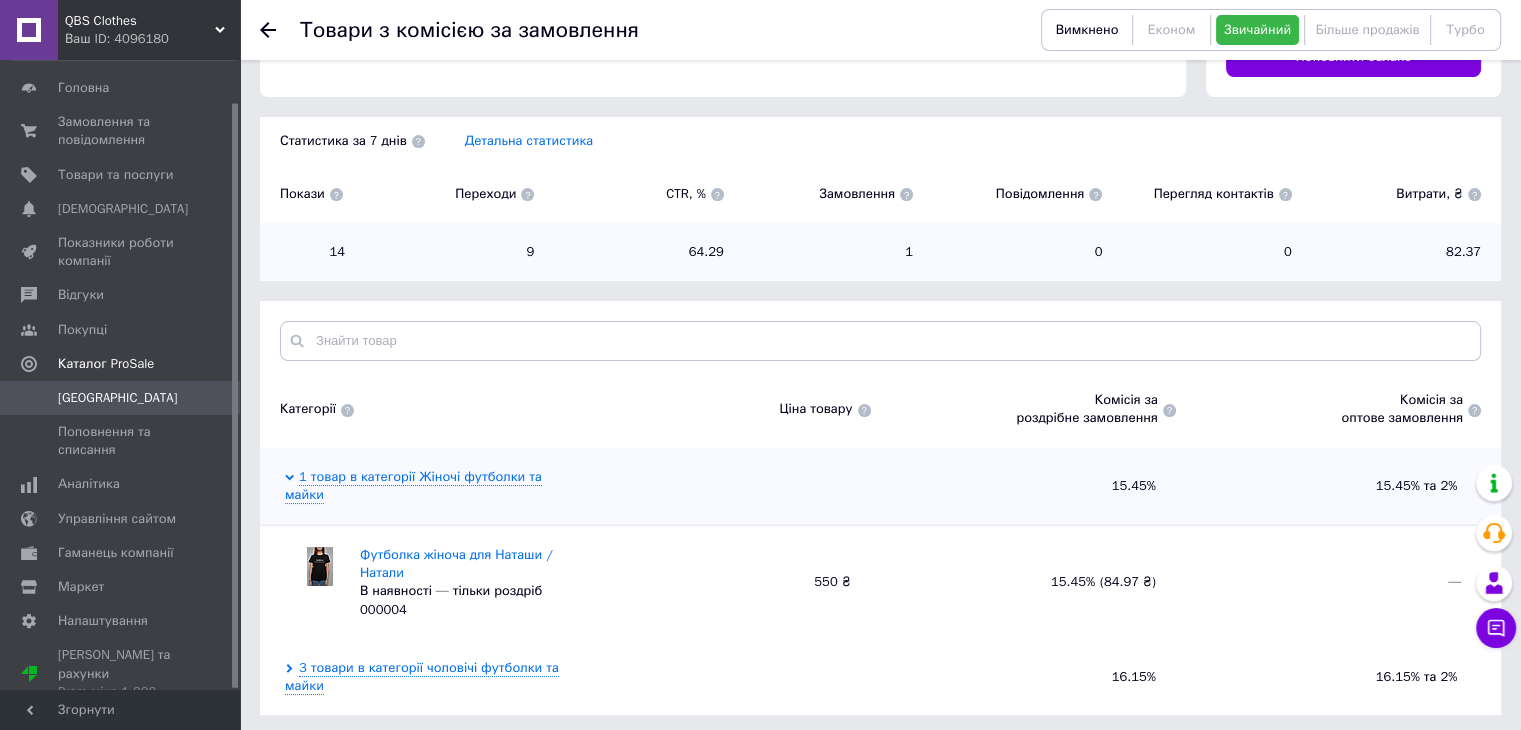 scroll, scrollTop: 133, scrollLeft: 0, axis: vertical 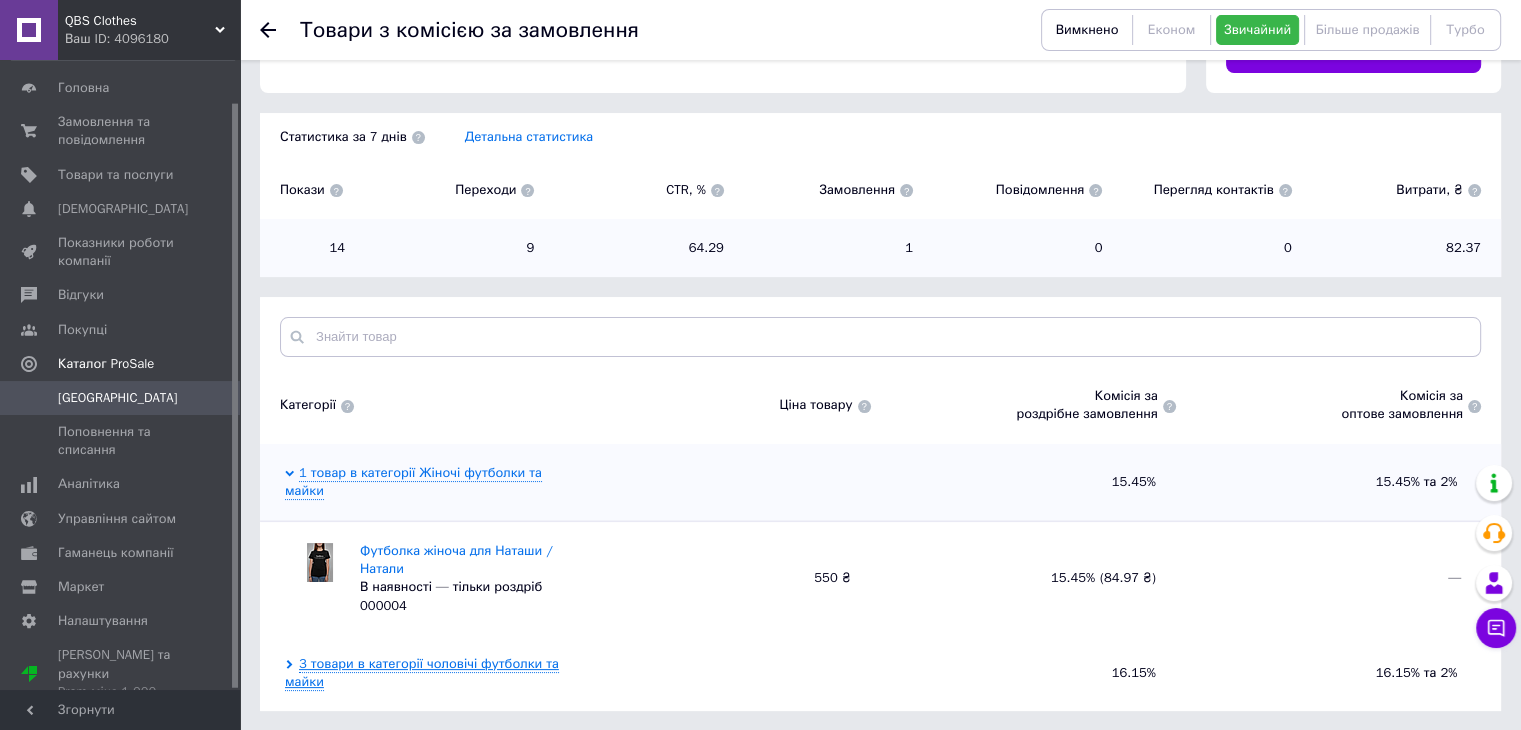 click on "3 товари в категорії чоловічі футболки та майки" at bounding box center (422, 673) 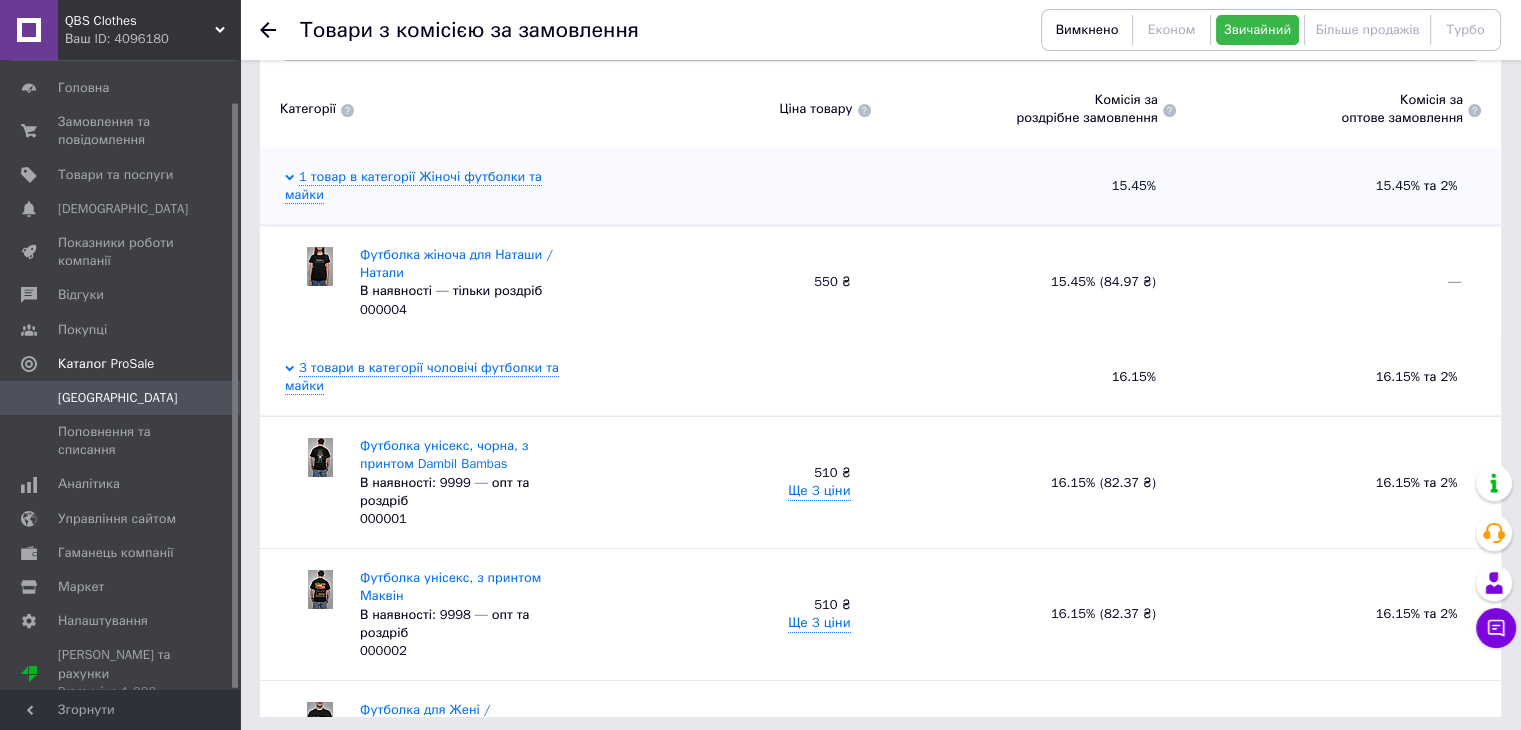 scroll, scrollTop: 434, scrollLeft: 0, axis: vertical 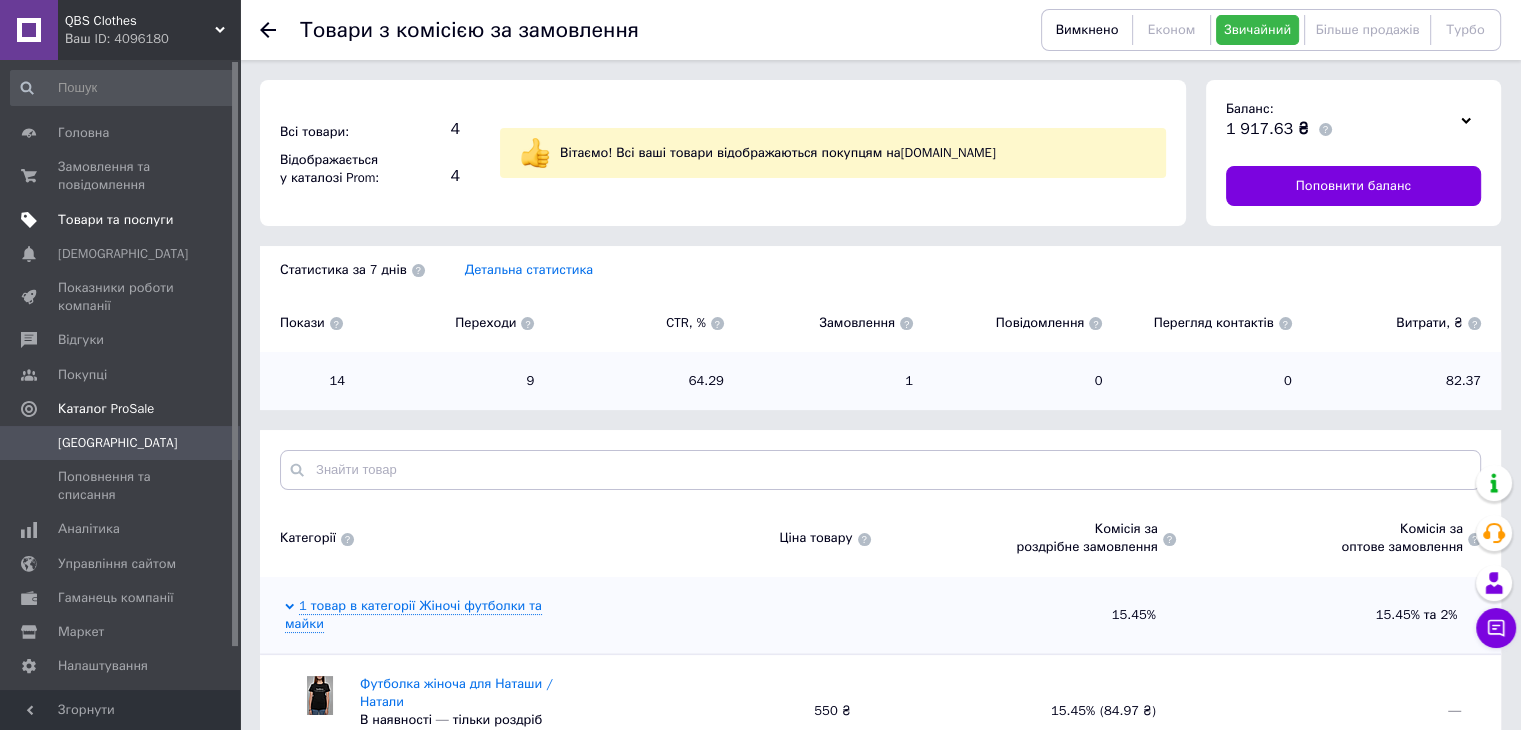 click on "Товари та послуги" at bounding box center [115, 220] 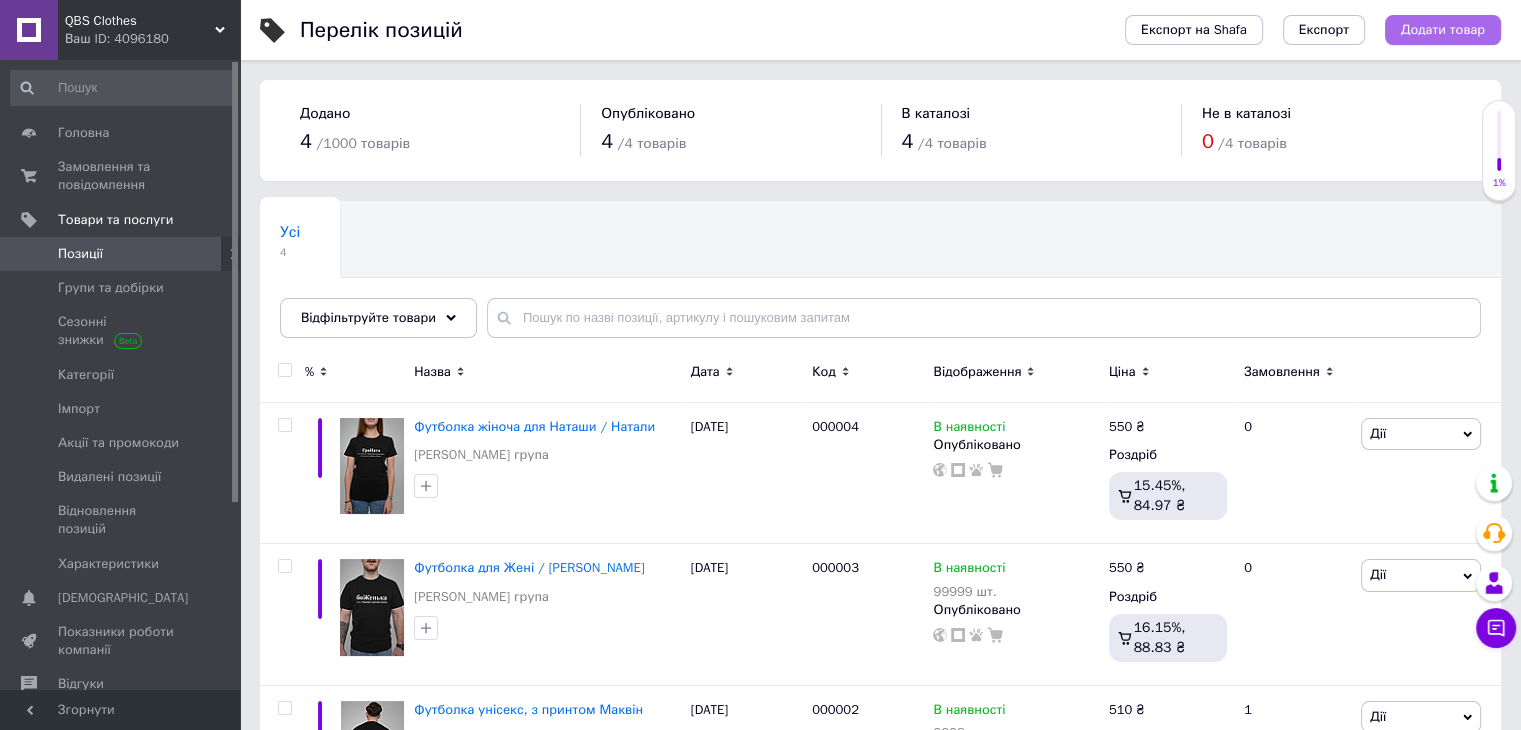 click on "Додати товар" at bounding box center [1443, 30] 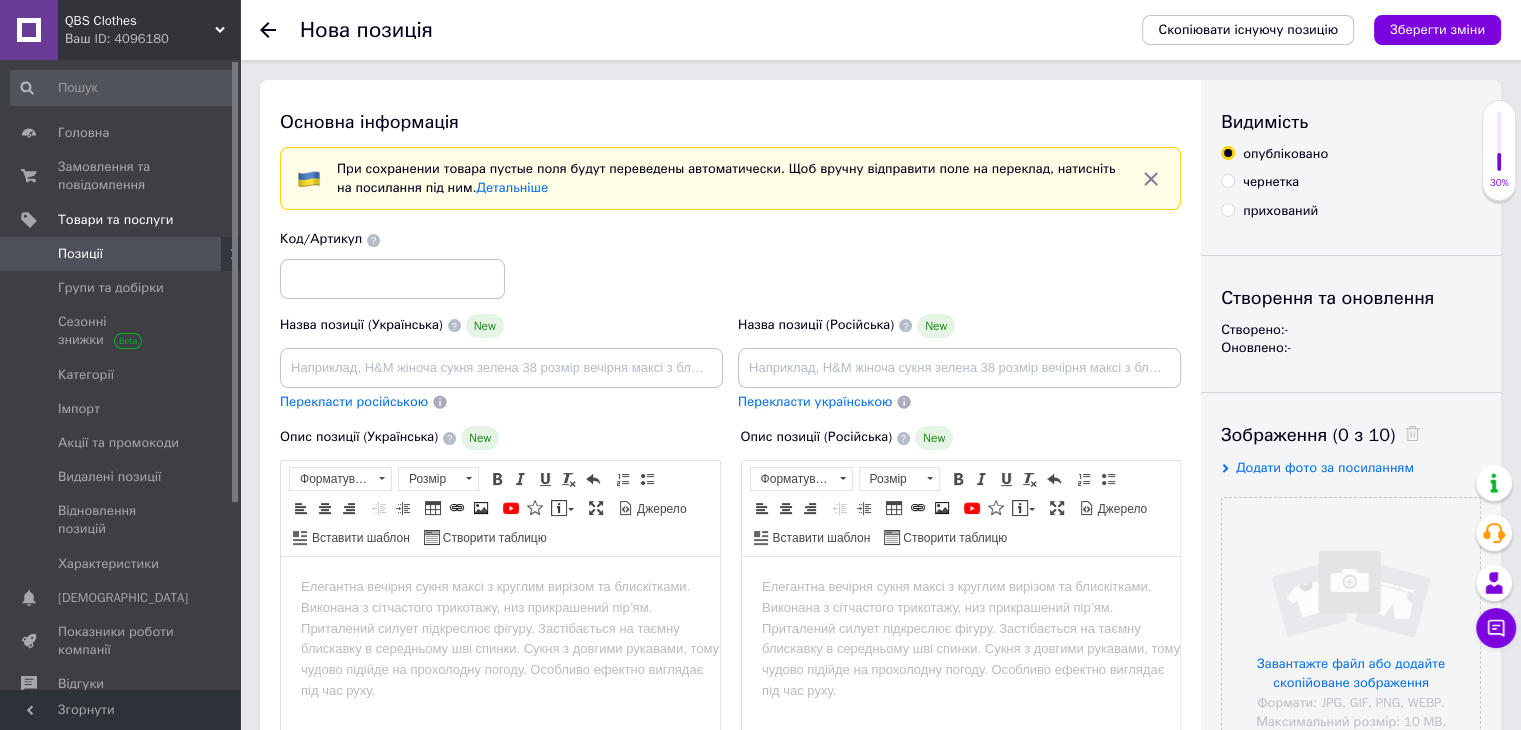 scroll, scrollTop: 0, scrollLeft: 0, axis: both 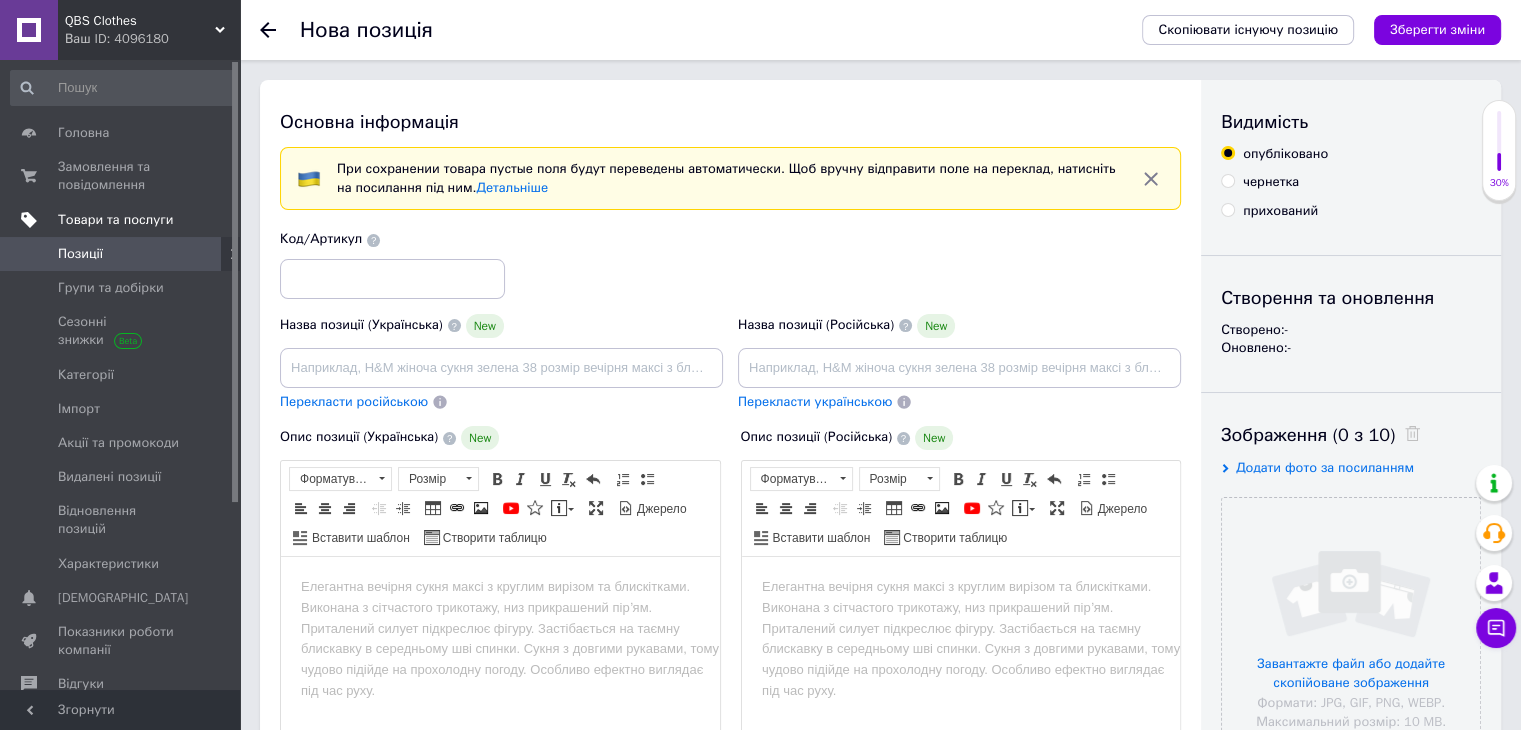 click on "Товари та послуги" at bounding box center [115, 220] 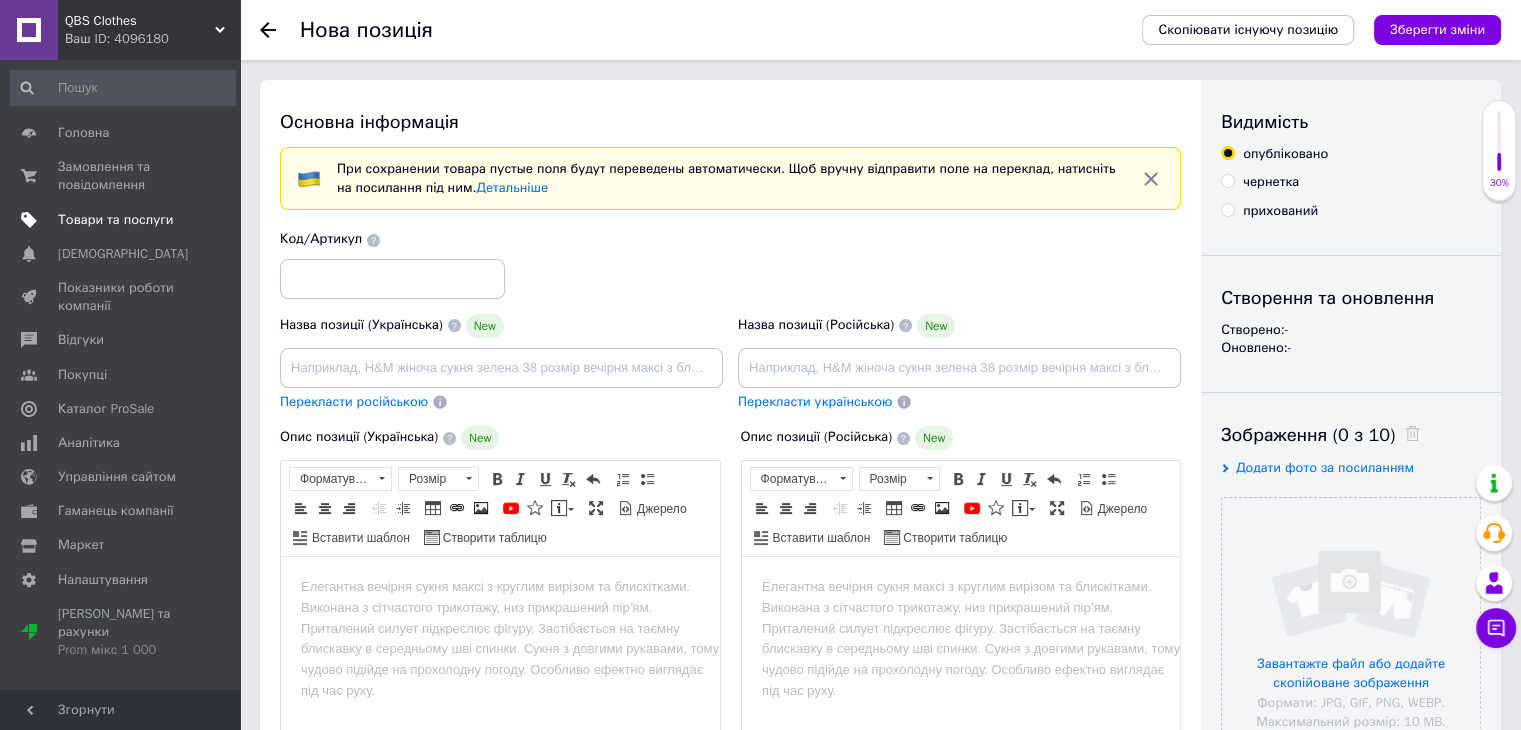 click at bounding box center (29, 220) 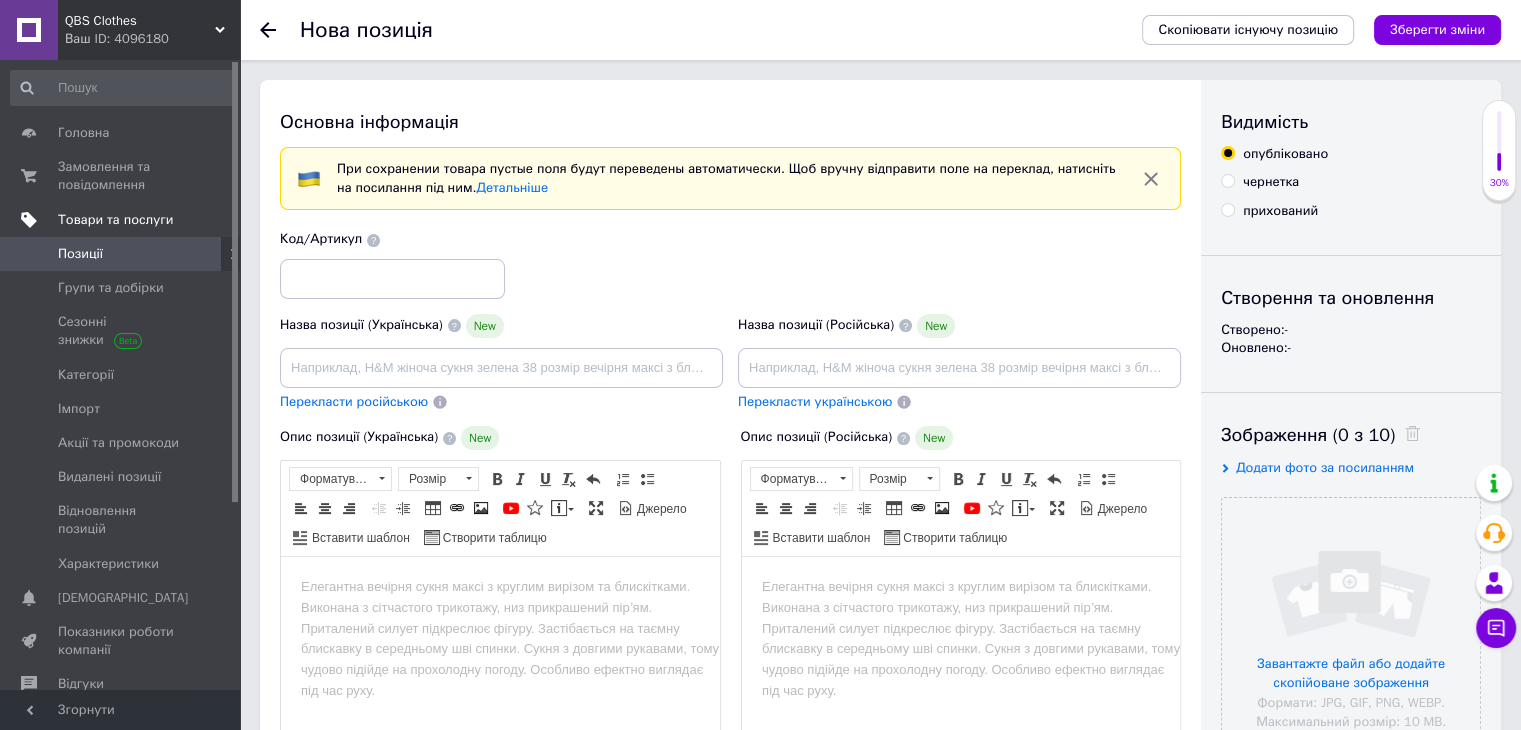 click on "Товари та послуги" at bounding box center [115, 220] 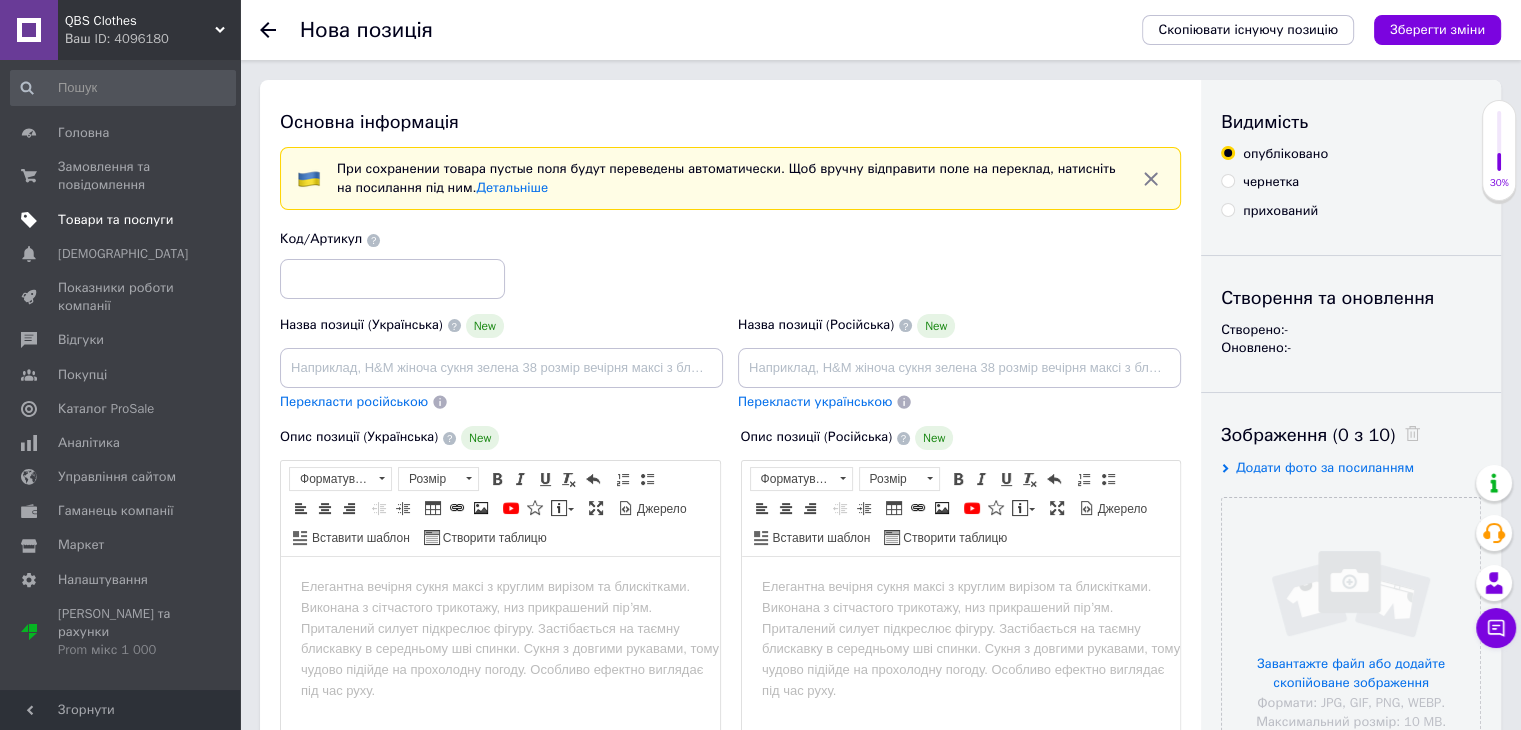 click at bounding box center (29, 220) 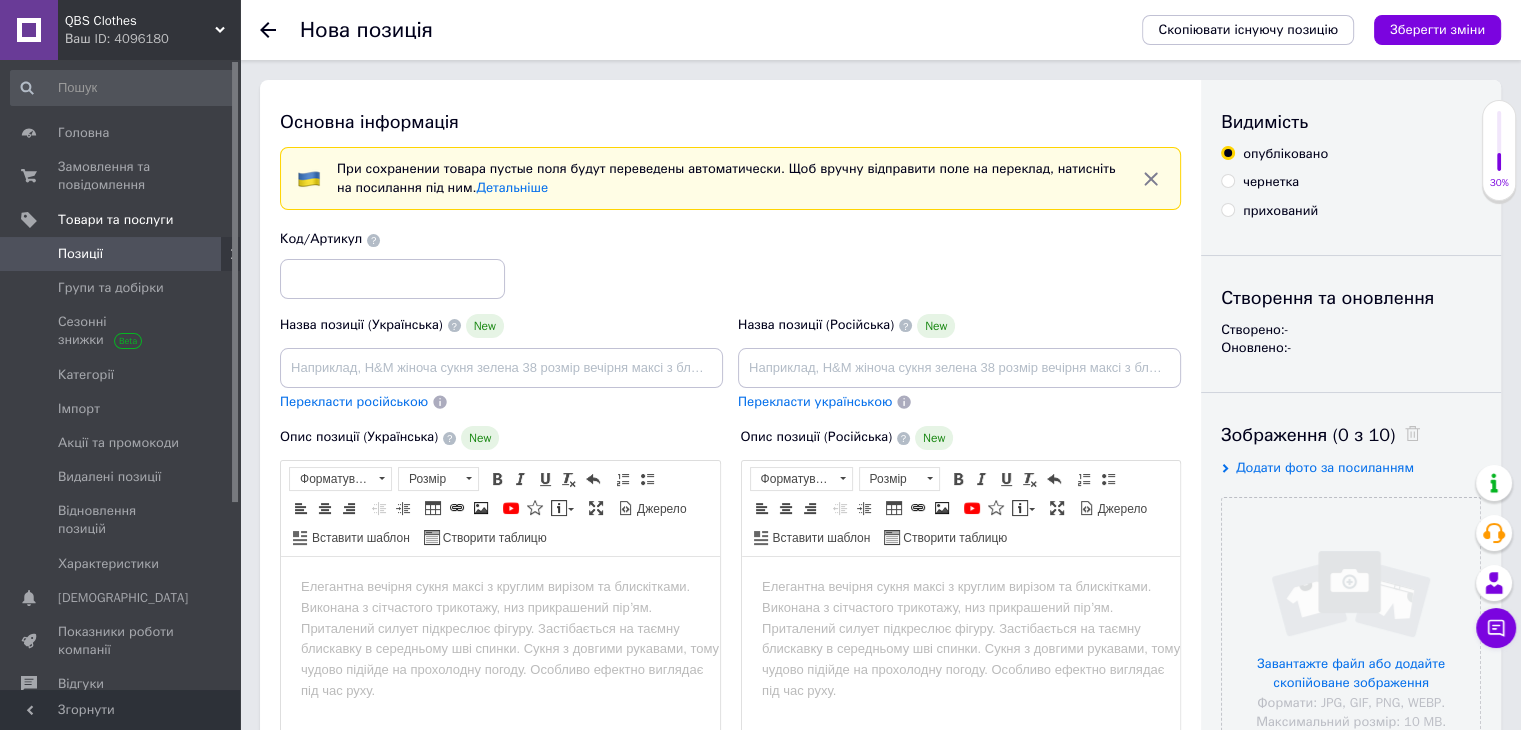 click on "Позиції" at bounding box center [80, 254] 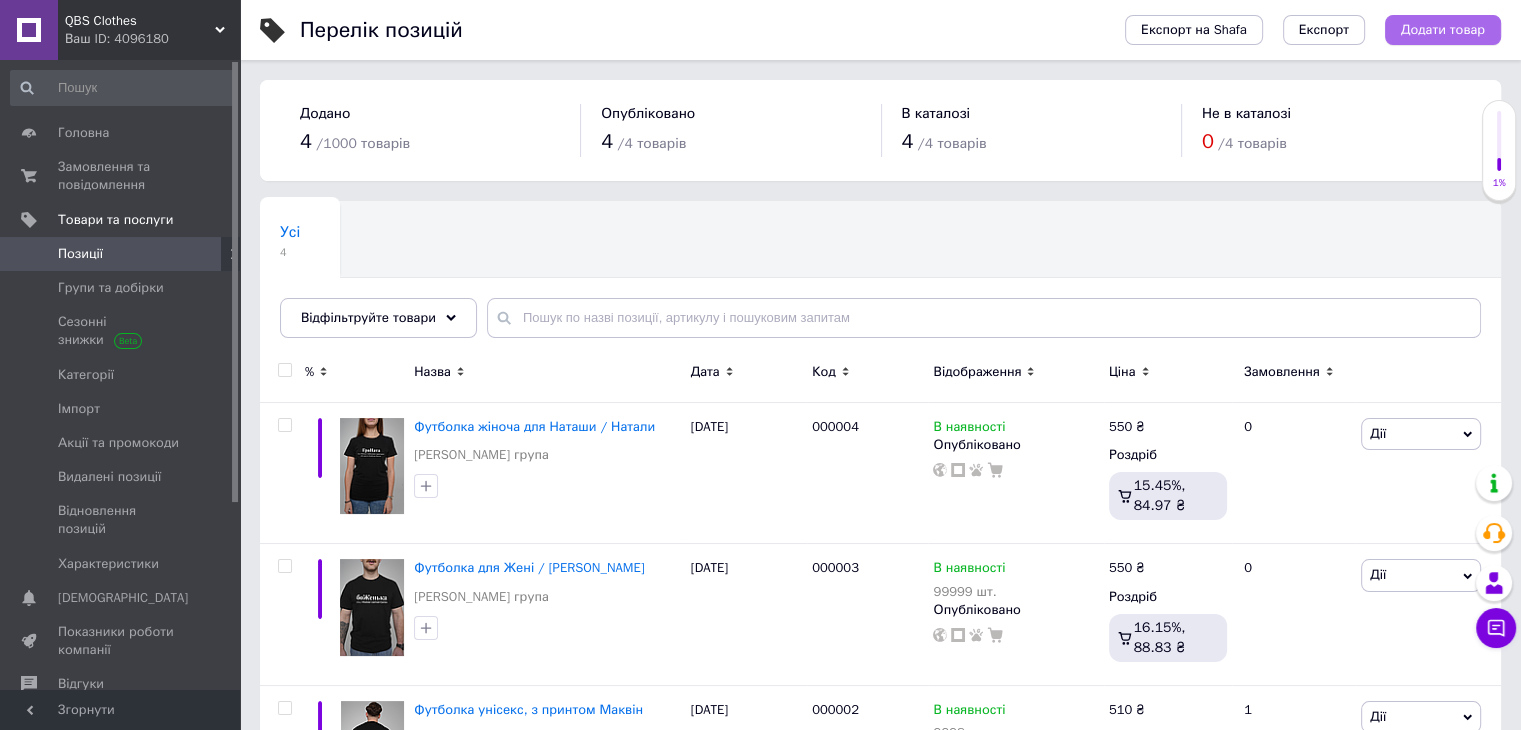 click on "Додати товар" at bounding box center (1443, 30) 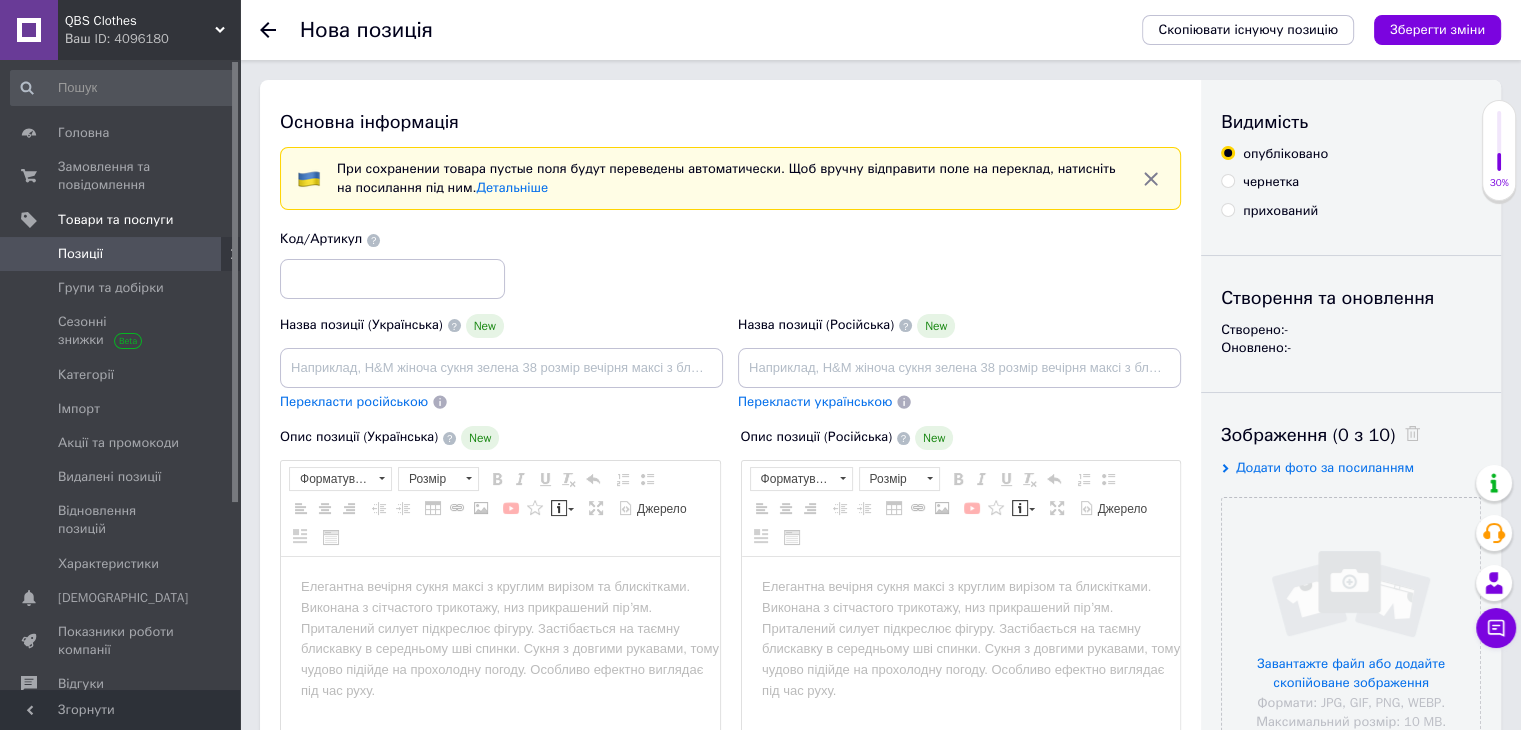 scroll, scrollTop: 0, scrollLeft: 0, axis: both 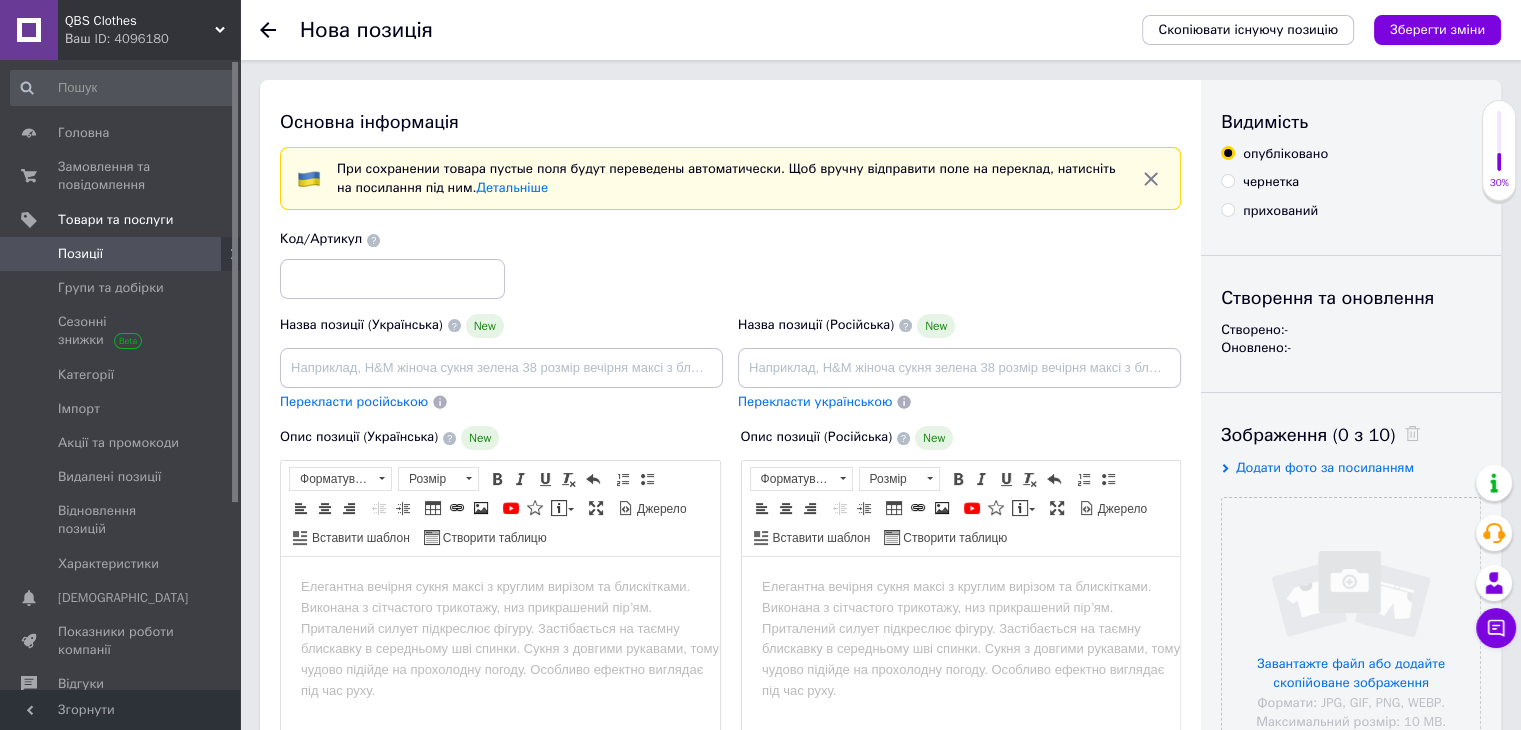 click on "Позиції" at bounding box center [121, 254] 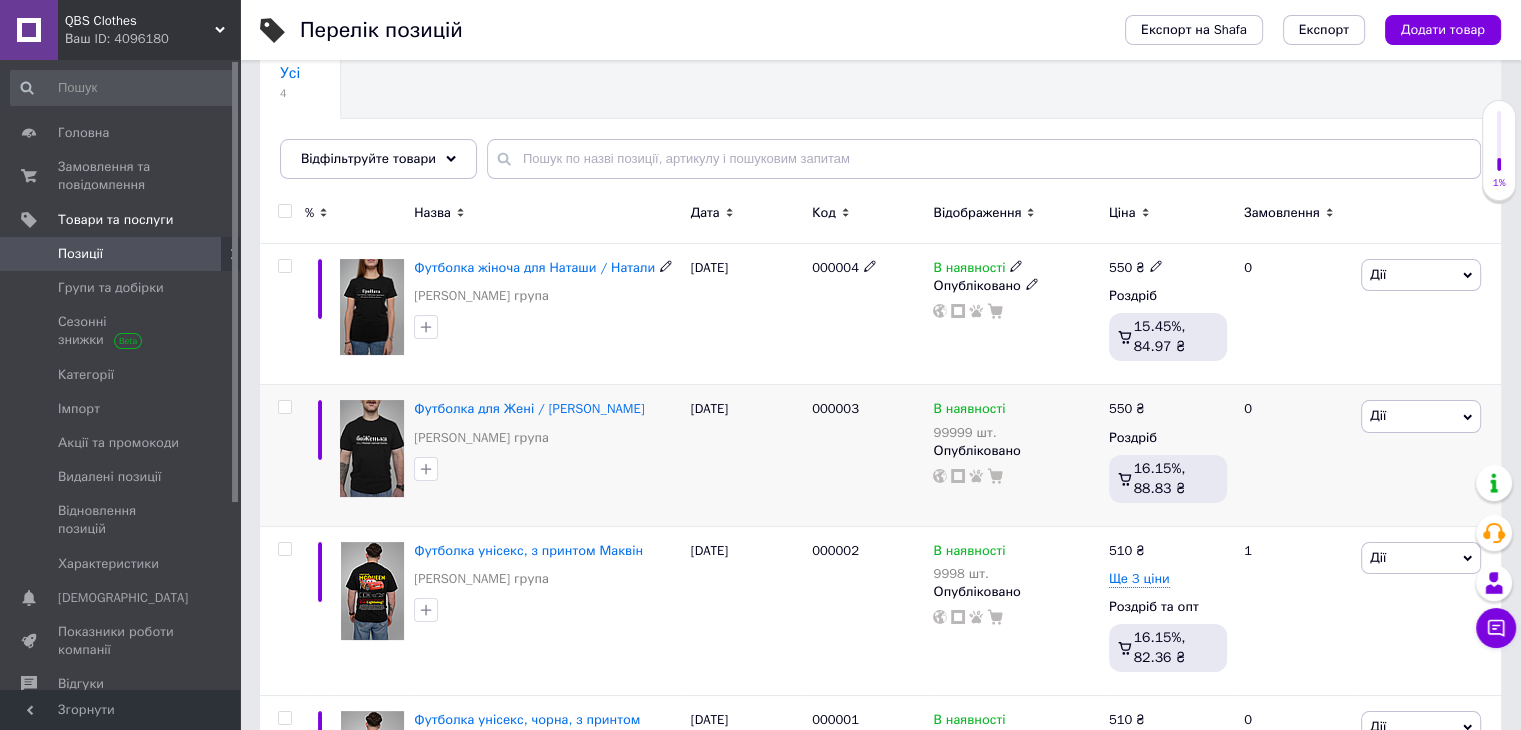scroll, scrollTop: 200, scrollLeft: 0, axis: vertical 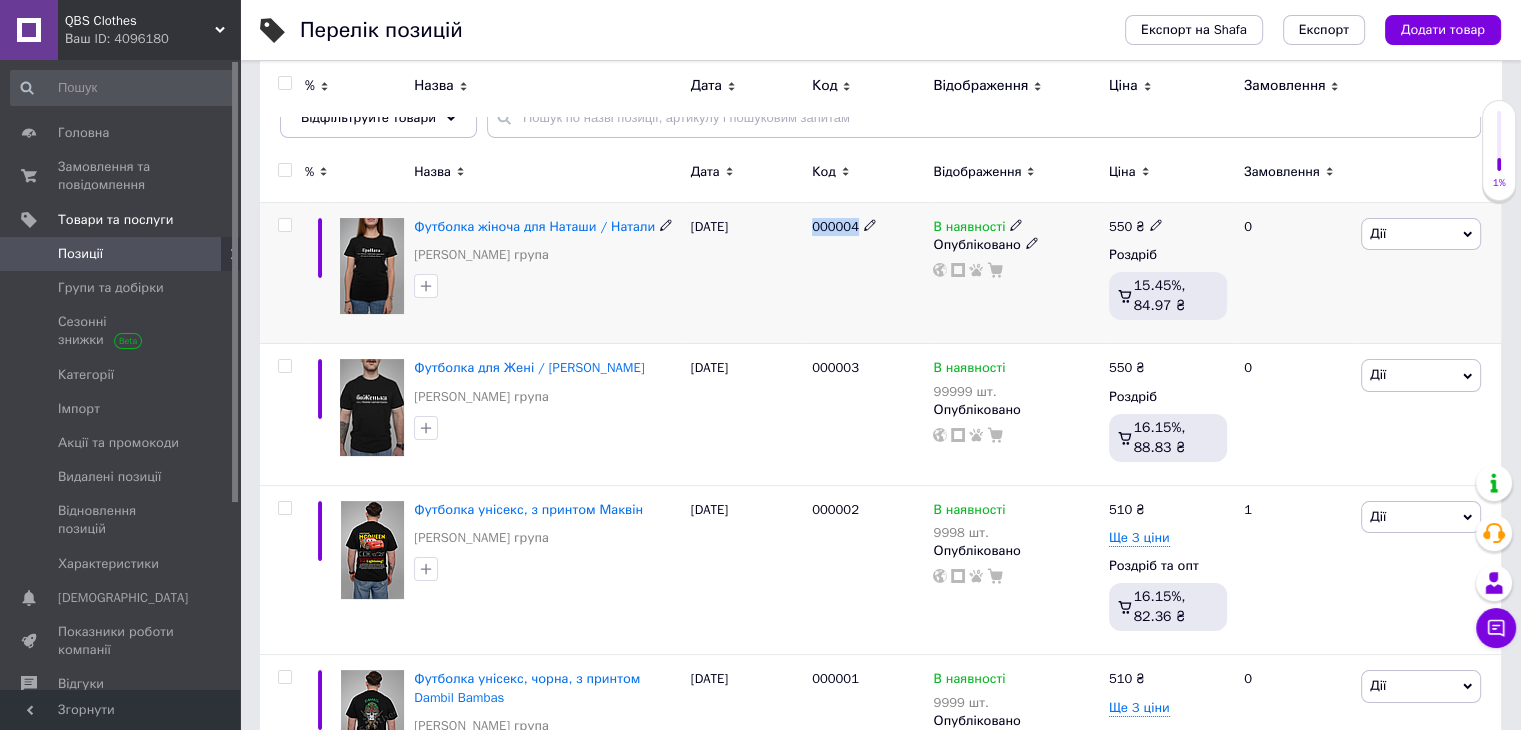 drag, startPoint x: 812, startPoint y: 229, endPoint x: 854, endPoint y: 226, distance: 42.107006 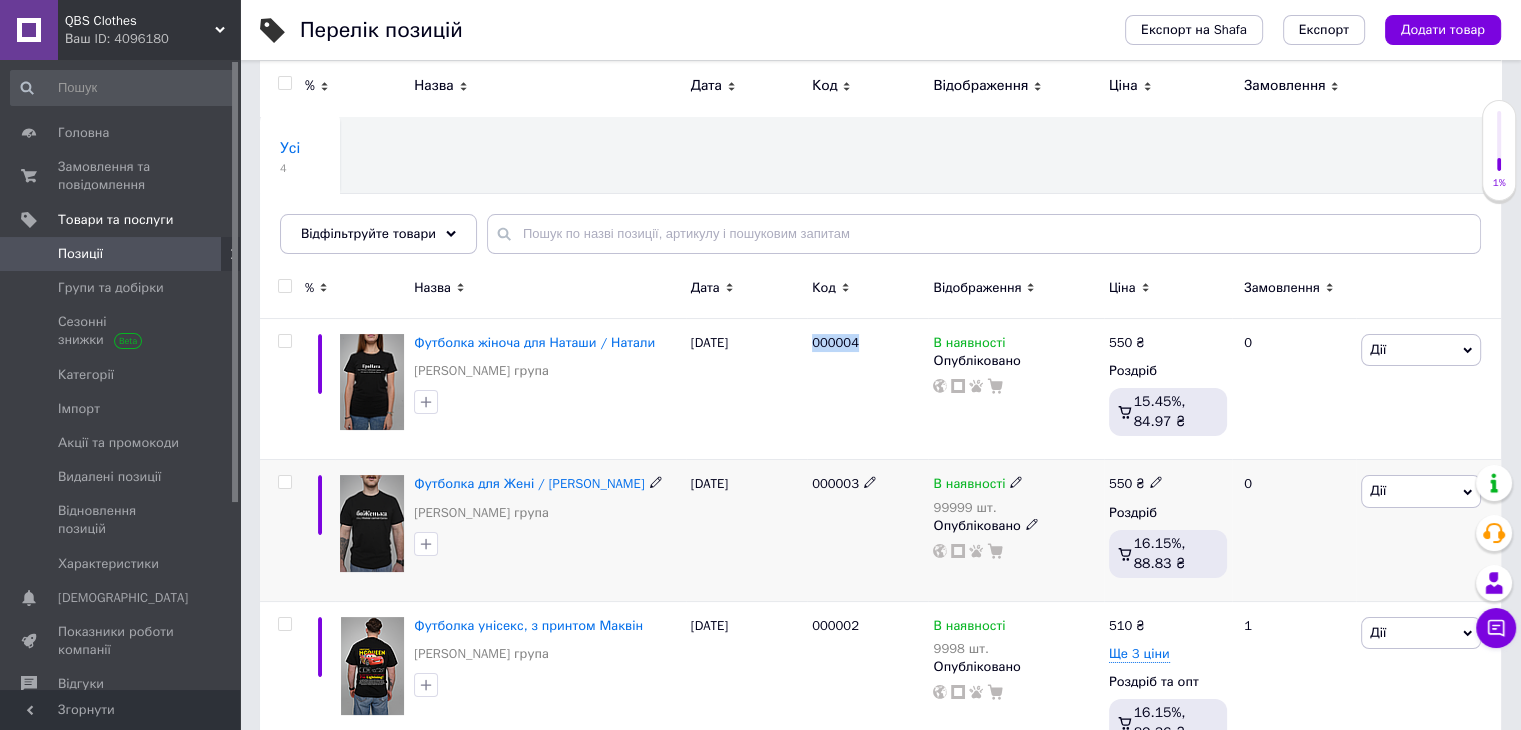 scroll, scrollTop: 0, scrollLeft: 0, axis: both 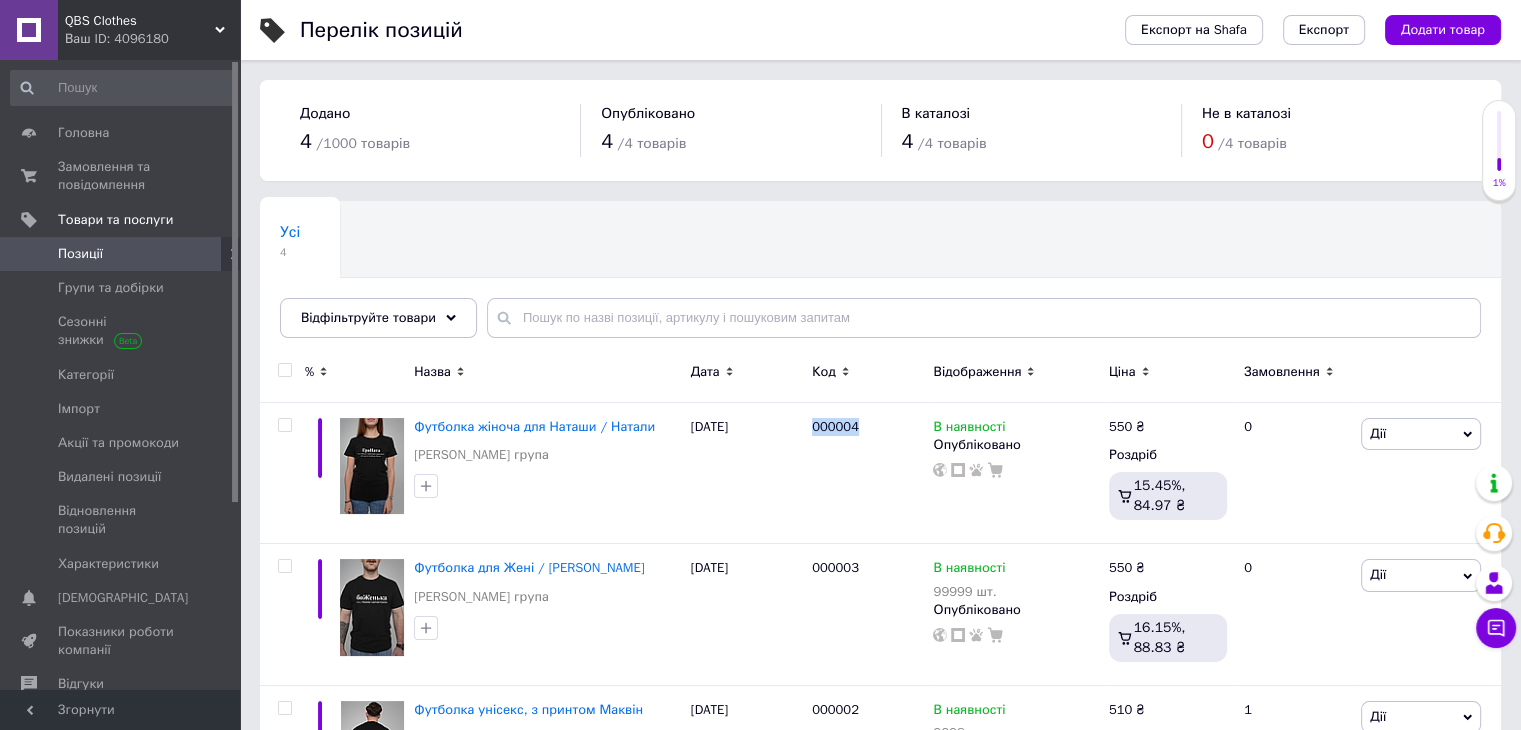 click on "Додати товар" at bounding box center (1443, 30) 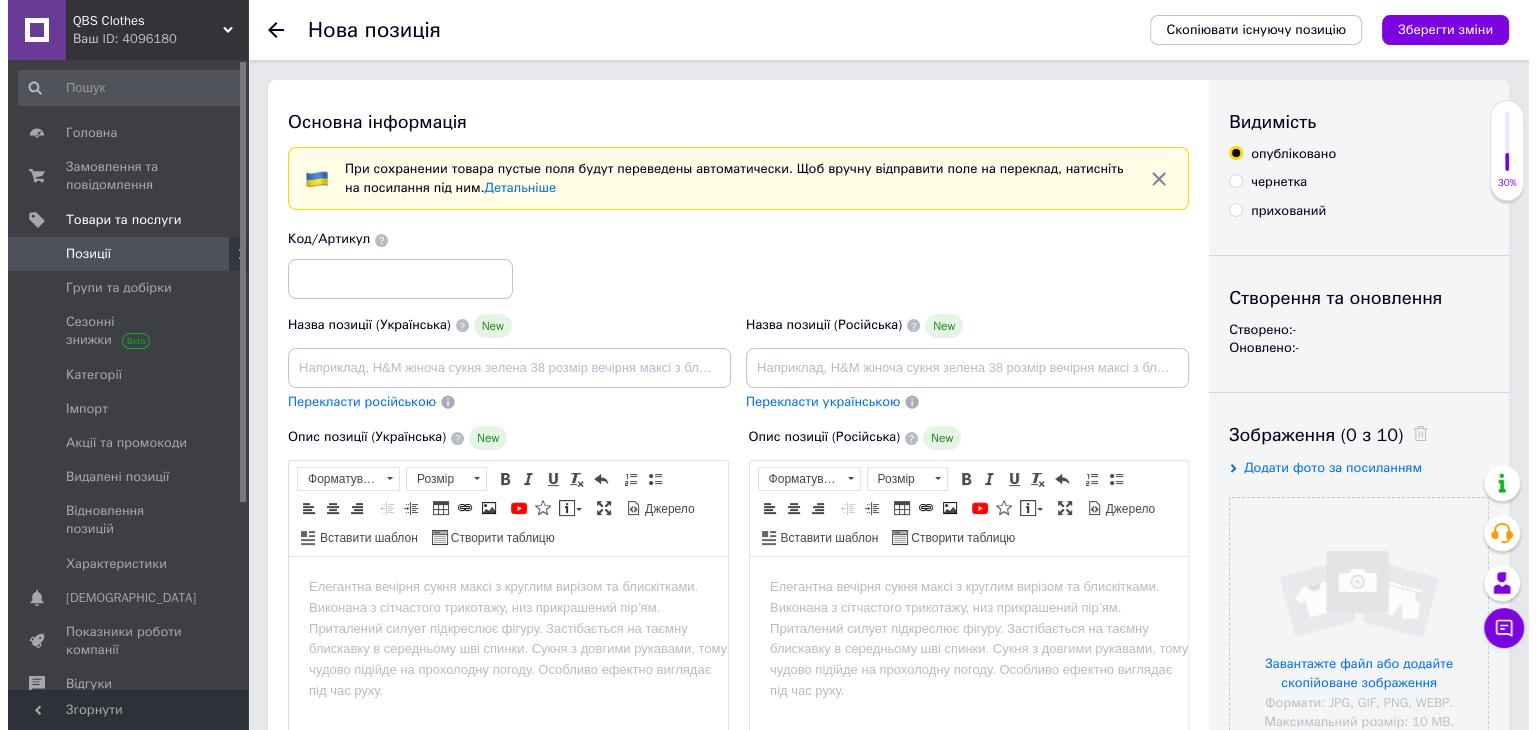 scroll, scrollTop: 0, scrollLeft: 0, axis: both 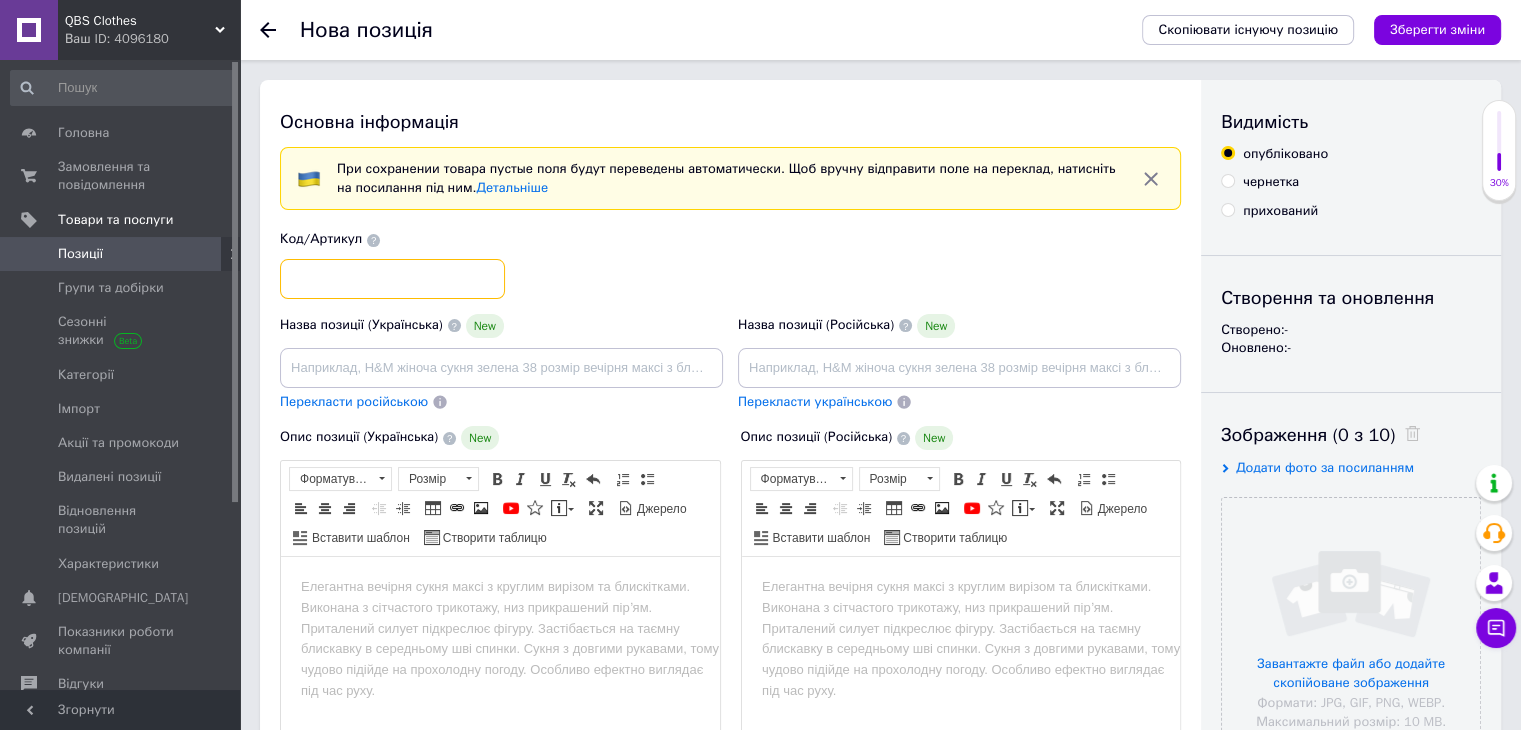 click at bounding box center [392, 279] 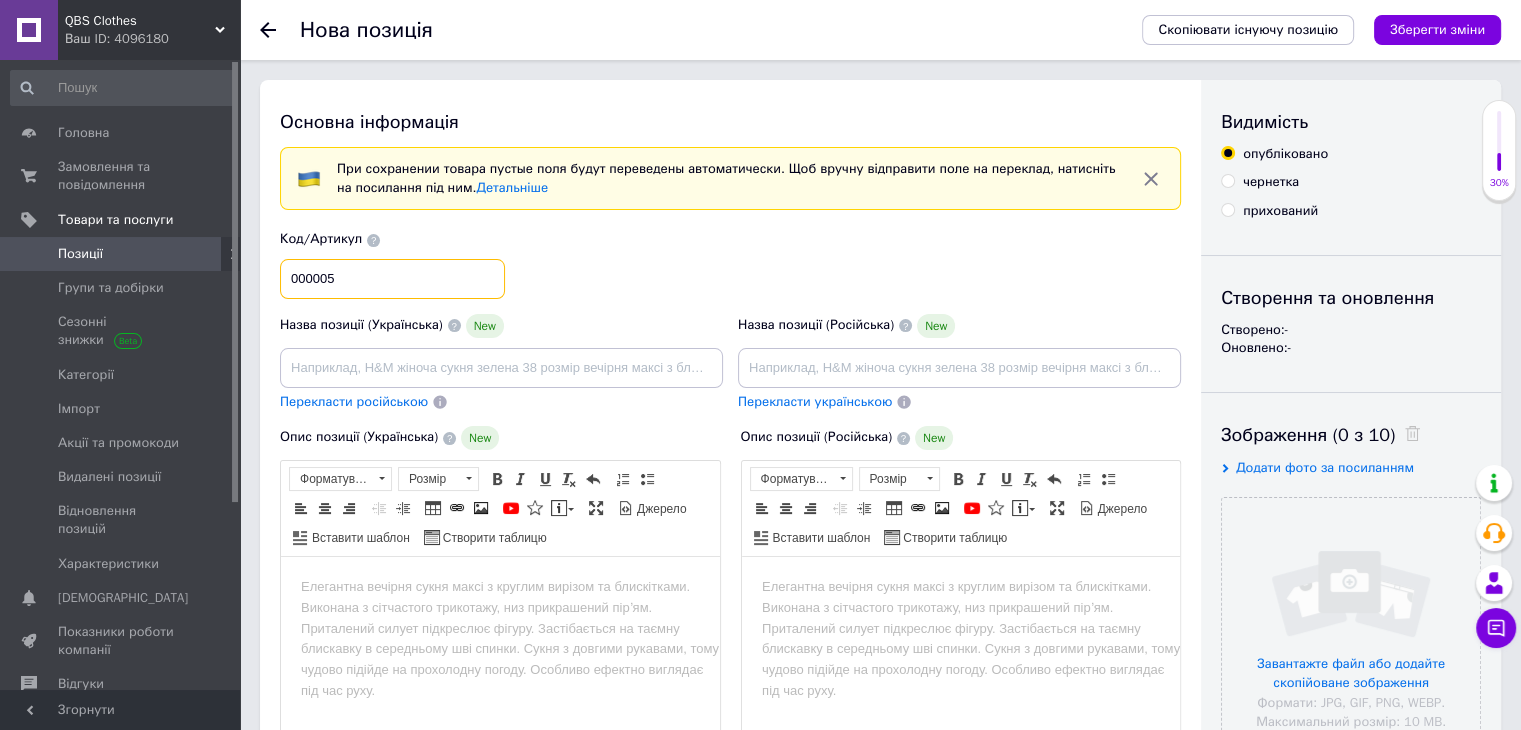 type on "000005" 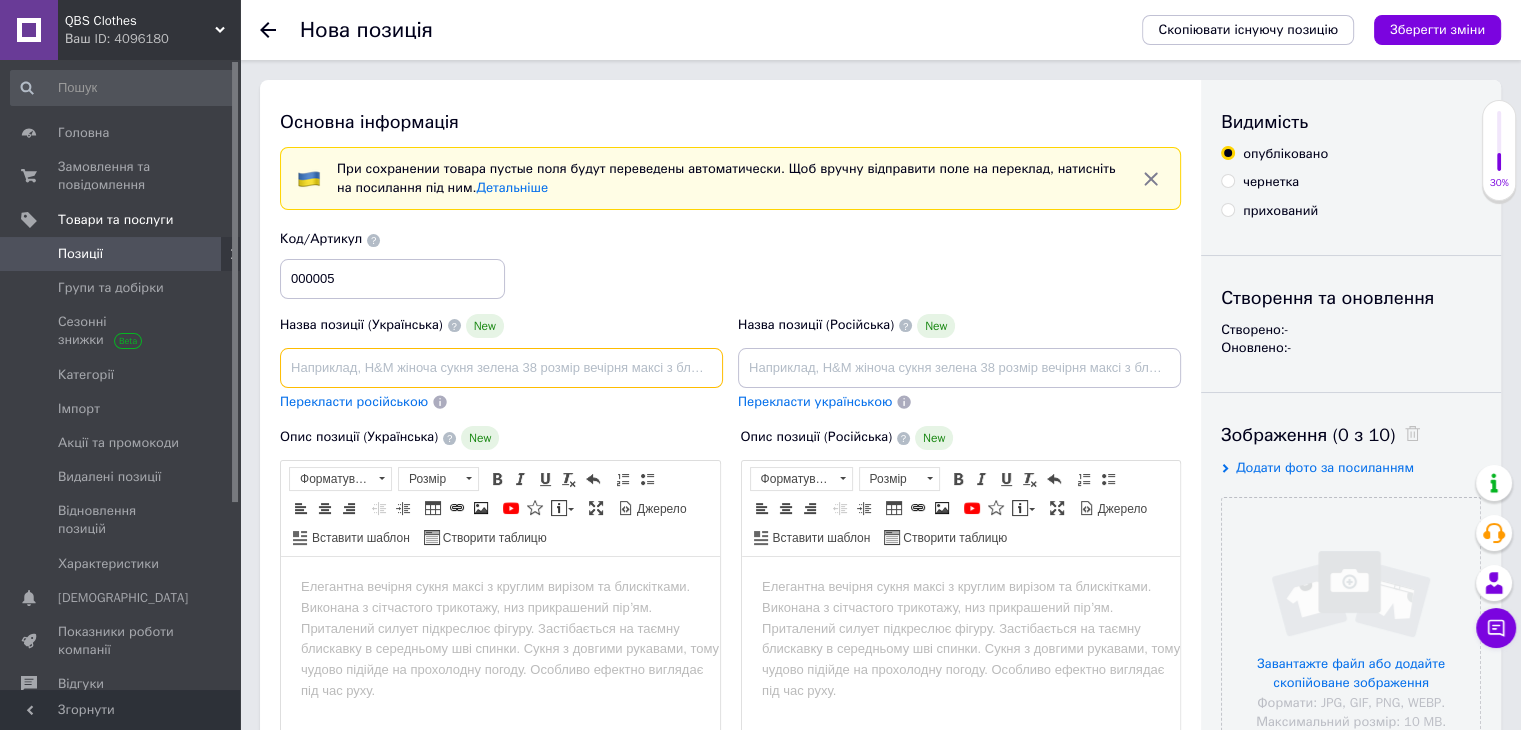 click at bounding box center [501, 368] 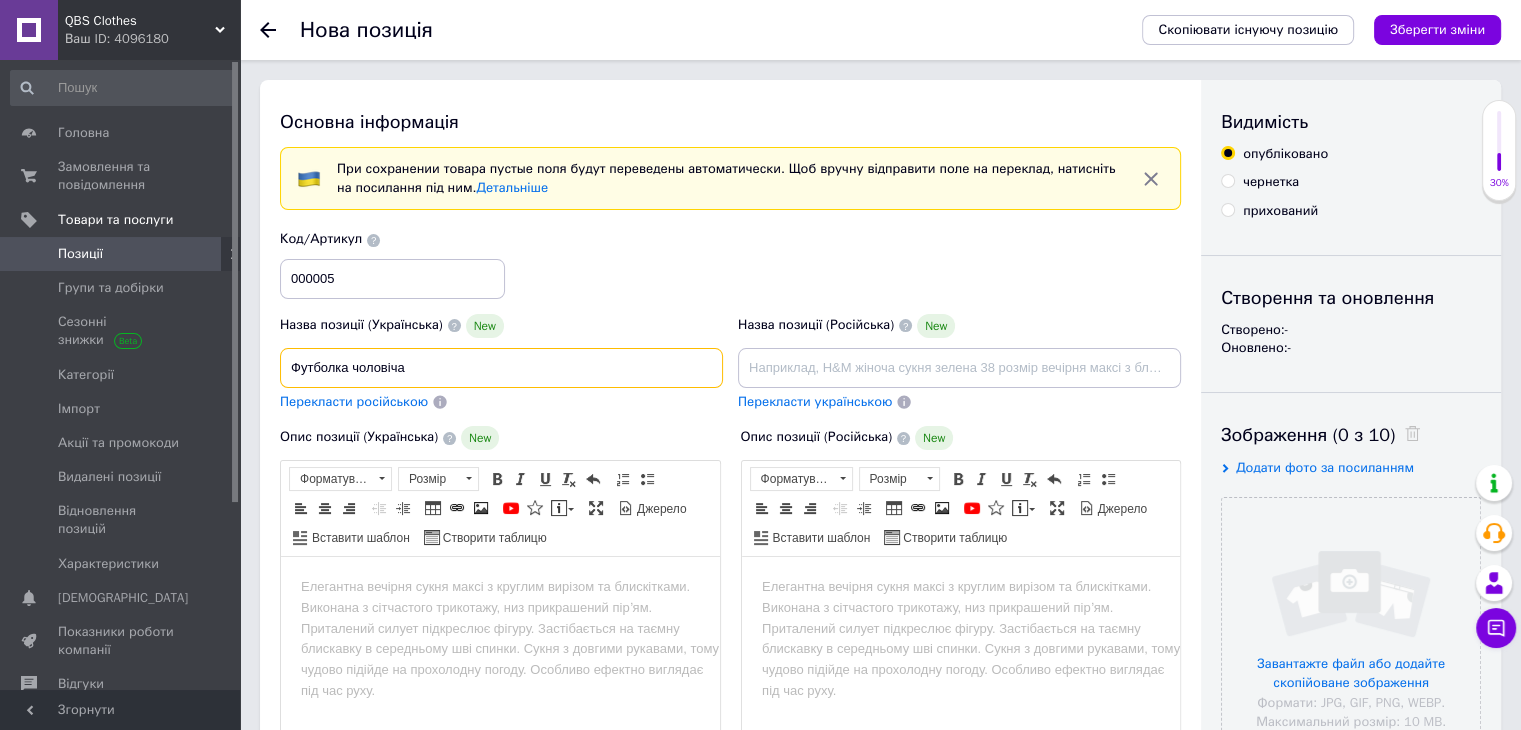 type on "Футболка чоловіча" 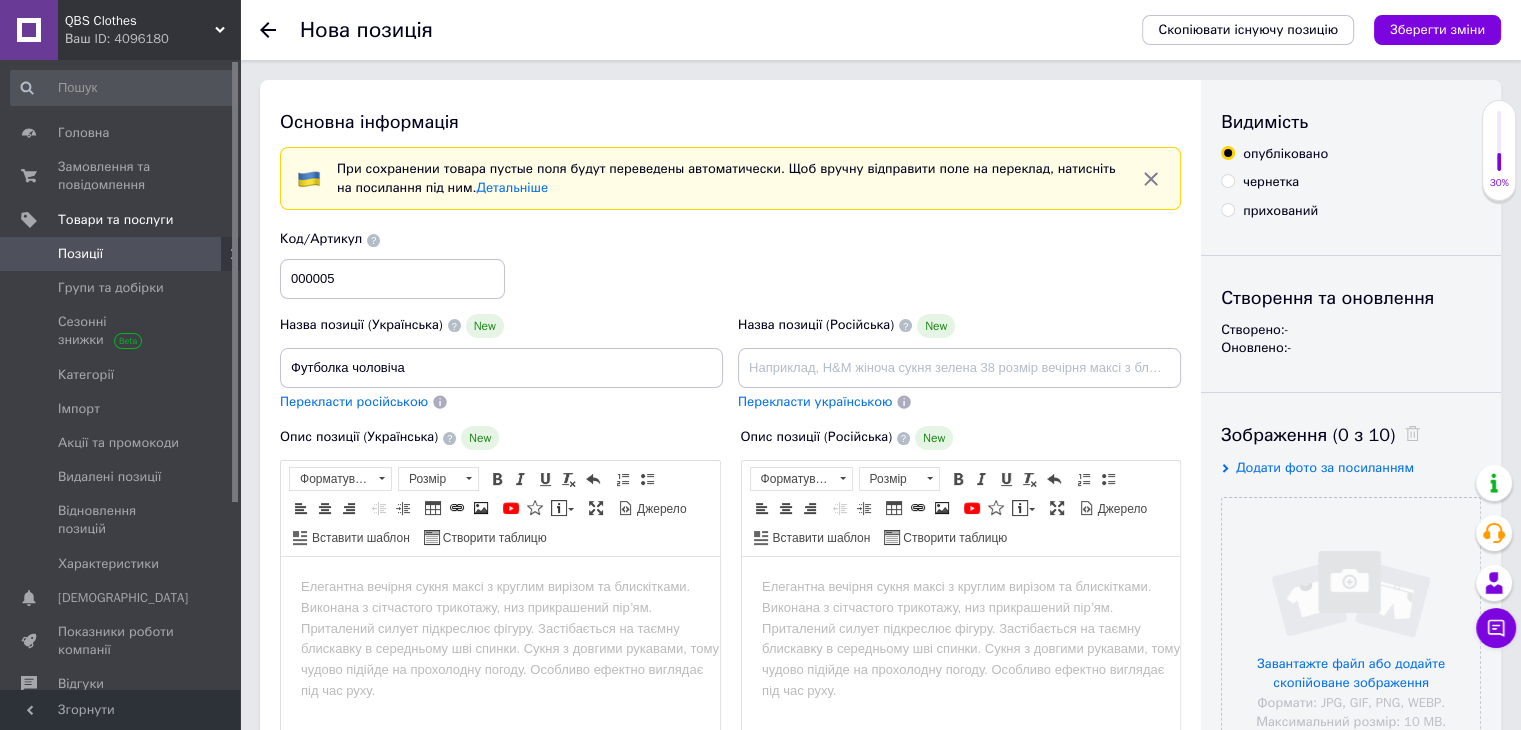 click on "Позиції" at bounding box center [121, 254] 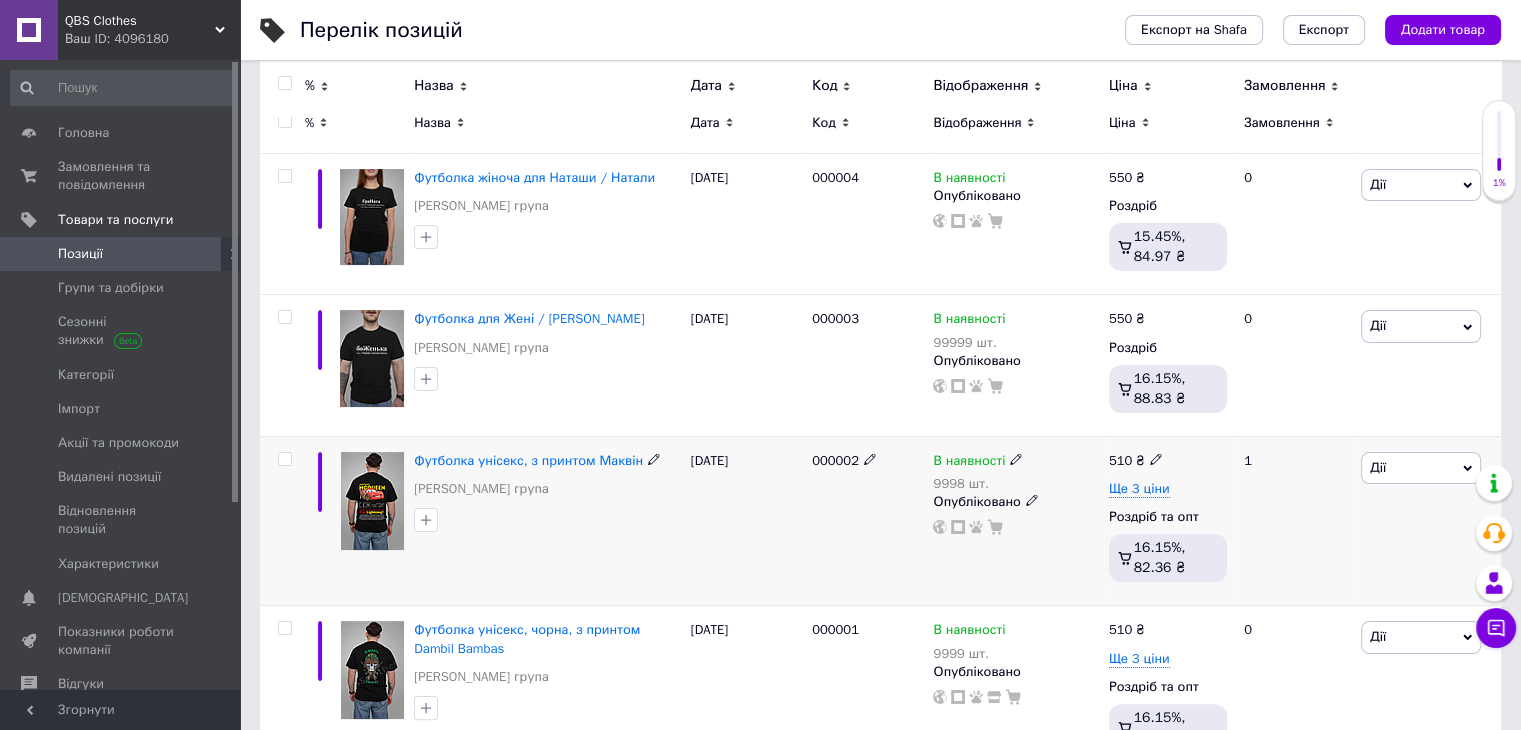 scroll, scrollTop: 212, scrollLeft: 0, axis: vertical 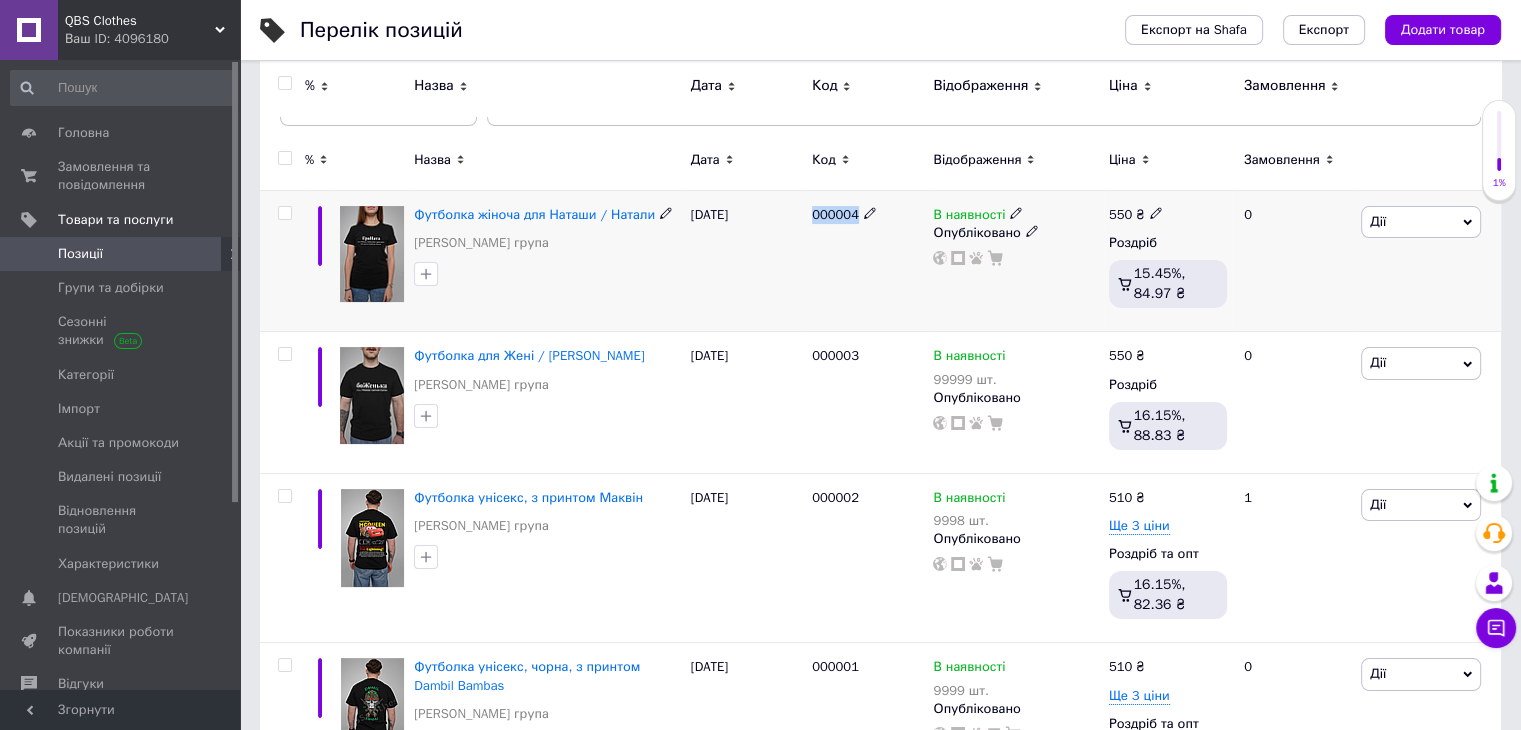drag, startPoint x: 812, startPoint y: 212, endPoint x: 859, endPoint y: 214, distance: 47.042534 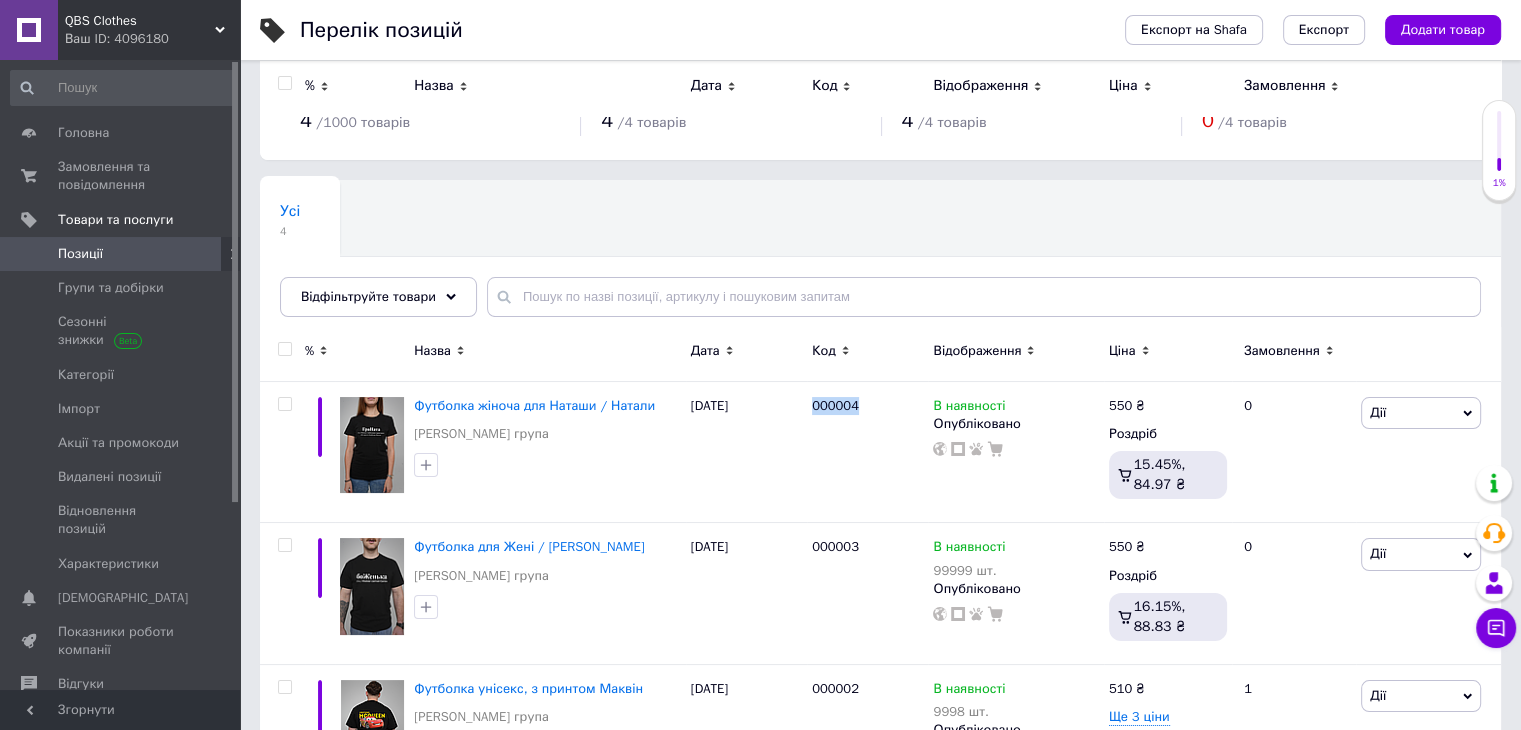 scroll, scrollTop: 12, scrollLeft: 0, axis: vertical 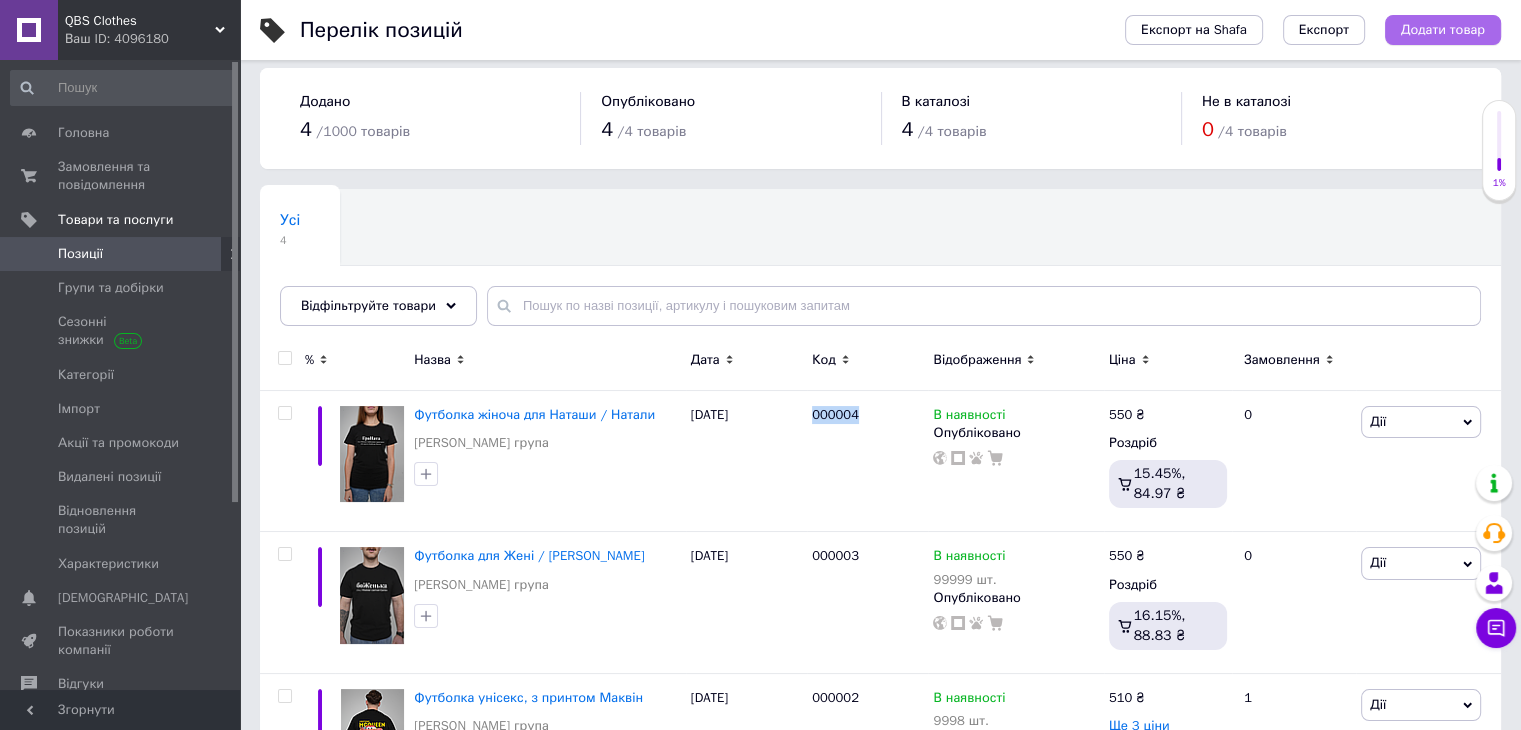 click on "Додати товар" at bounding box center [1443, 30] 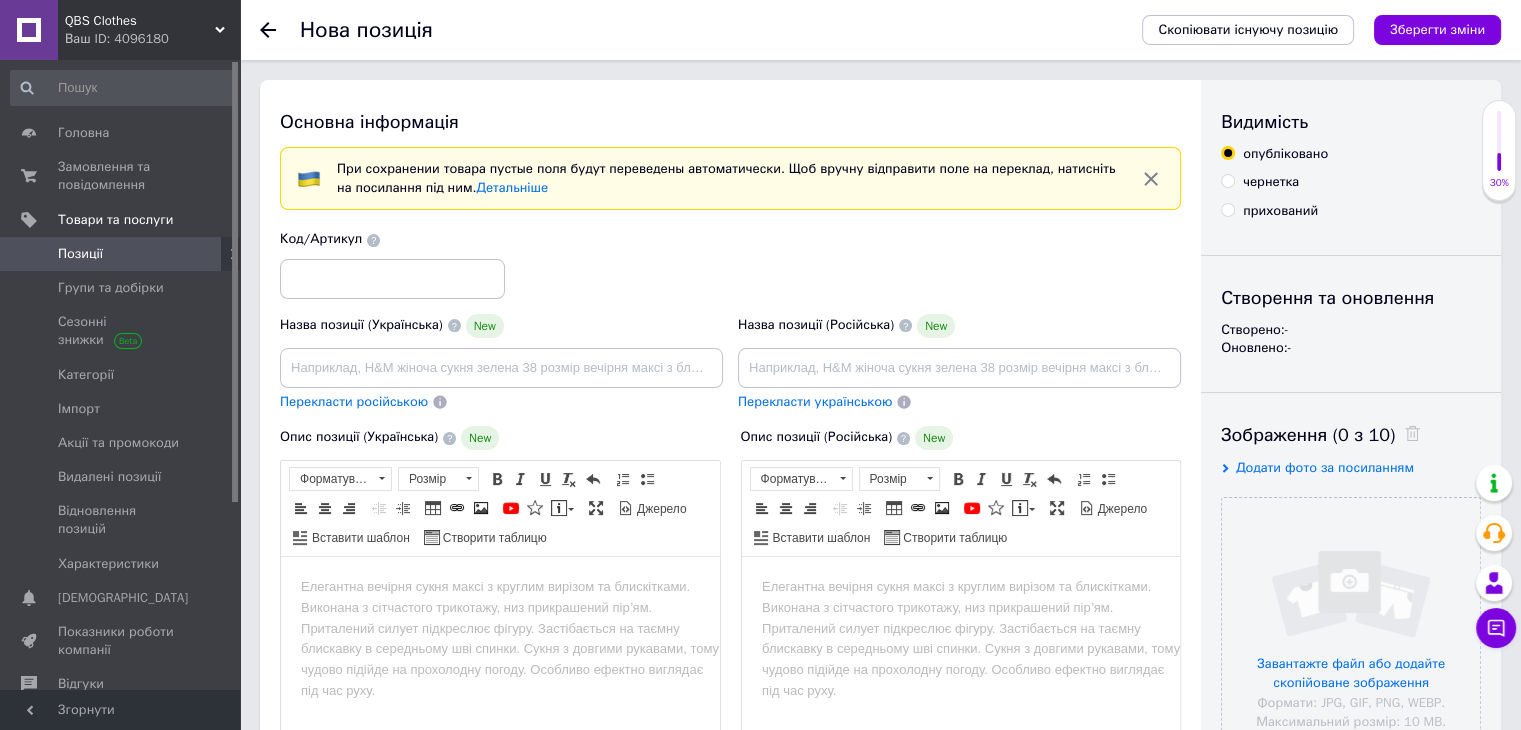 scroll, scrollTop: 0, scrollLeft: 0, axis: both 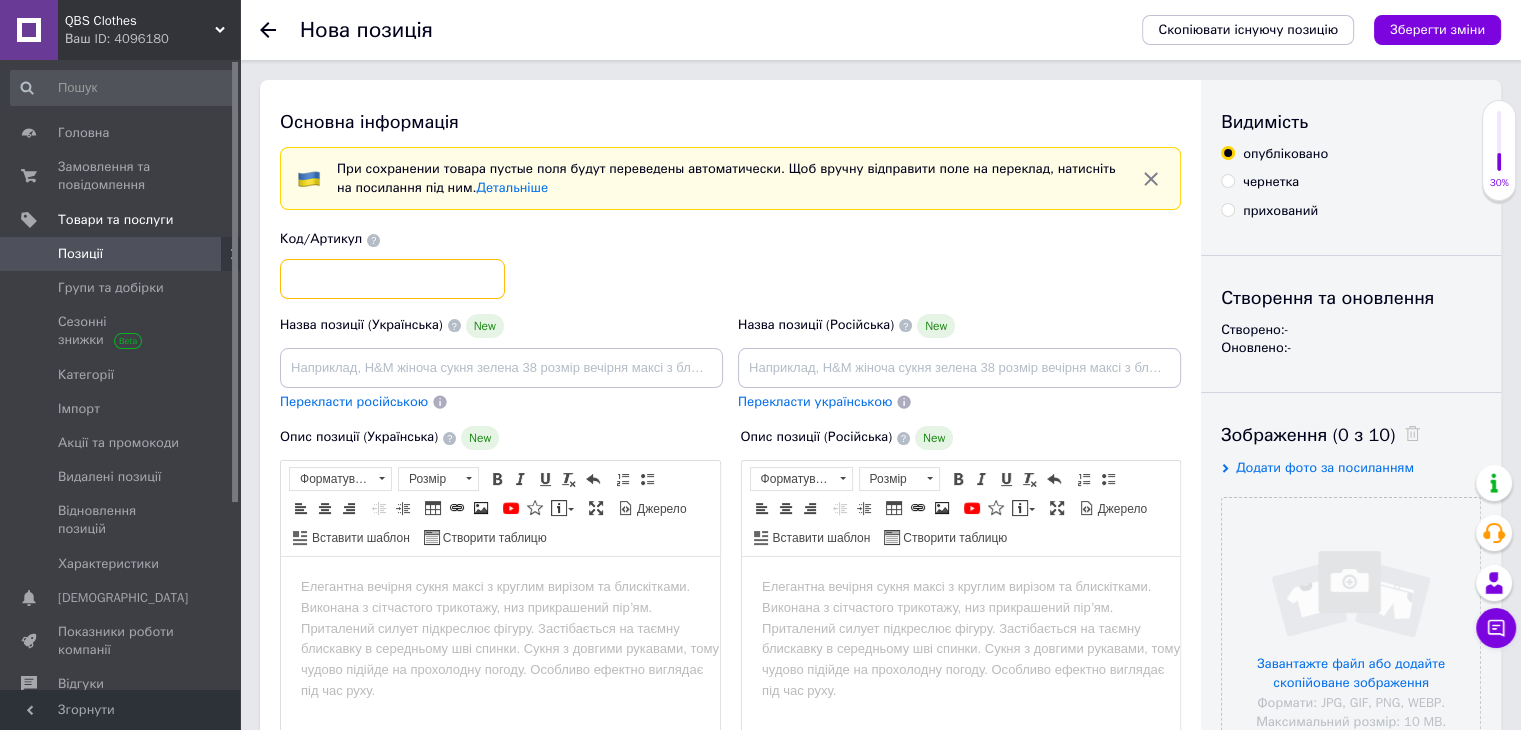 click at bounding box center [392, 279] 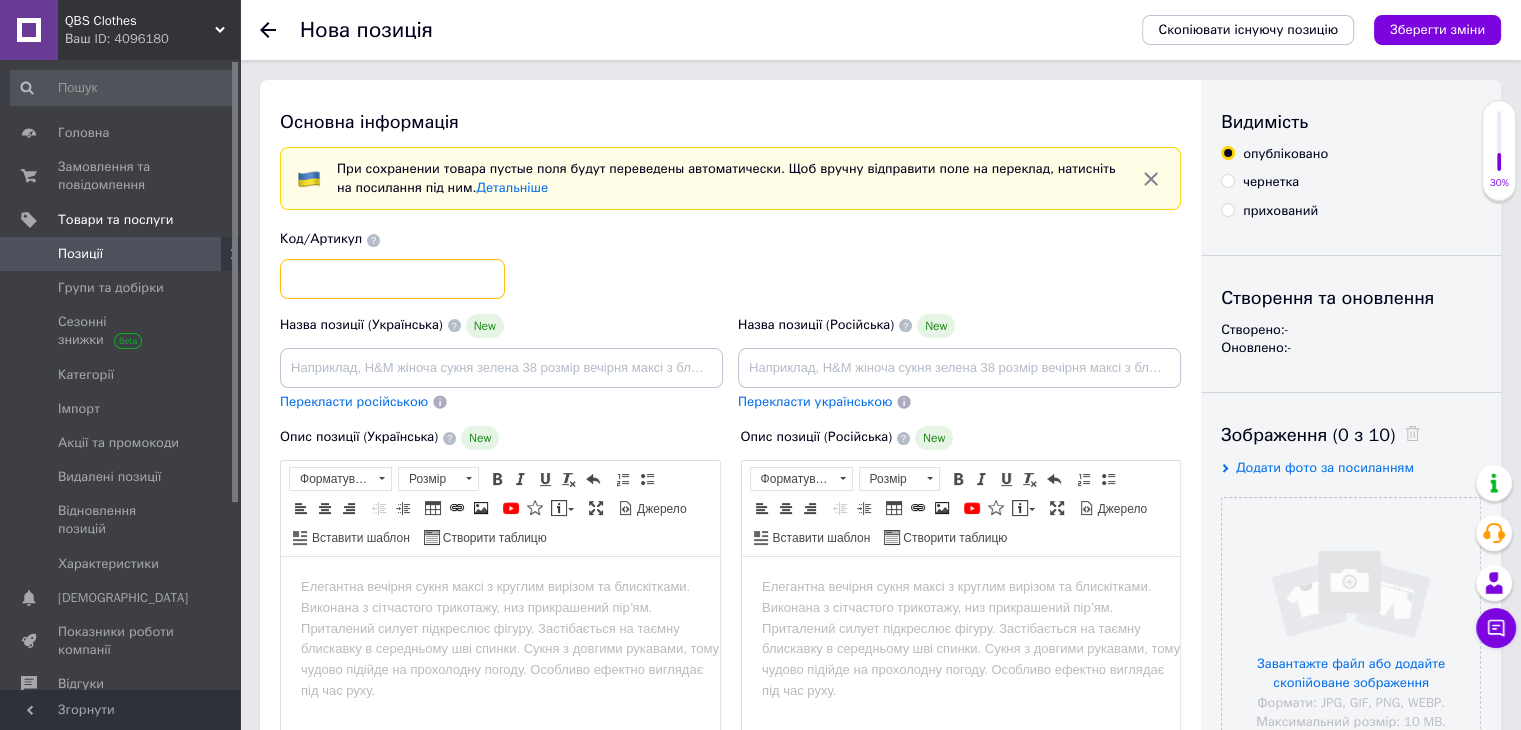 paste on "000004" 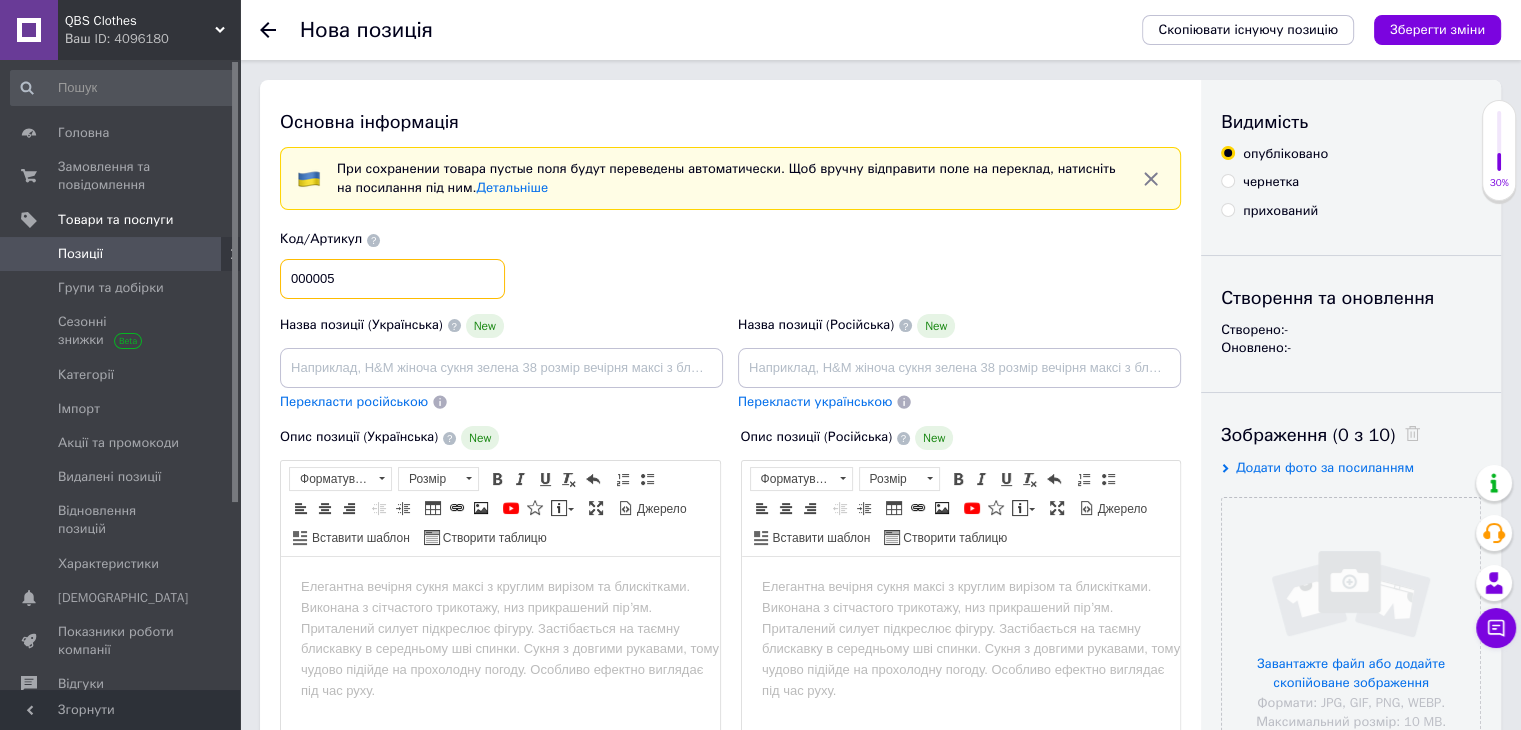 type on "000005" 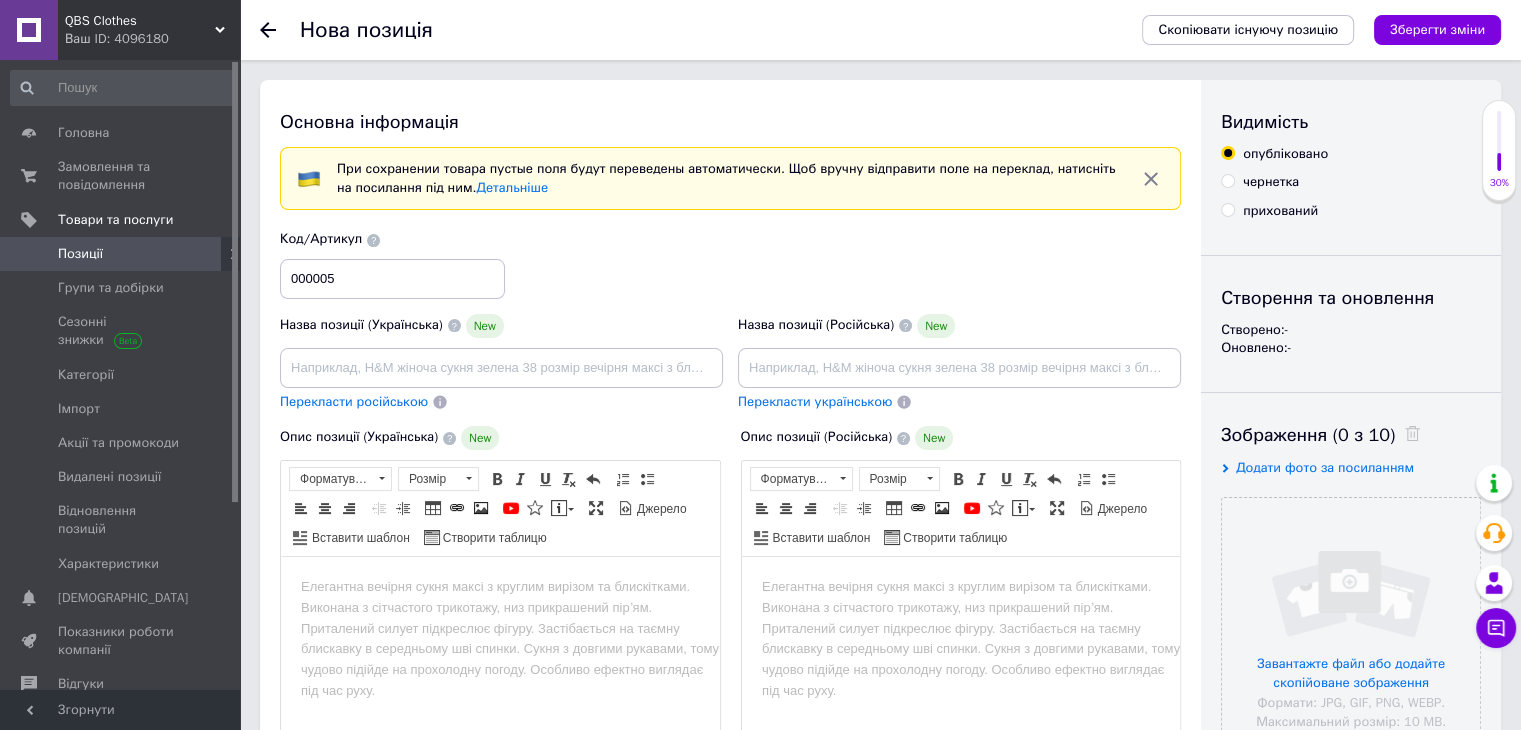 click on "Назва позиції (Українська) New" at bounding box center [501, 351] 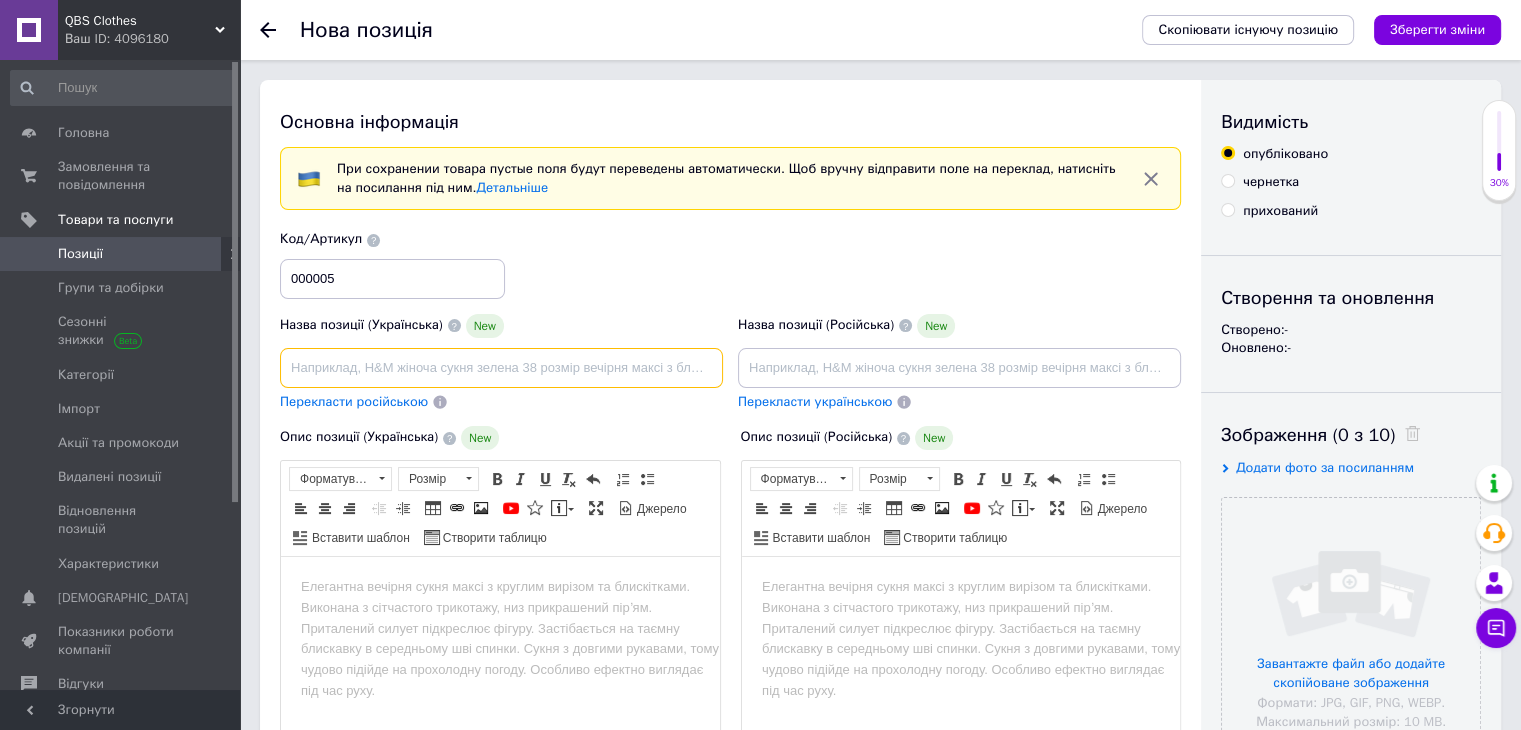 click at bounding box center (501, 368) 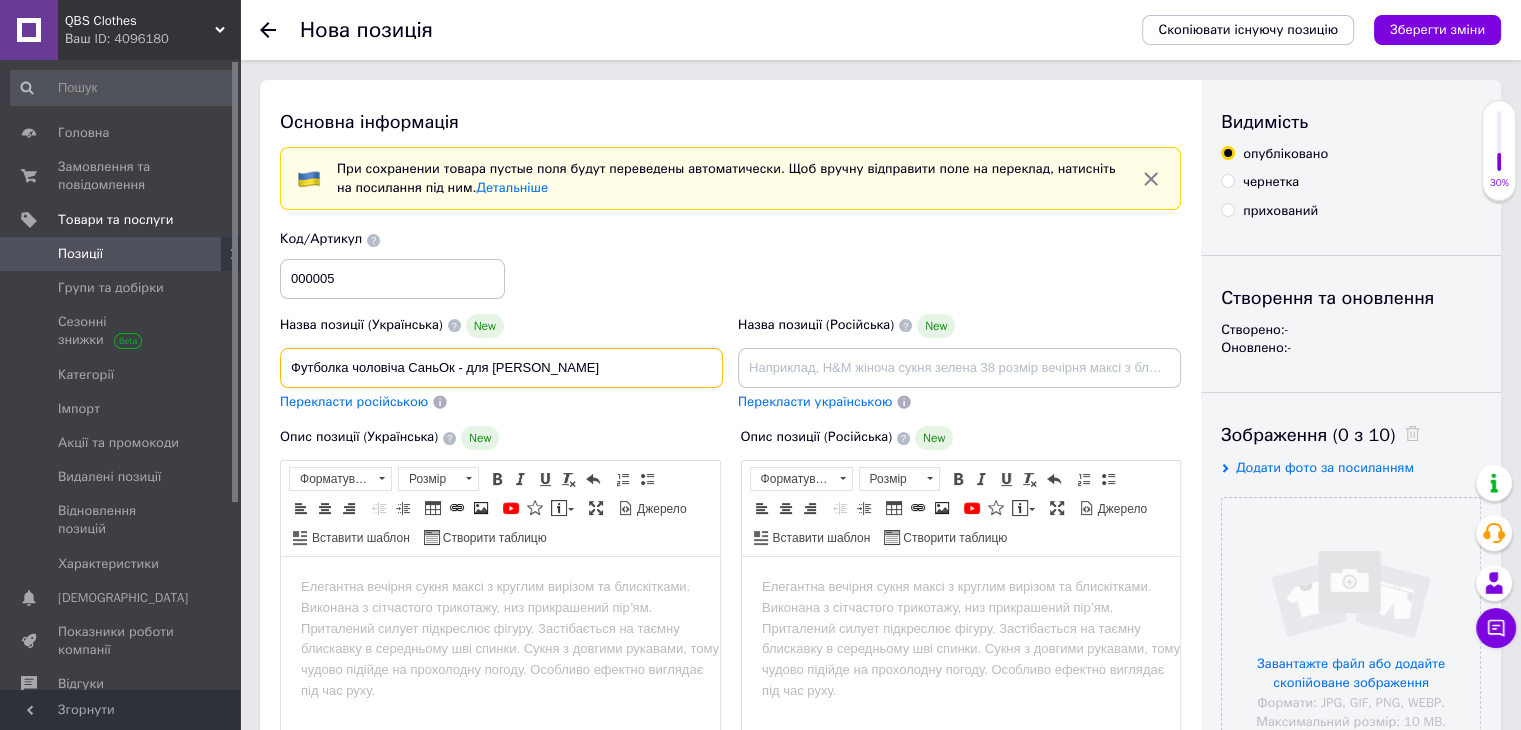 type on "Футболка чоловіча СаньОк - для [PERSON_NAME]" 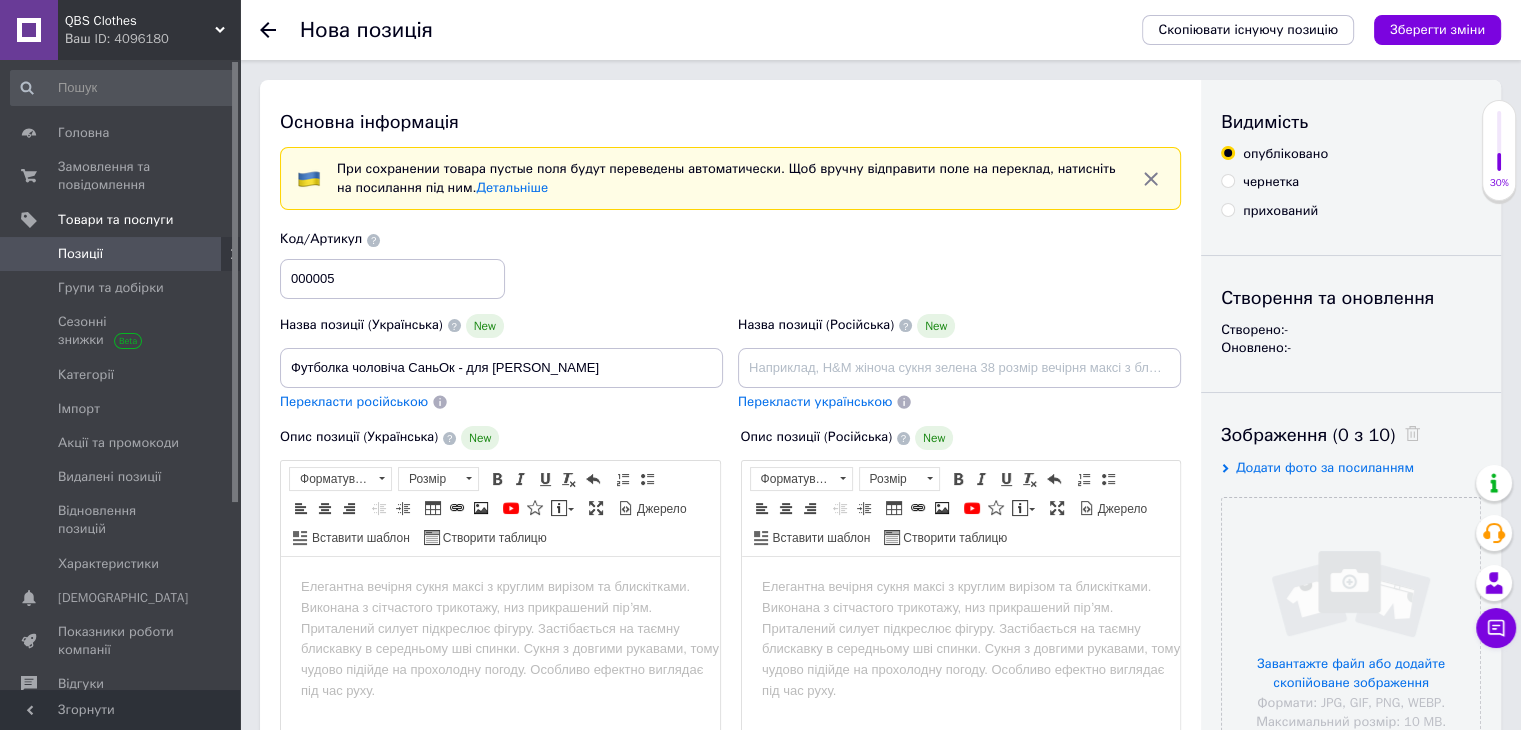click on "Перекласти російською" at bounding box center (354, 401) 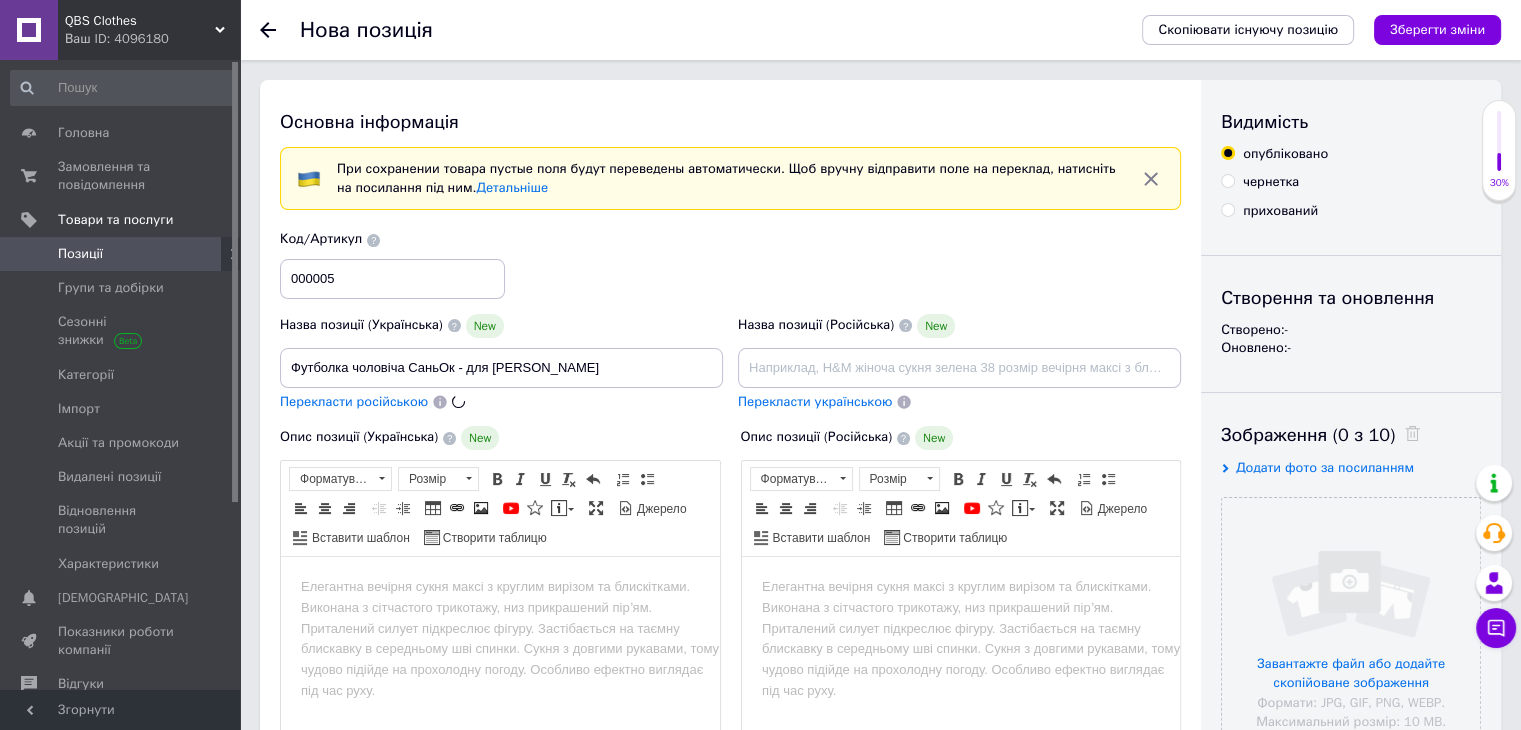 type on "Футболка мужская СаньОк - для [PERSON_NAME]" 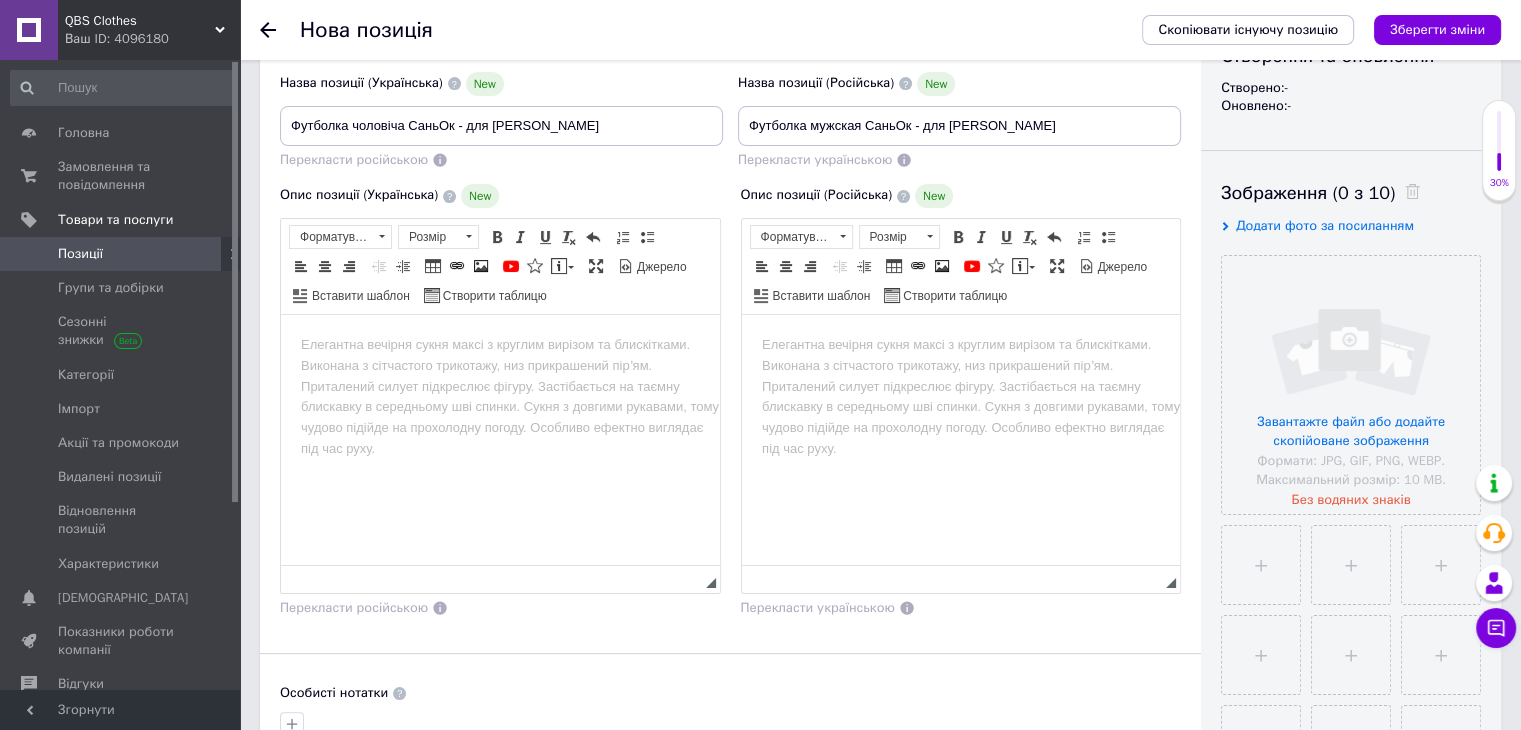 scroll, scrollTop: 300, scrollLeft: 0, axis: vertical 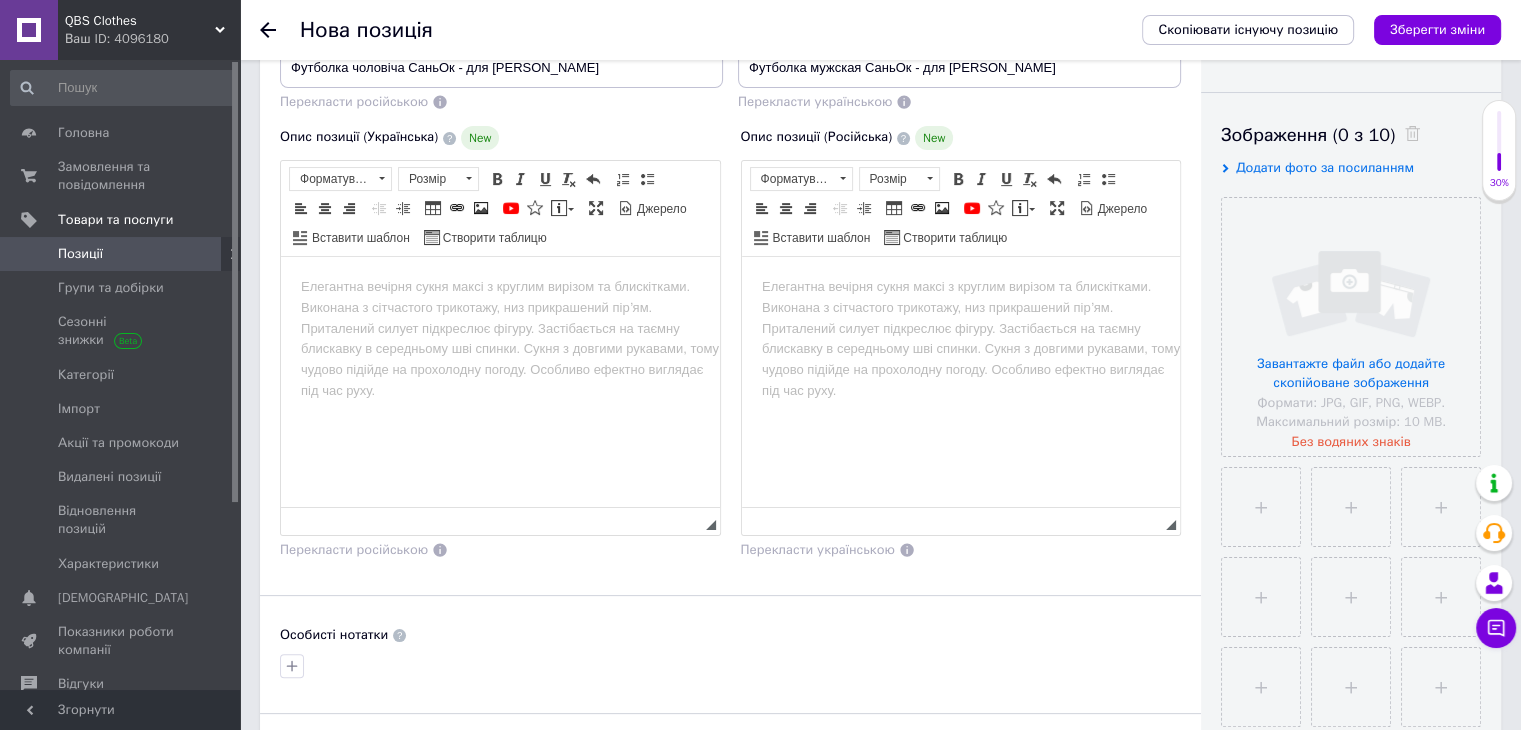 click at bounding box center [500, 287] 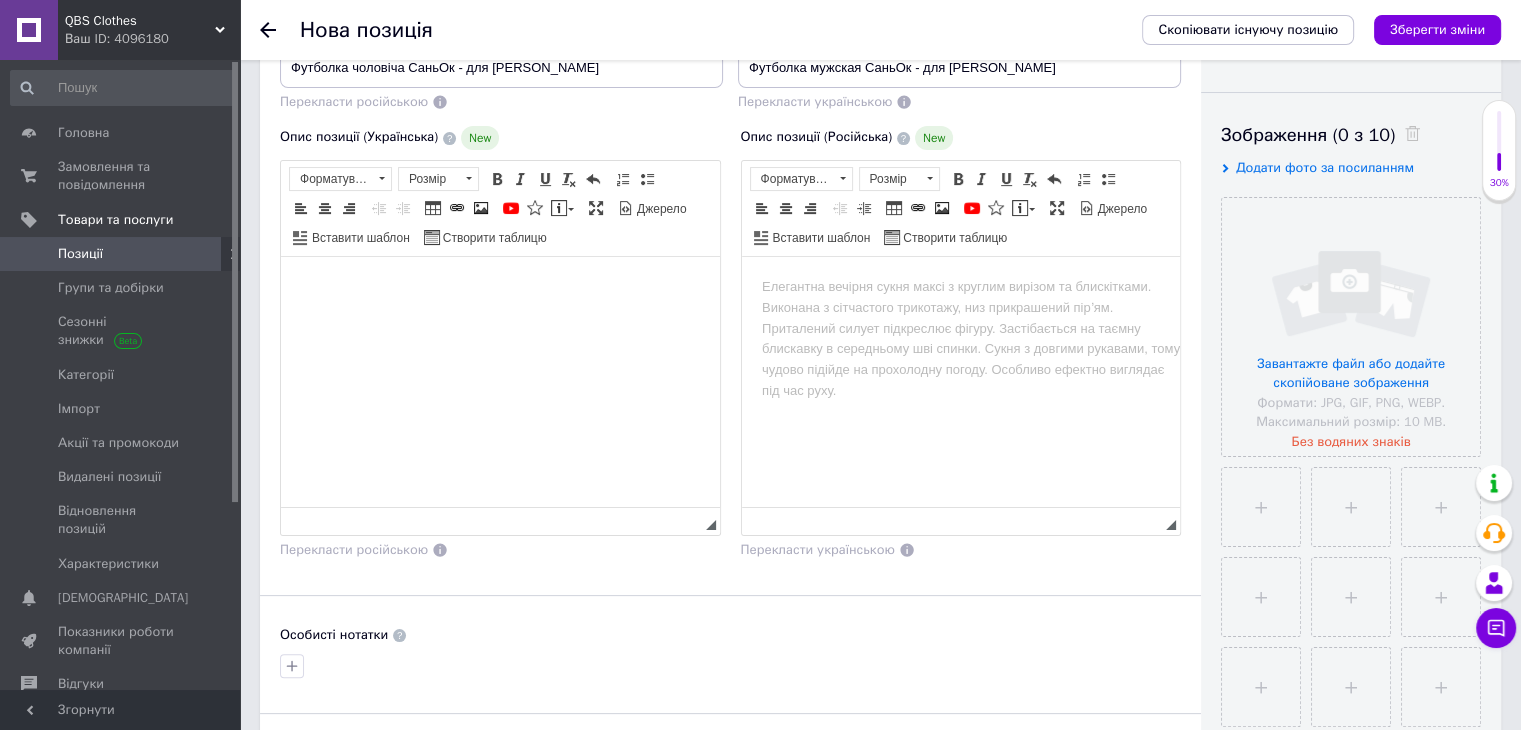 type 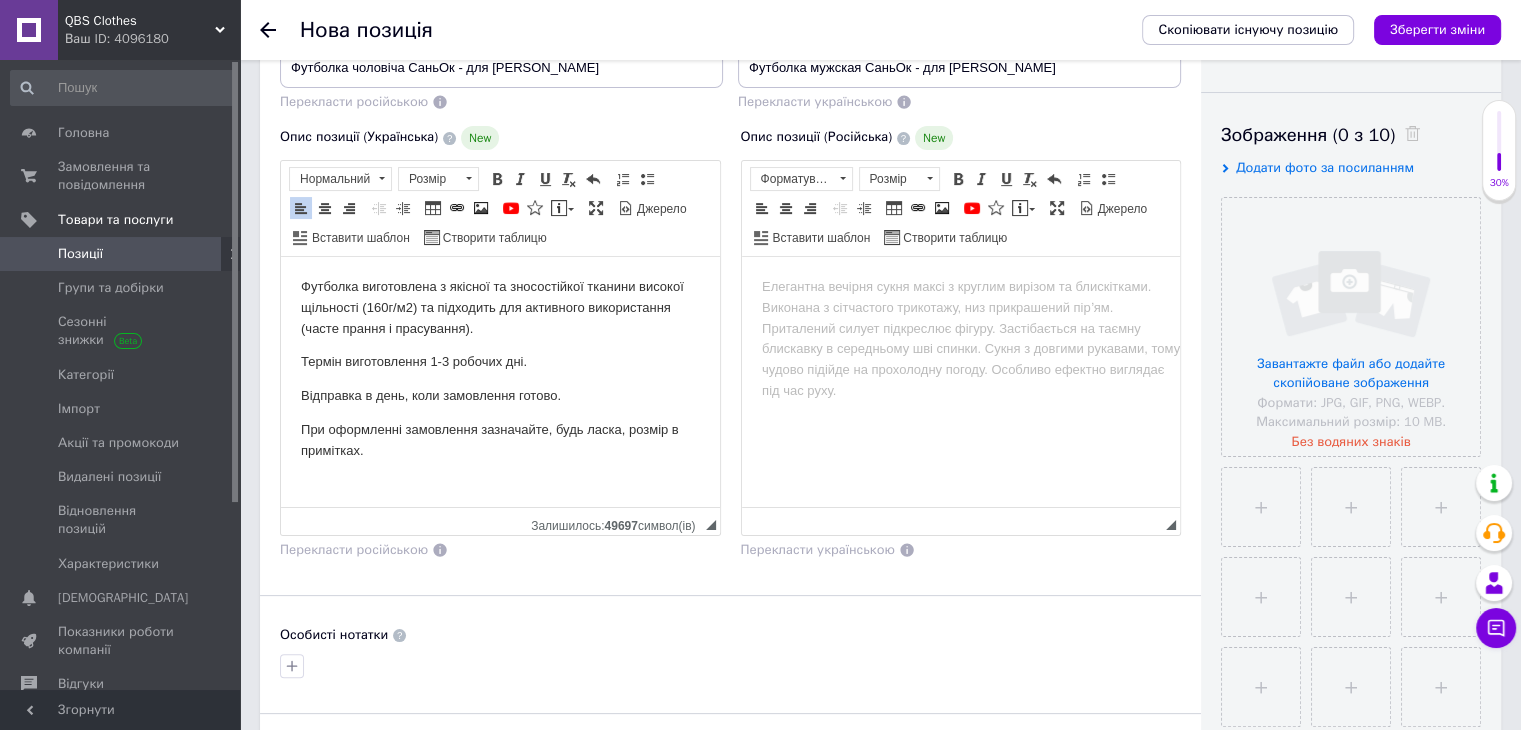click on "Футболка виготовлена з якісної та зносостійкої тканини високої щільності (160г/м2) та підходить для активного використання (часте прання і прасування)." at bounding box center [500, 308] 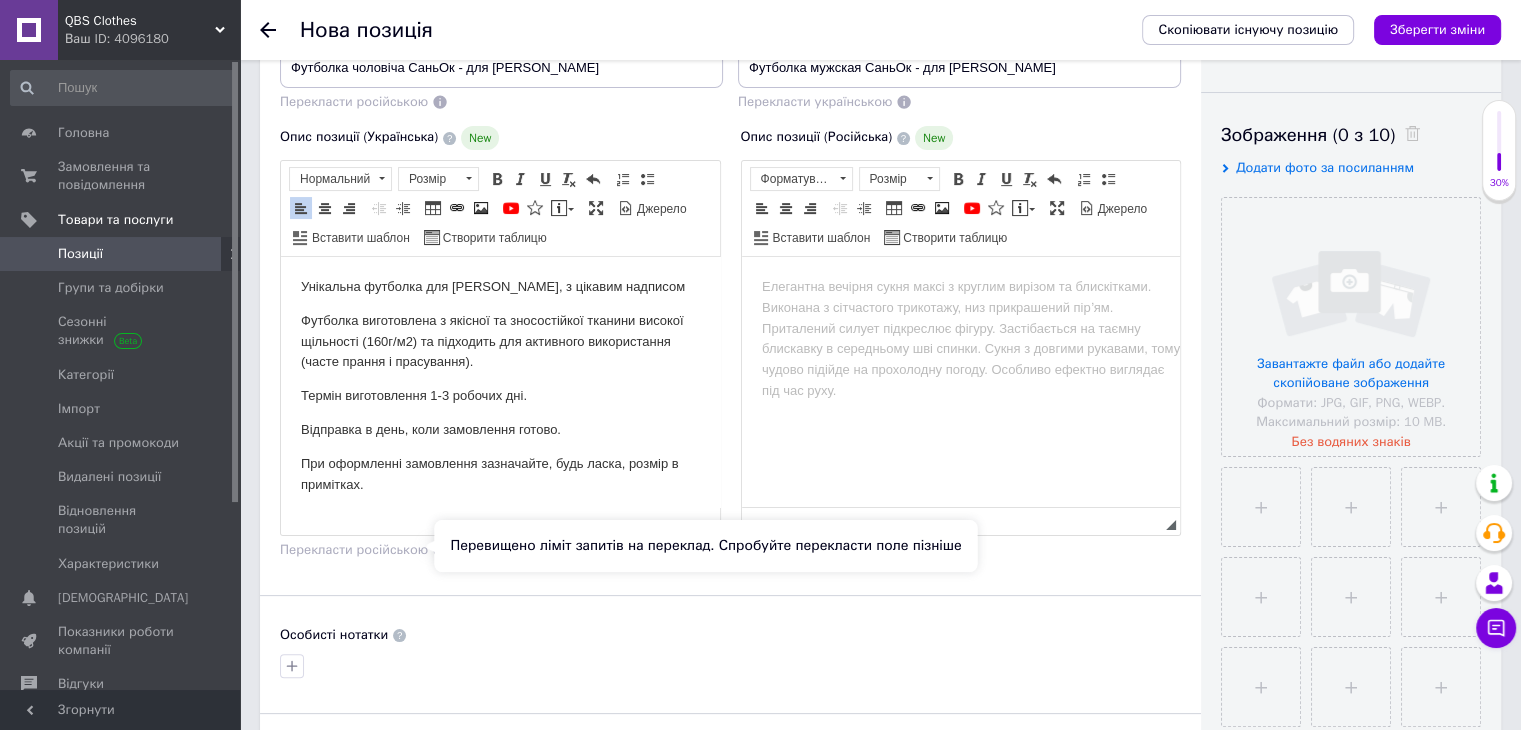 click on "Перекласти російською" at bounding box center (354, 549) 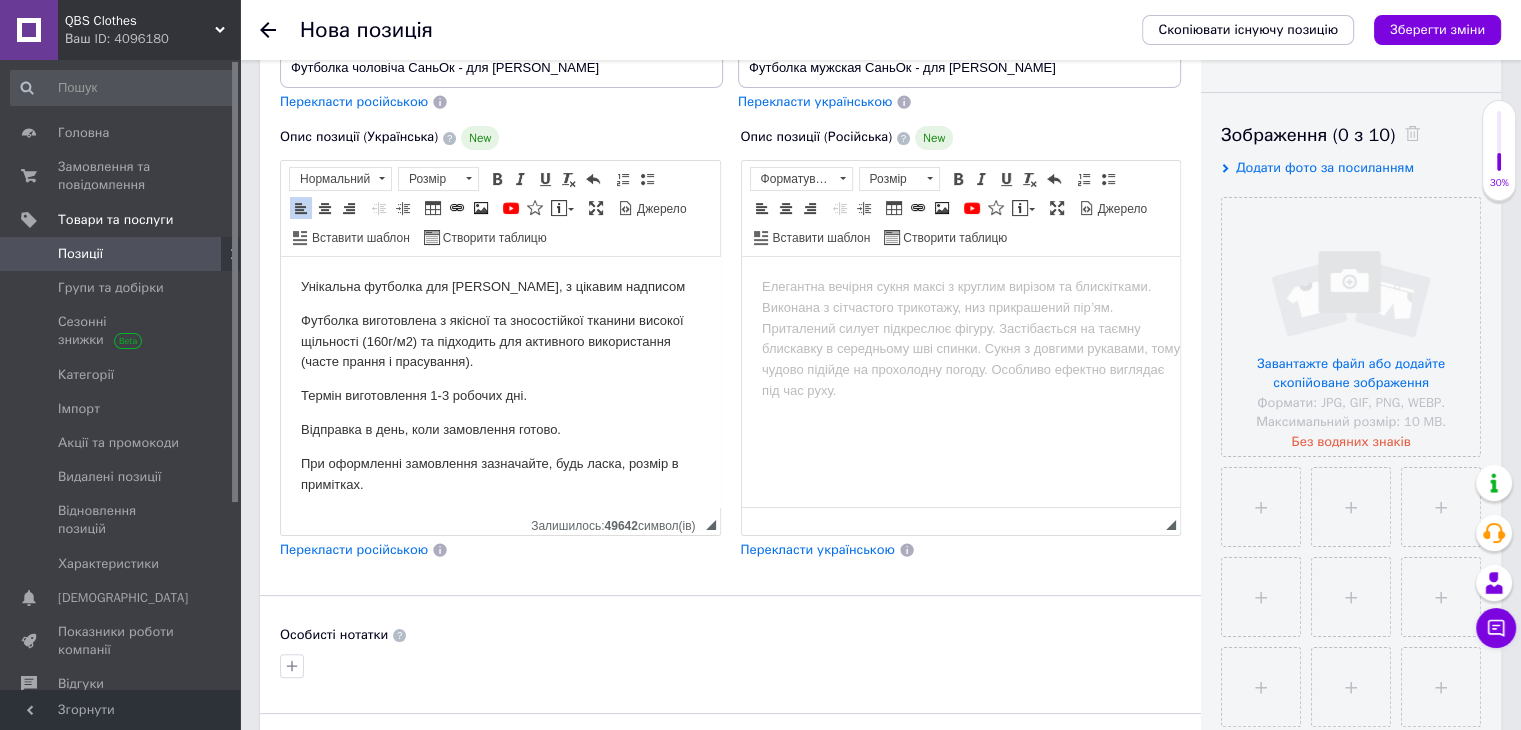 click on "Перекласти російською" at bounding box center [354, 549] 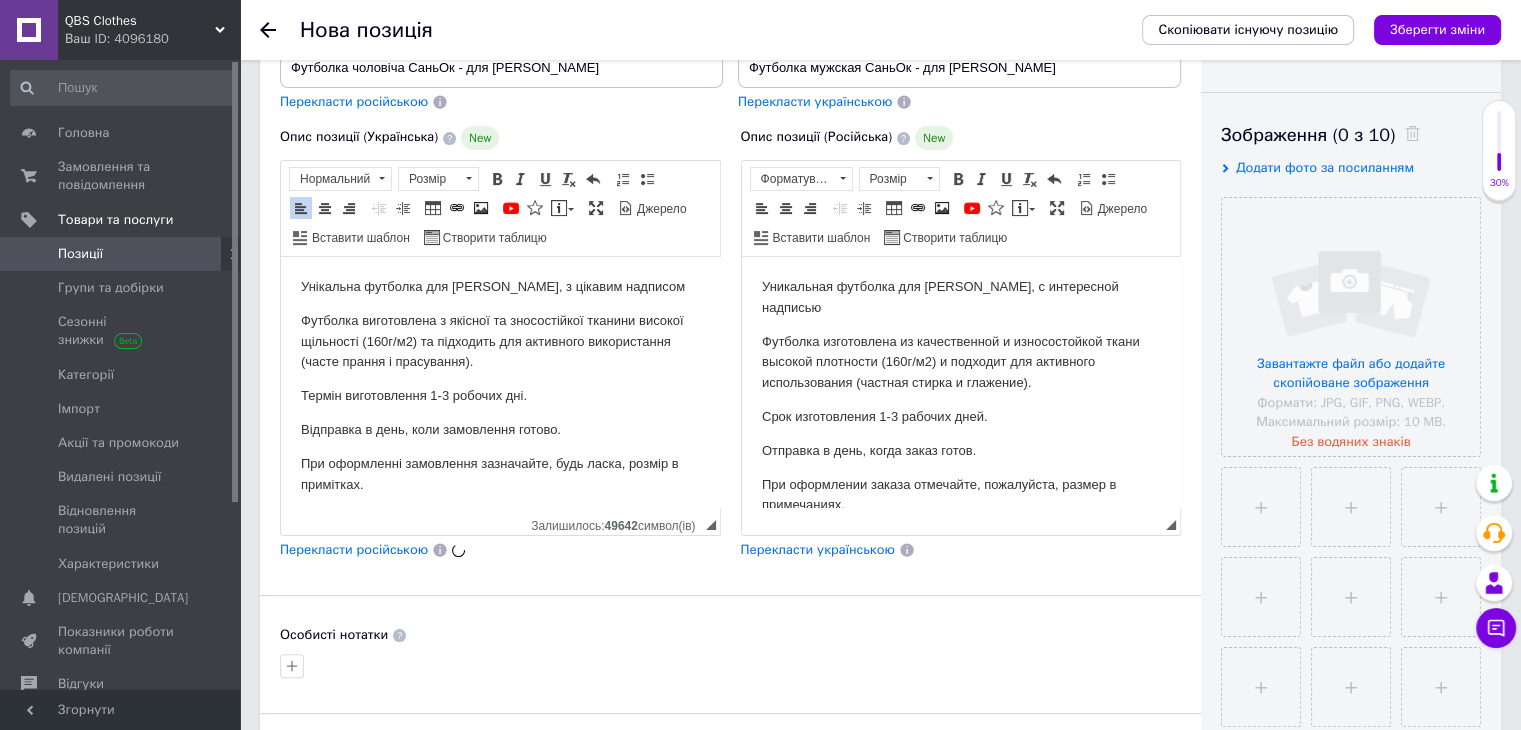 click on "Уникальная футболка для [PERSON_NAME], с интересной надписью Футболка изготовлена из качественной и износостойкой ткани высокой плотности (160г/м2) и подходит для активного использования (частная стирка и глажение). Срок изготовления 1-3 рабочих дней. Отправка в день, когда заказ готов. При оформлении заказа отмечайте, пожалуйста, размер в примечаниях." at bounding box center (960, 396) 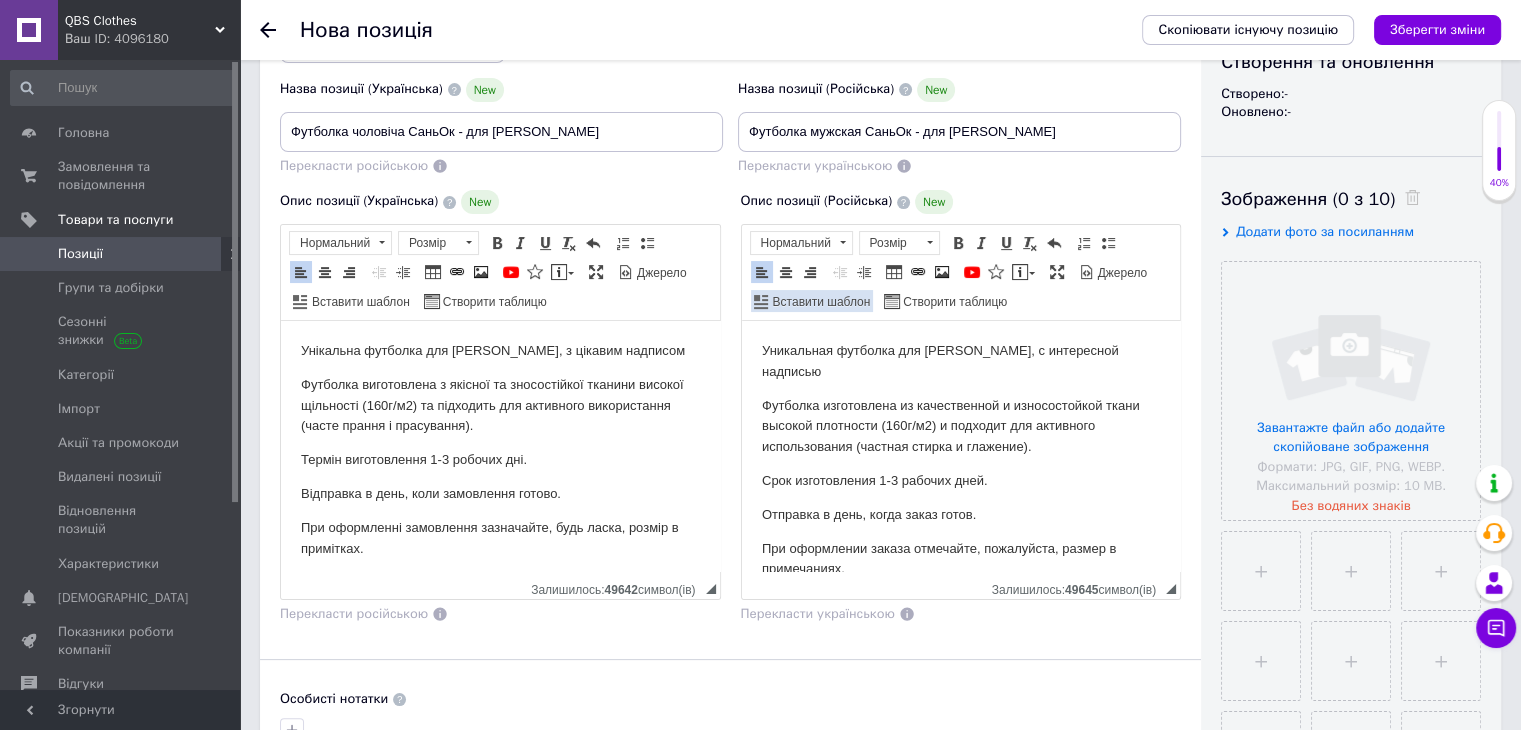 scroll, scrollTop: 200, scrollLeft: 0, axis: vertical 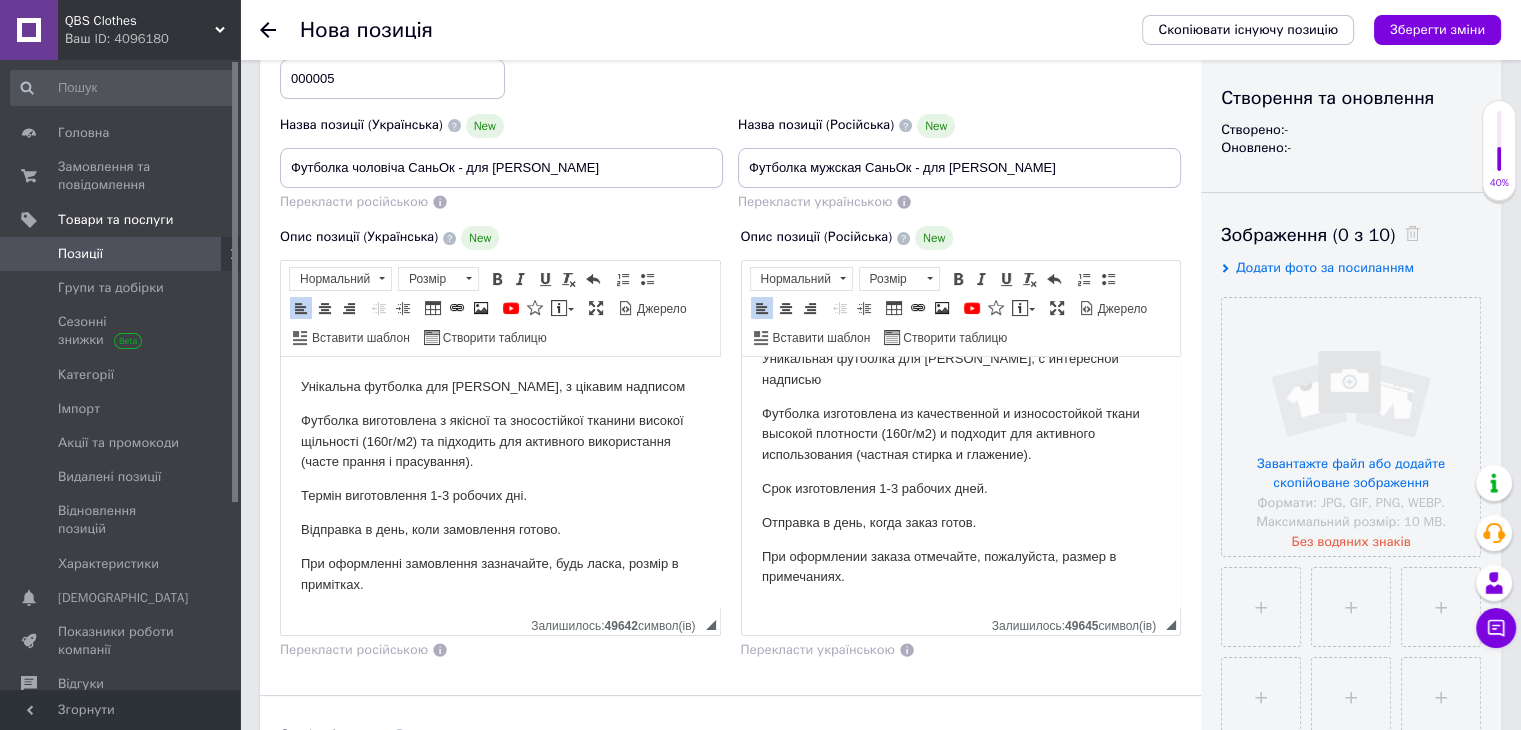 click on "Футболка изготовлена из качественной и износостойкой ткани высокой плотности (160г/м2) и подходит для активного использования (частная стирка и глажение)." at bounding box center (960, 435) 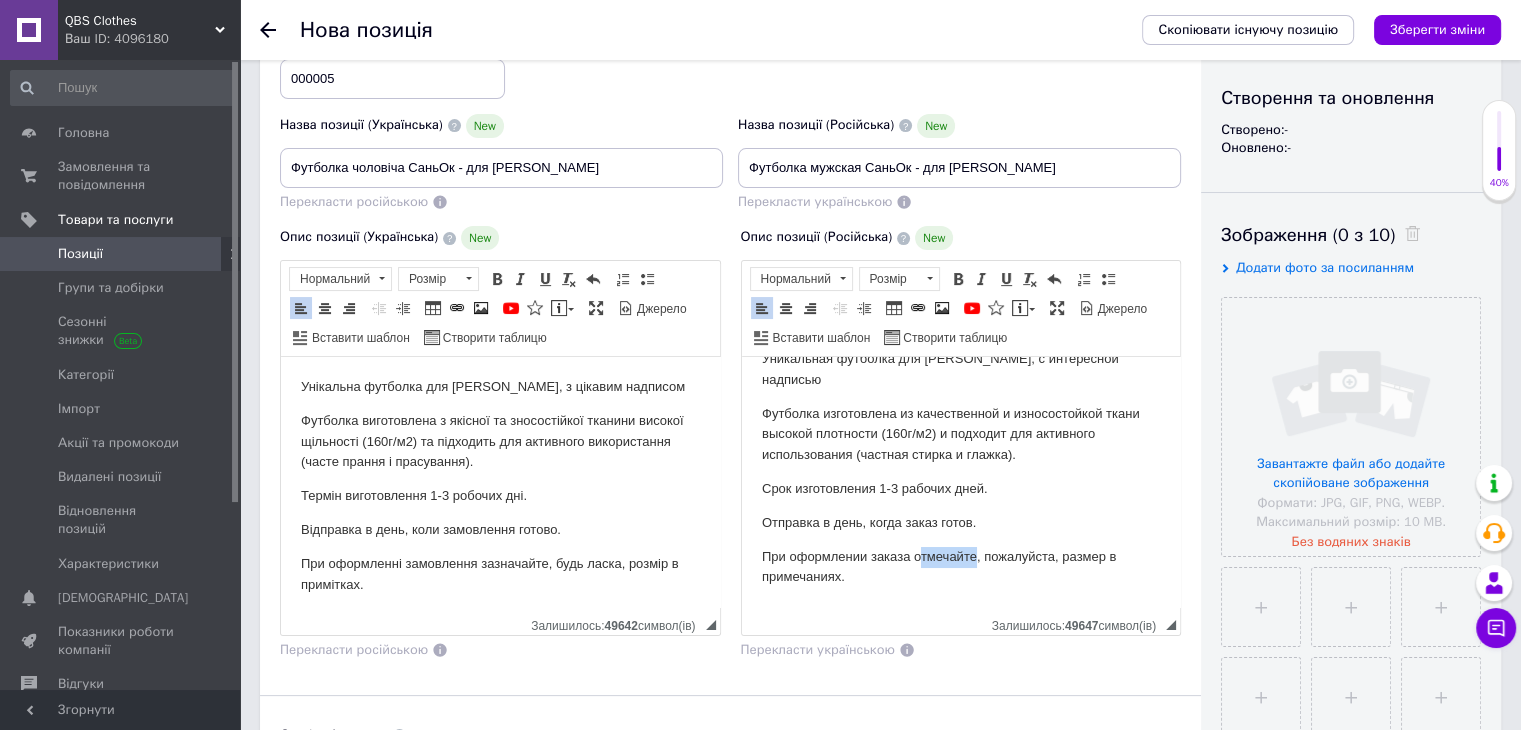 drag, startPoint x: 971, startPoint y: 555, endPoint x: 916, endPoint y: 546, distance: 55.7315 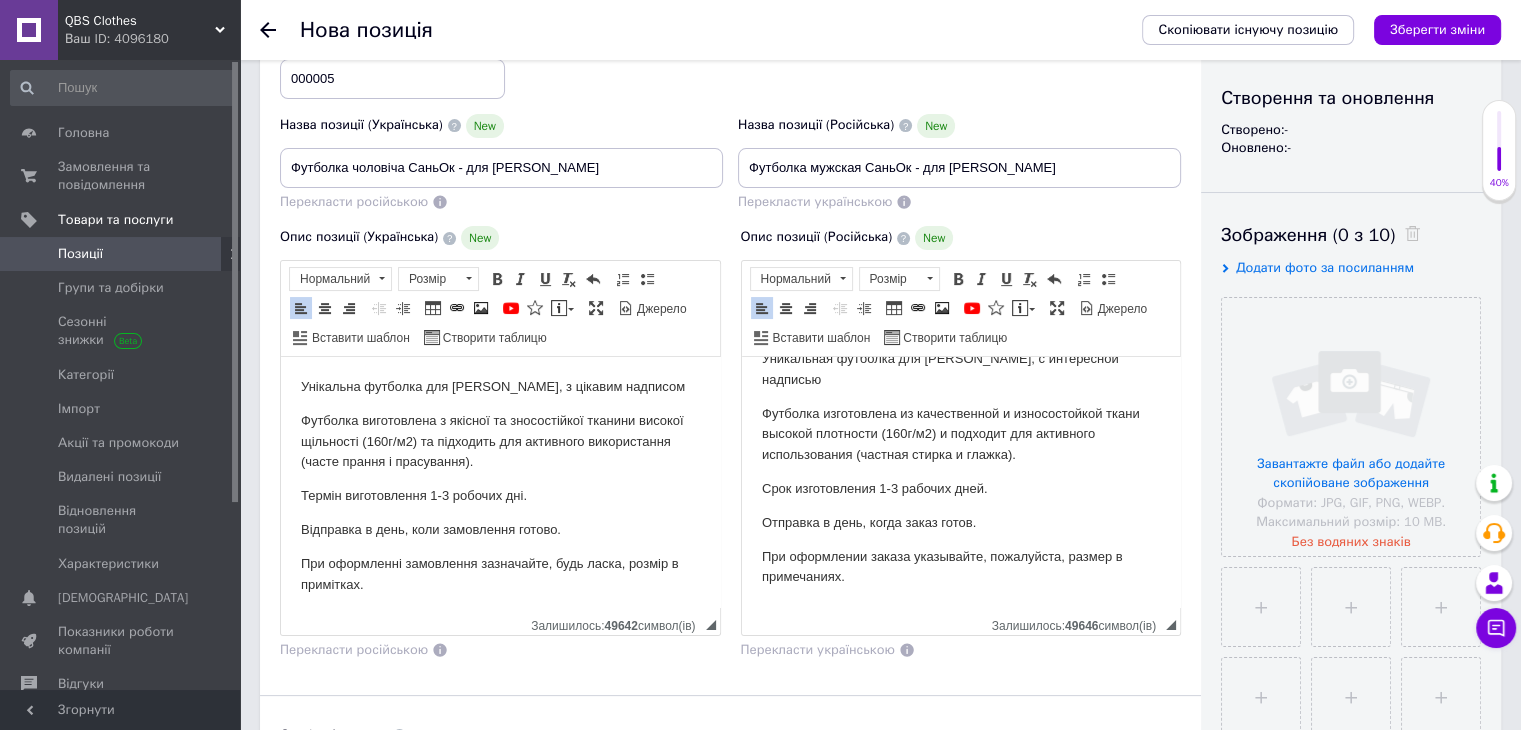 scroll, scrollTop: 0, scrollLeft: 0, axis: both 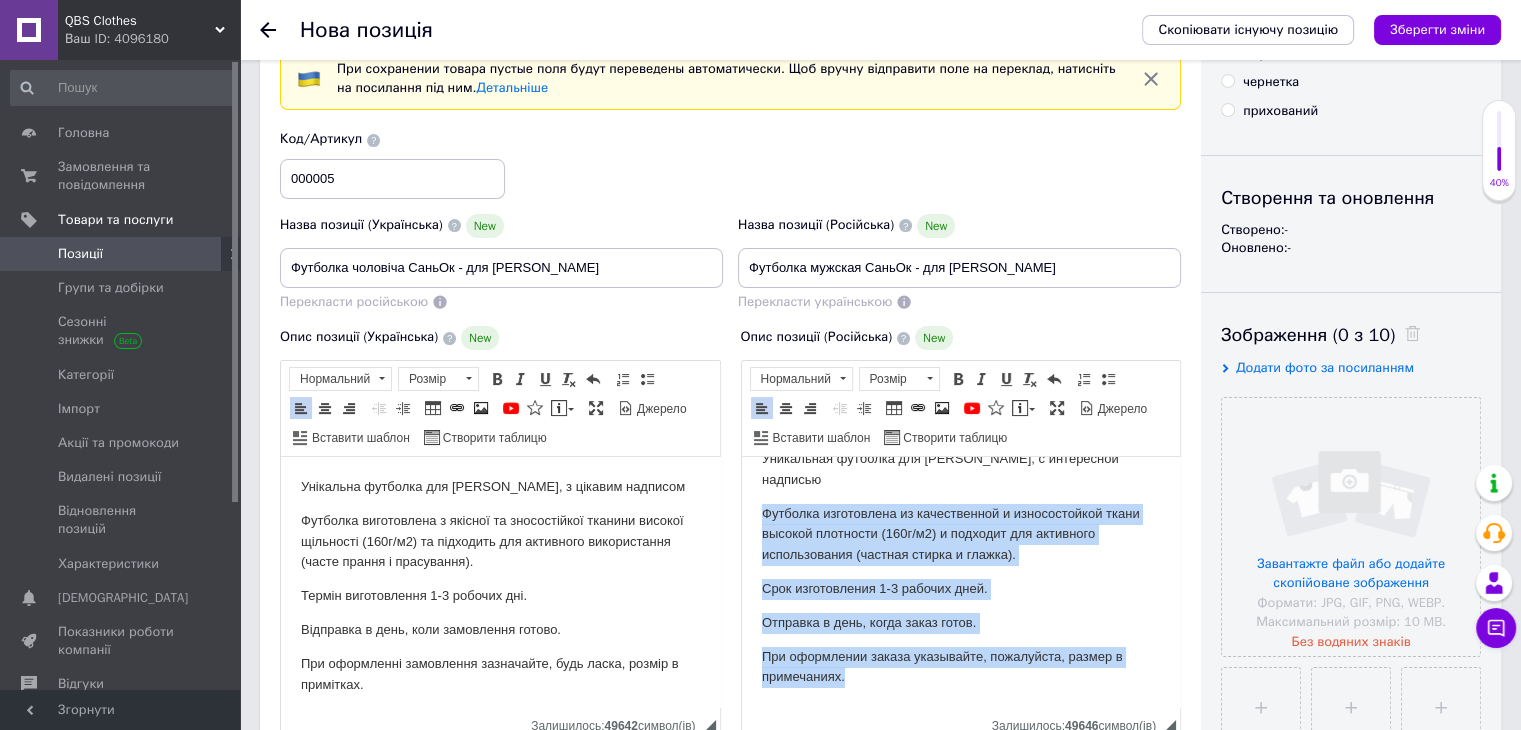 drag, startPoint x: 760, startPoint y: 541, endPoint x: 933, endPoint y: 702, distance: 236.32605 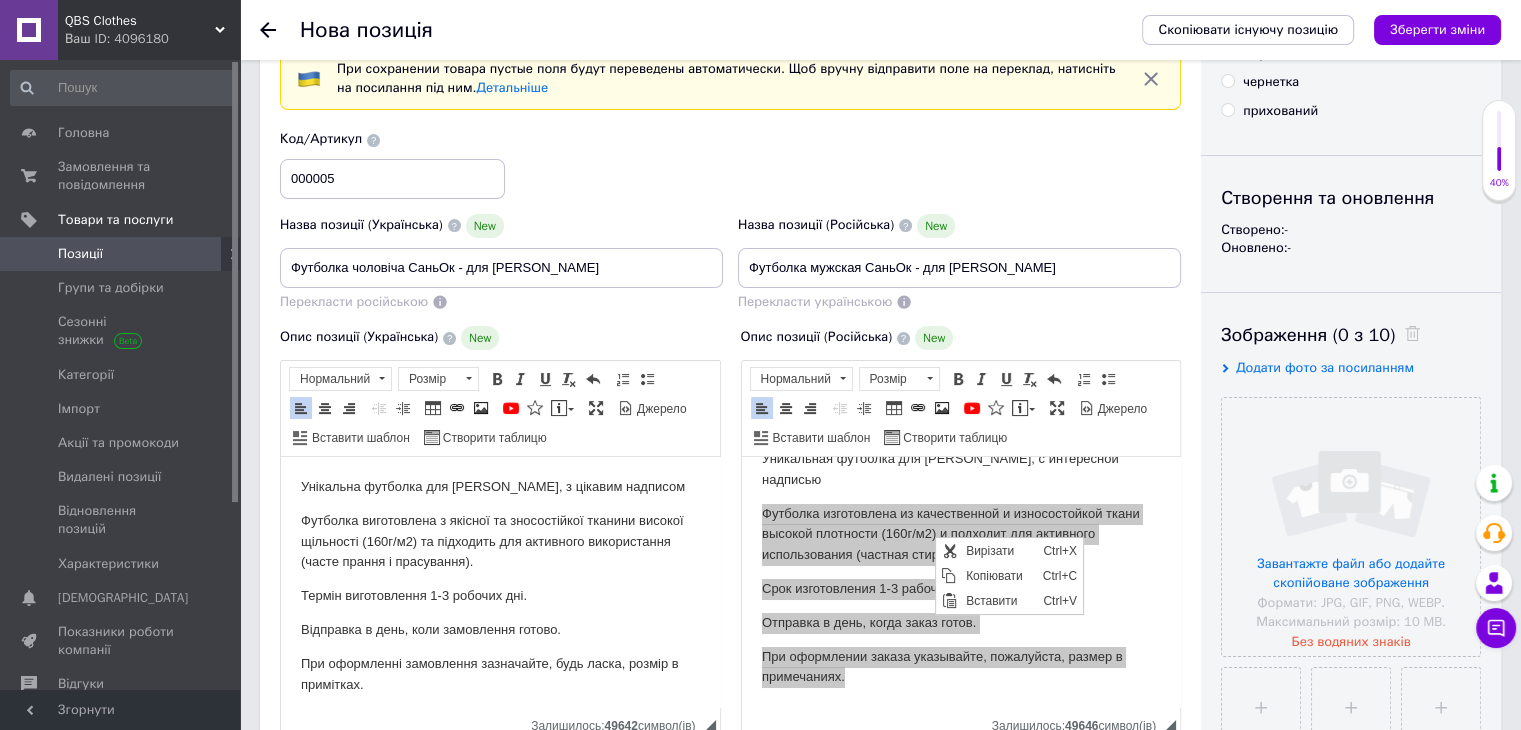 scroll, scrollTop: 0, scrollLeft: 0, axis: both 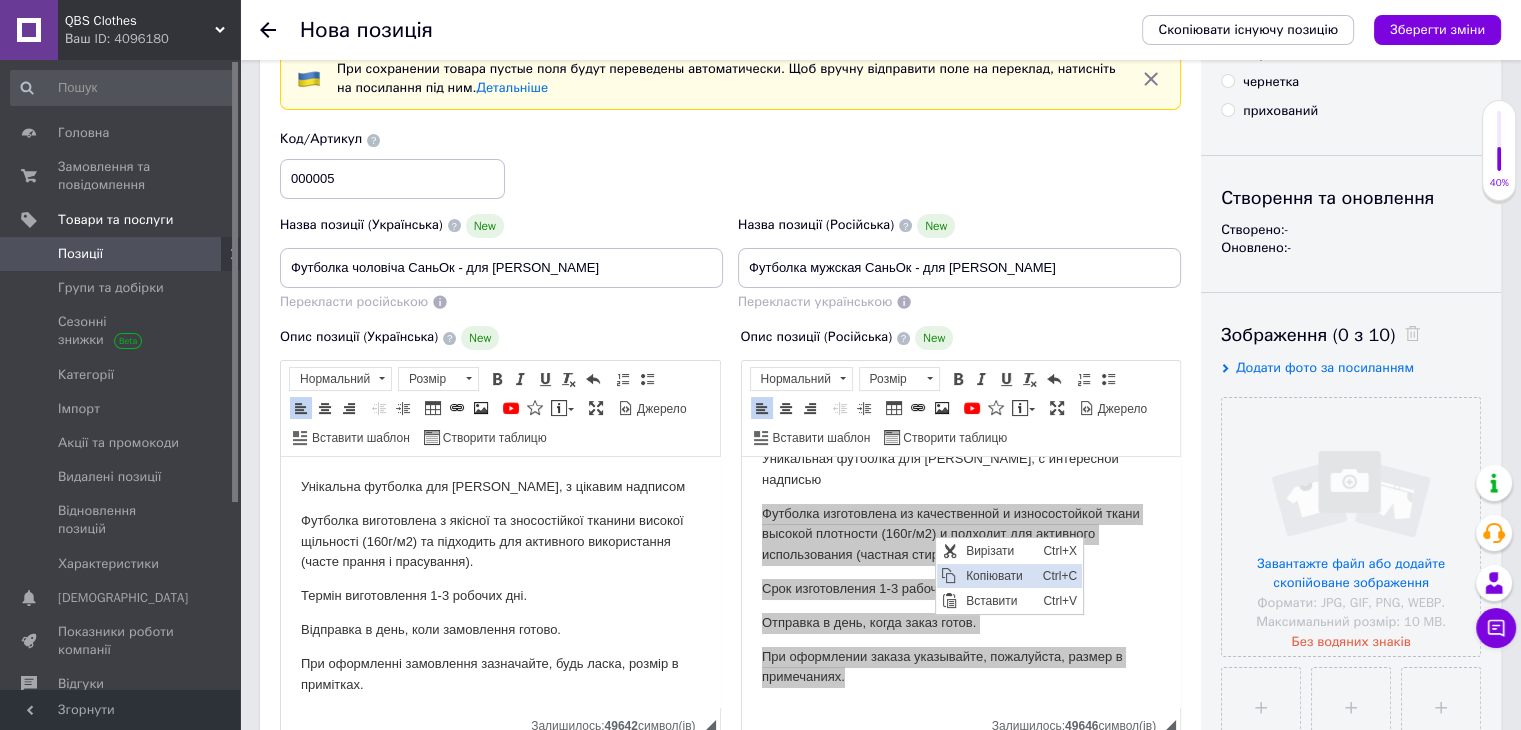 click on "Копіювати" at bounding box center [999, 576] 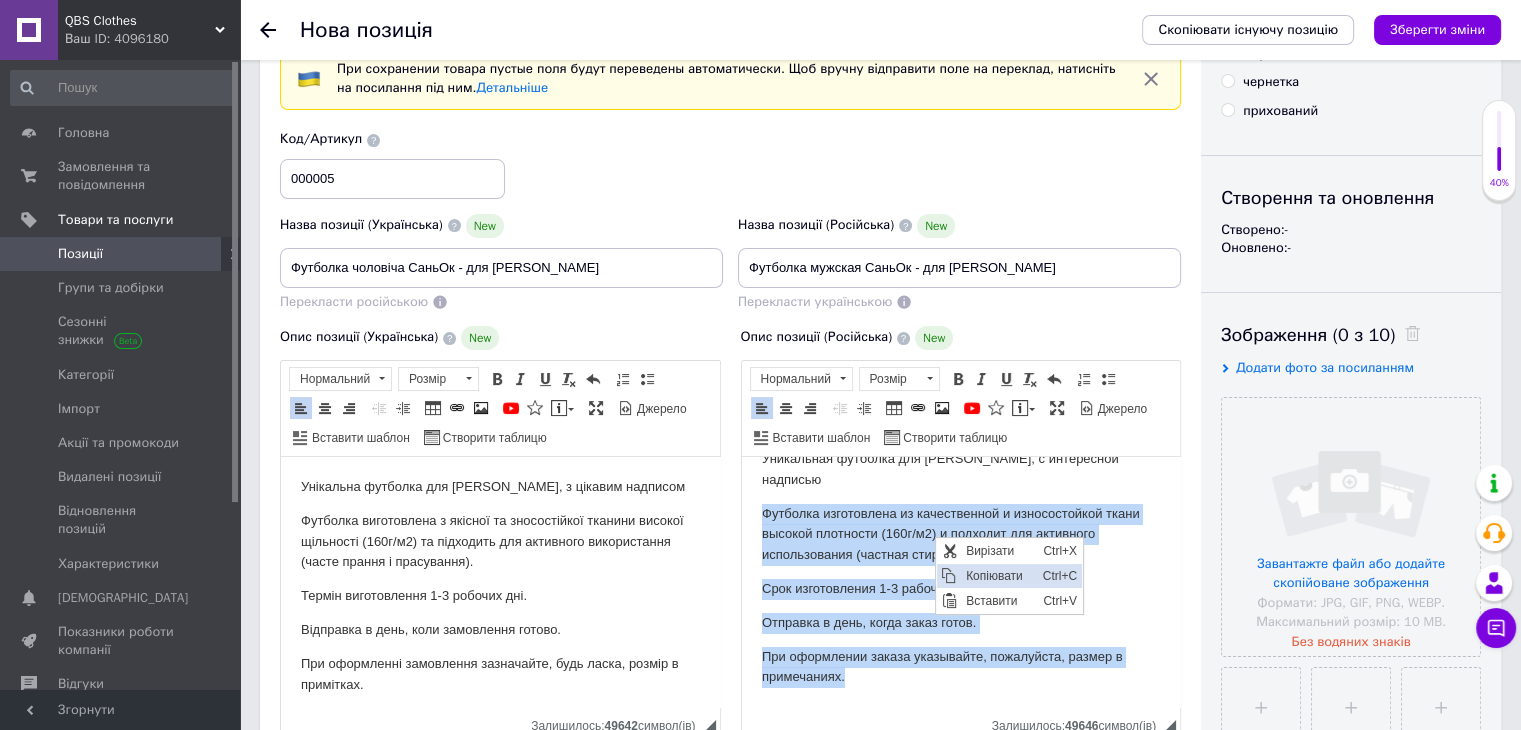 copy on "Футболка изготовлена из качественной и износостойкой ткани высокой плотности (160г/м2) и подходит для активного использования (частная стирка и глажка). Срок изготовления 1-3 рабочих дней. Отправка в день, когда заказ готов. При оформлении заказа указывайте, пожалуйста, размер в примечаниях." 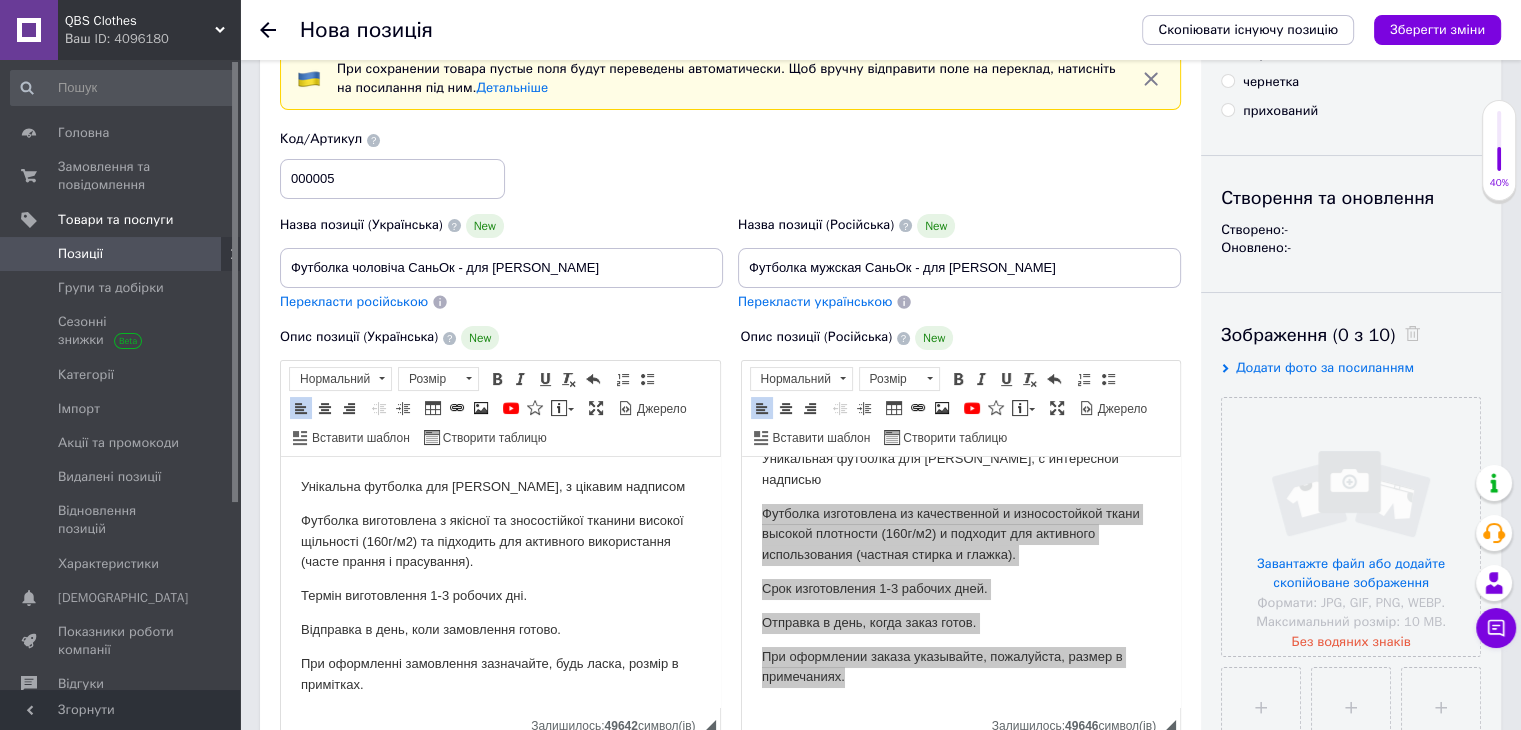 drag, startPoint x: 891, startPoint y: 141, endPoint x: 853, endPoint y: 165, distance: 44.94441 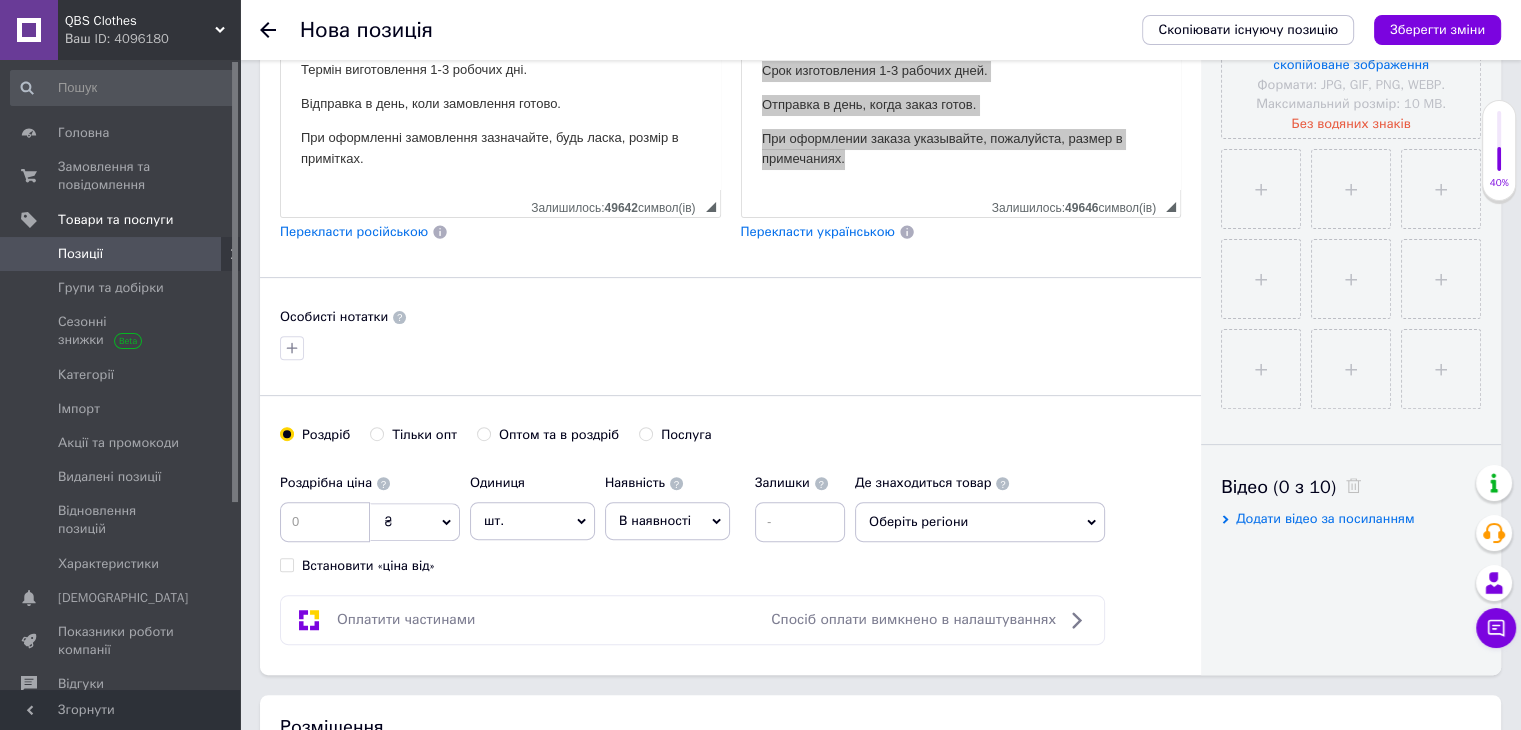 scroll, scrollTop: 800, scrollLeft: 0, axis: vertical 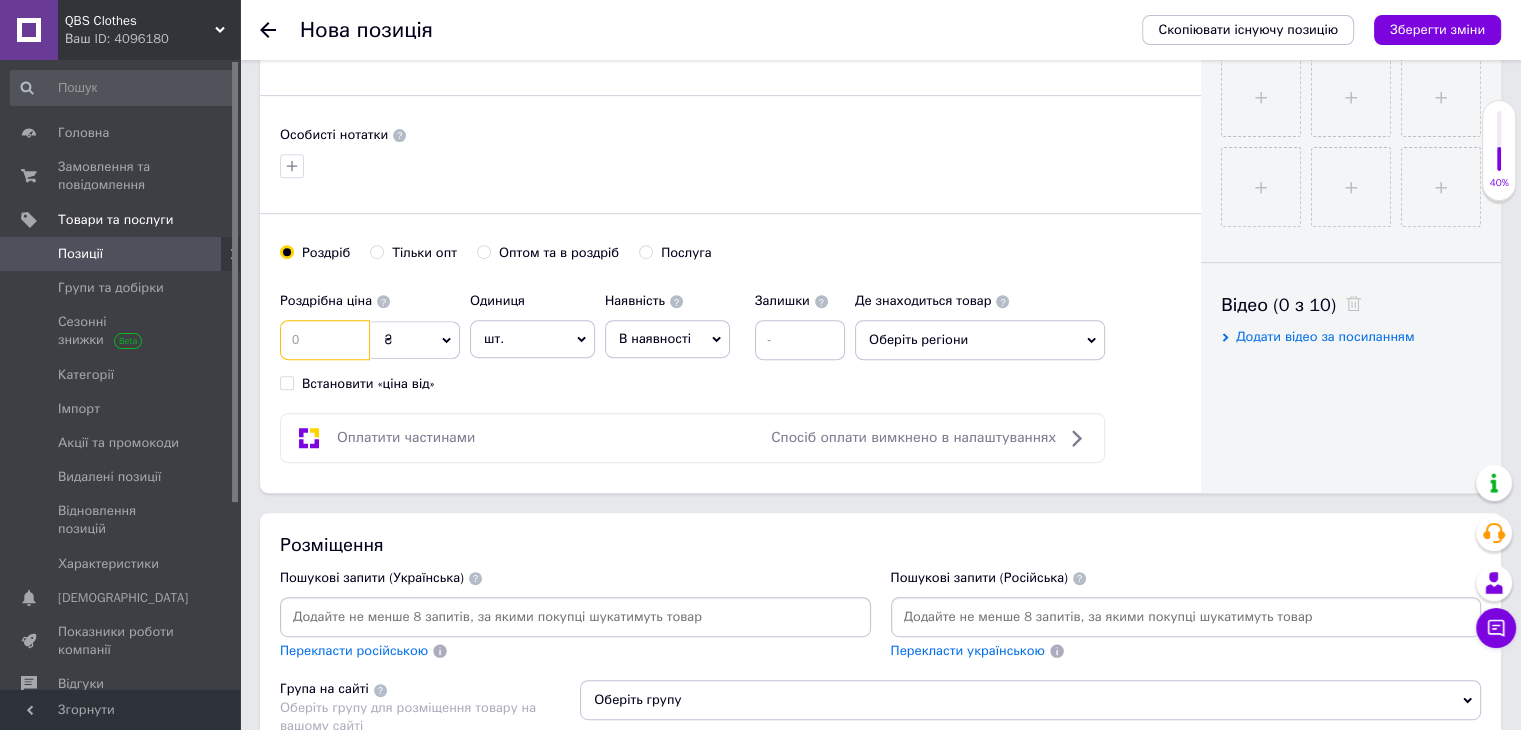 click at bounding box center [325, 340] 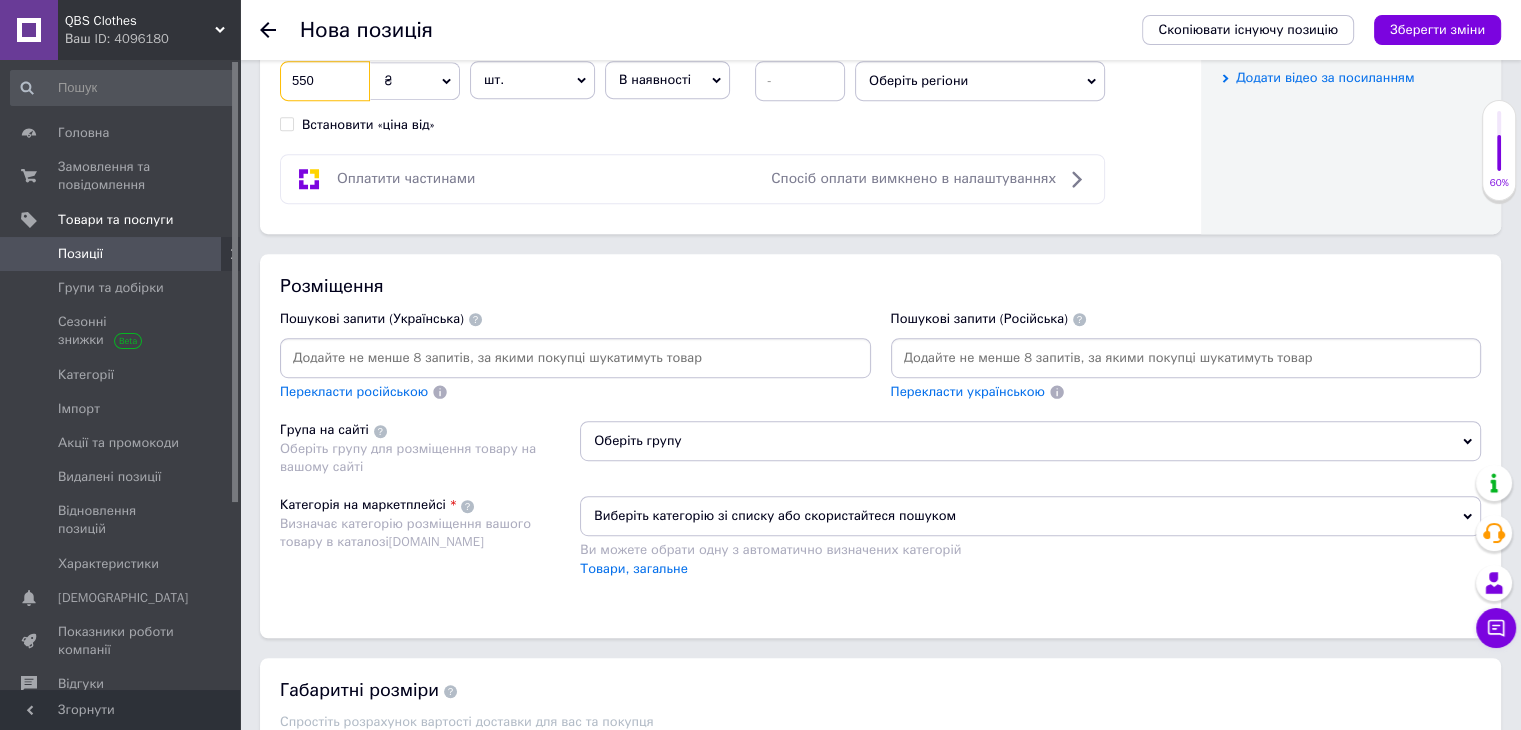 scroll, scrollTop: 1100, scrollLeft: 0, axis: vertical 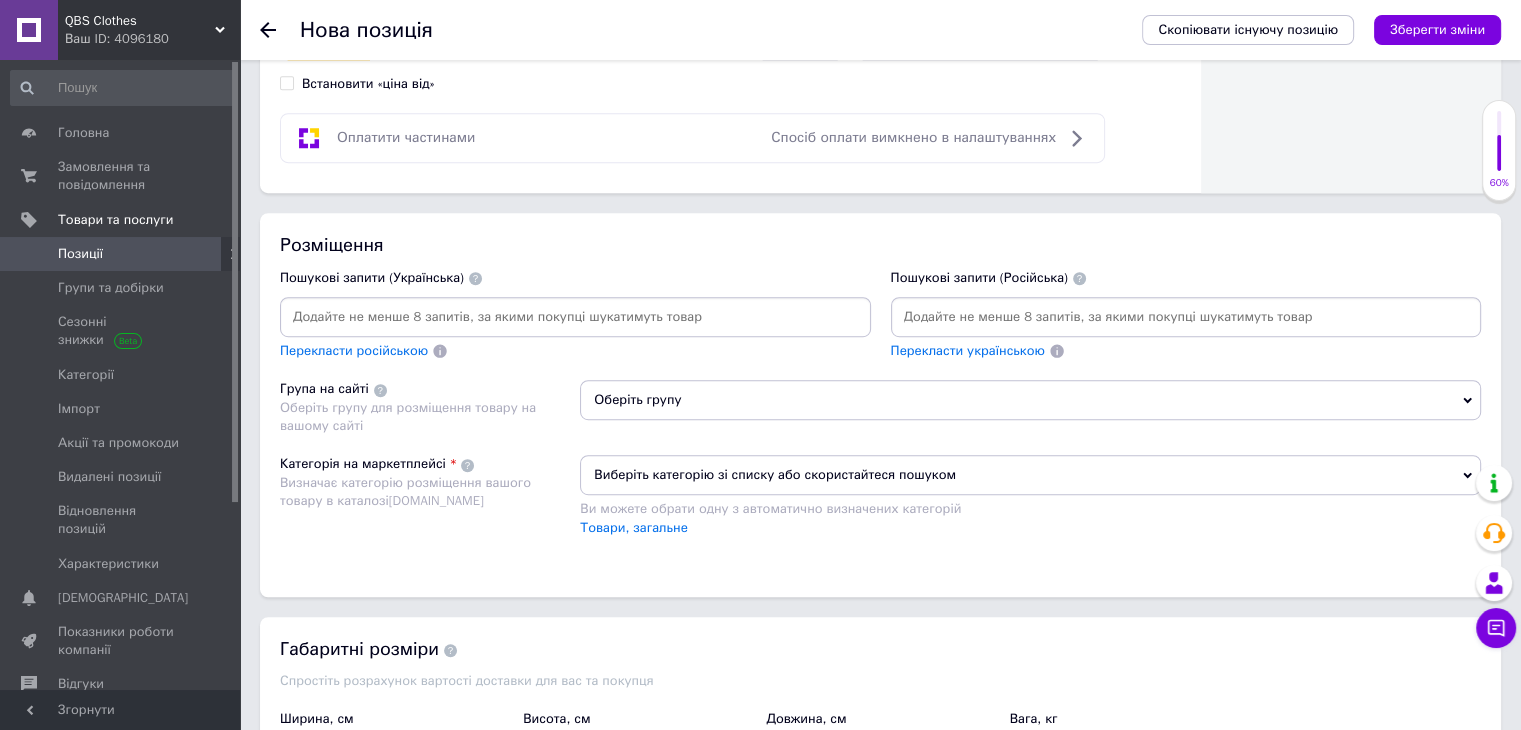 type on "550" 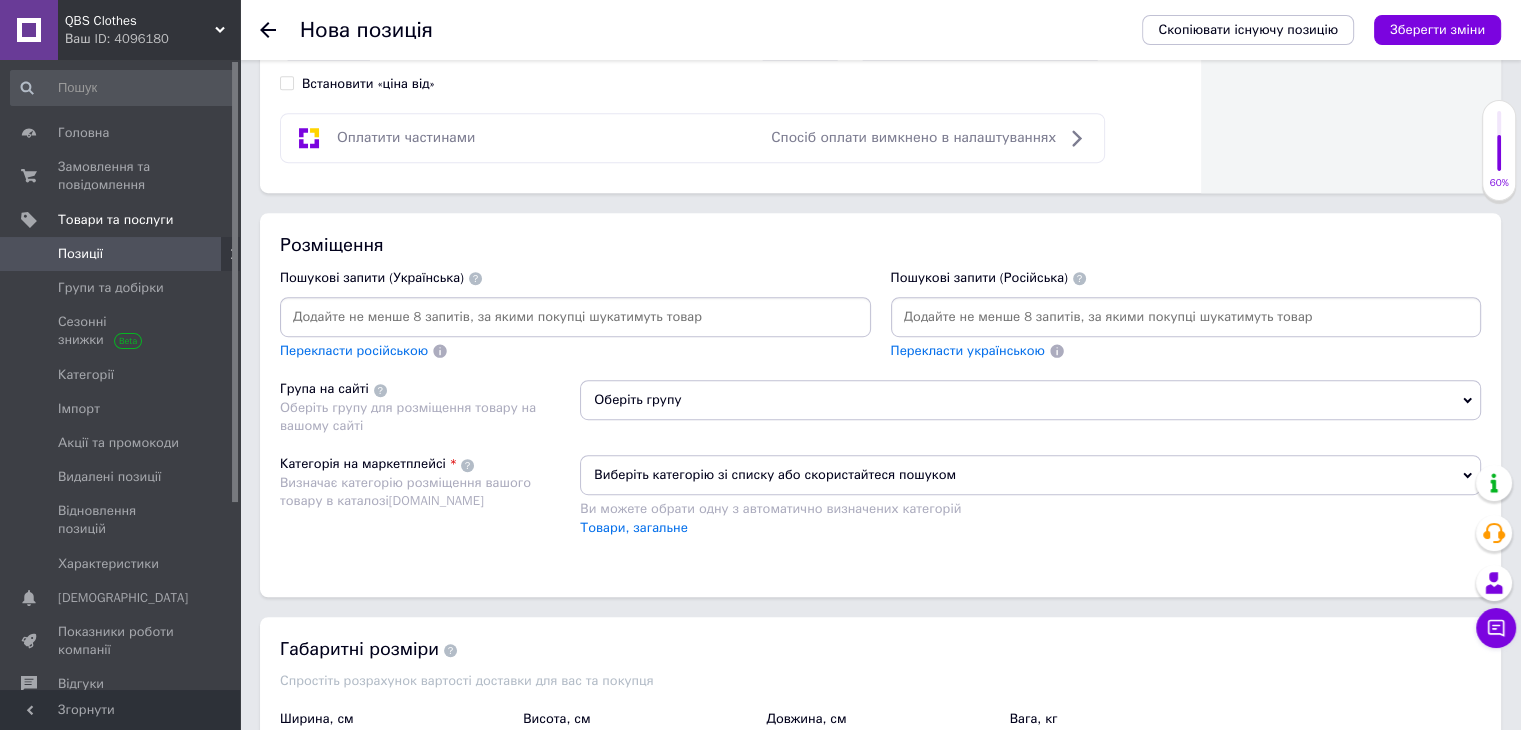 click at bounding box center [575, 317] 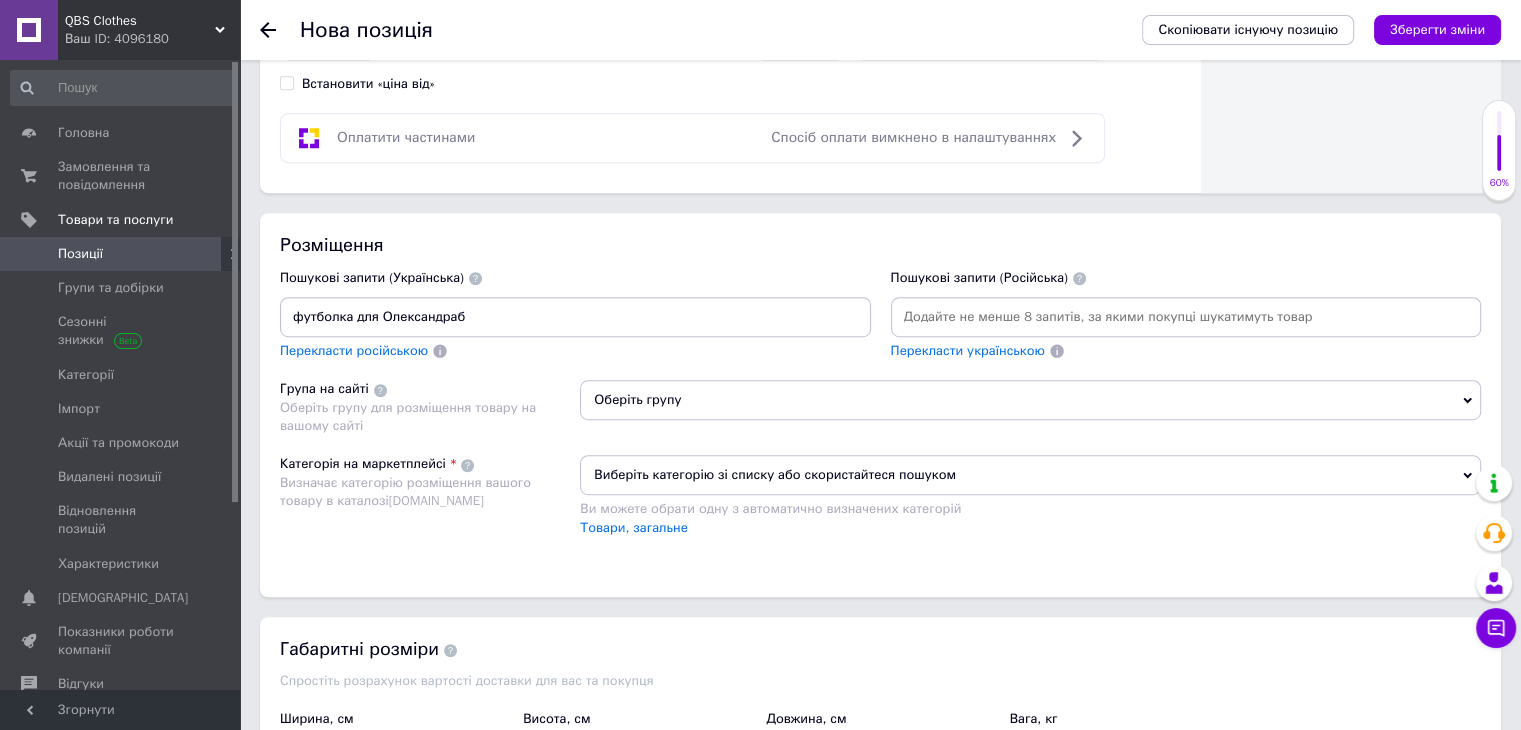 type on "футболка для [PERSON_NAME]" 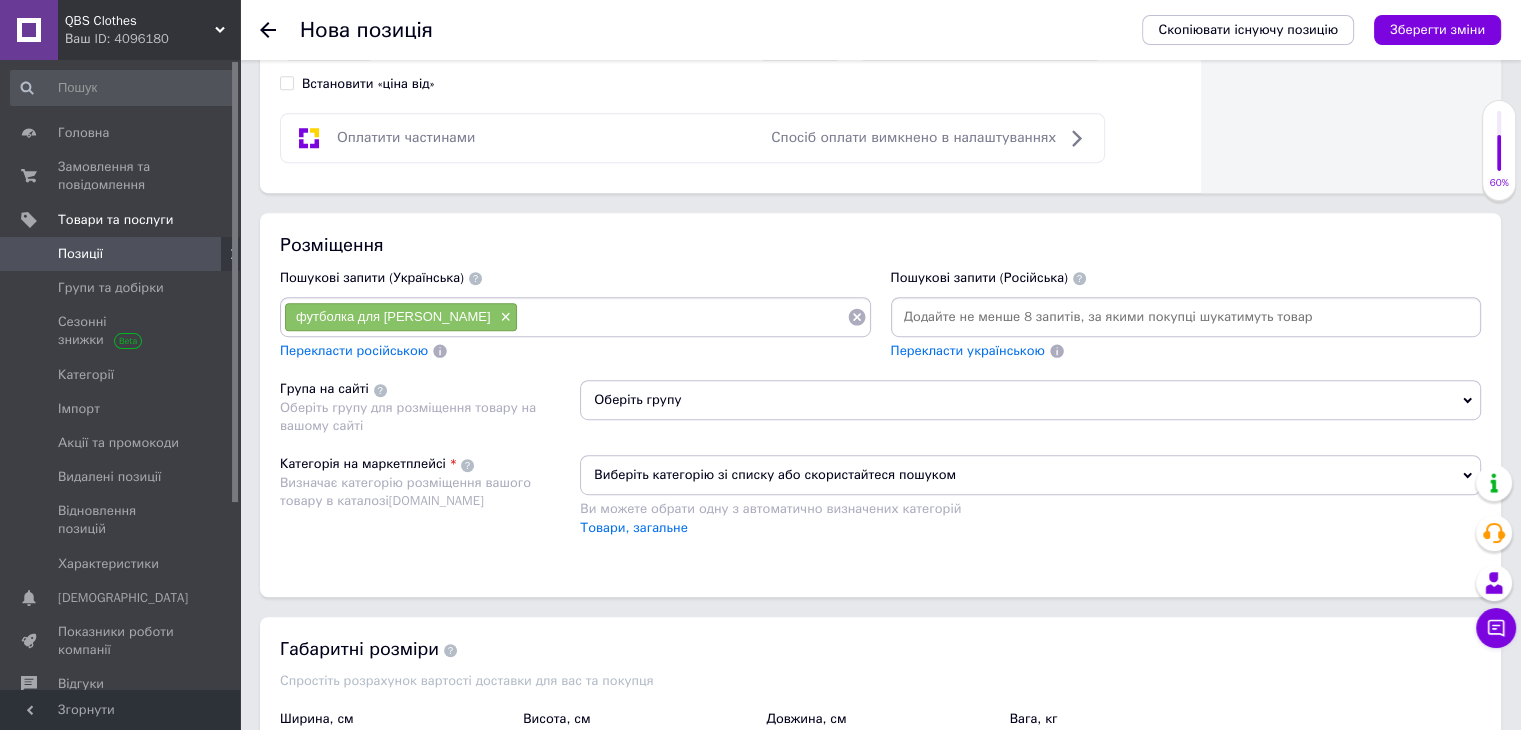type on "ы" 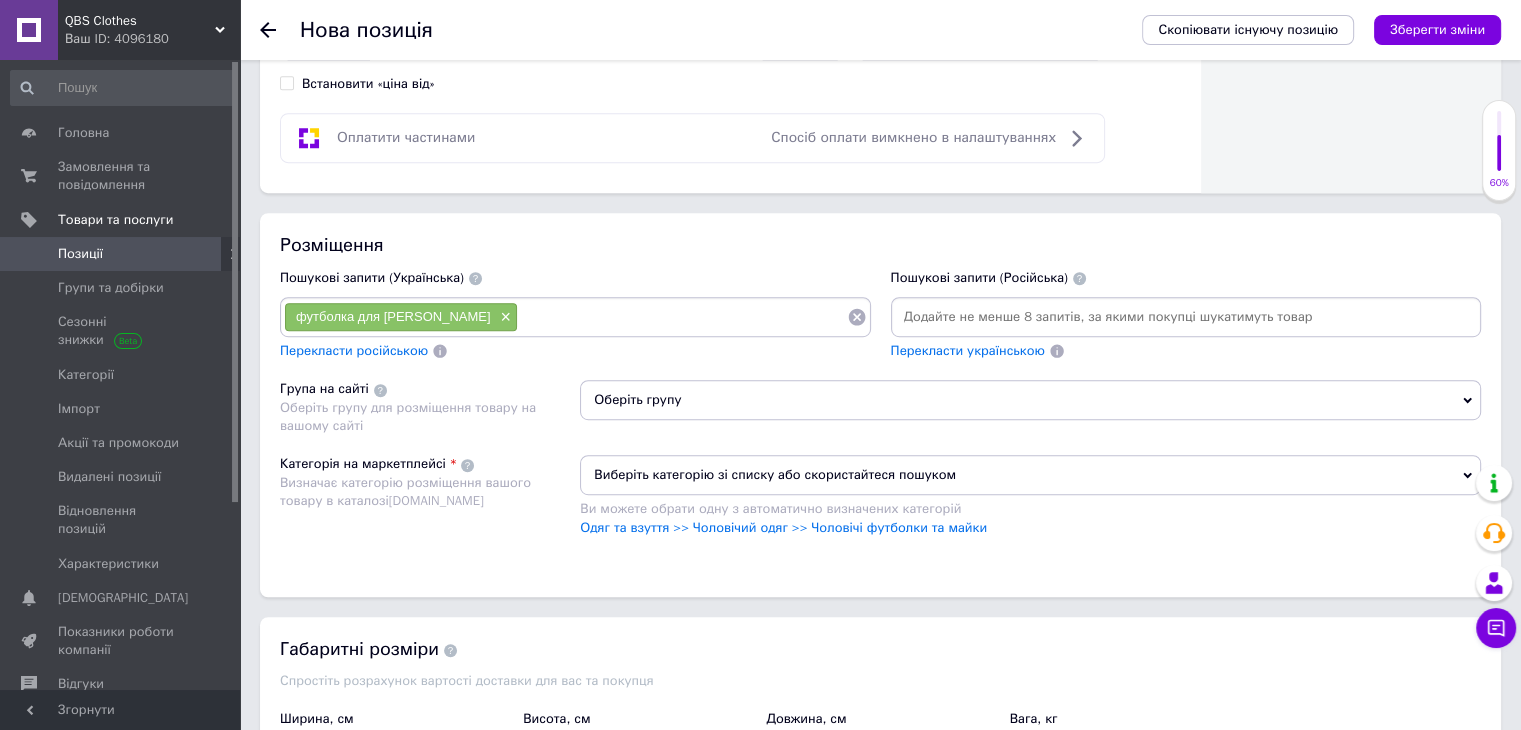 type on "і" 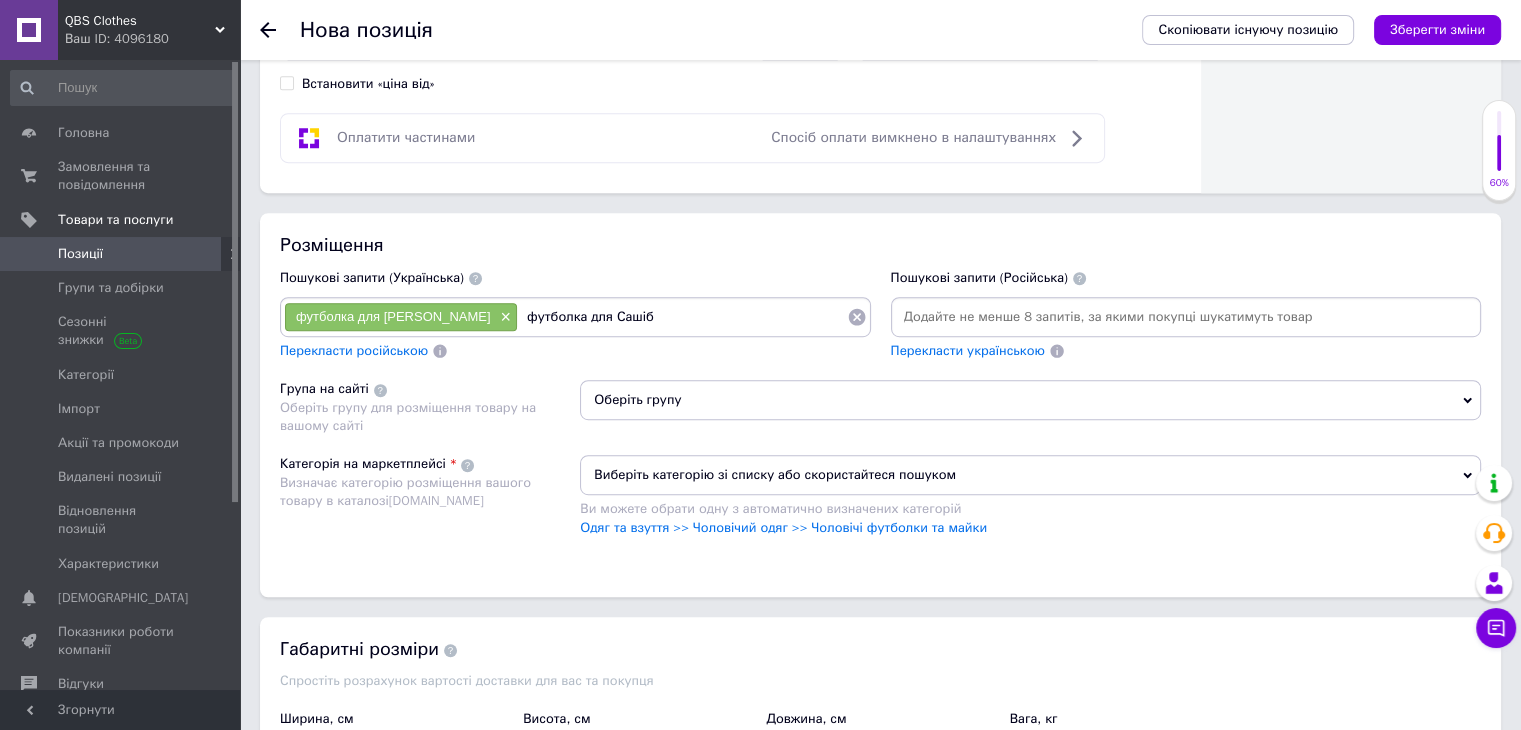 type on "футболка для Саші" 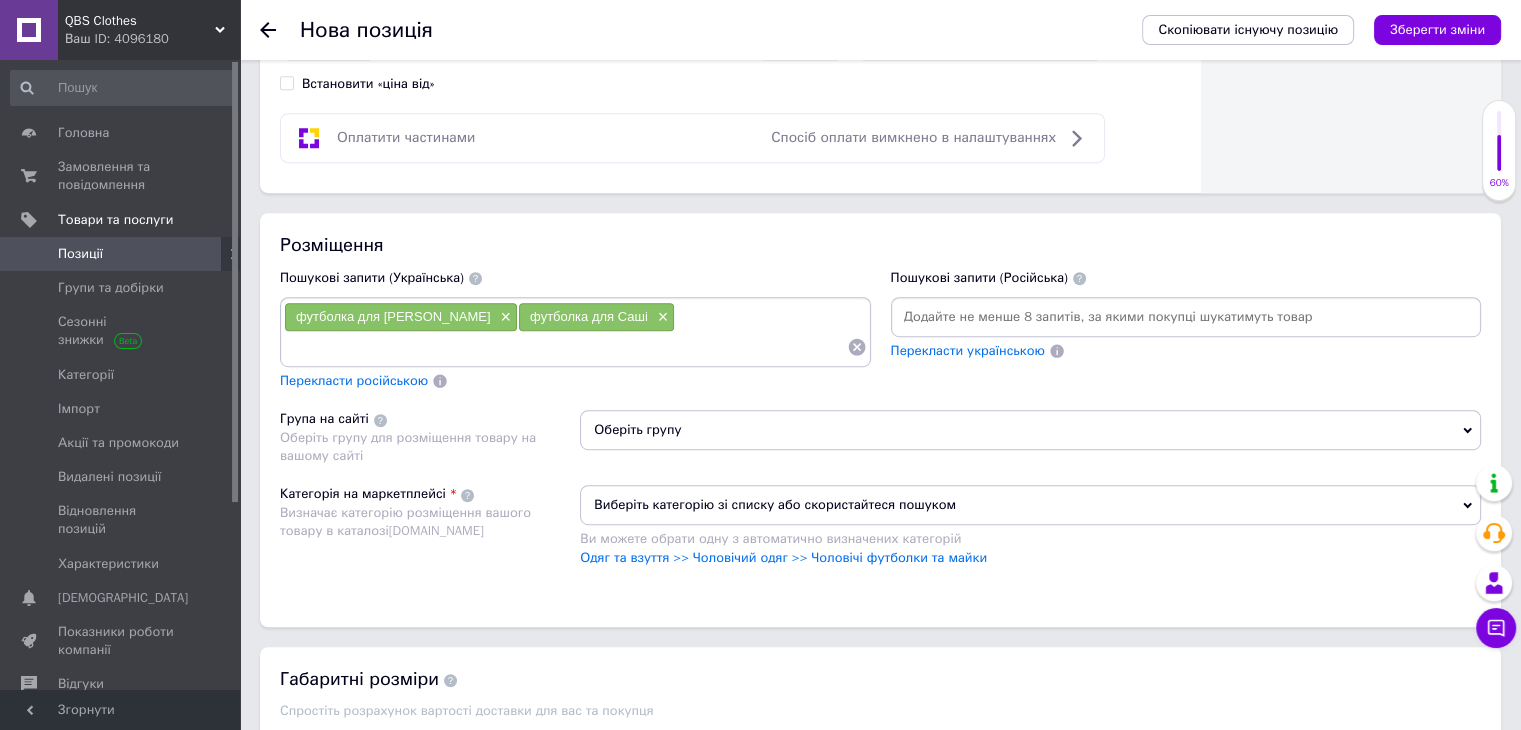 type on "і" 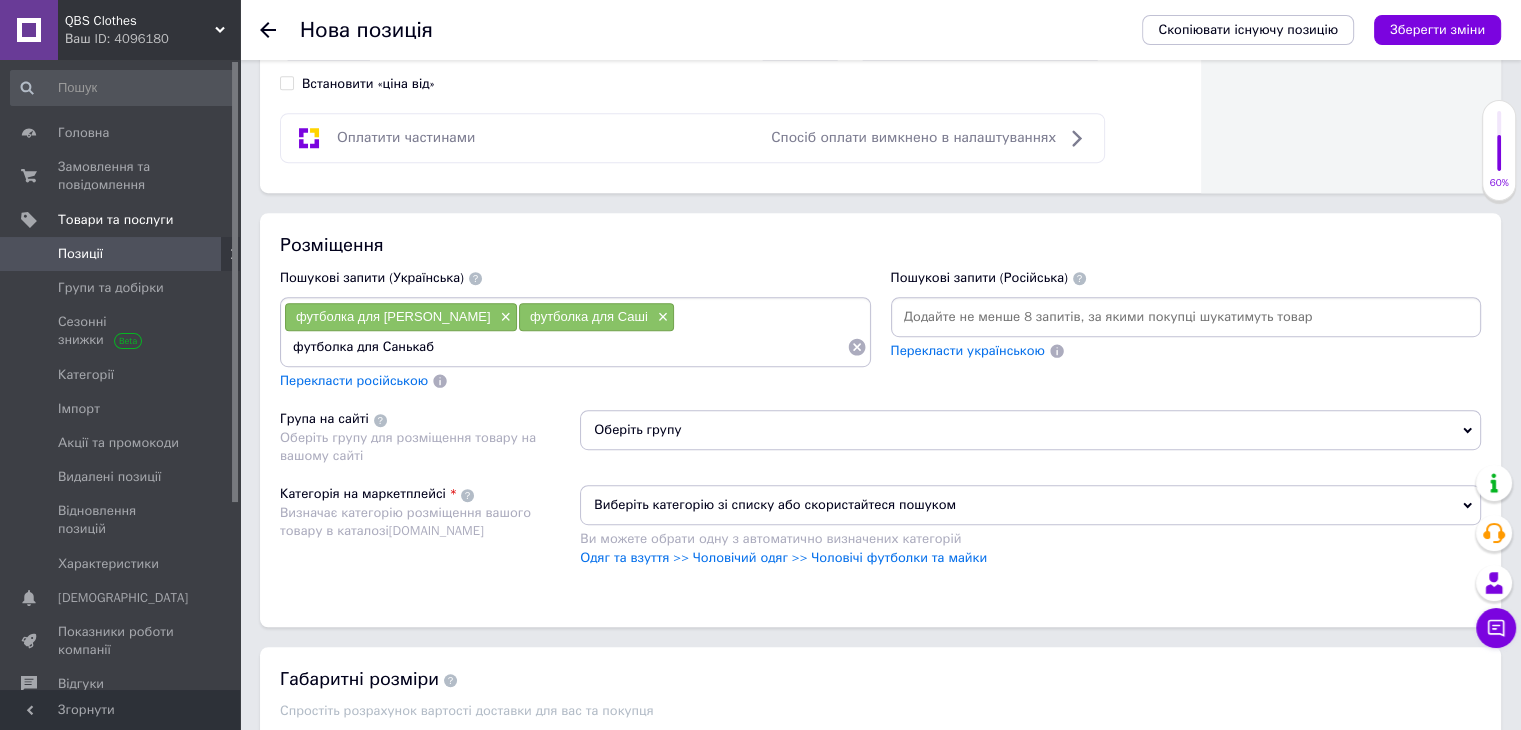 type on "футболка для Санька" 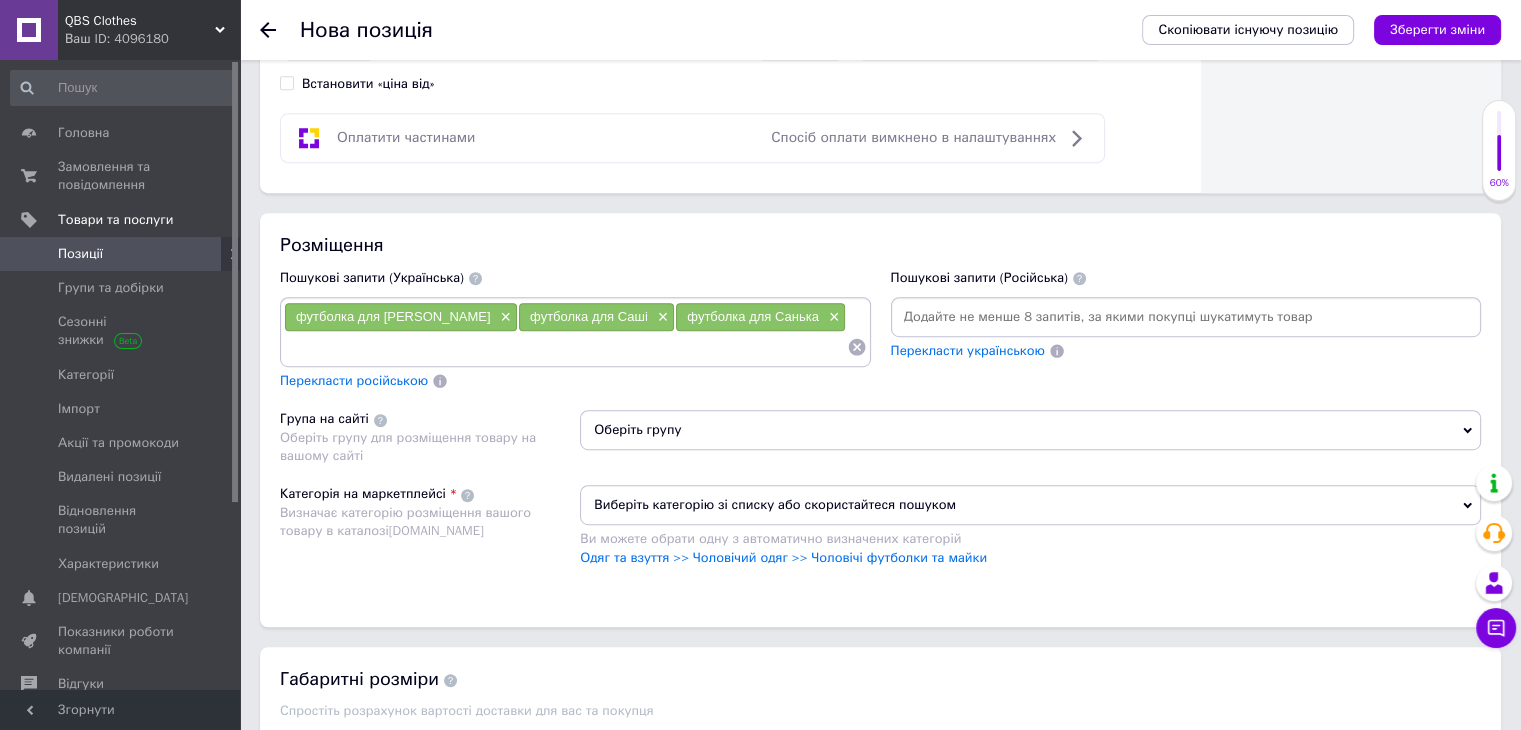 type on "і" 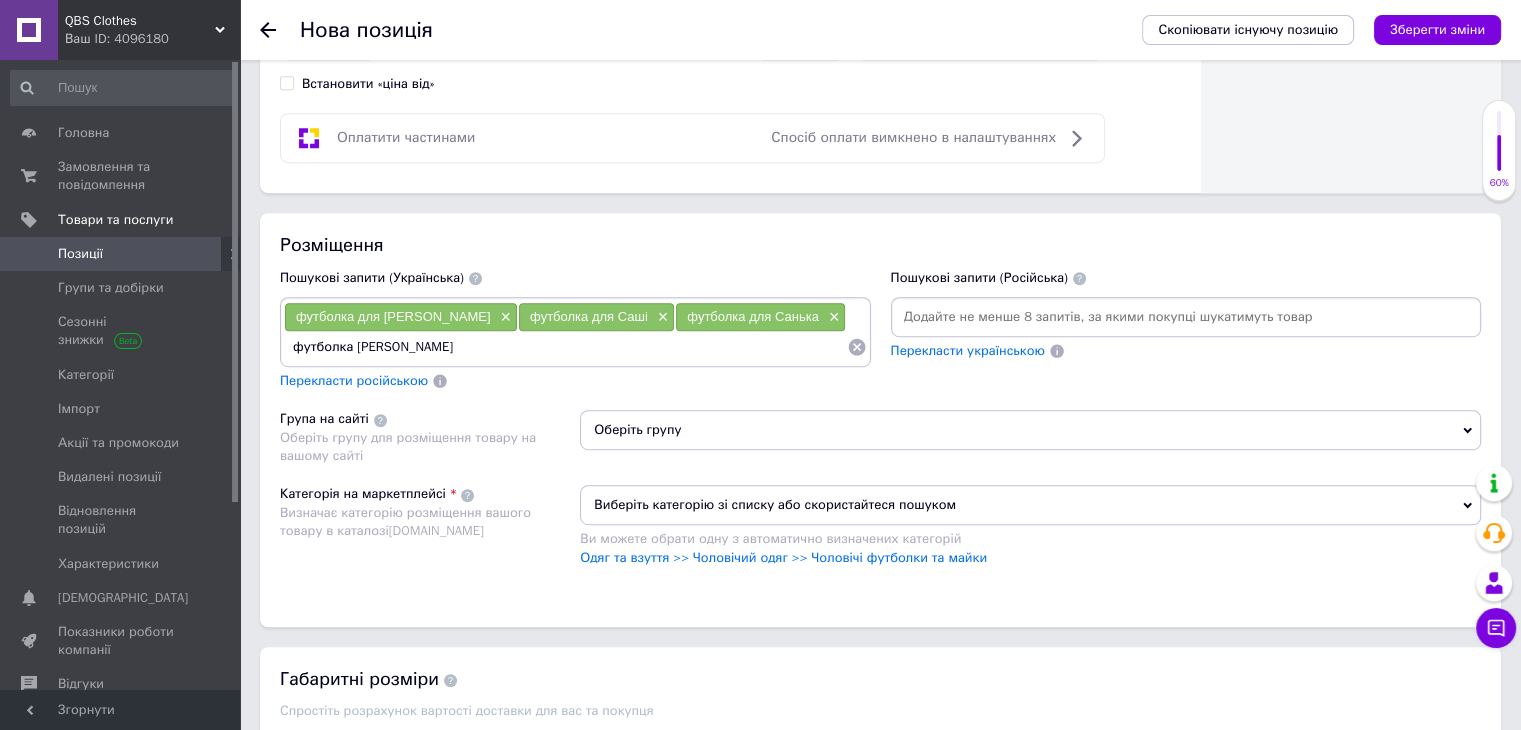 type on "футболка Сашаб" 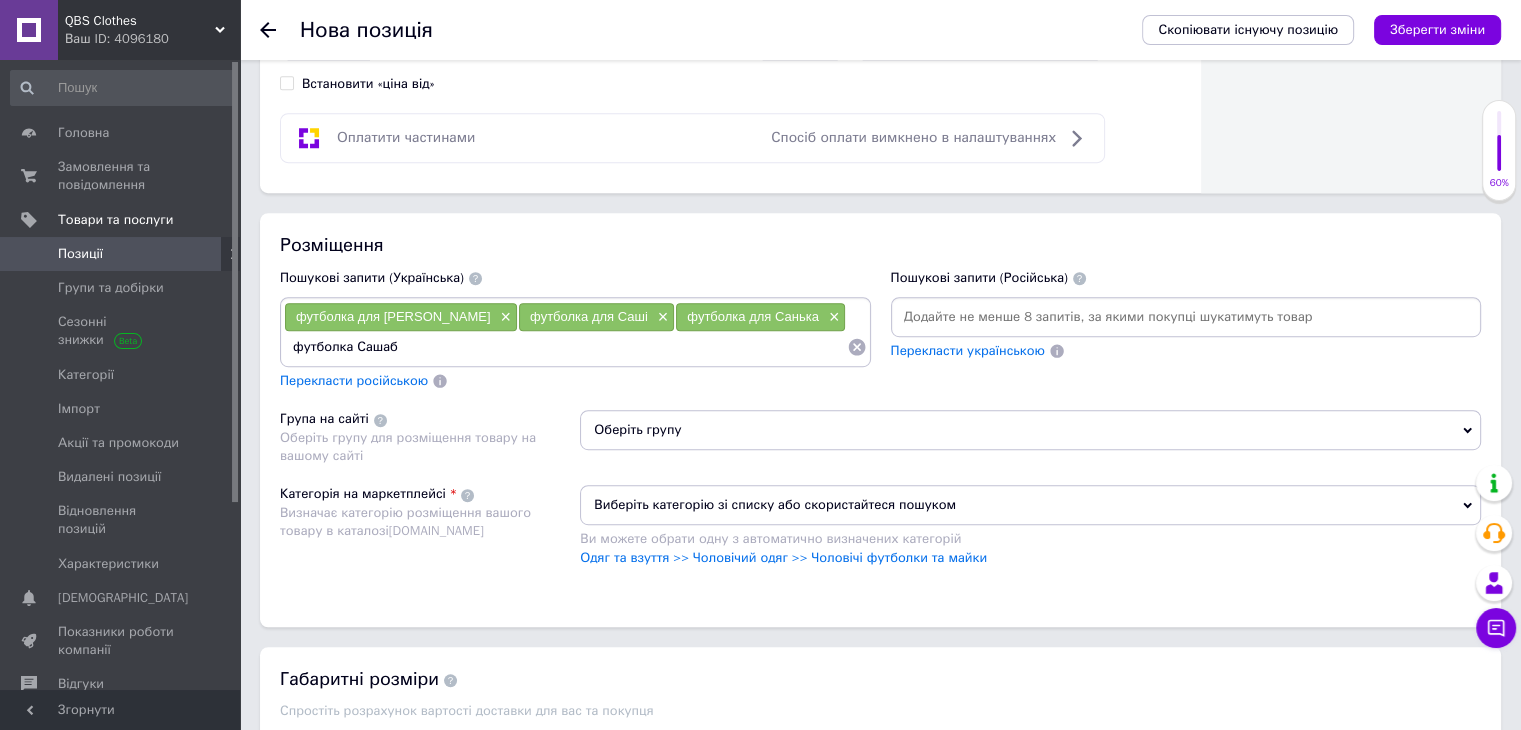 type on "футболка [PERSON_NAME]" 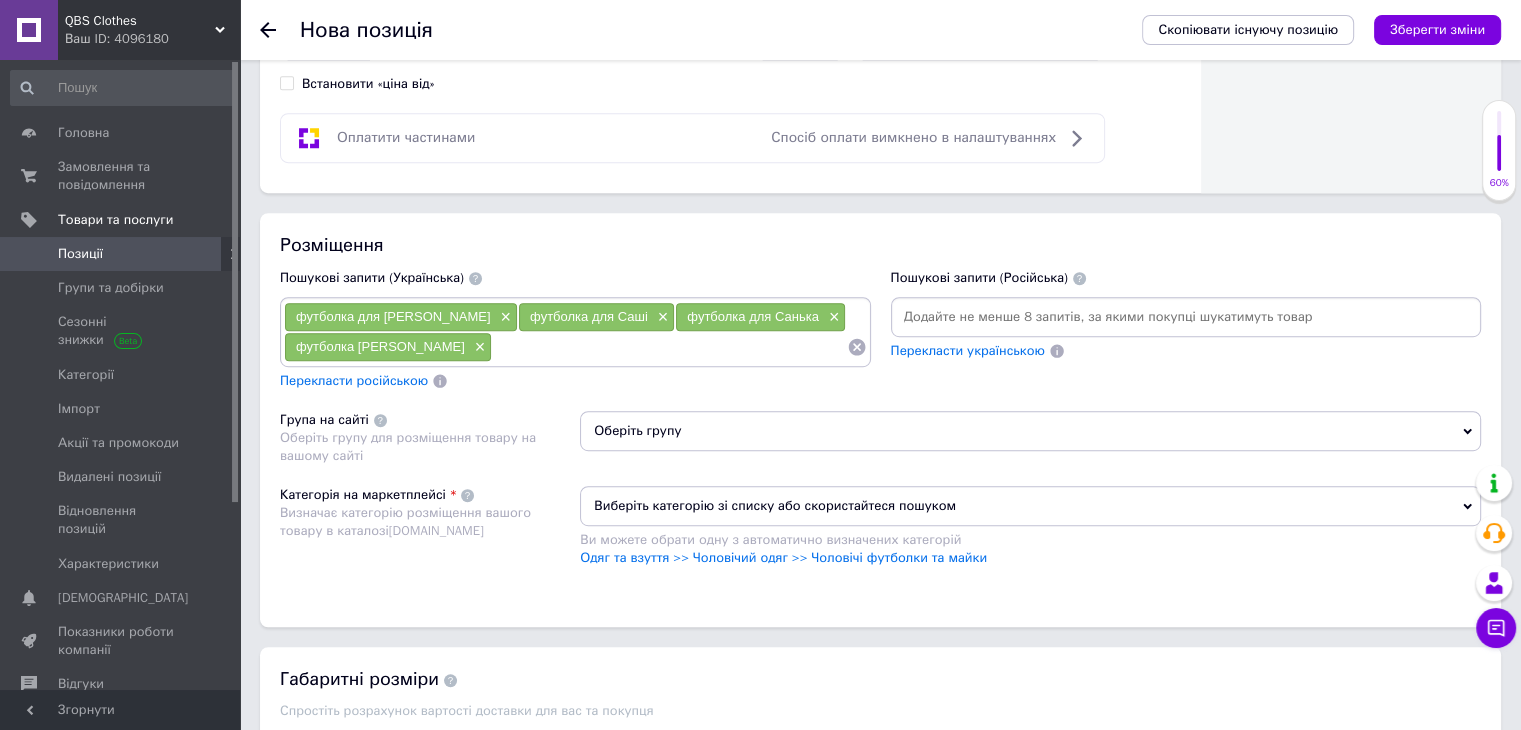 type on "і" 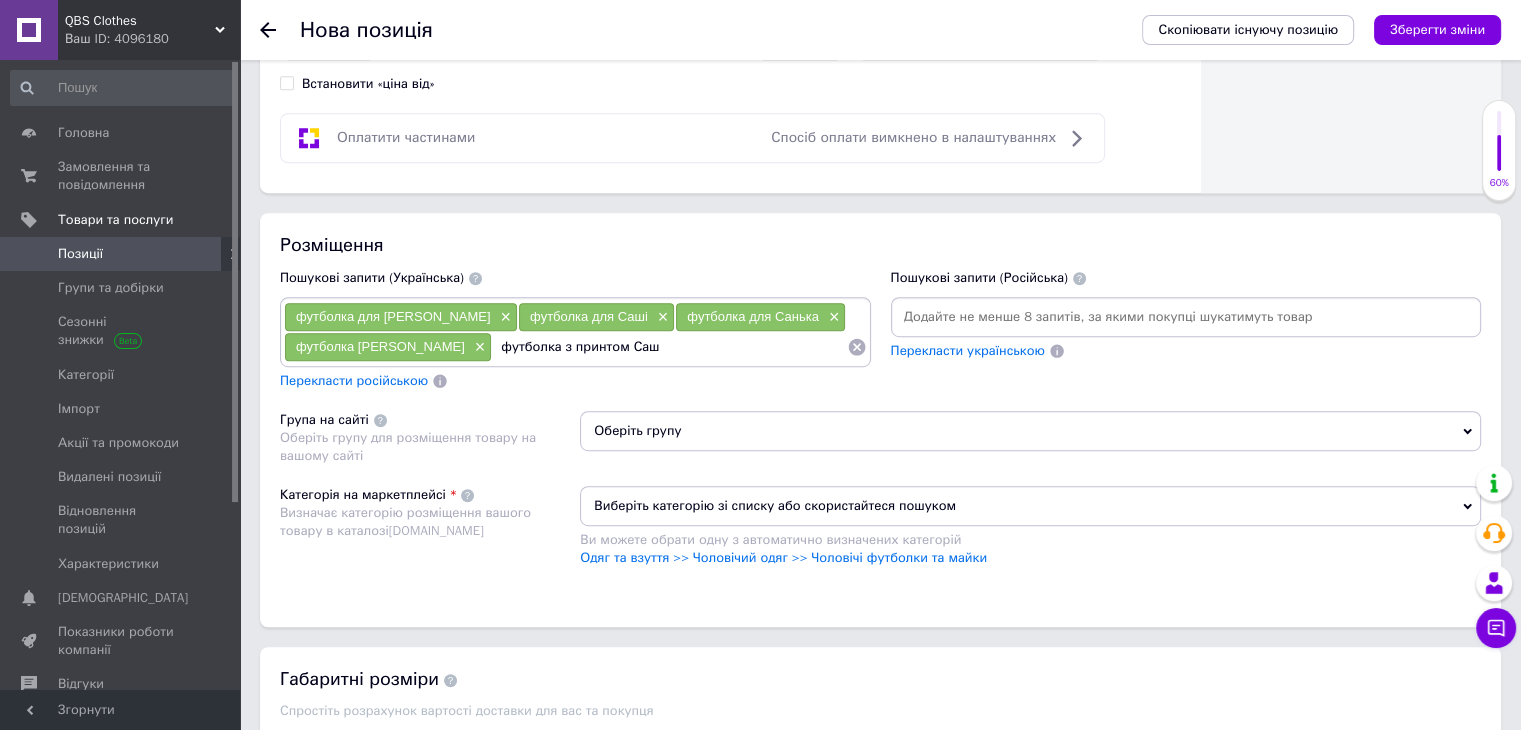 type on "футболка з принтом [PERSON_NAME]" 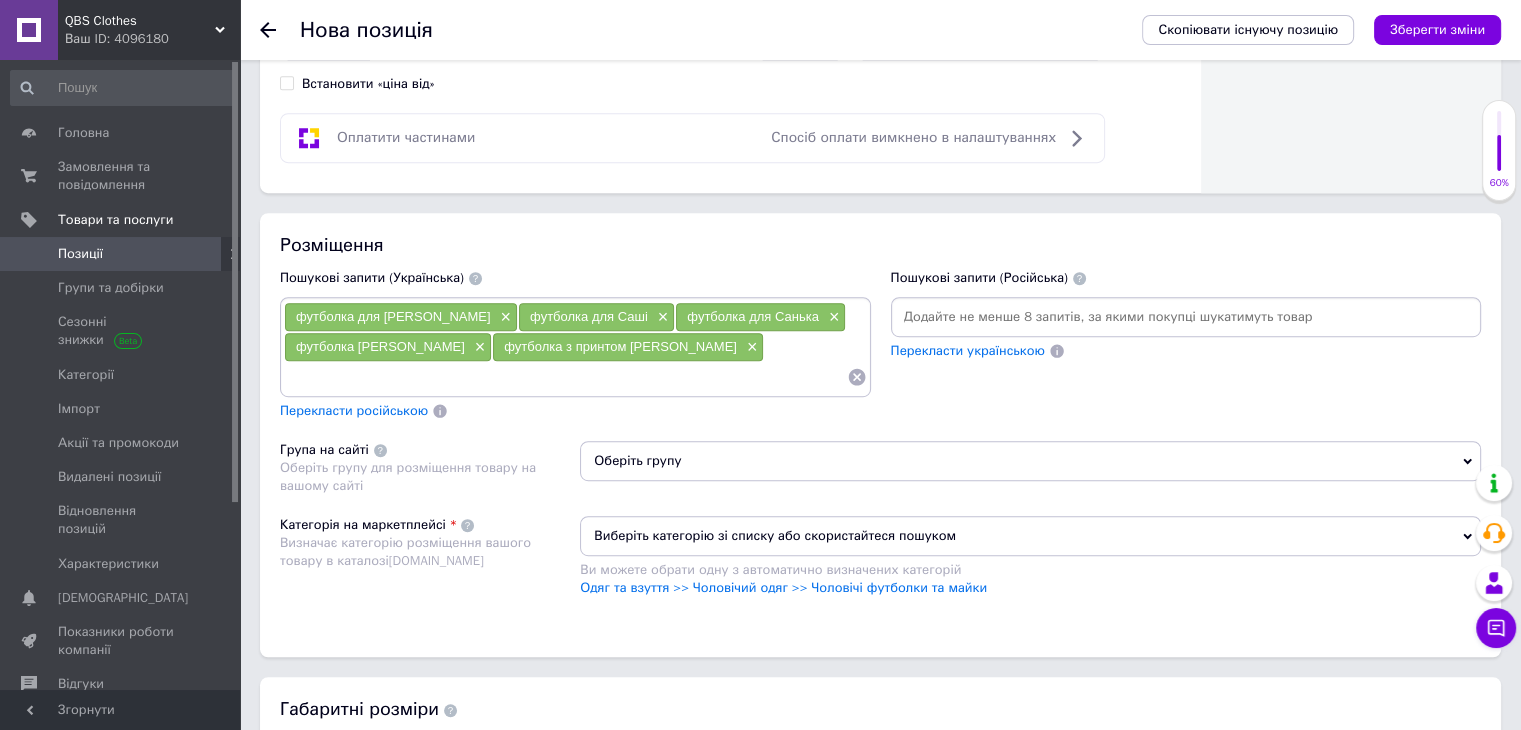 type on "і" 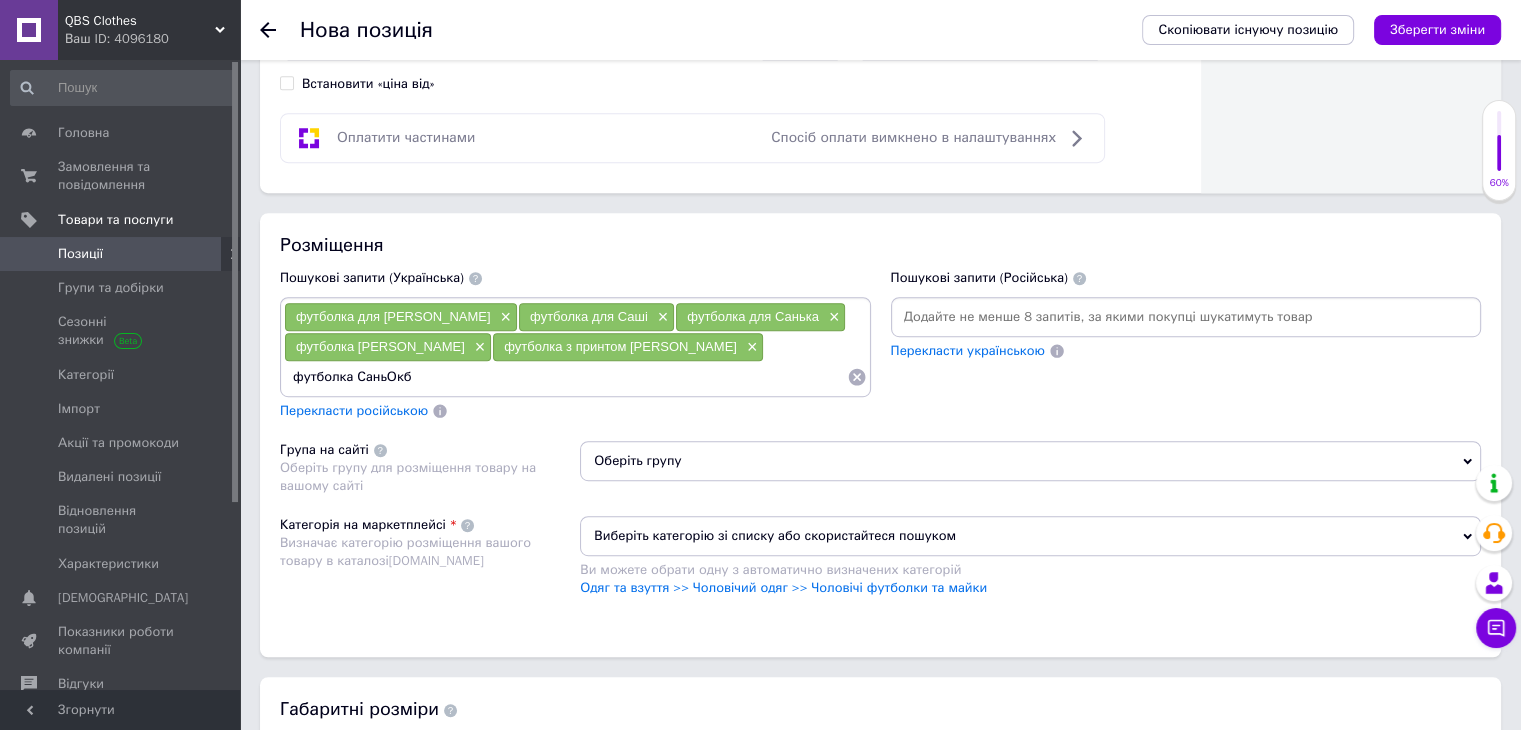 type on "футболка СаньОк" 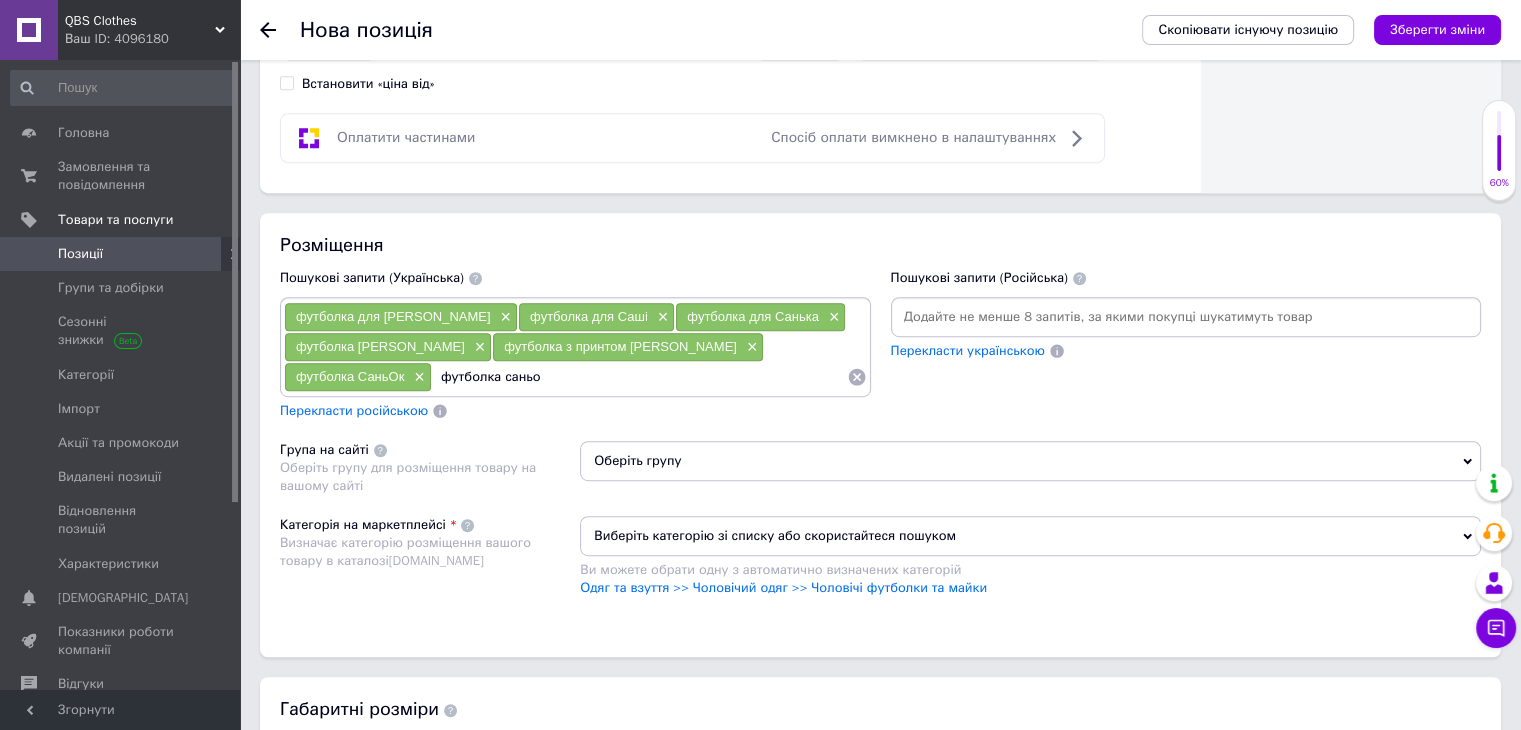type on "футболка саньок" 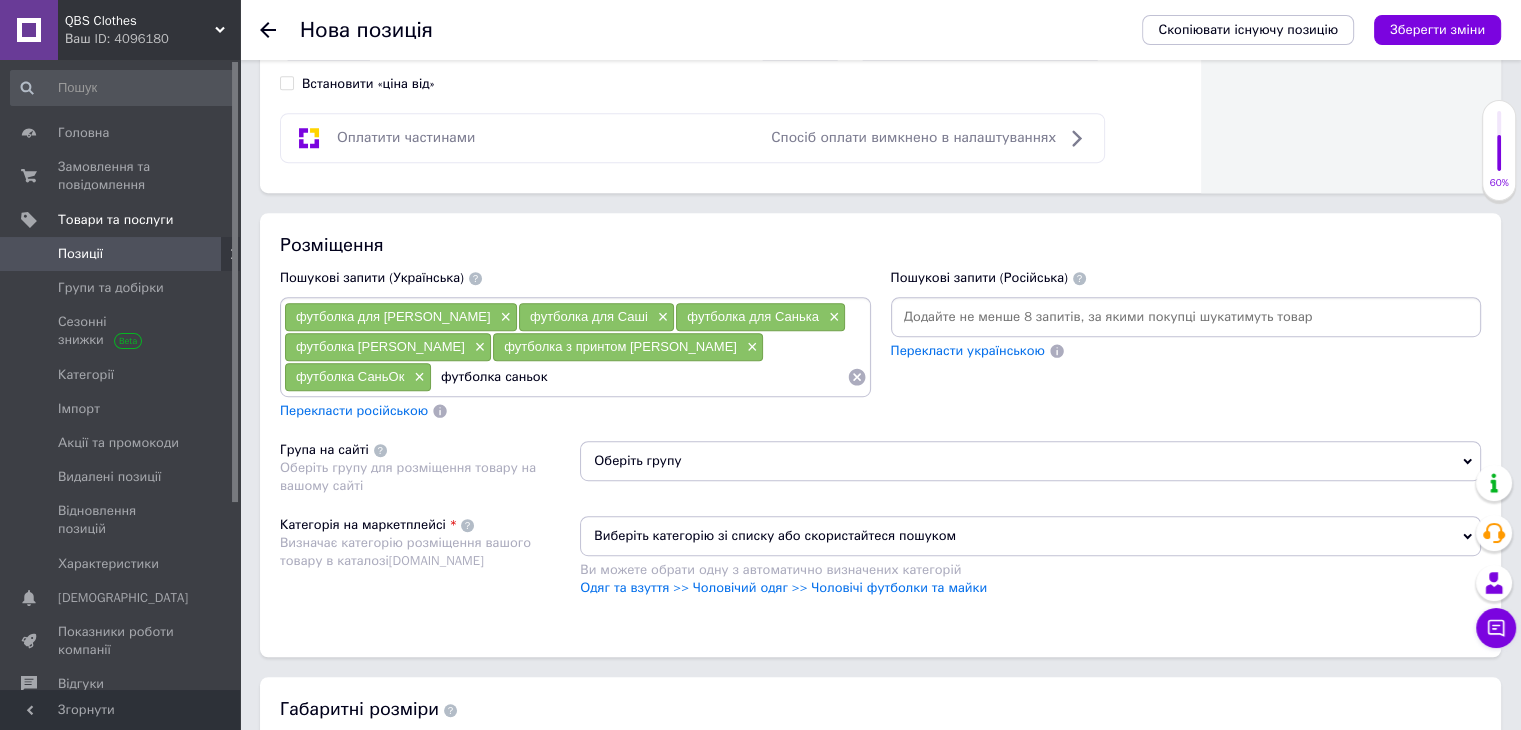 type 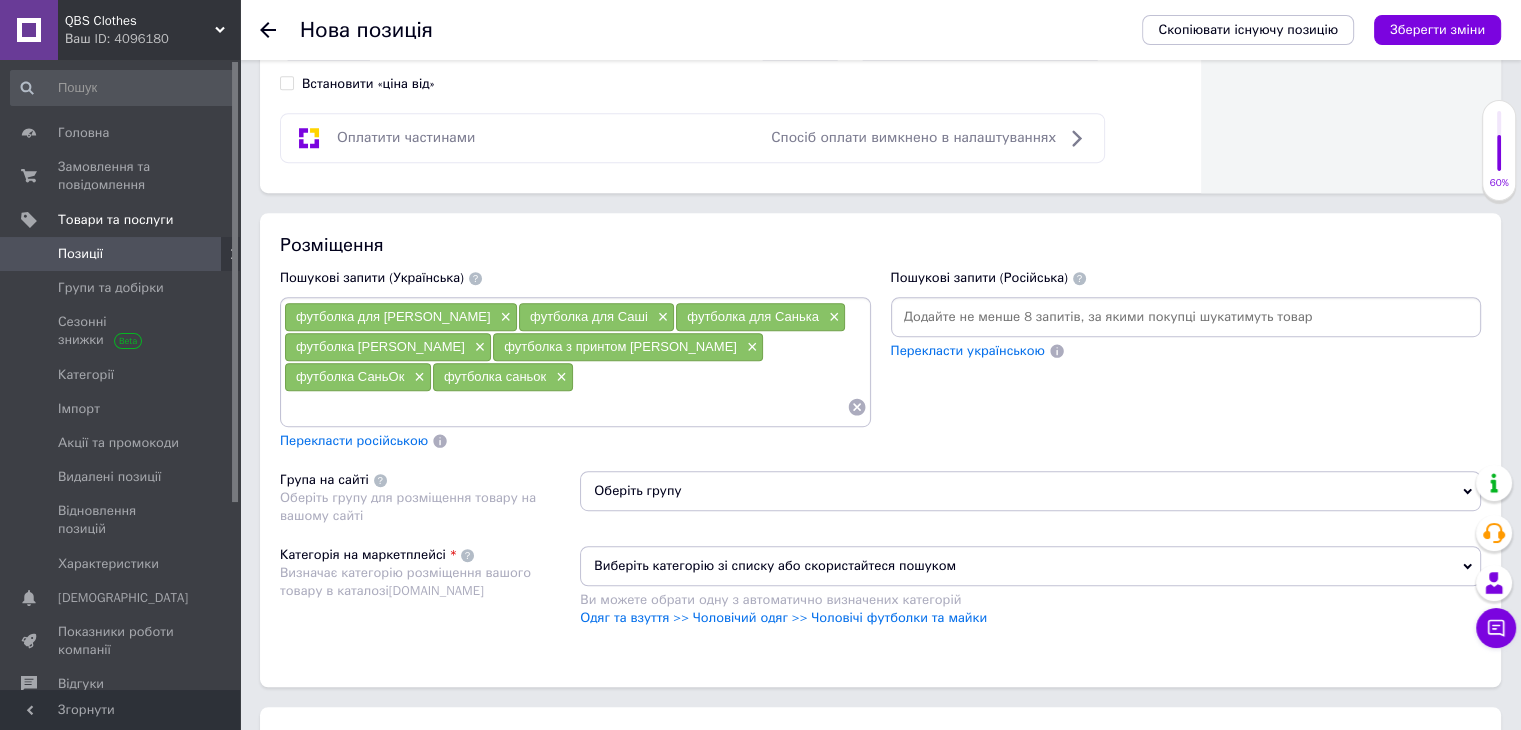 click on "Перекласти російською" at bounding box center [354, 440] 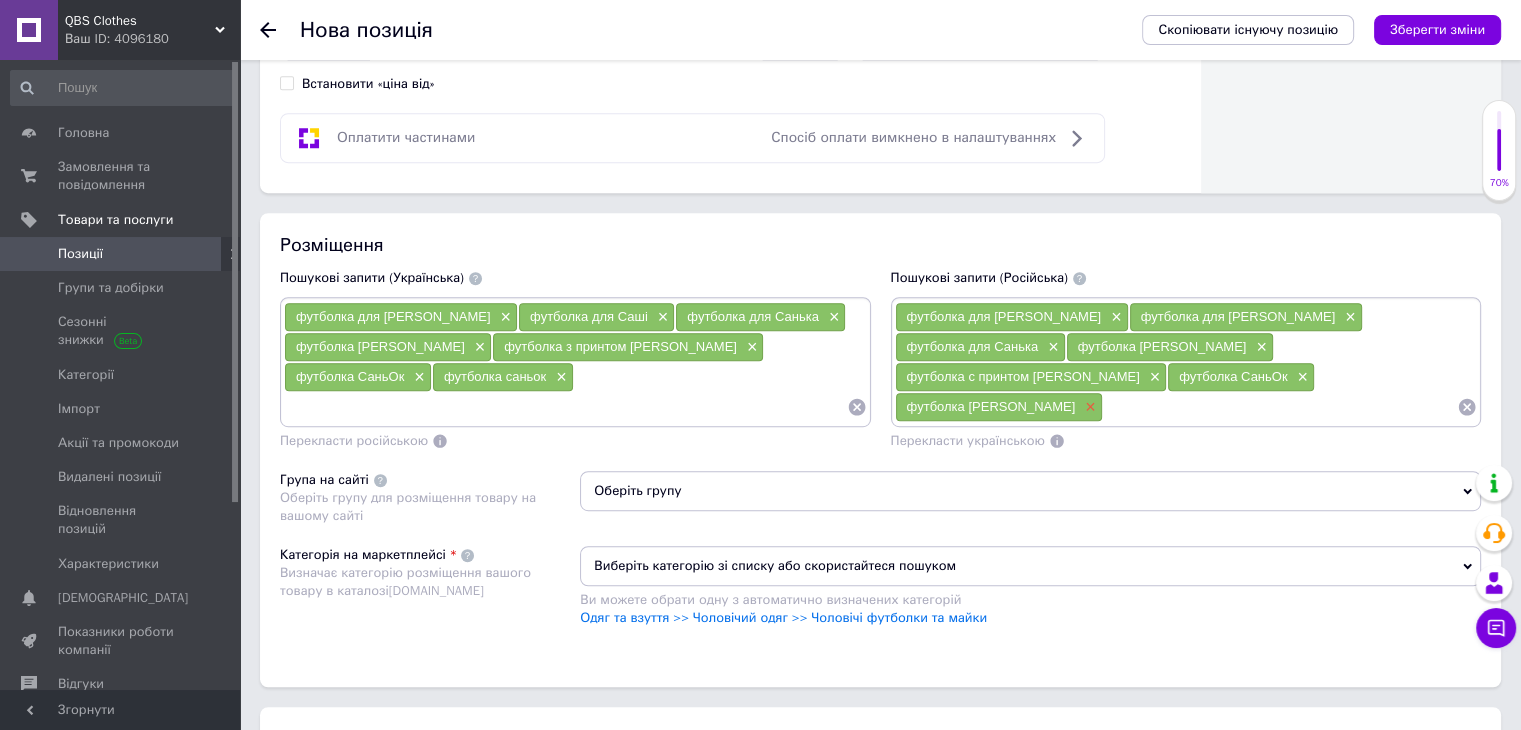 click on "×" at bounding box center [1088, 407] 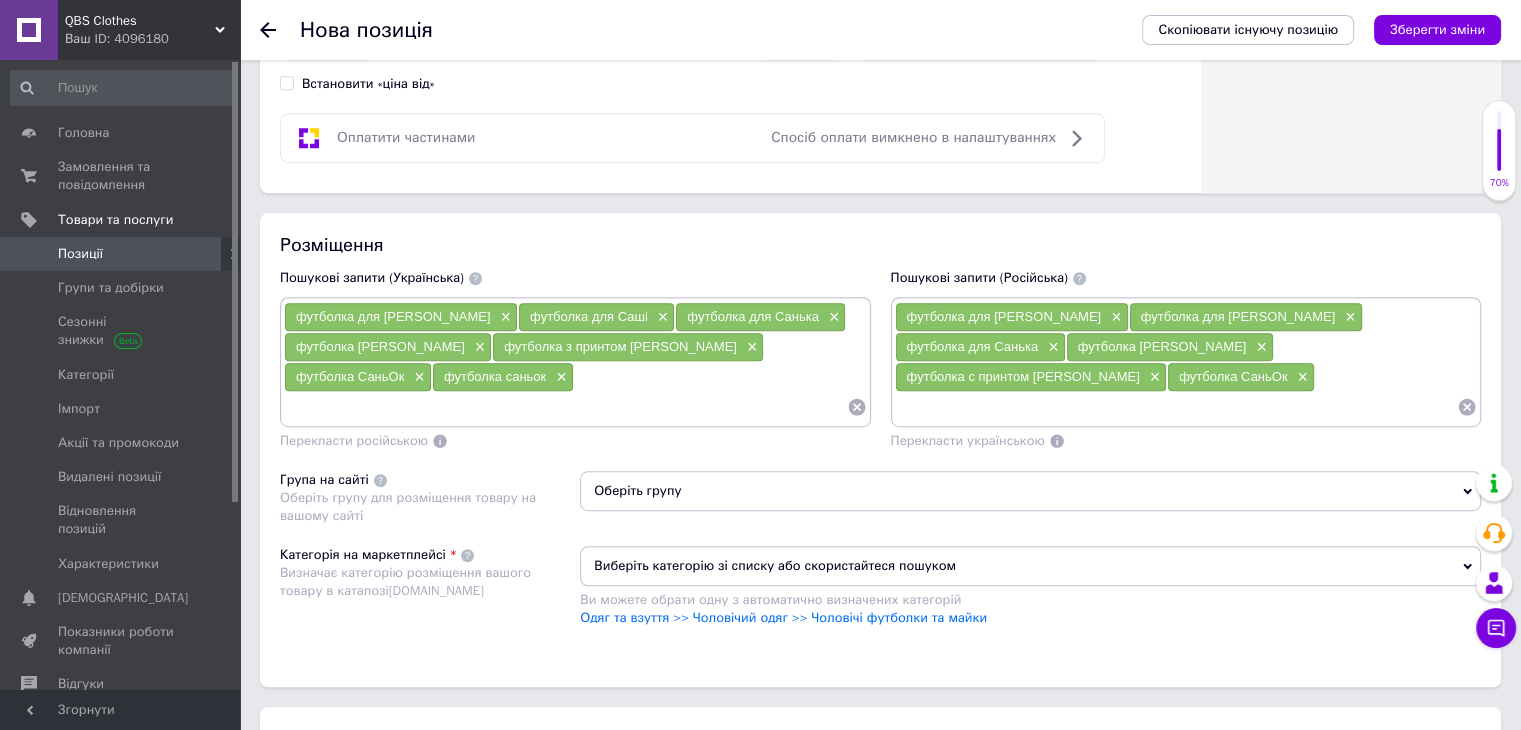 click at bounding box center [1176, 407] 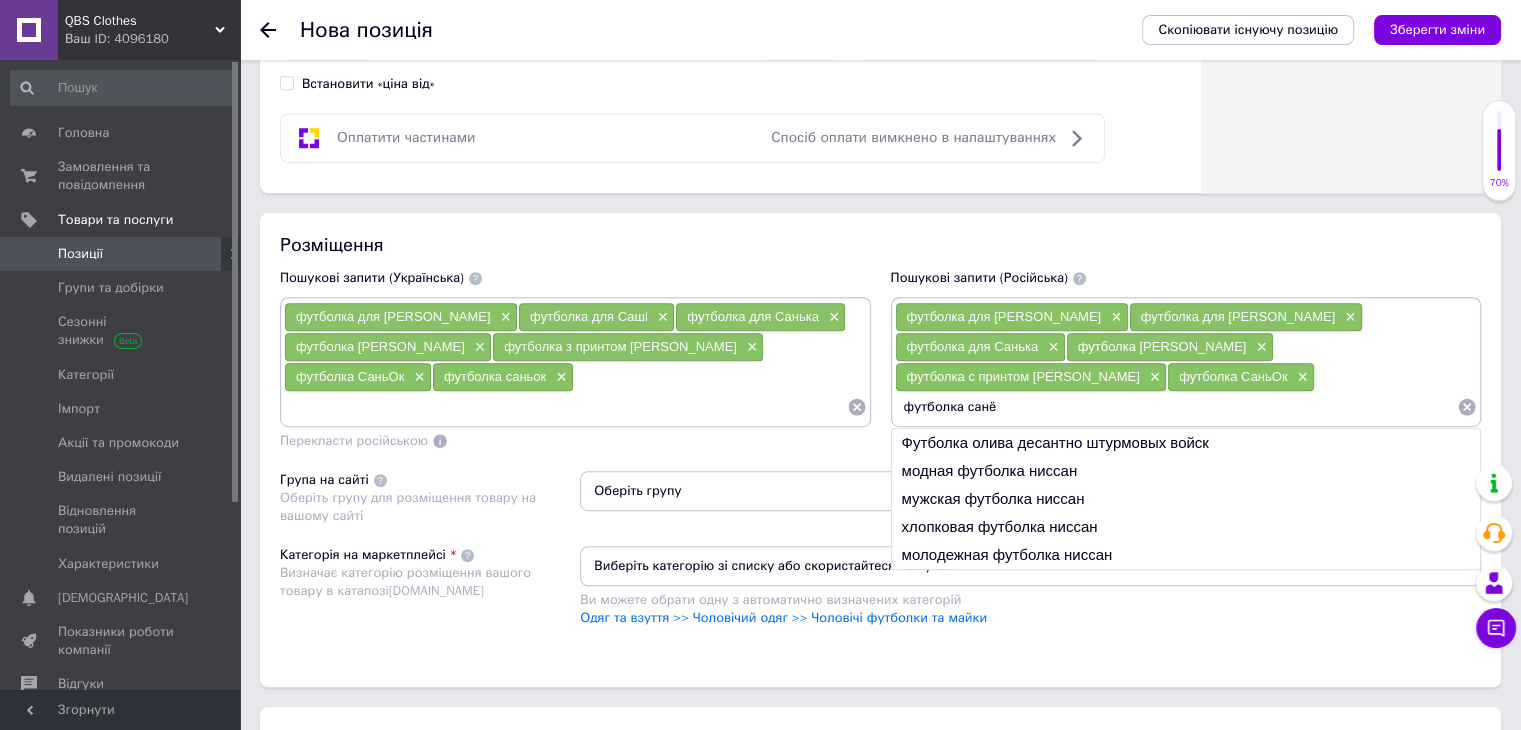 type on "футболка санёк" 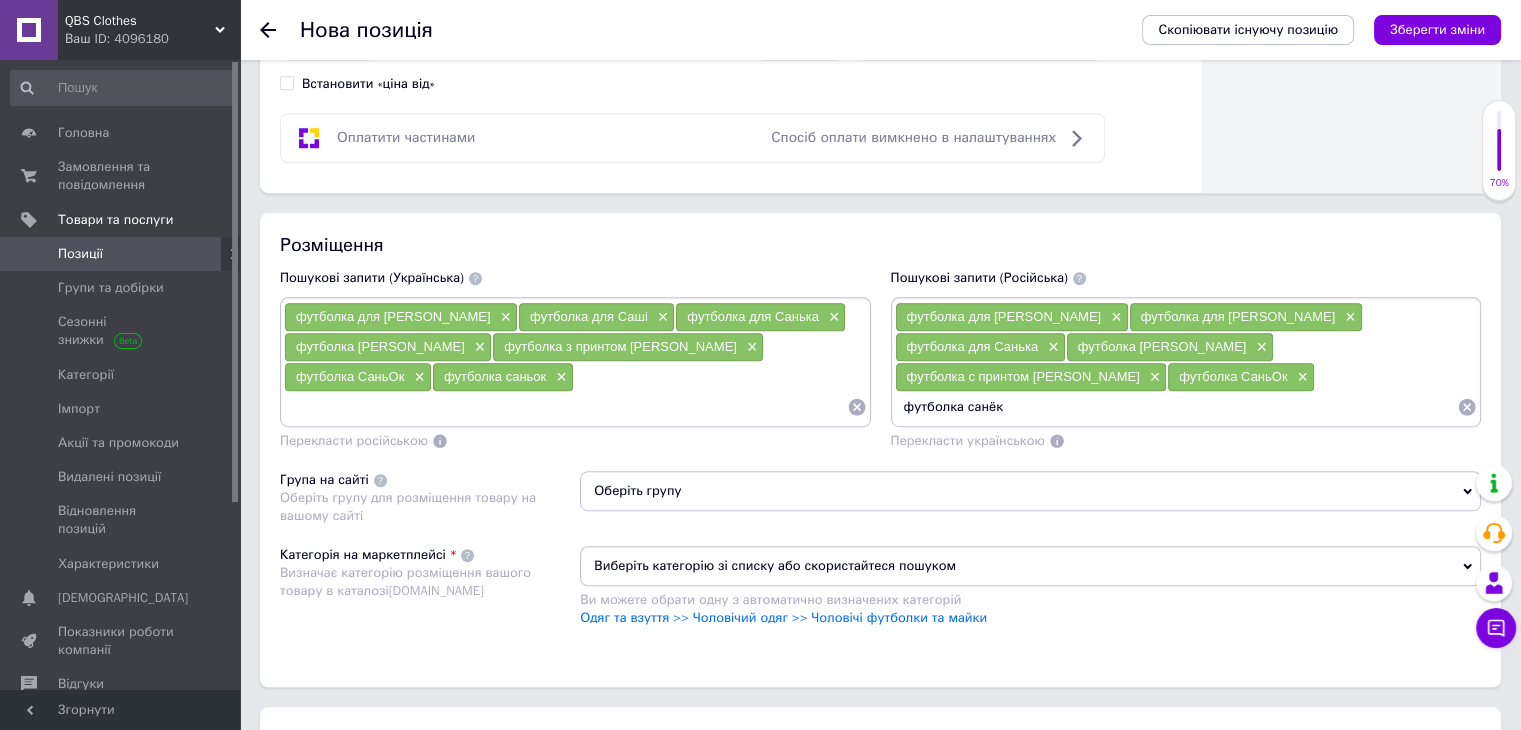 type 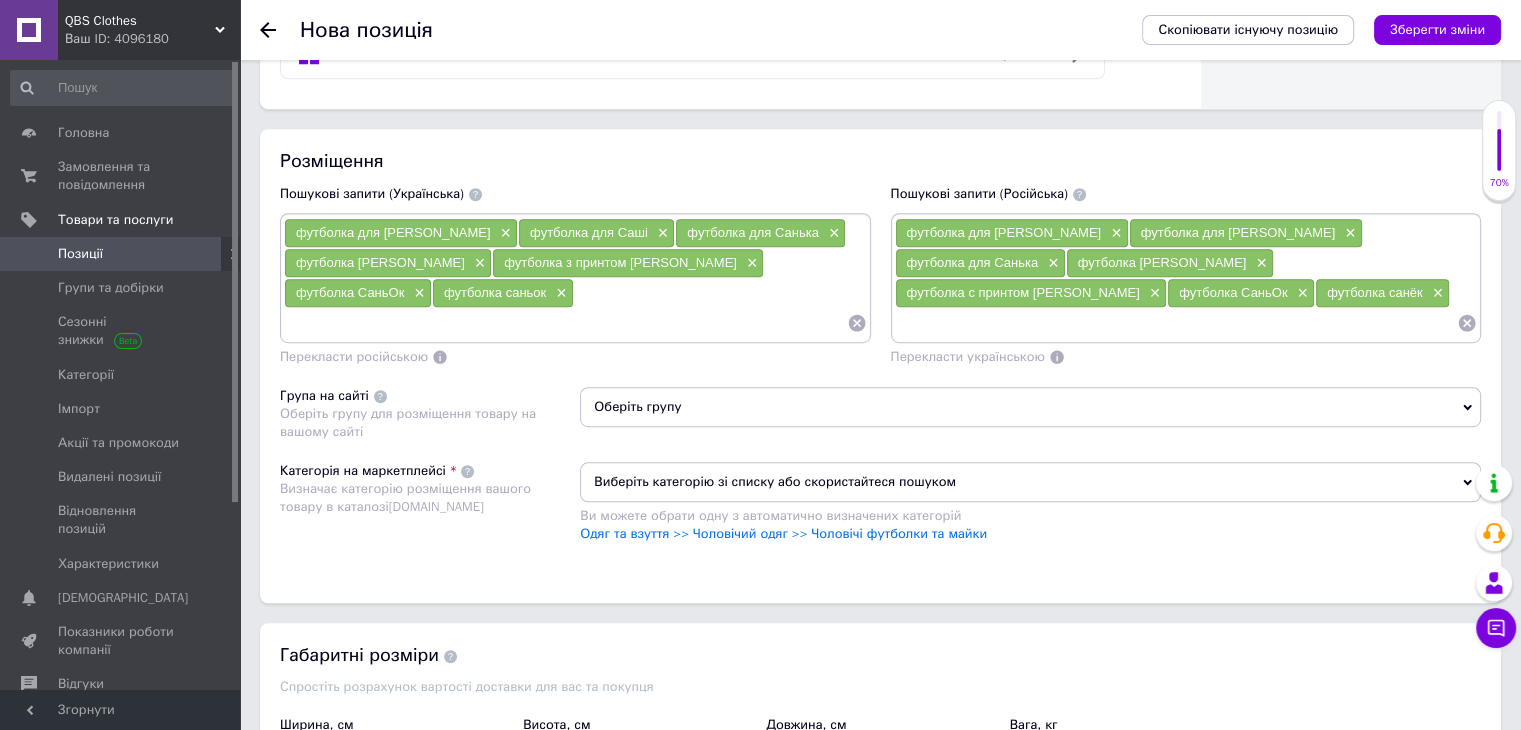 scroll, scrollTop: 1413, scrollLeft: 0, axis: vertical 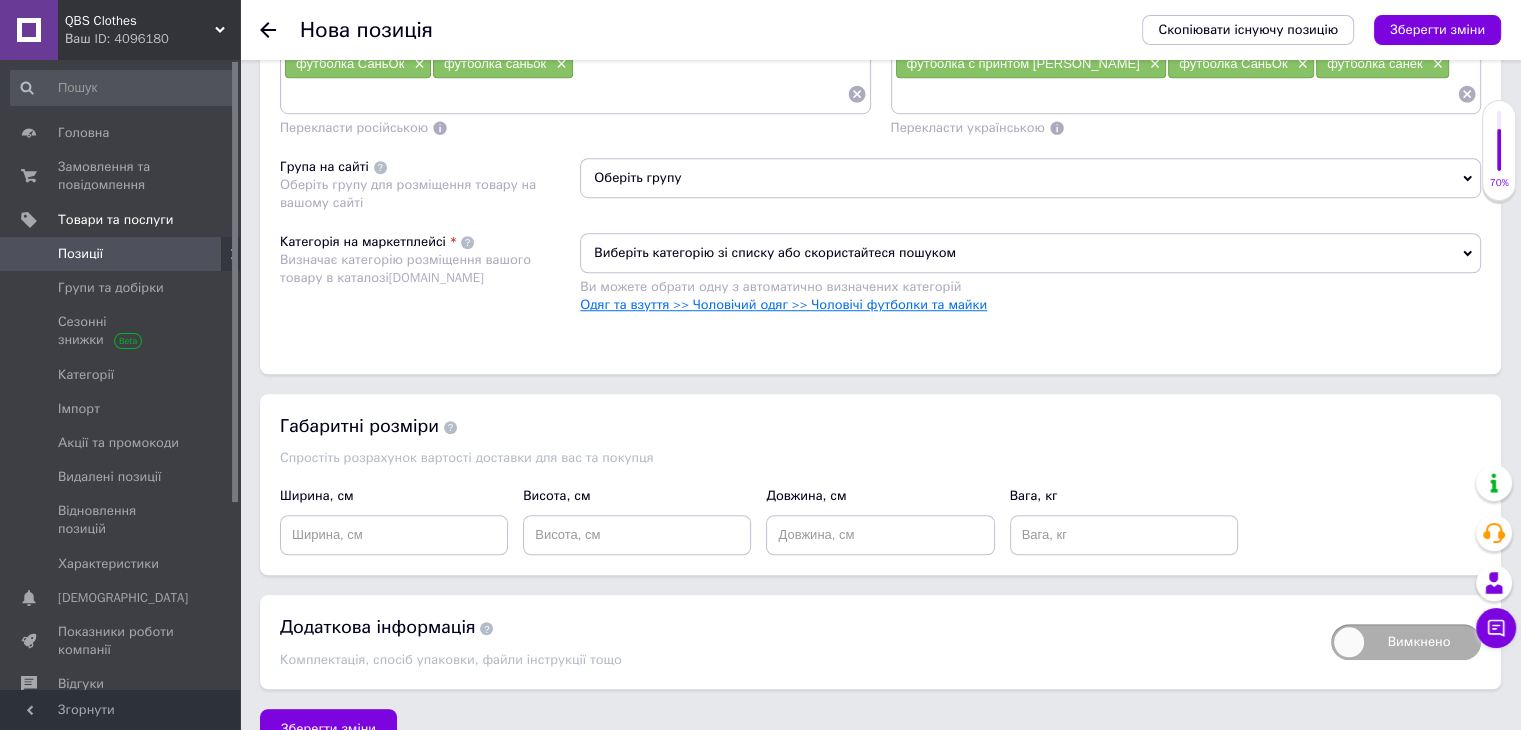 click on "Одяг та взуття >> Чоловічий одяг  >> Чоловічі футболки та майки" at bounding box center [783, 304] 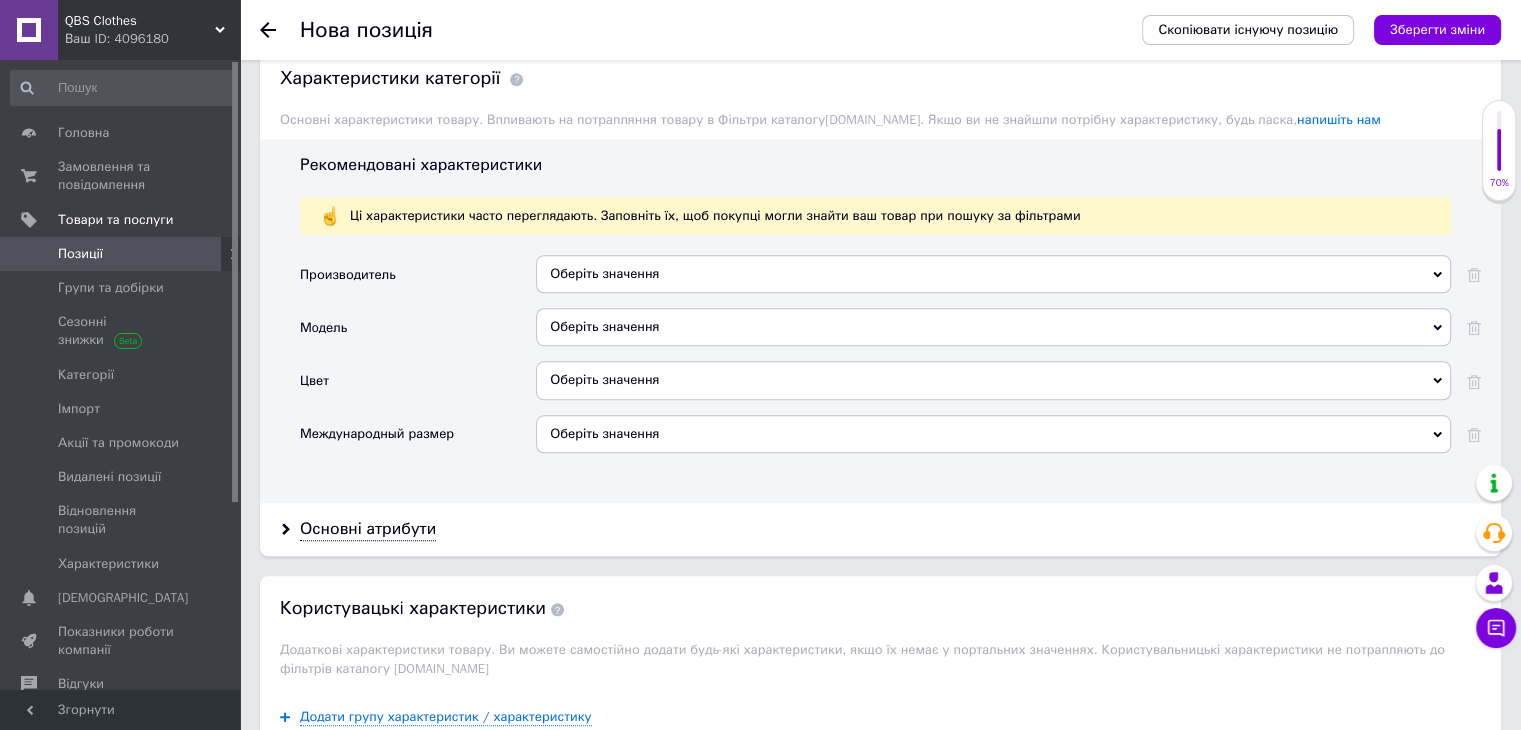 scroll, scrollTop: 1813, scrollLeft: 0, axis: vertical 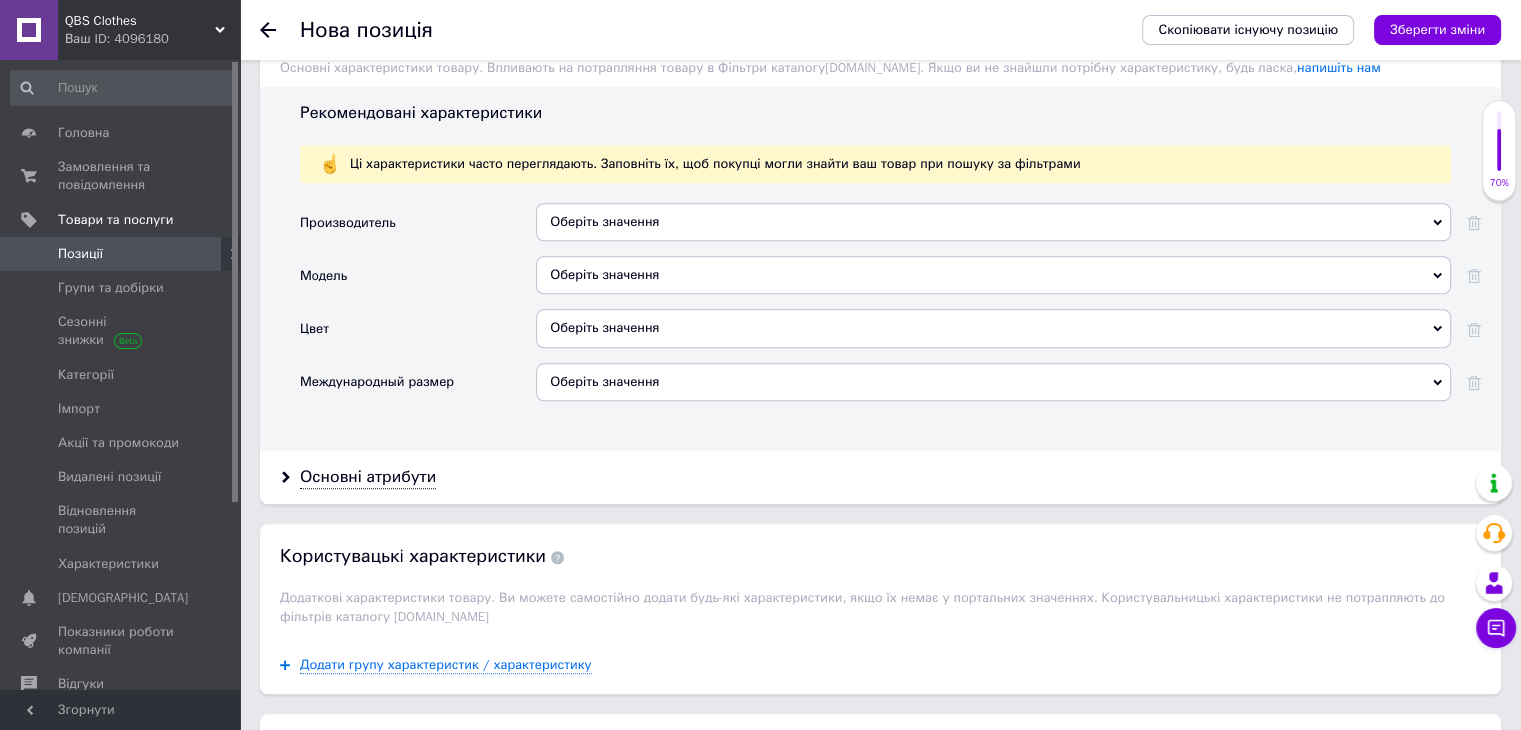 click on "Оберіть значення" at bounding box center [993, 222] 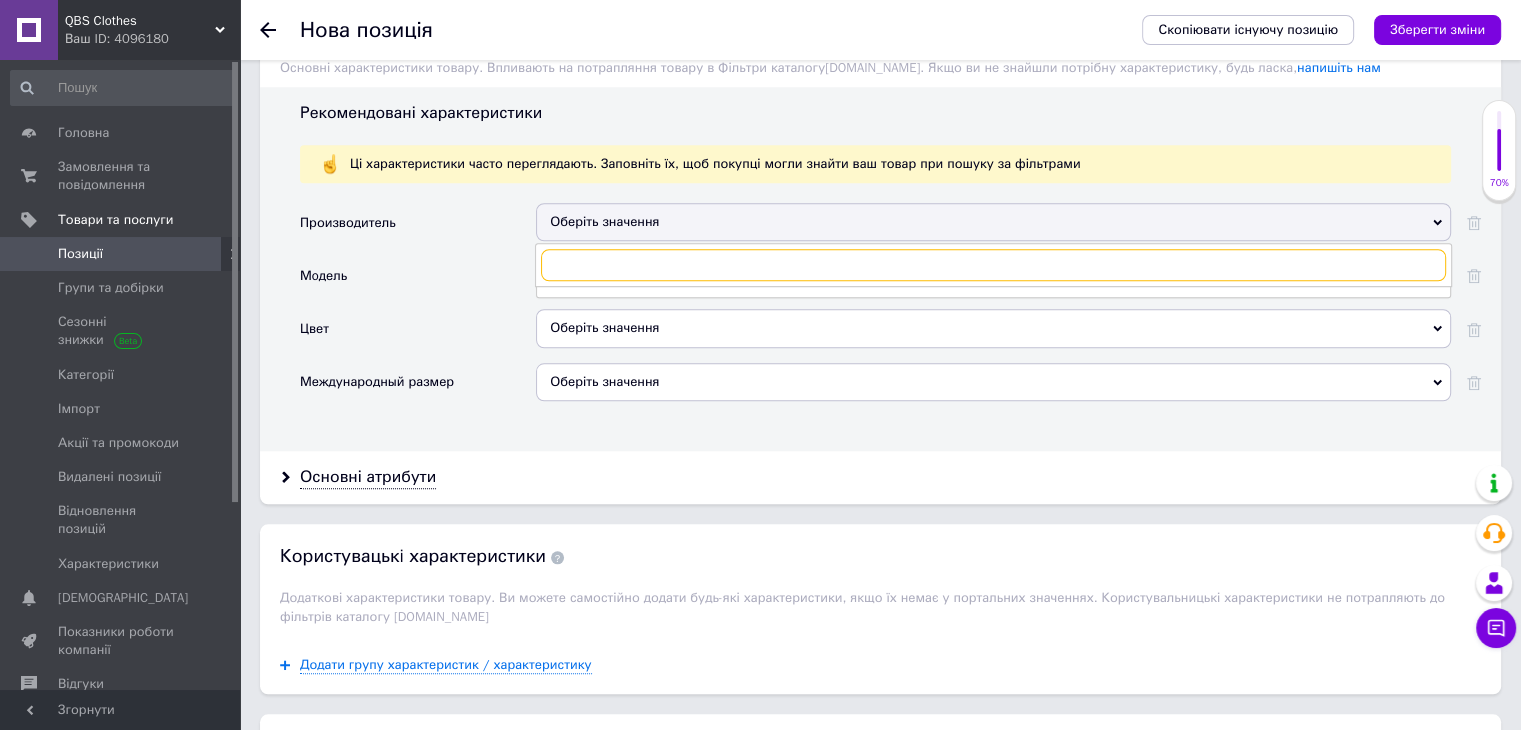 type on "і" 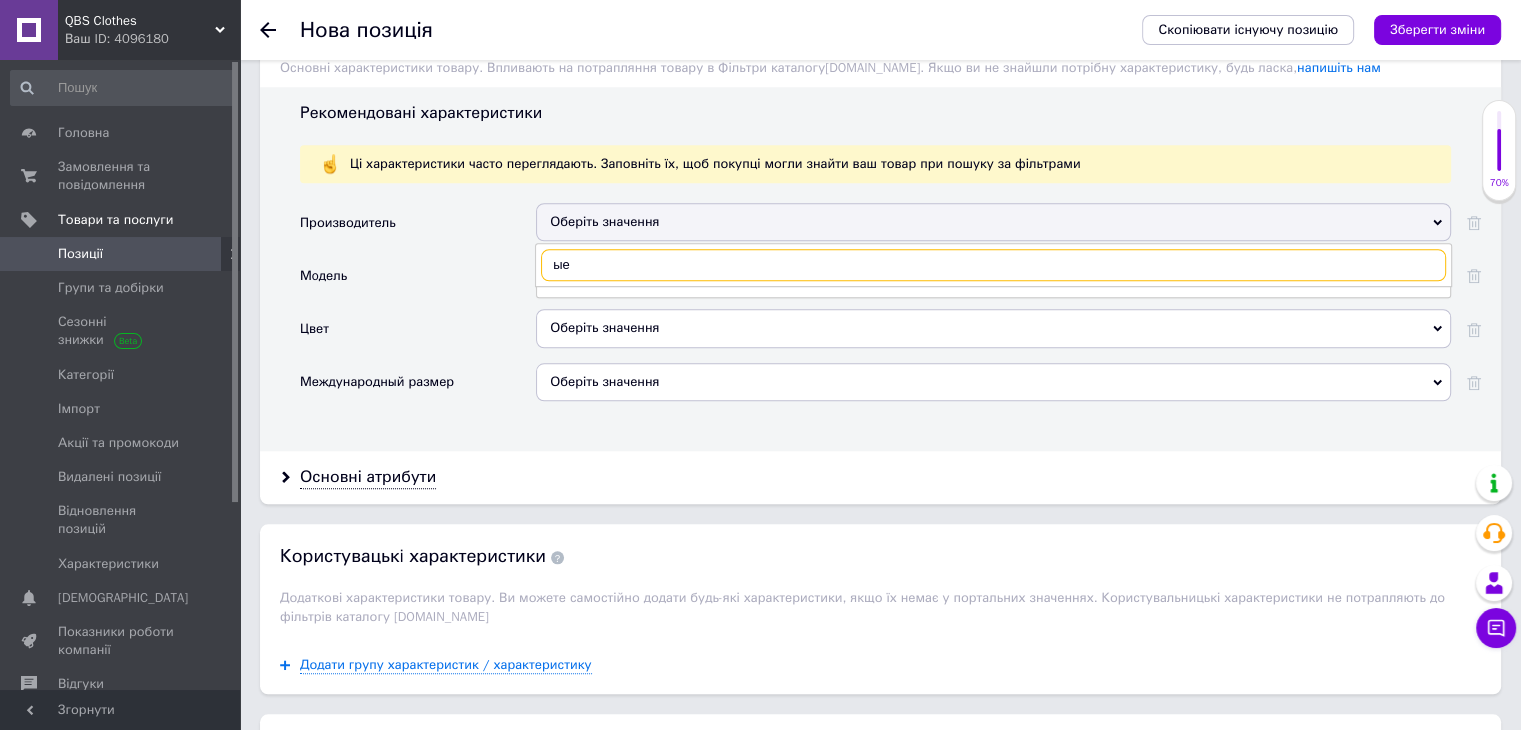 type on "ы" 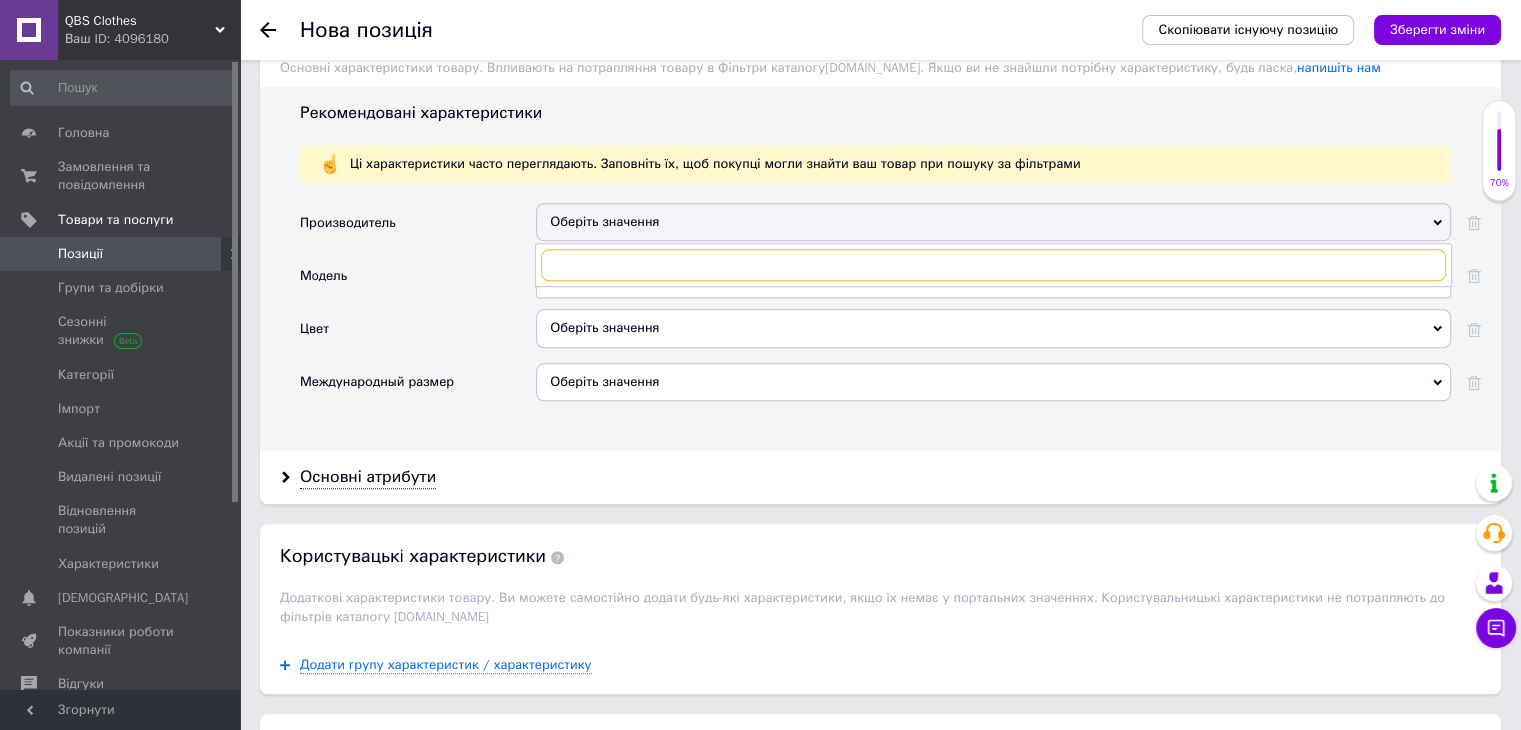type on "і" 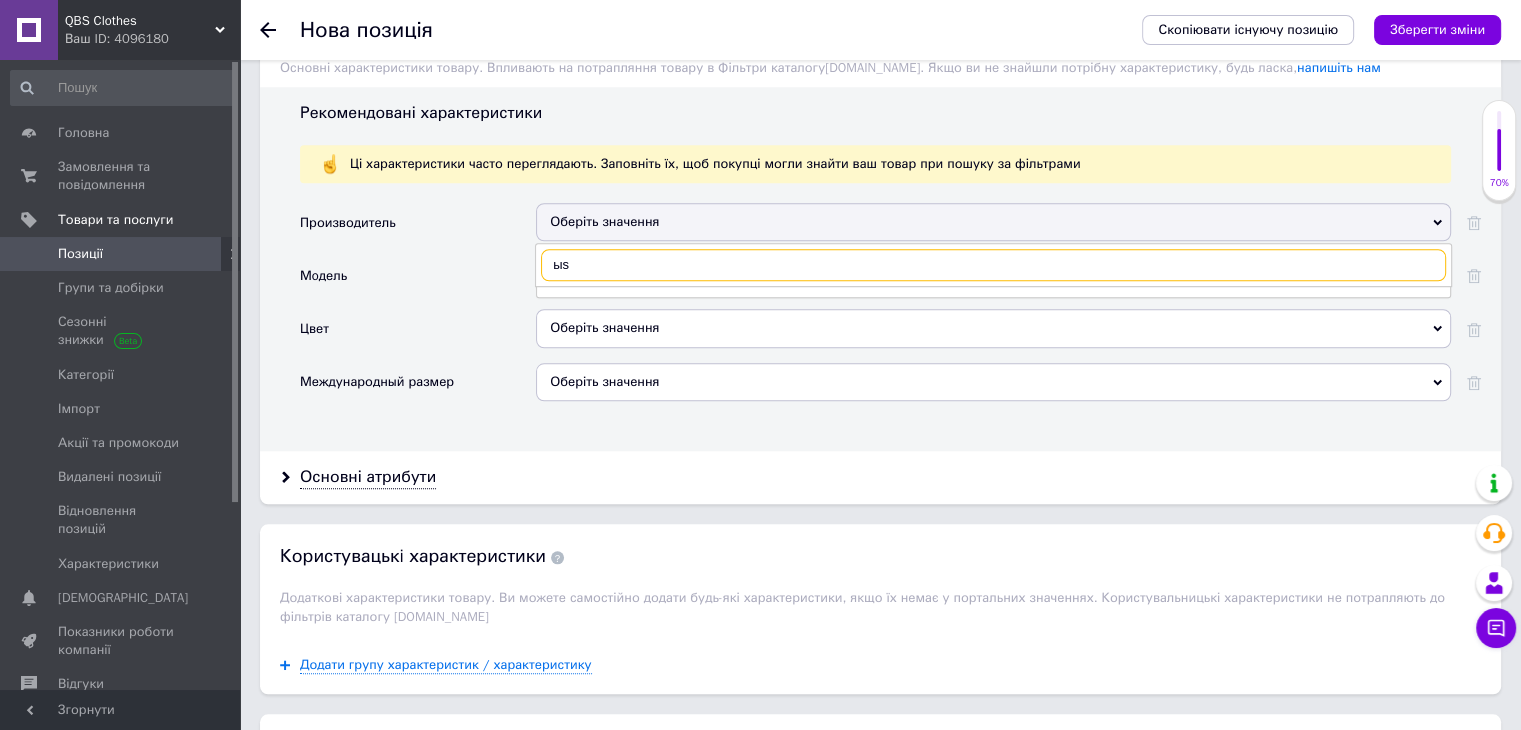 type on "ы" 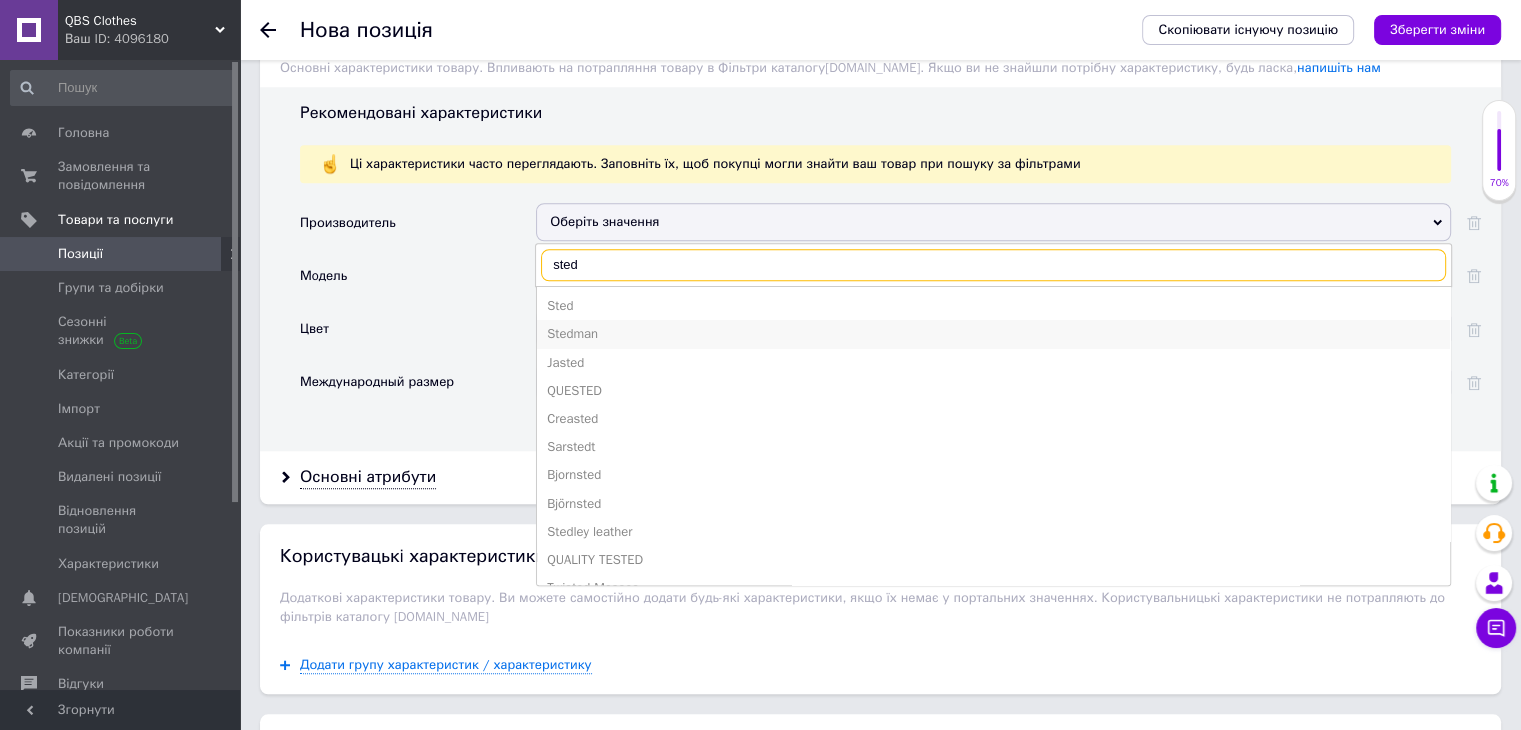type on "sted" 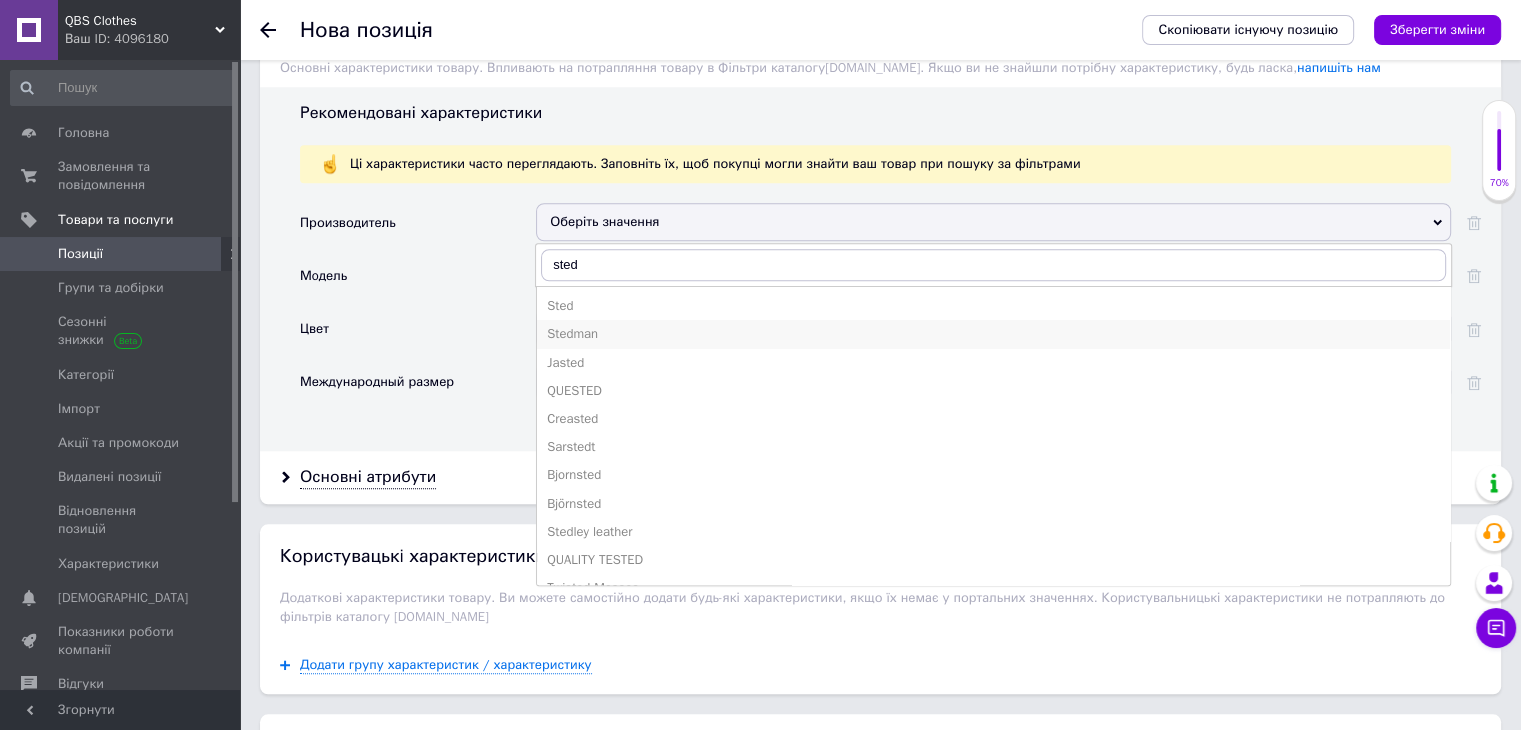 click on "Stedman" at bounding box center (993, 334) 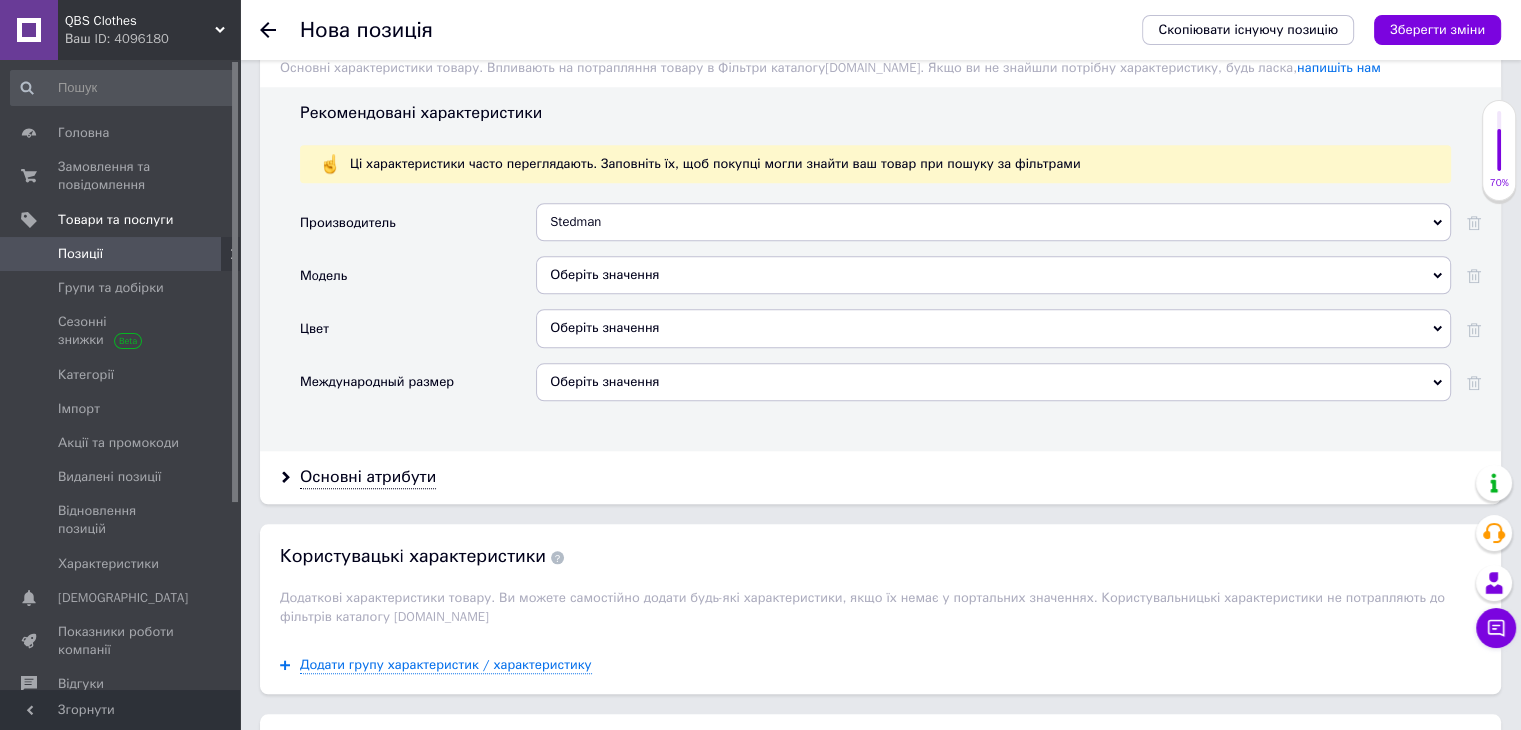 click on "Оберіть значення" at bounding box center [993, 275] 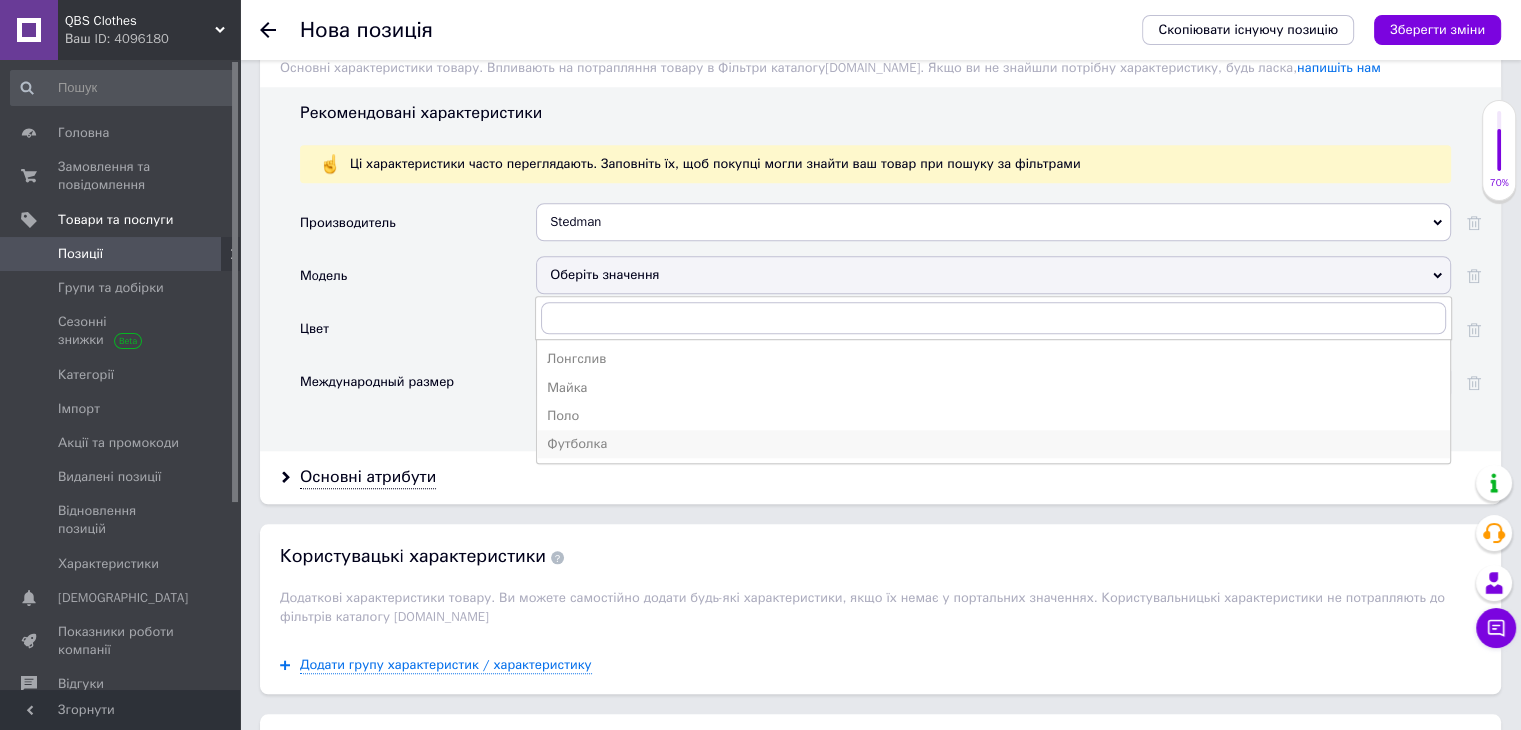 click on "Футболка" at bounding box center [993, 444] 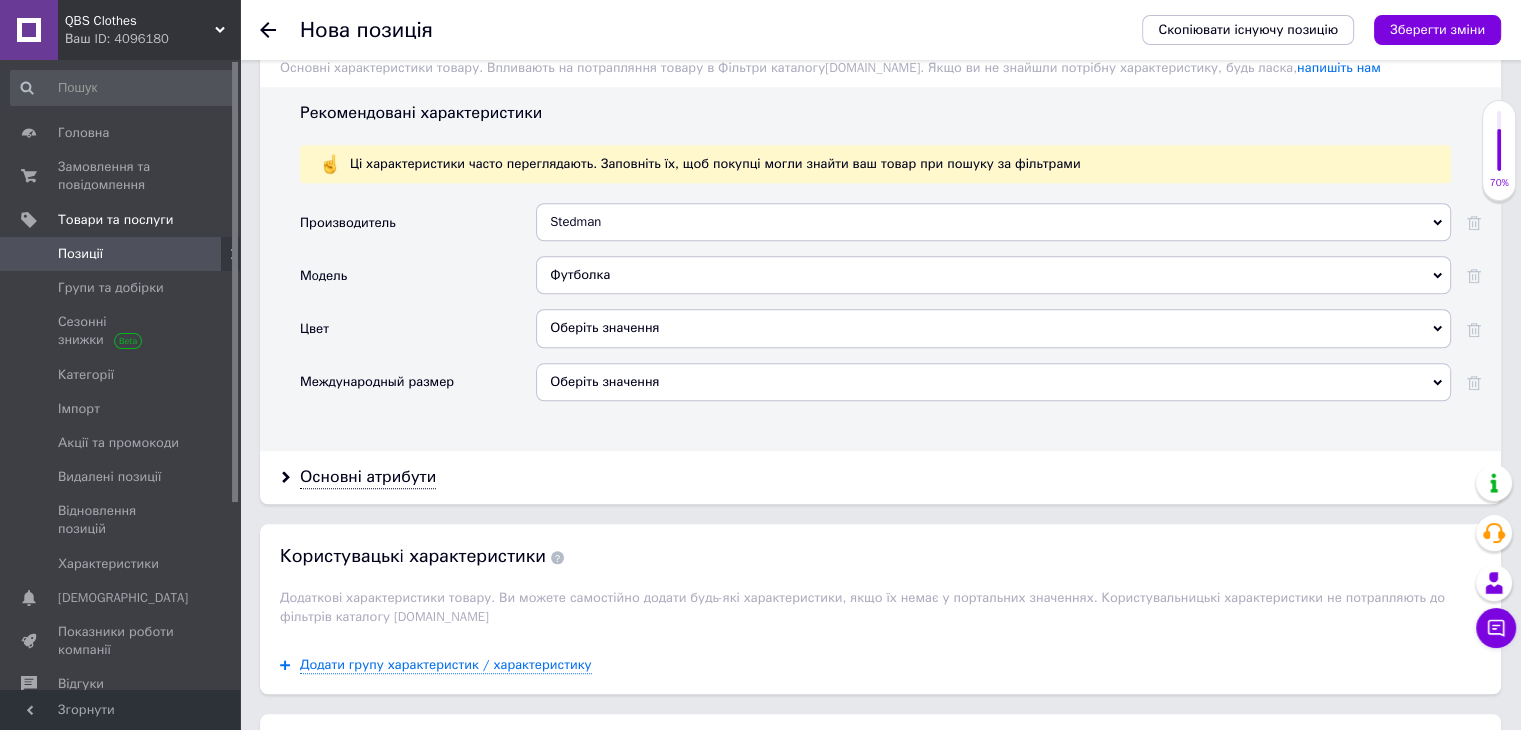 click on "Оберіть значення" at bounding box center (993, 328) 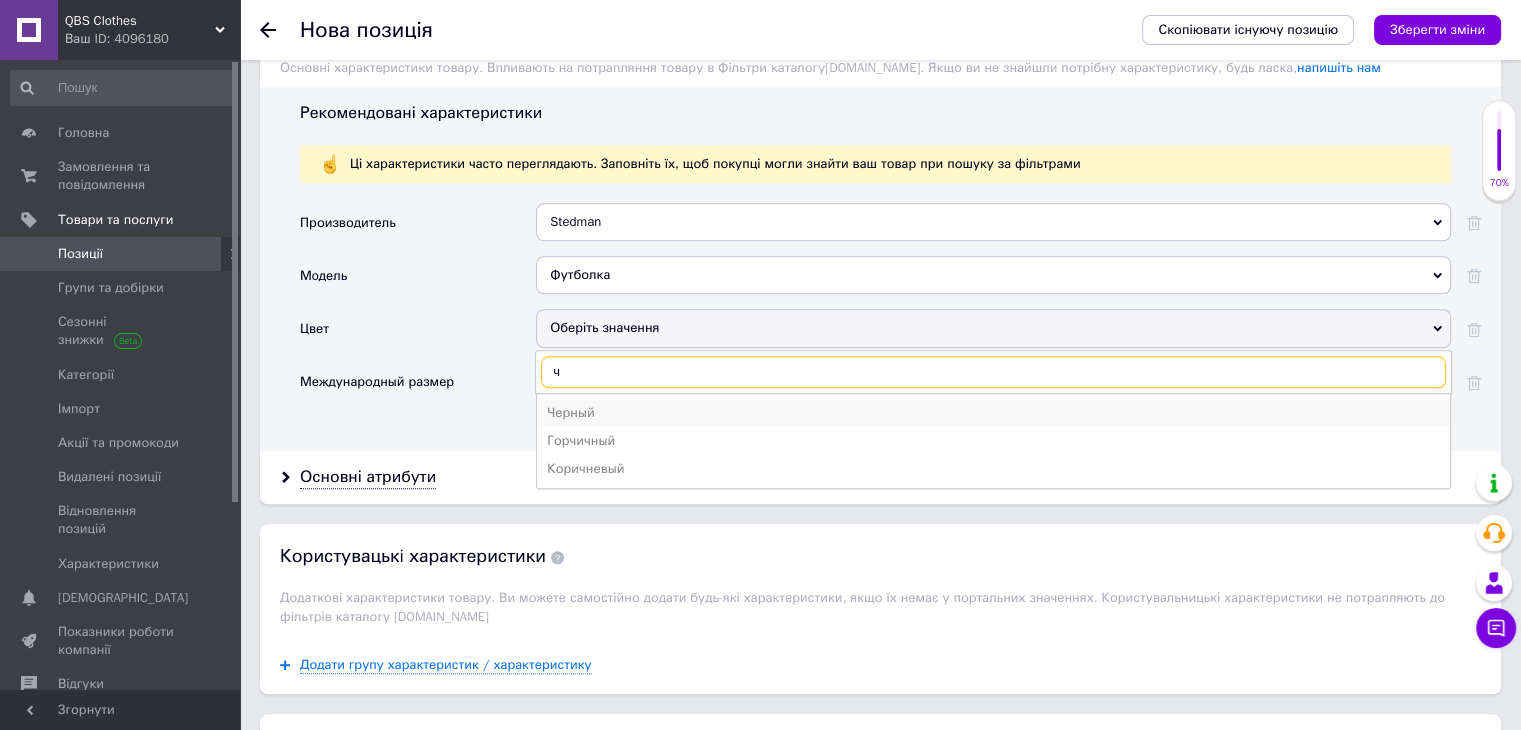 type on "ч" 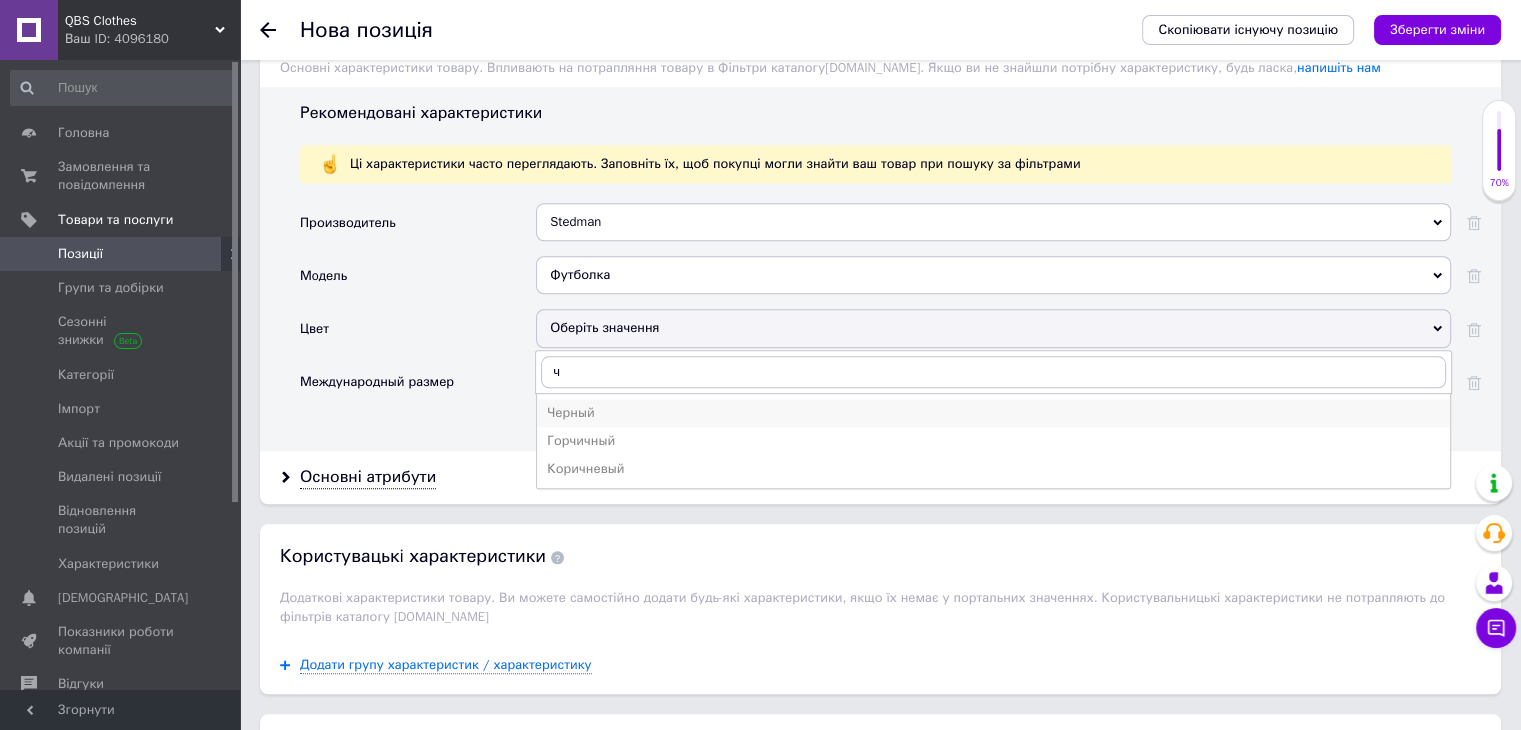 click on "Черный" at bounding box center (993, 413) 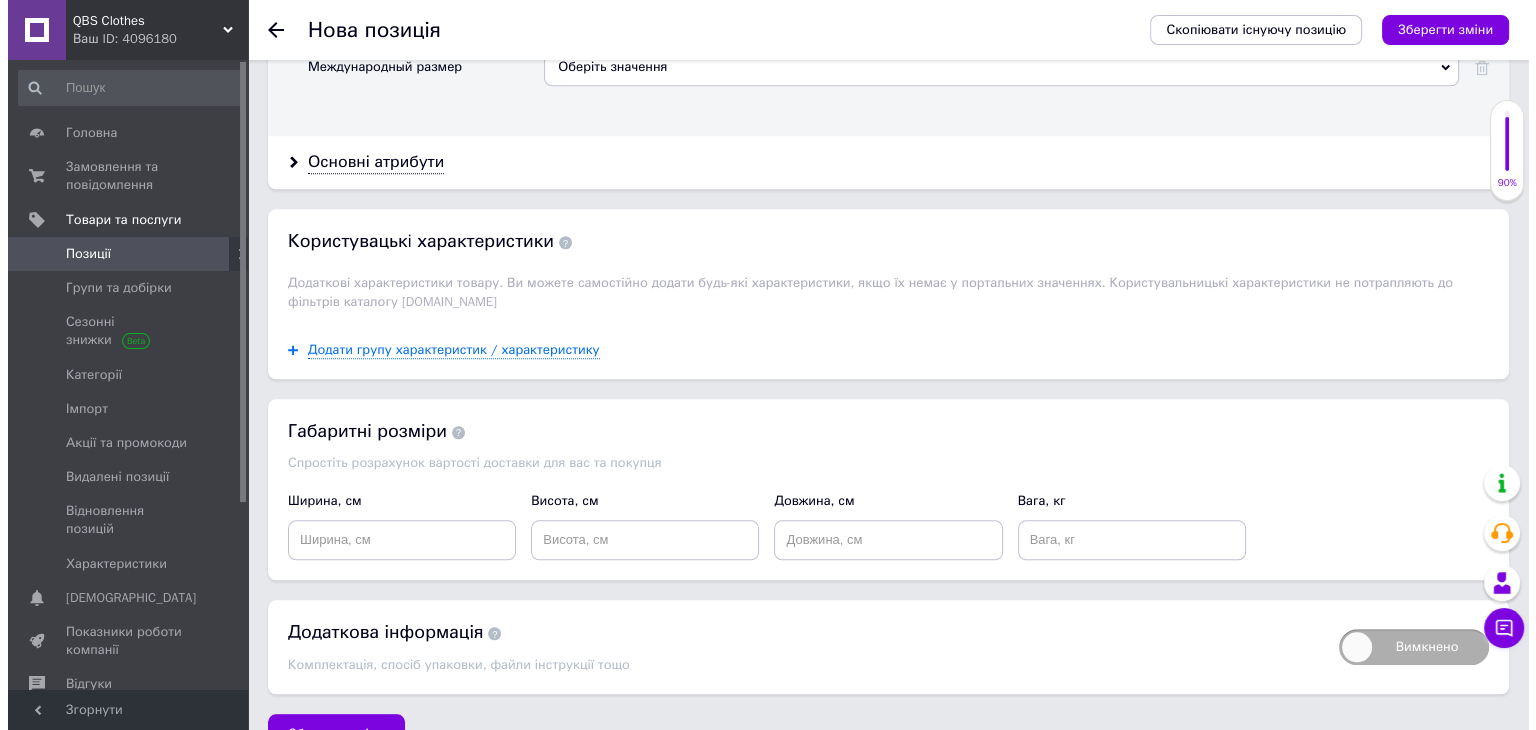 scroll, scrollTop: 2132, scrollLeft: 0, axis: vertical 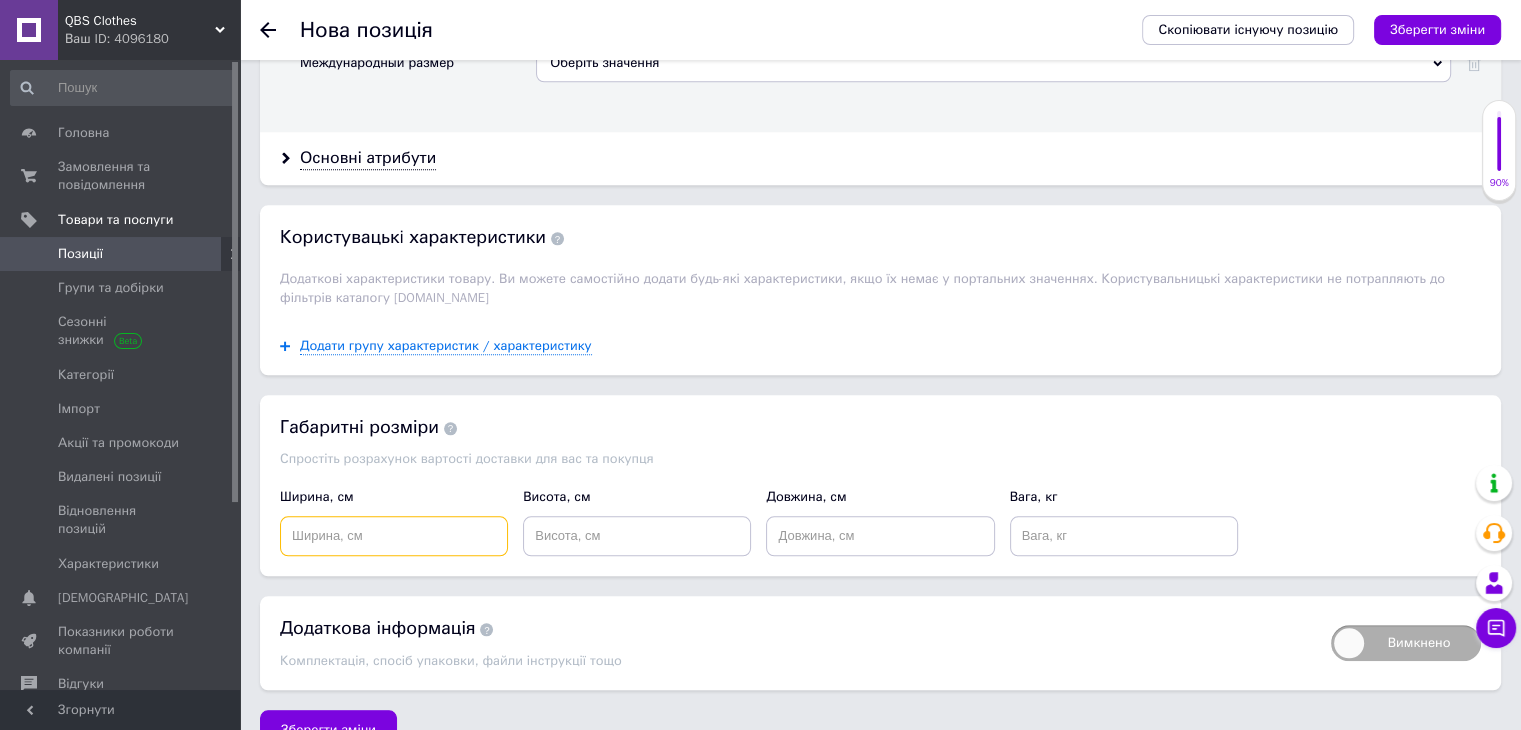 click at bounding box center (394, 536) 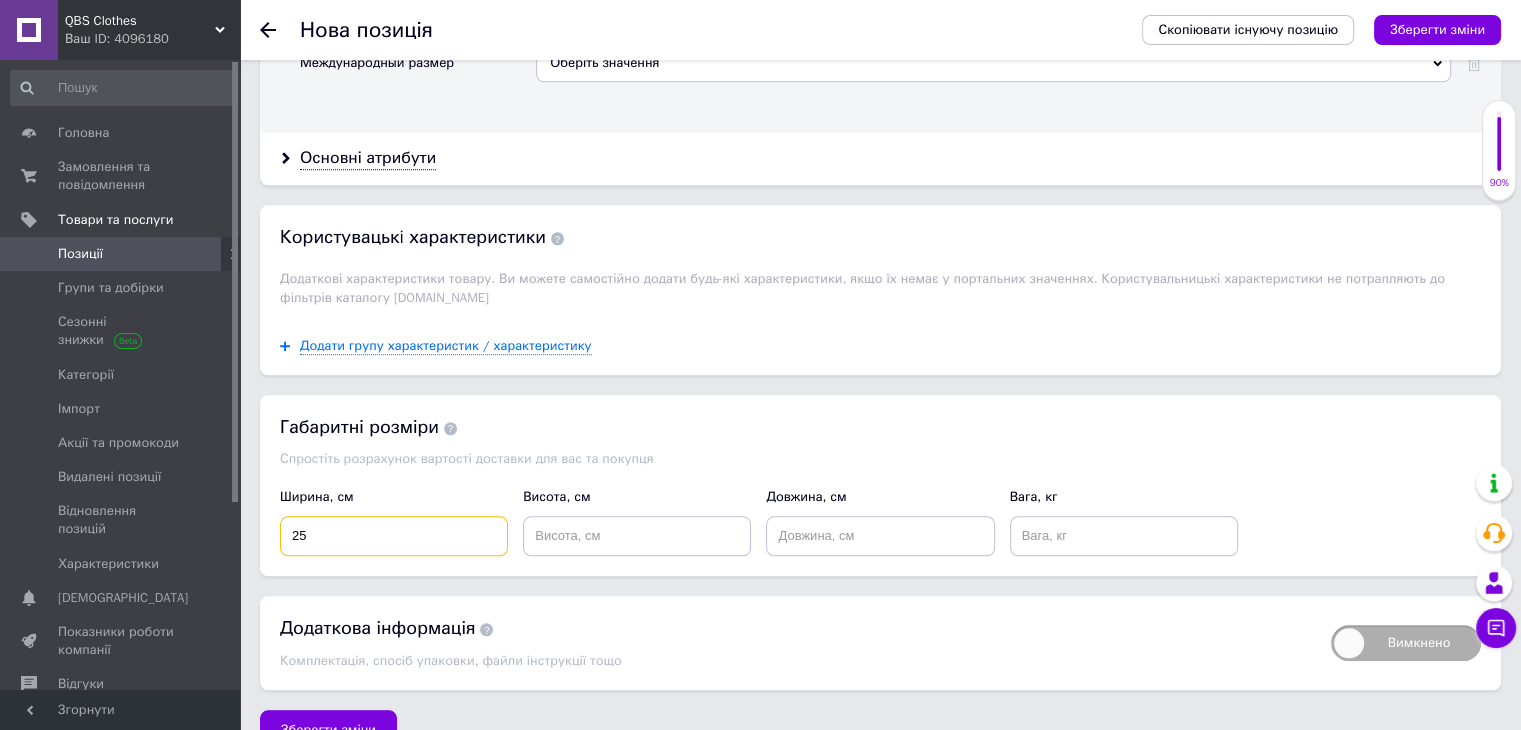 type on "25" 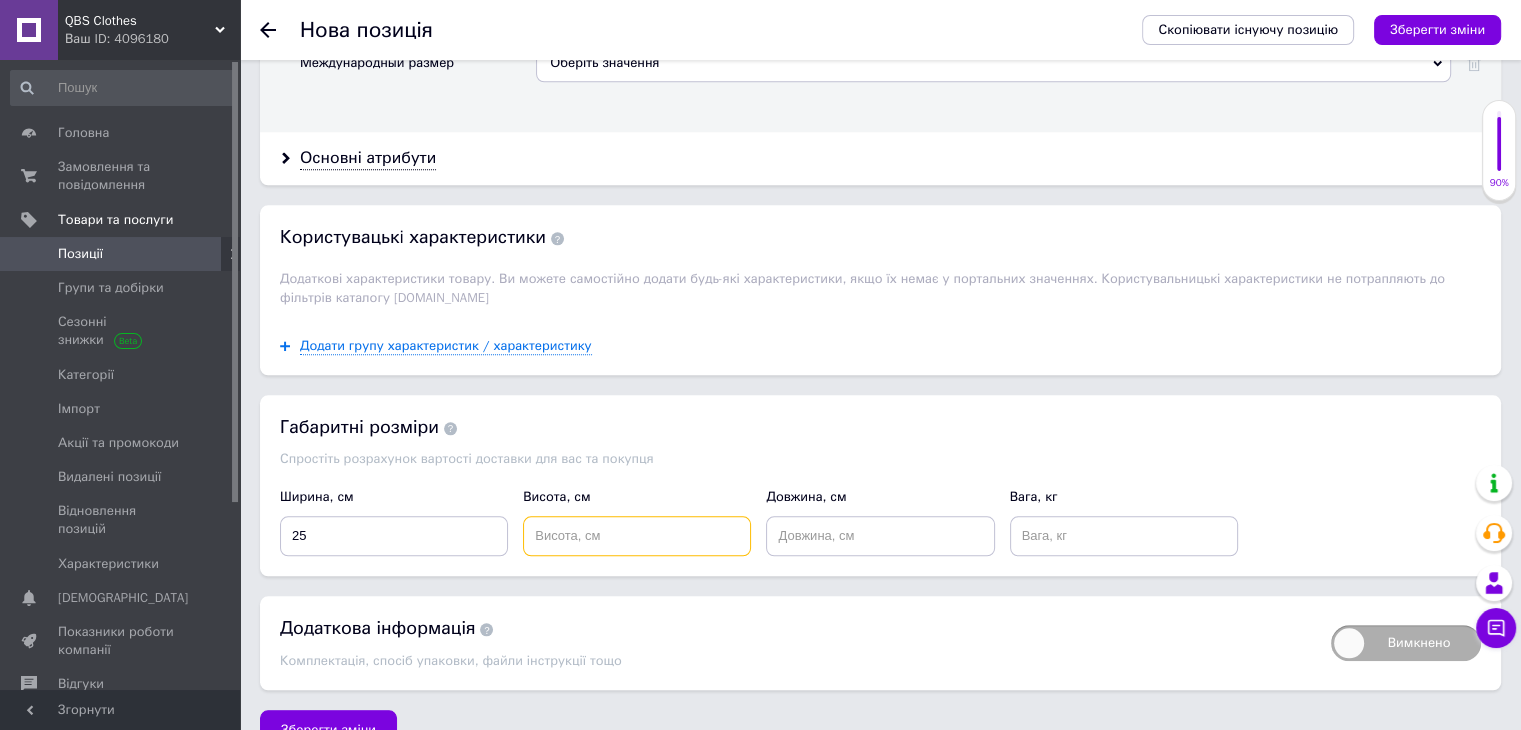 click at bounding box center [637, 536] 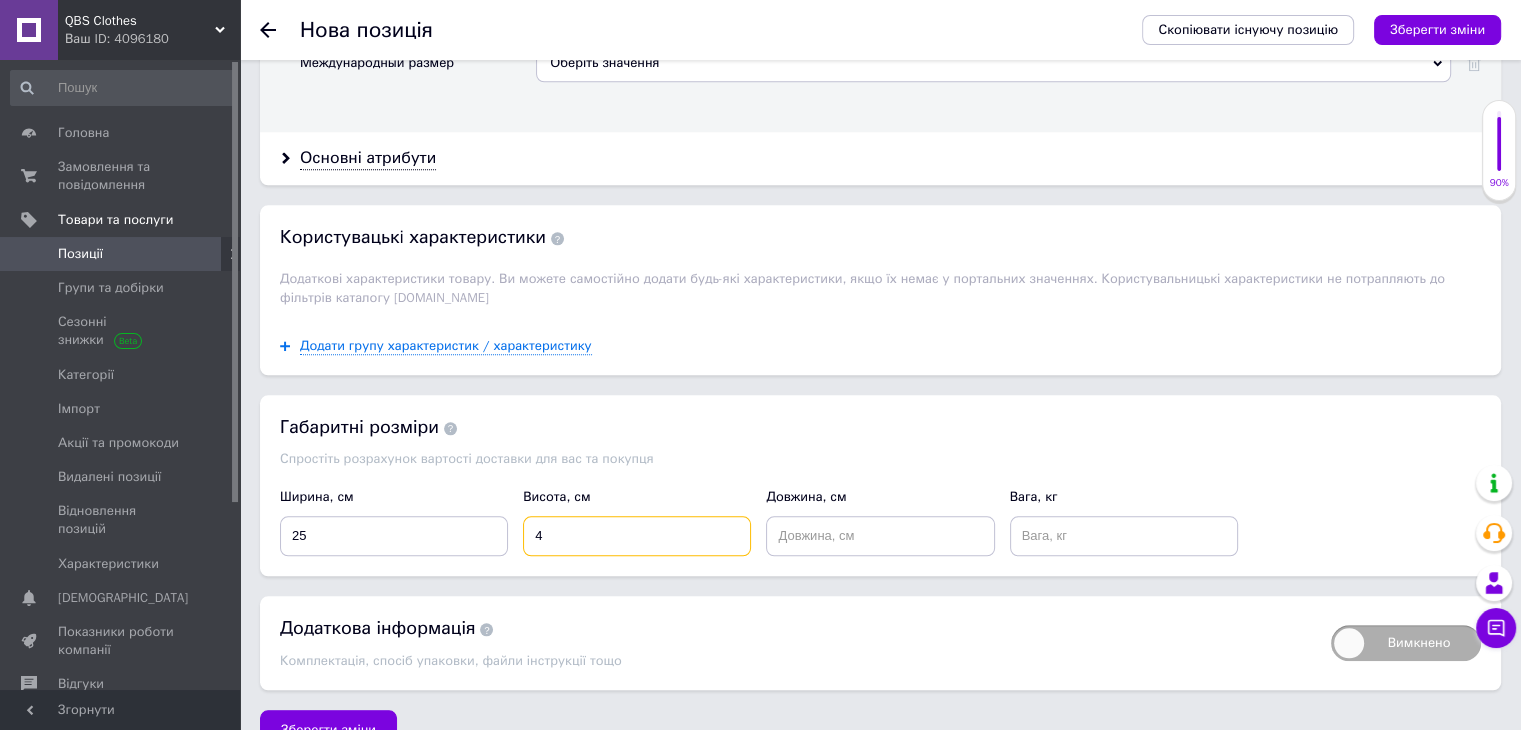 type on "4" 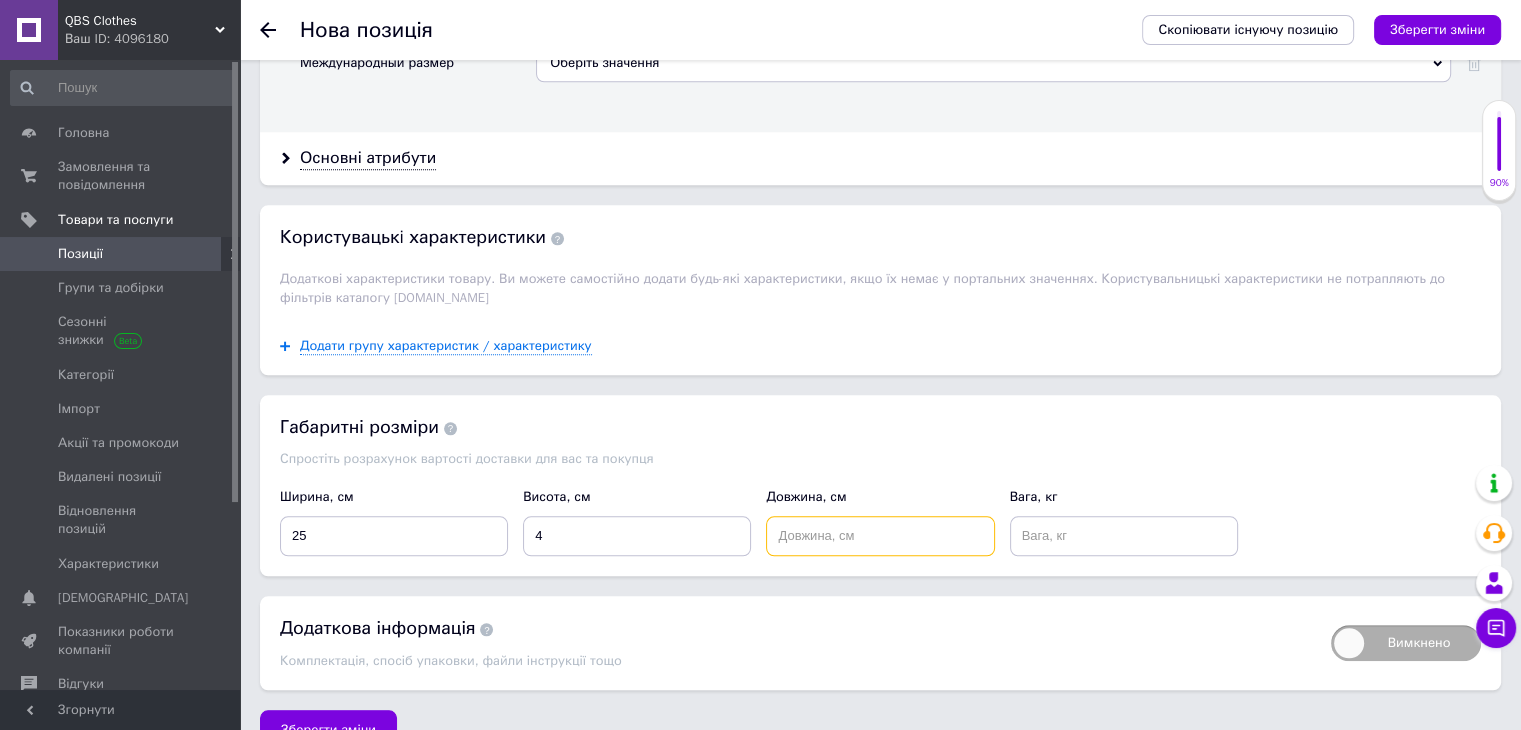 click at bounding box center (880, 536) 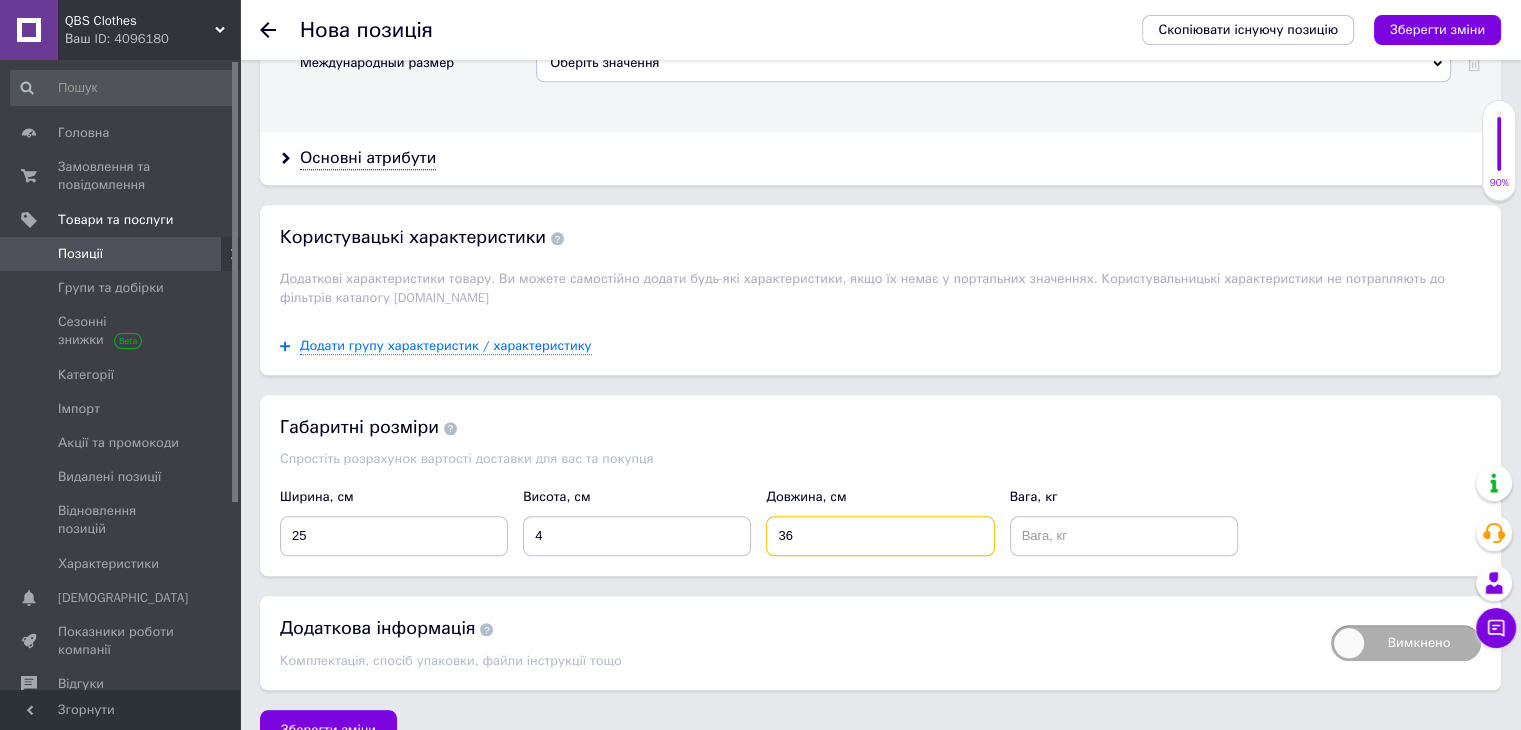 type on "36" 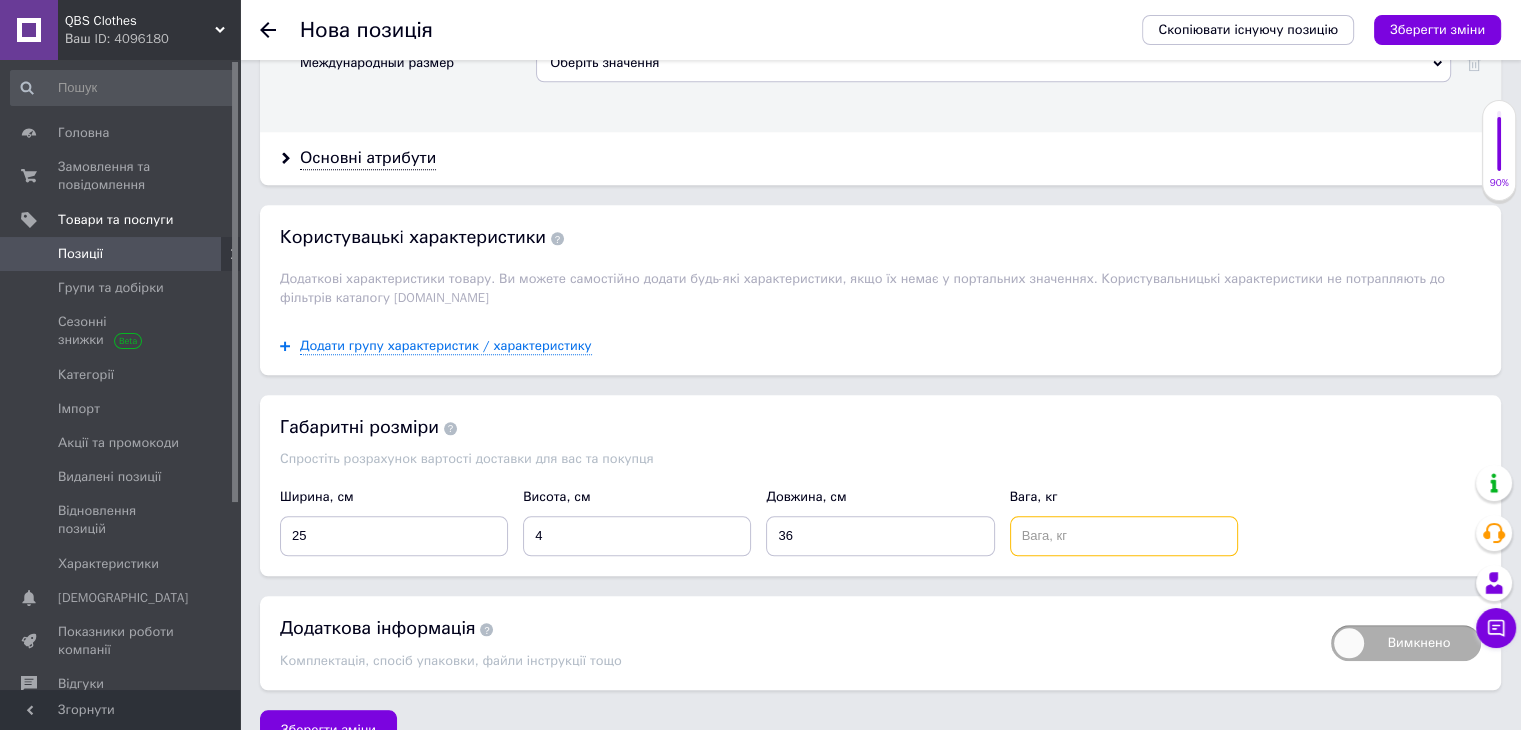 click at bounding box center (1124, 536) 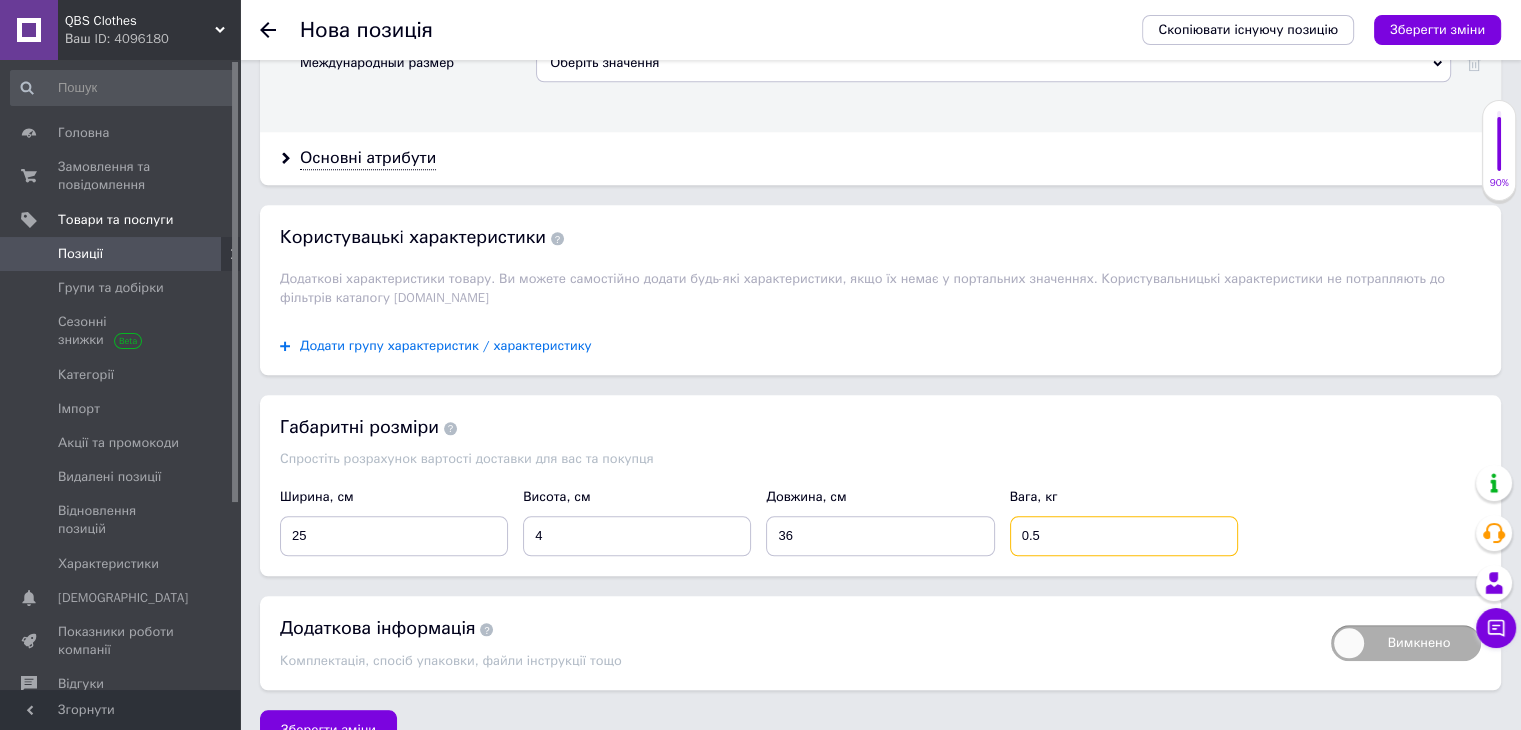 type on "0.5" 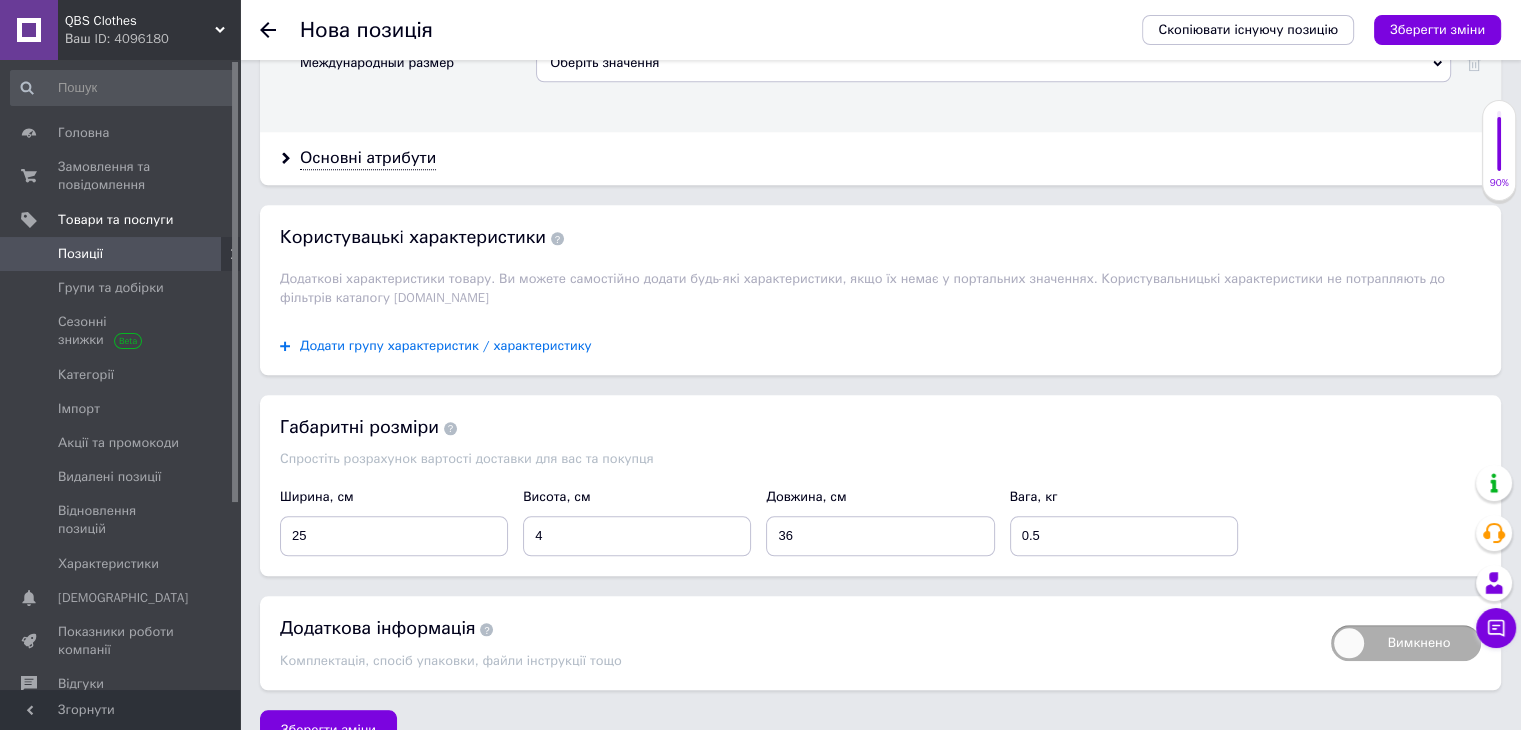 click on "Додати групу характеристик / характеристику" at bounding box center (446, 346) 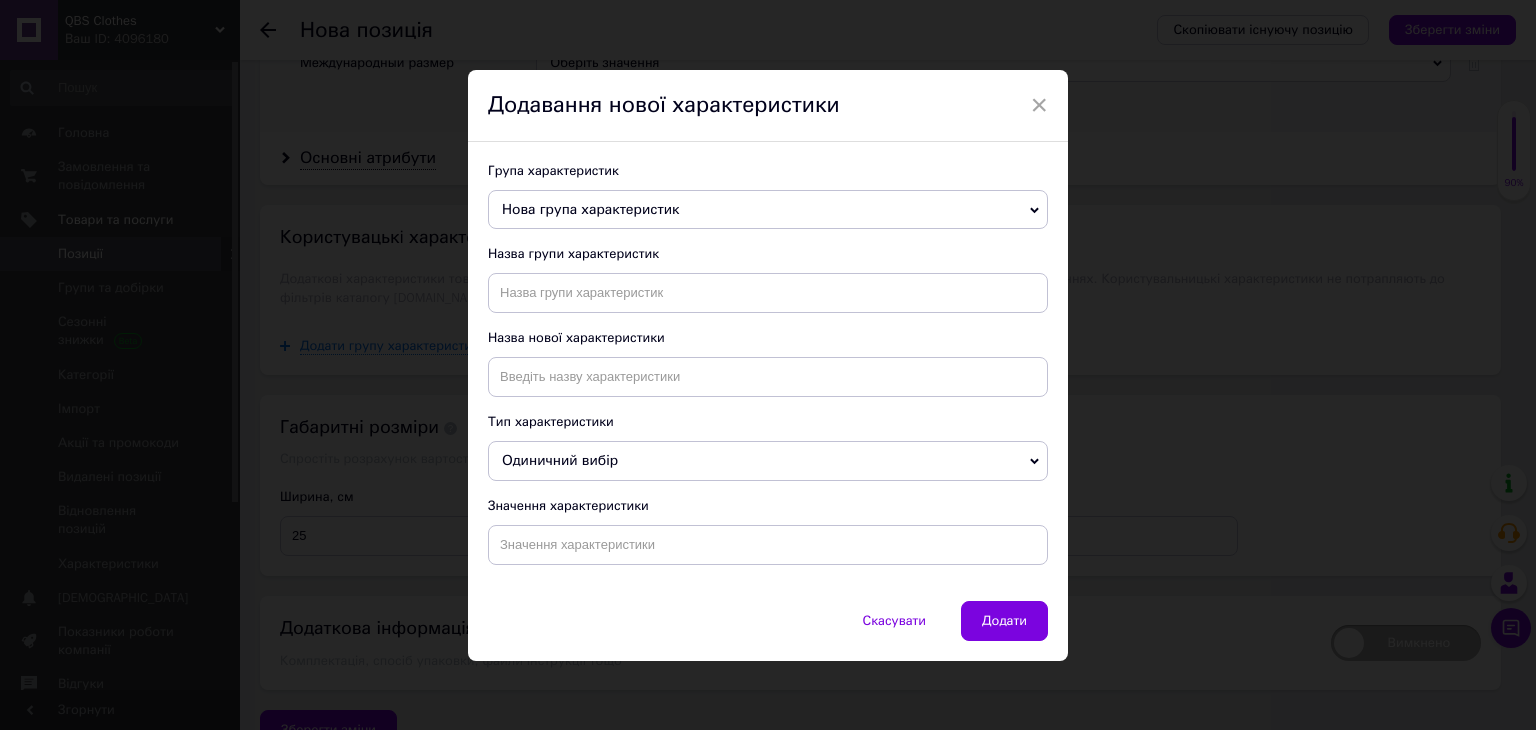 click on "Нова група характеристик" at bounding box center (590, 209) 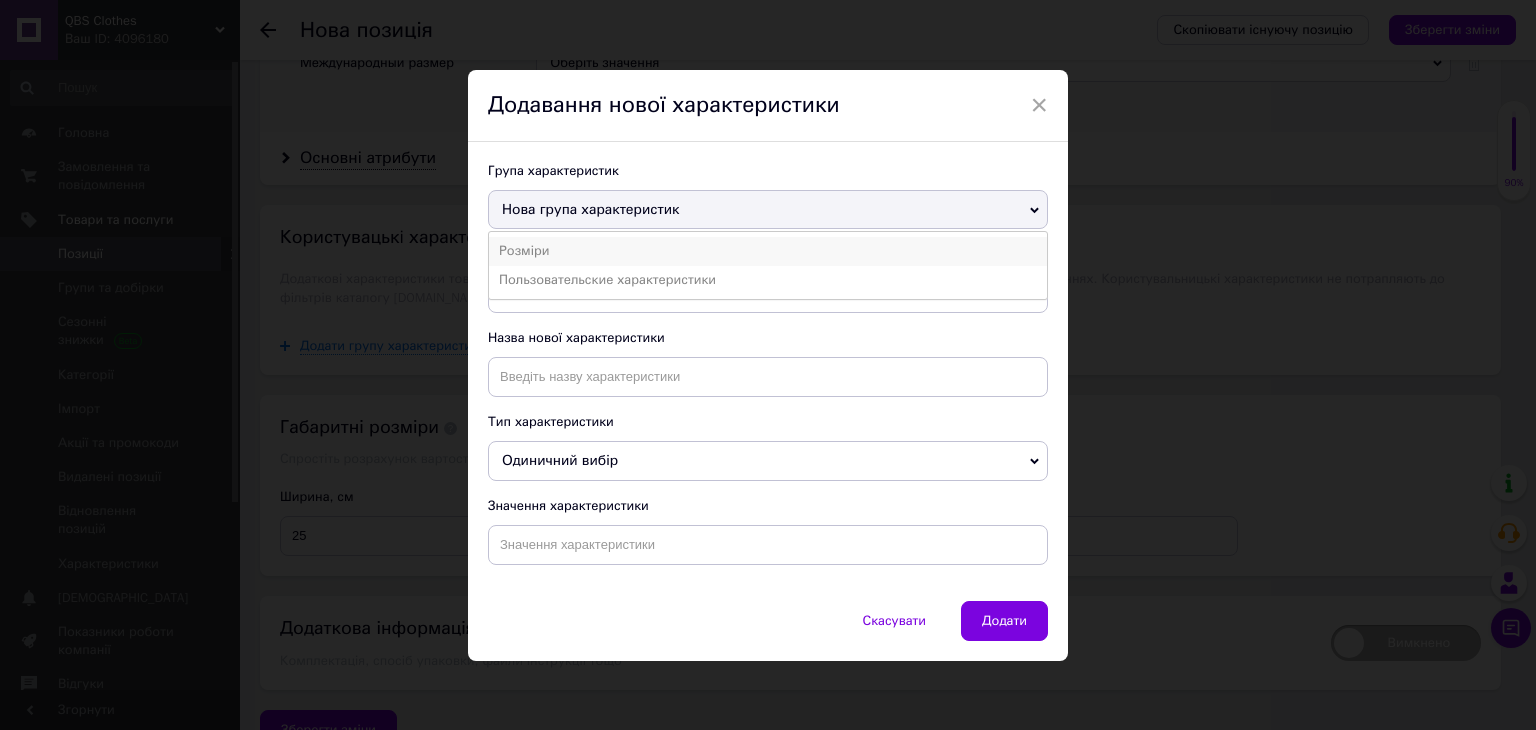 click on "Розміри" at bounding box center (768, 251) 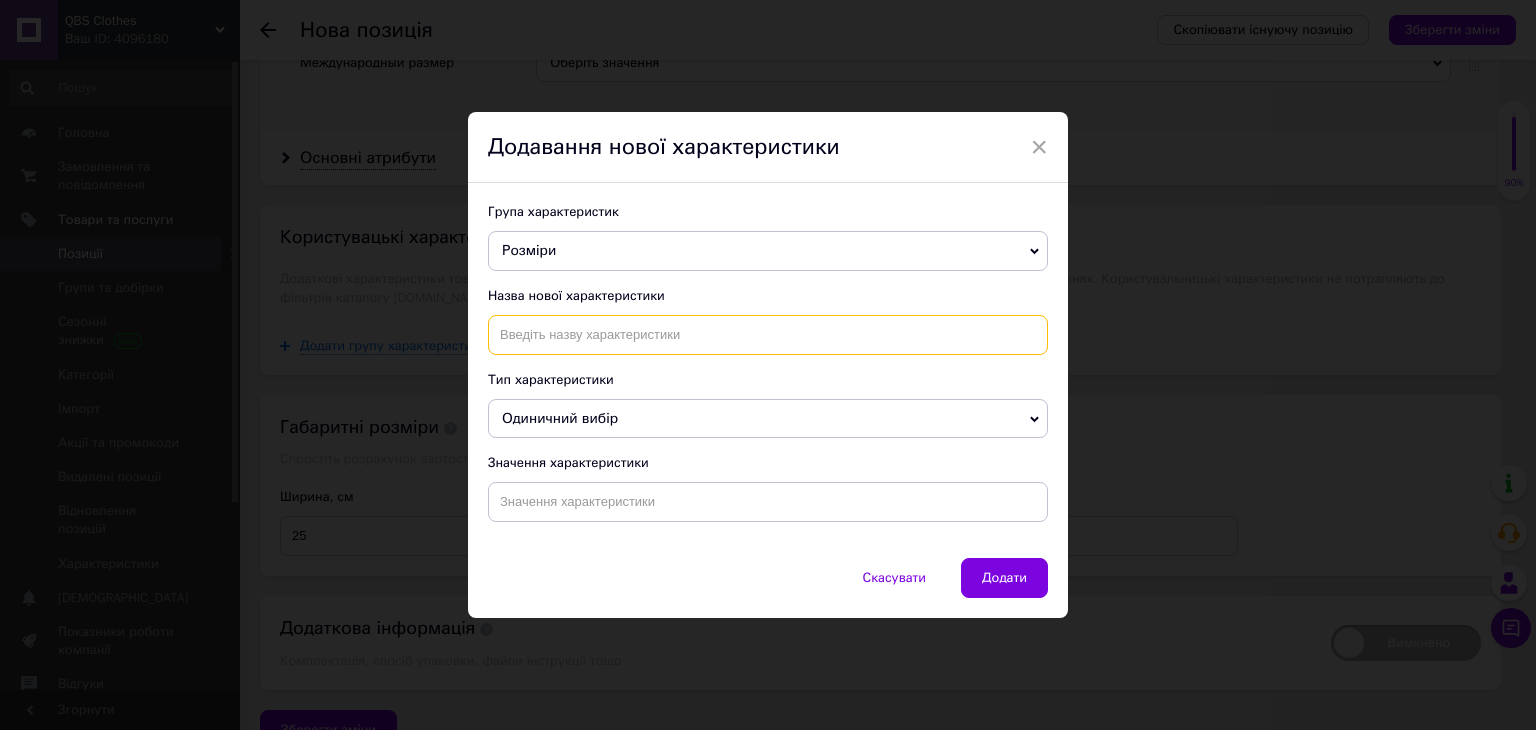 click at bounding box center (768, 335) 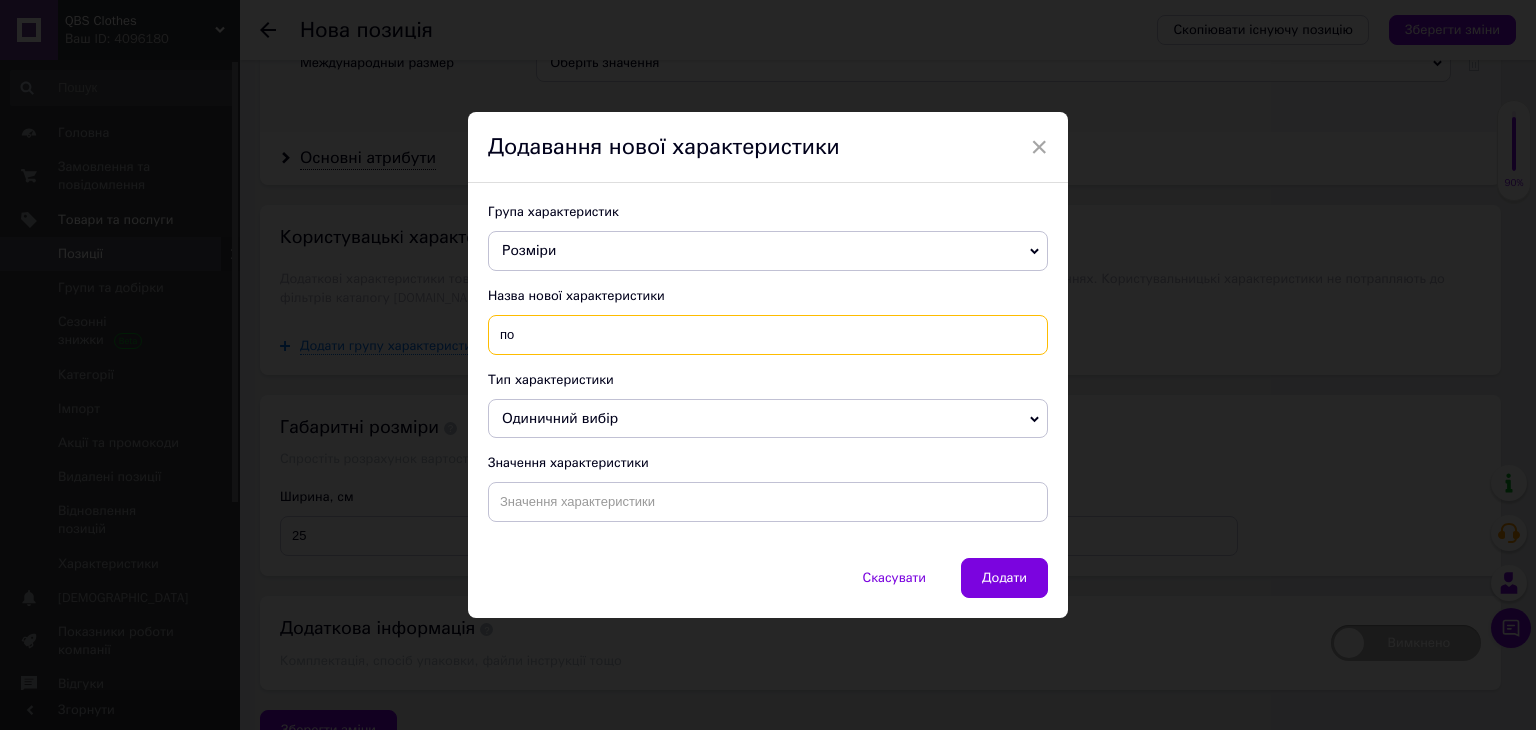 type on "п" 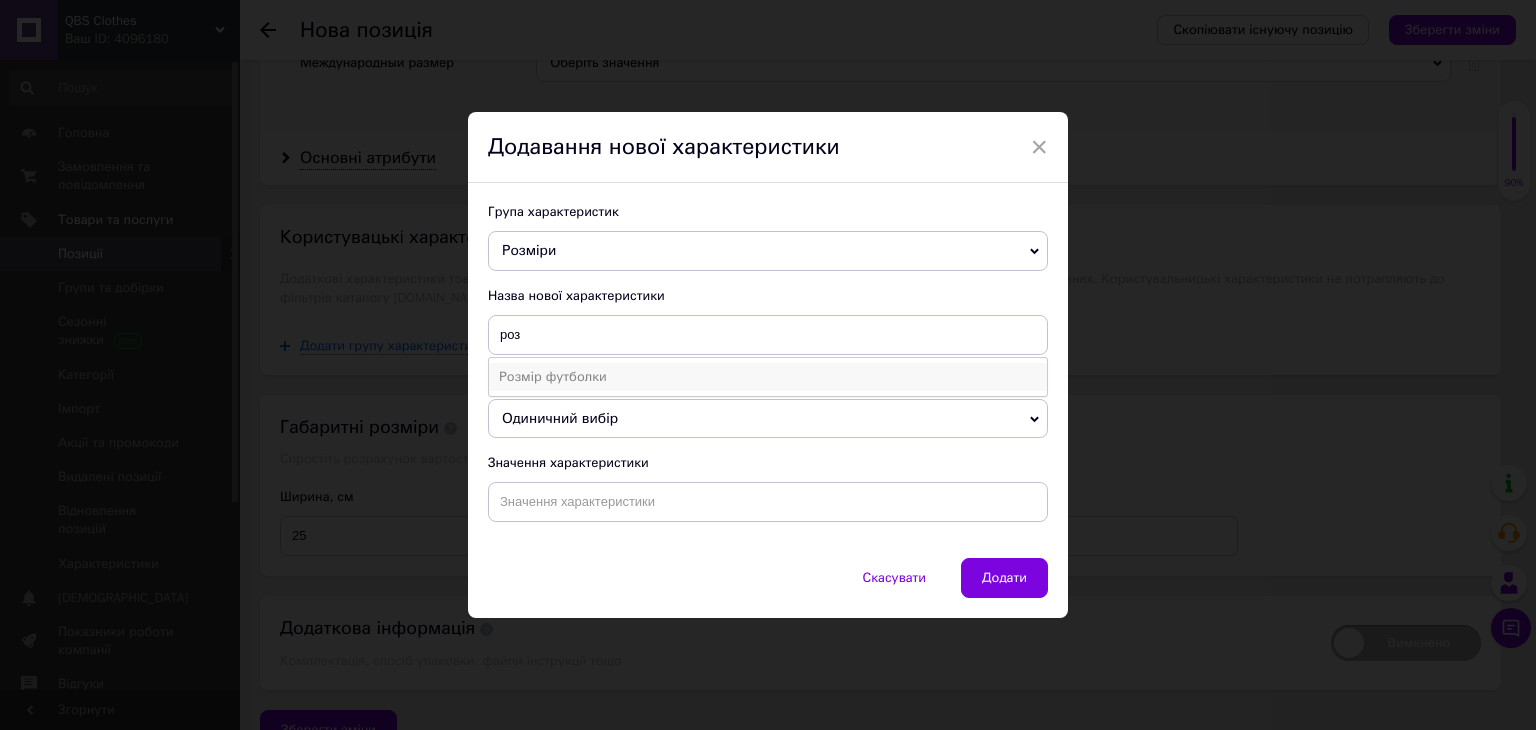 click on "Розмір футболки" at bounding box center (768, 377) 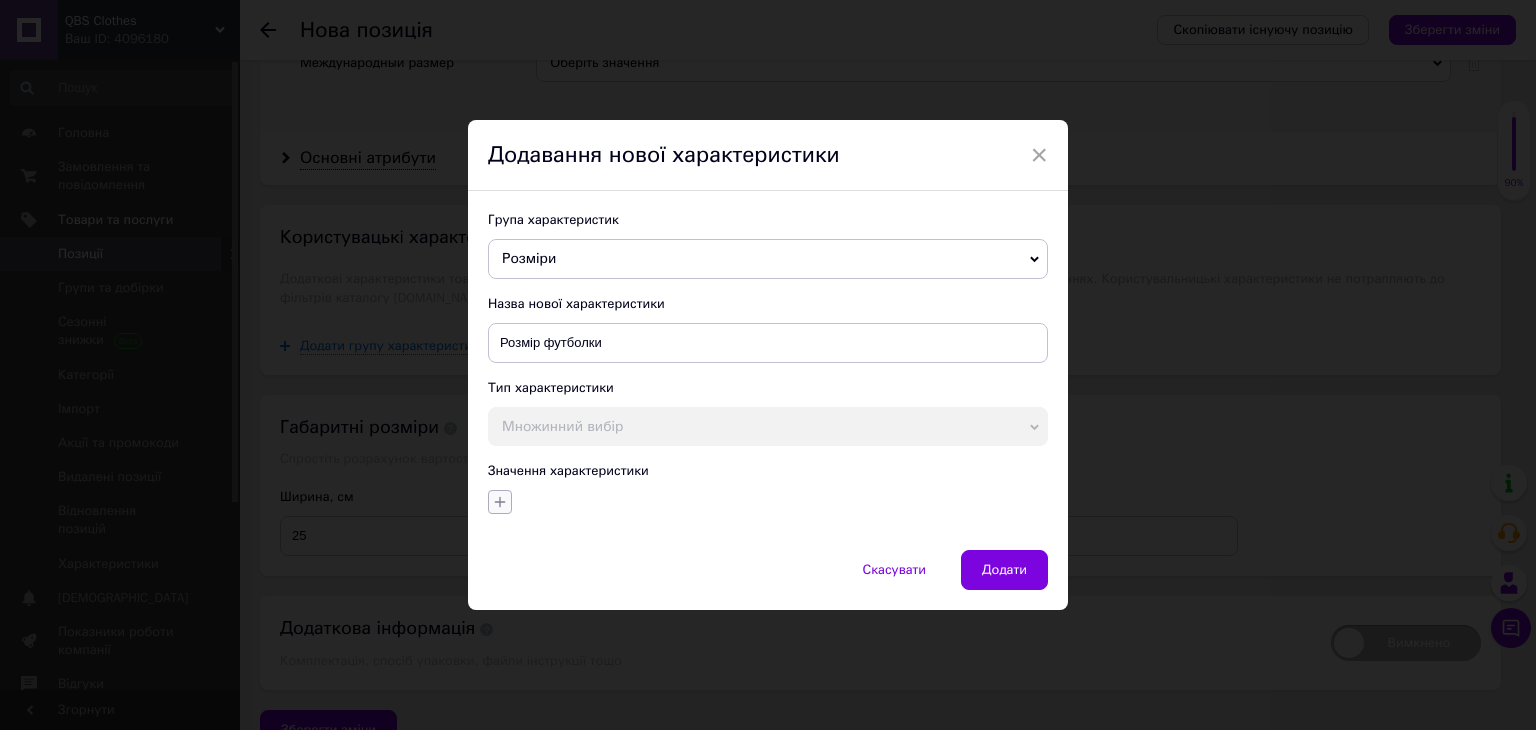 click 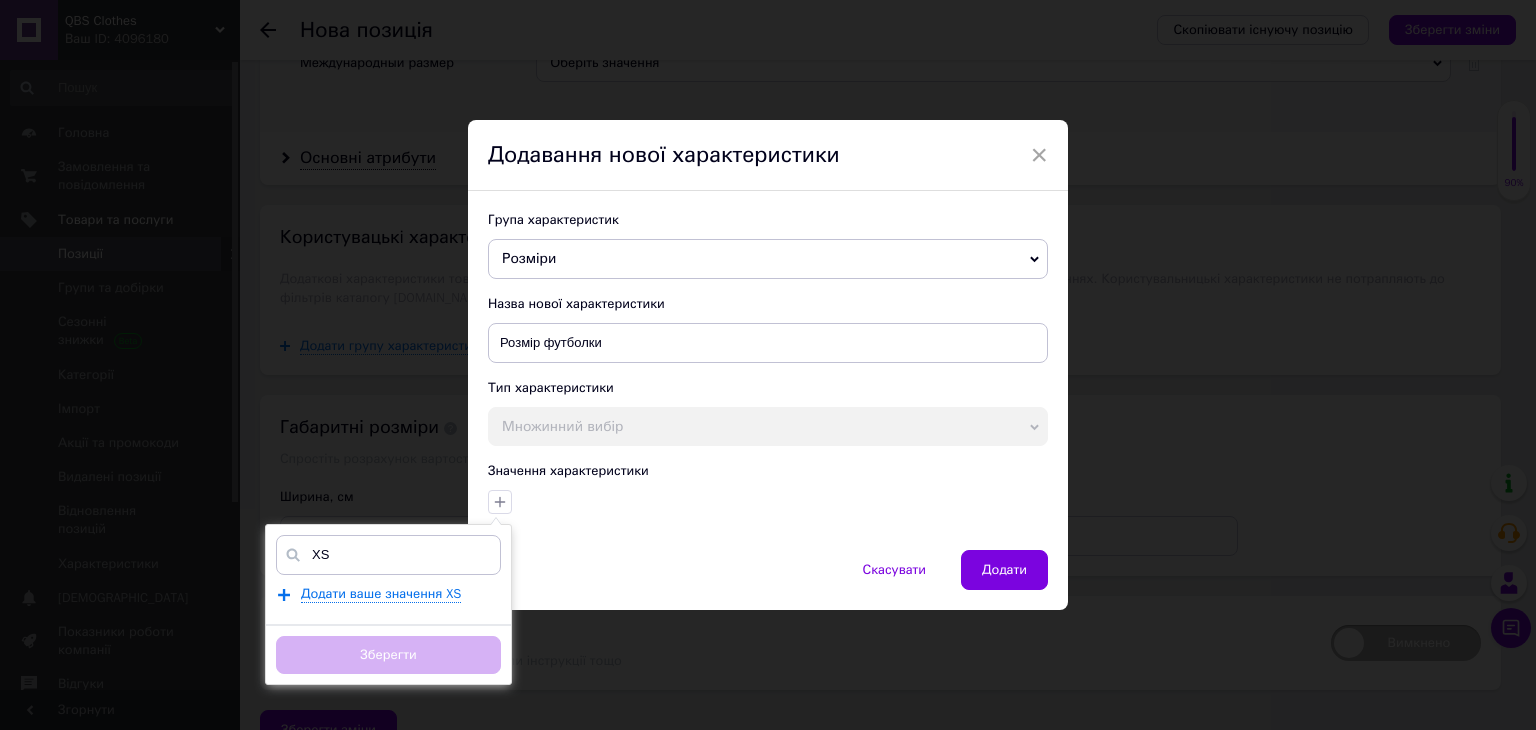 type on "XS" 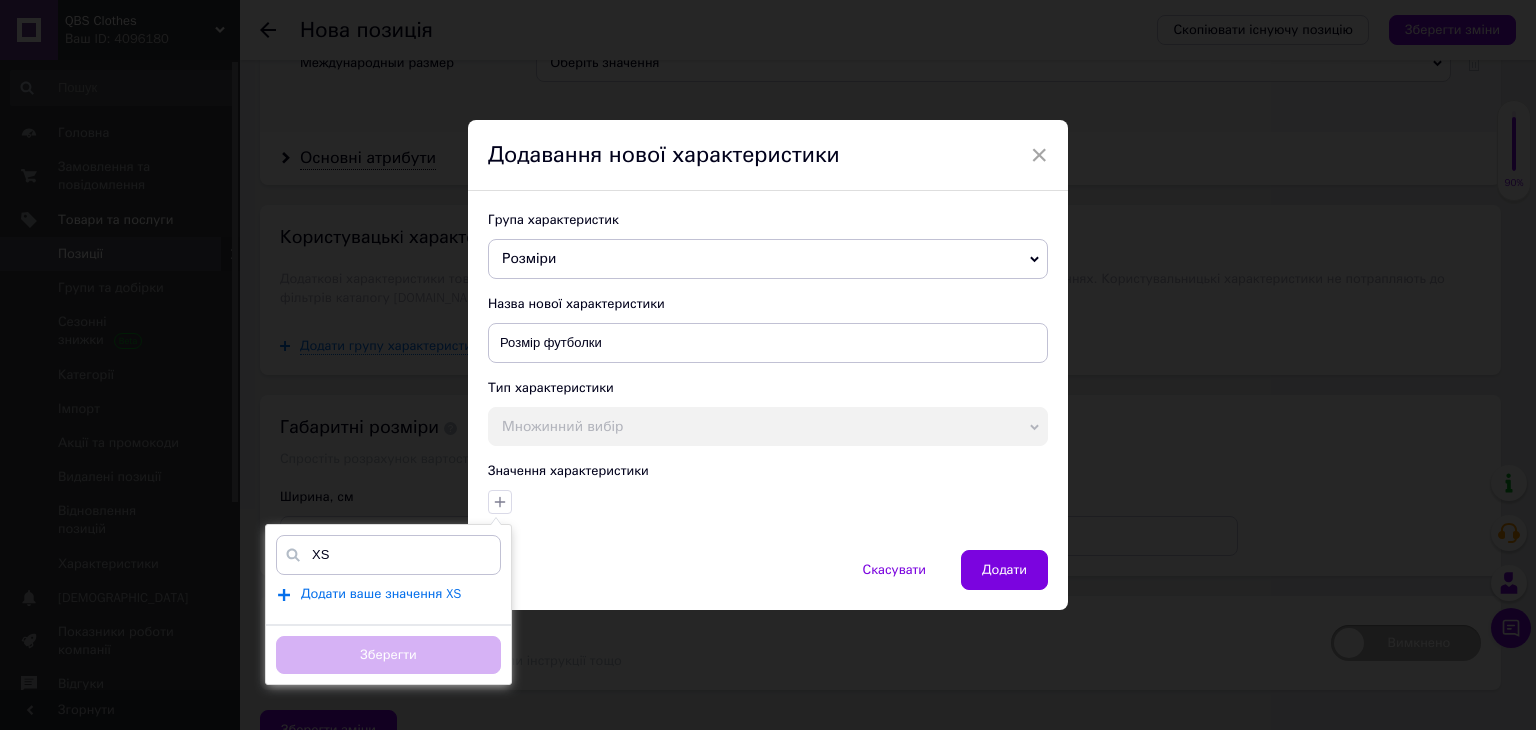 click on "Додати ваше значення   XS" at bounding box center [381, 594] 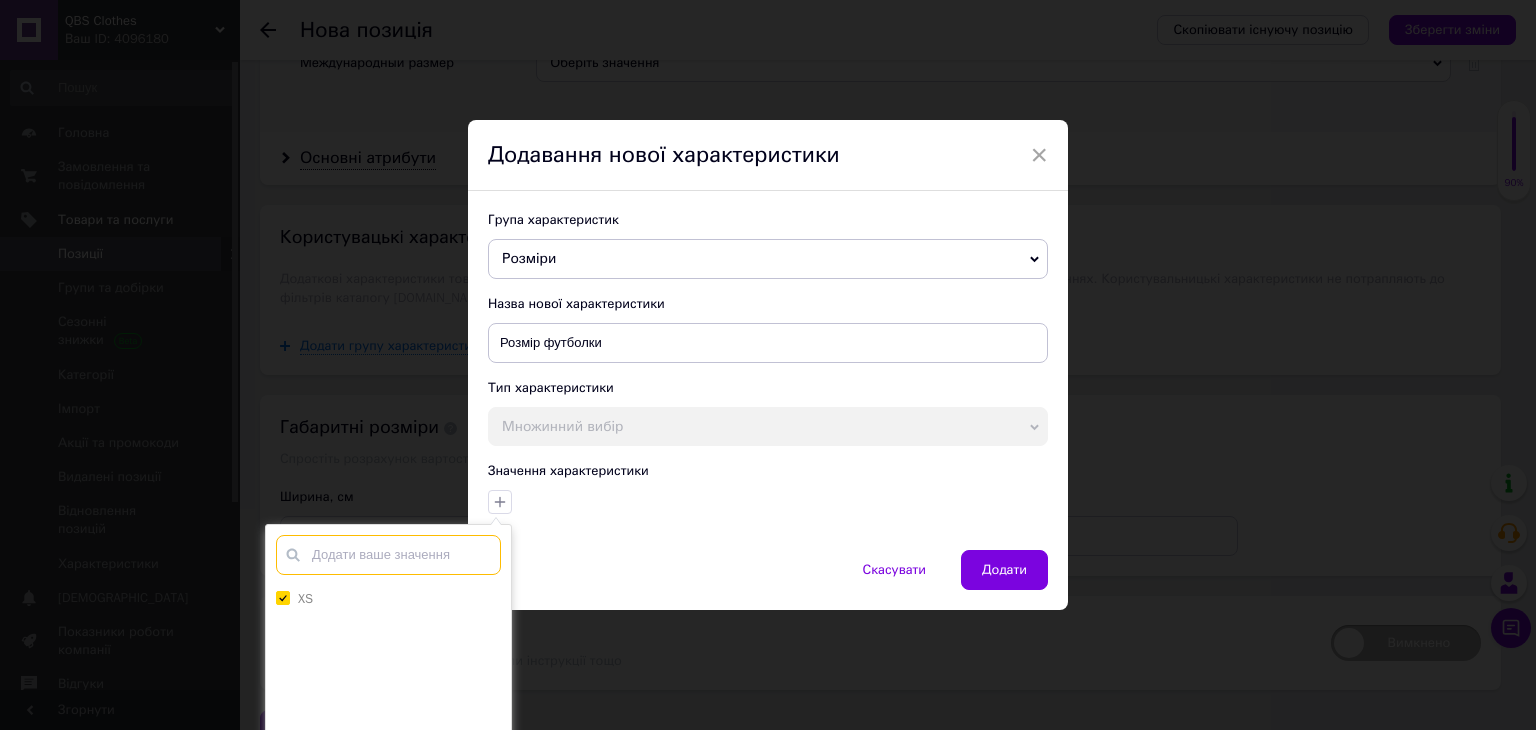 click at bounding box center [388, 555] 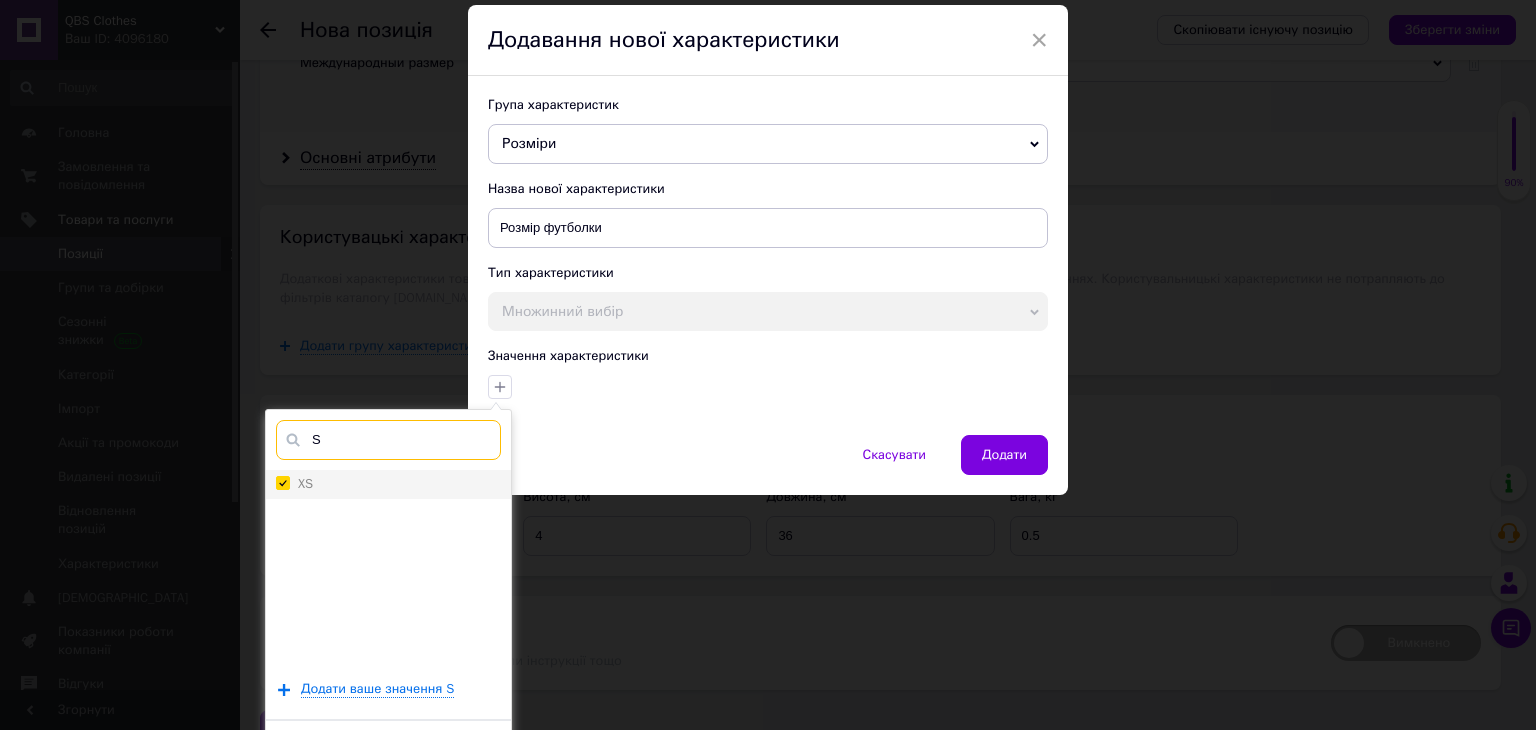 scroll, scrollTop: 162, scrollLeft: 0, axis: vertical 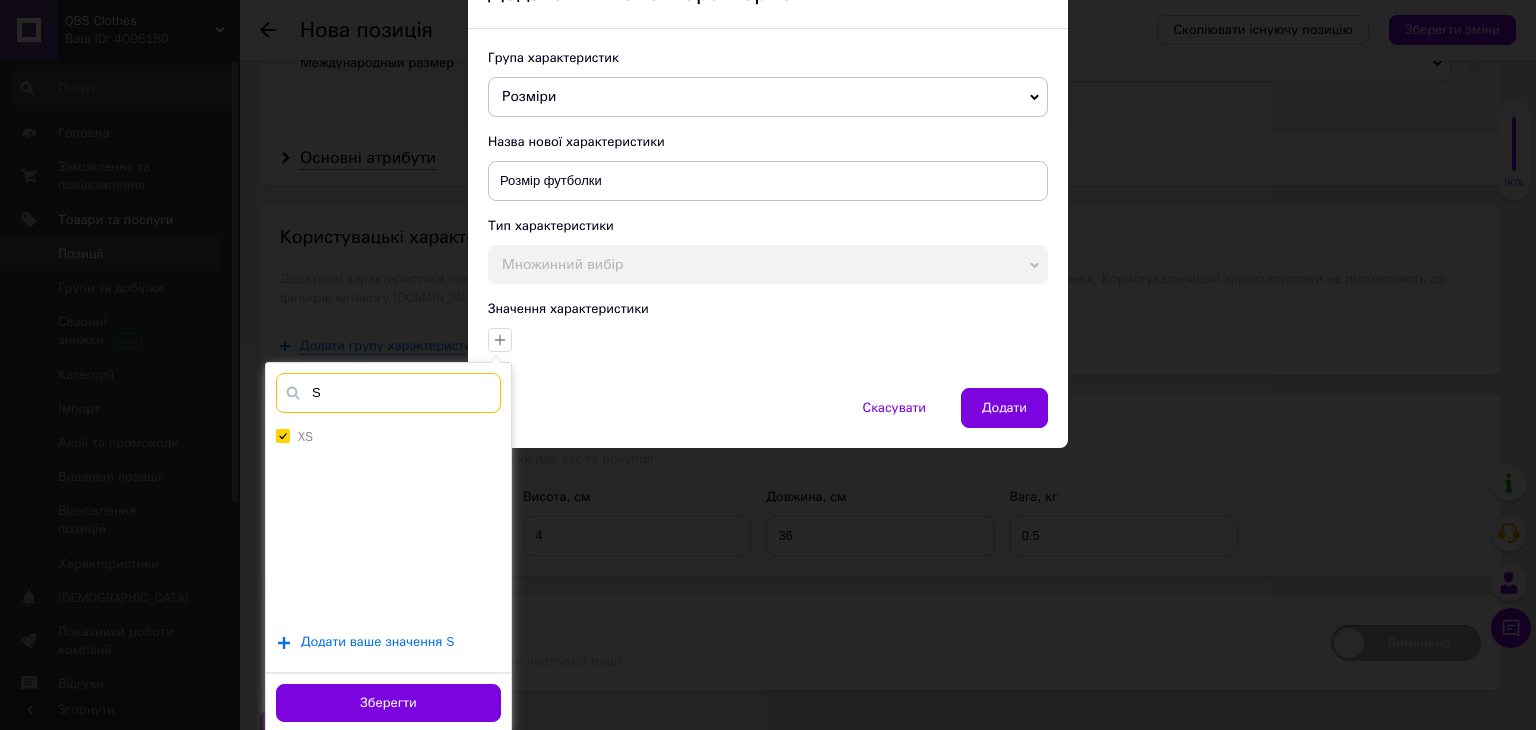 type on "S" 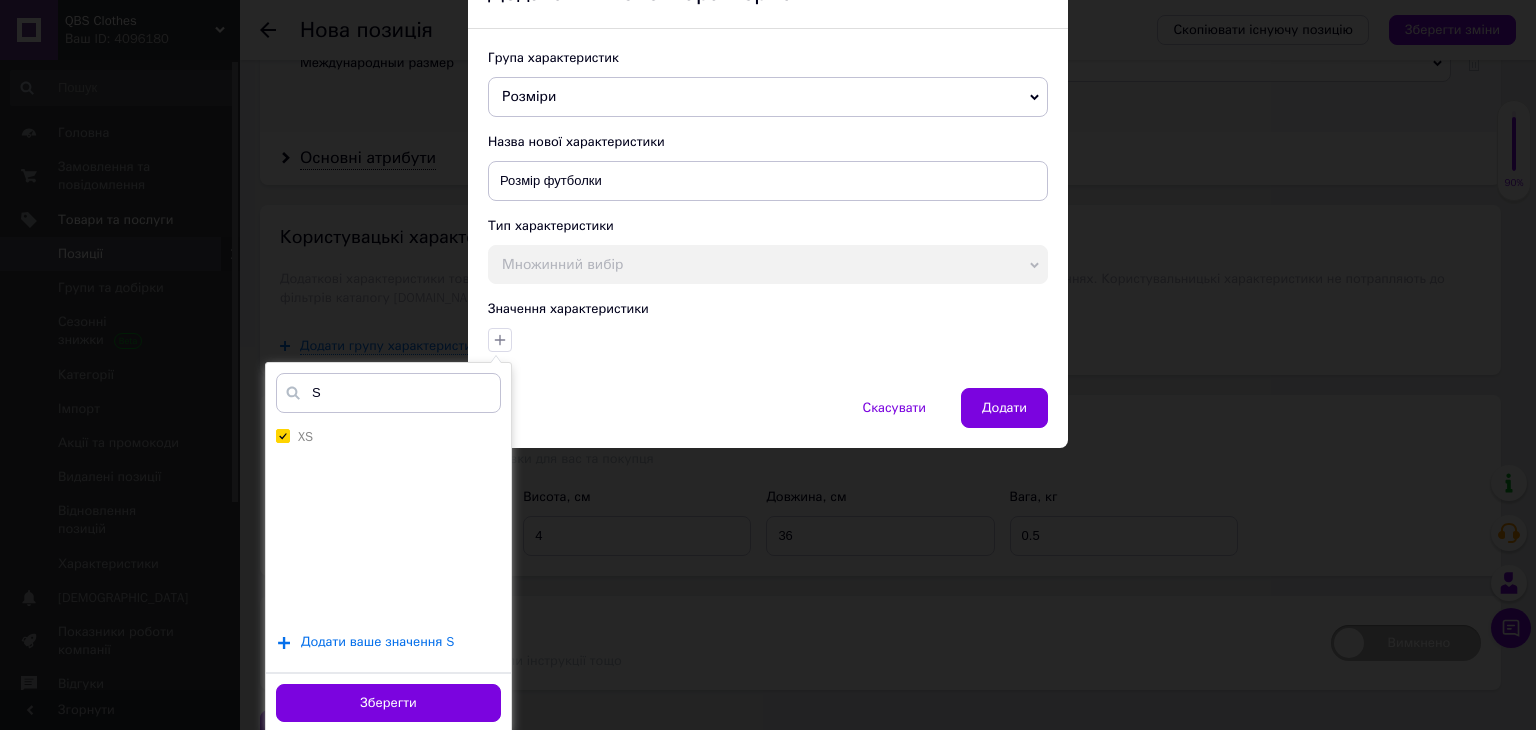 click on "Додати ваше значення   S" at bounding box center (377, 642) 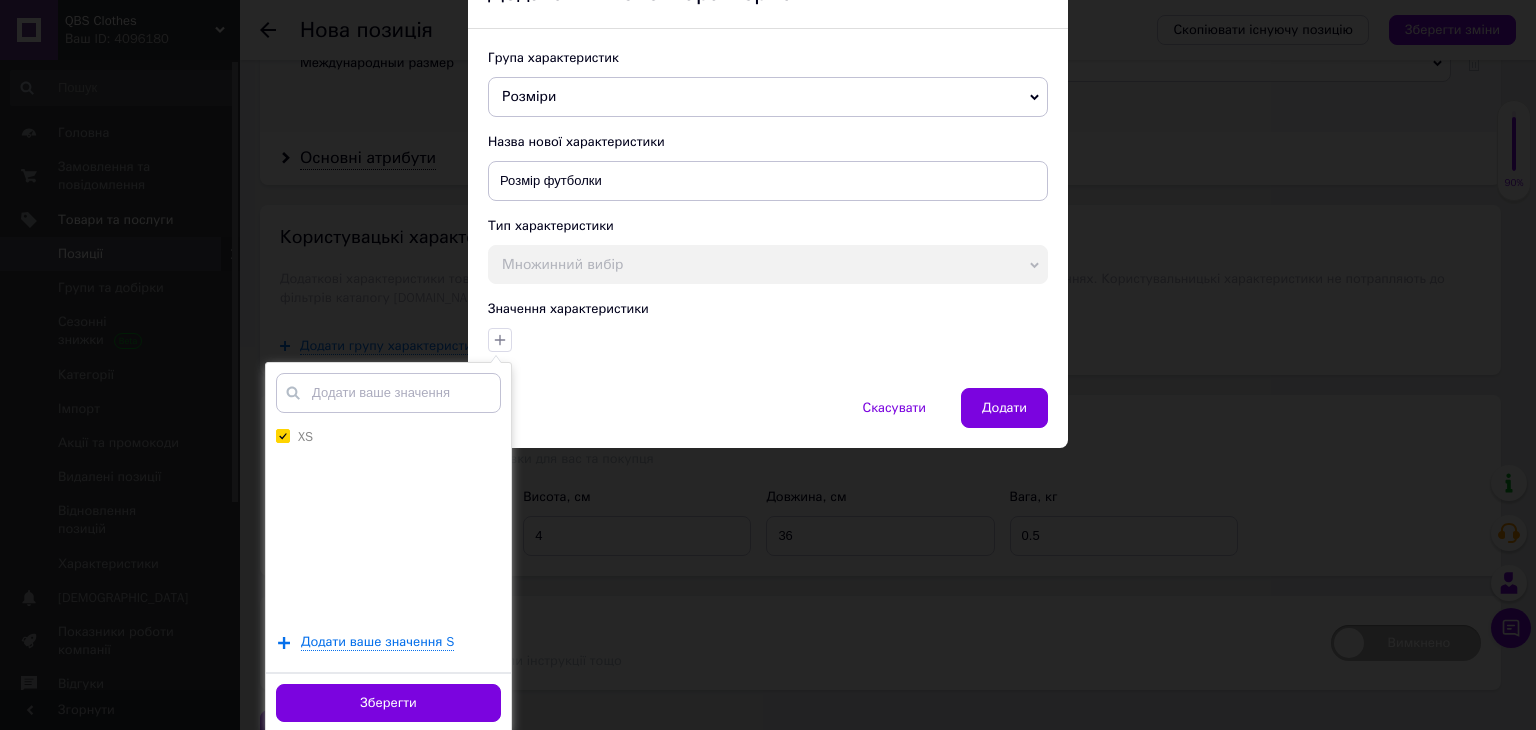 scroll, scrollTop: 119, scrollLeft: 0, axis: vertical 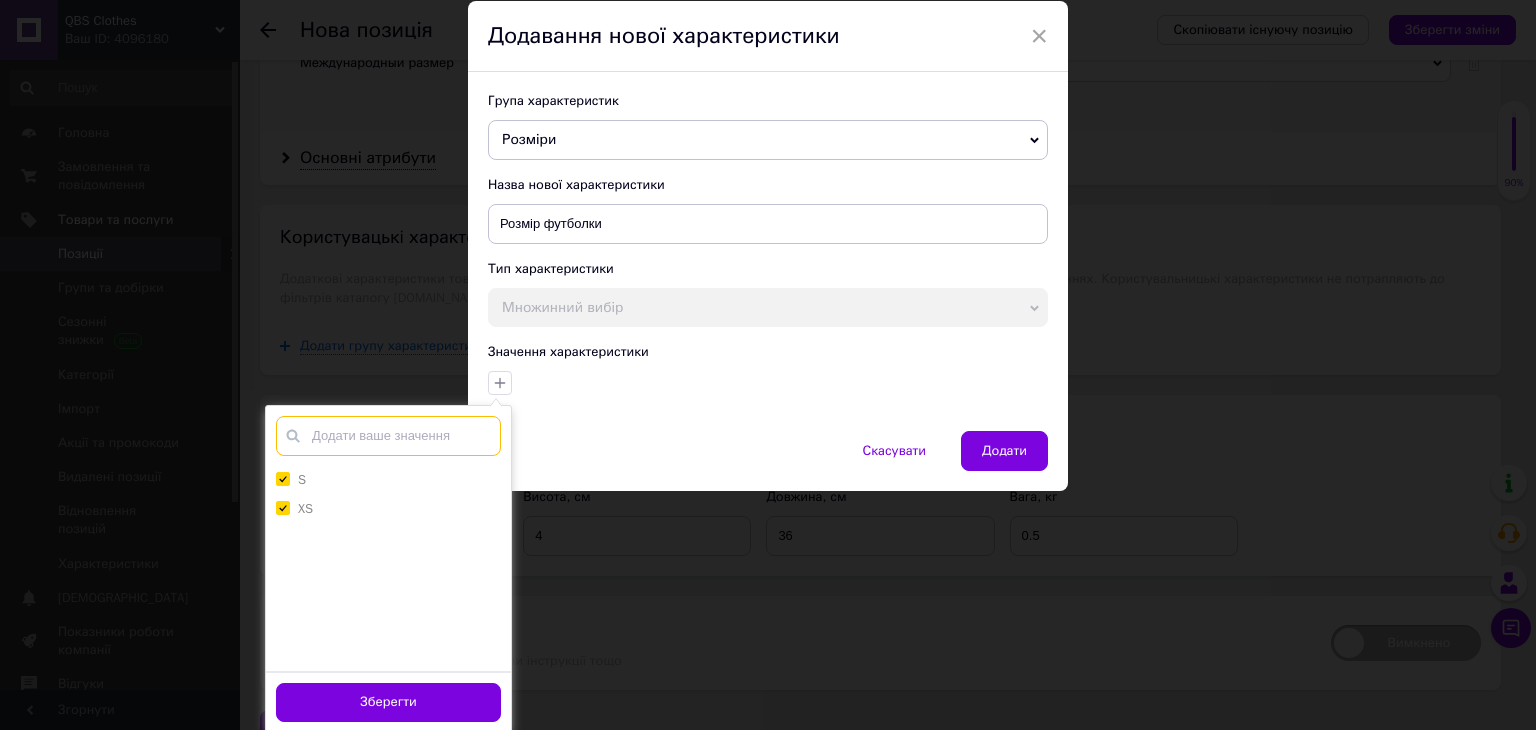 click at bounding box center [388, 436] 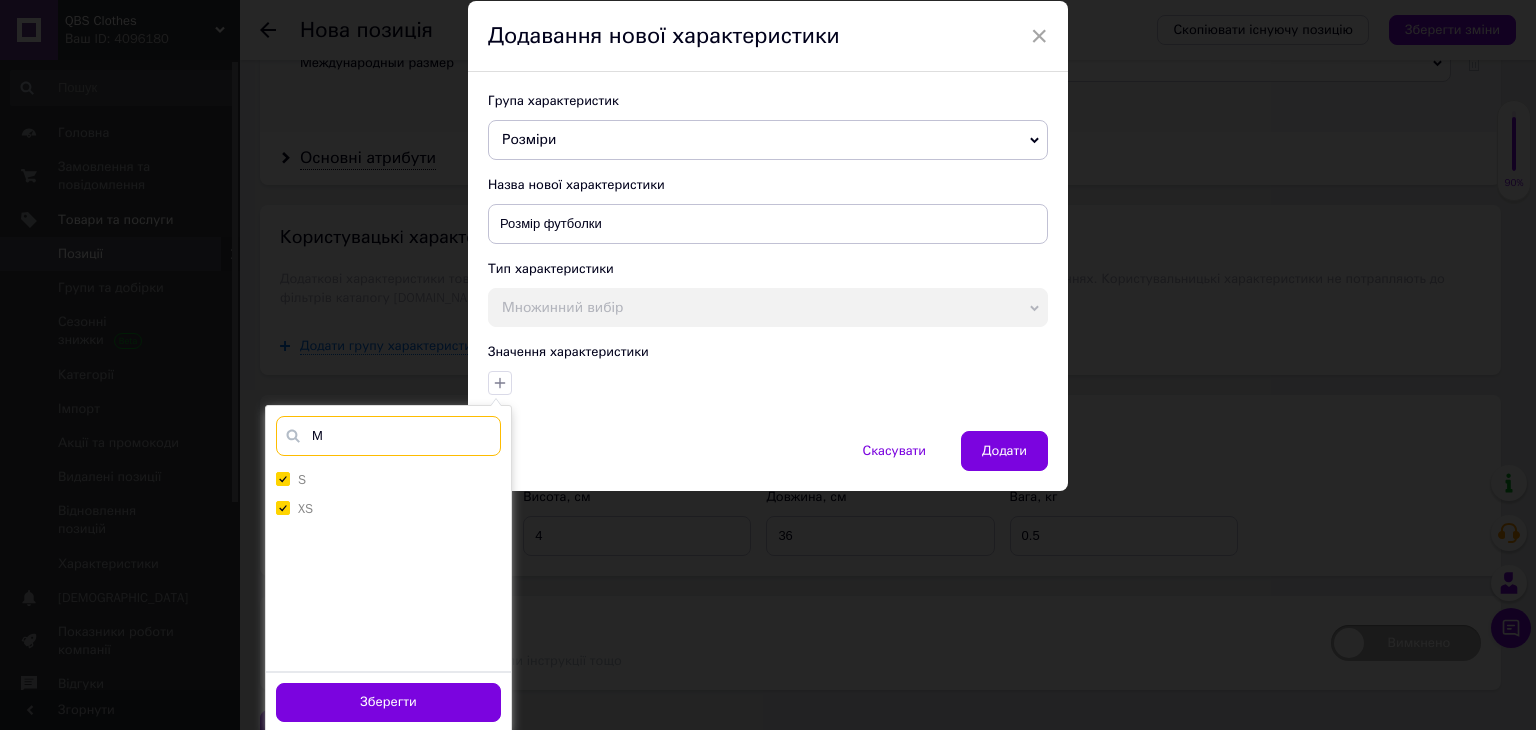 scroll, scrollTop: 0, scrollLeft: 0, axis: both 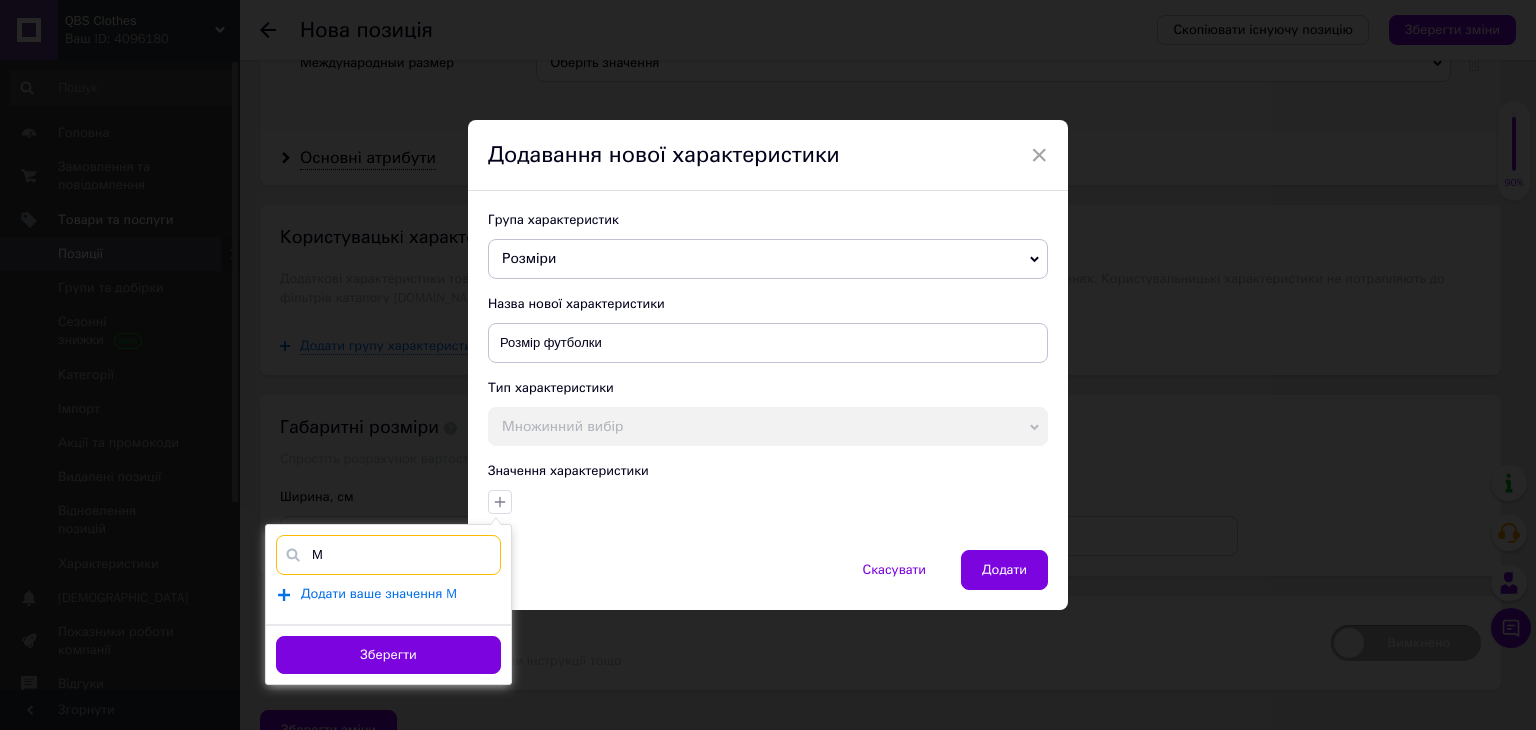 type on "M" 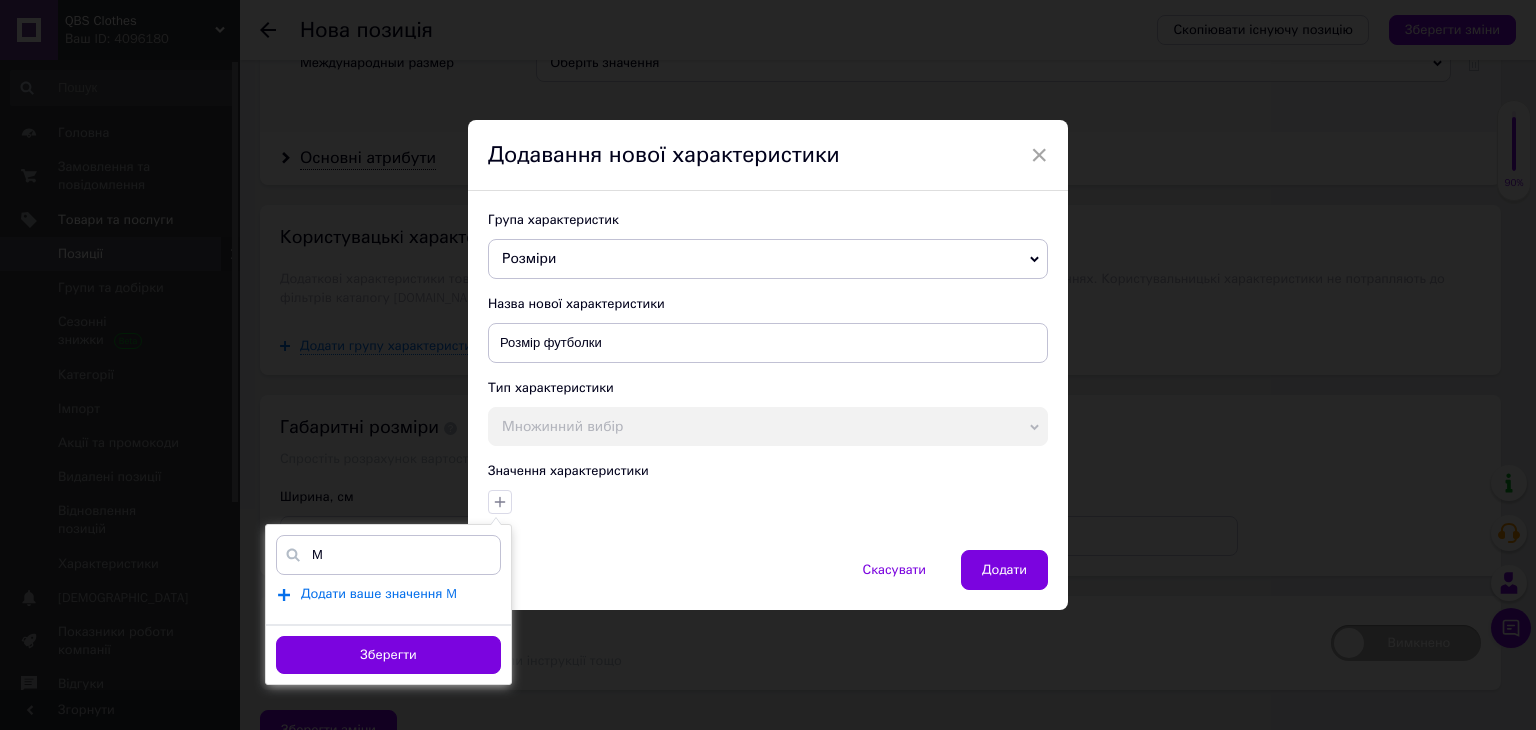 click on "Додати ваше значення   M" at bounding box center [379, 594] 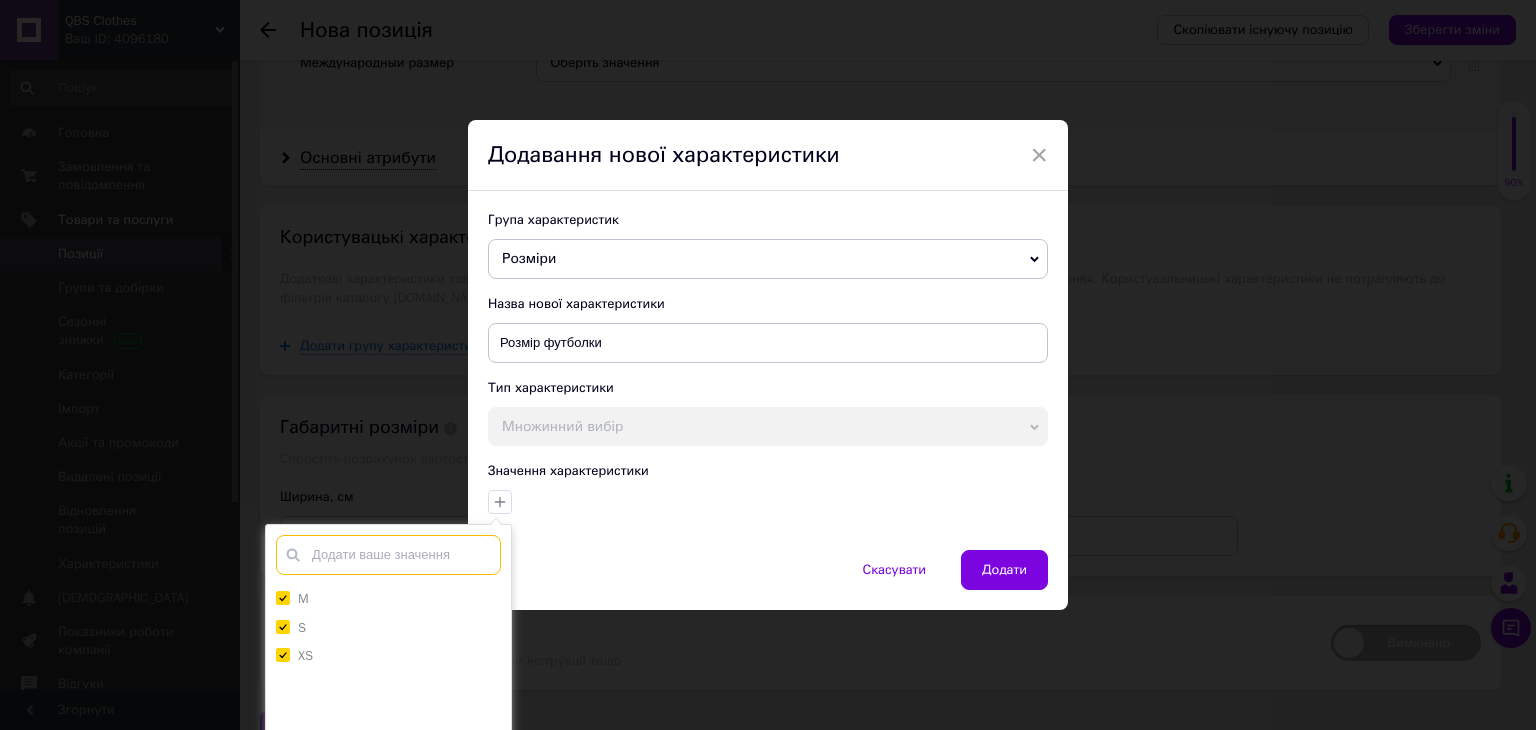 click at bounding box center (388, 555) 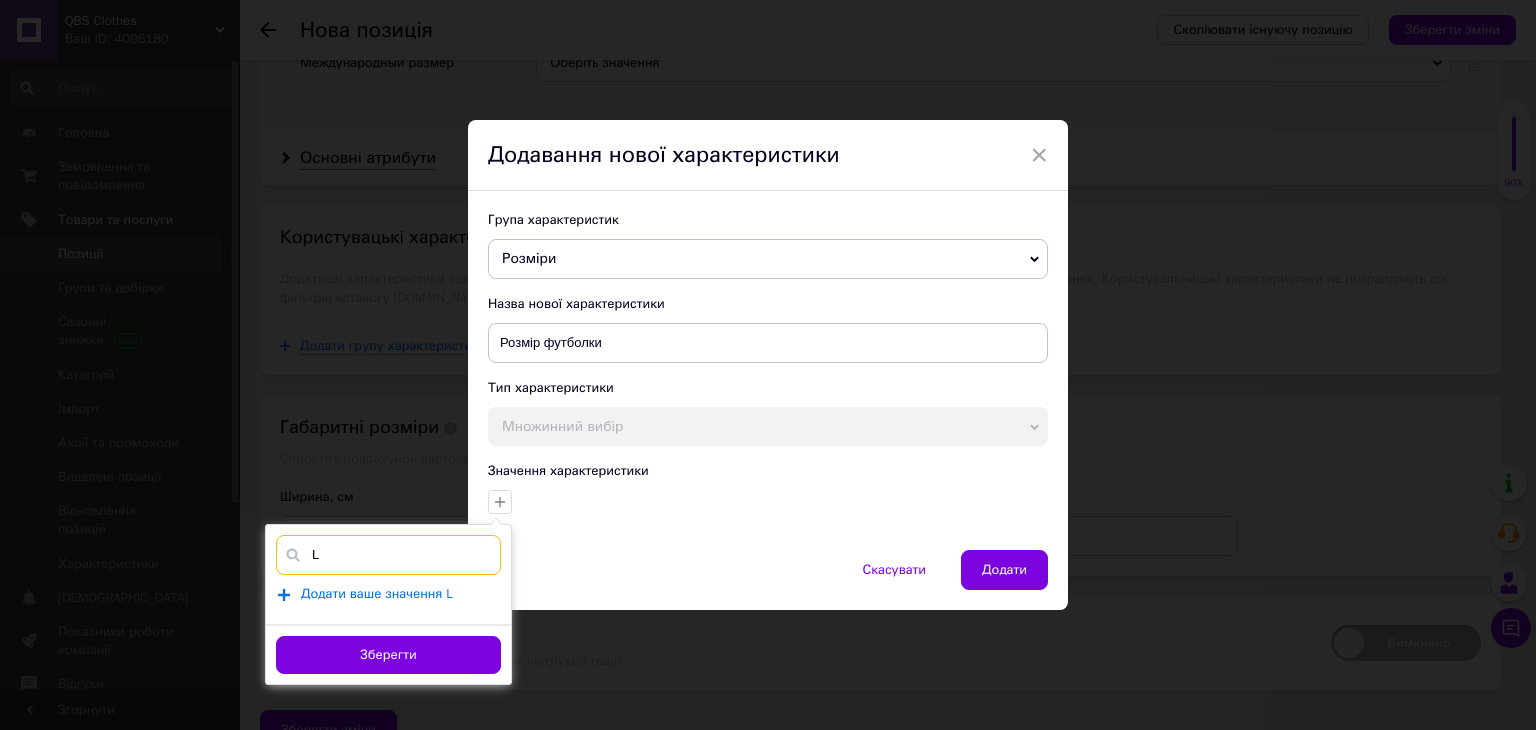 type on "L" 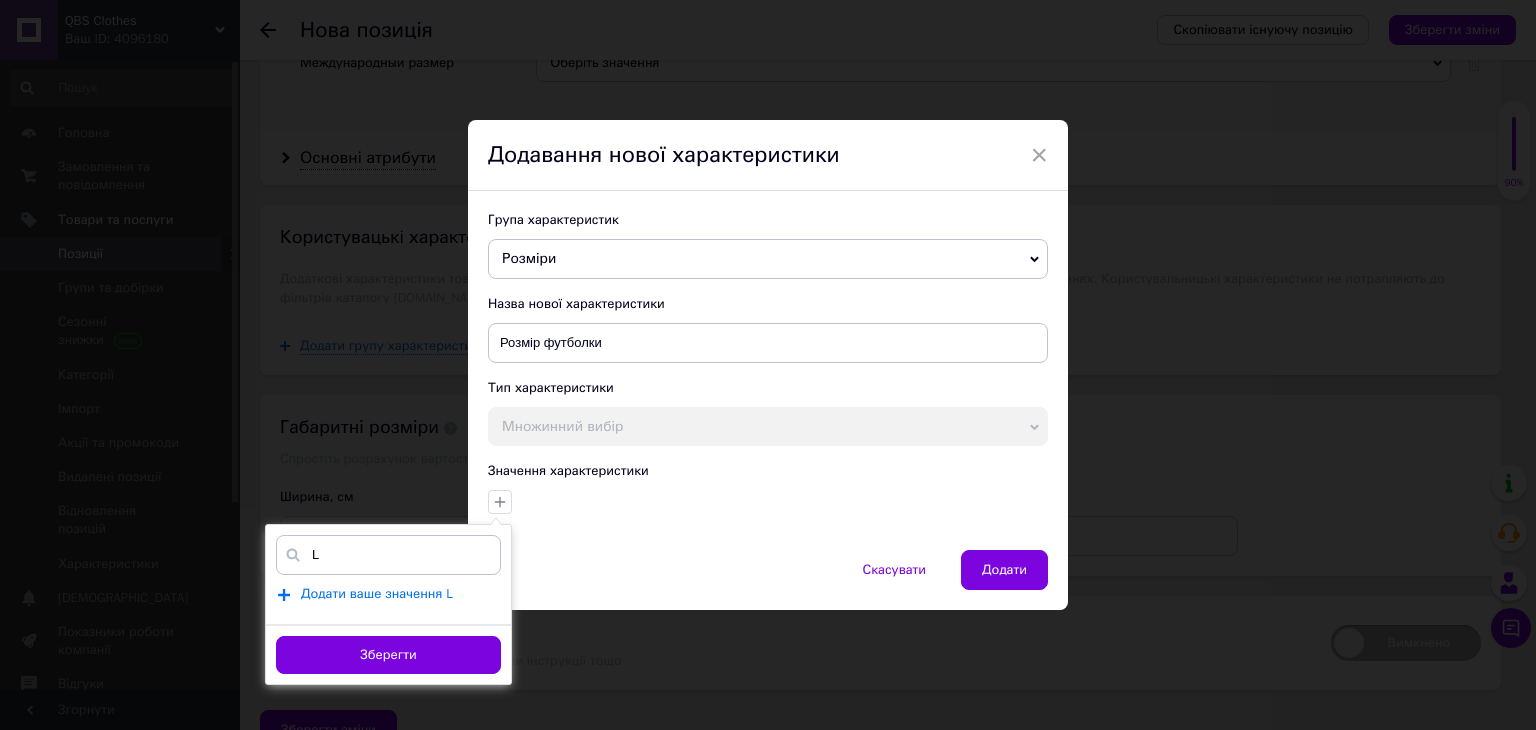 click on "Додати ваше значення   L" at bounding box center (377, 594) 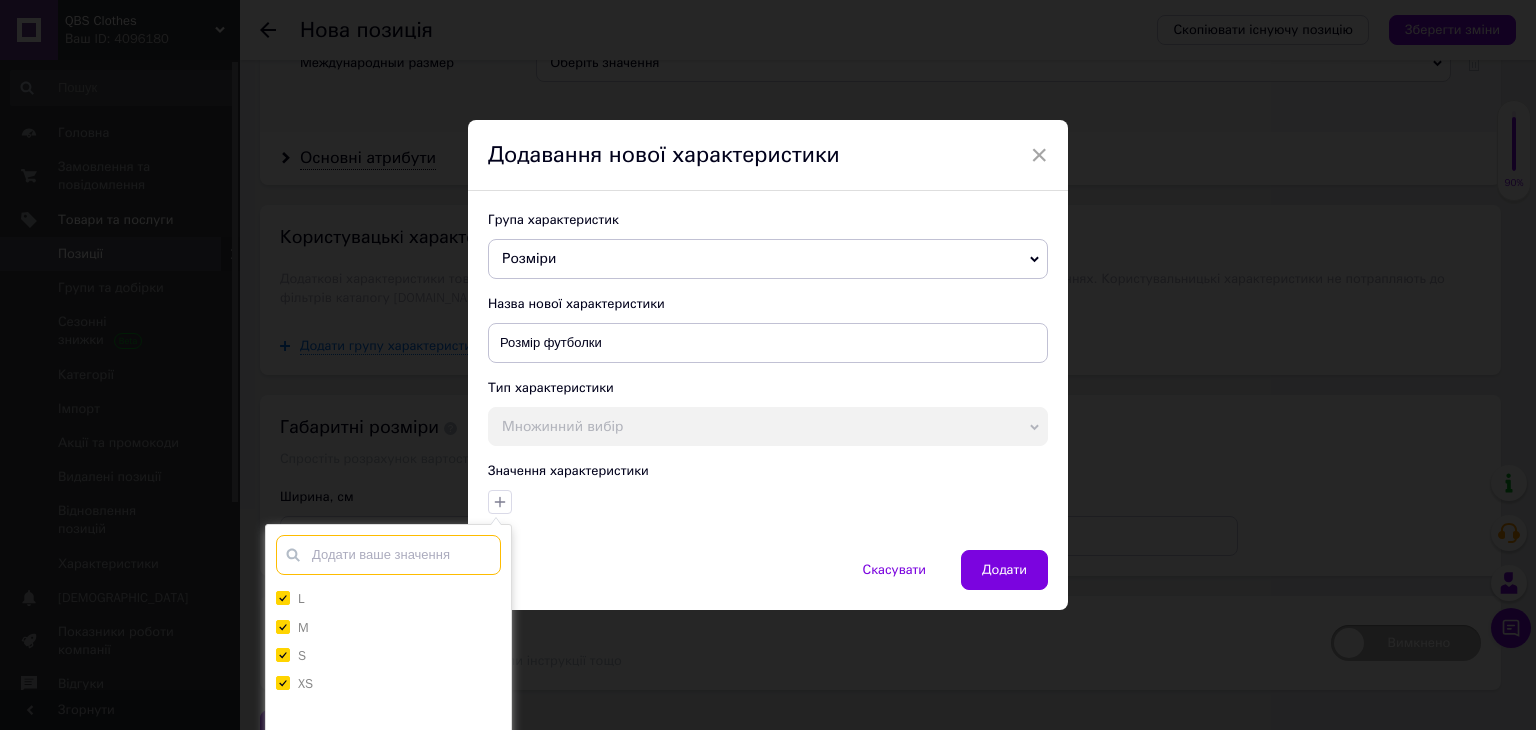 click at bounding box center [388, 555] 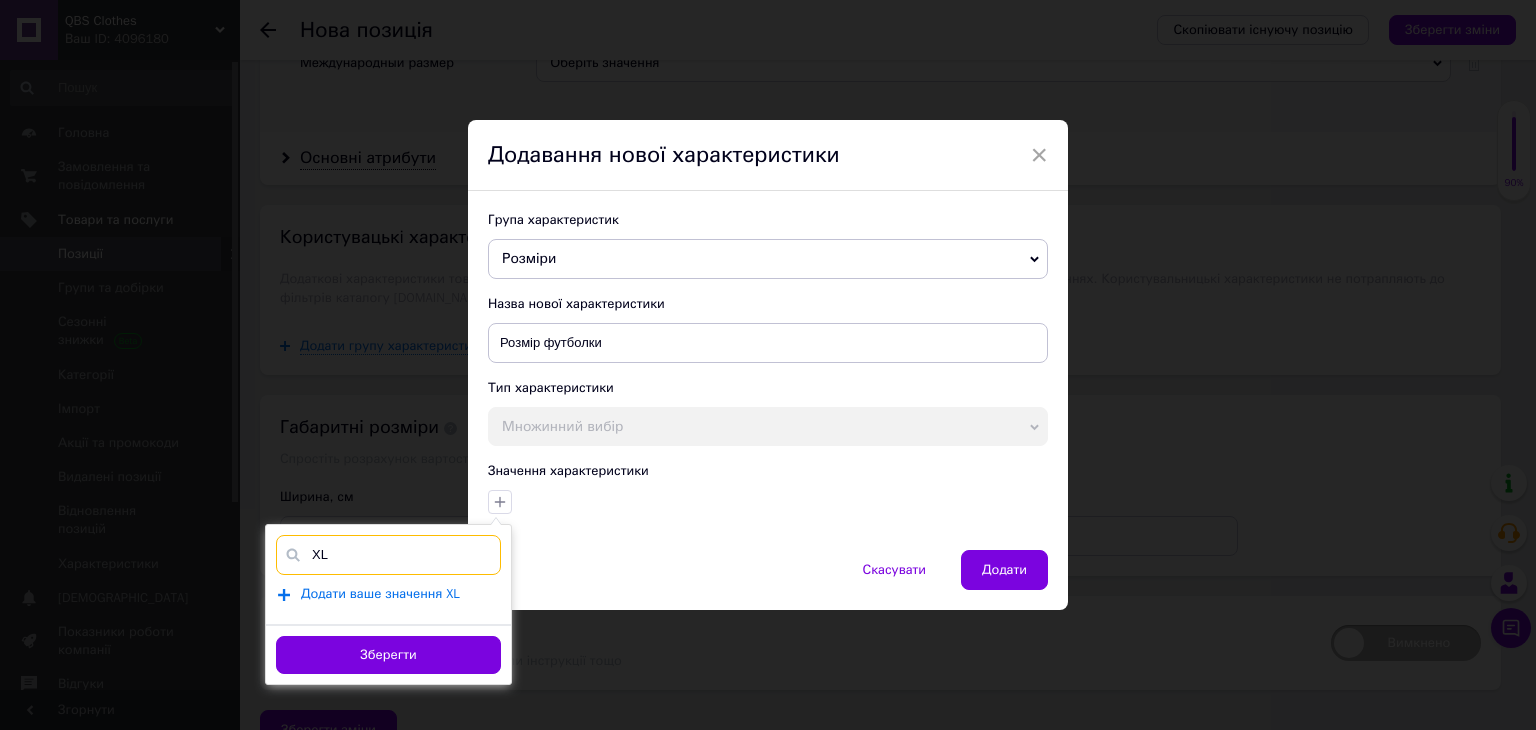 type on "XL" 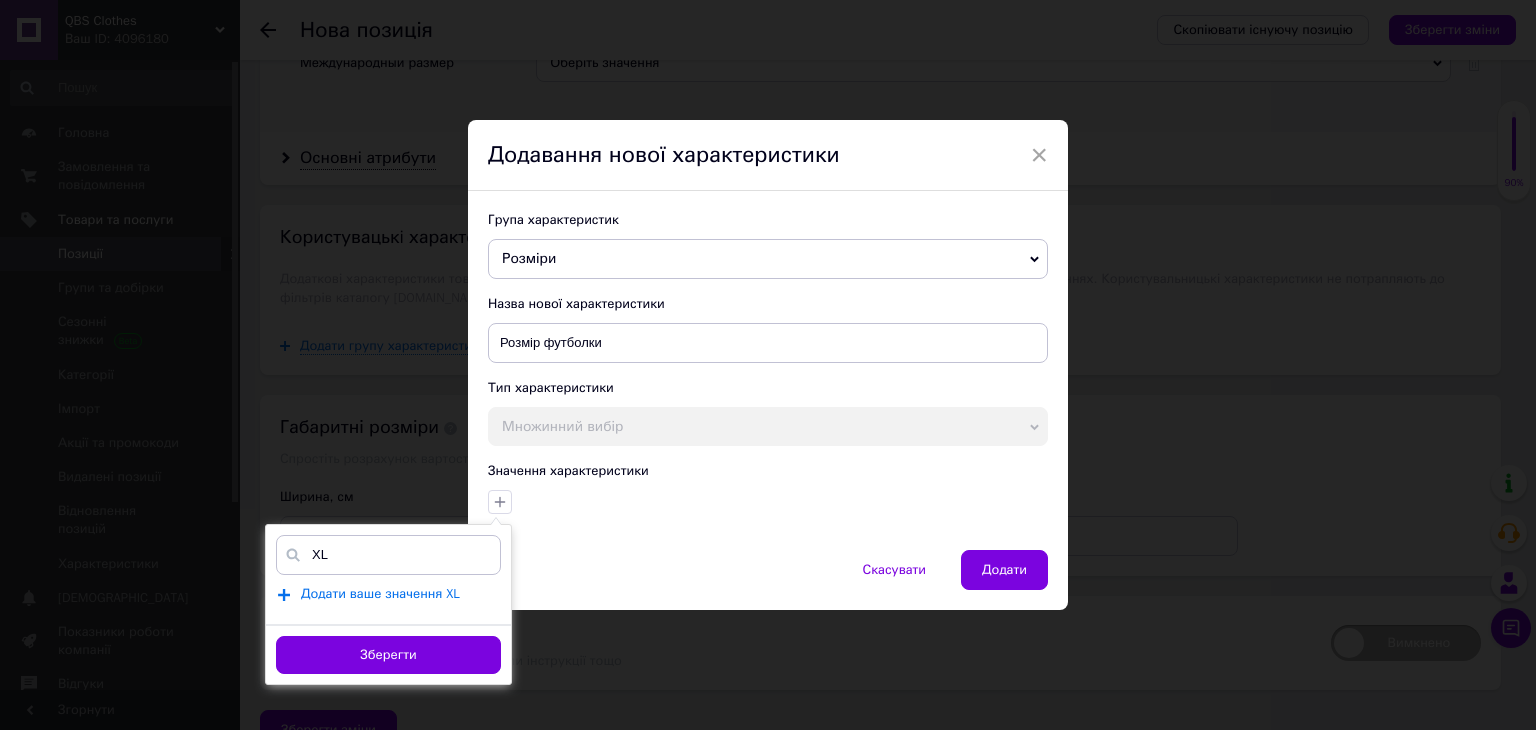 click on "Додати ваше значення   XL" at bounding box center [380, 594] 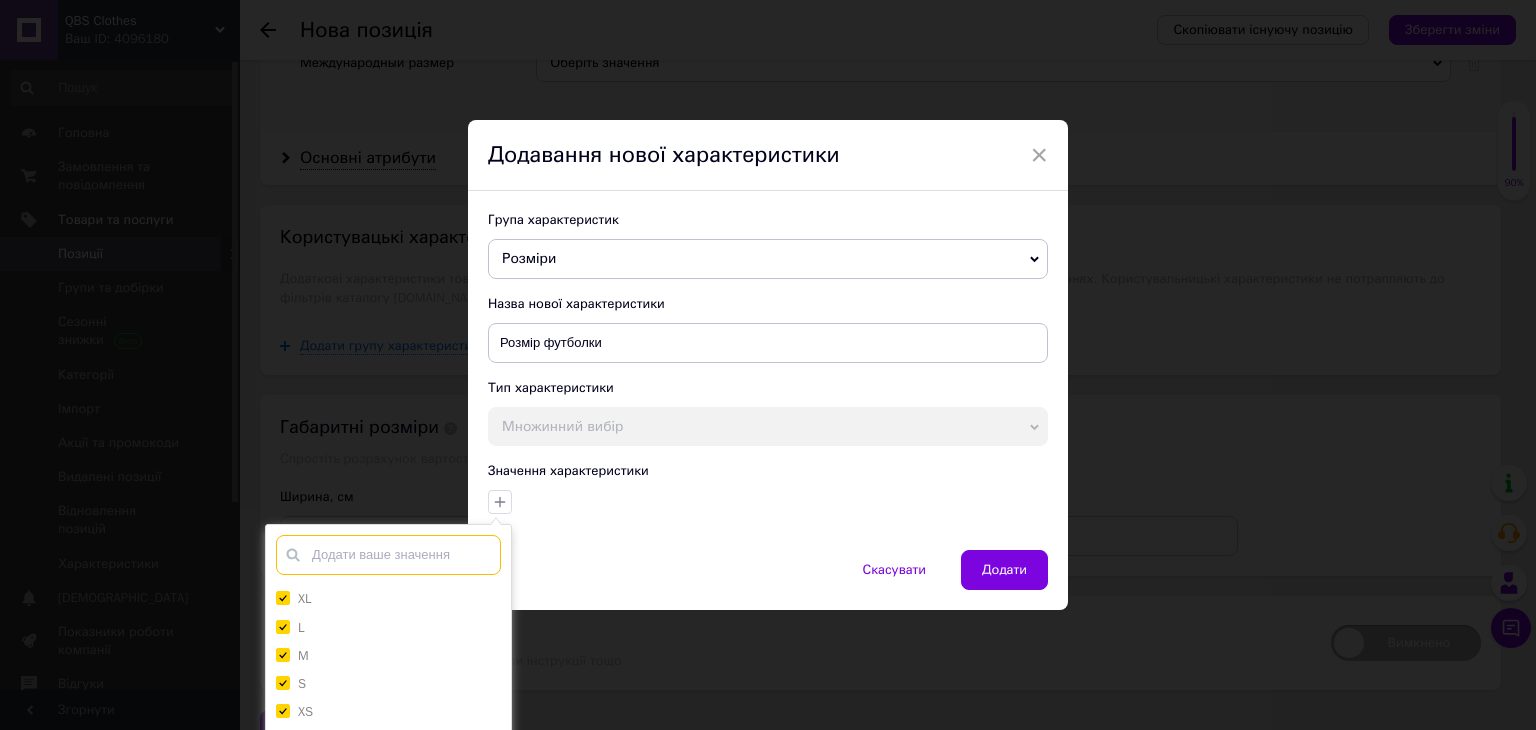 click at bounding box center [388, 555] 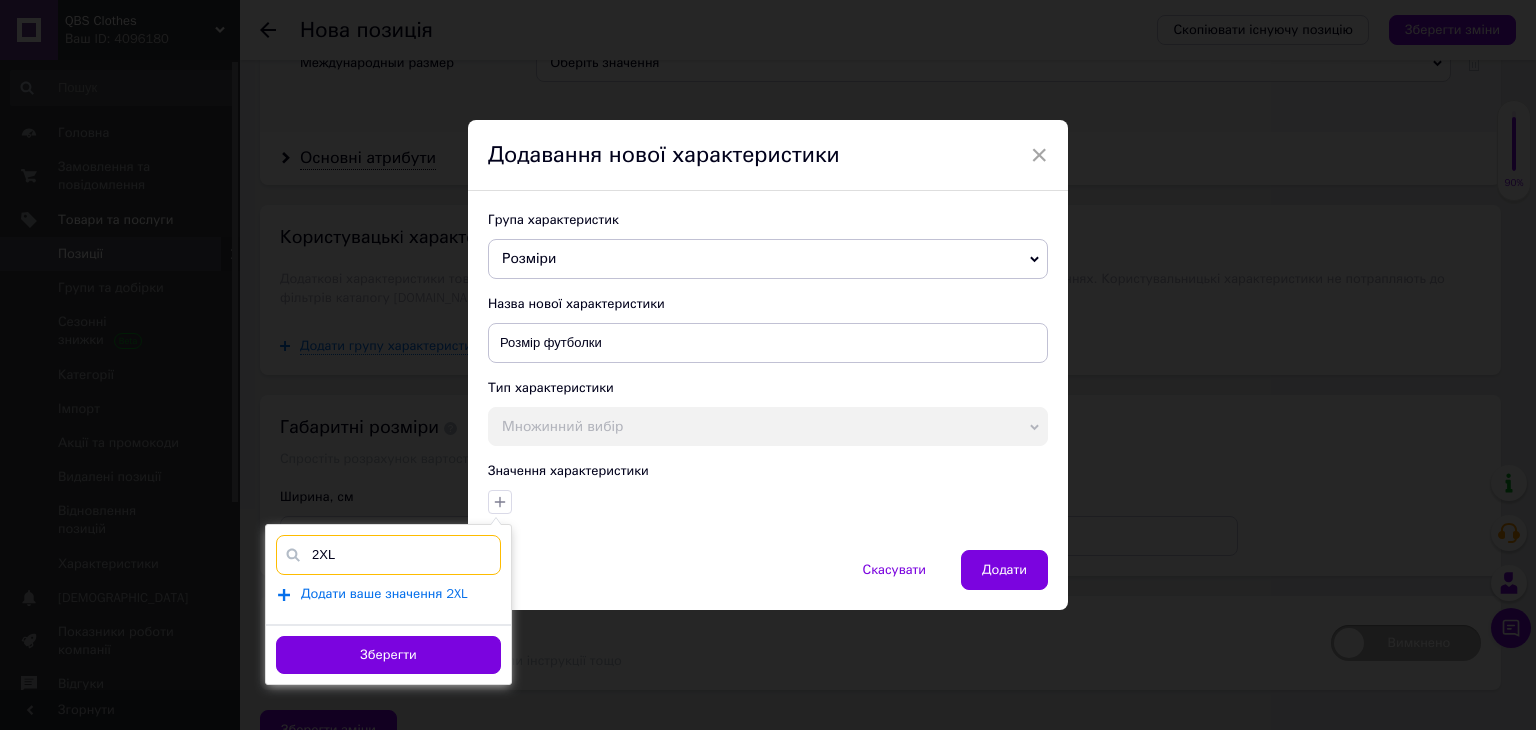 type on "2XL" 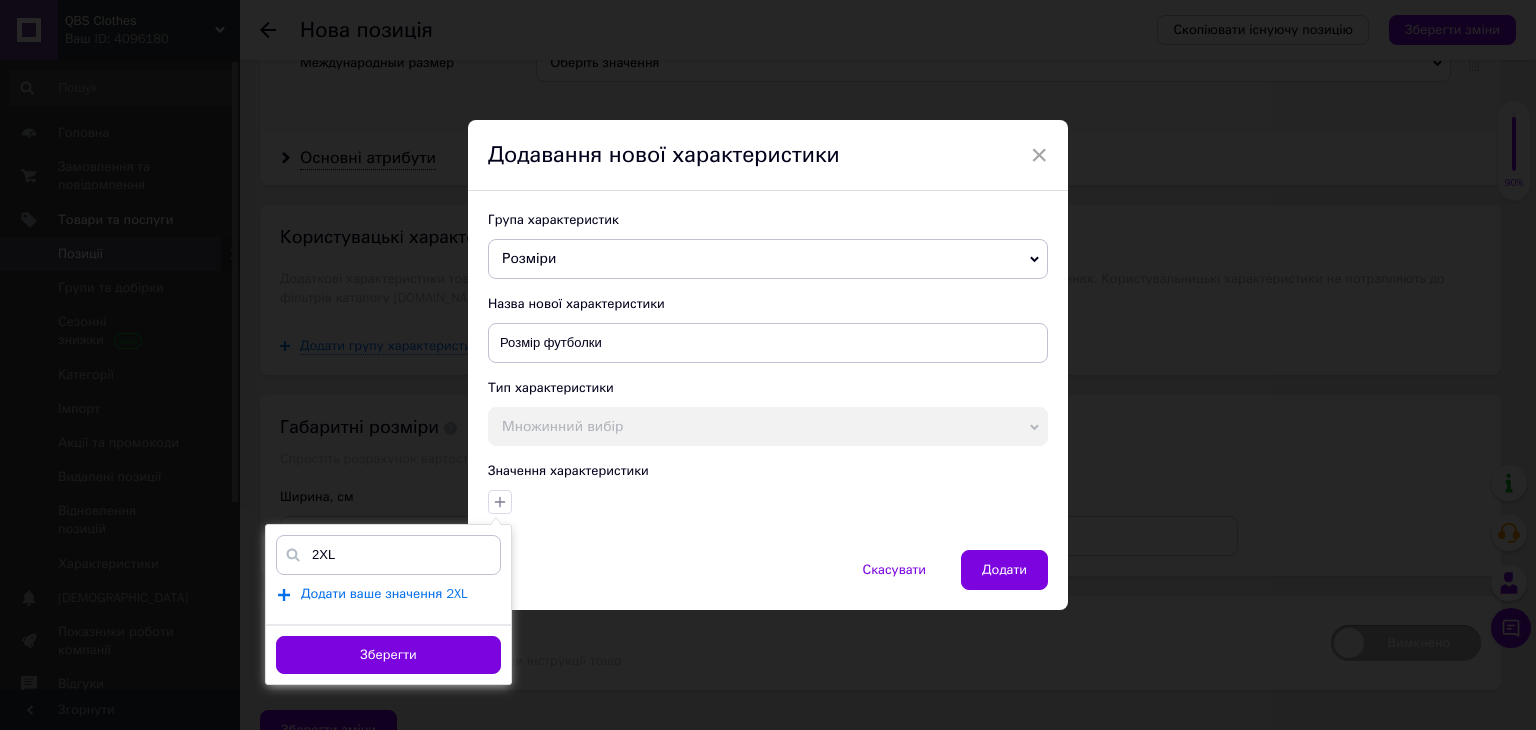 click on "Додати ваше значення   2XL" at bounding box center [384, 594] 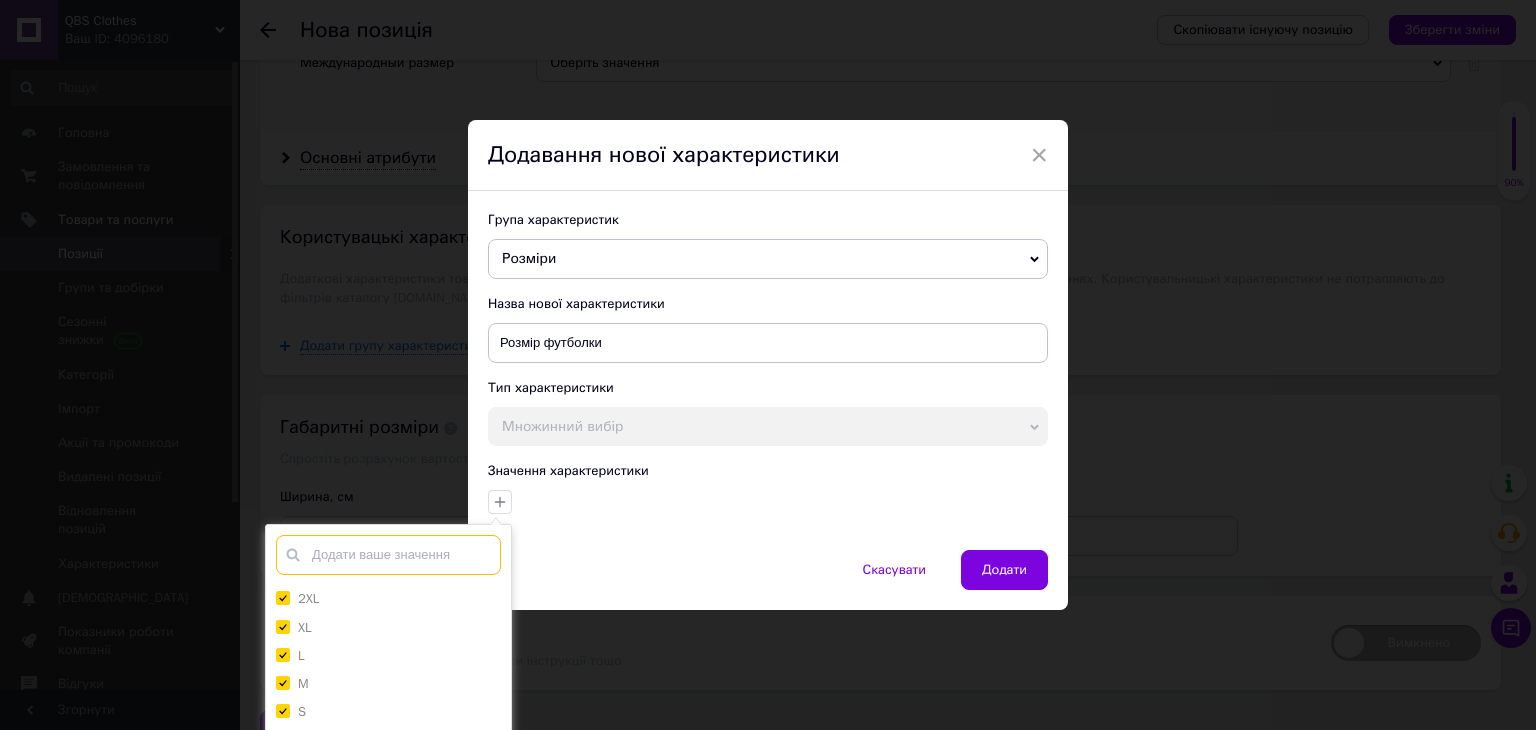 click at bounding box center [388, 555] 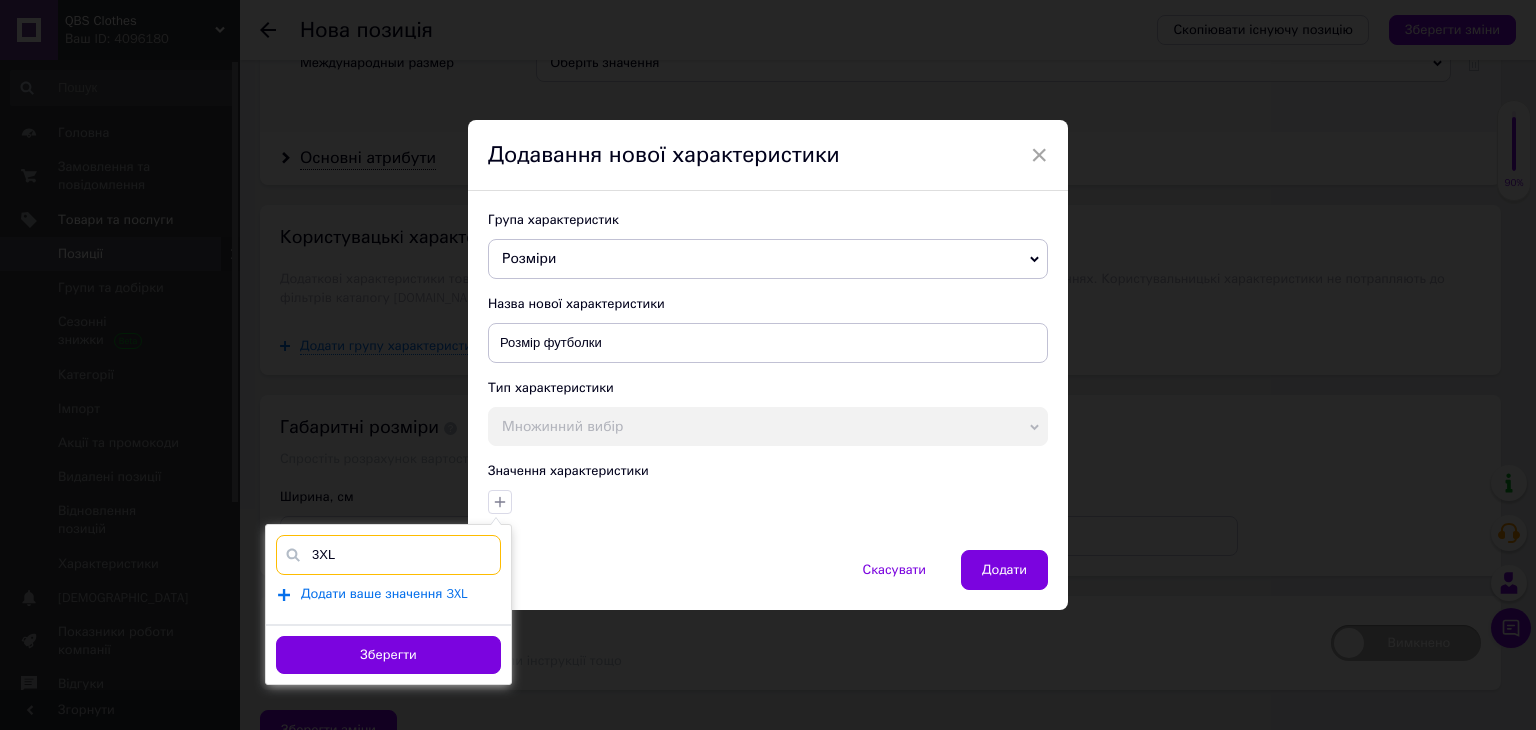 type on "3XL" 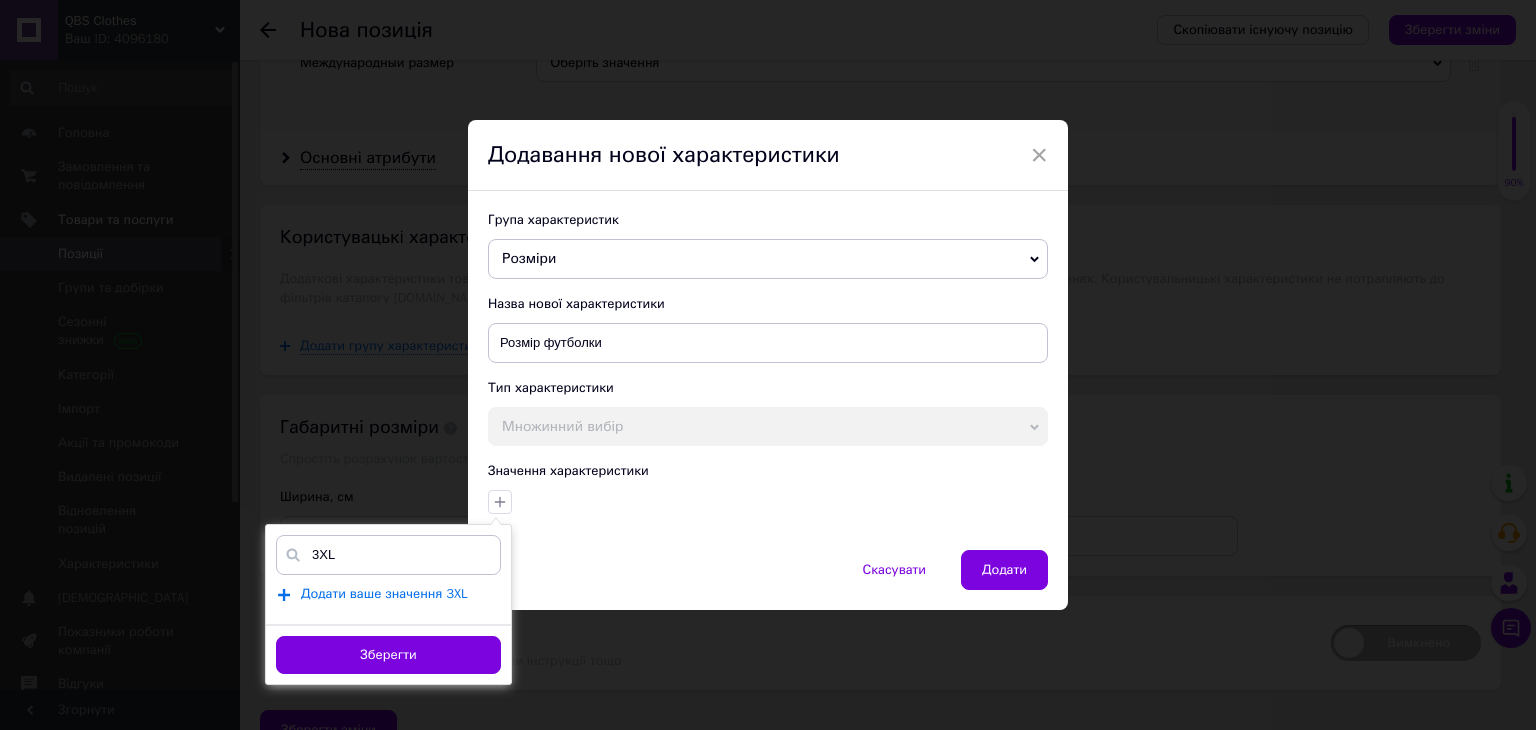 click on "Додати ваше значення   3XL" at bounding box center (384, 594) 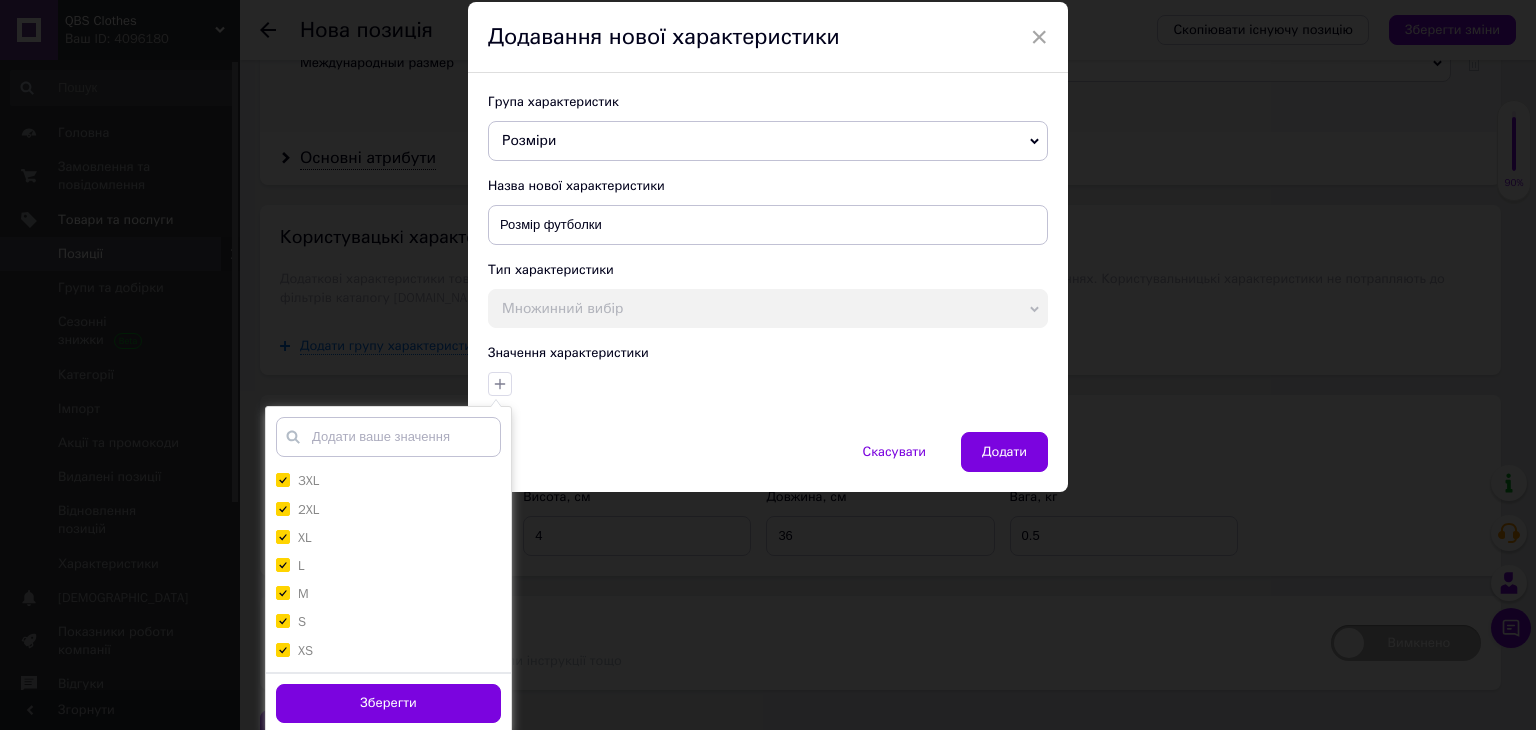 scroll, scrollTop: 119, scrollLeft: 0, axis: vertical 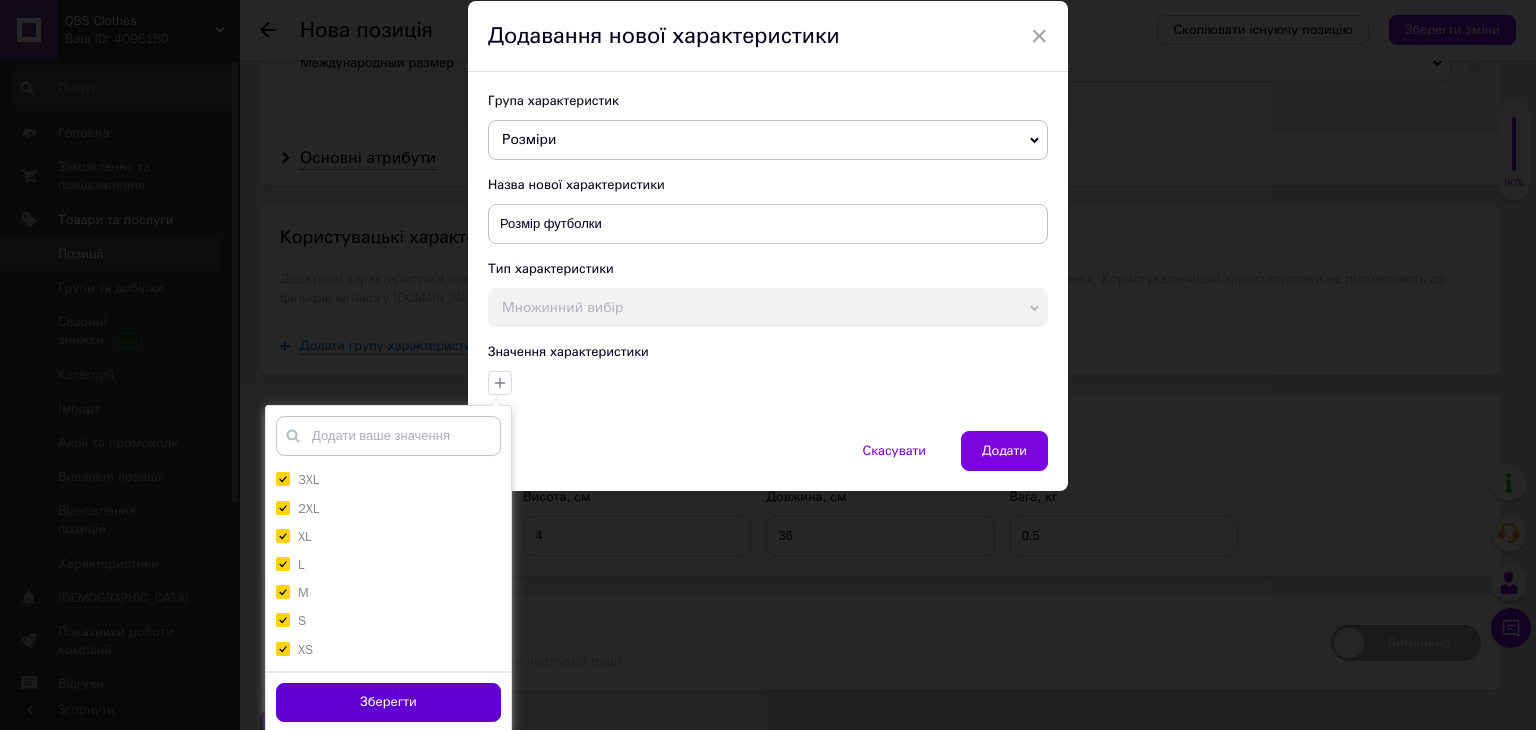 click on "Зберегти" at bounding box center [388, 702] 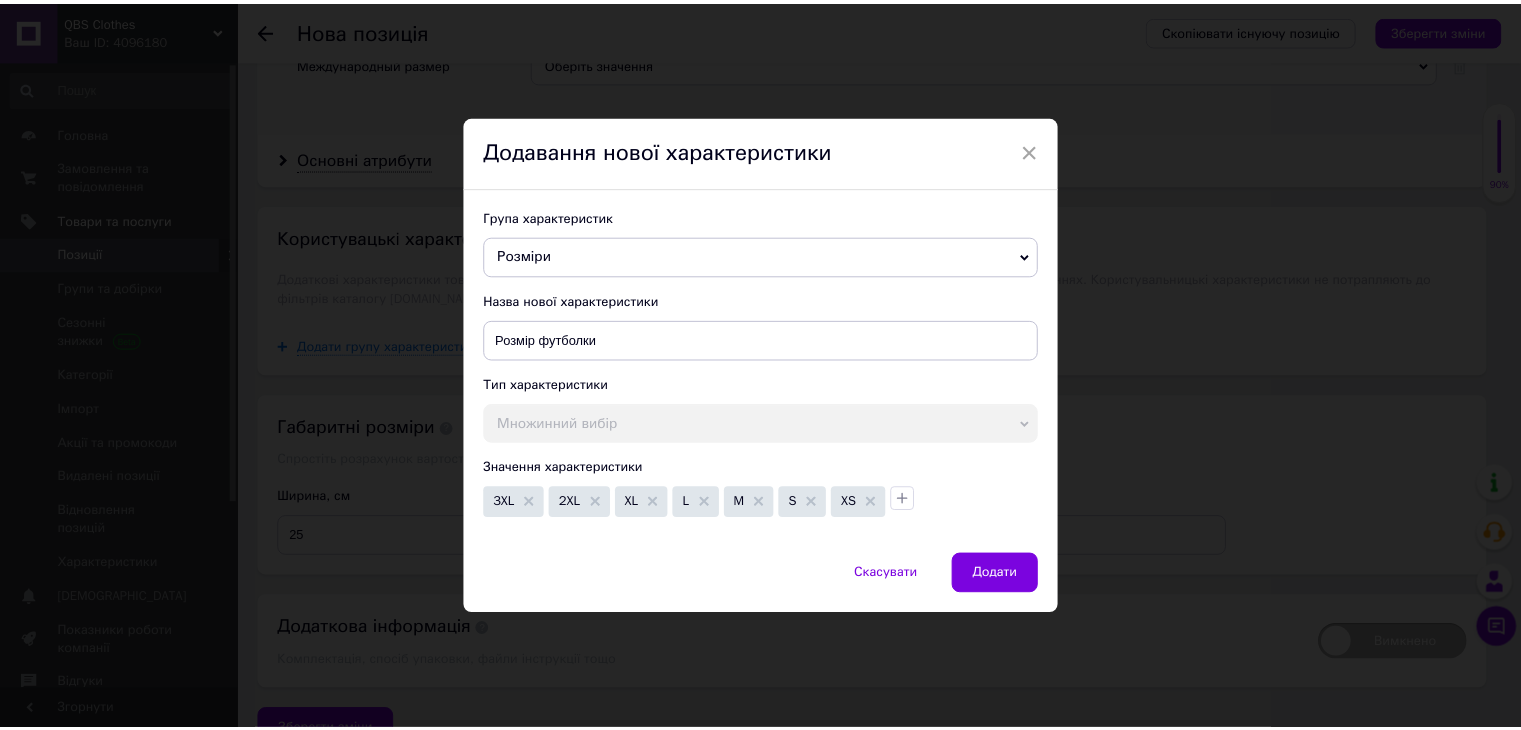 scroll, scrollTop: 0, scrollLeft: 0, axis: both 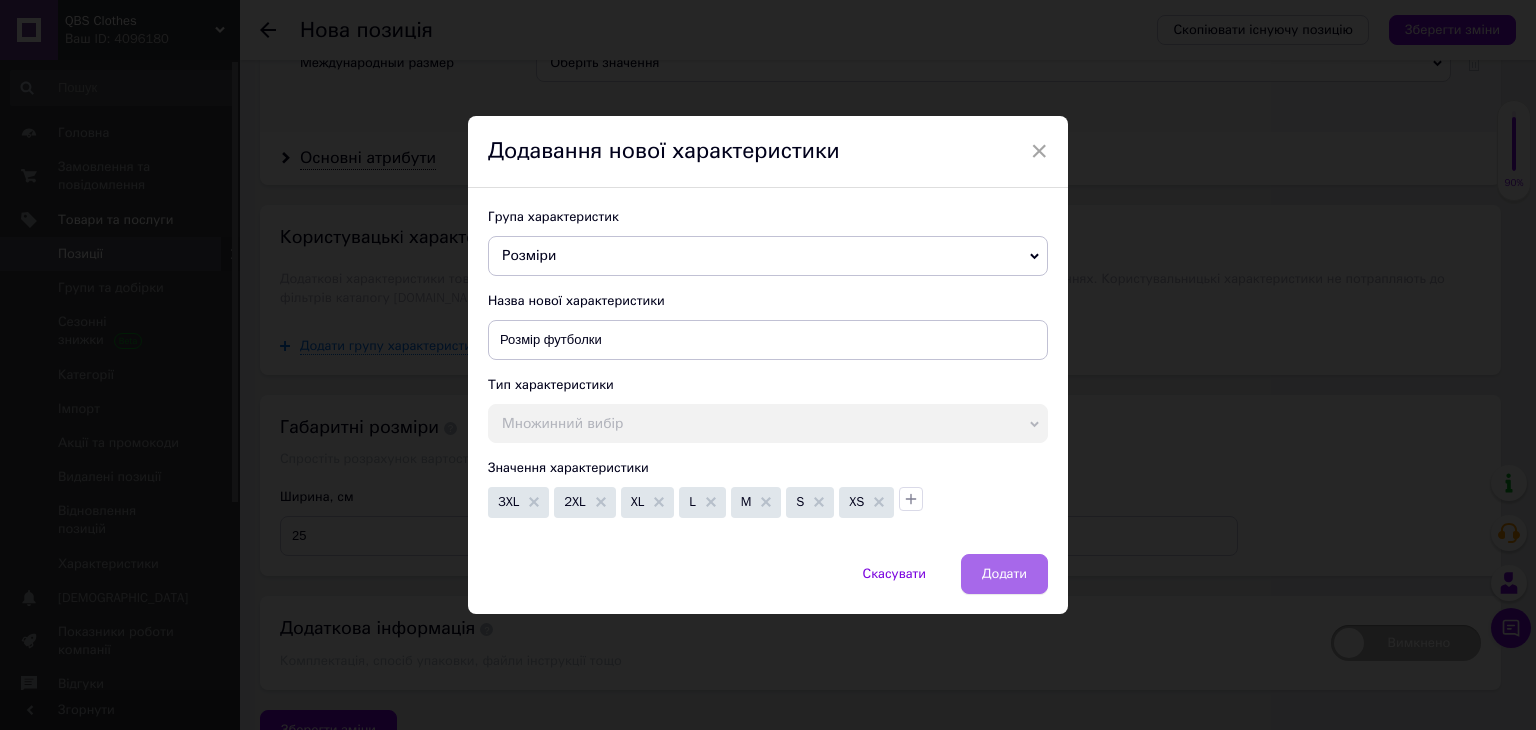 click on "Додати" at bounding box center (1004, 574) 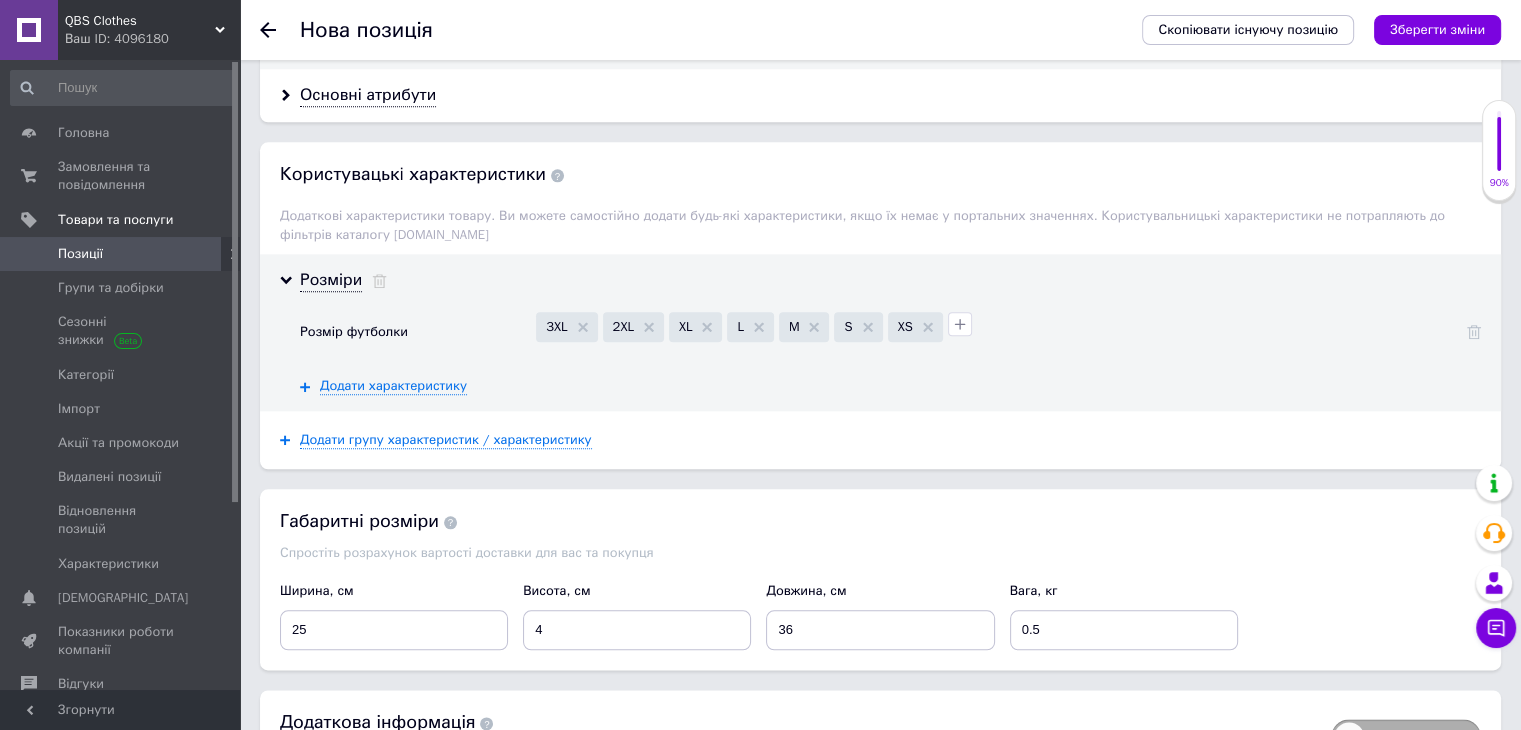 scroll, scrollTop: 2288, scrollLeft: 0, axis: vertical 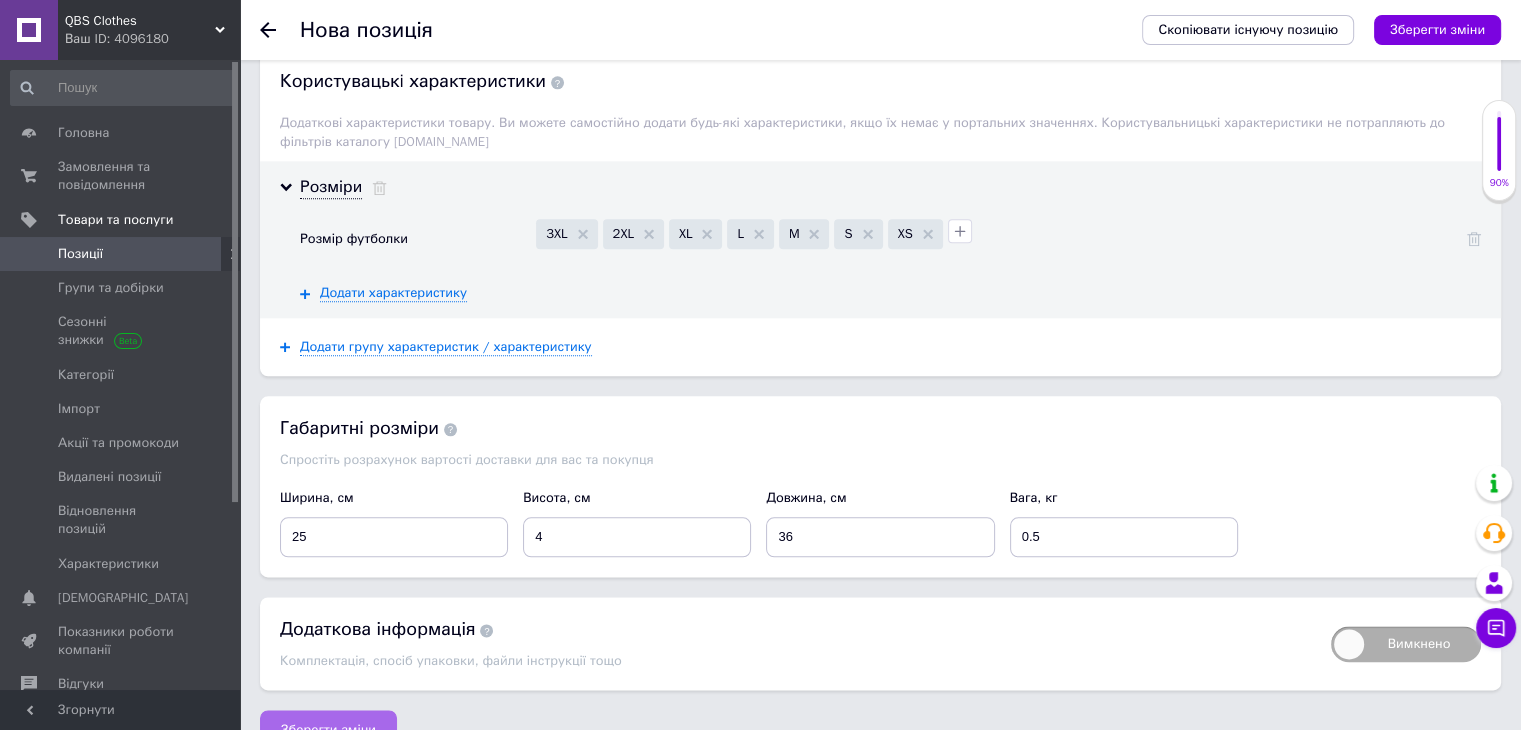 click on "Зберегти зміни" at bounding box center (328, 730) 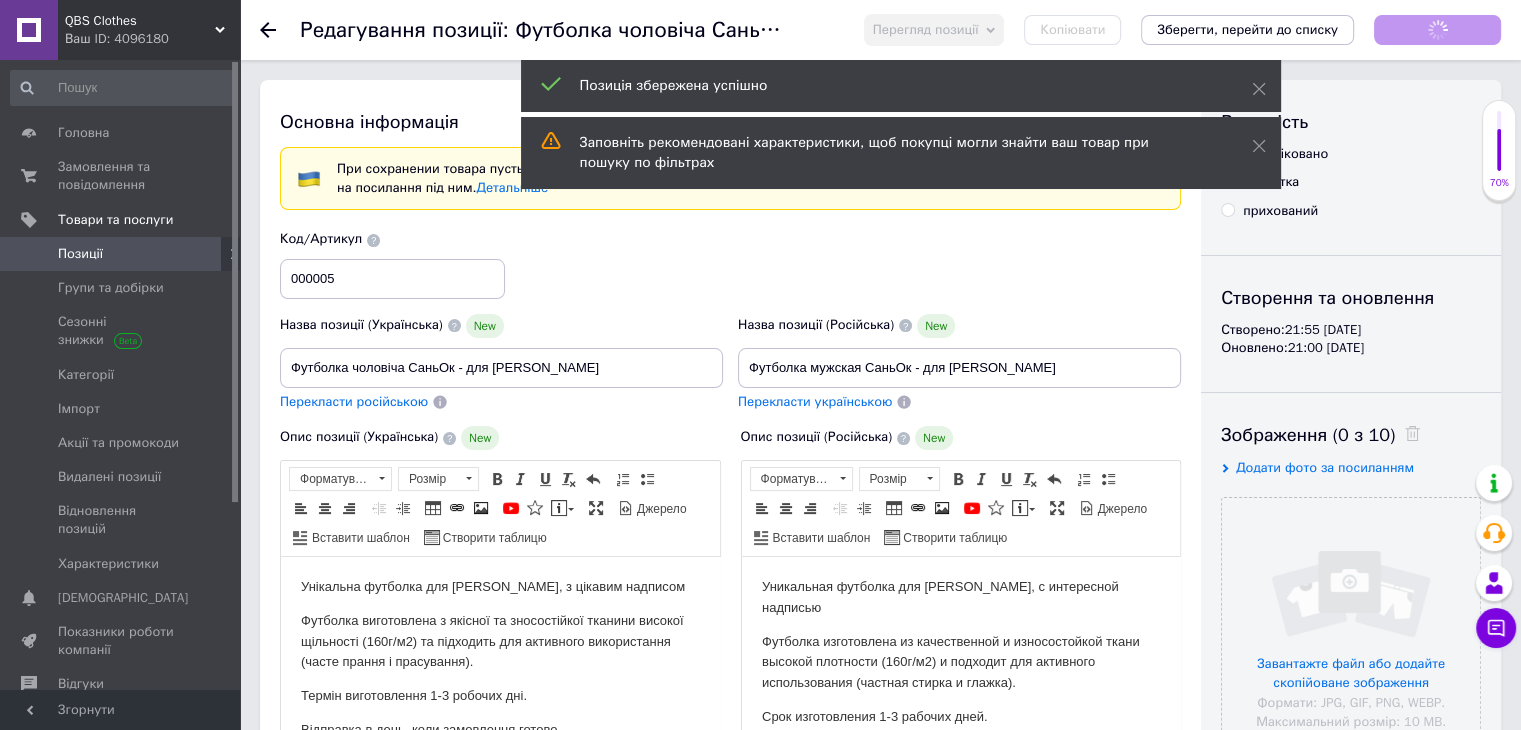 scroll, scrollTop: 0, scrollLeft: 0, axis: both 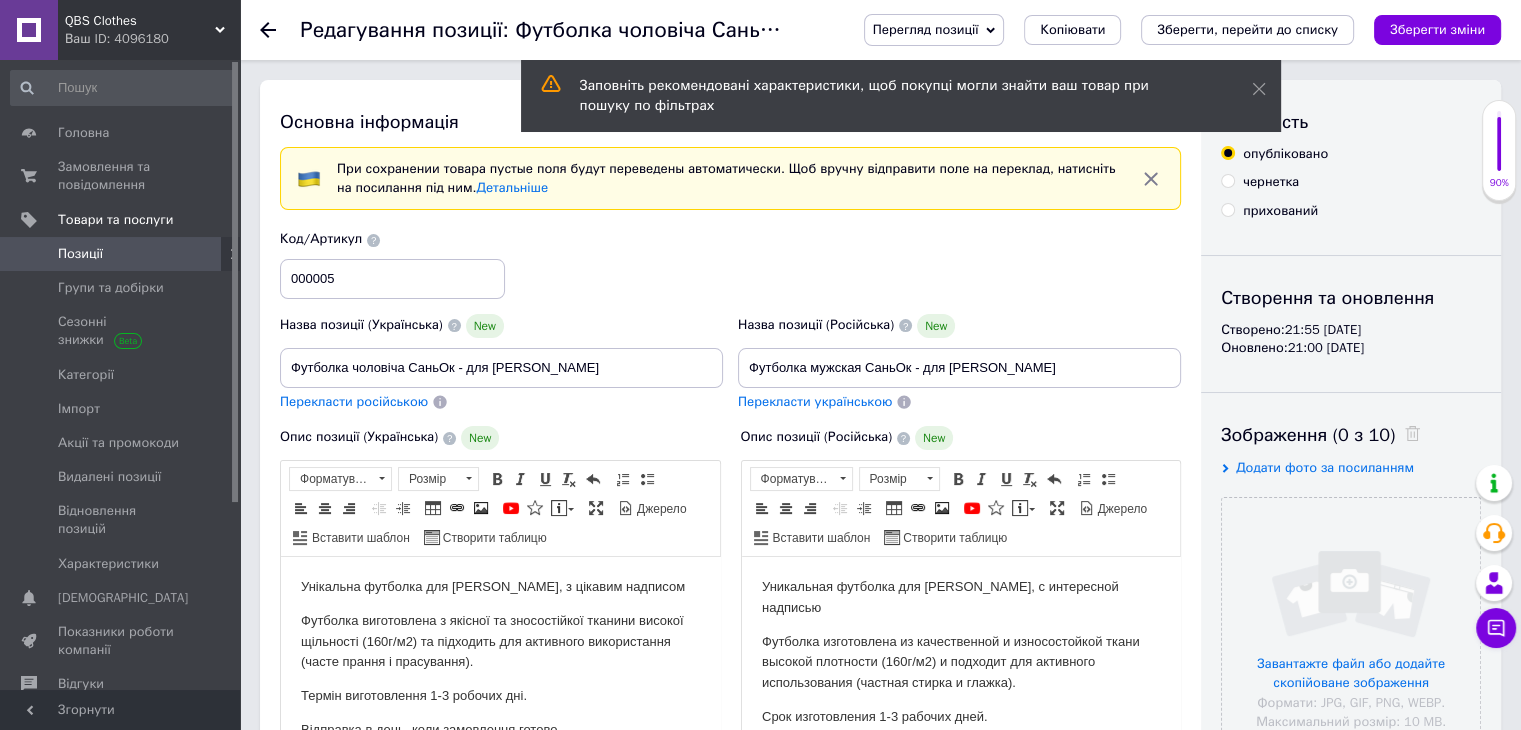 click on "Позиції" at bounding box center (121, 254) 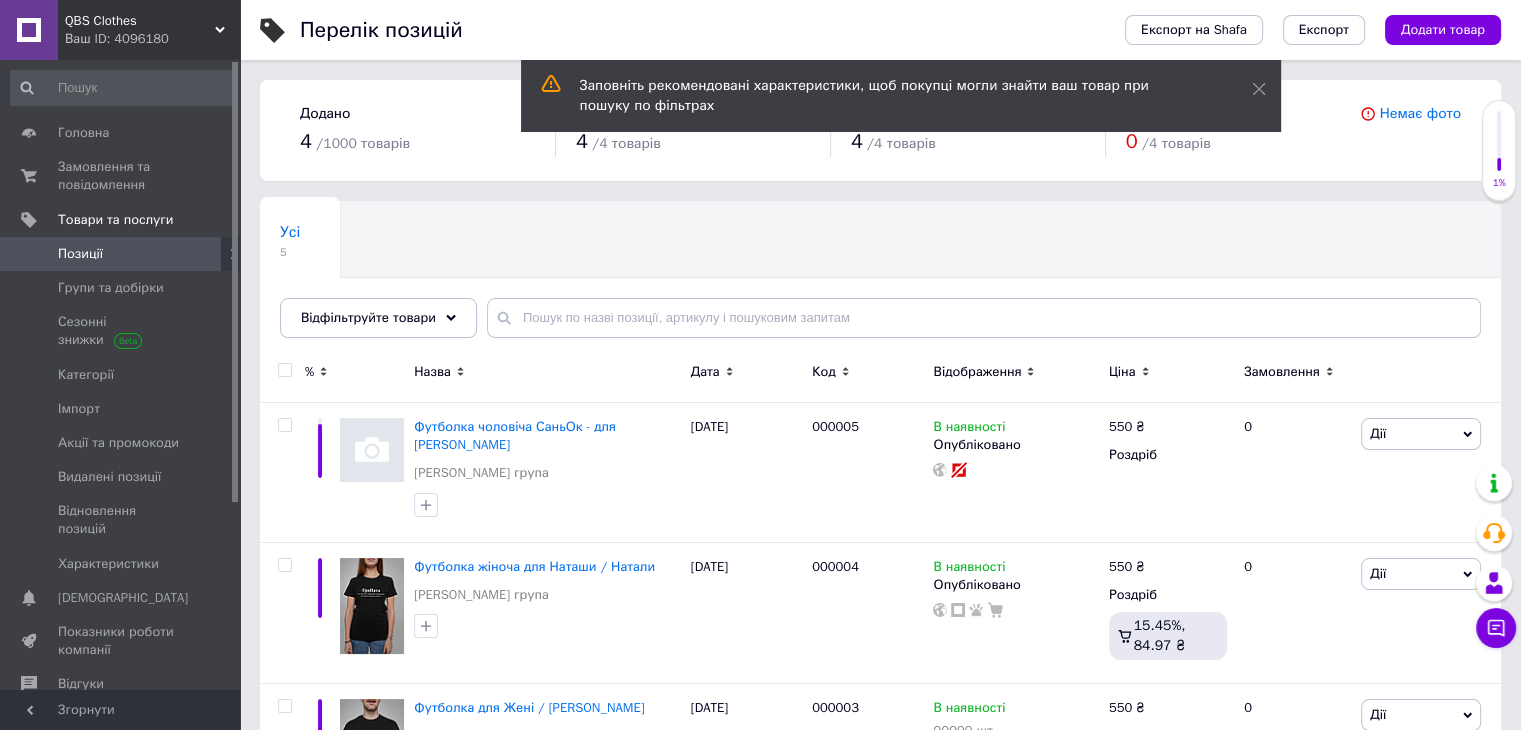 scroll, scrollTop: 100, scrollLeft: 0, axis: vertical 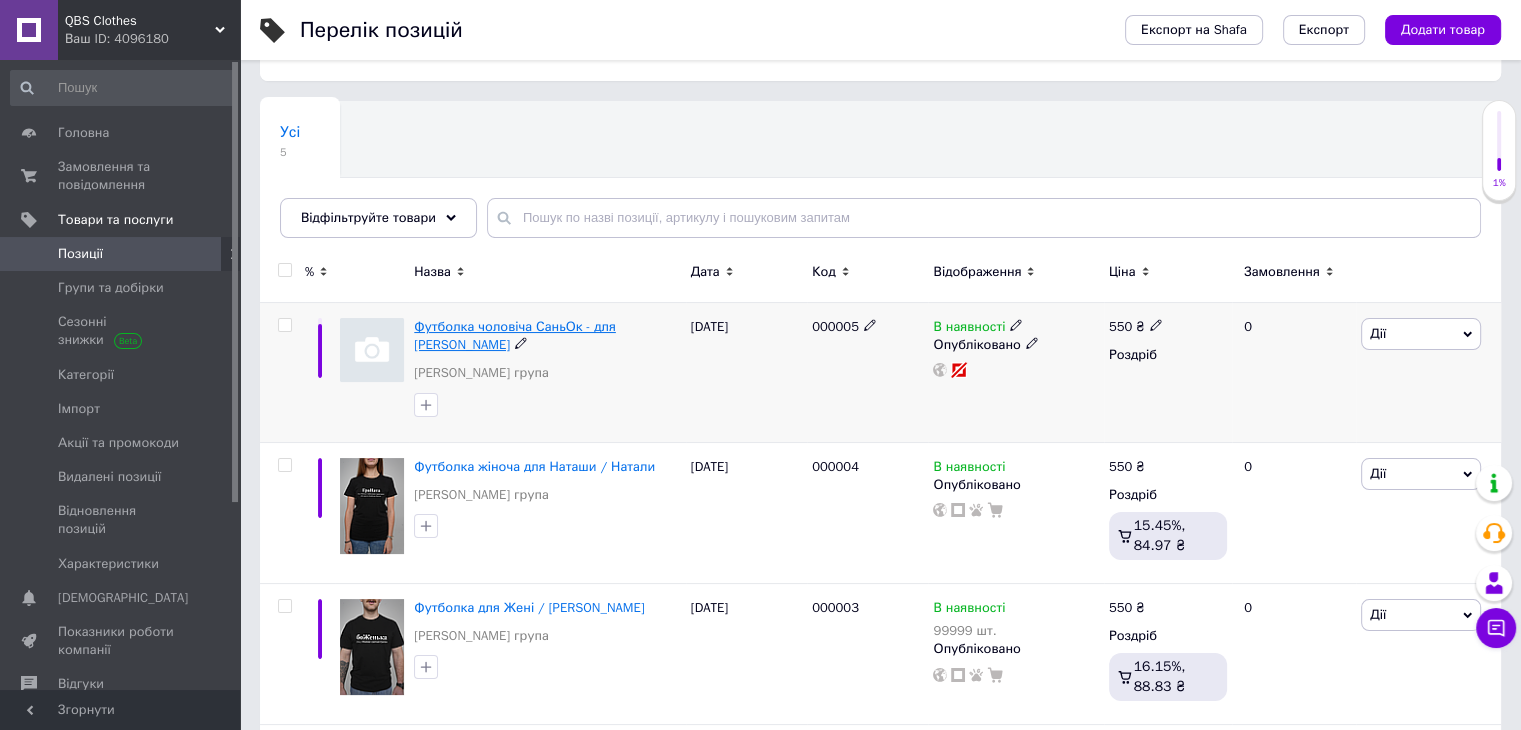 click on "Футболка чоловіча СаньОк - для [PERSON_NAME]" at bounding box center (515, 335) 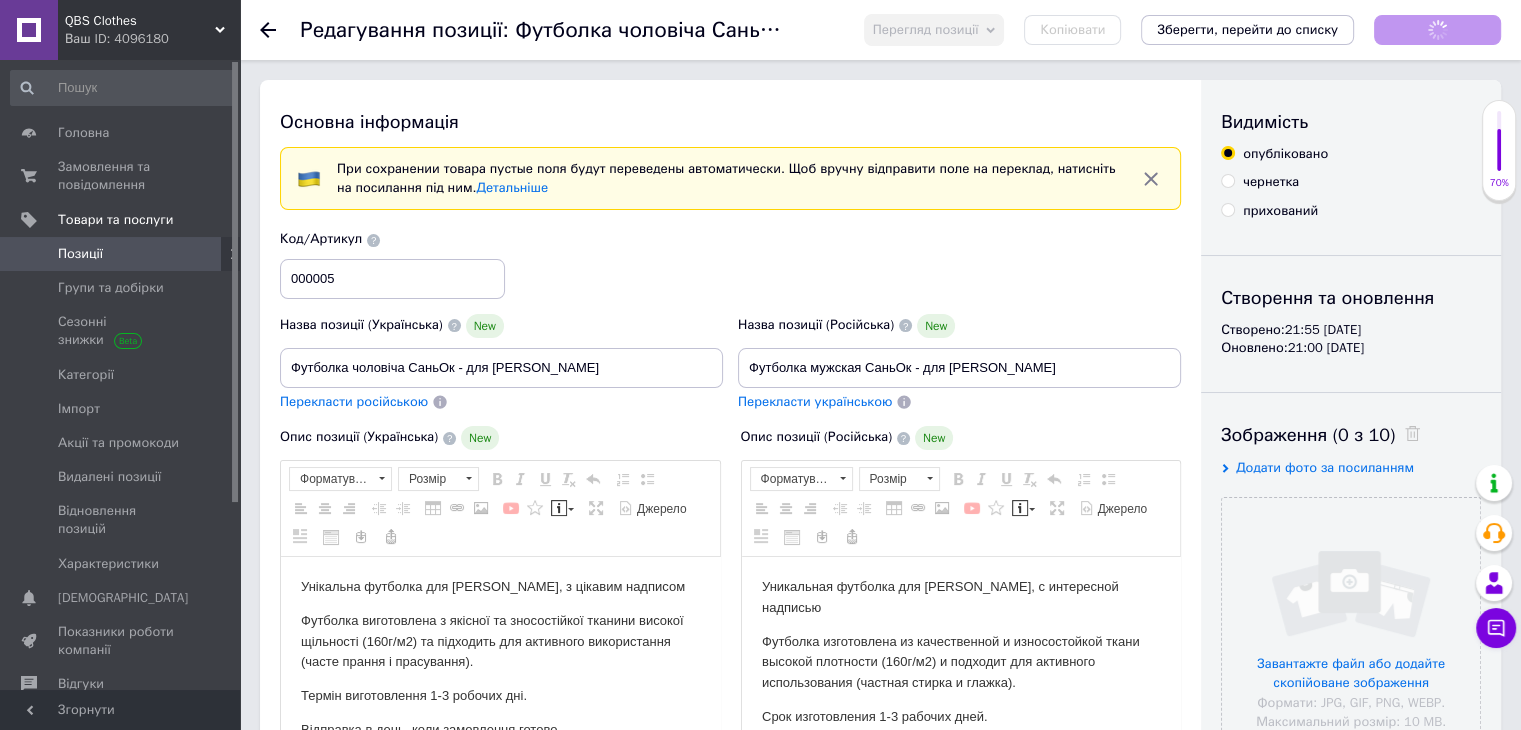 scroll, scrollTop: 0, scrollLeft: 0, axis: both 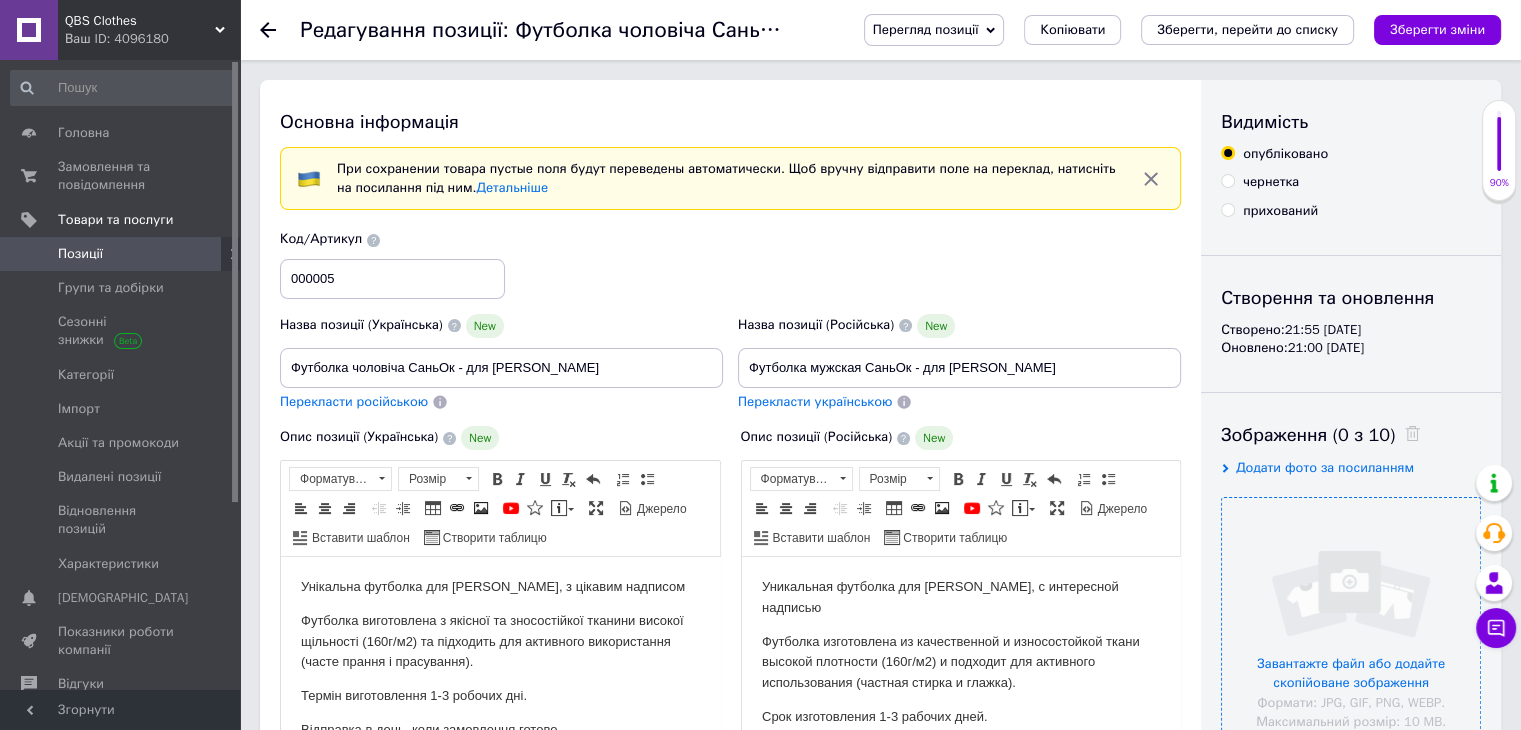 click at bounding box center [1351, 627] 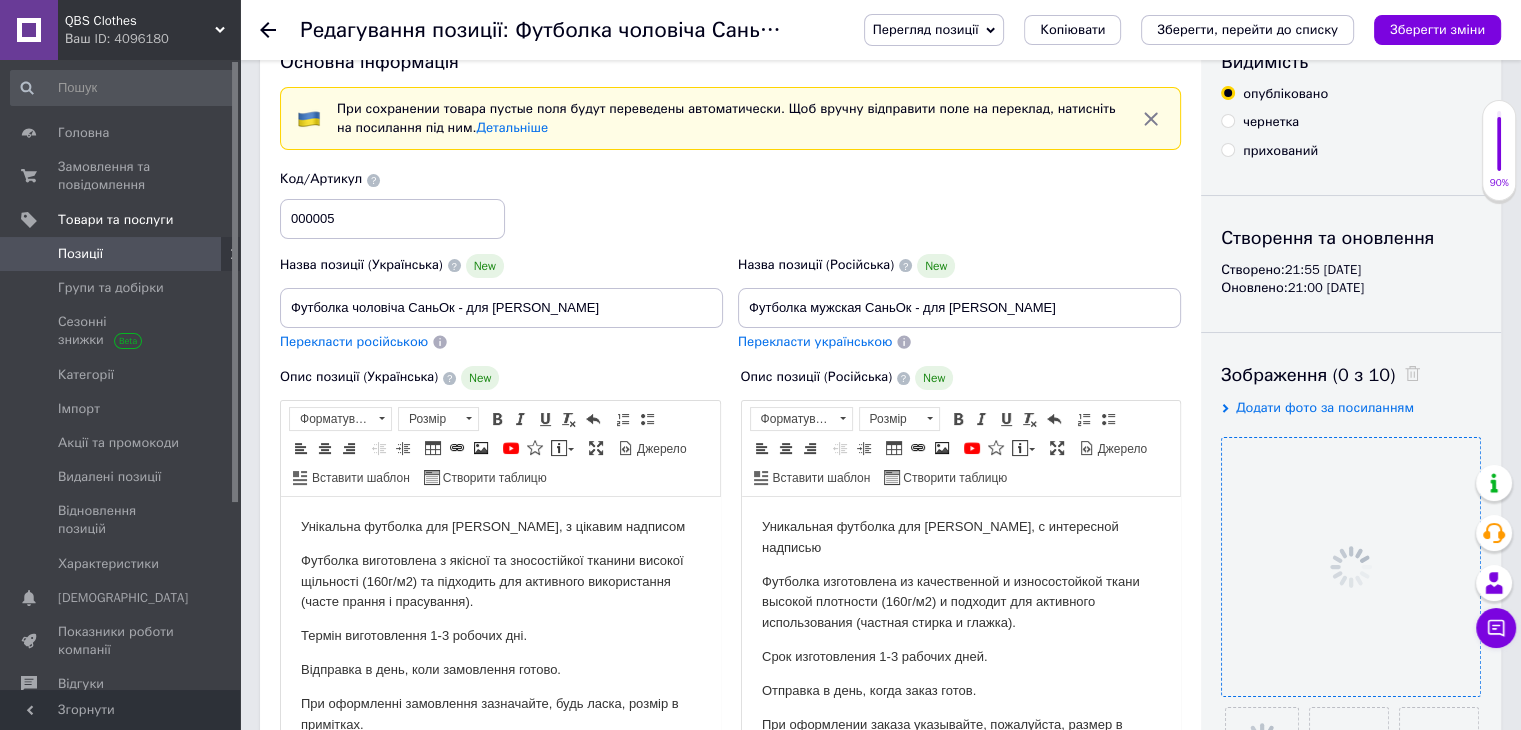 scroll, scrollTop: 400, scrollLeft: 0, axis: vertical 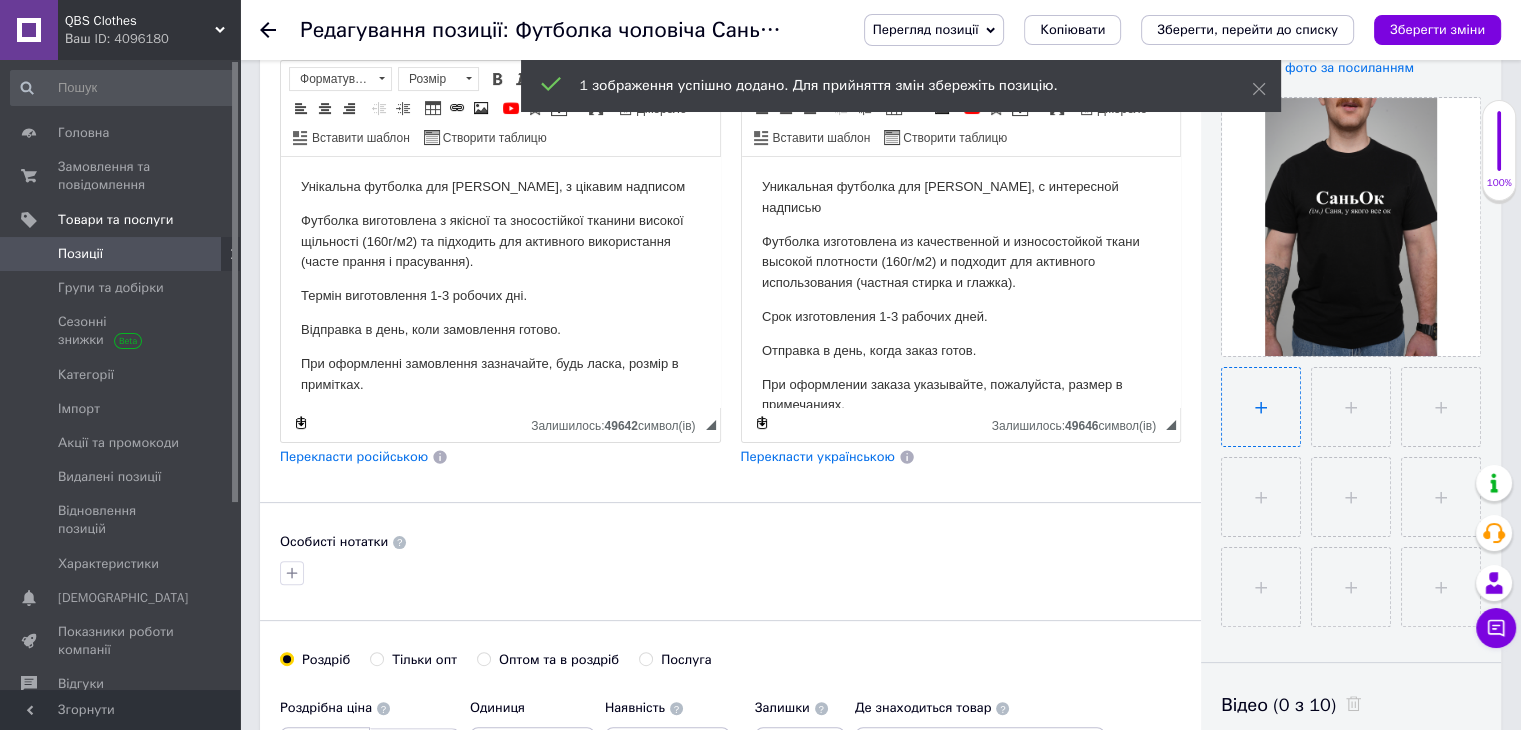 click at bounding box center [1261, 407] 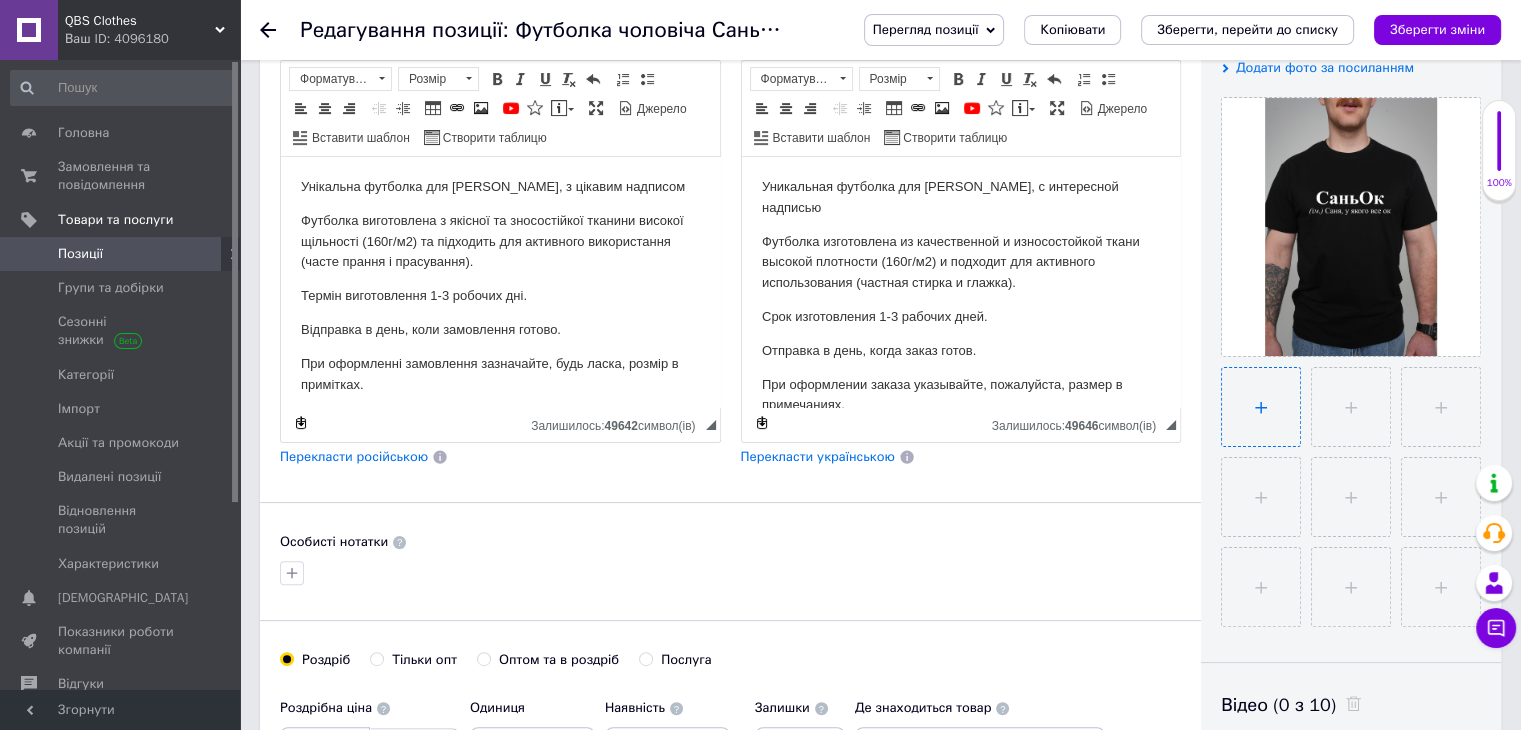 type on "C:\fakepath\6706284354_w1280_h1280_bez_imeni_4.webp" 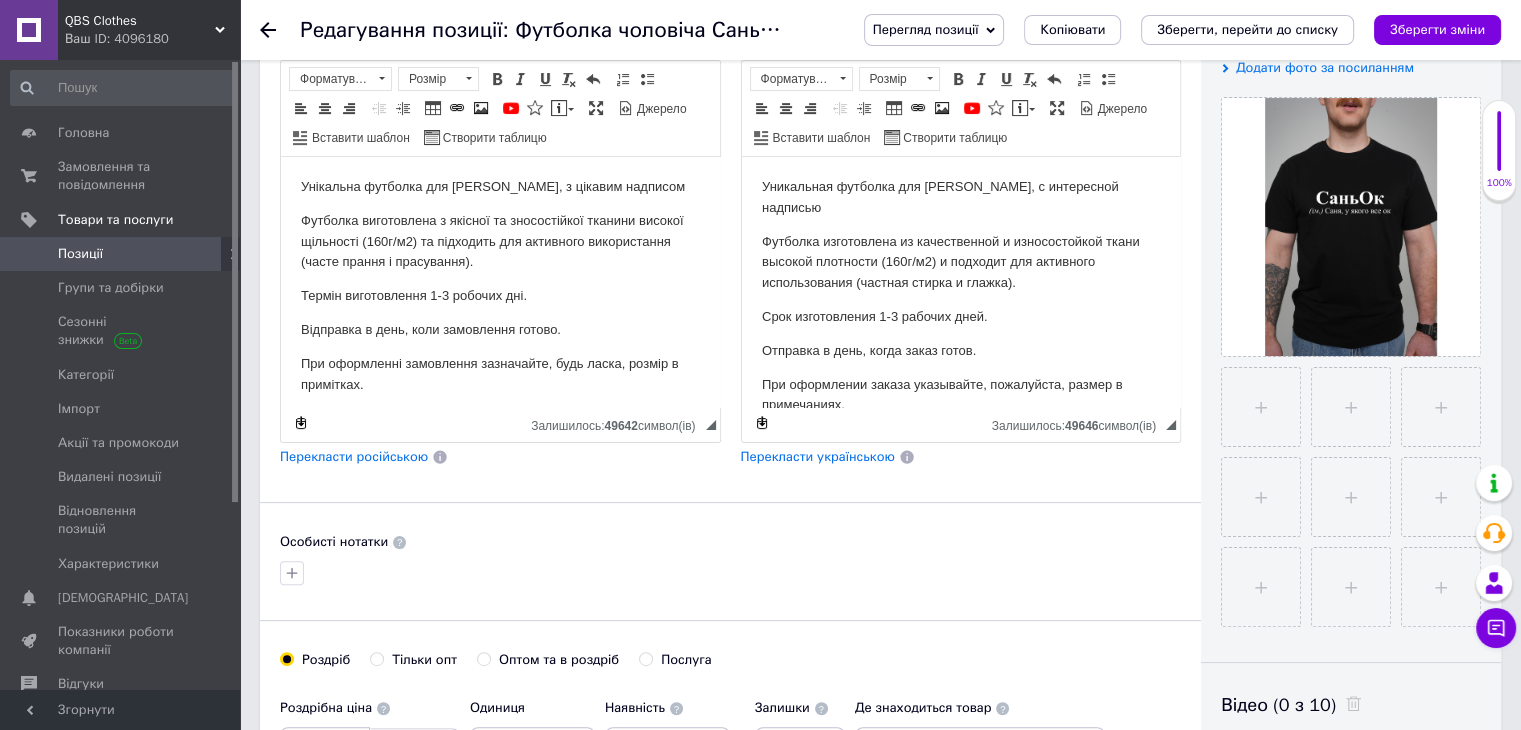 type 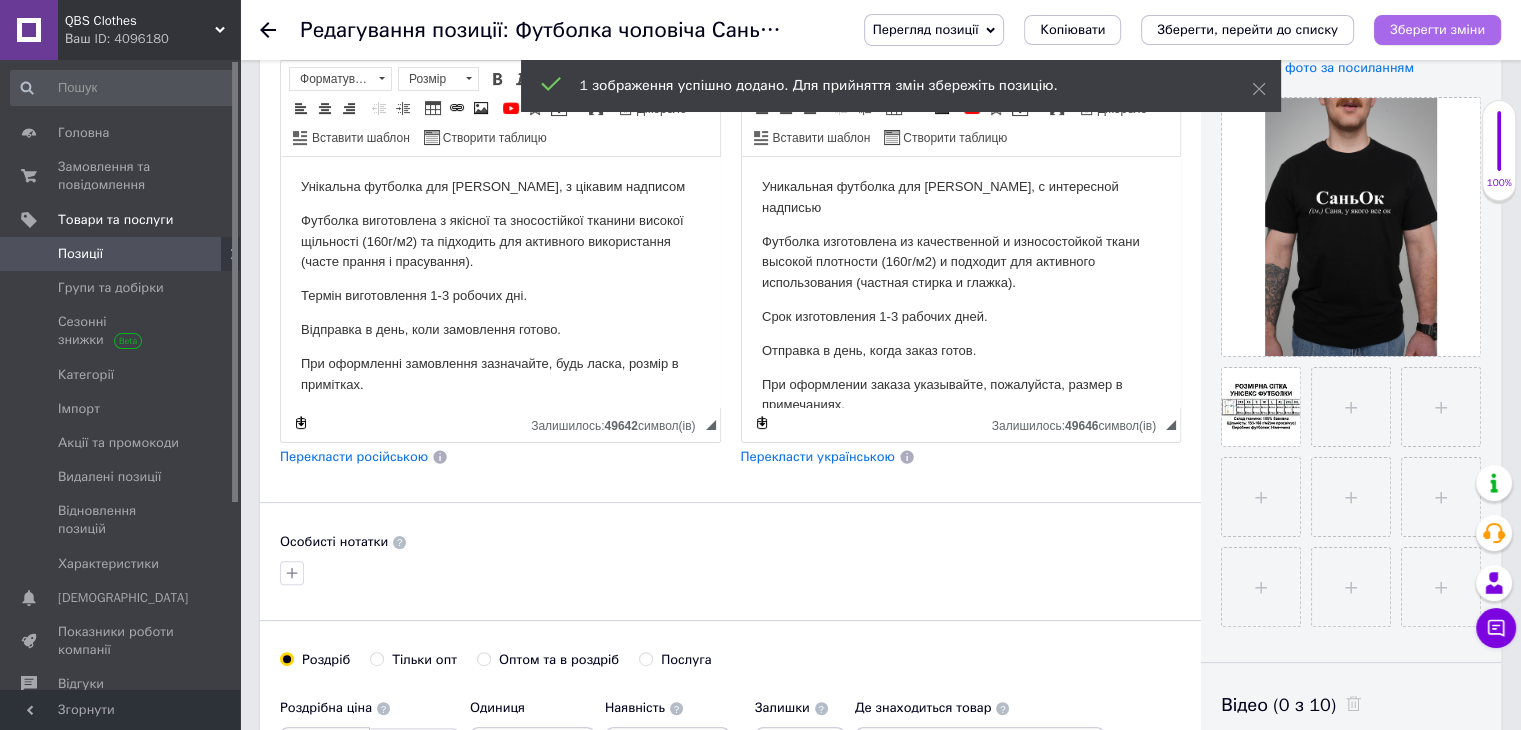 click on "Зберегти зміни" at bounding box center (1437, 29) 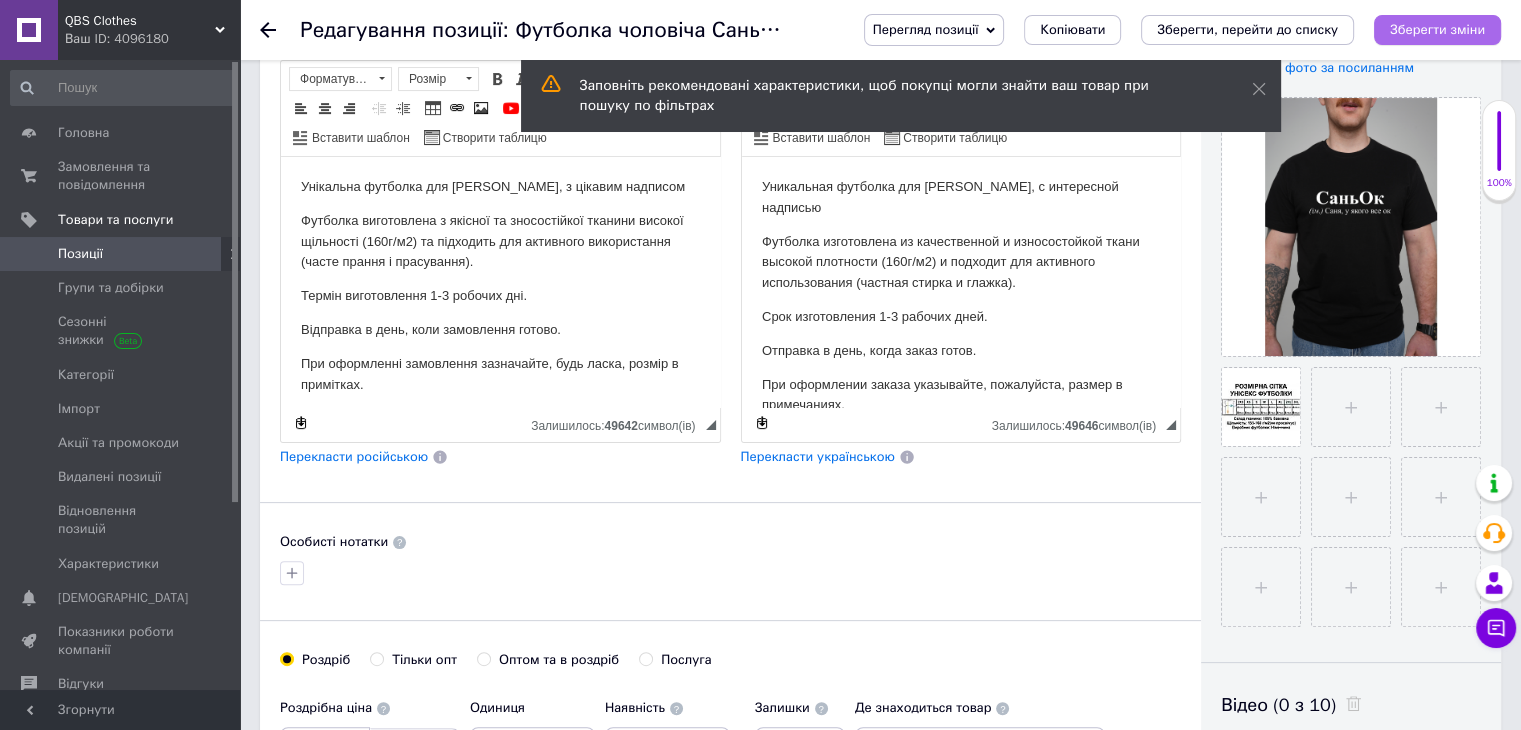click on "Зберегти зміни" at bounding box center [1437, 29] 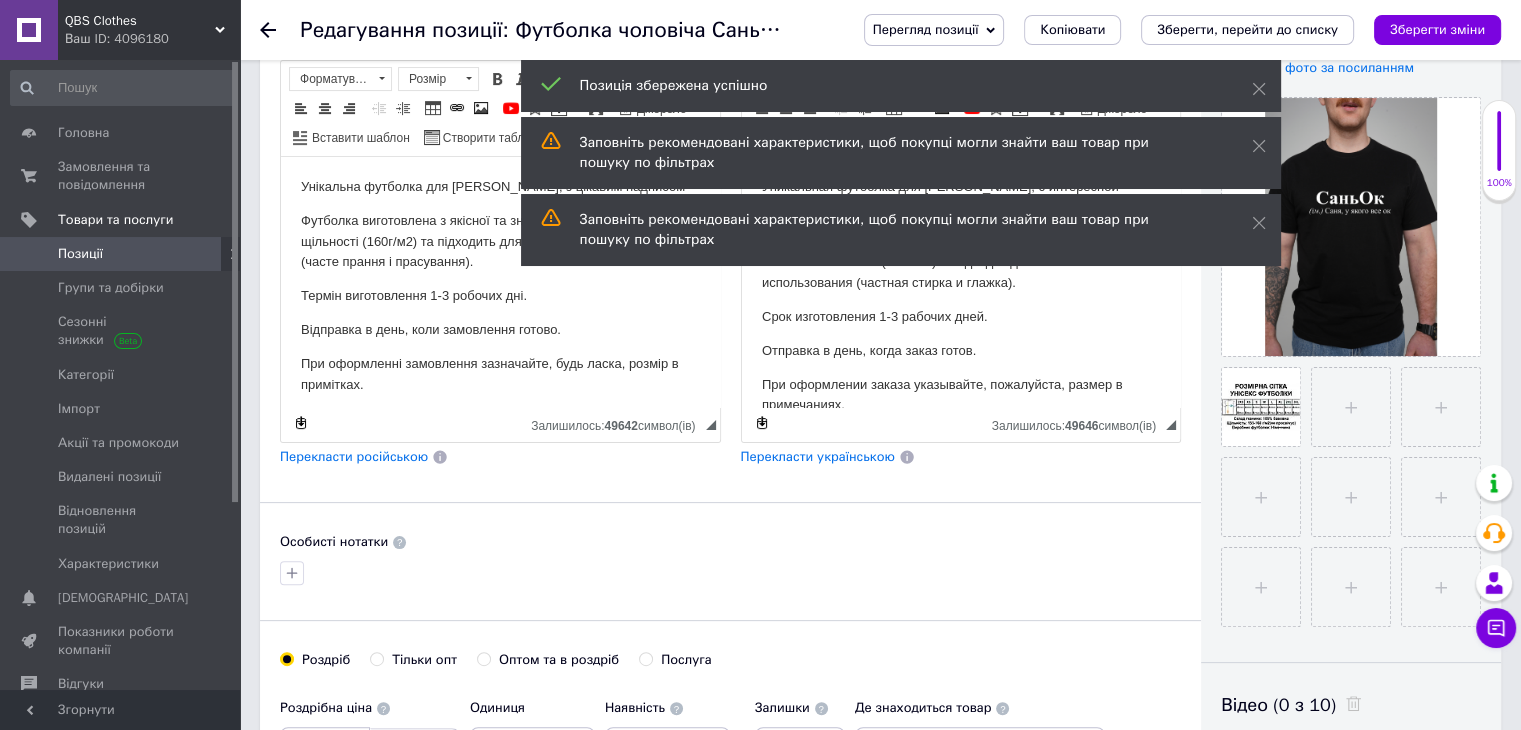 click on "Позиції" at bounding box center (123, 254) 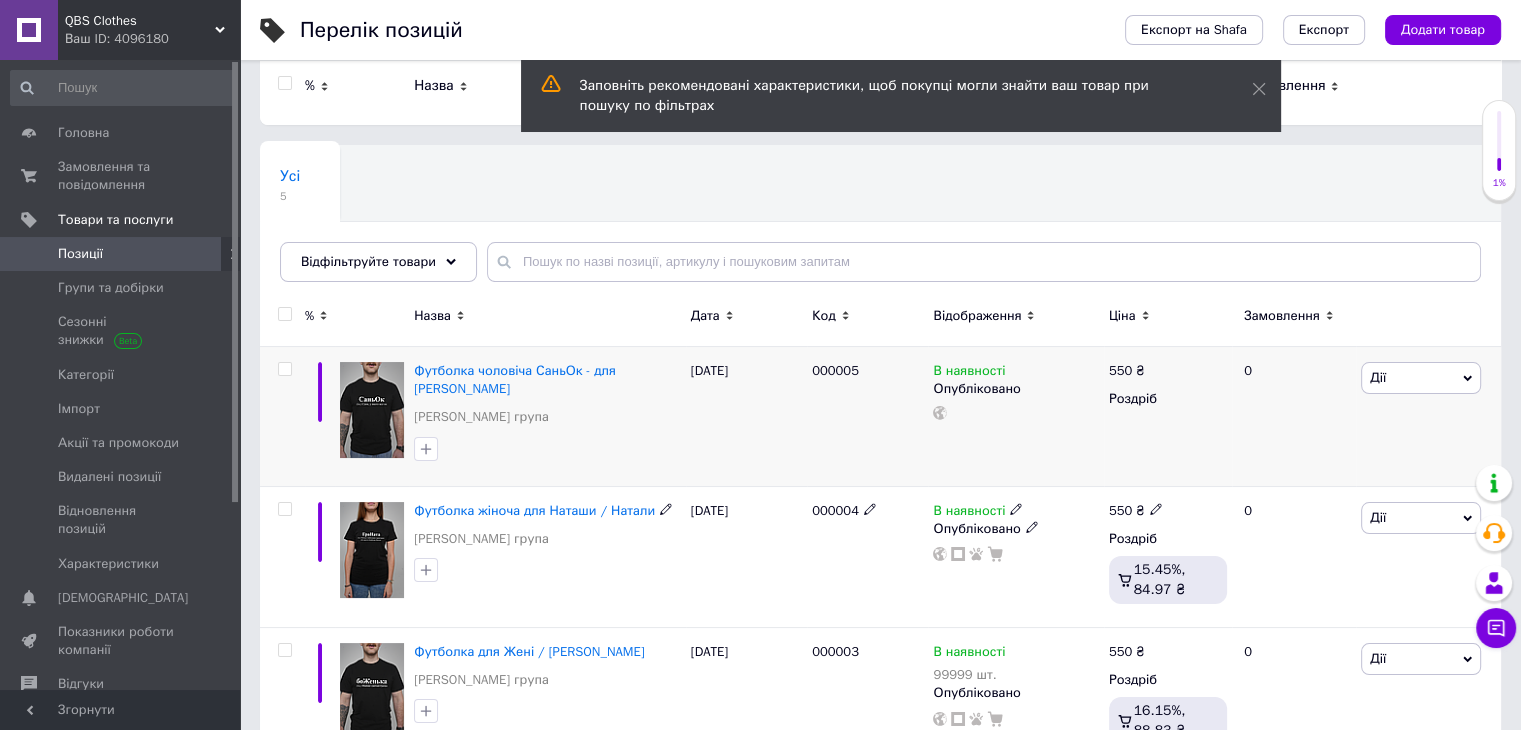 scroll, scrollTop: 52, scrollLeft: 0, axis: vertical 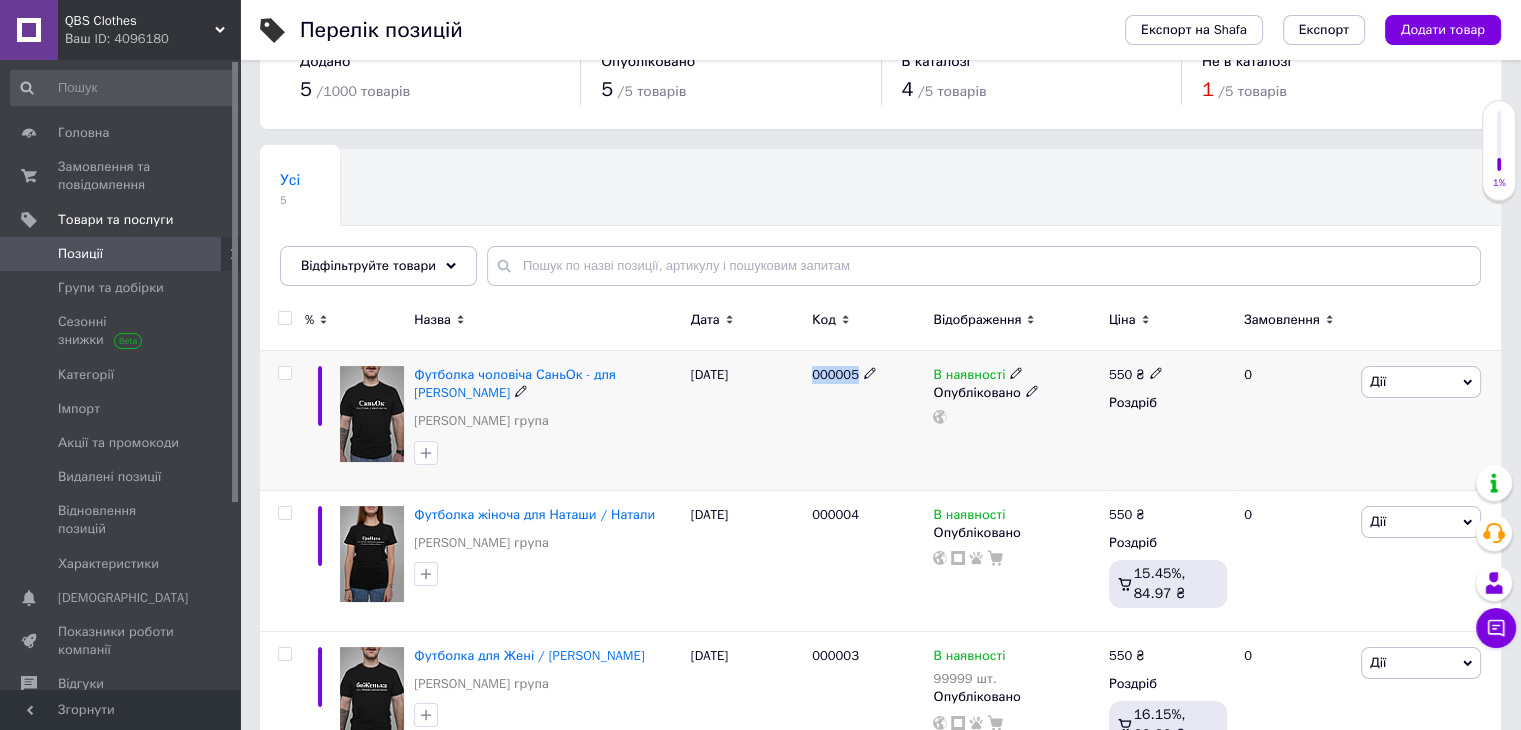 drag, startPoint x: 816, startPoint y: 374, endPoint x: 855, endPoint y: 374, distance: 39 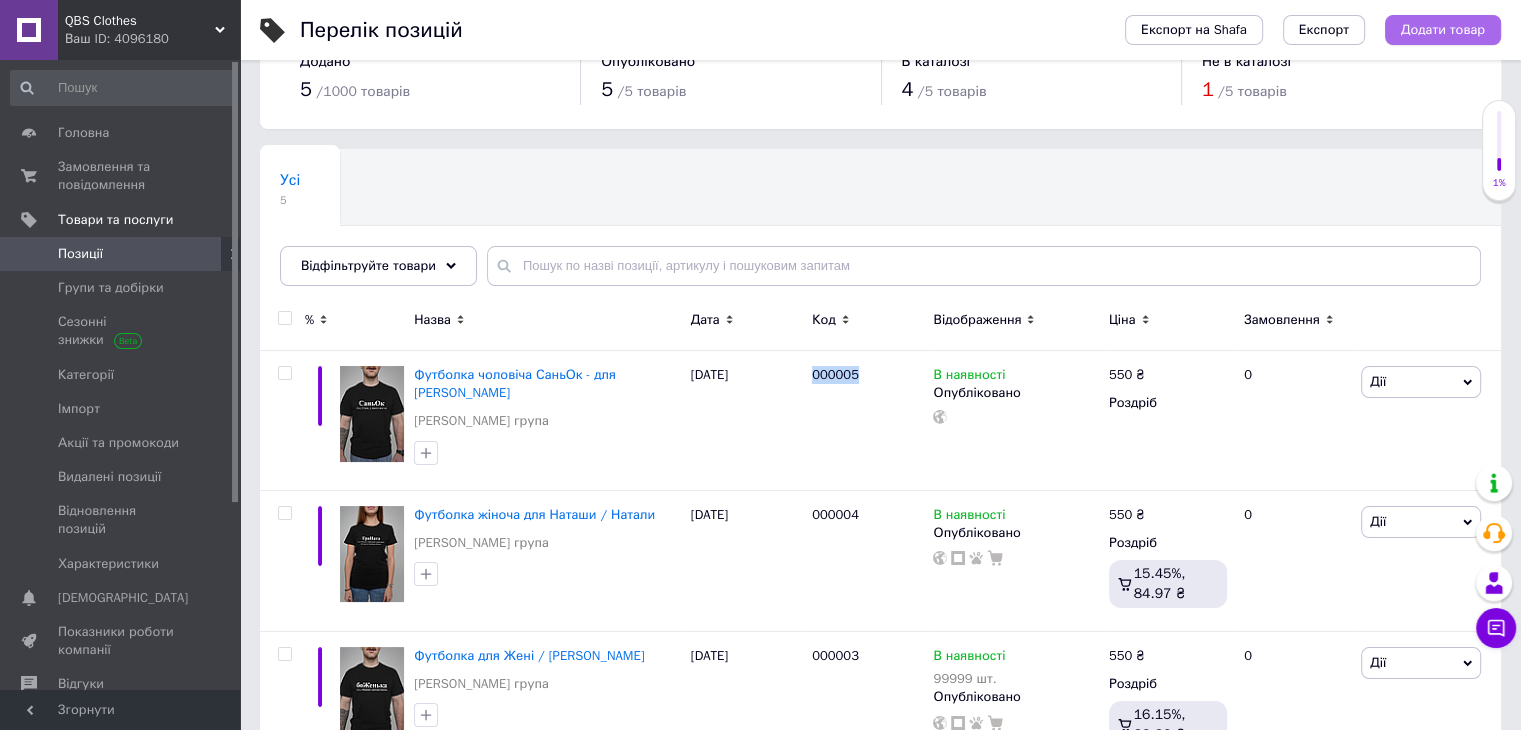 click on "Додати товар" at bounding box center [1443, 30] 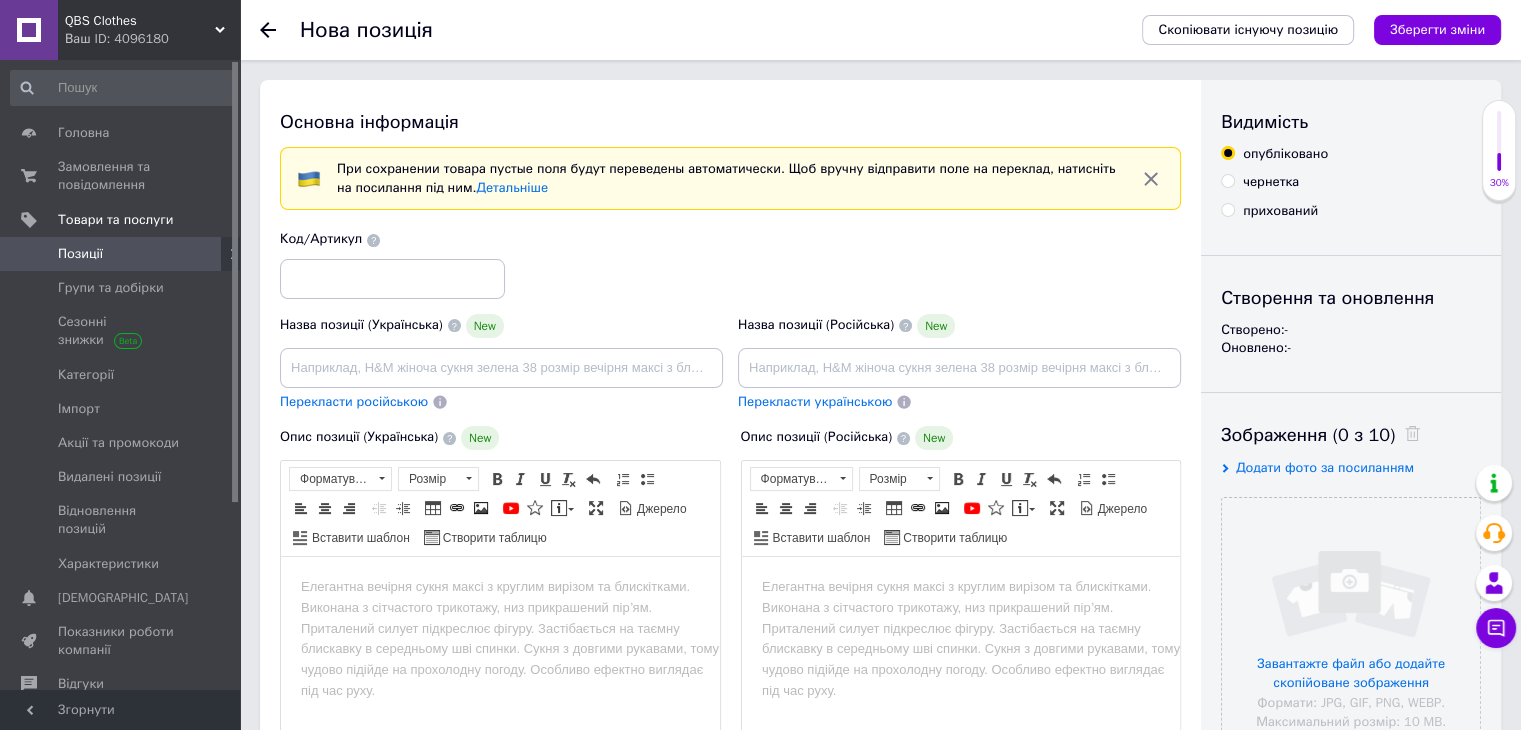 scroll, scrollTop: 0, scrollLeft: 0, axis: both 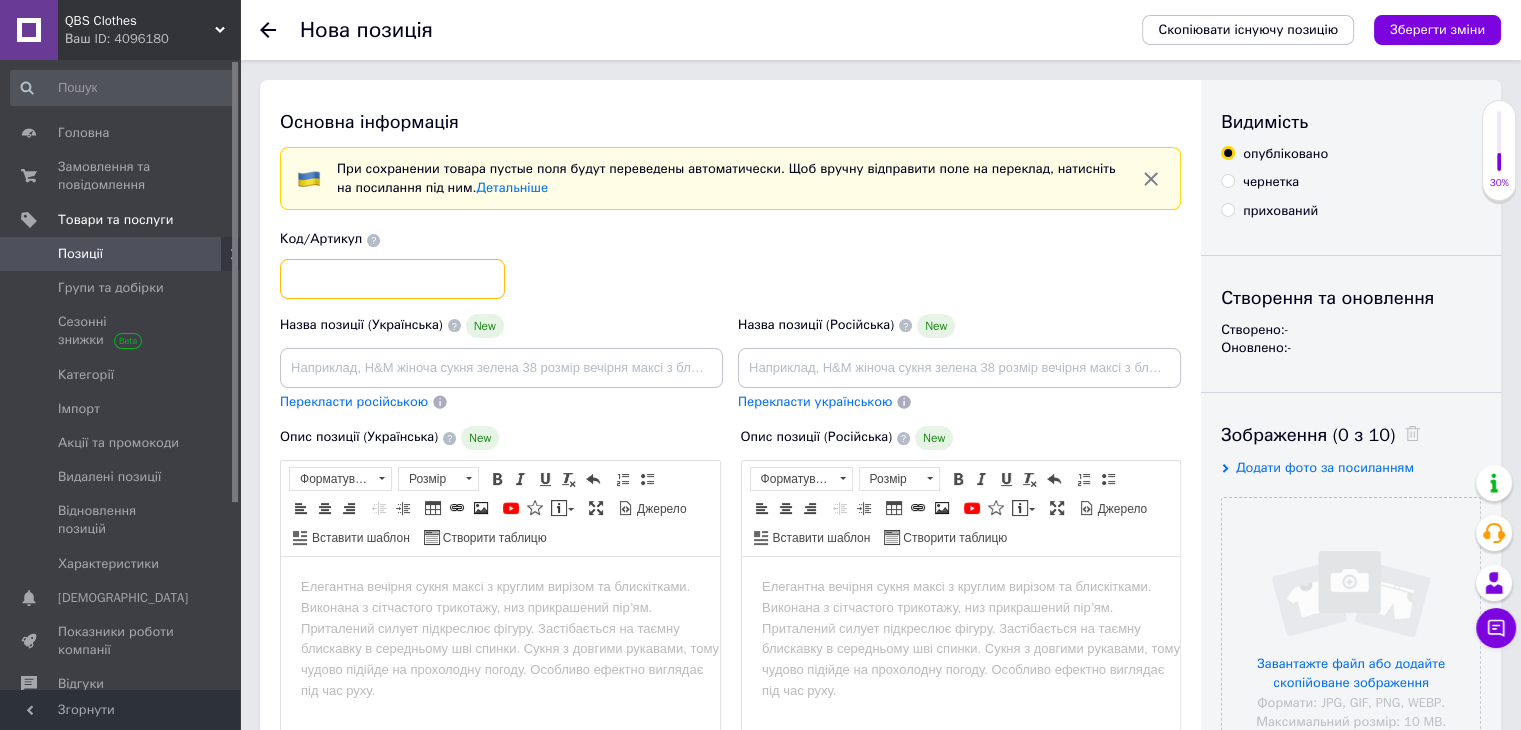 click at bounding box center [392, 279] 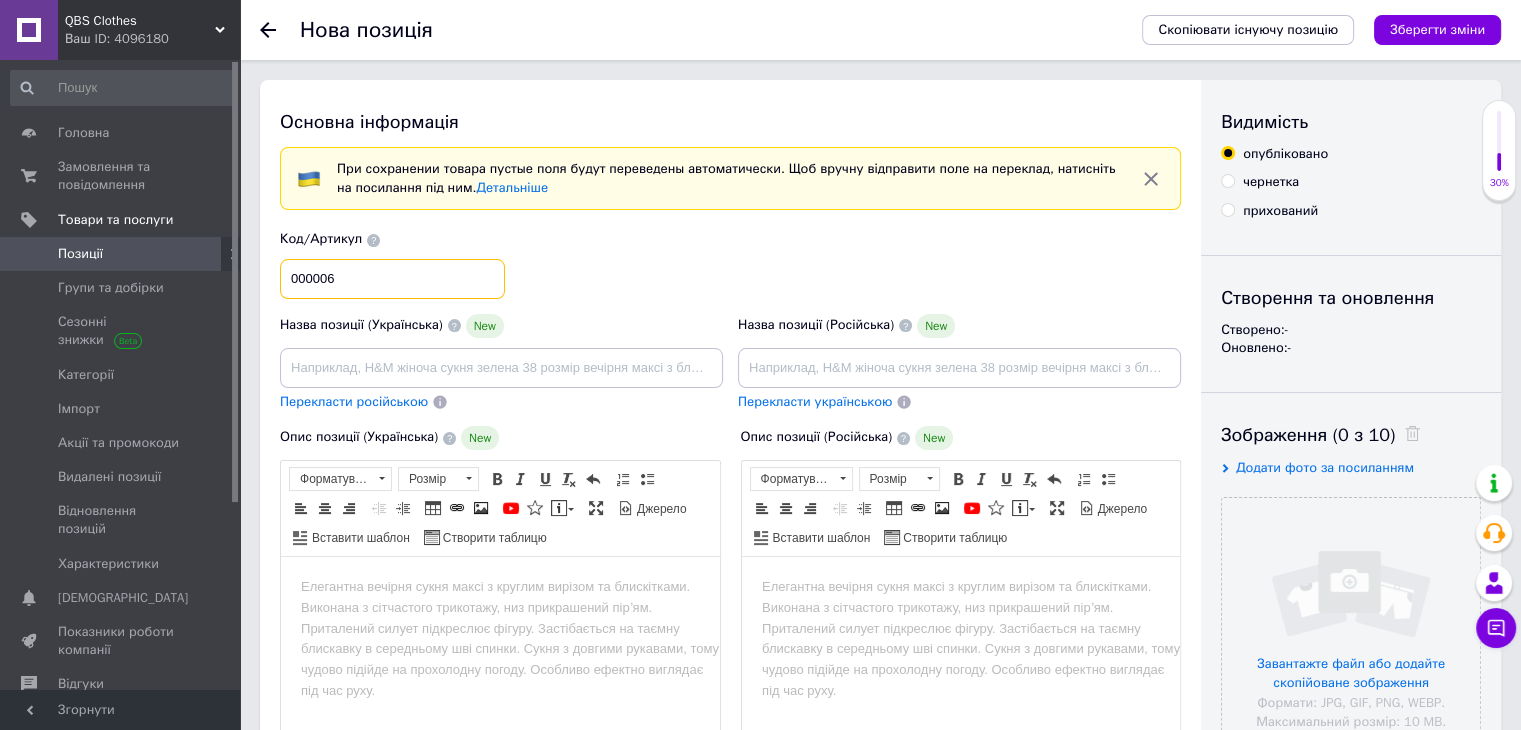 type on "000006" 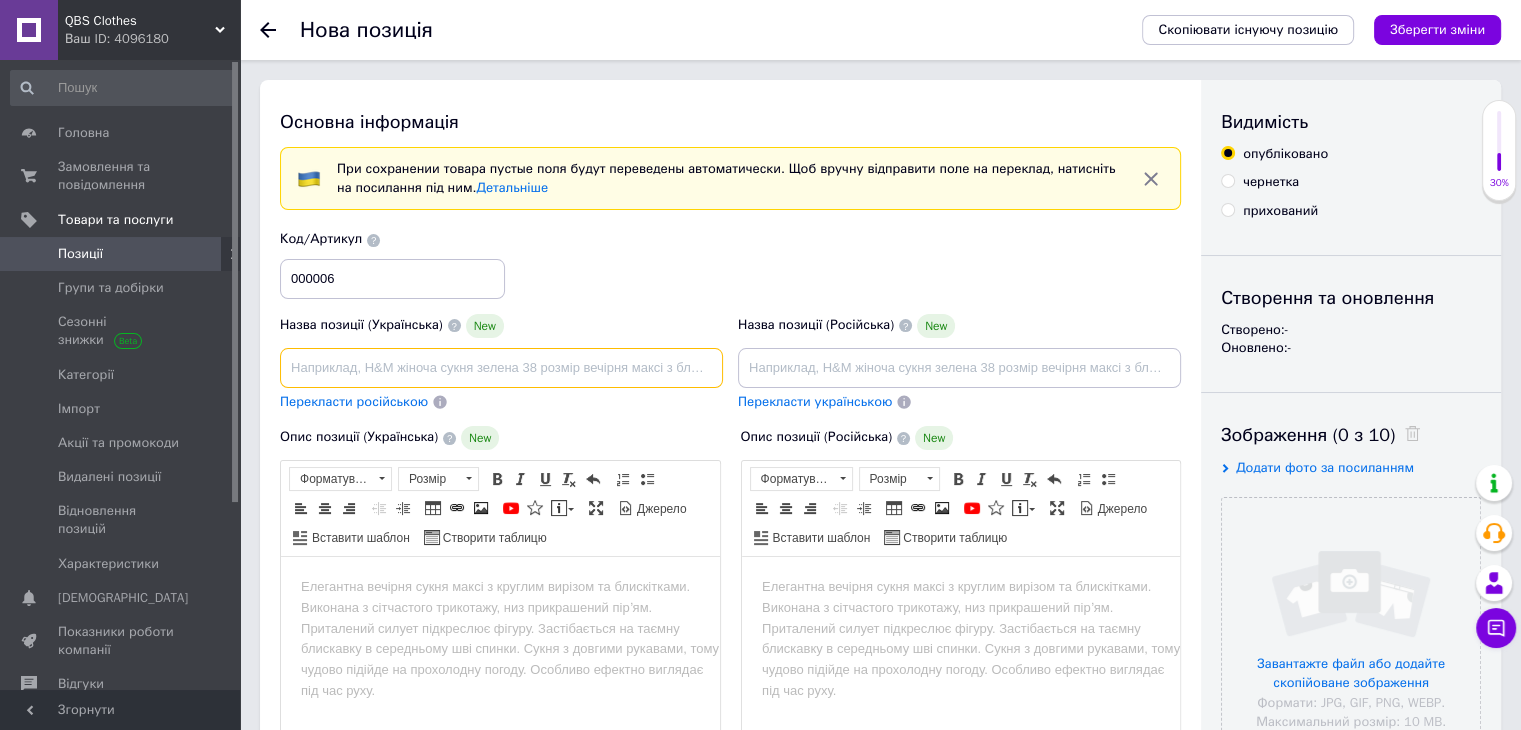 click at bounding box center [501, 368] 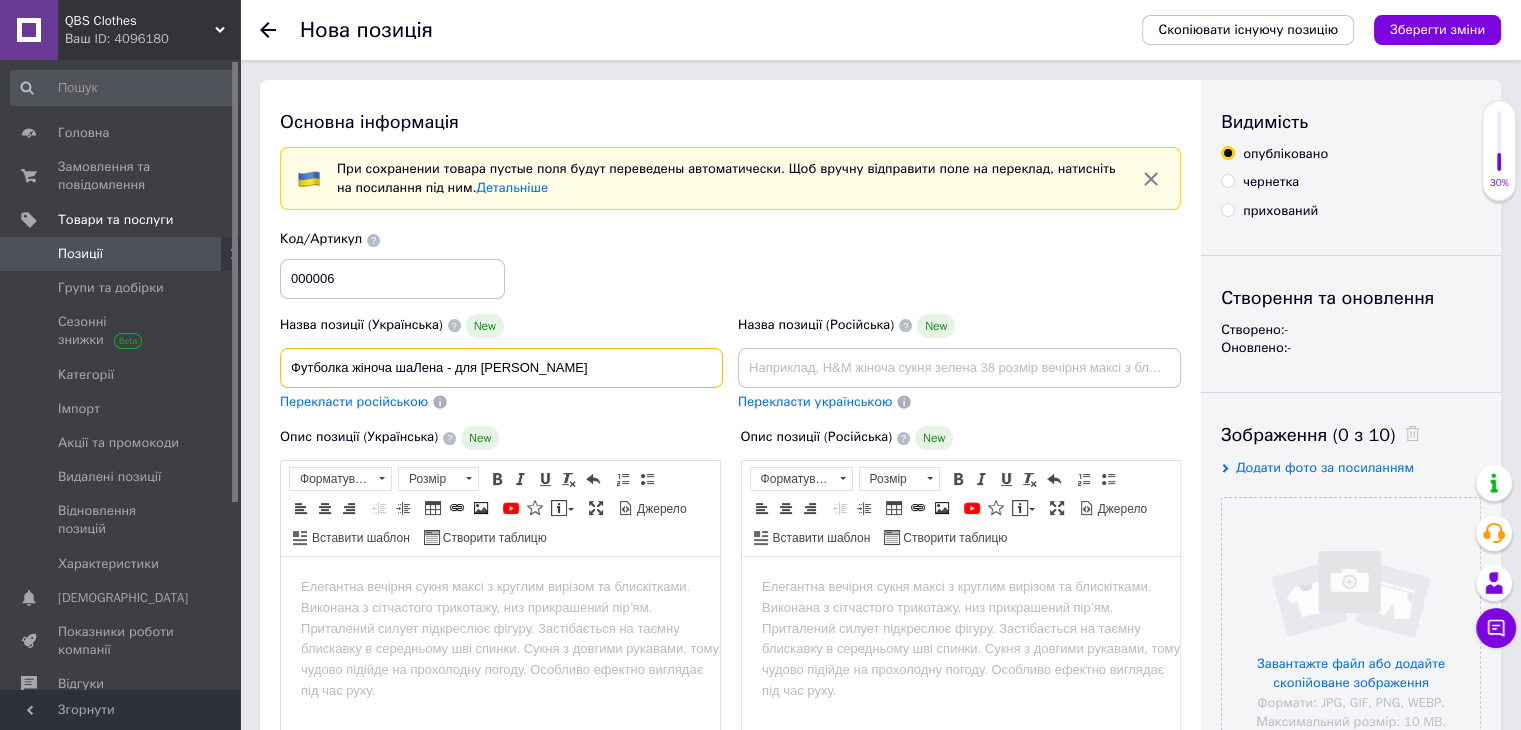 type on "Футболка жіноча шаЛена - для [PERSON_NAME]" 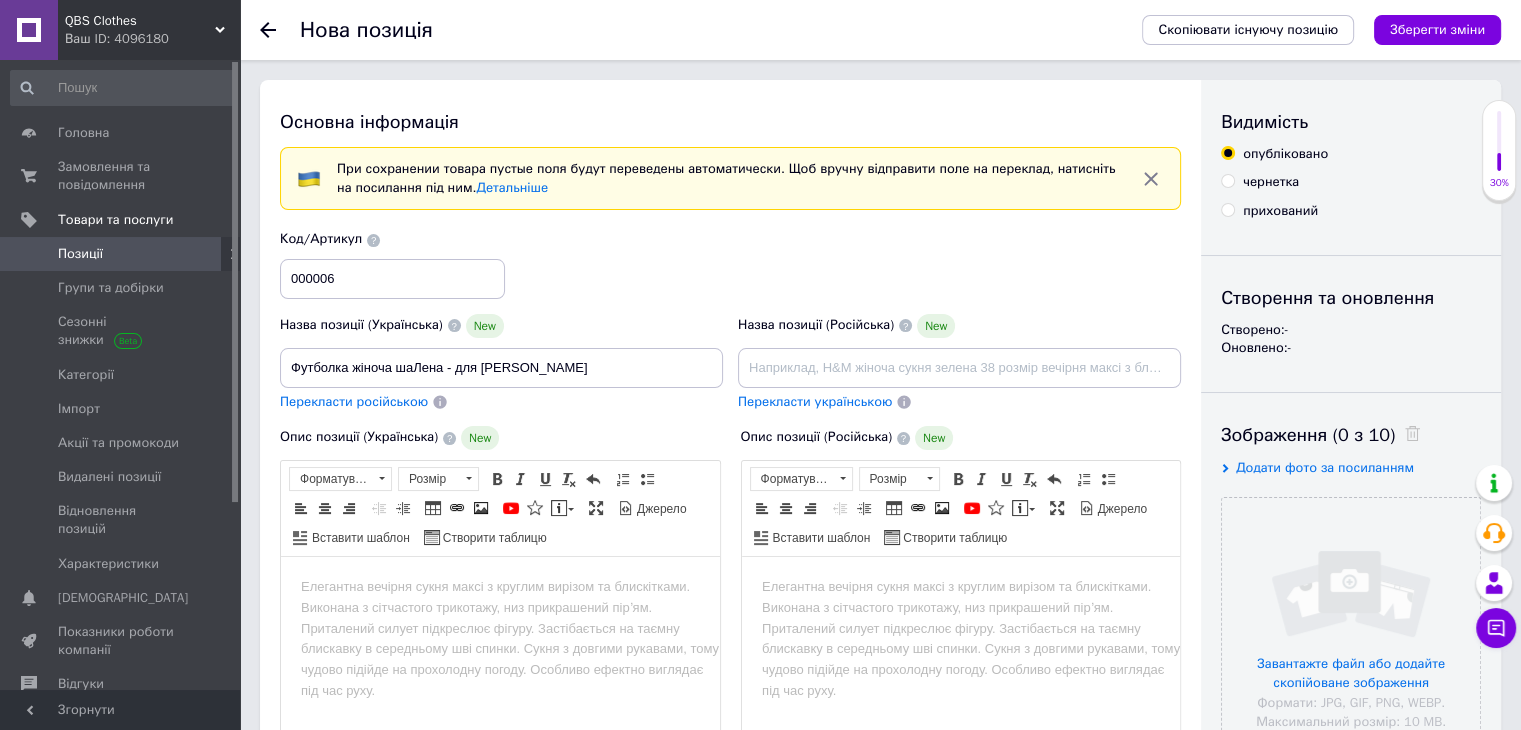 click on "Перекласти російською" at bounding box center [354, 401] 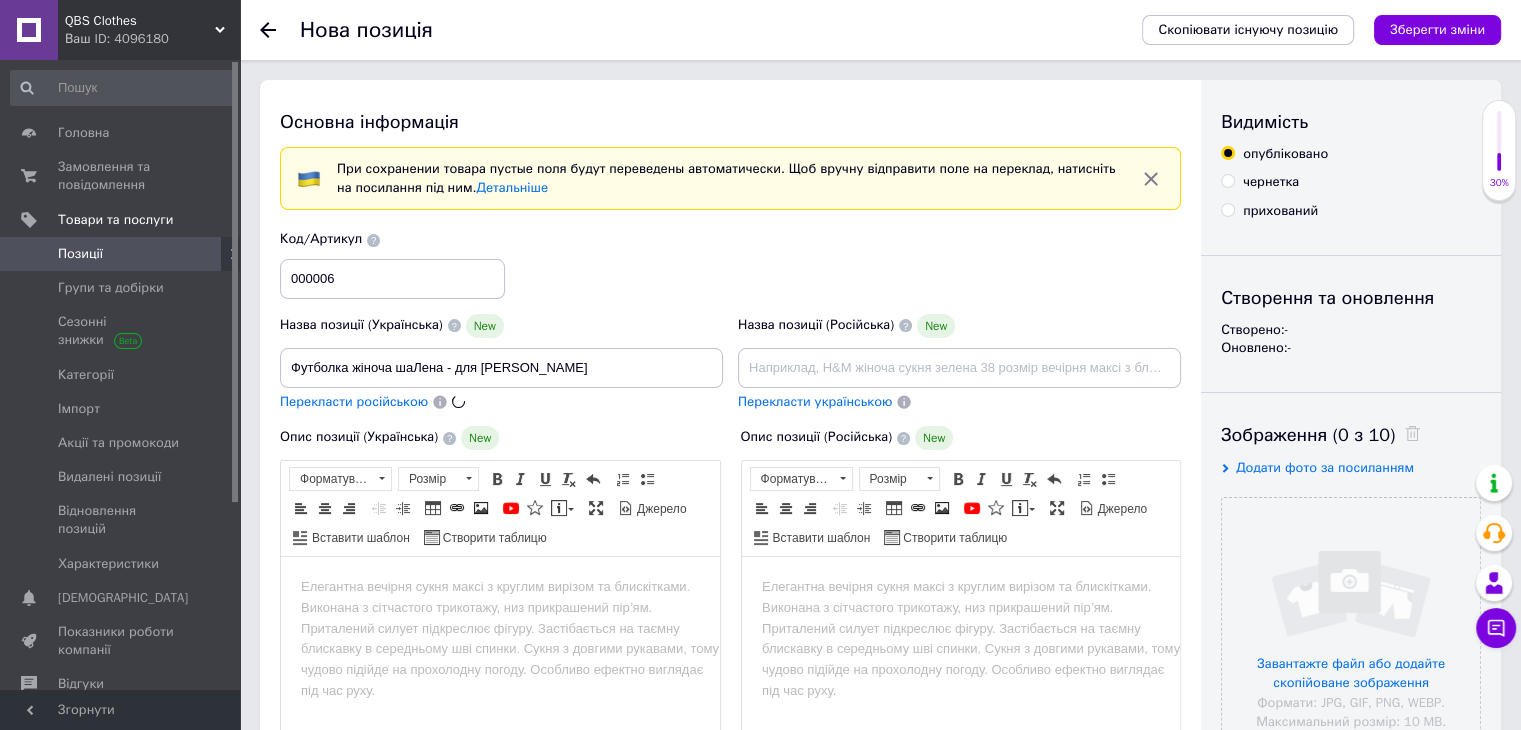 type on "Футболка женская шаЛена - для [PERSON_NAME]" 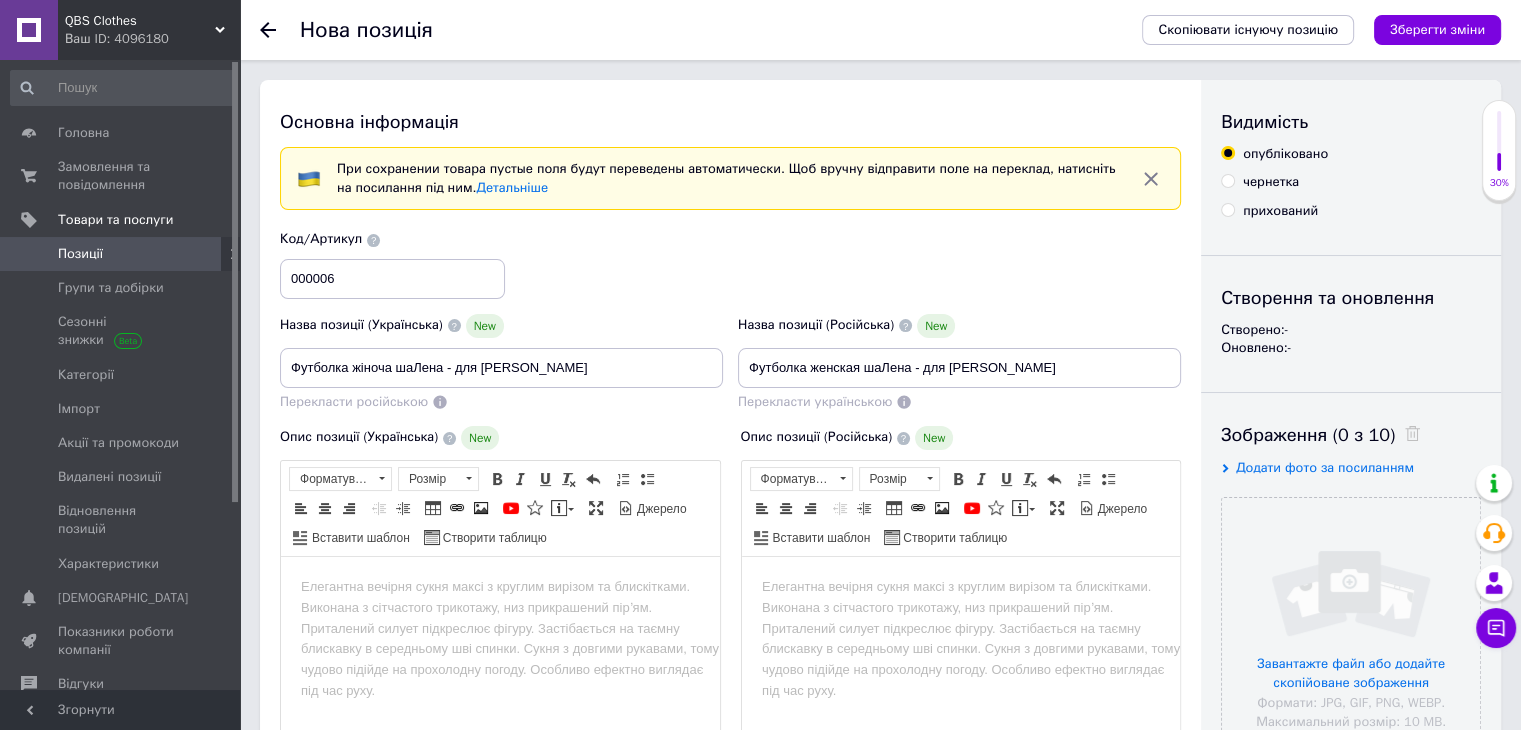 scroll, scrollTop: 300, scrollLeft: 0, axis: vertical 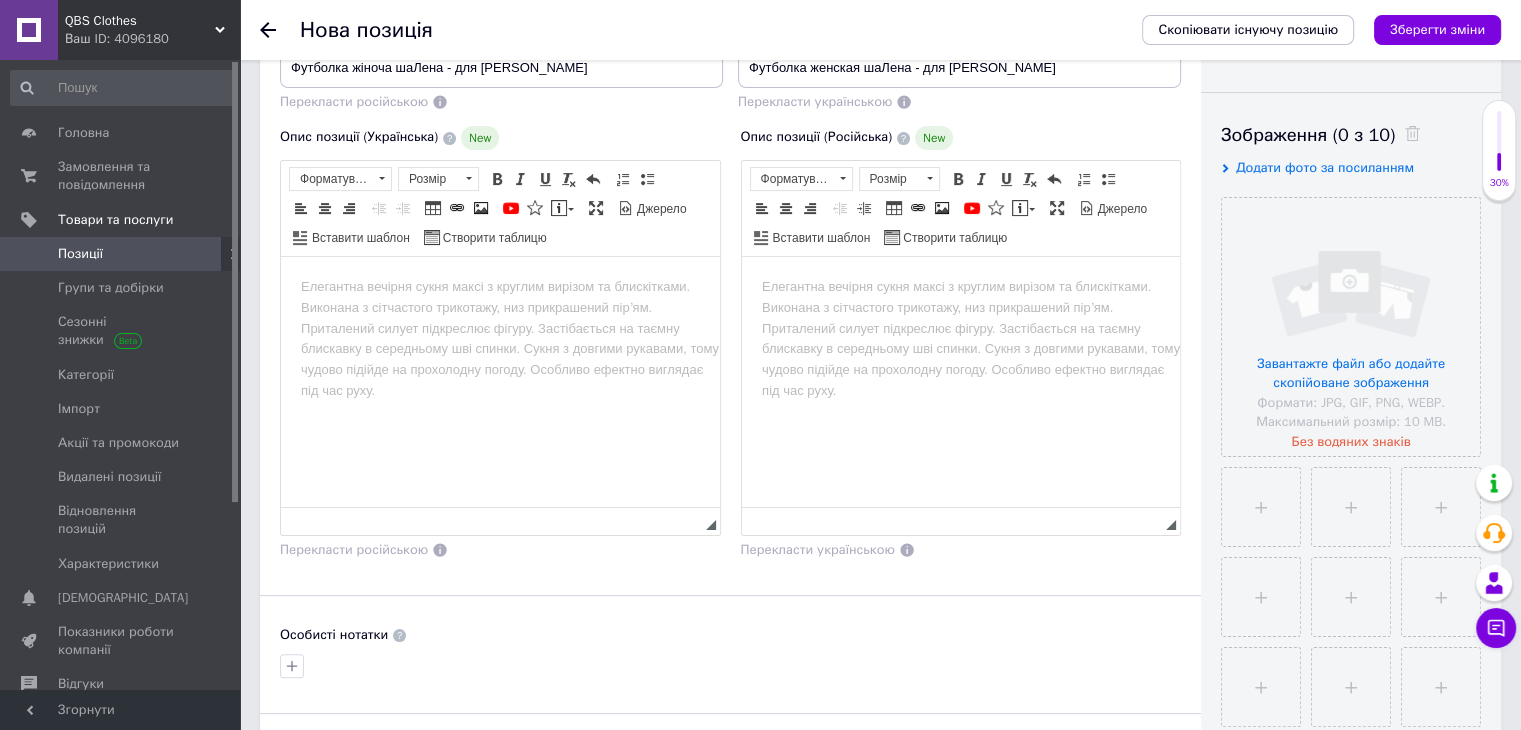 click at bounding box center (500, 287) 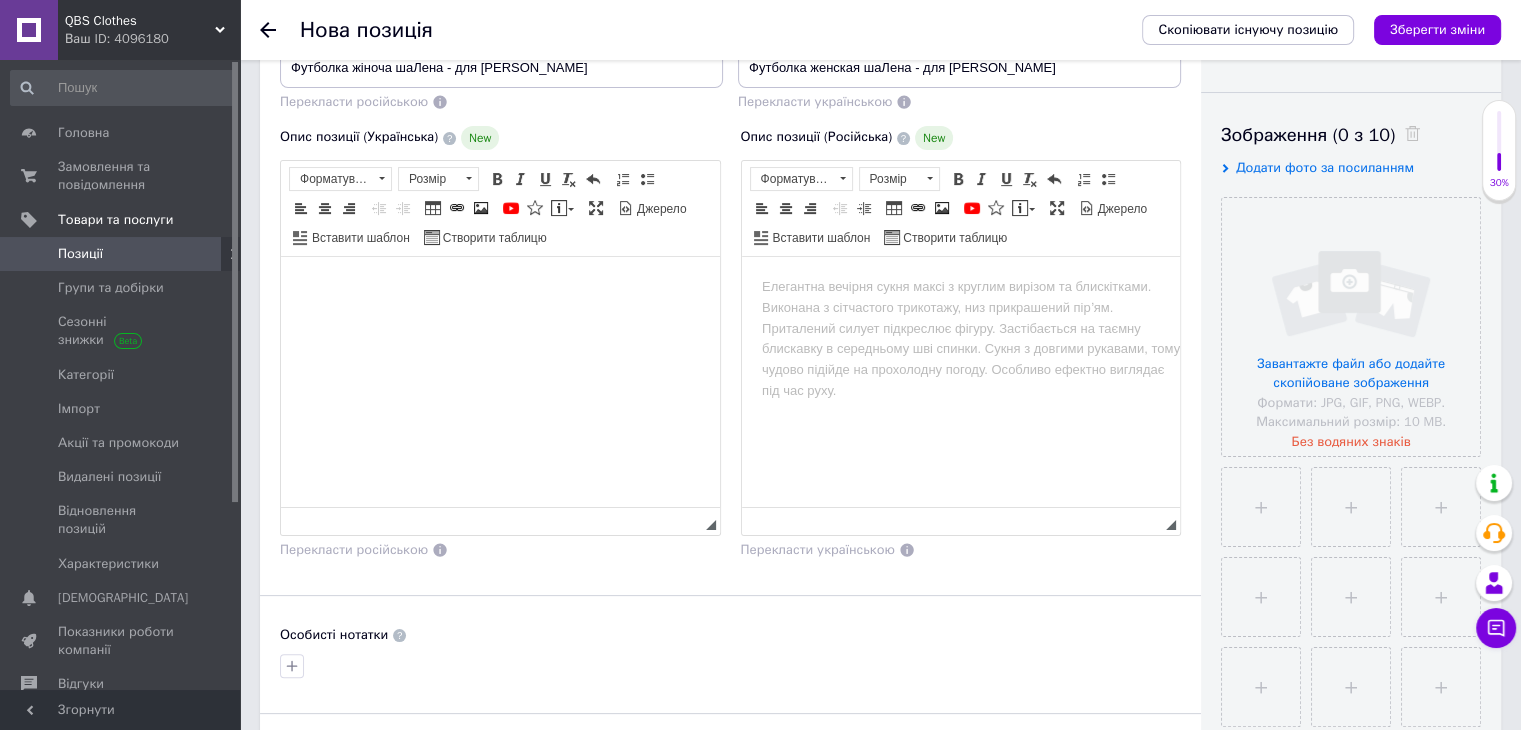 type 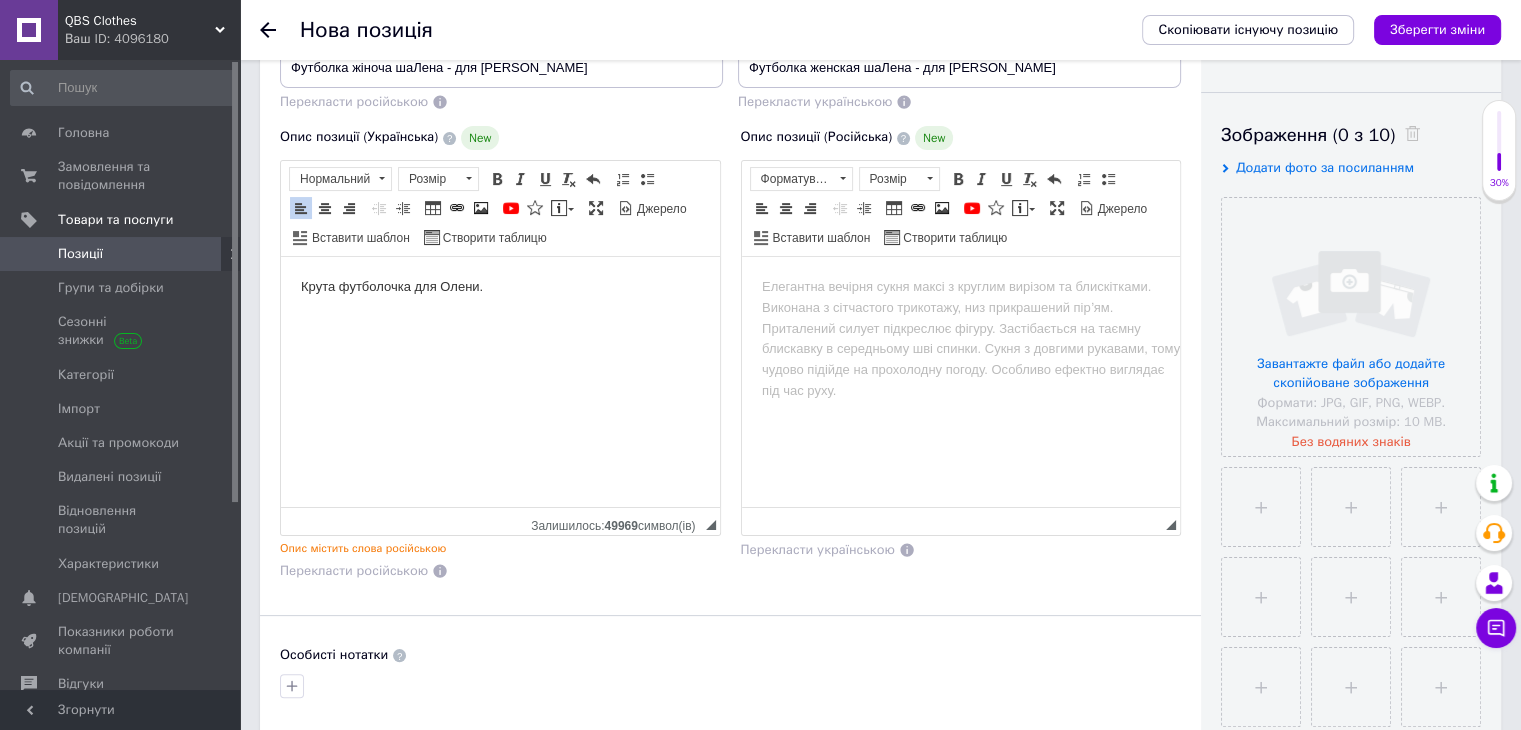 scroll, scrollTop: 26, scrollLeft: 0, axis: vertical 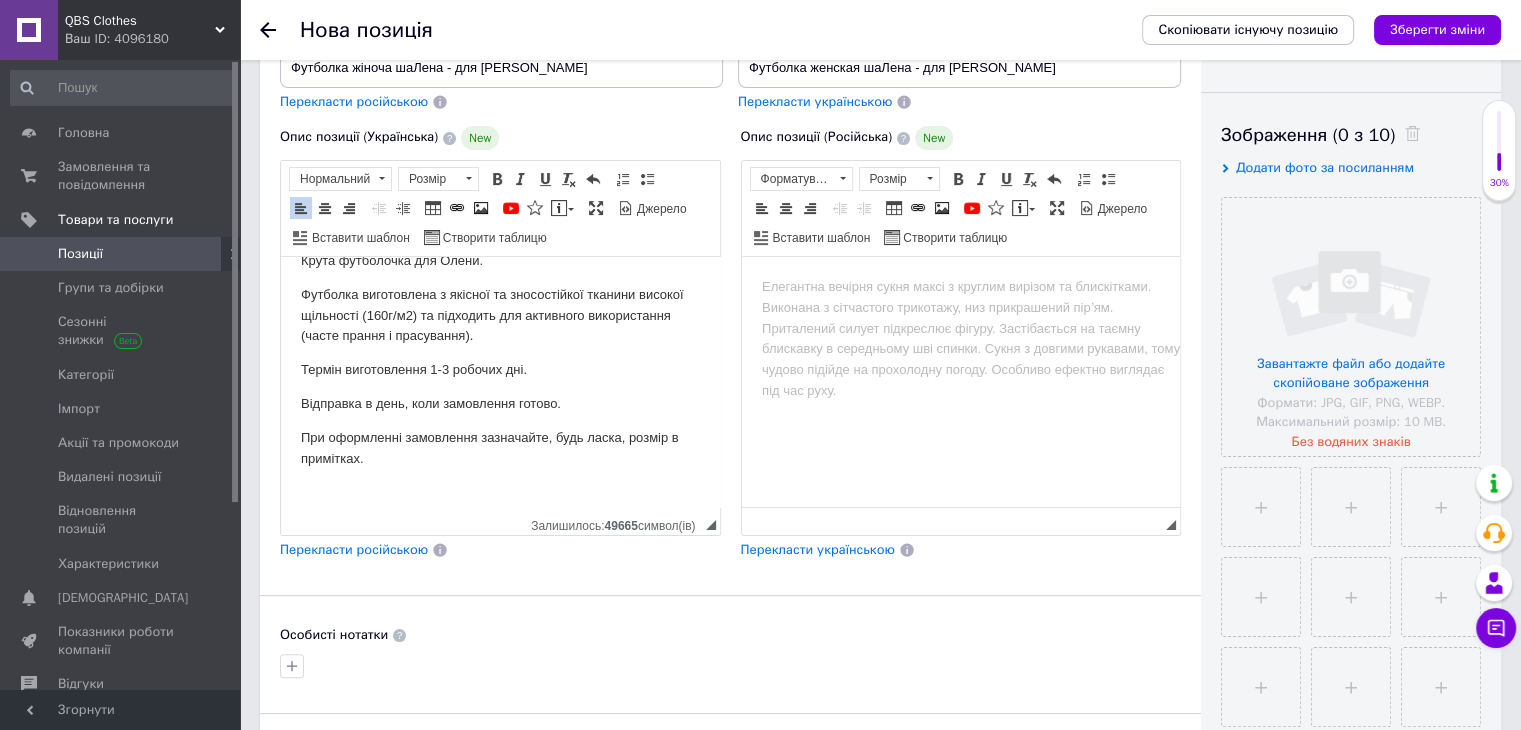 click at bounding box center (960, 287) 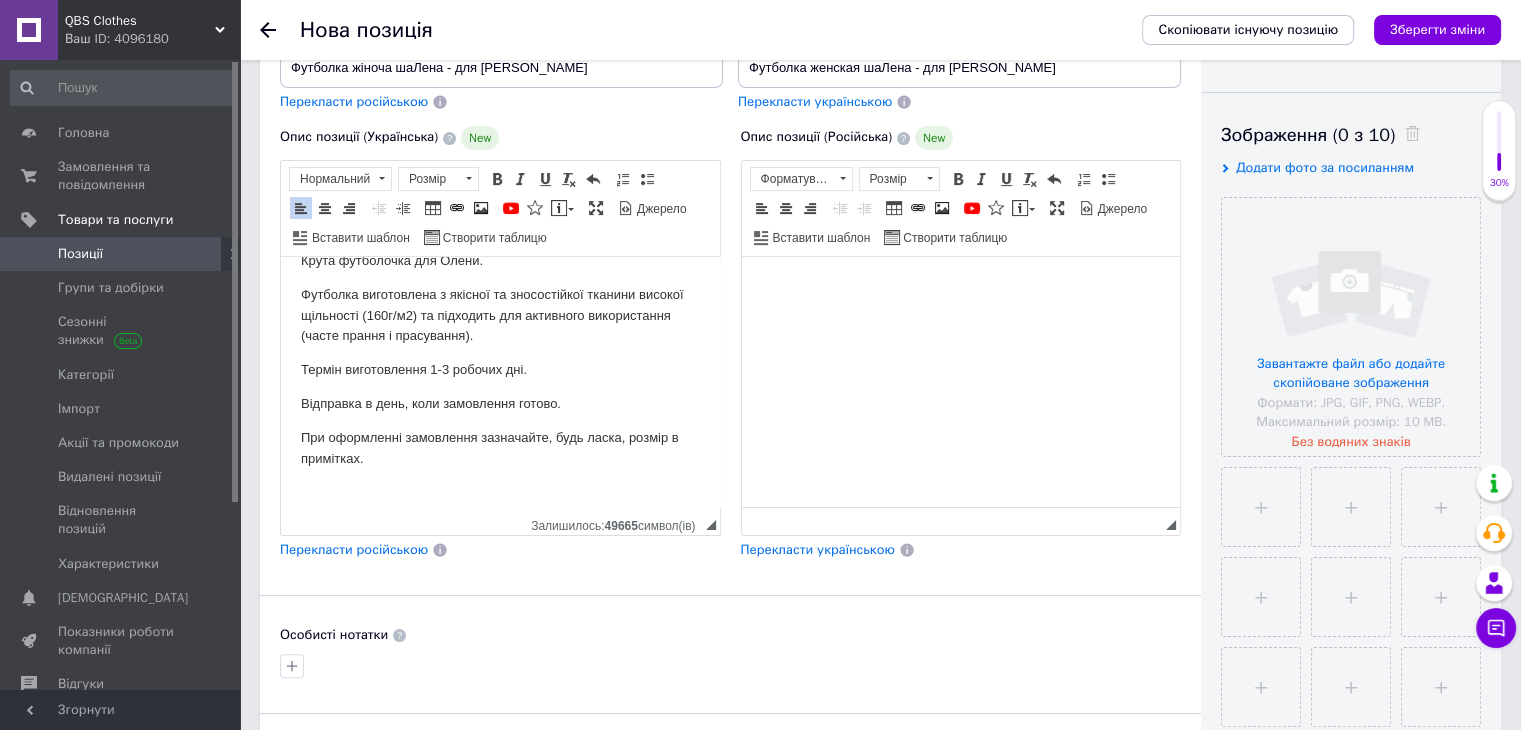 type 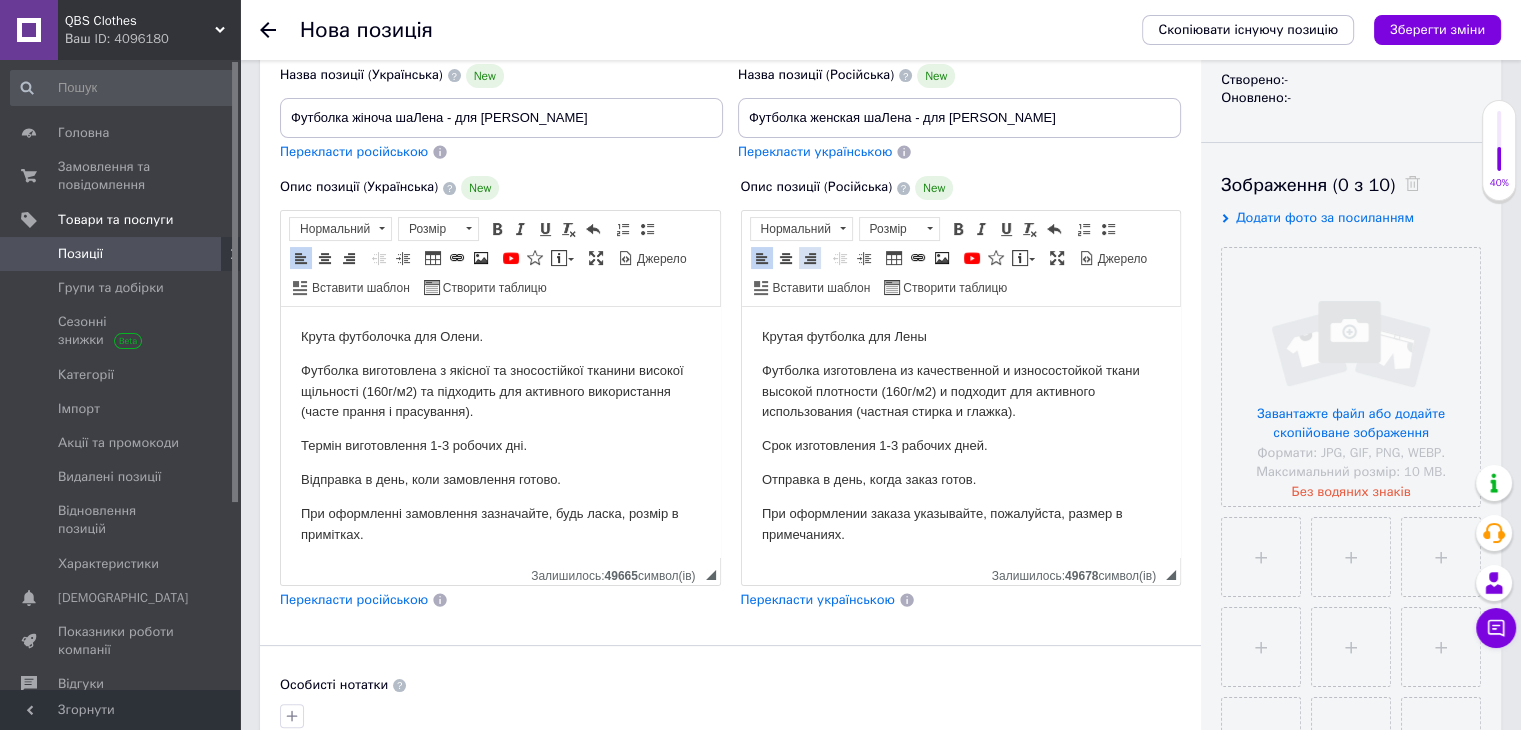 scroll, scrollTop: 200, scrollLeft: 0, axis: vertical 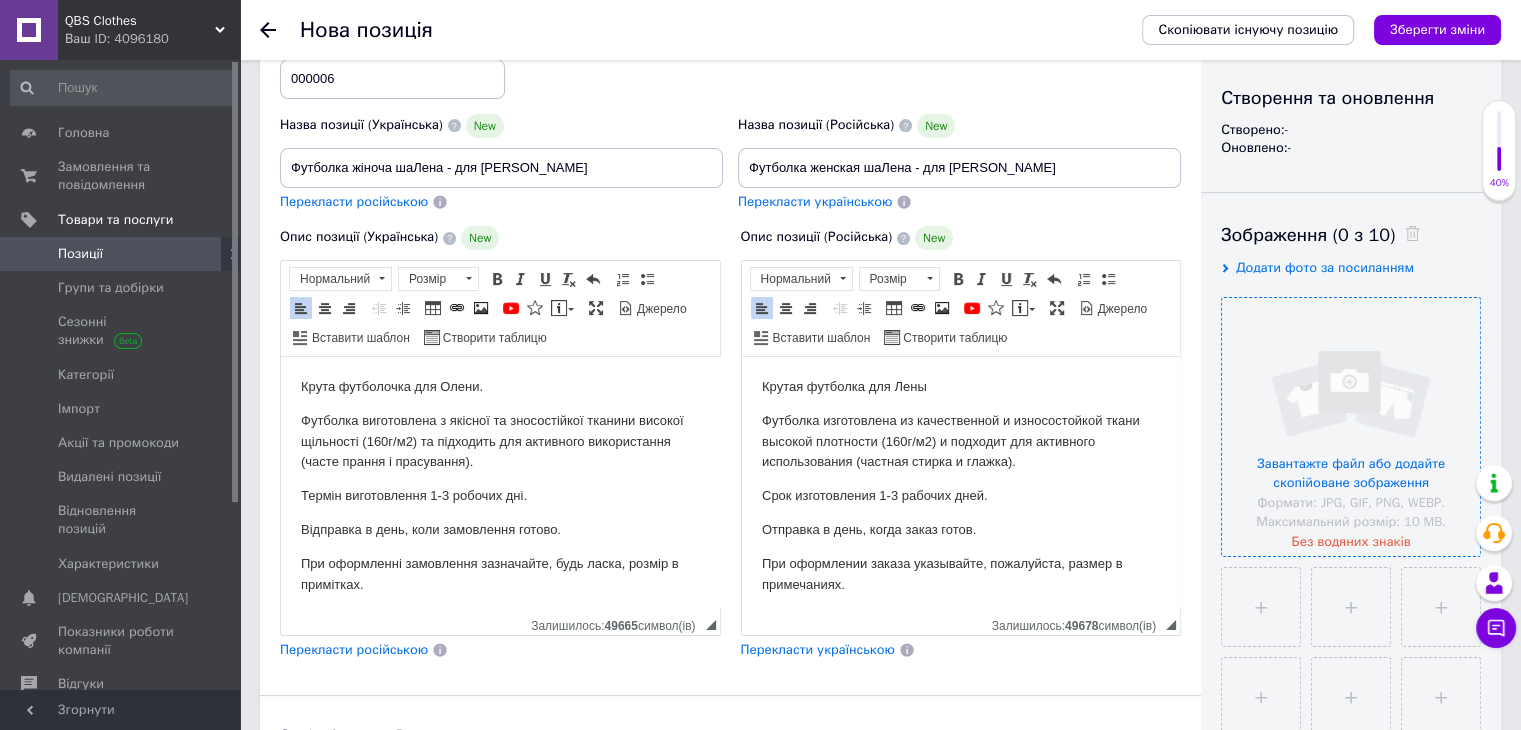 click at bounding box center (1351, 427) 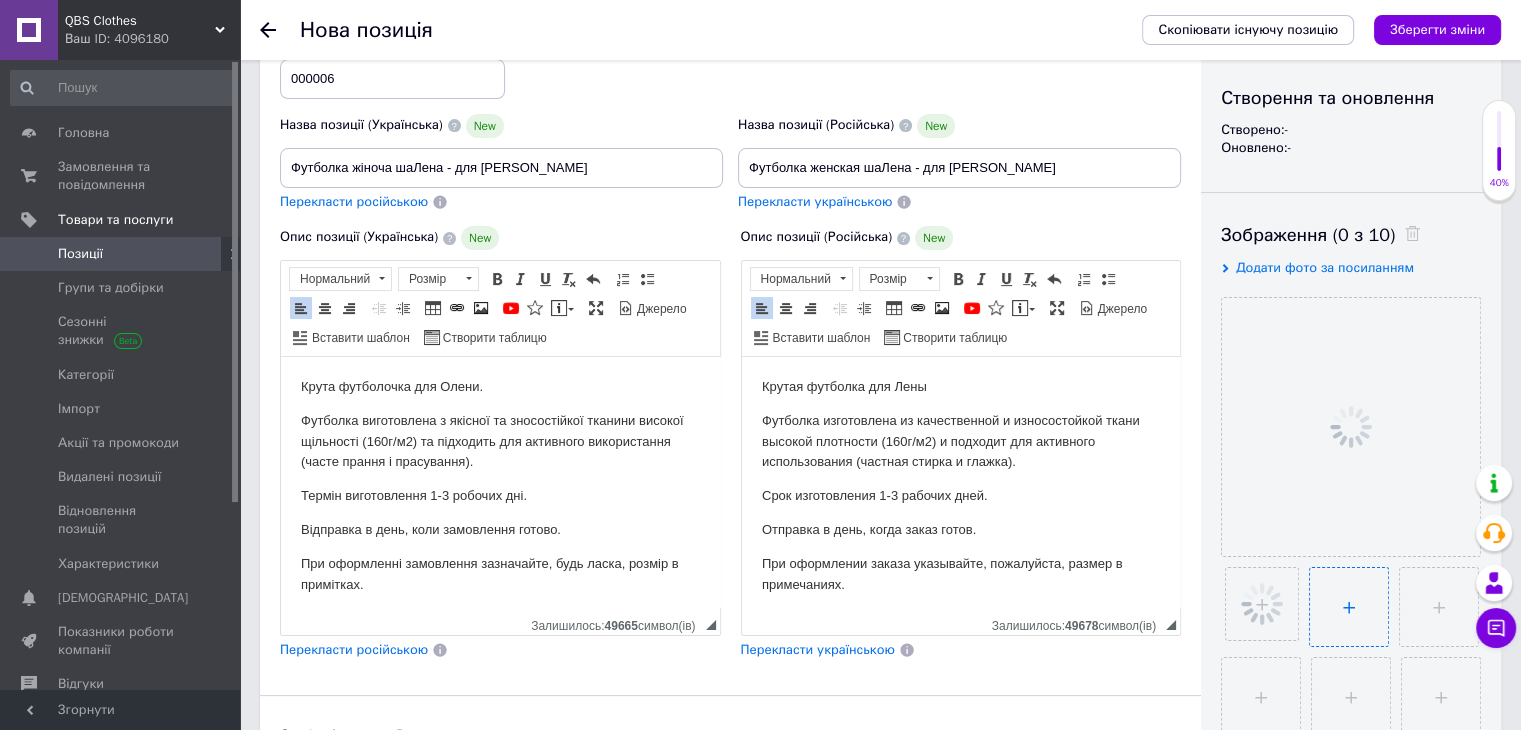 click at bounding box center (1349, 607) 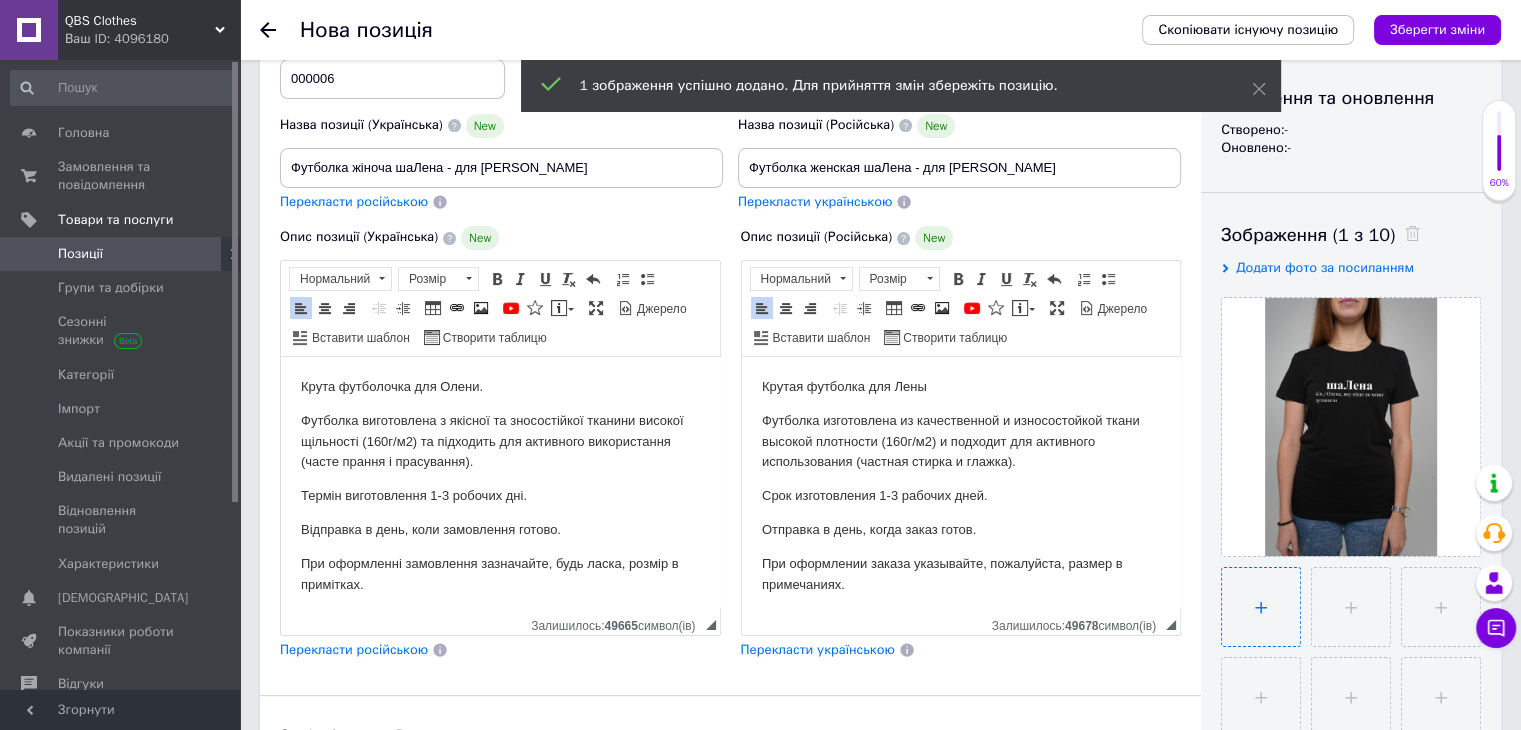 type on "C:\fakepath\6706284354_w1280_h1280_bez_imeni_4.webp" 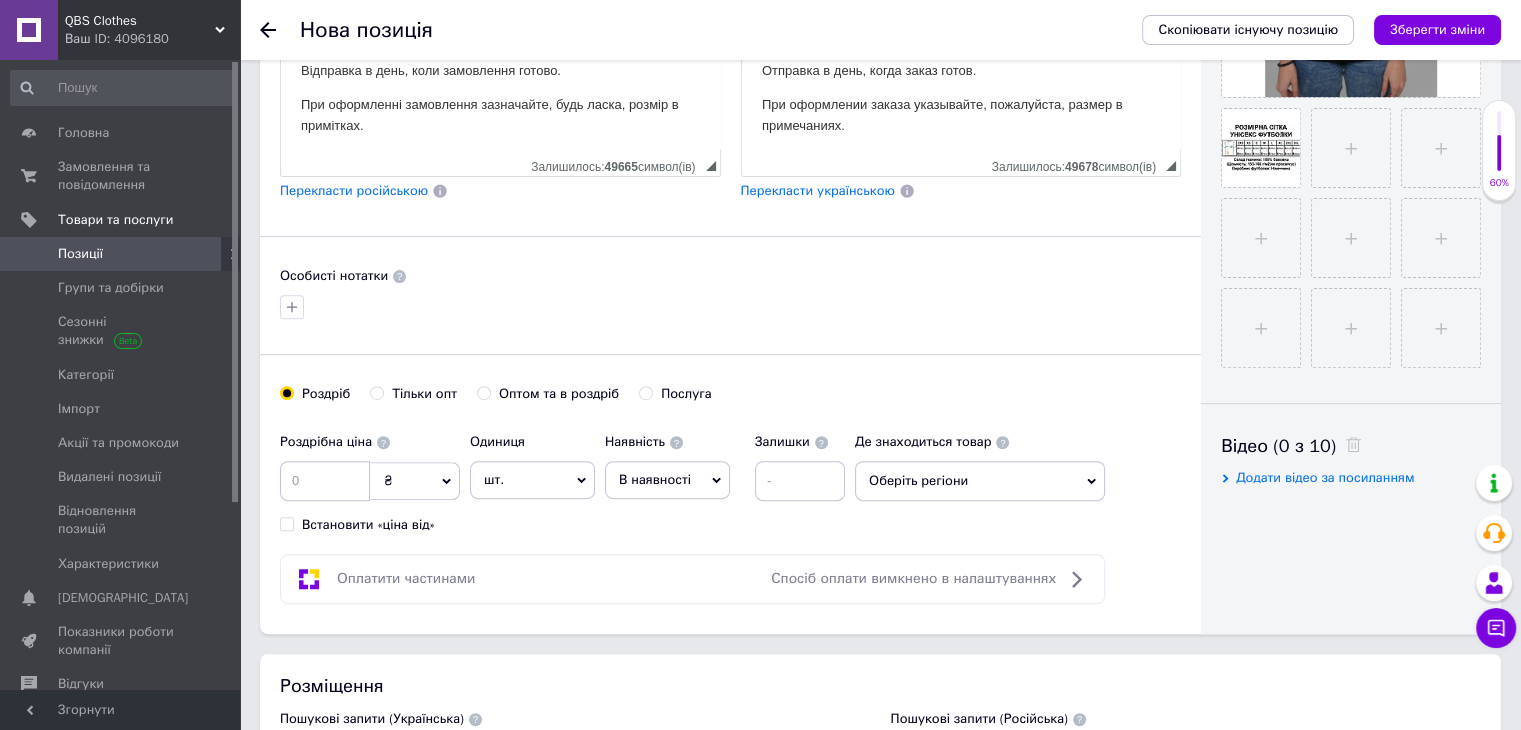 scroll, scrollTop: 700, scrollLeft: 0, axis: vertical 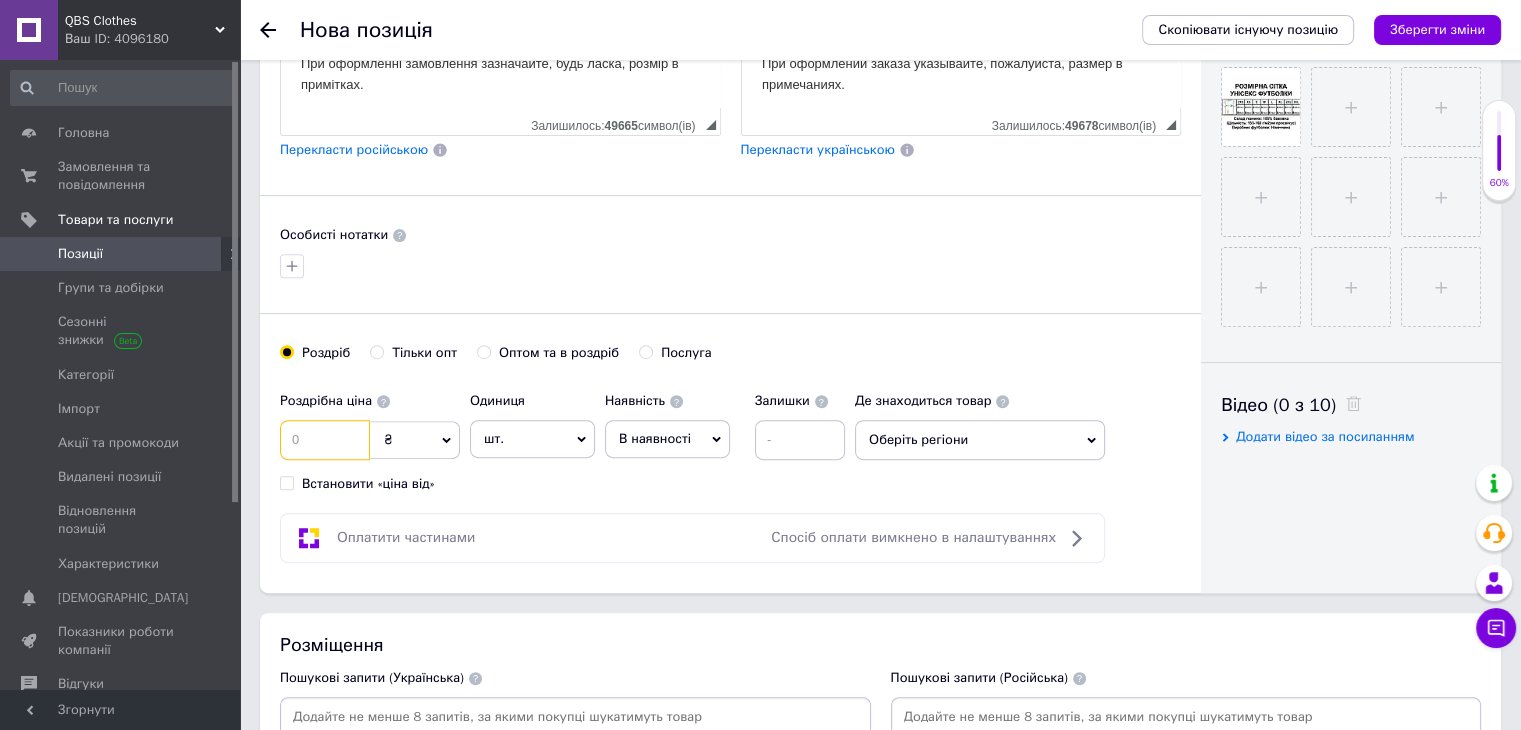 click at bounding box center [325, 440] 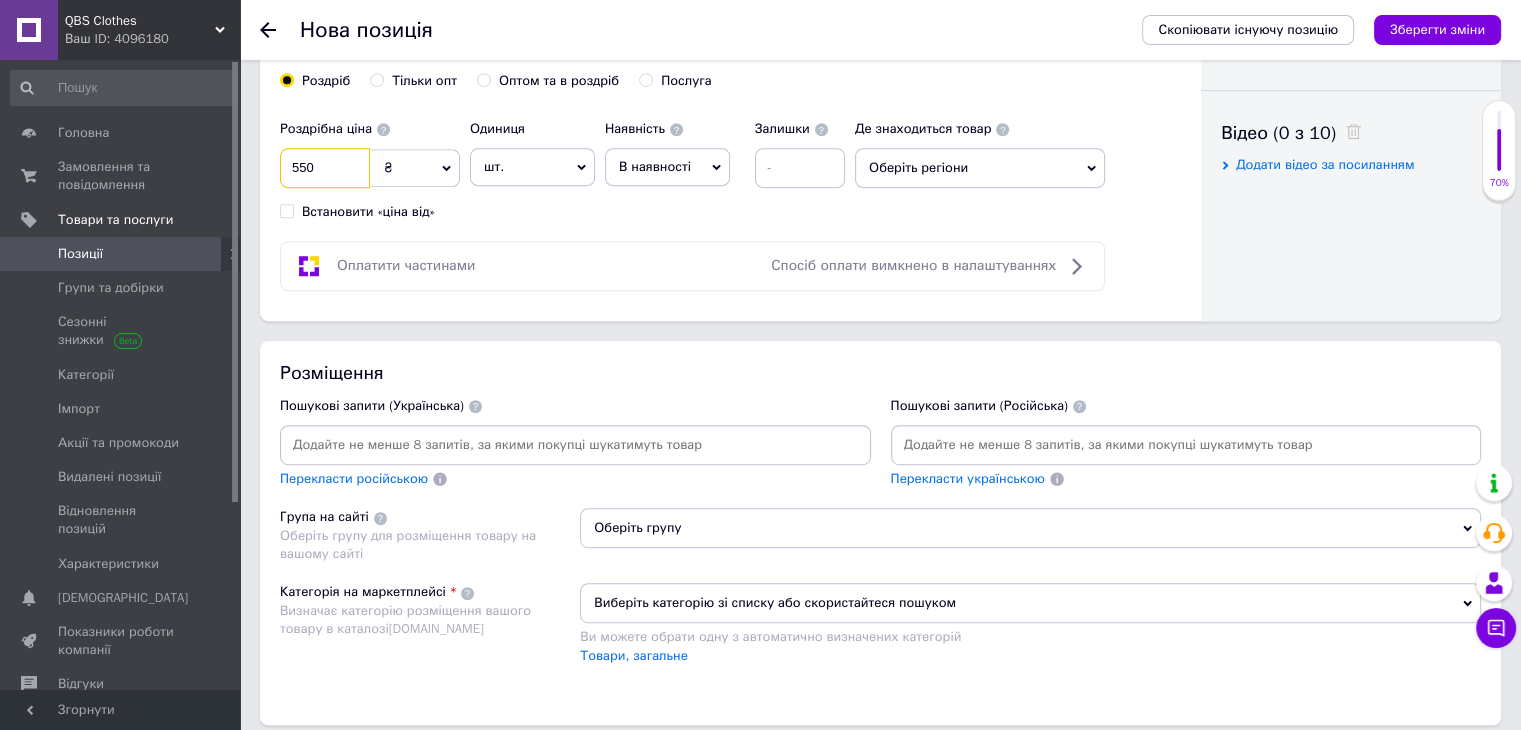 scroll, scrollTop: 1000, scrollLeft: 0, axis: vertical 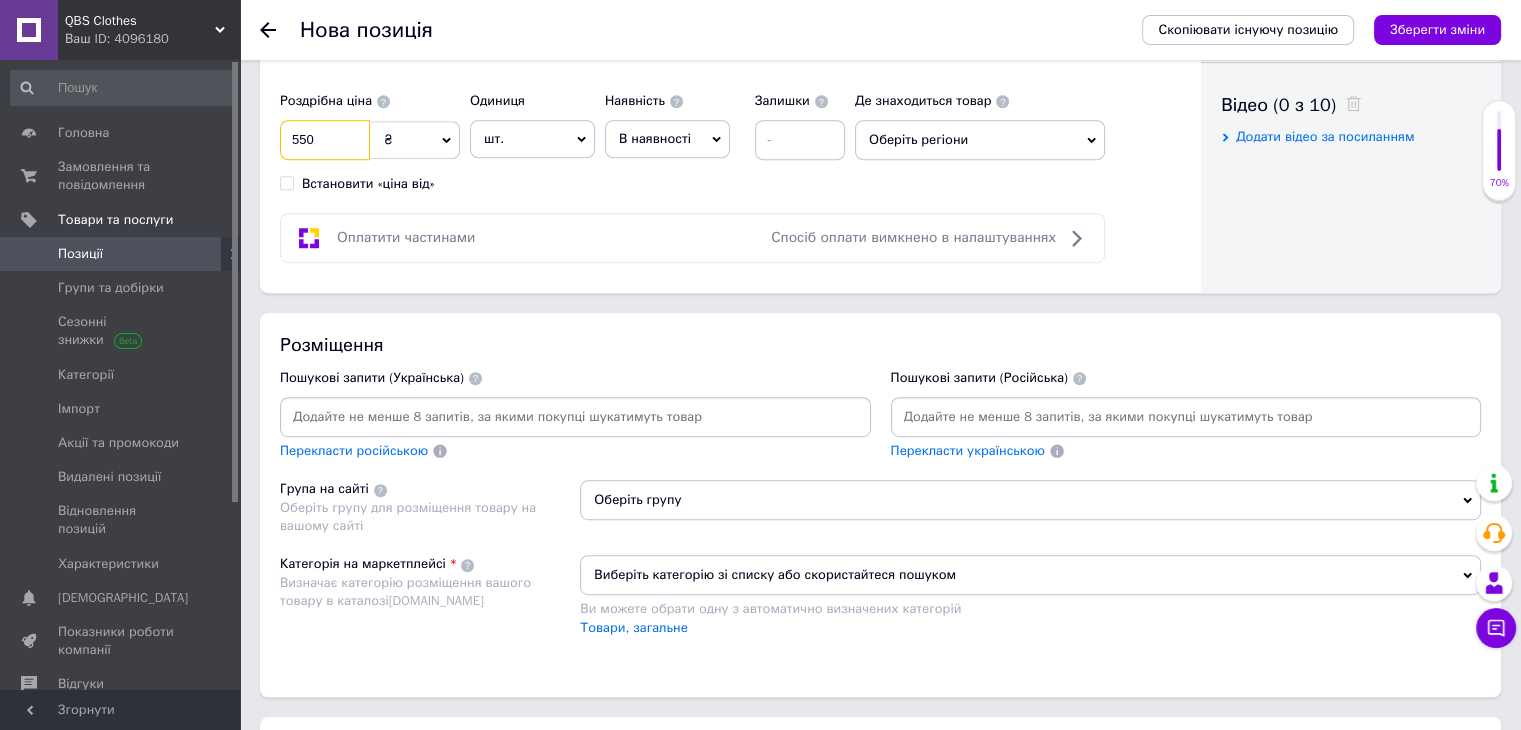 type on "550" 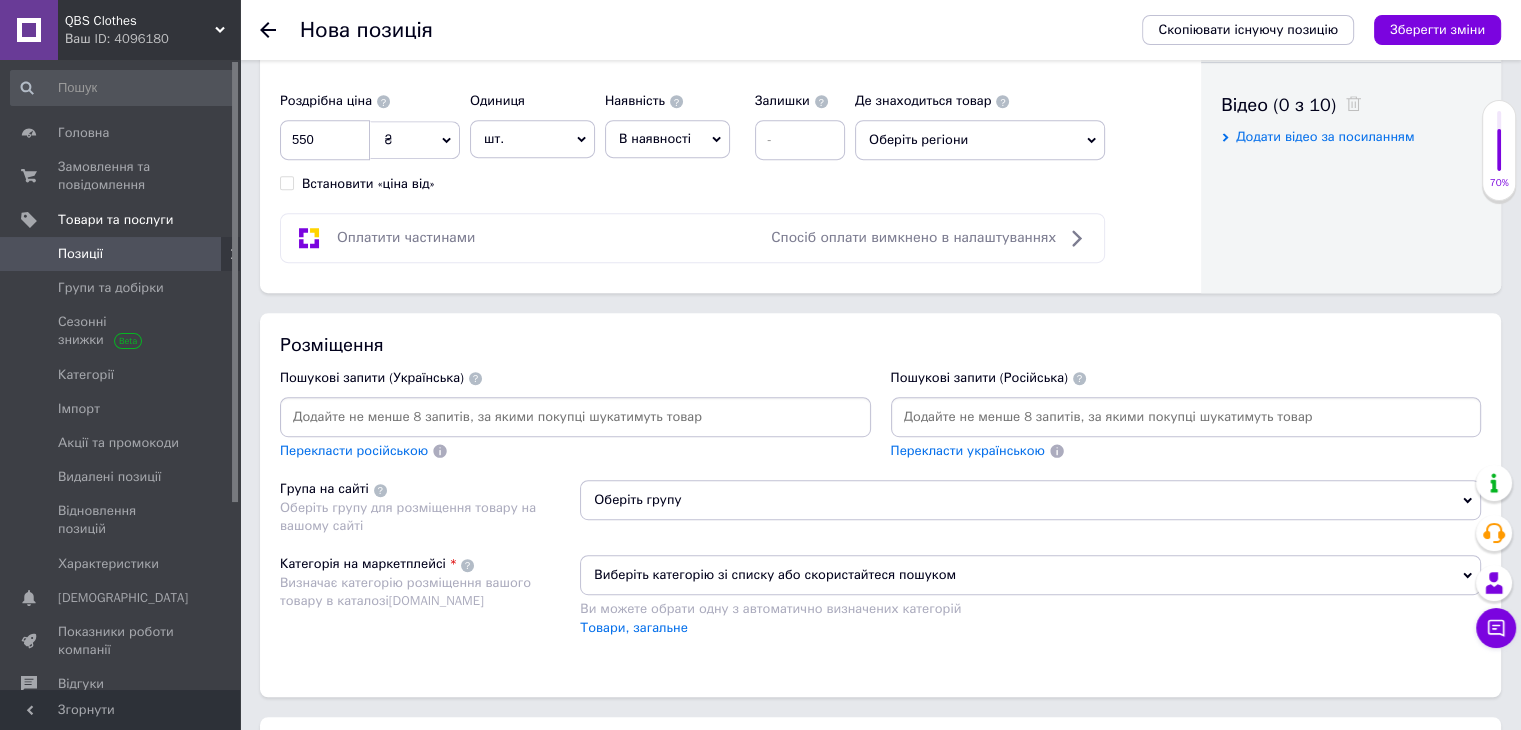 click at bounding box center [575, 417] 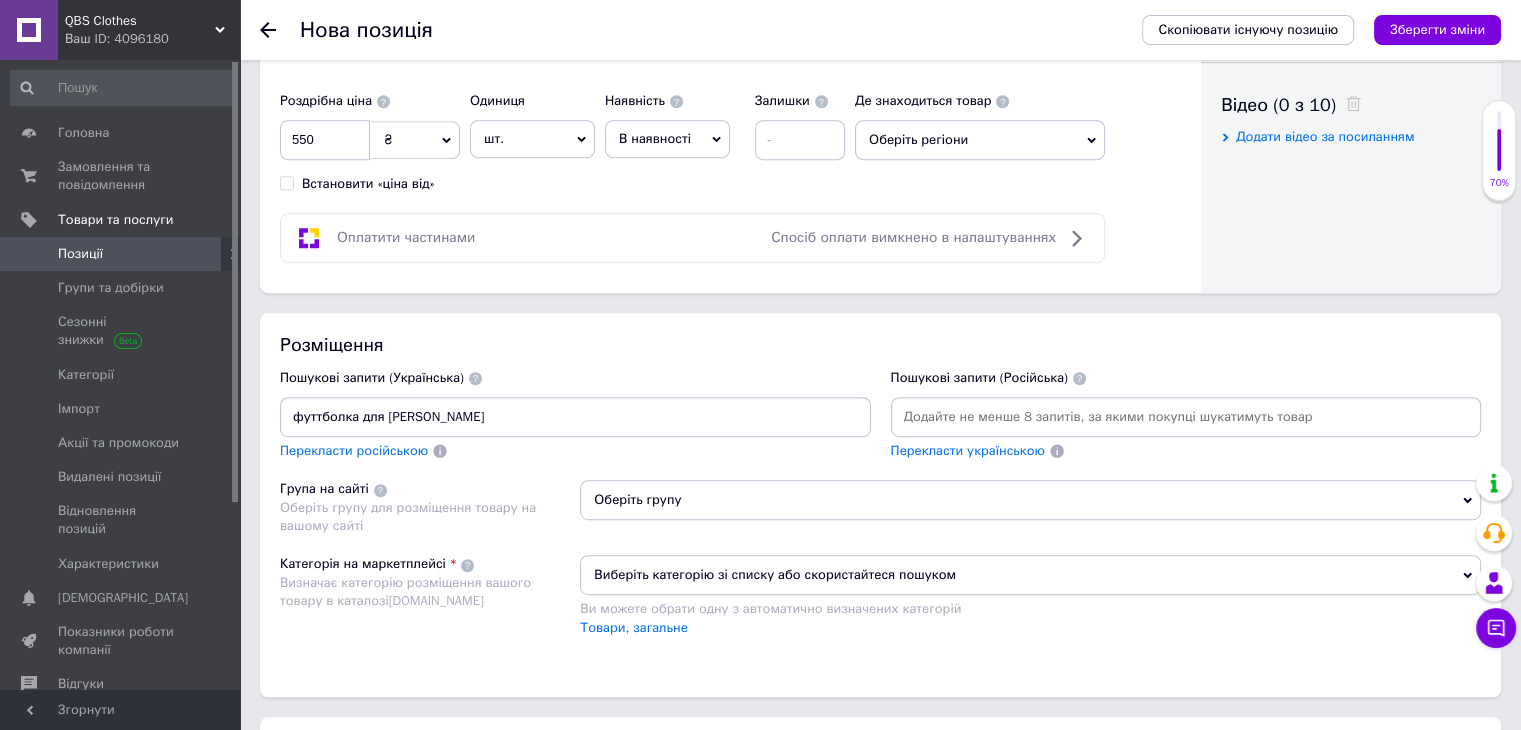type on "футтболка для [PERSON_NAME]" 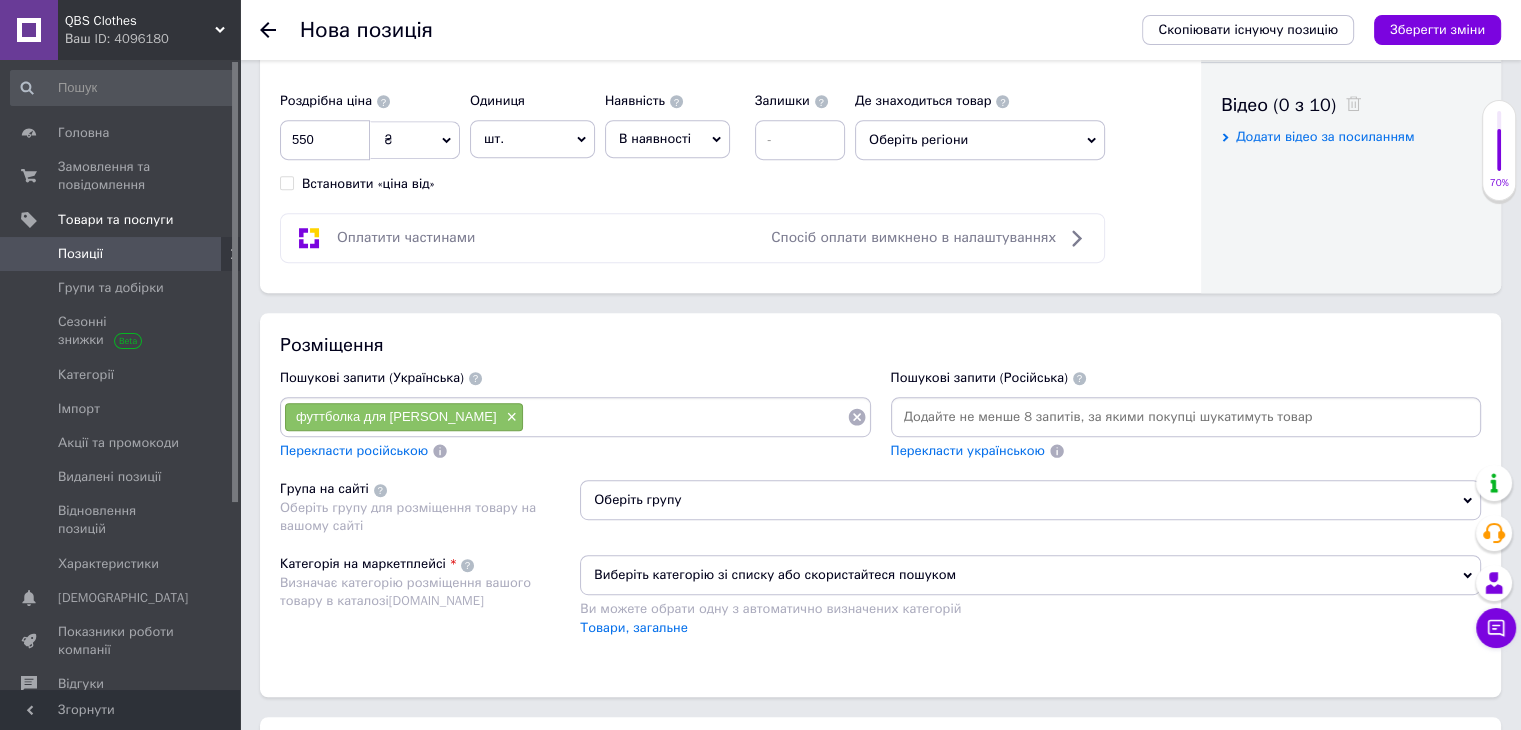 type on "і" 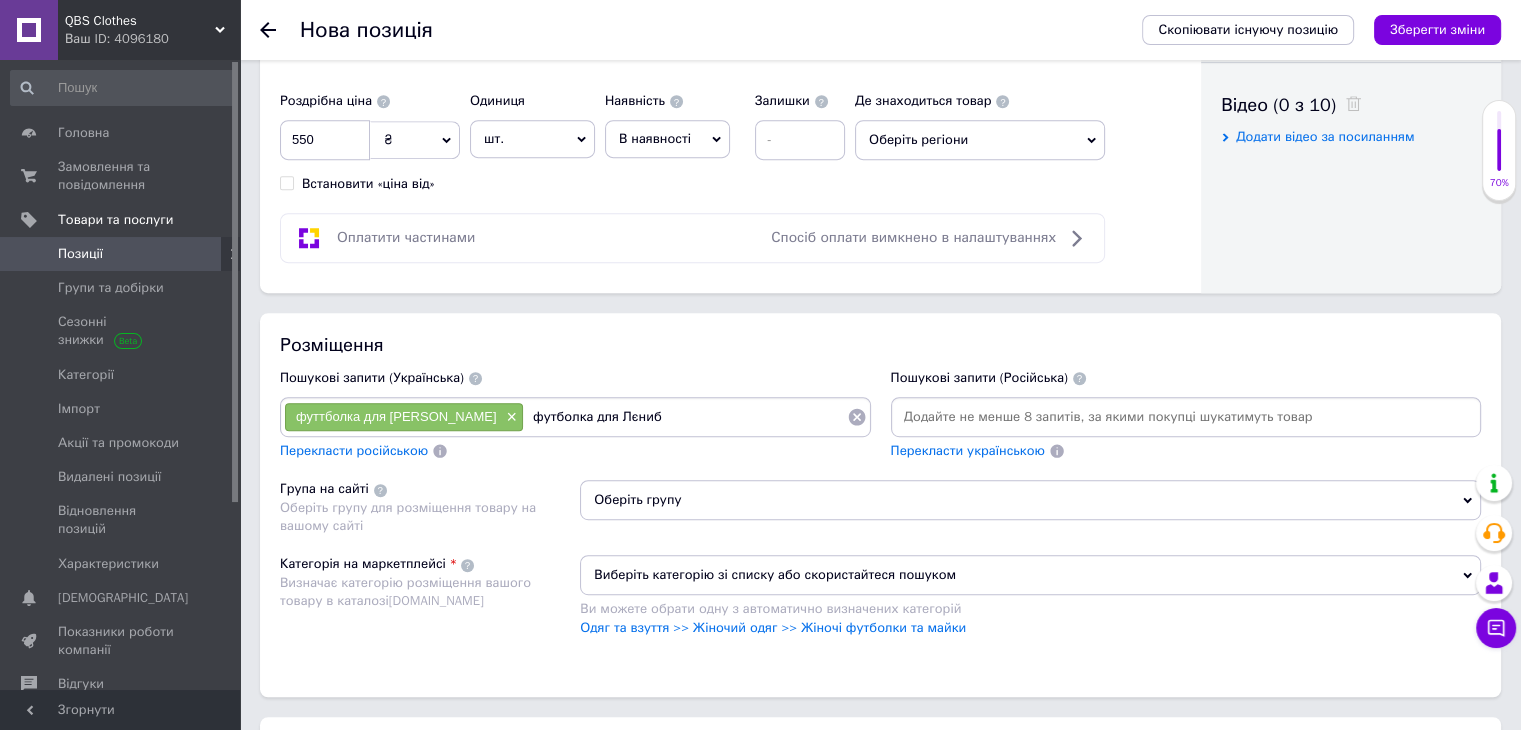type on "футболка для Лєни" 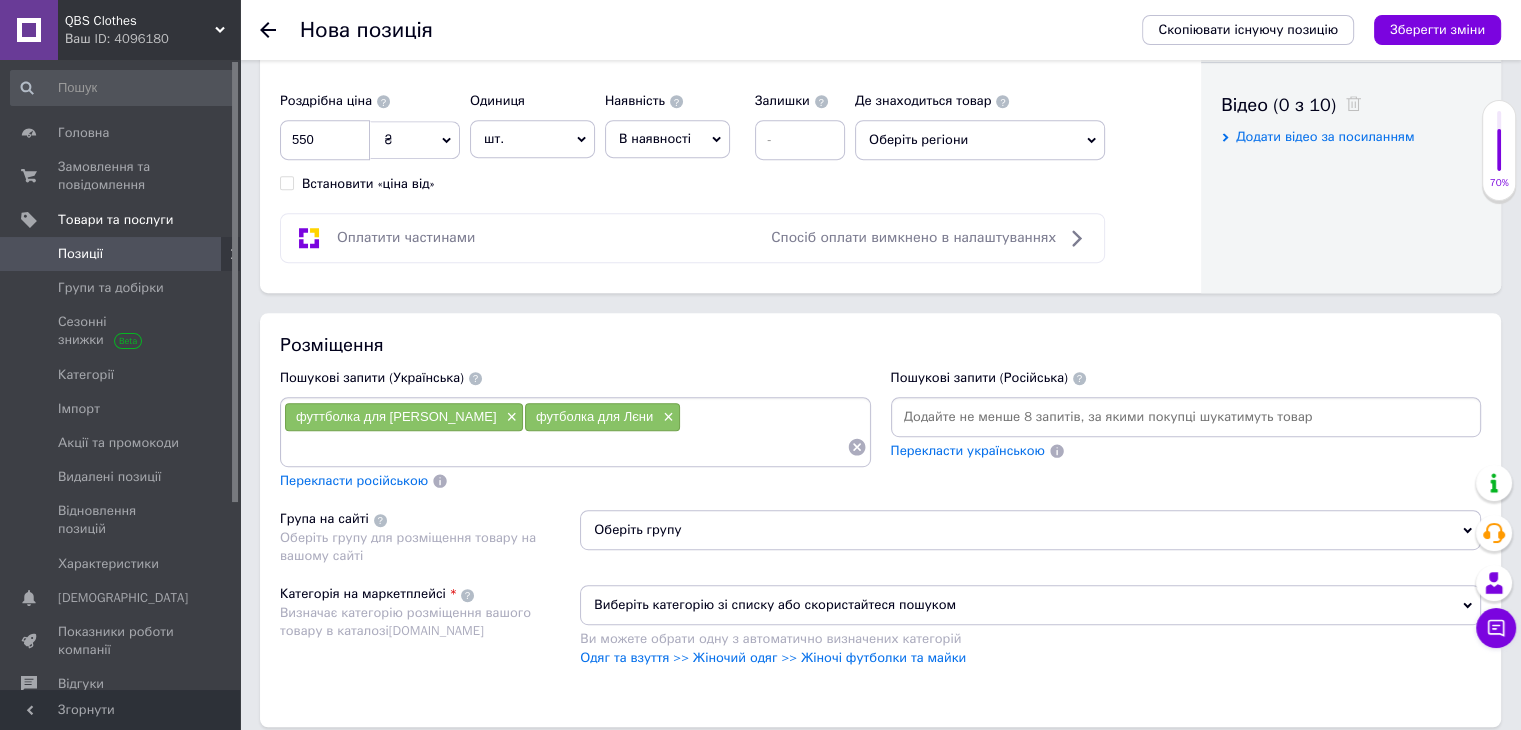 type on "і" 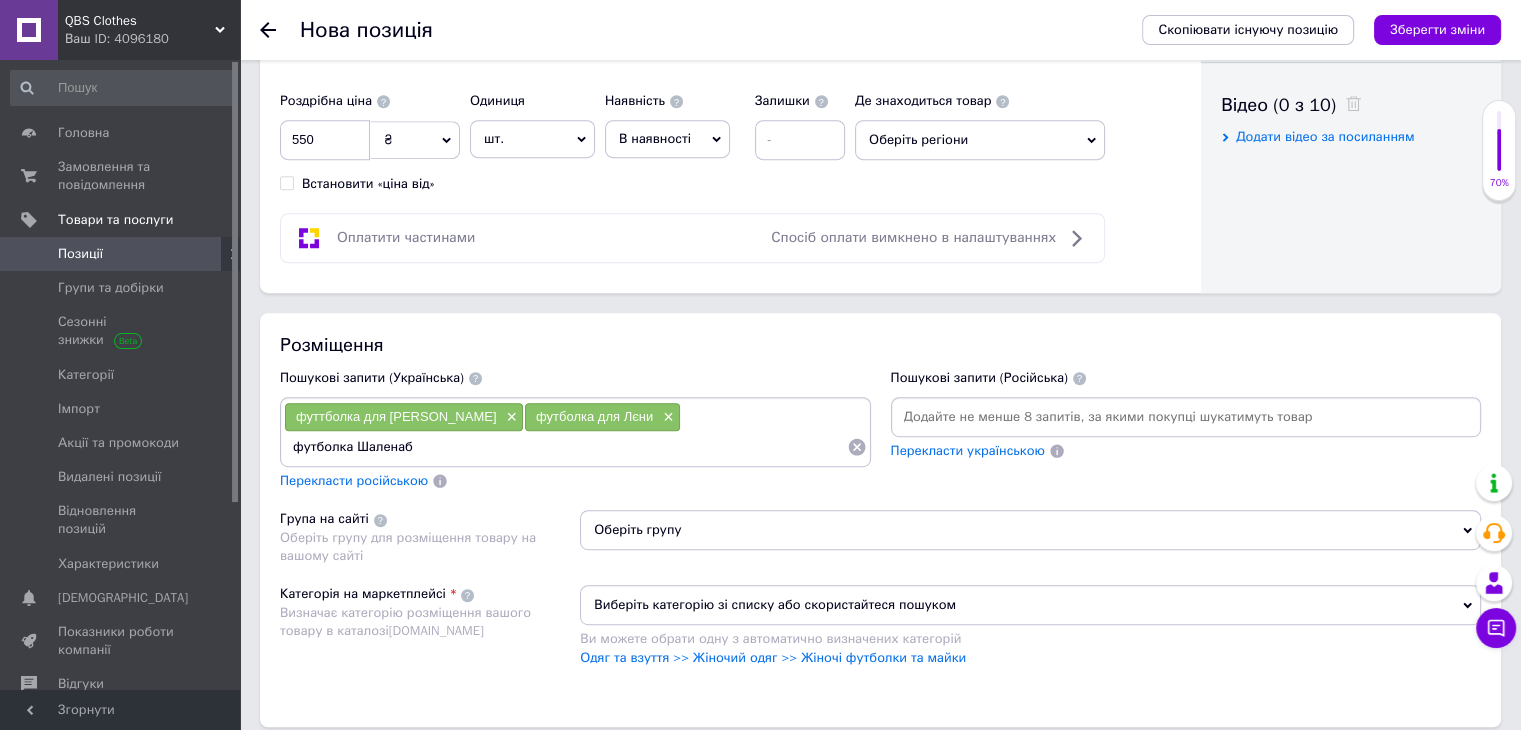 type on "футболка Шалена" 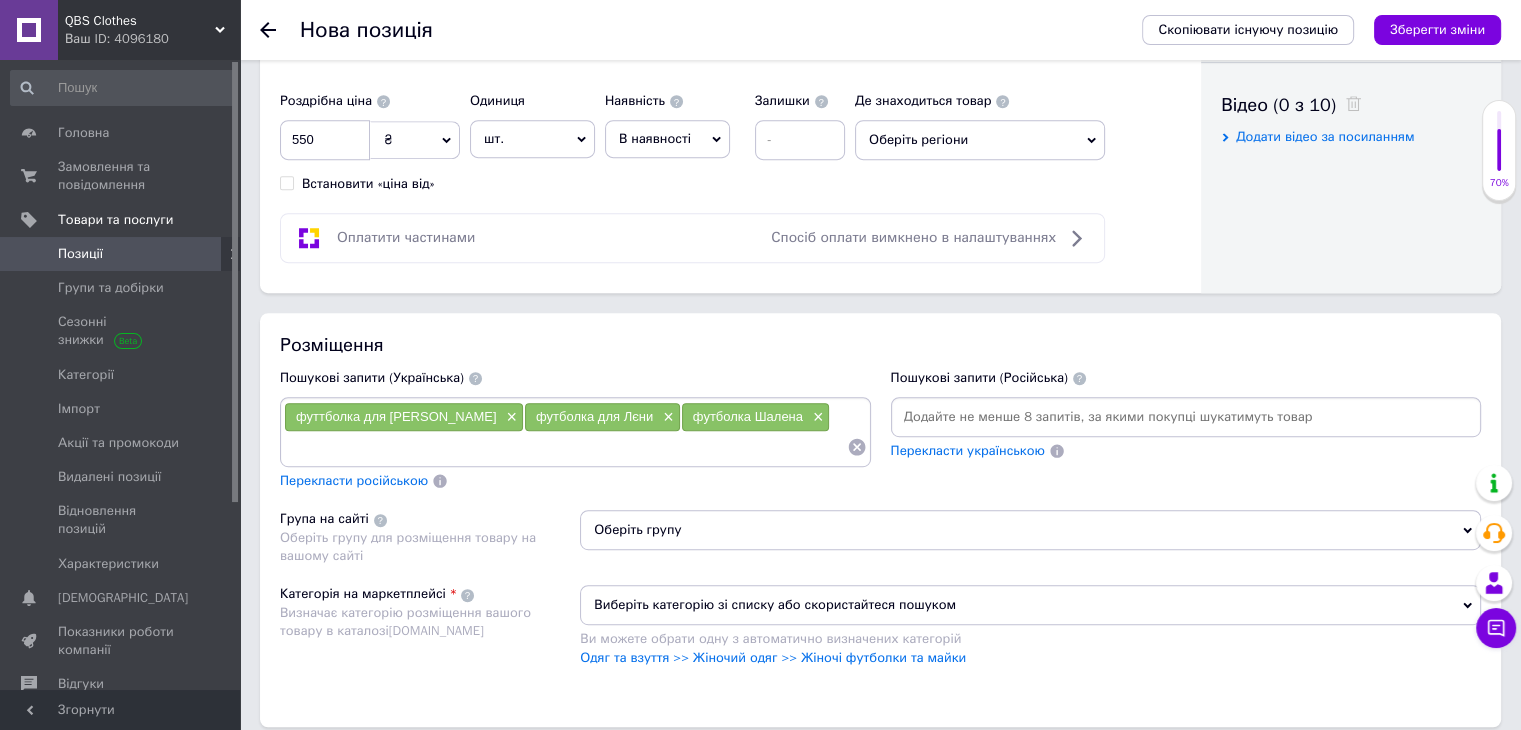 type on "і" 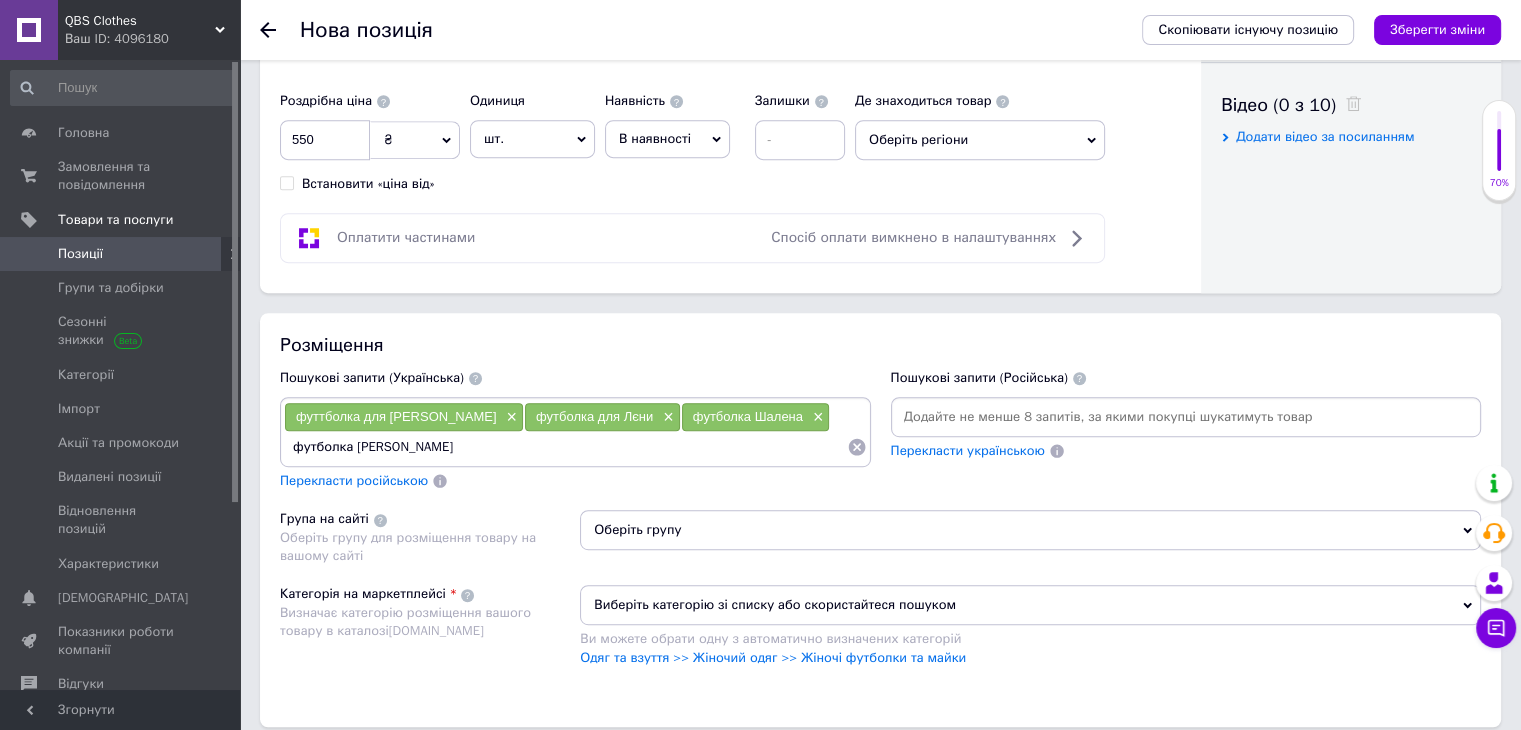 type on "футболка [PERSON_NAME]" 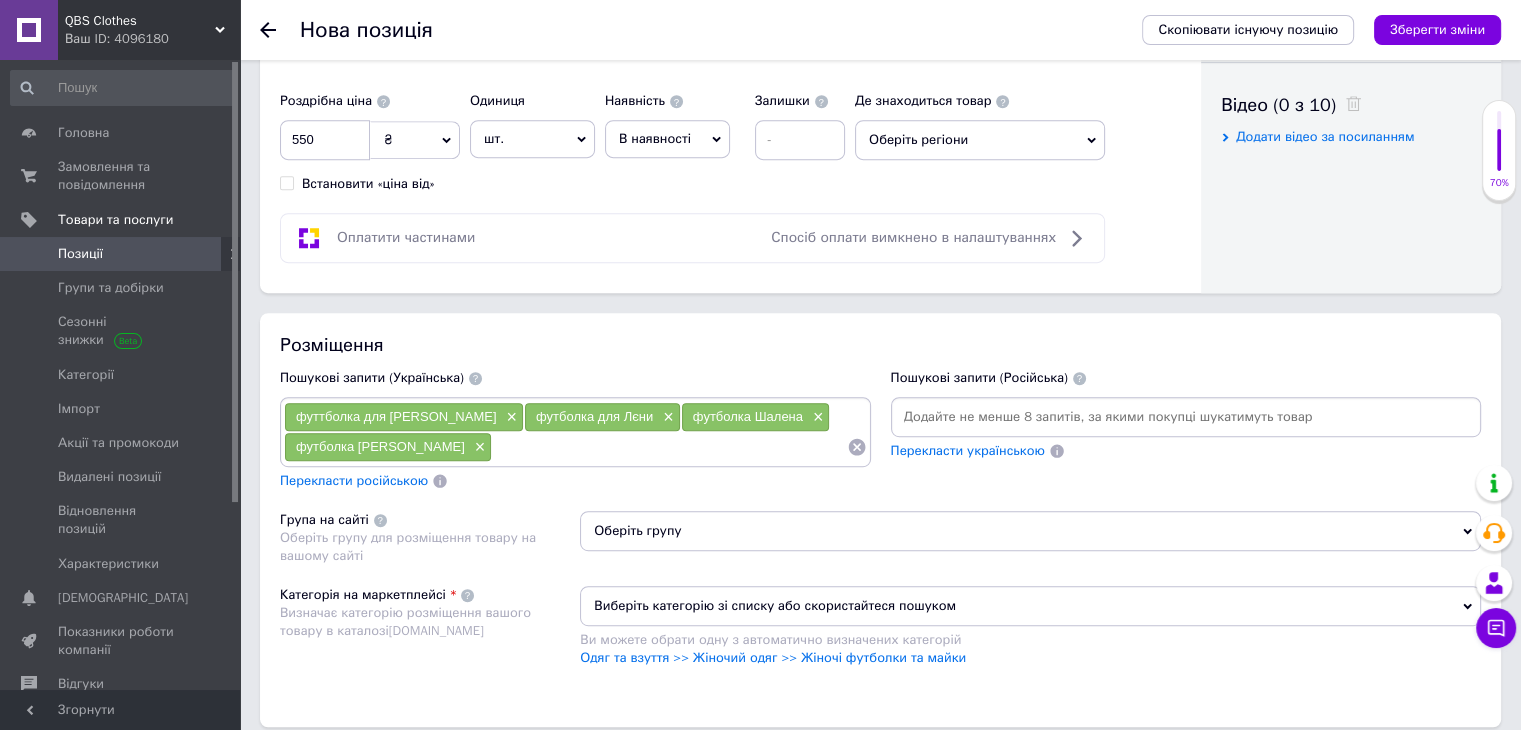 type on "і" 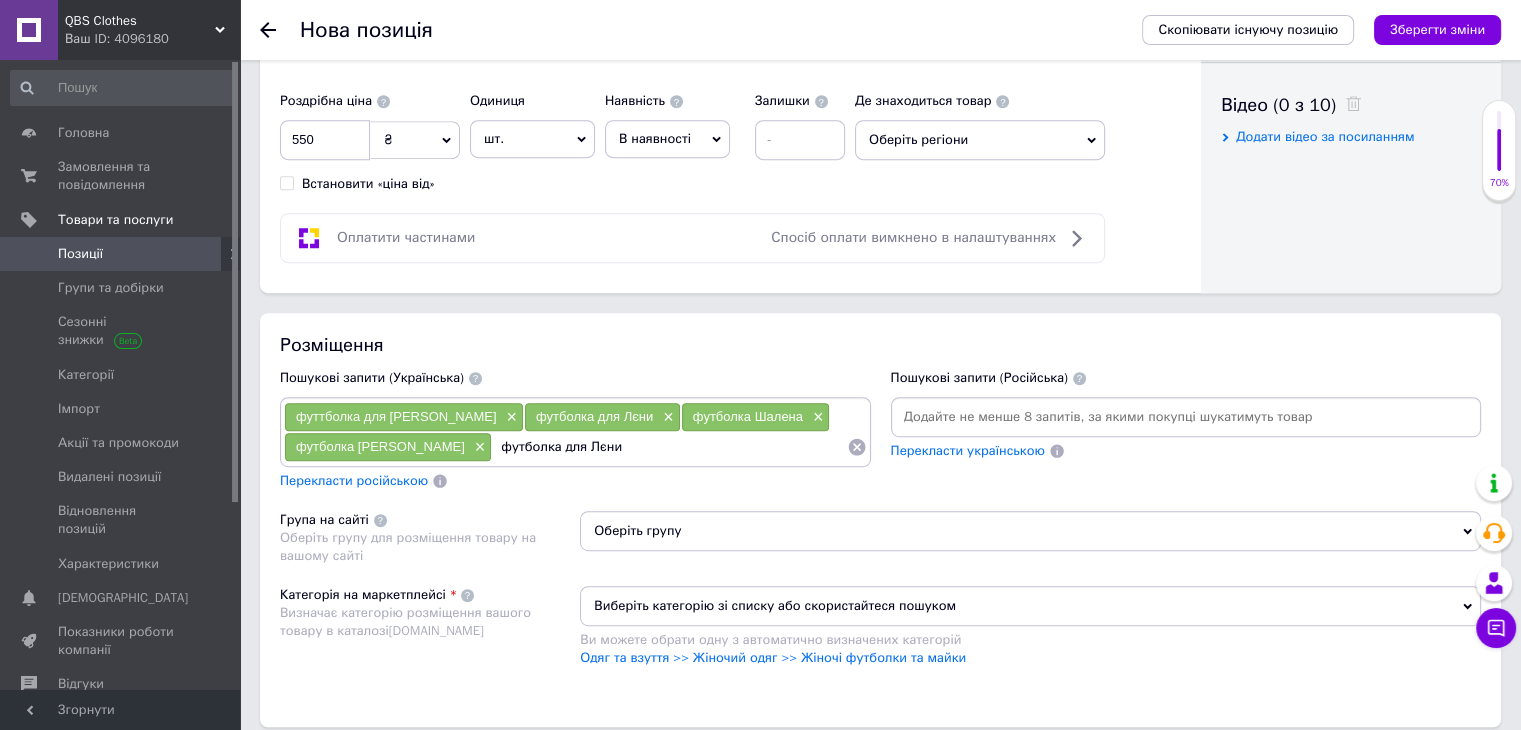 click on "футболка для Лєни" at bounding box center (669, 447) 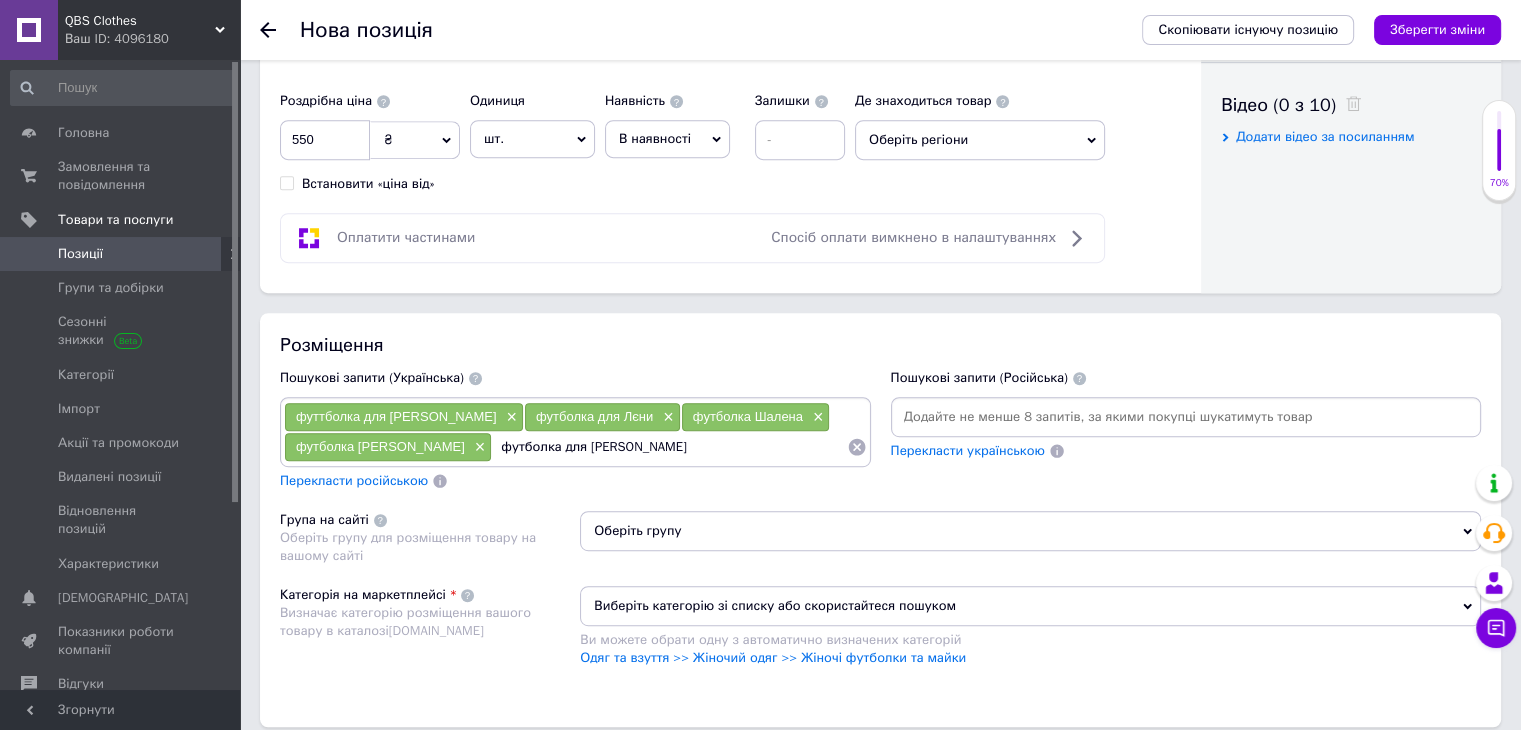 type on "футболка для [PERSON_NAME]" 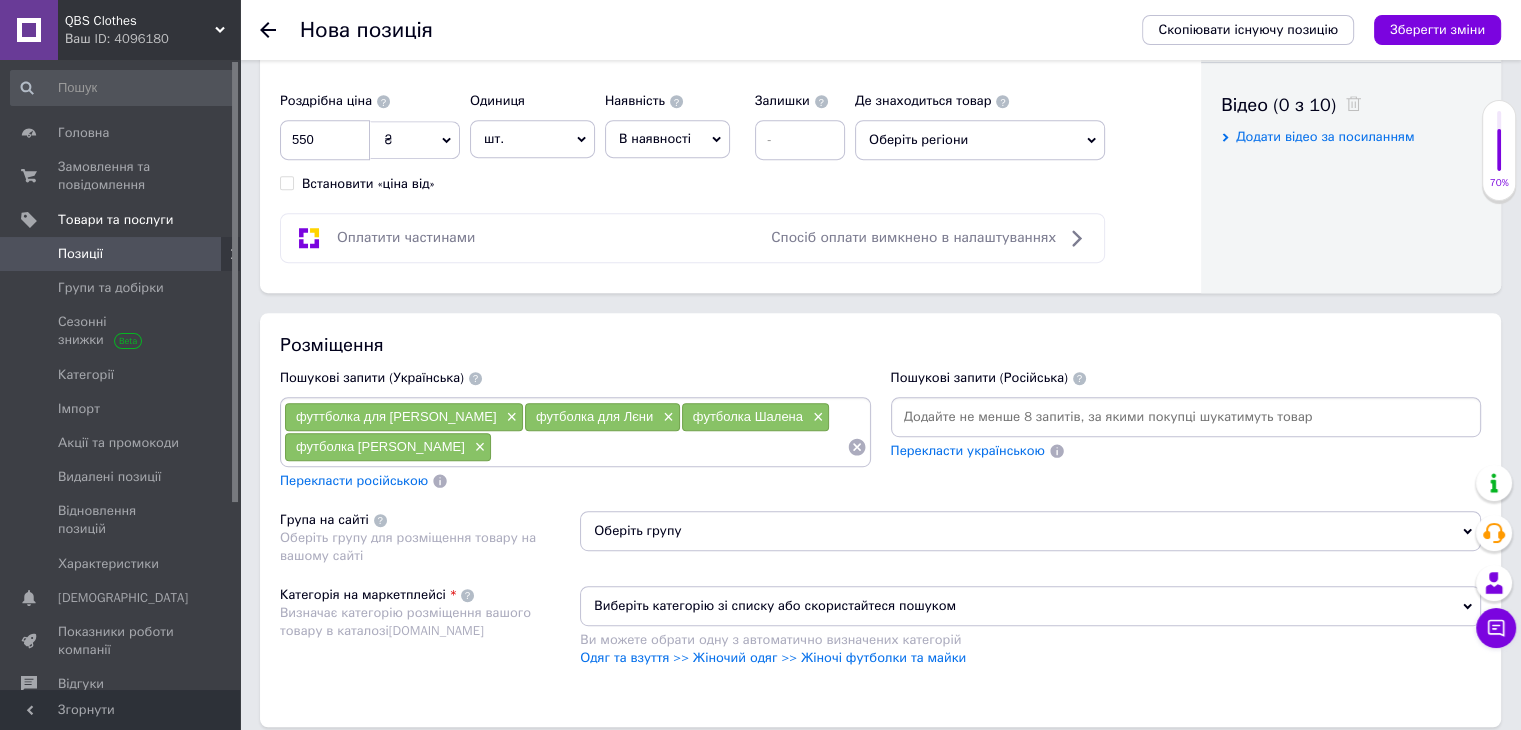 scroll, scrollTop: 0, scrollLeft: 0, axis: both 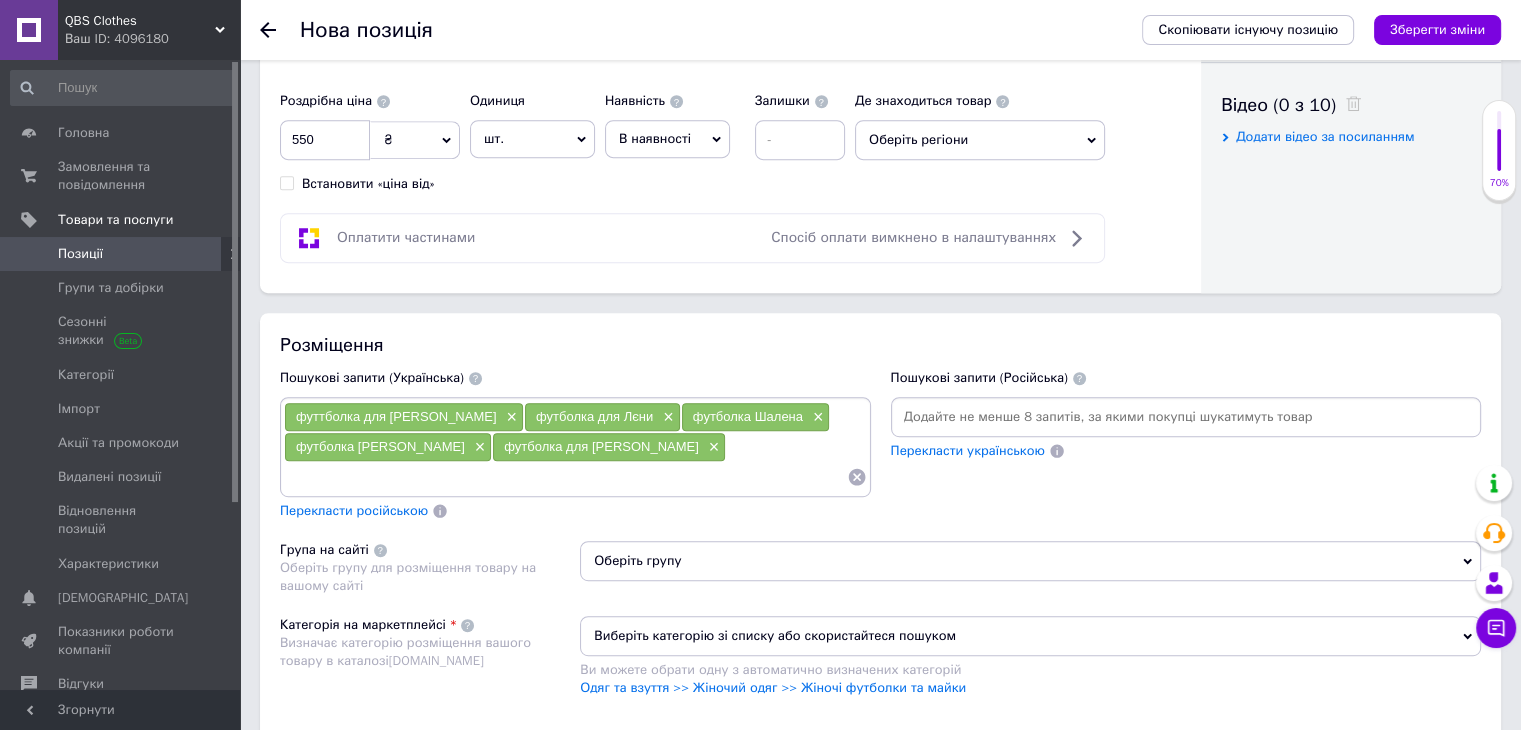 type on "s" 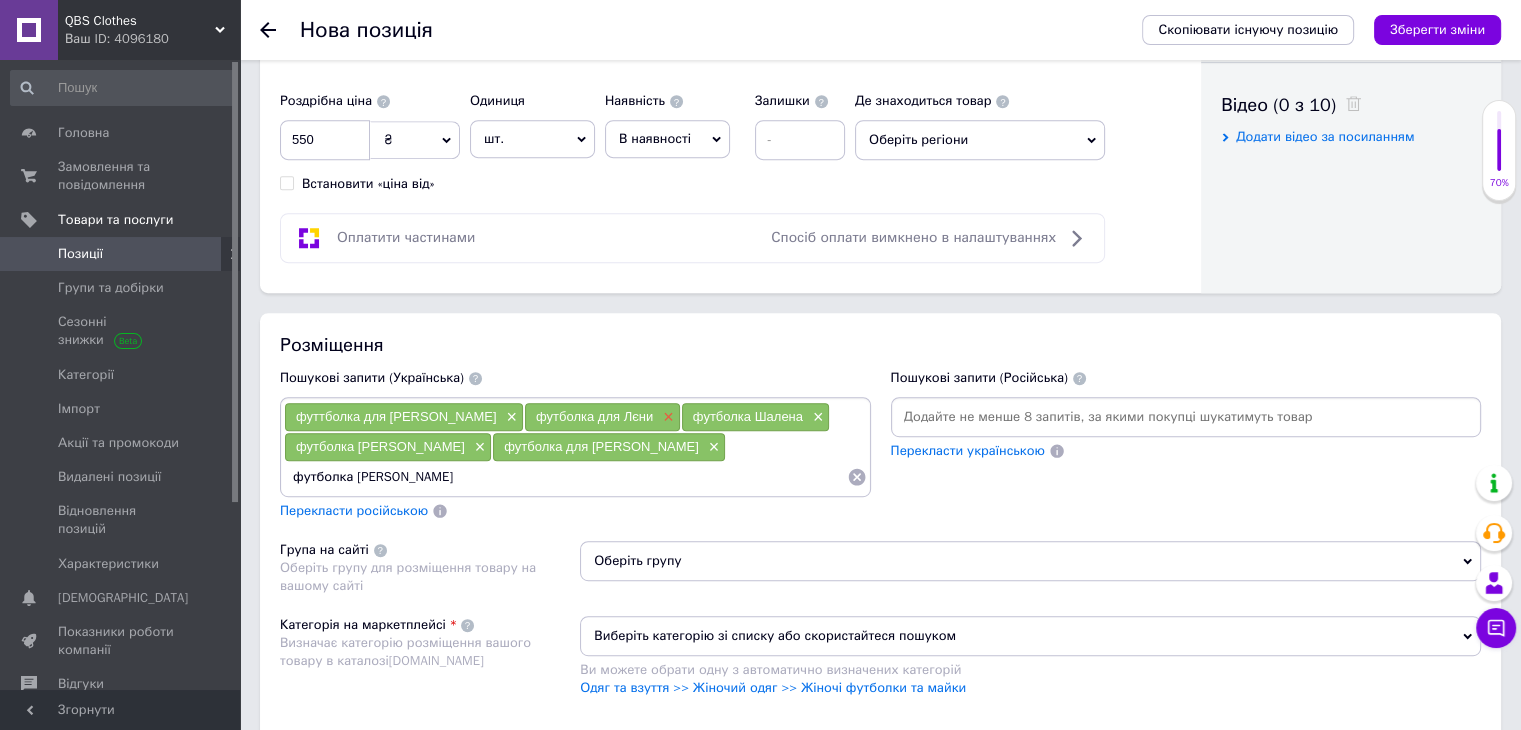 type on "футболка [PERSON_NAME]" 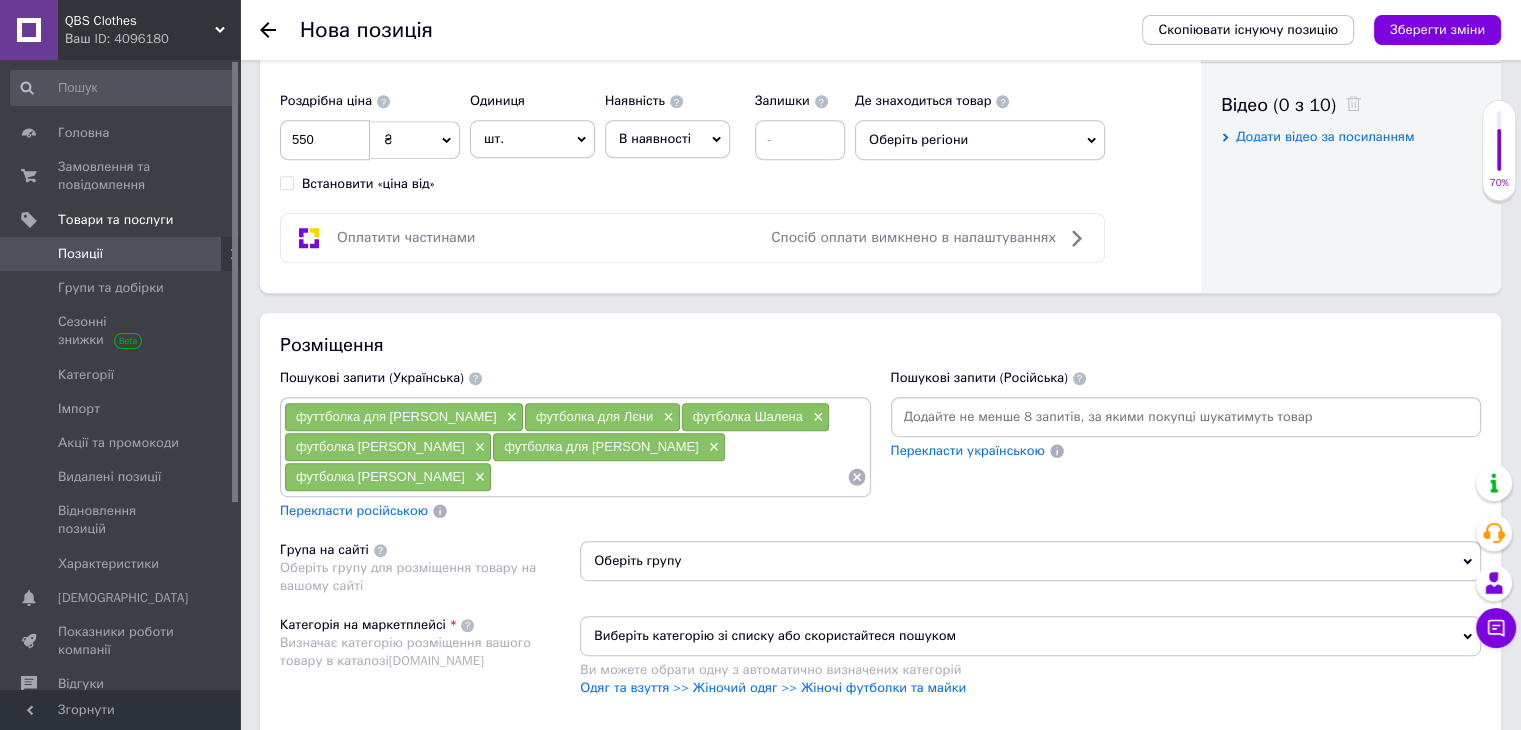 type 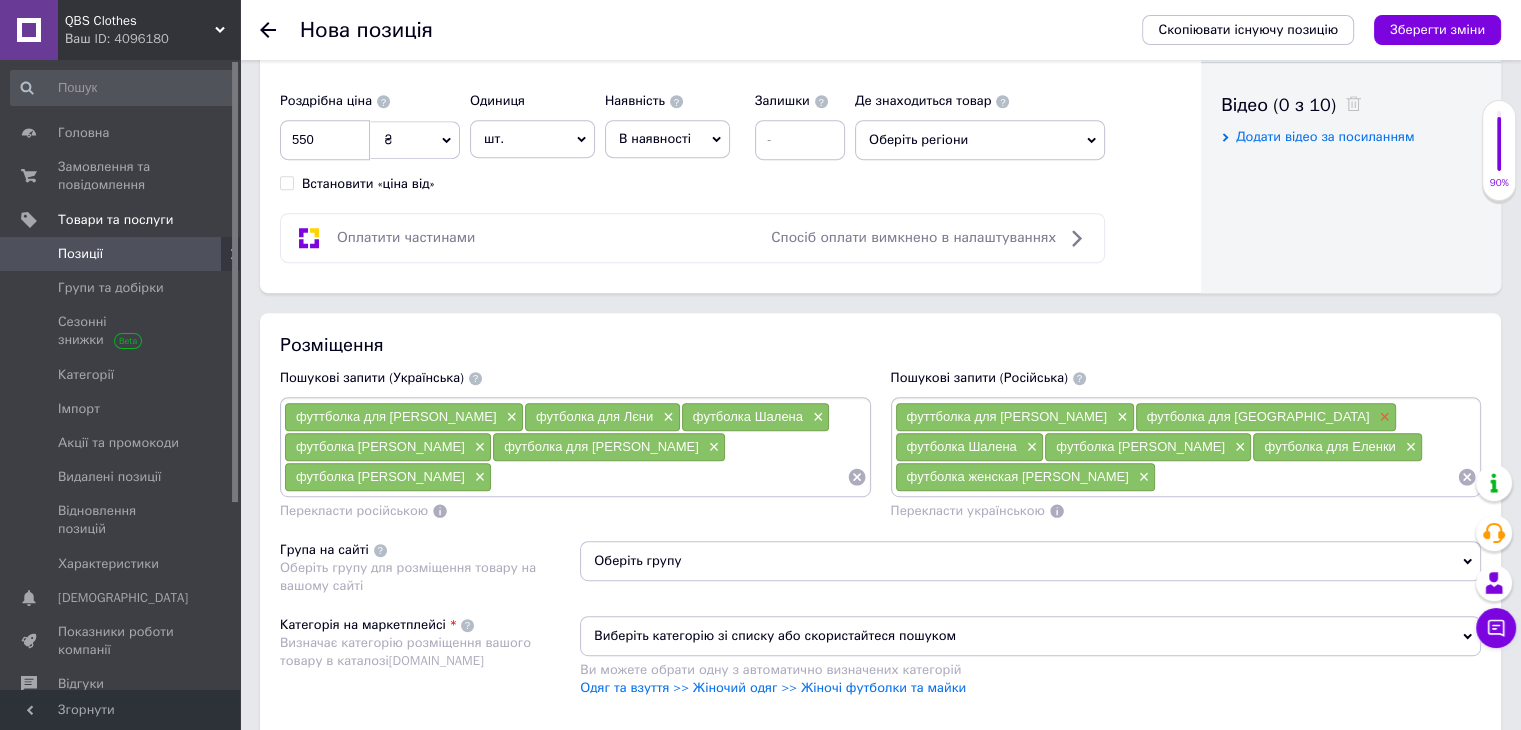 click on "×" at bounding box center [1382, 417] 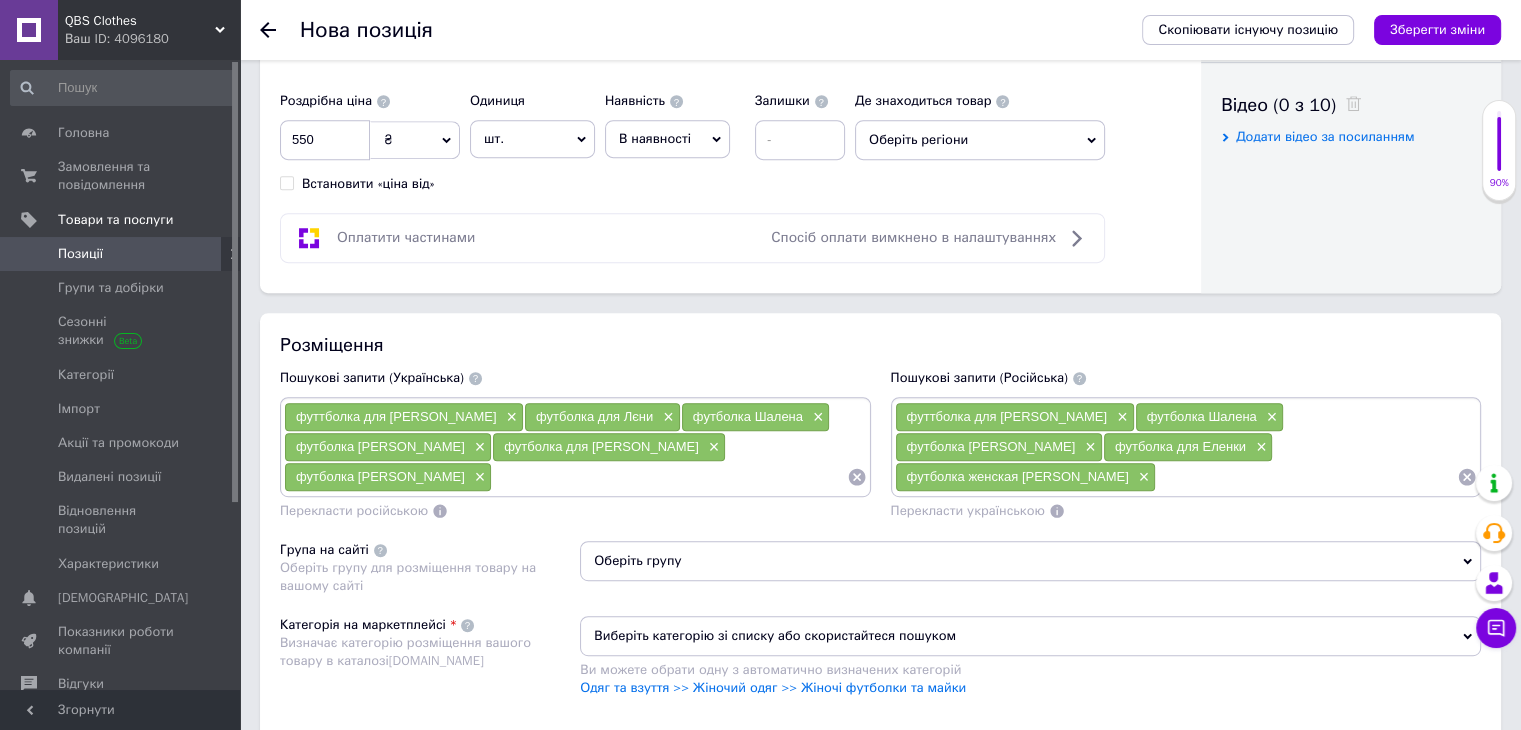 click on "футтболка для [PERSON_NAME] ×  футболка Шалена ×  футболка [PERSON_NAME] ×  футболка для [PERSON_NAME] ×  футболка женская [PERSON_NAME] ×" at bounding box center [1186, 447] 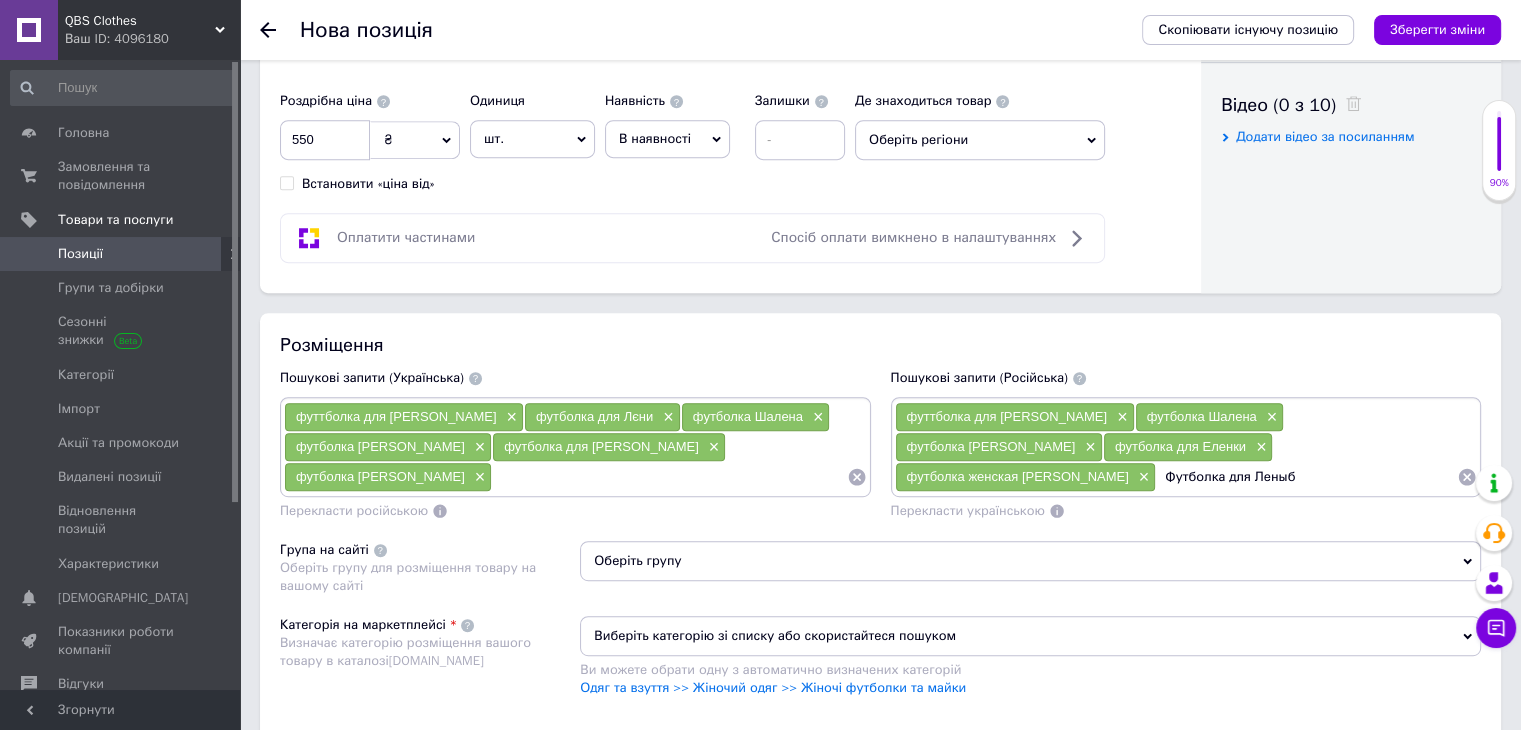 type on "Футболка для Лены" 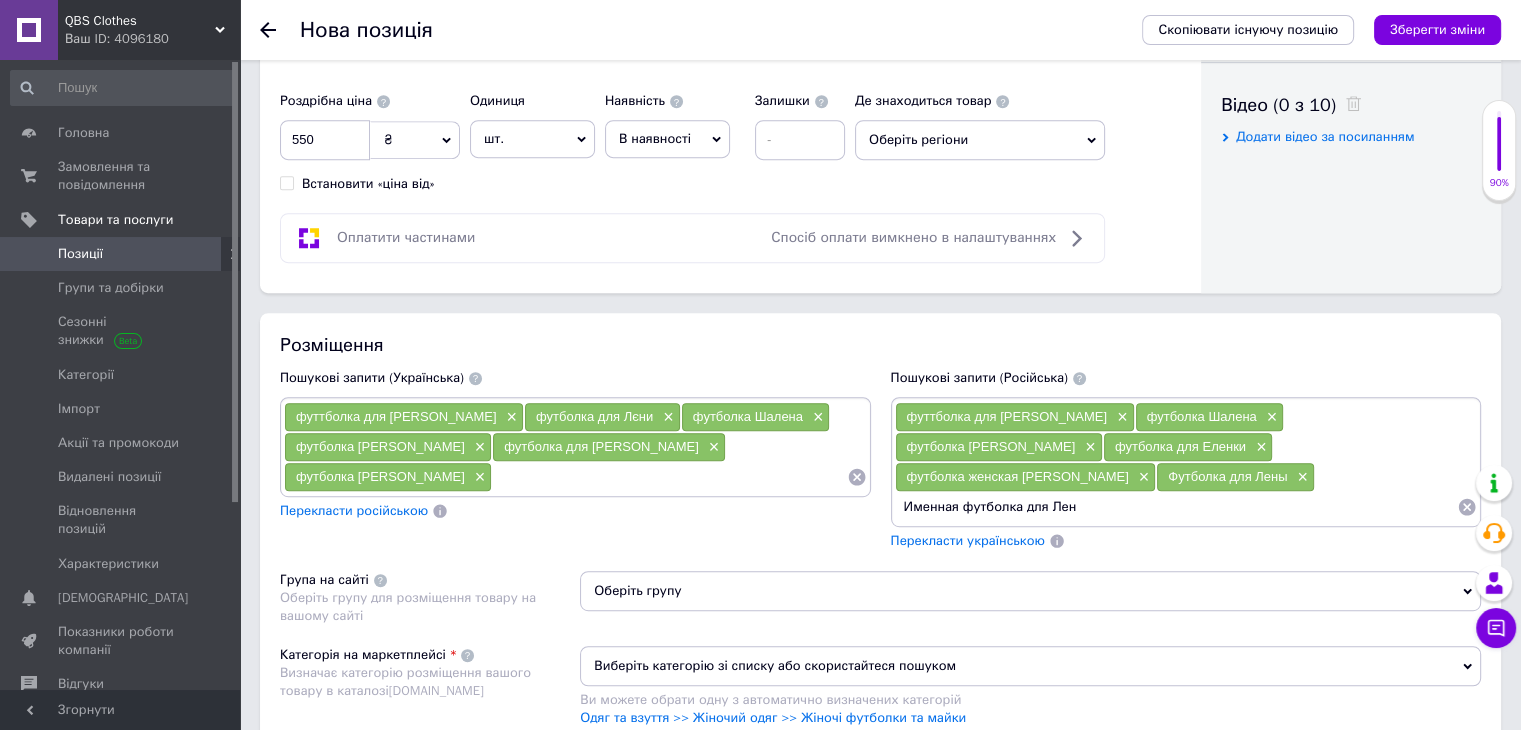 type on "Именная футболка для Лены" 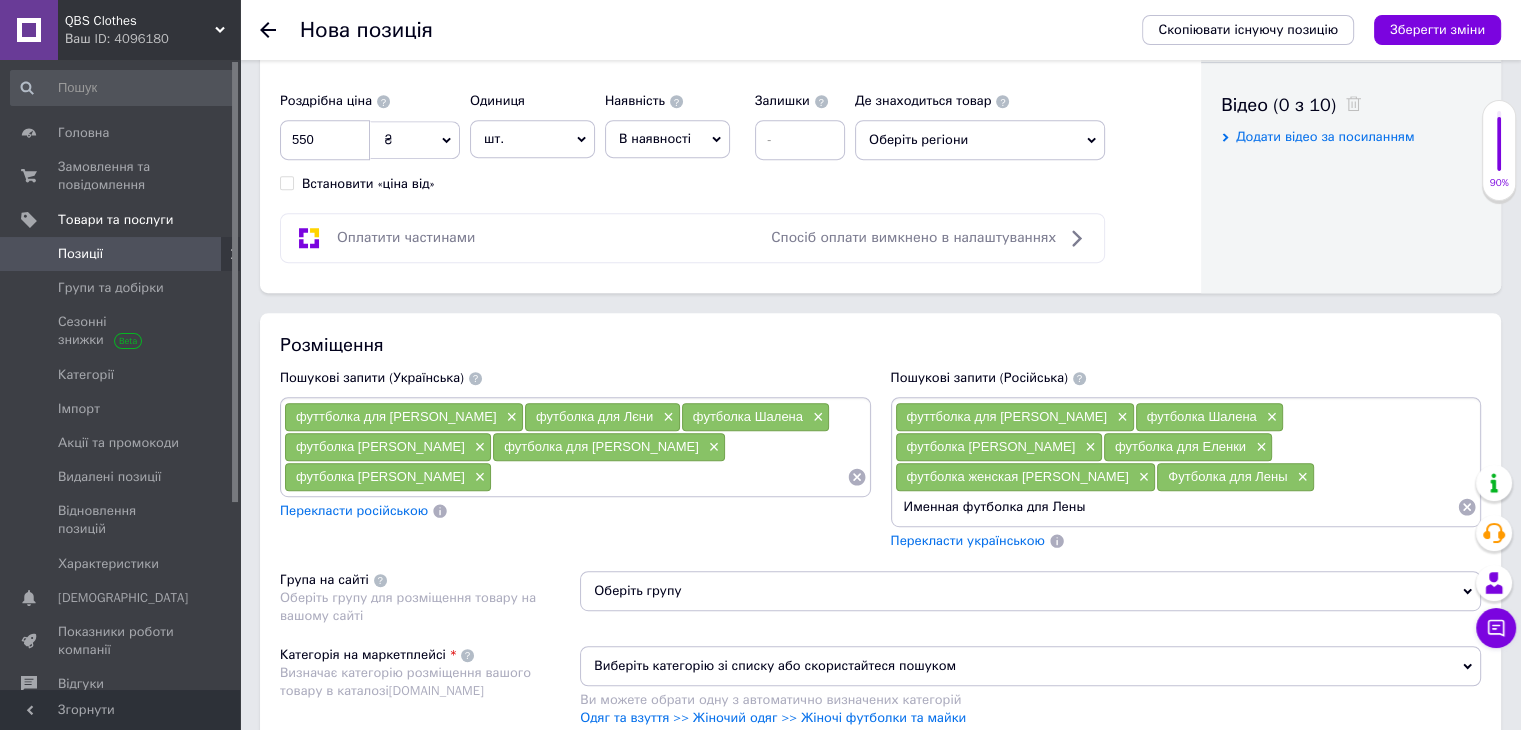 type 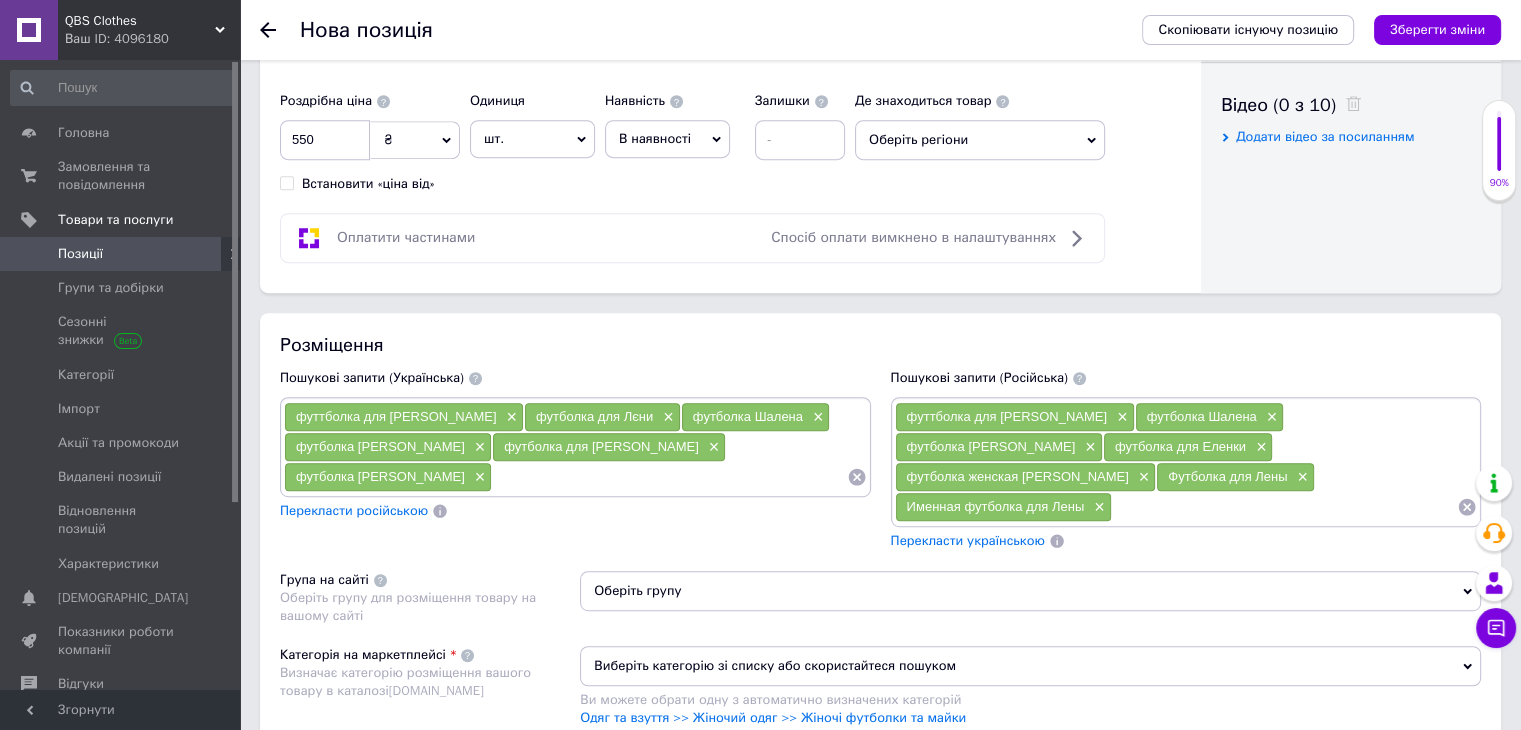 click at bounding box center [669, 477] 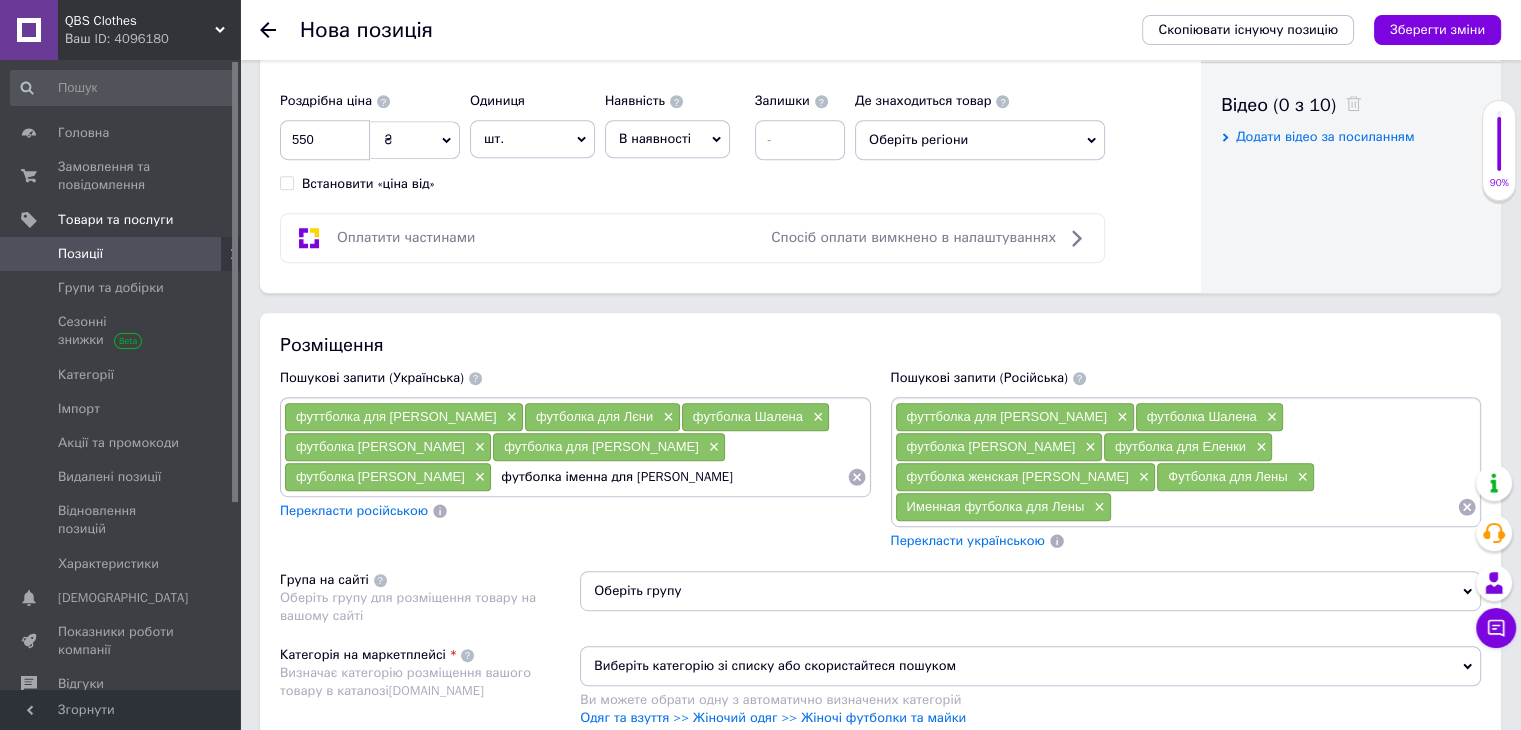 type on "футболка іменна для [PERSON_NAME]" 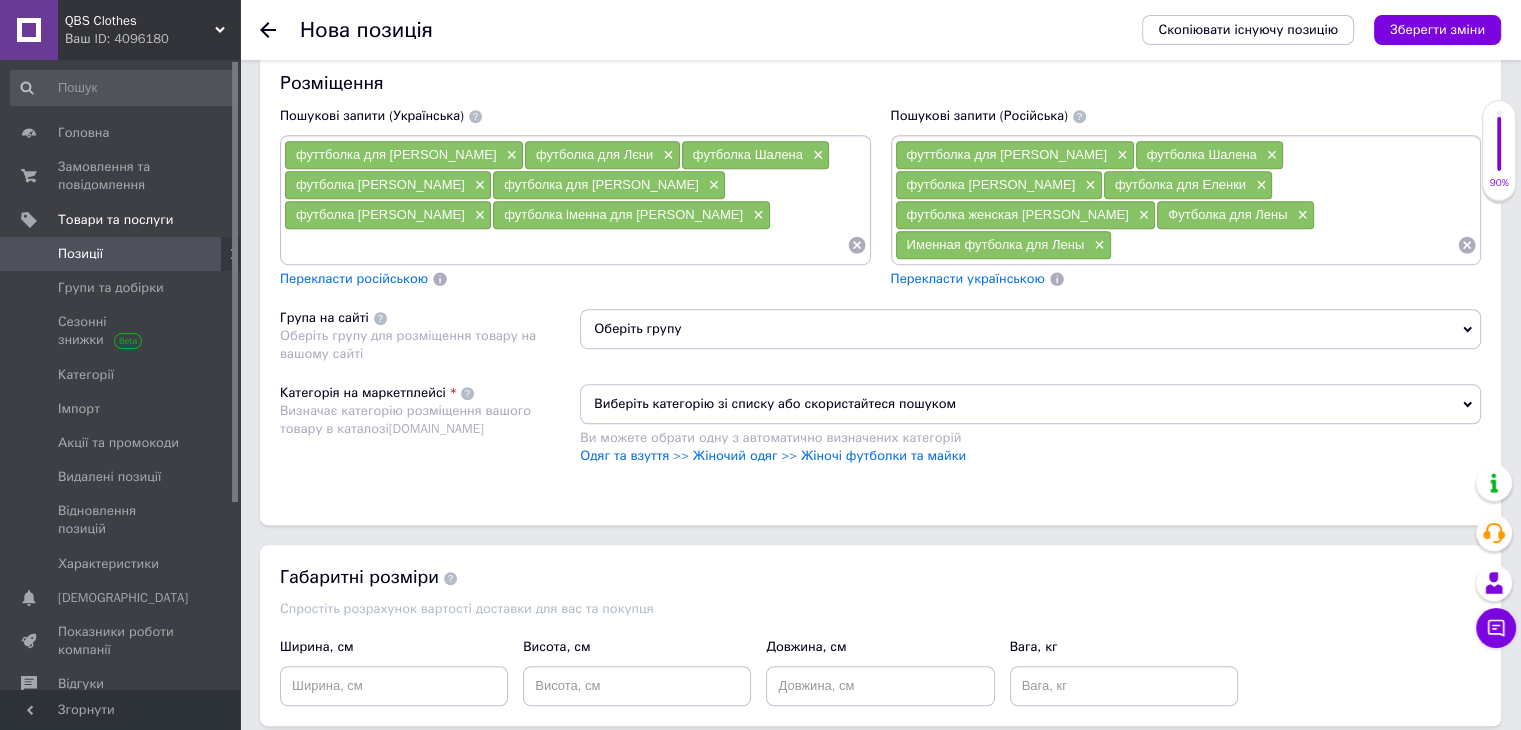 scroll, scrollTop: 1300, scrollLeft: 0, axis: vertical 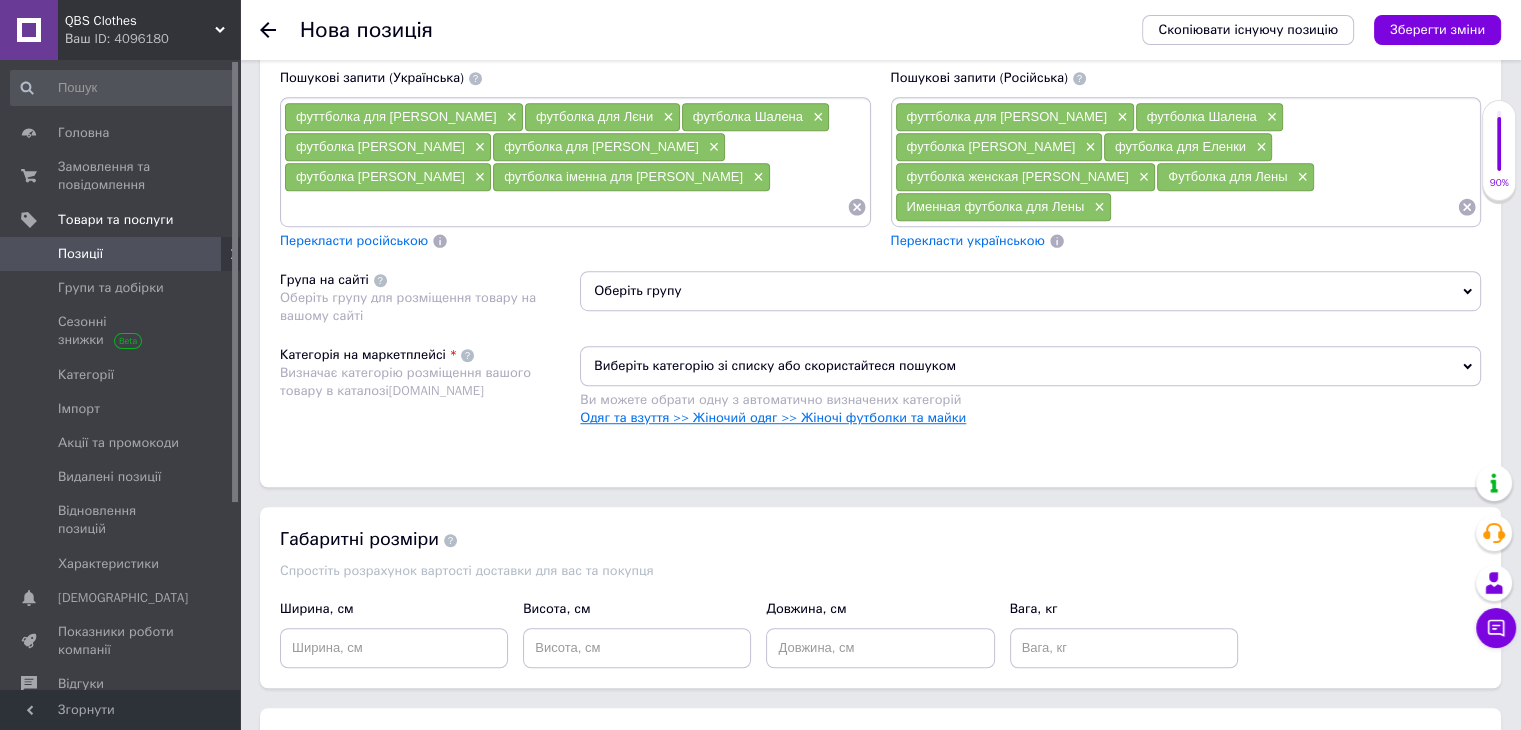 click on "Одяг та взуття >> Жіночий одяг >> Жіночі футболки та майки" at bounding box center [773, 417] 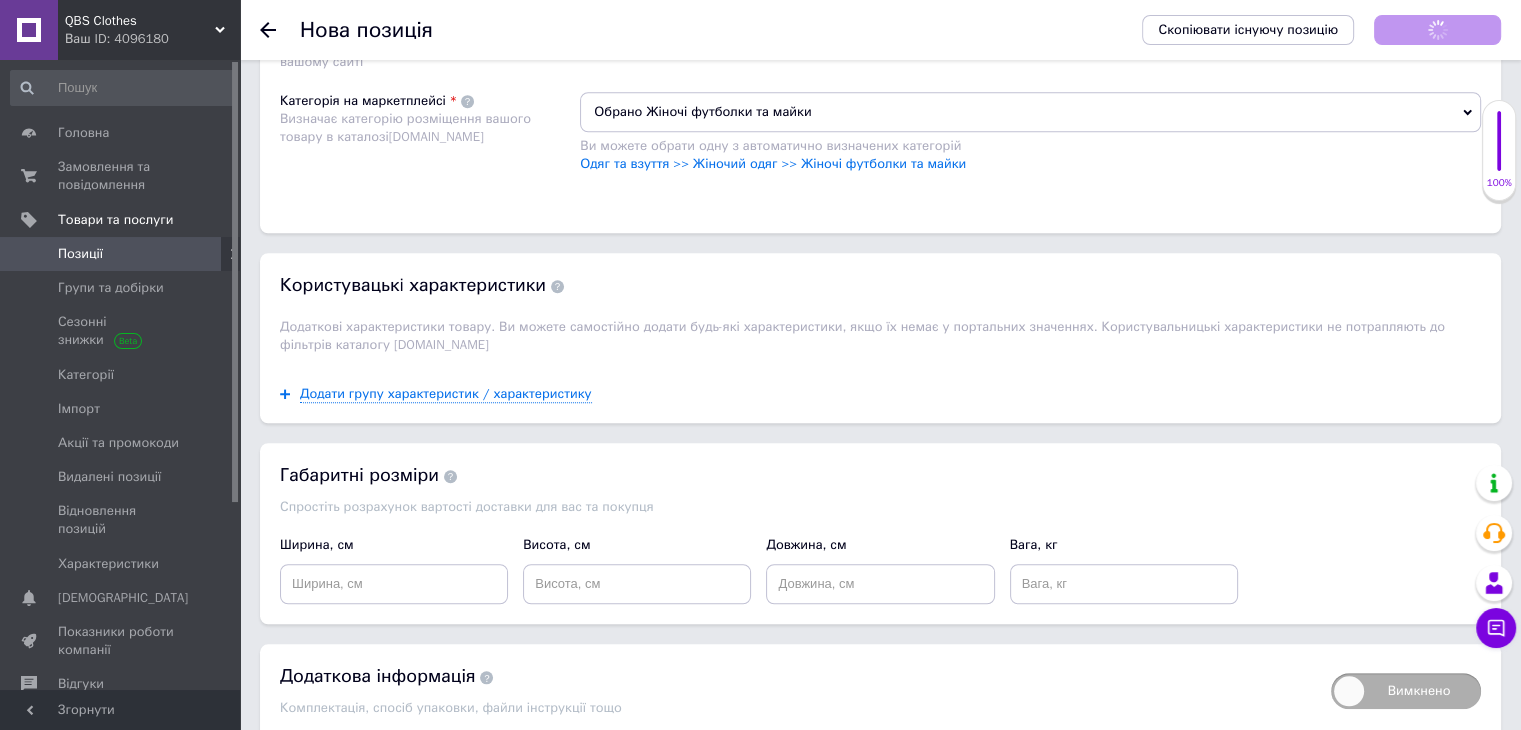 scroll, scrollTop: 1600, scrollLeft: 0, axis: vertical 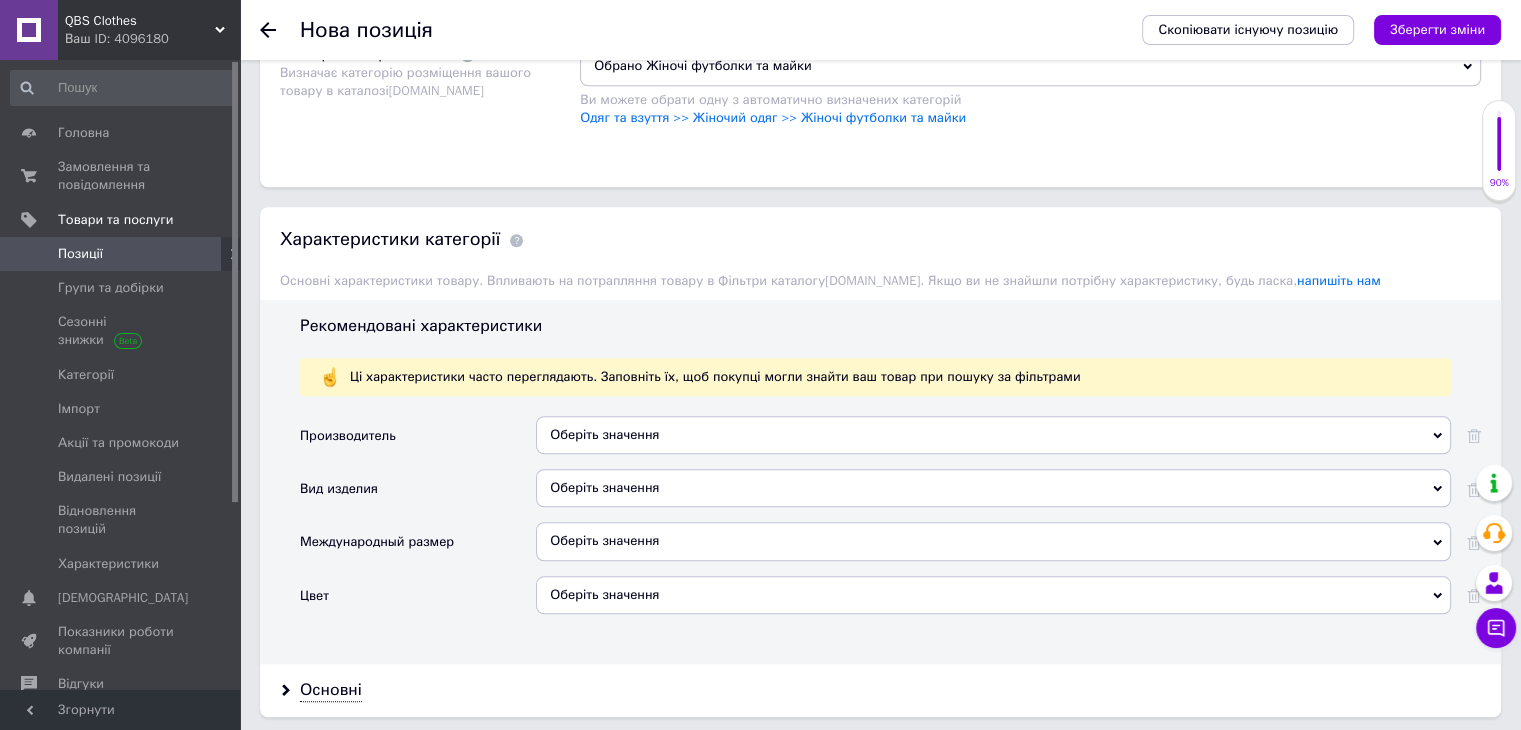 click on "Оберіть значення" at bounding box center [993, 435] 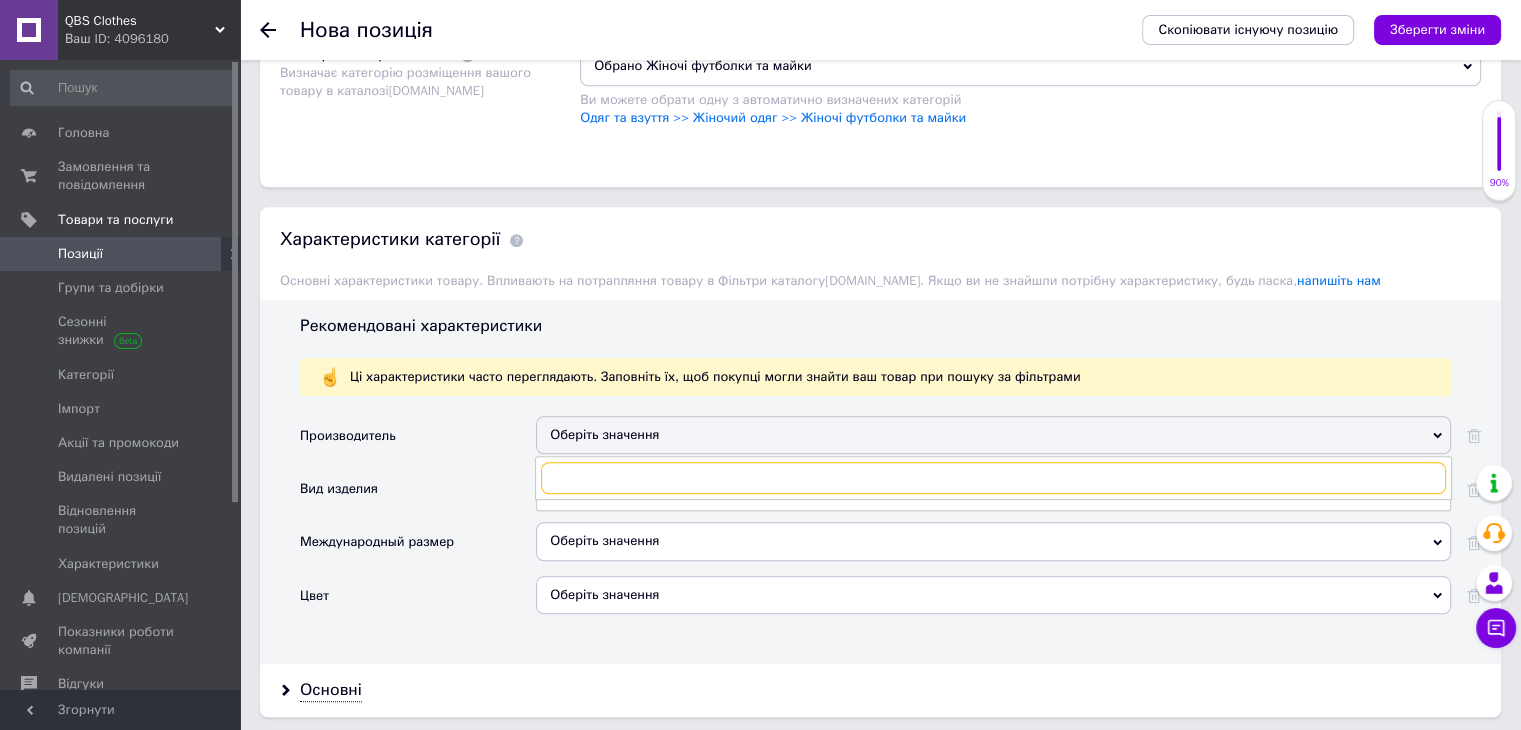 type on "і" 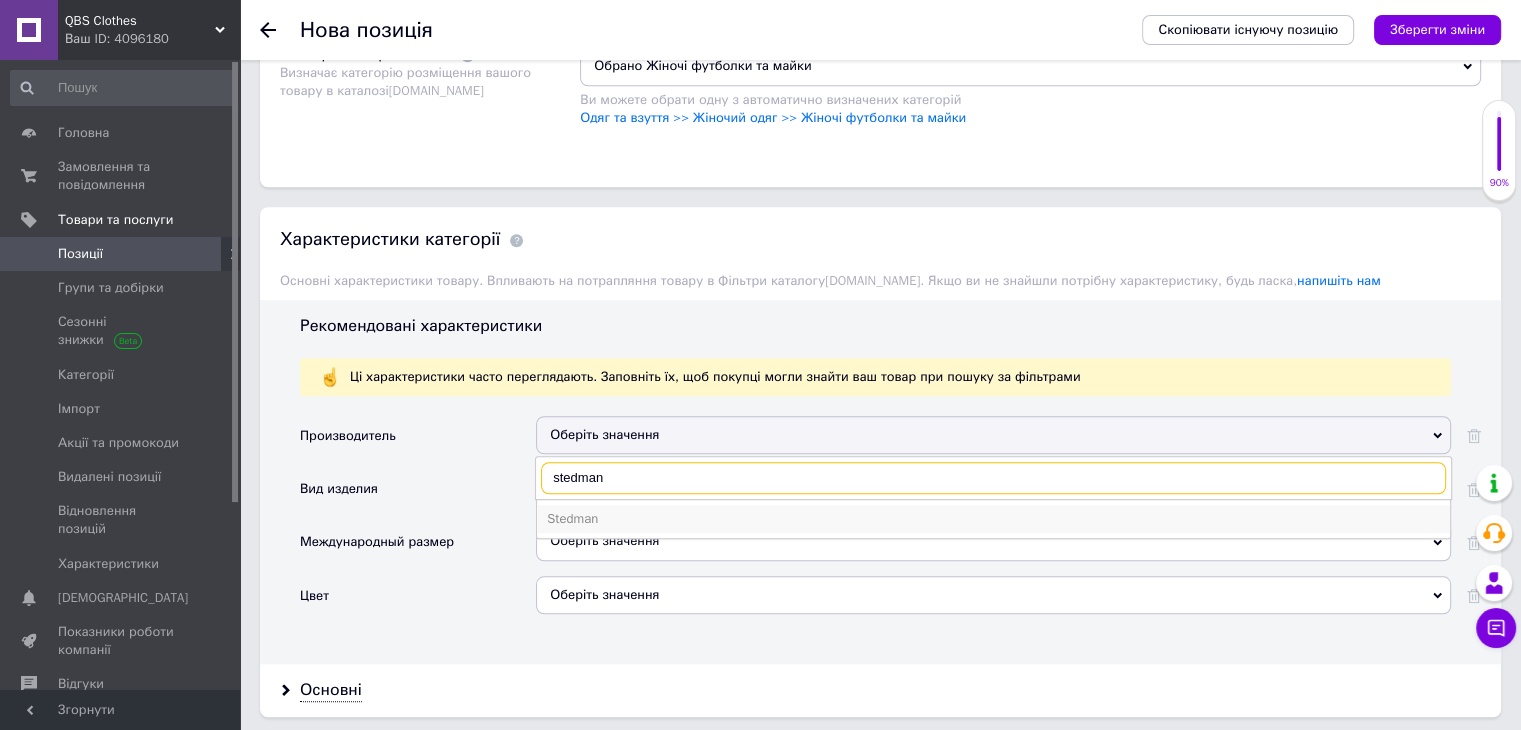 type on "stedman" 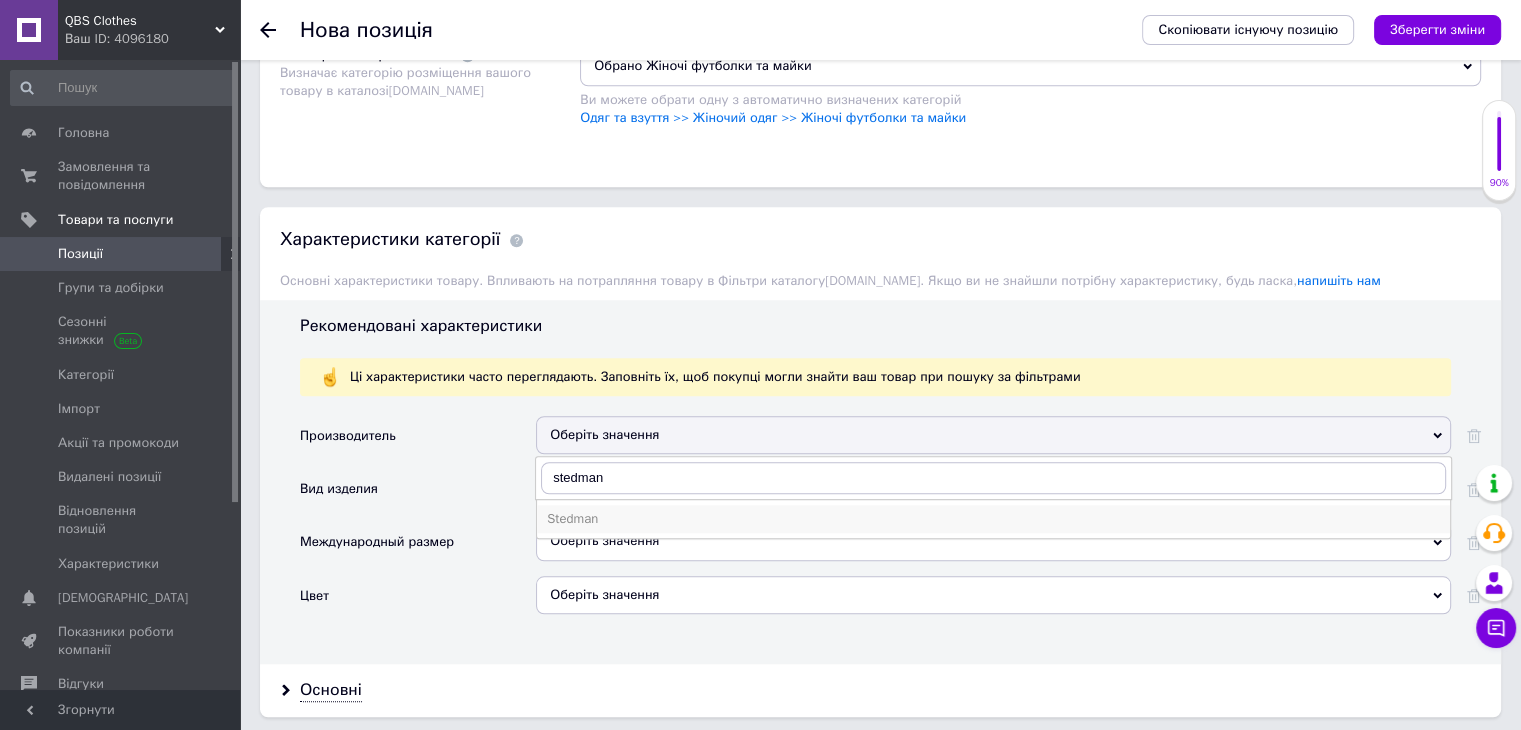 click on "Stedman" at bounding box center [993, 519] 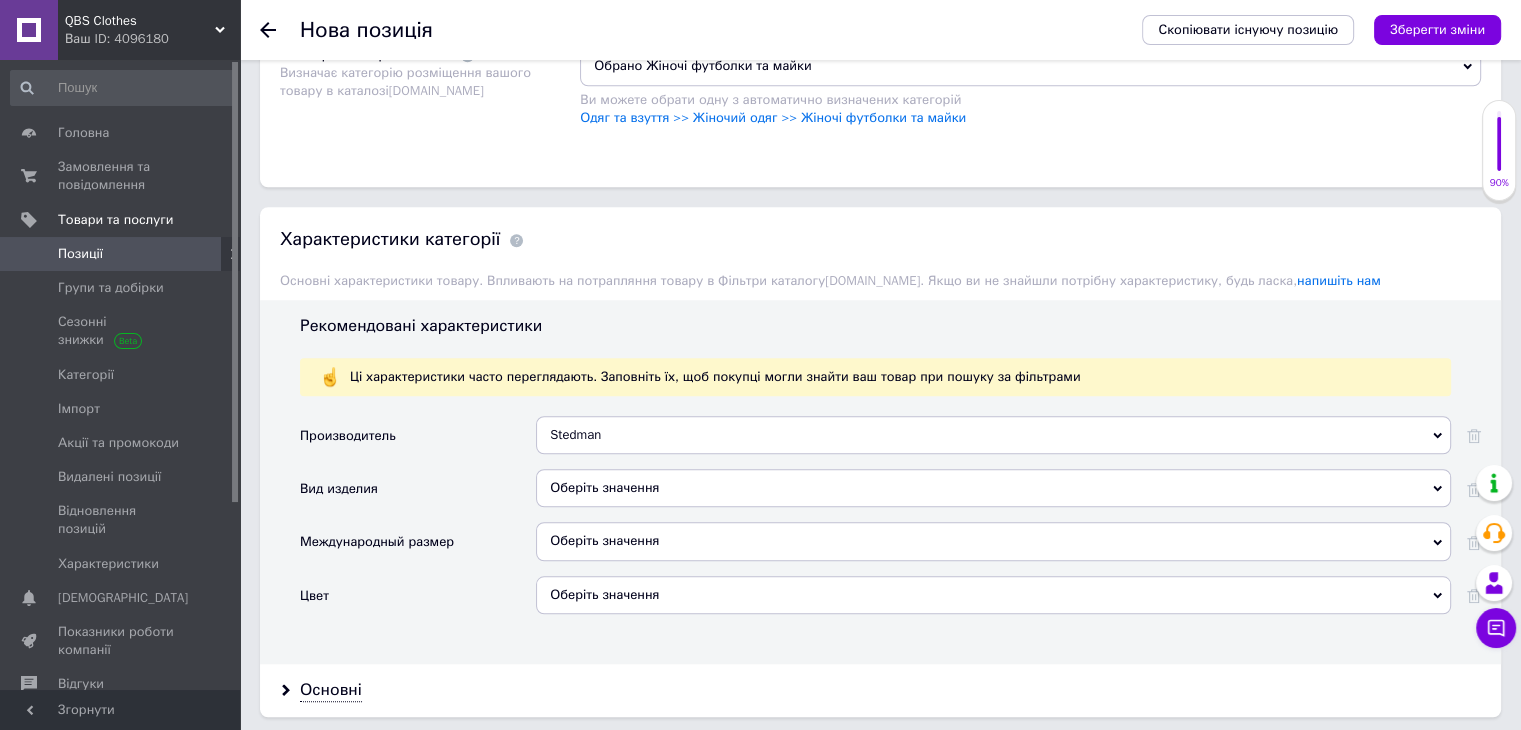 click on "Оберіть значення" at bounding box center [993, 488] 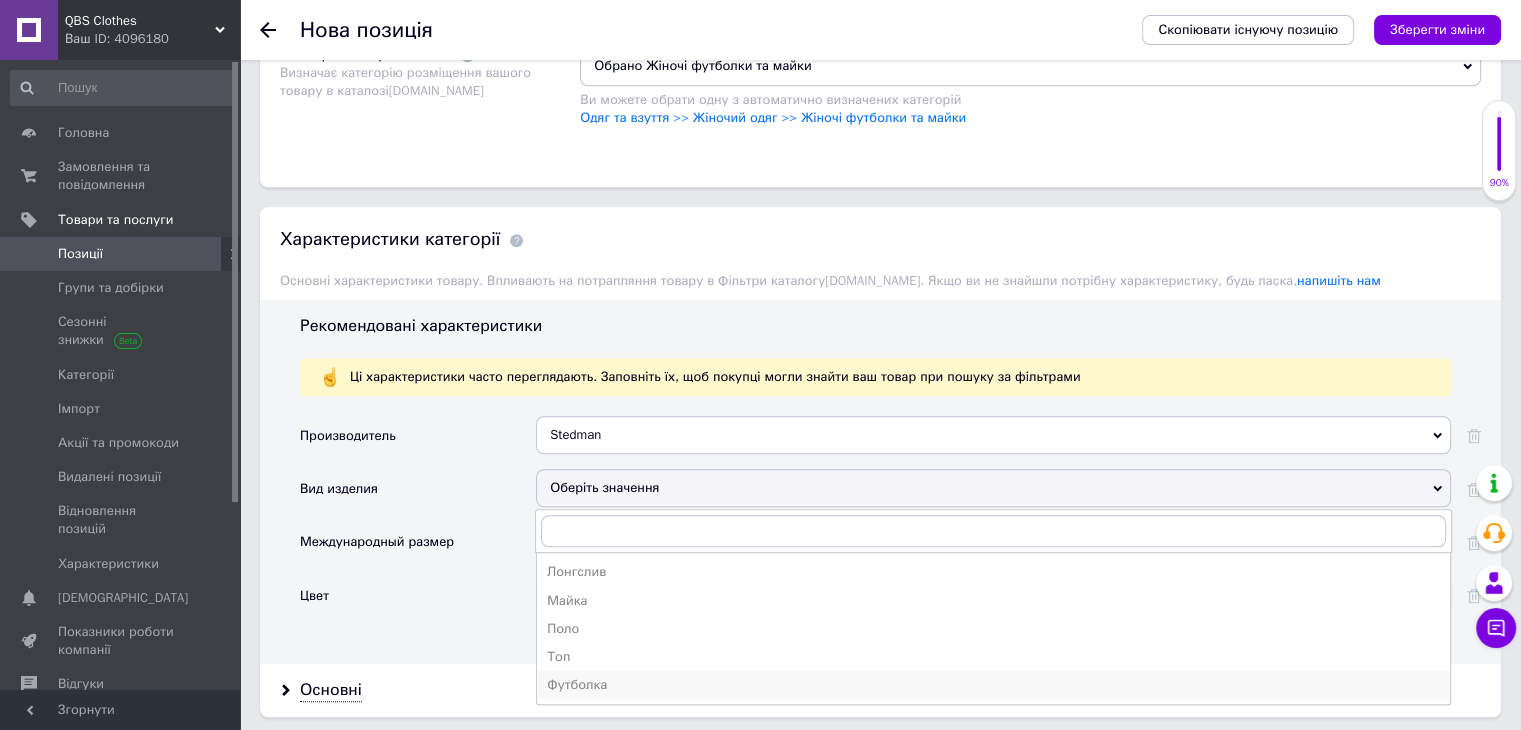 click on "Футболка" at bounding box center [993, 685] 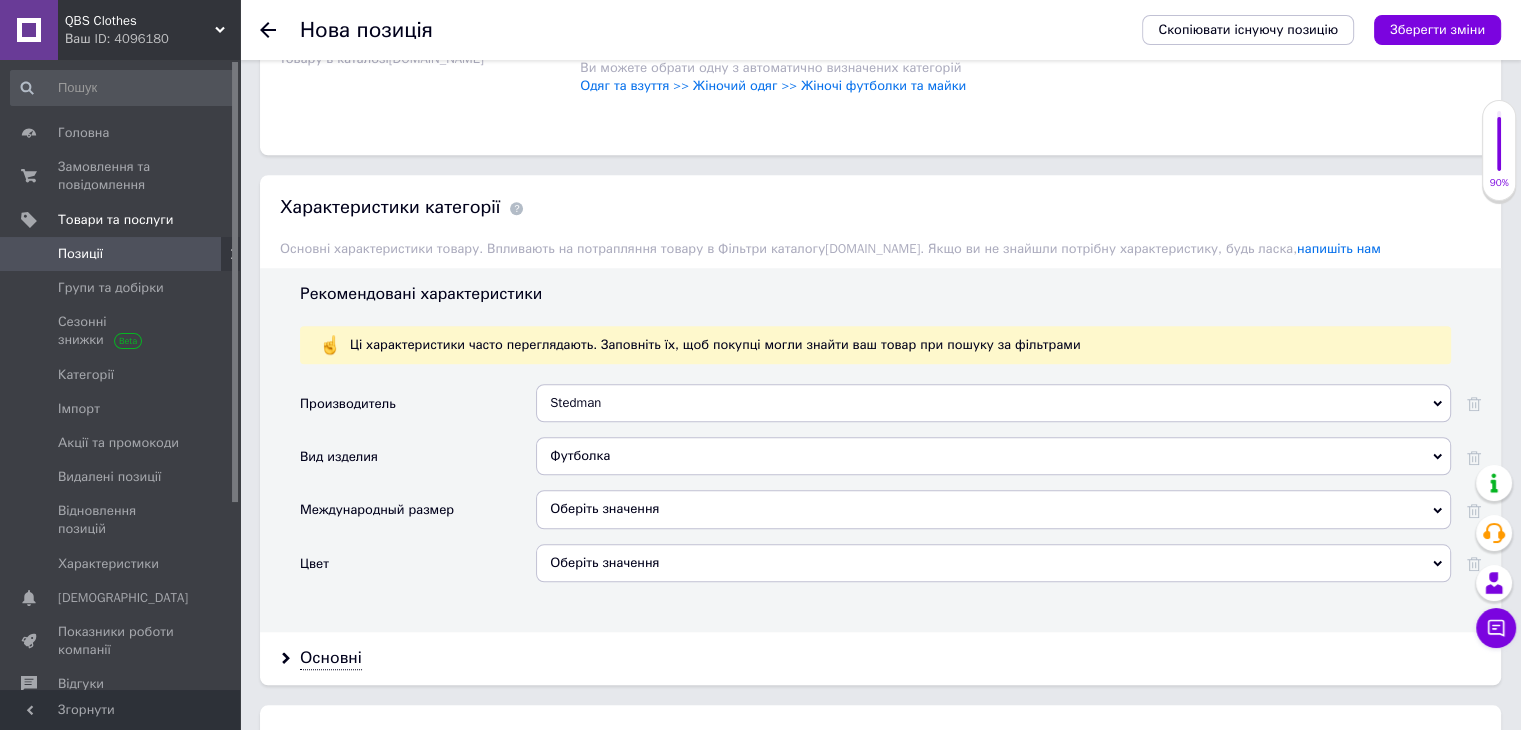 scroll, scrollTop: 1700, scrollLeft: 0, axis: vertical 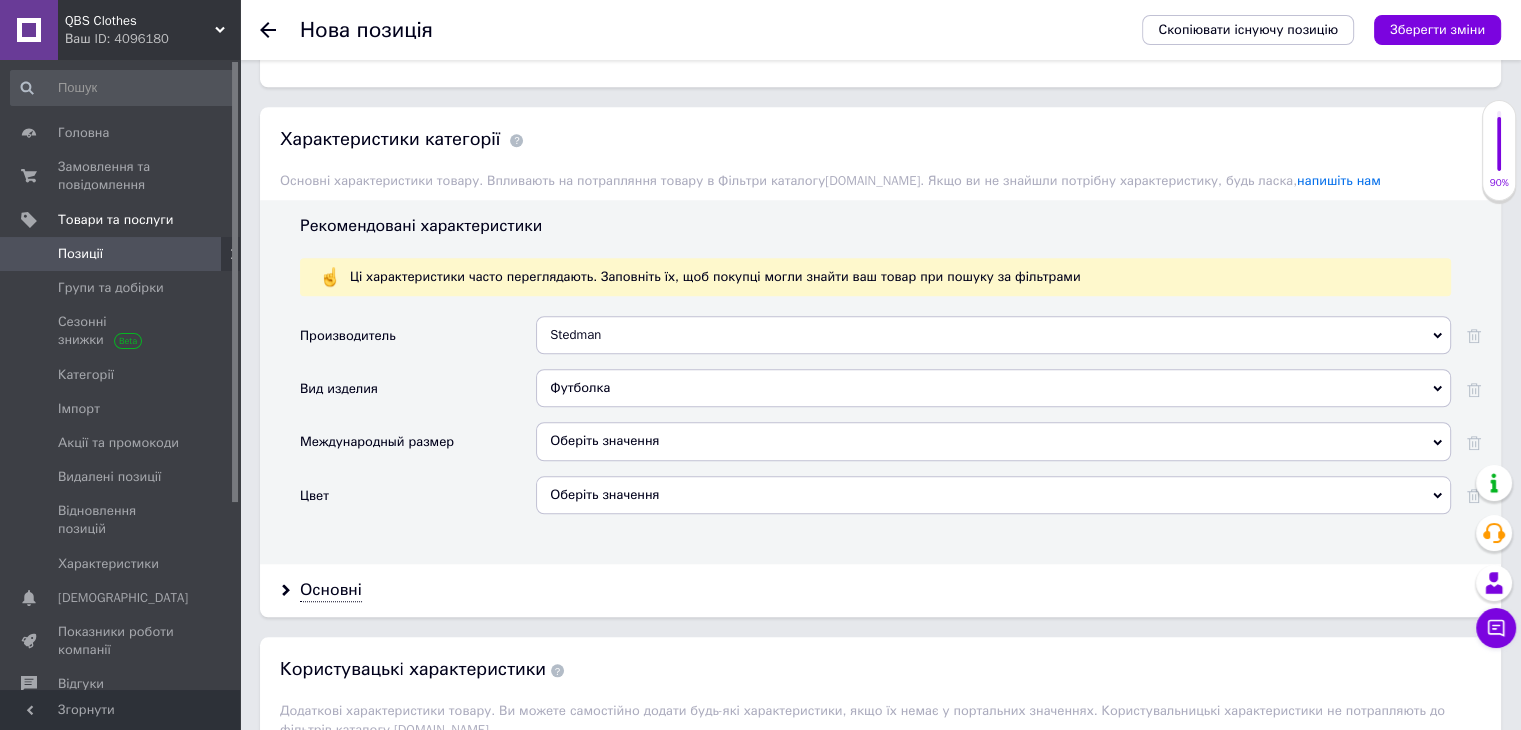 click on "Оберіть значення" at bounding box center [993, 495] 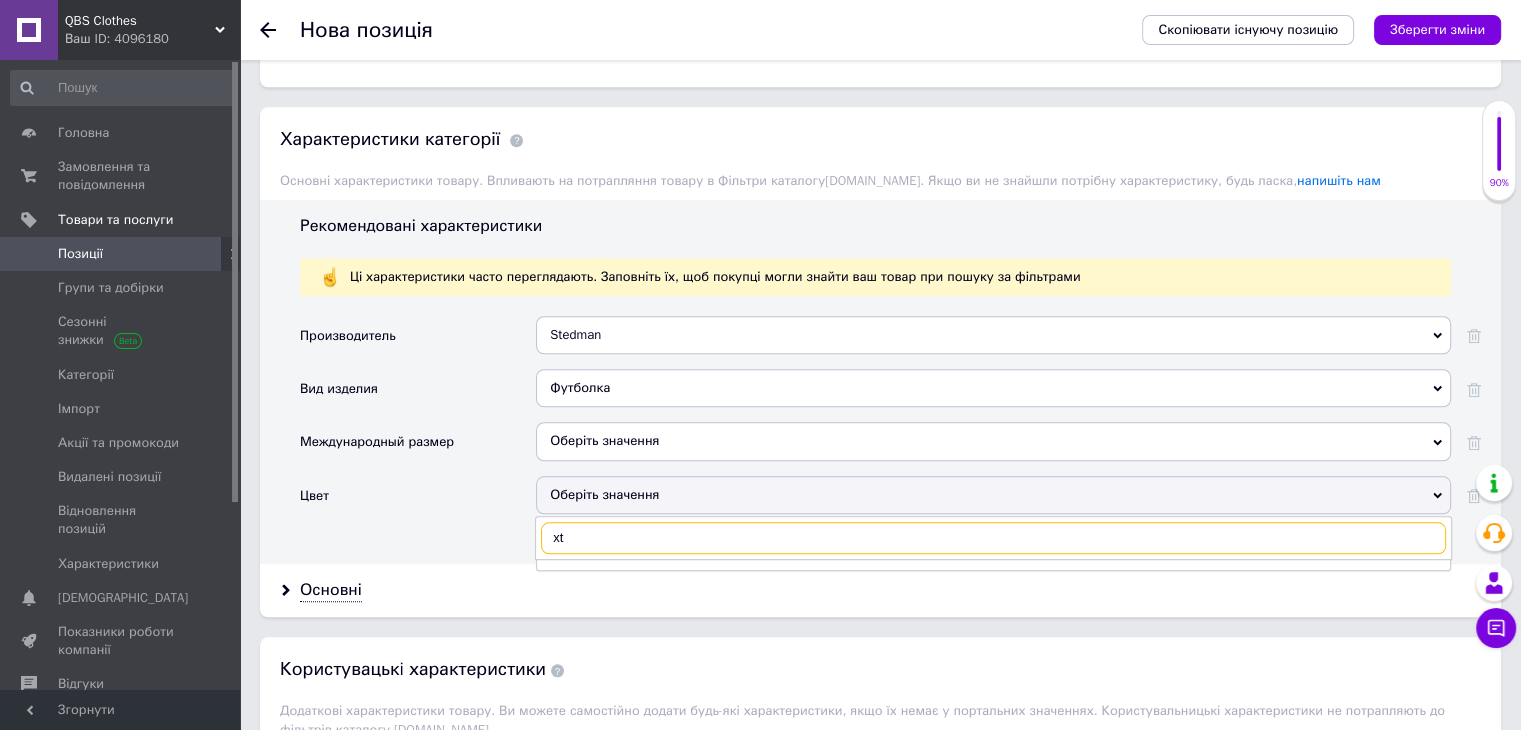 type on "x" 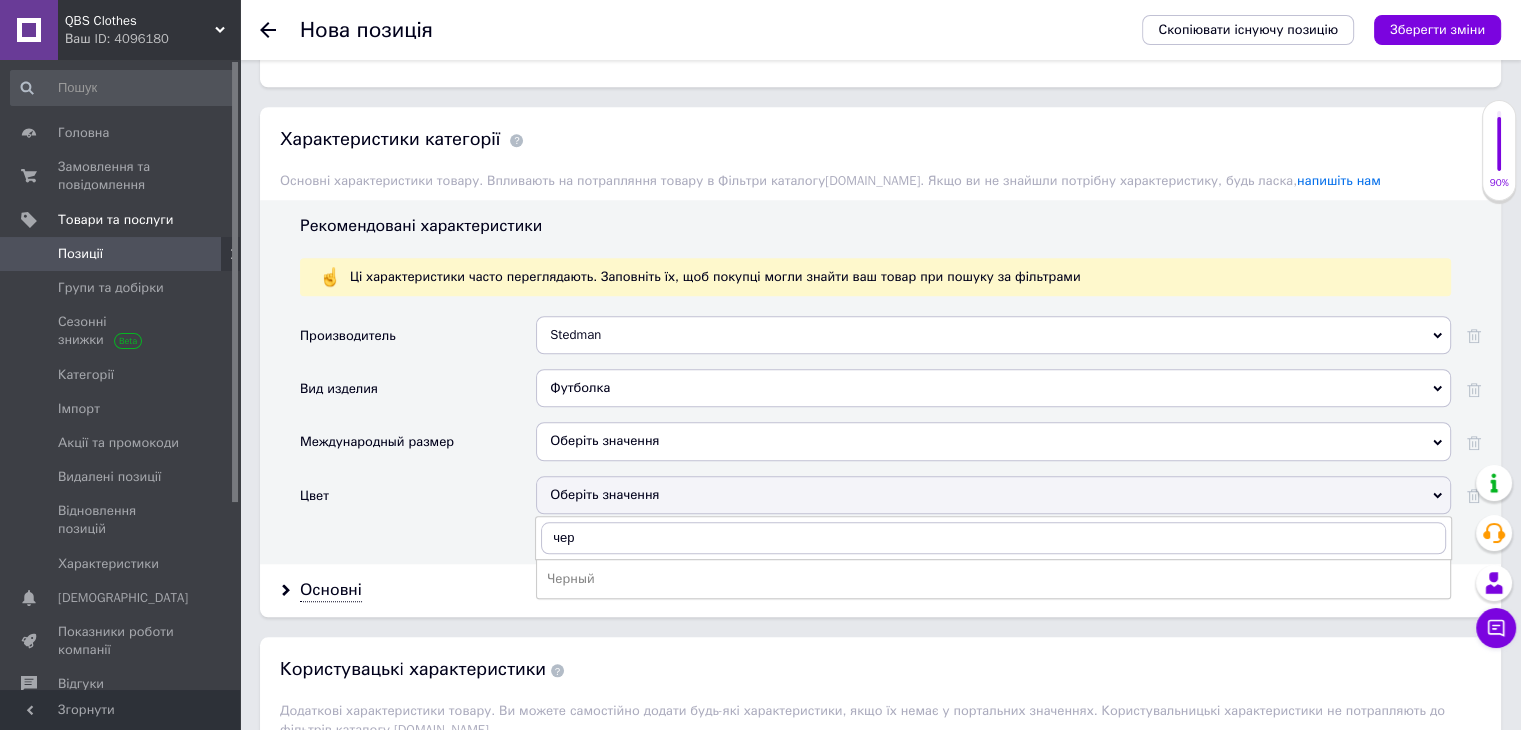 click on "Черный" at bounding box center (993, 579) 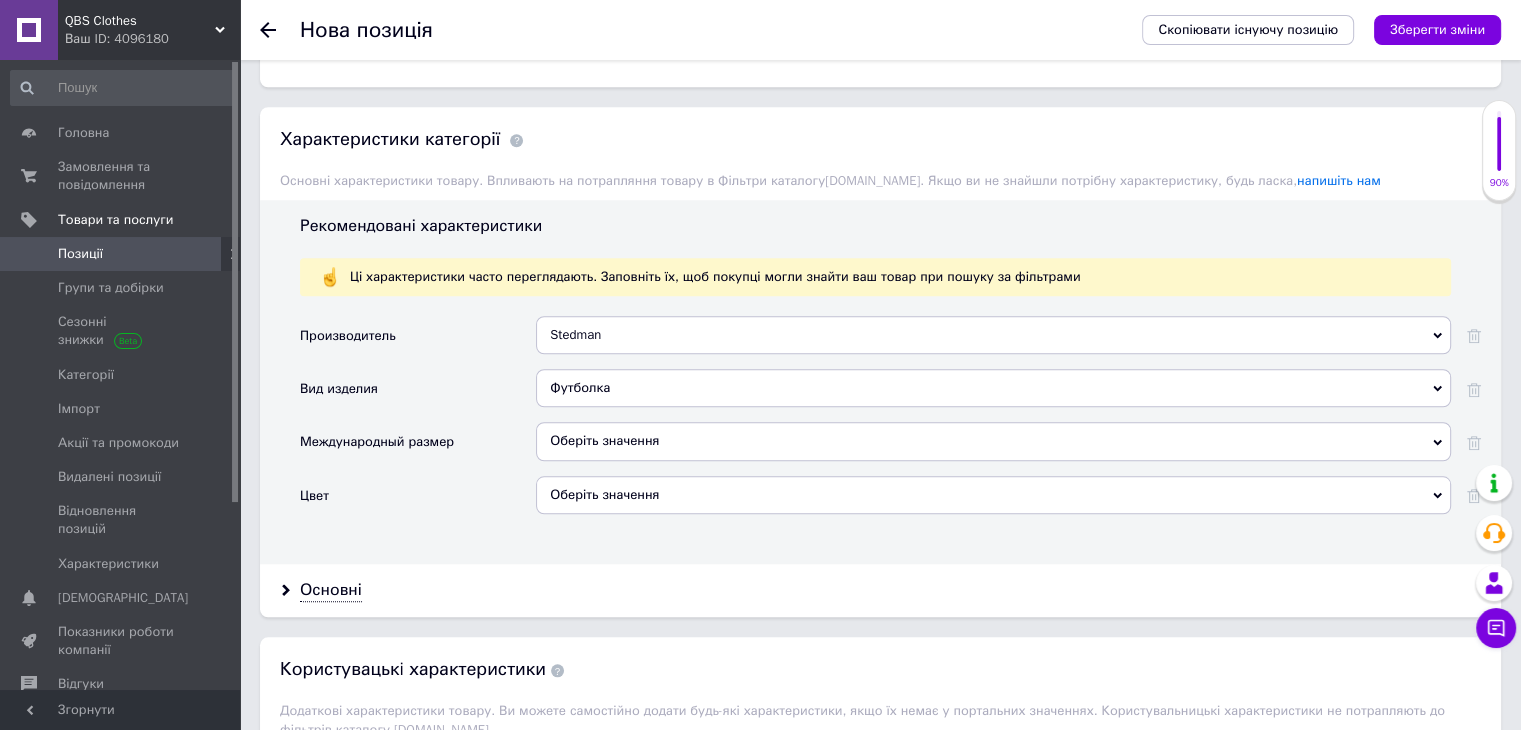 click on "Оберіть значення" at bounding box center [993, 495] 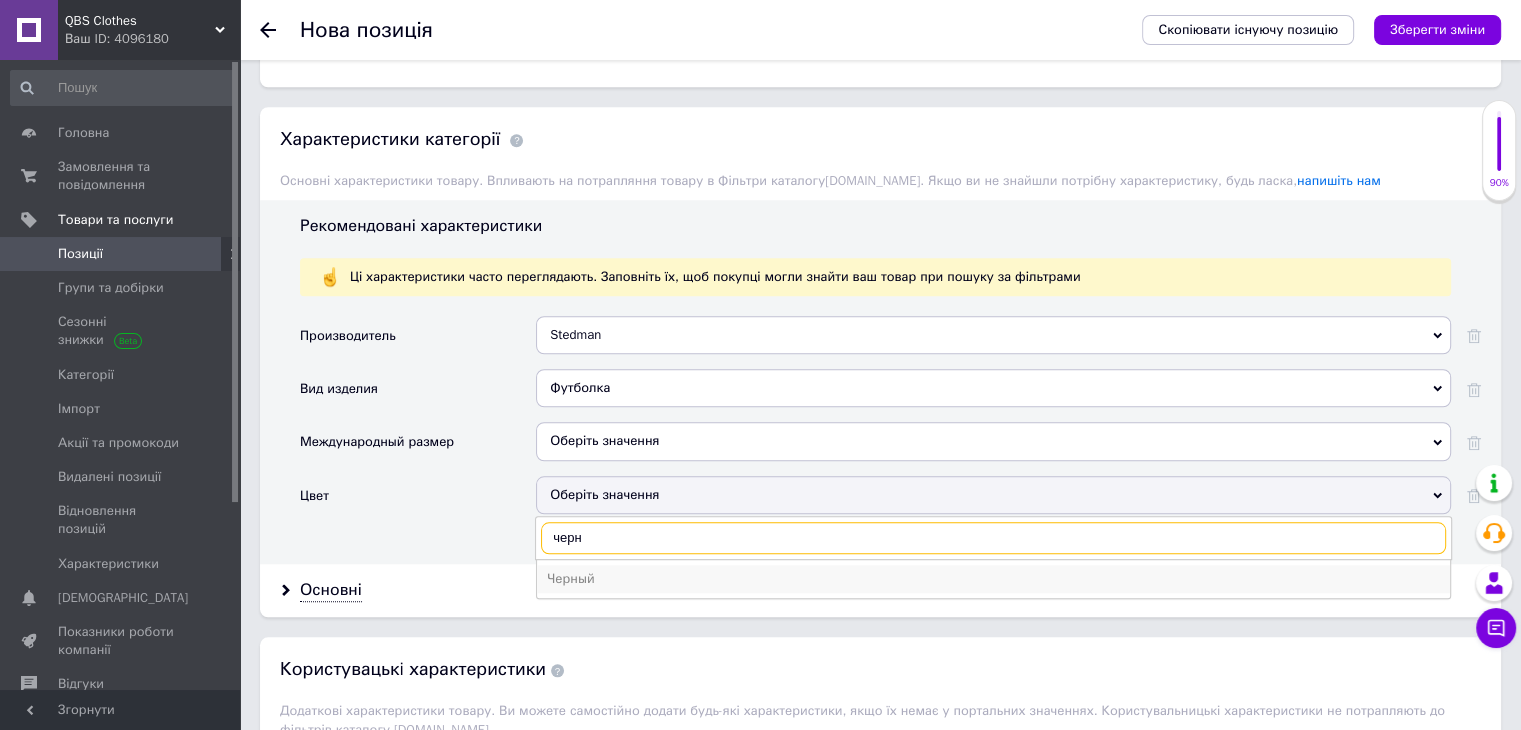 type on "черн" 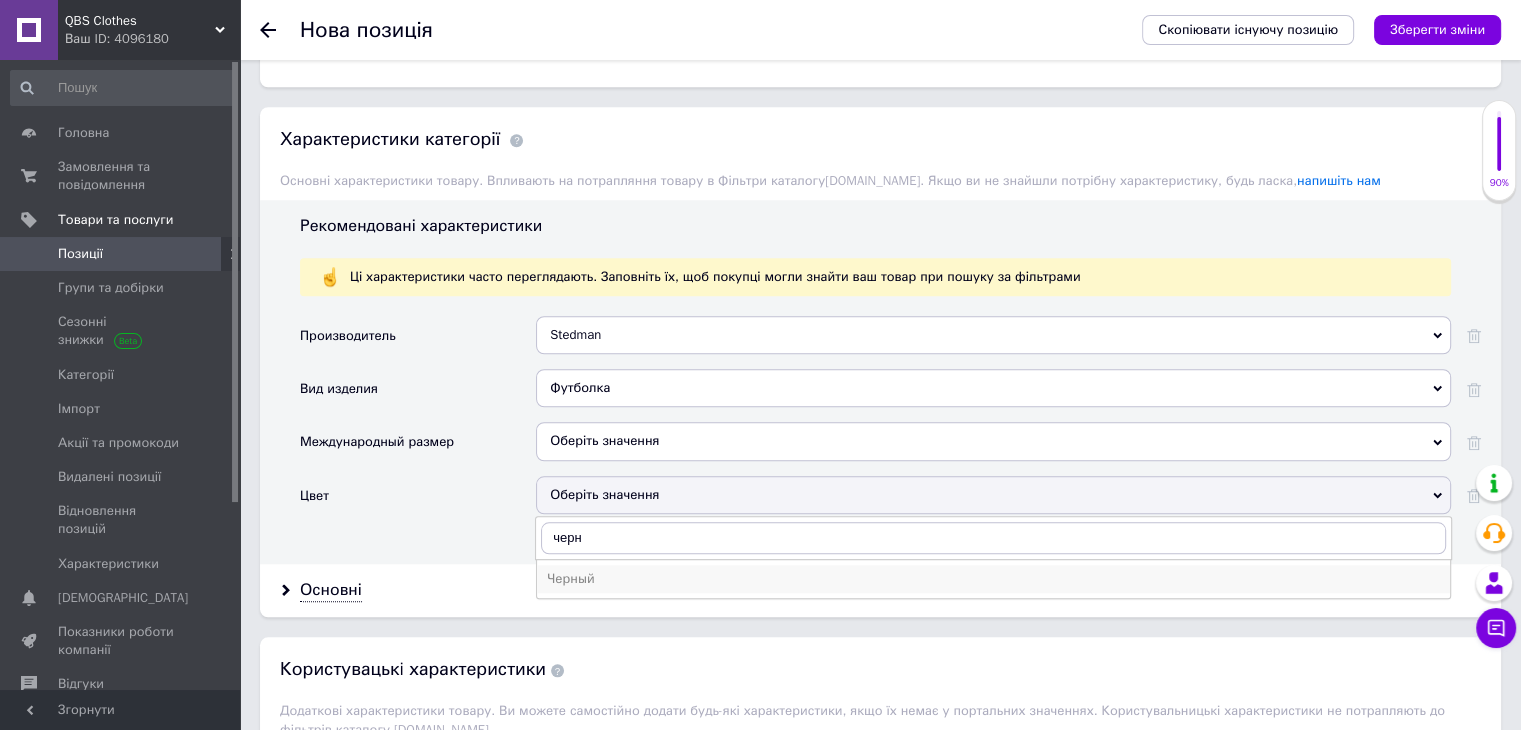 click on "Черный" at bounding box center [993, 579] 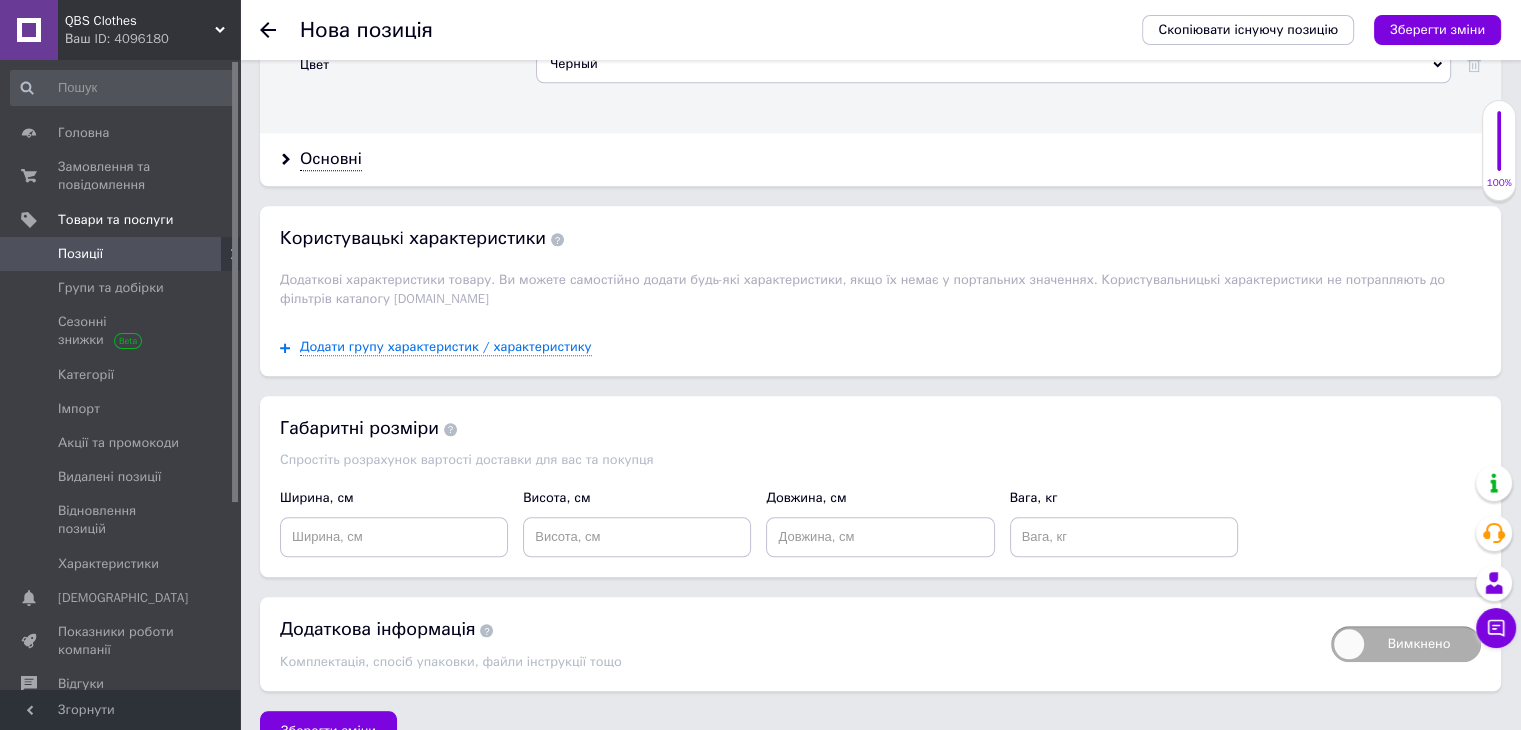 scroll, scrollTop: 2132, scrollLeft: 0, axis: vertical 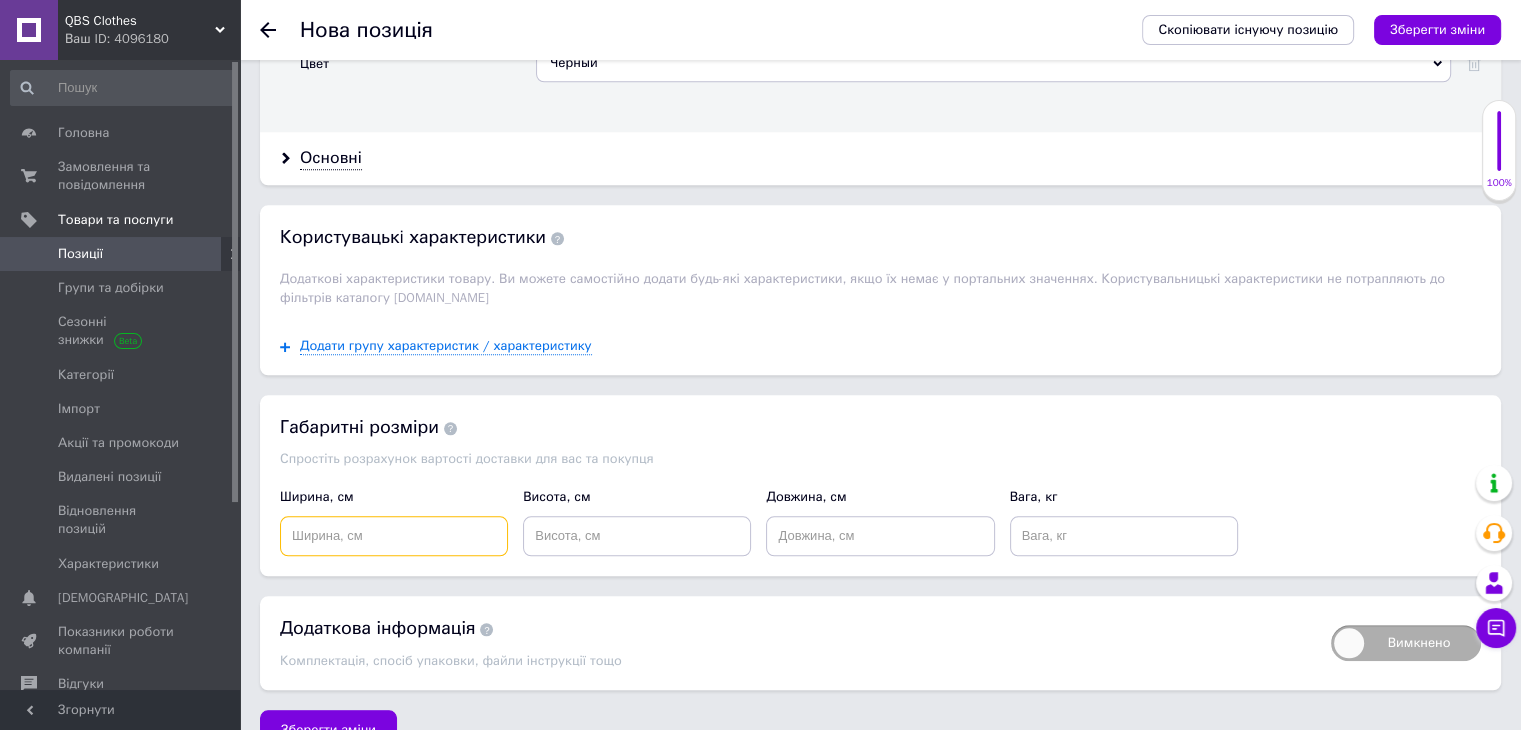 click at bounding box center [394, 536] 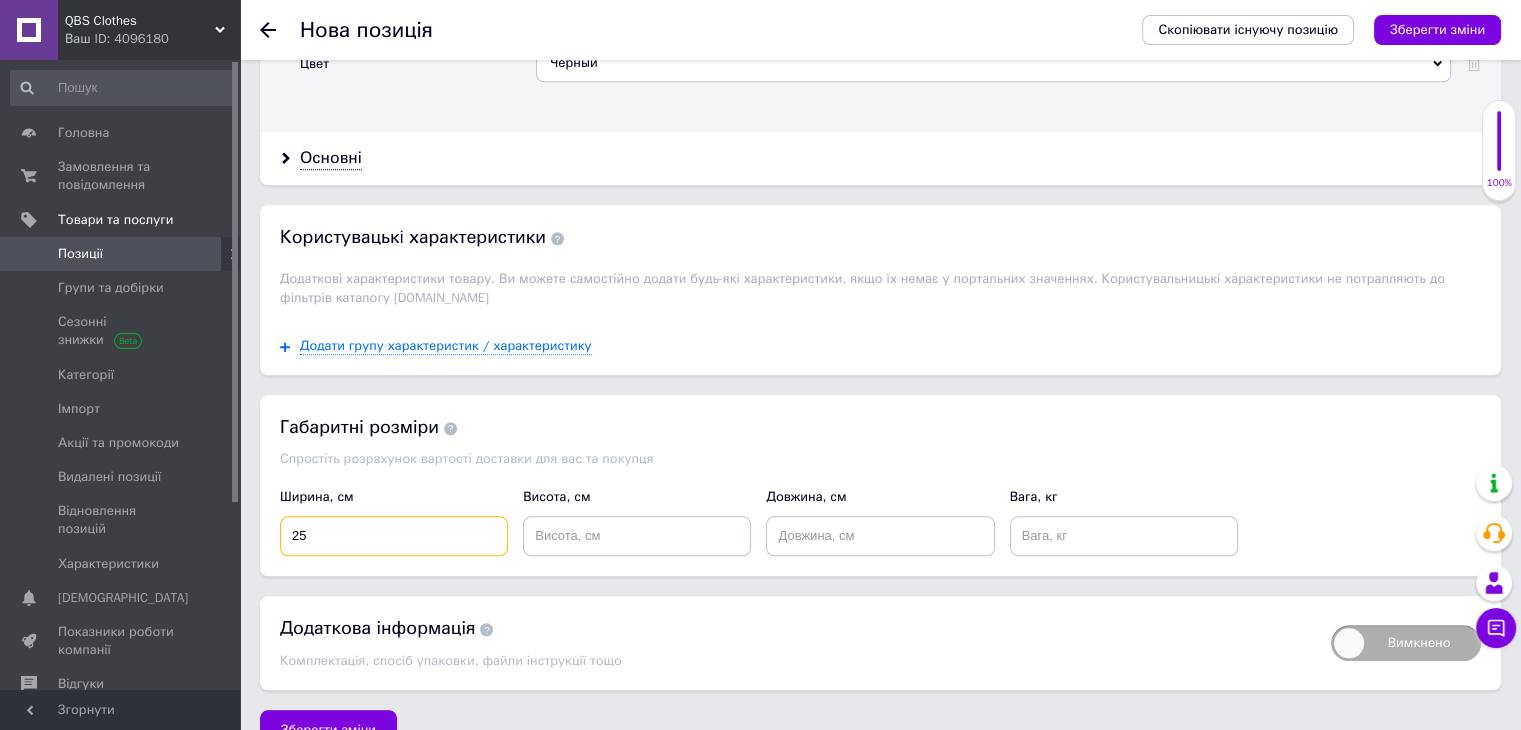 type on "25" 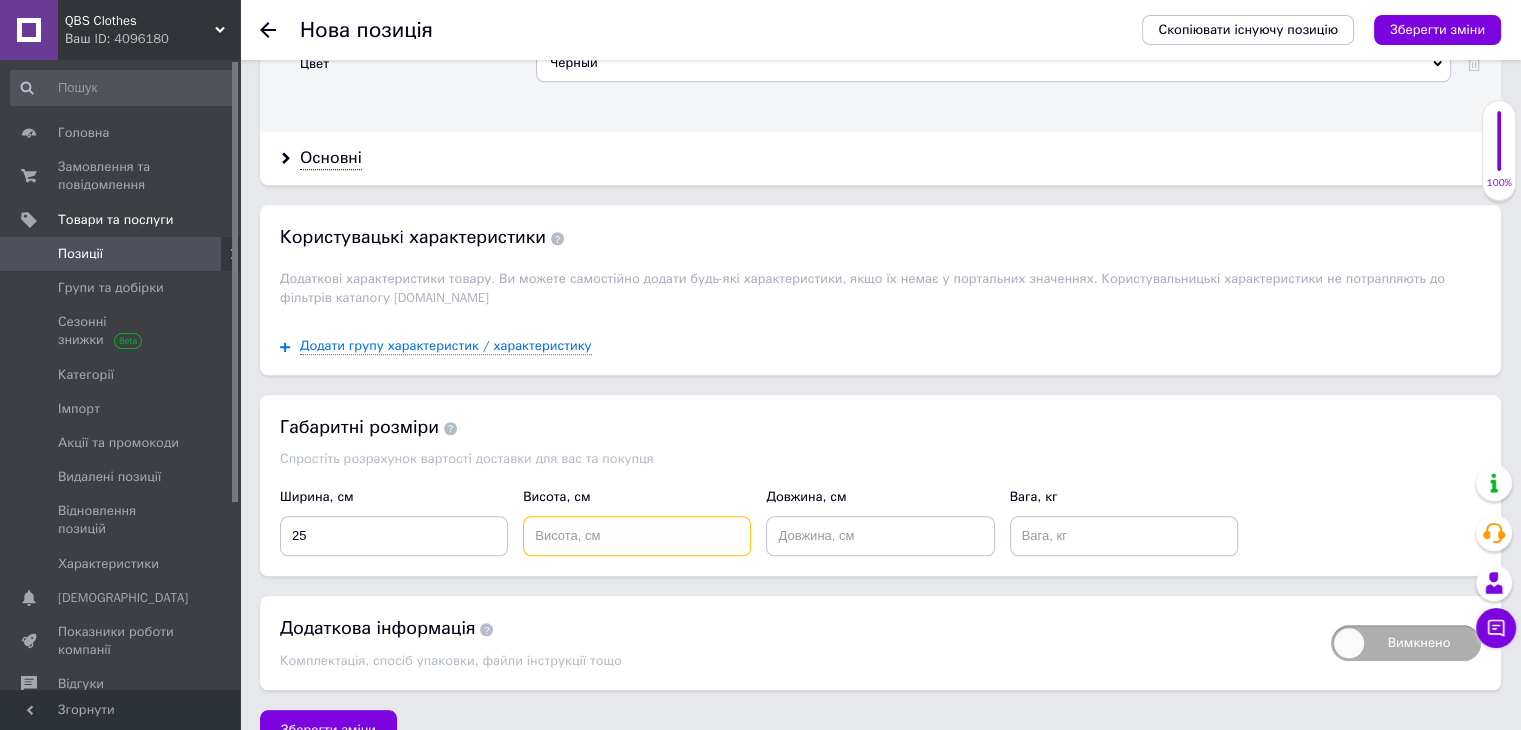 click at bounding box center (637, 536) 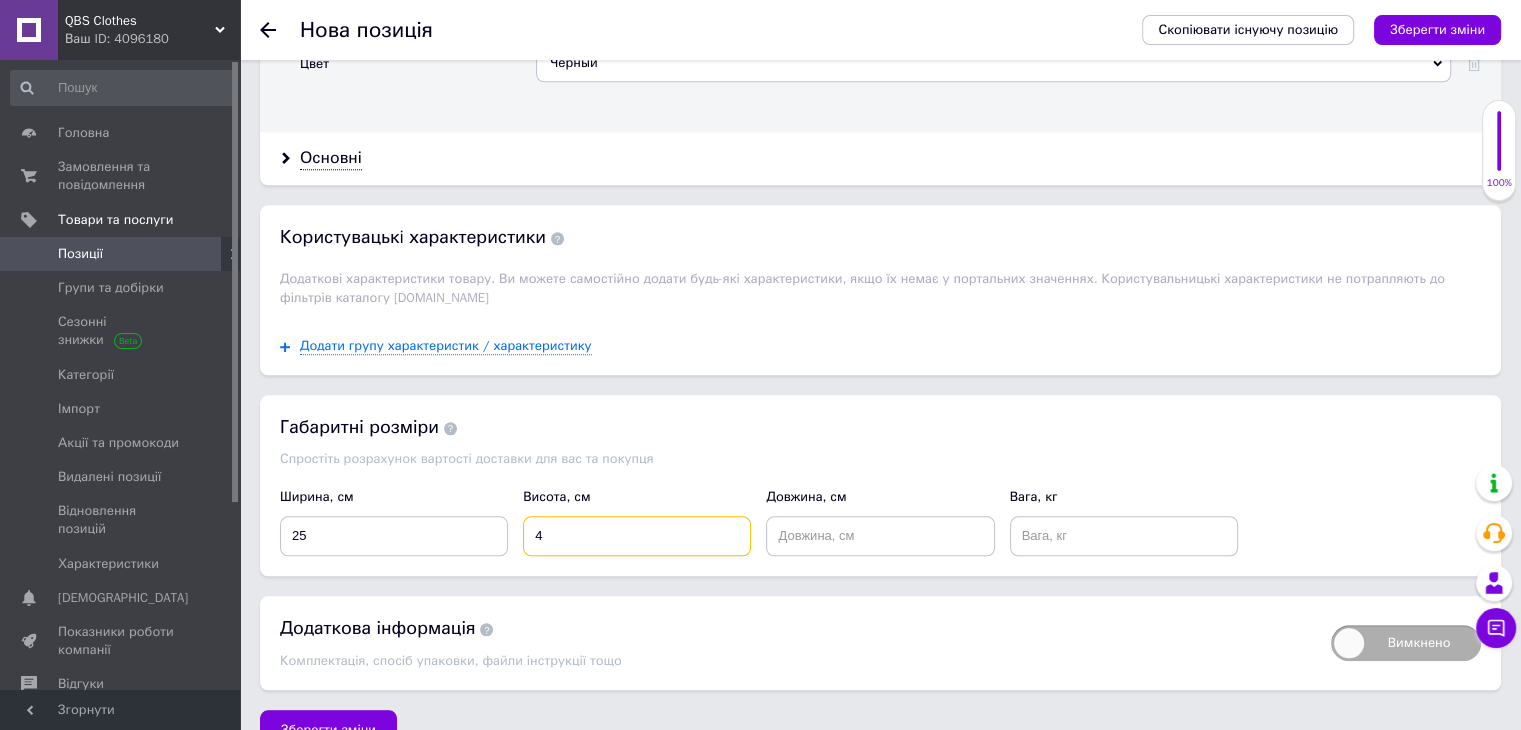 type on "4" 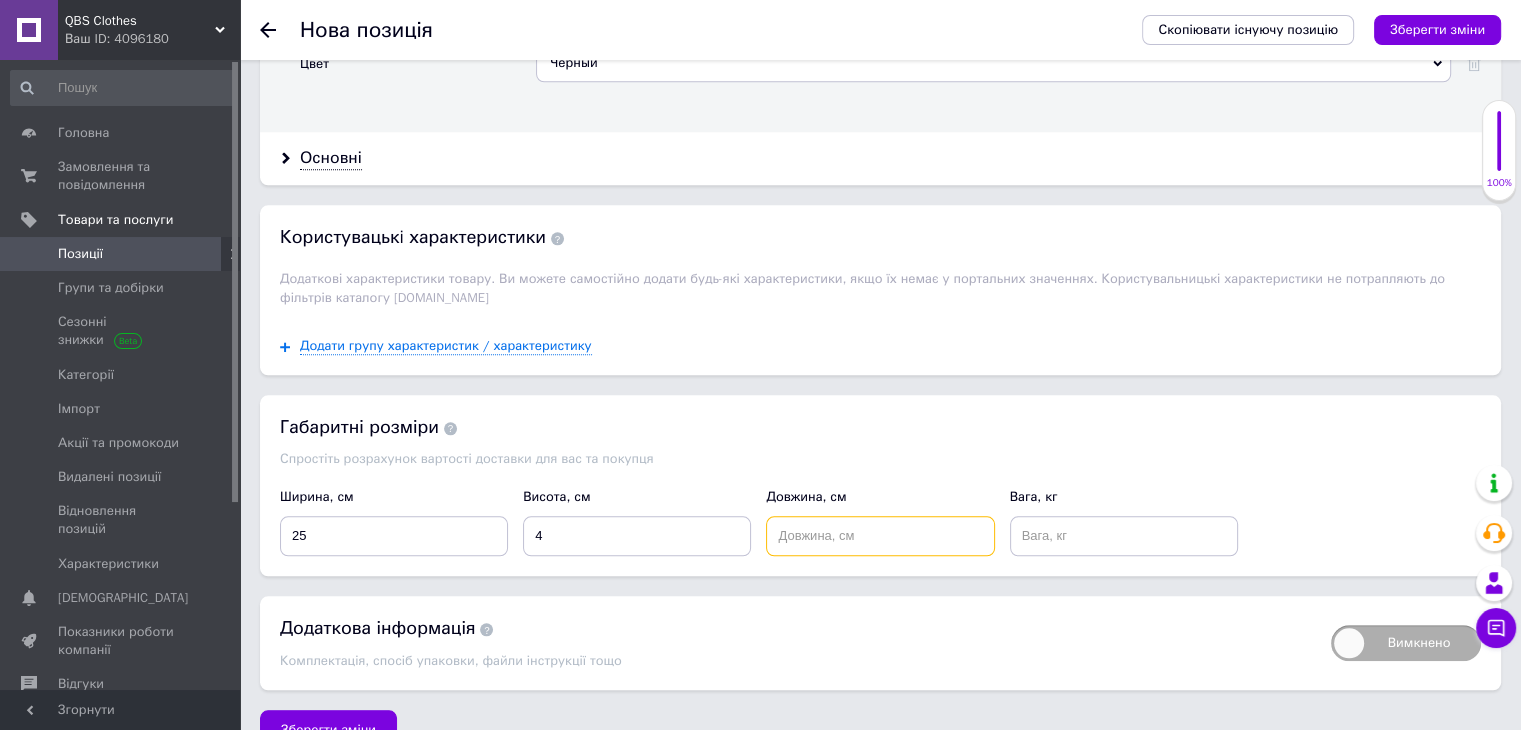 click at bounding box center [880, 536] 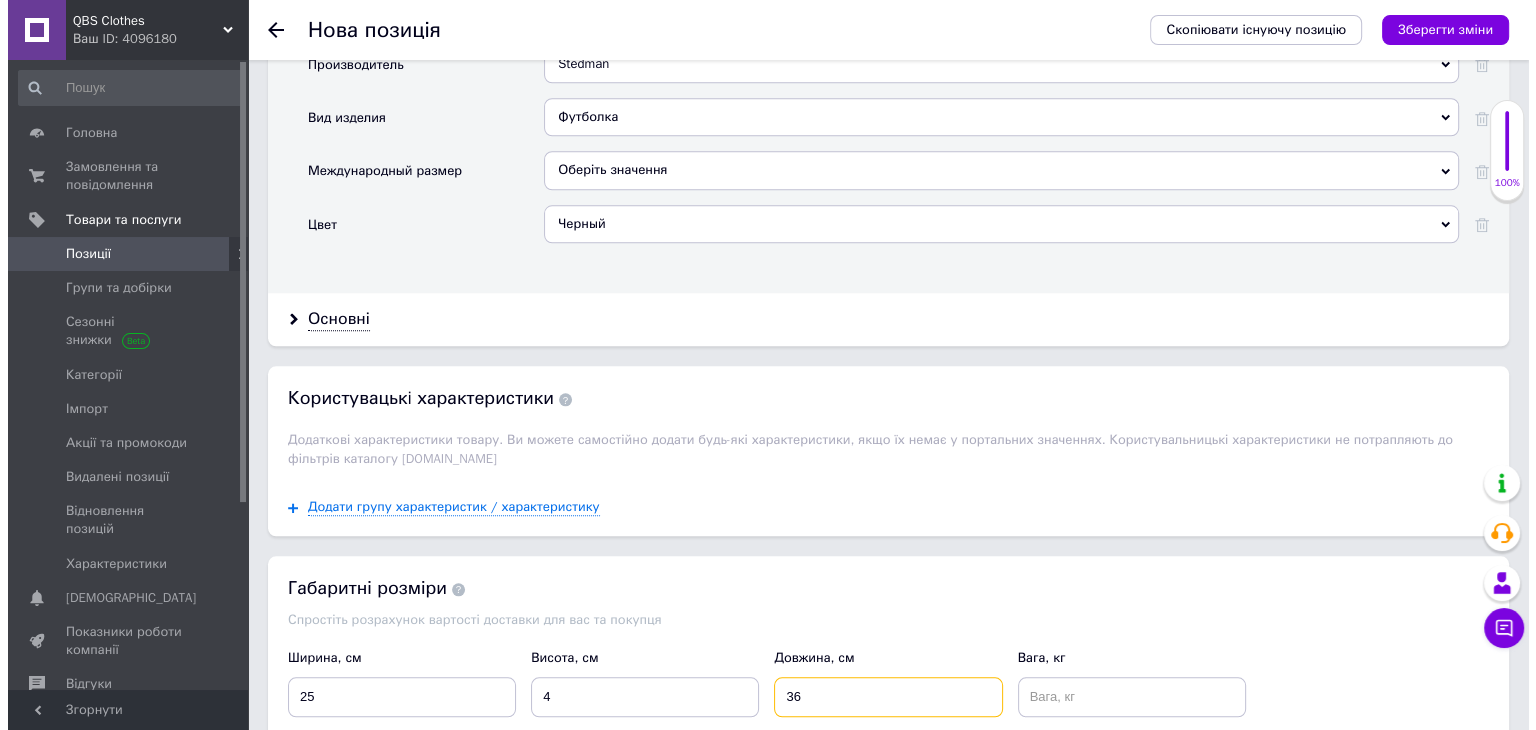scroll, scrollTop: 1832, scrollLeft: 0, axis: vertical 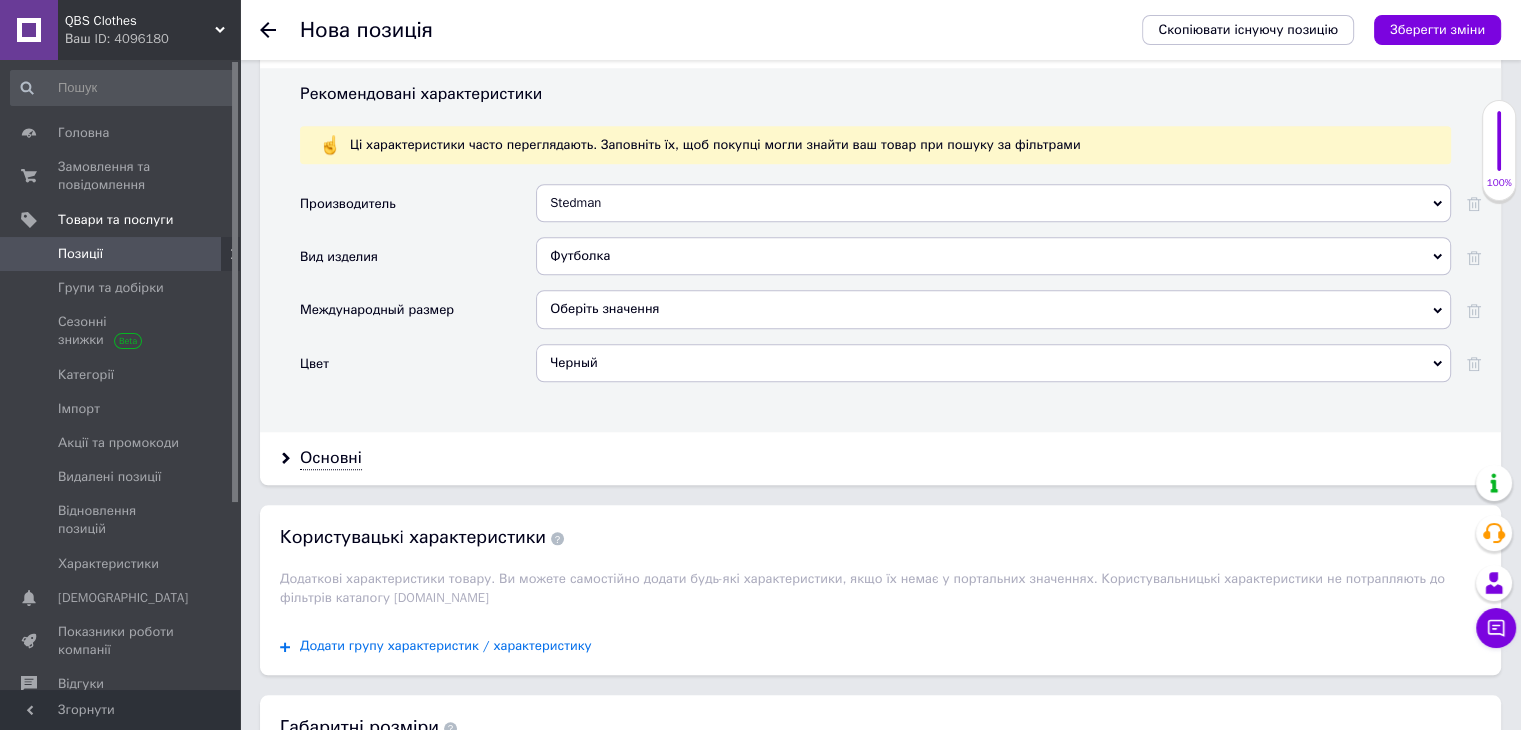 type on "36" 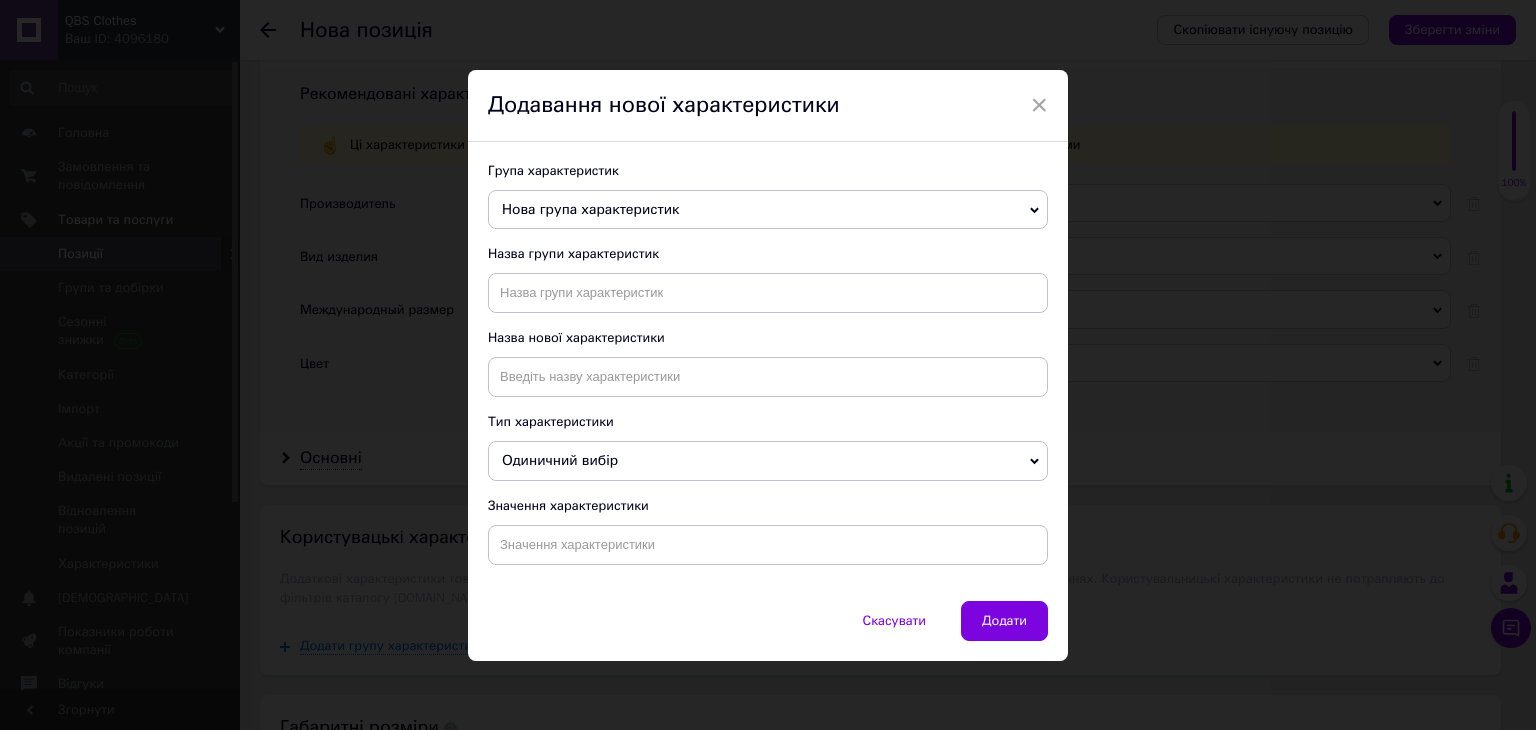 click on "Нова група характеристик" at bounding box center [768, 210] 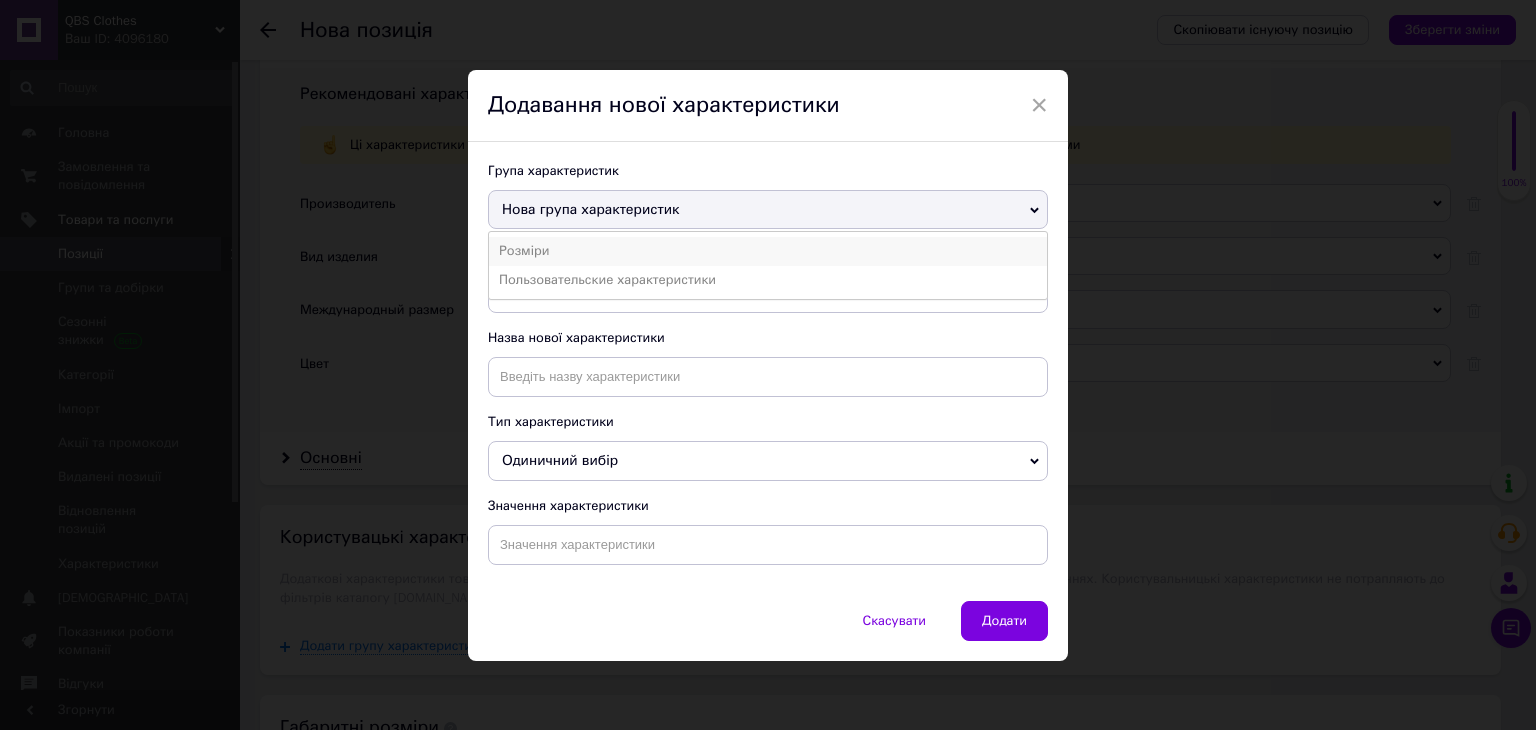 click on "Розміри" at bounding box center [768, 251] 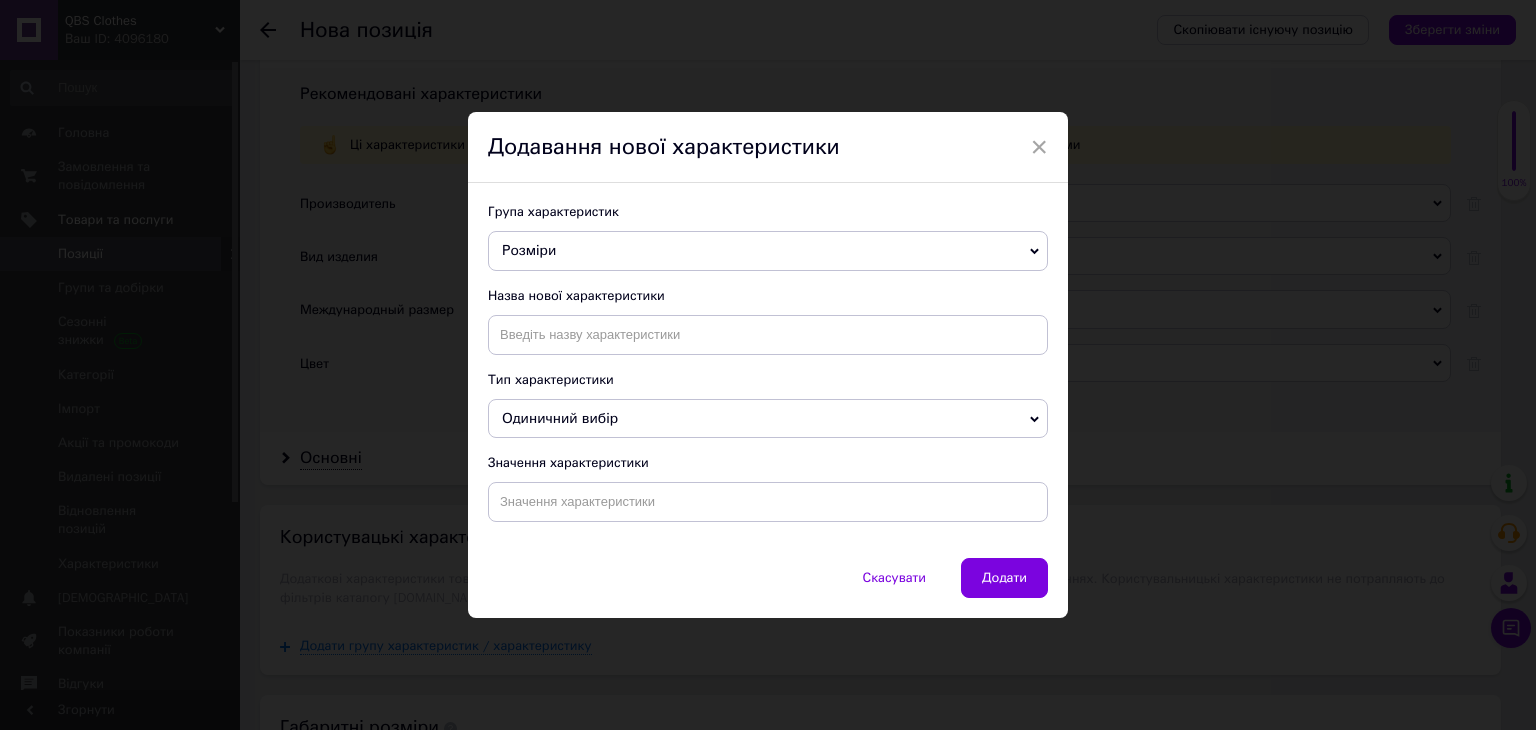 click on "Група характеристик Розміри Нова група характеристик Пользовательские характеристики Назва нової характеристики Тип характеристики Одиничний вибір Множинний вибір Число Значення характеристики" at bounding box center [768, 370] 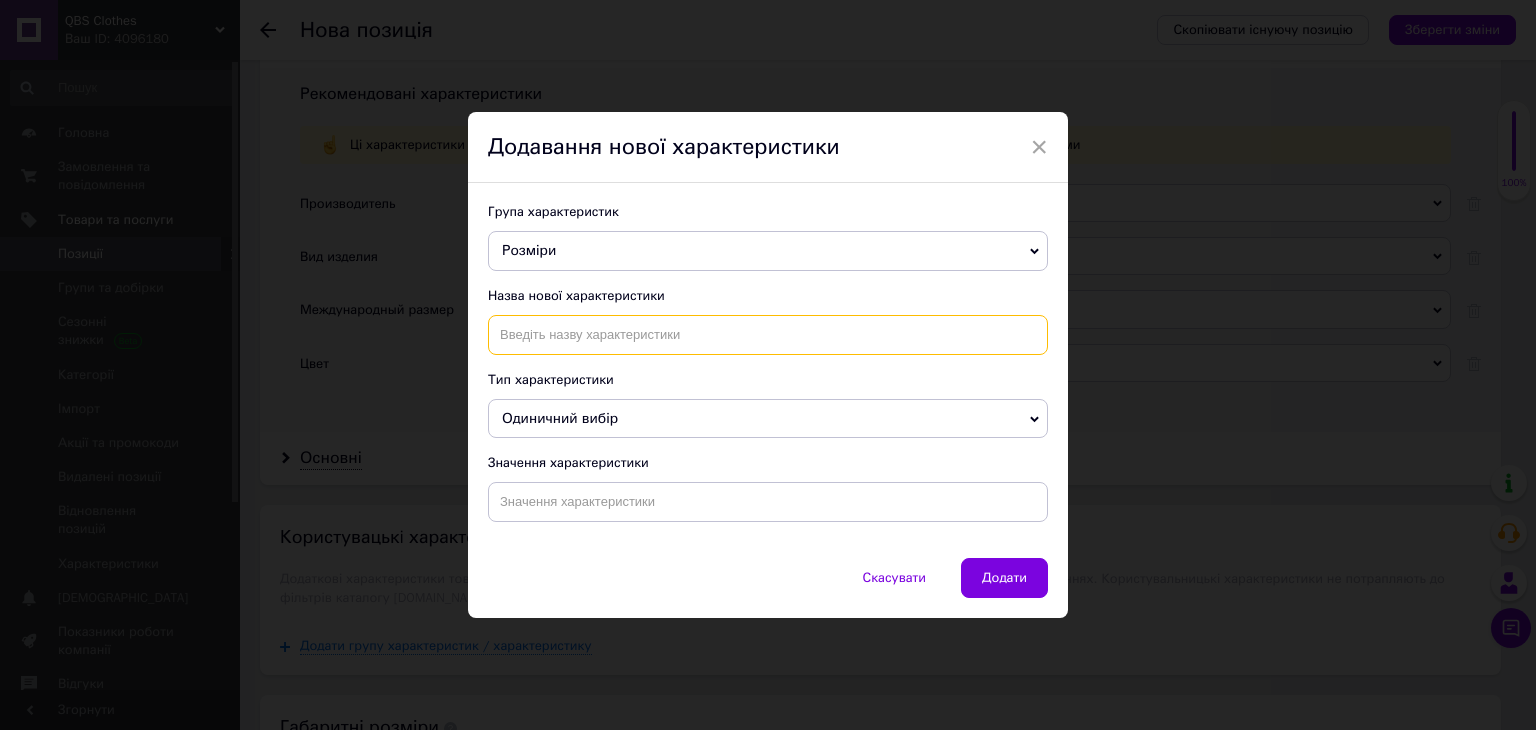 click at bounding box center [768, 335] 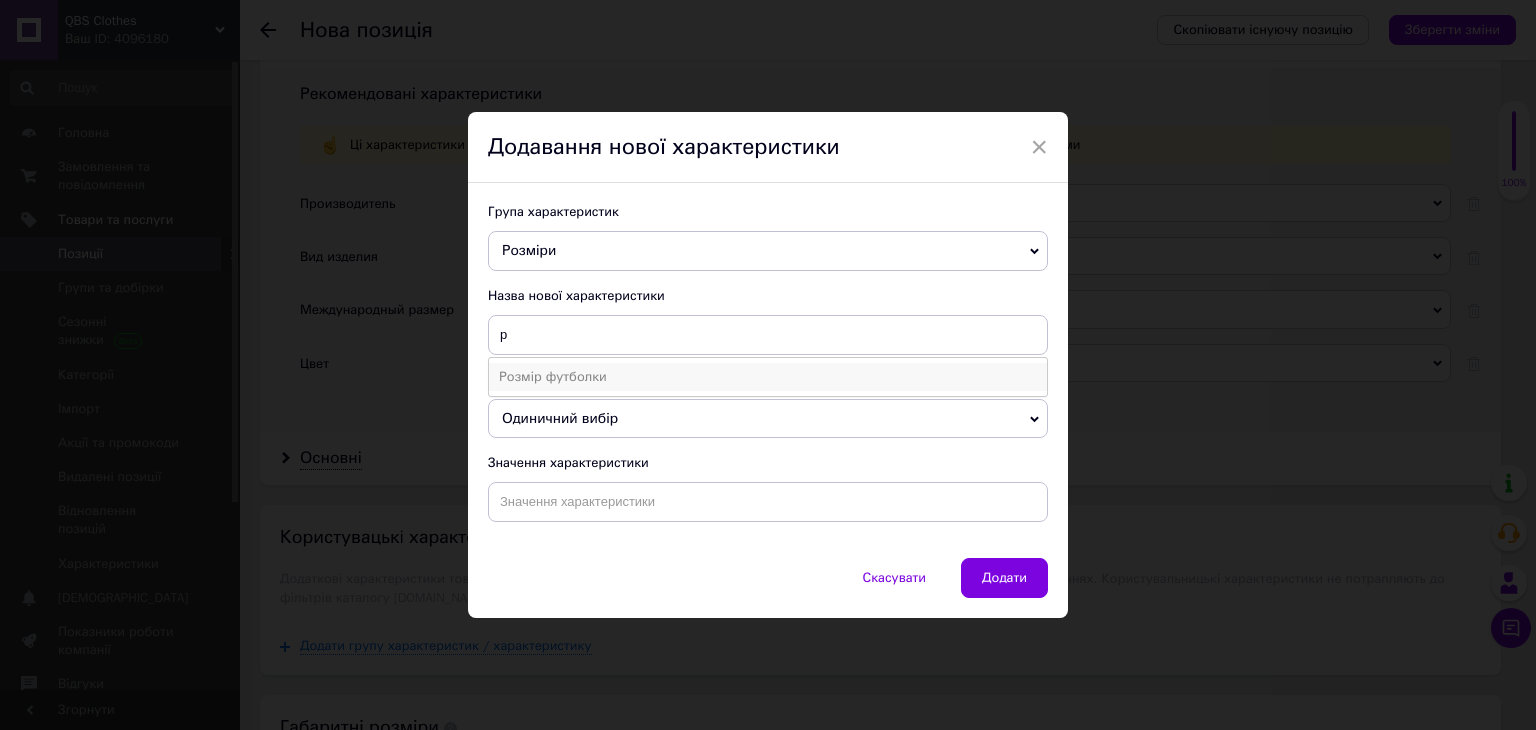 click on "Розмір футболки" at bounding box center (768, 377) 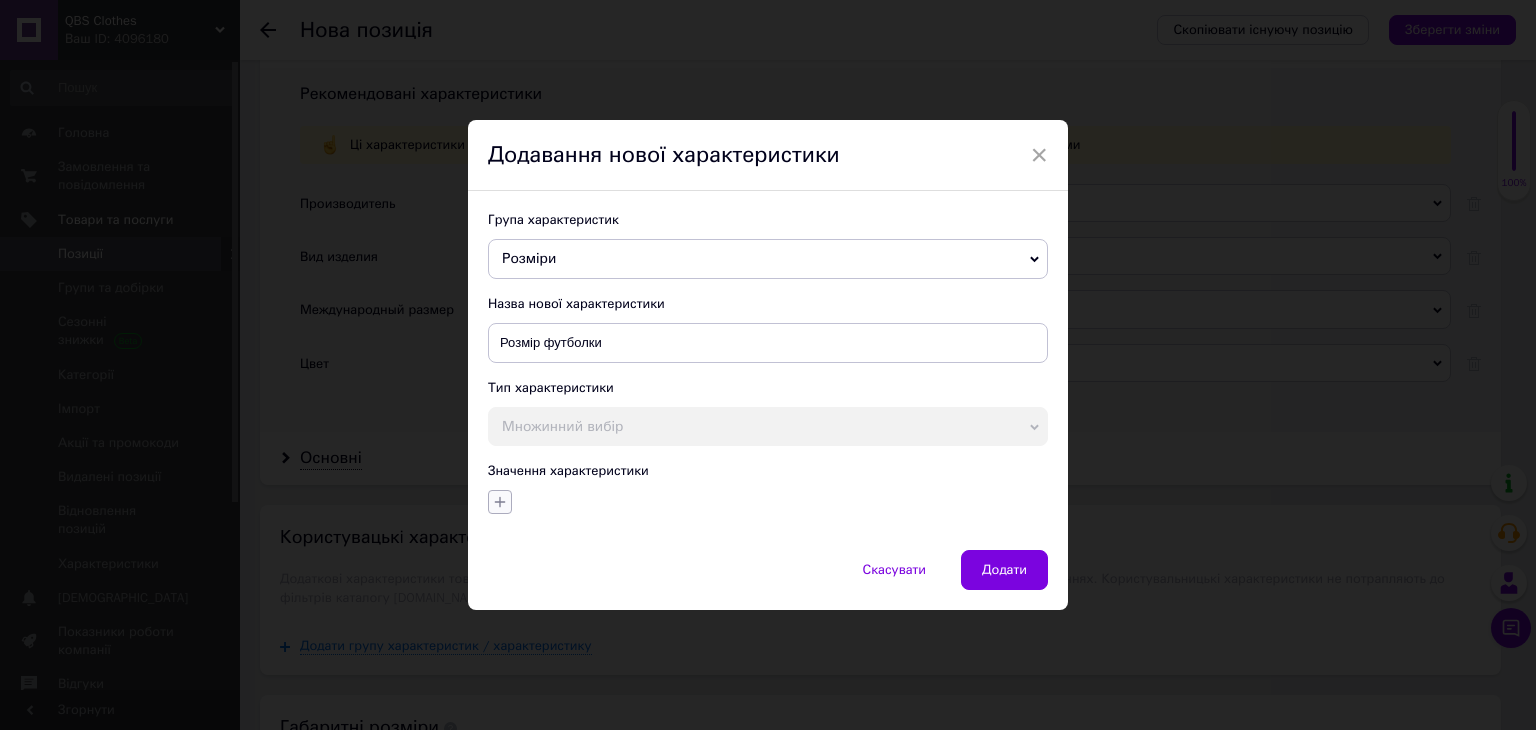 click 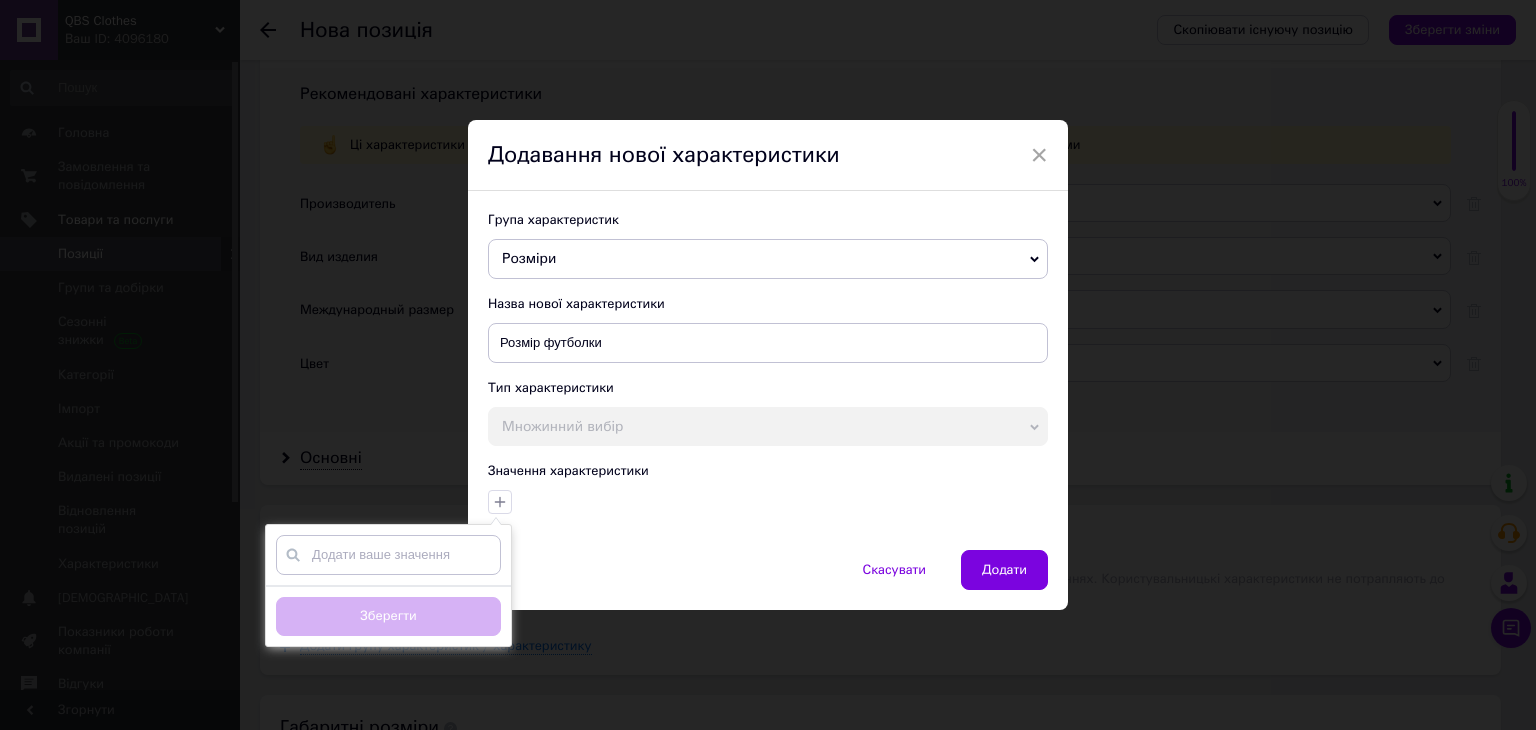 type on "ы" 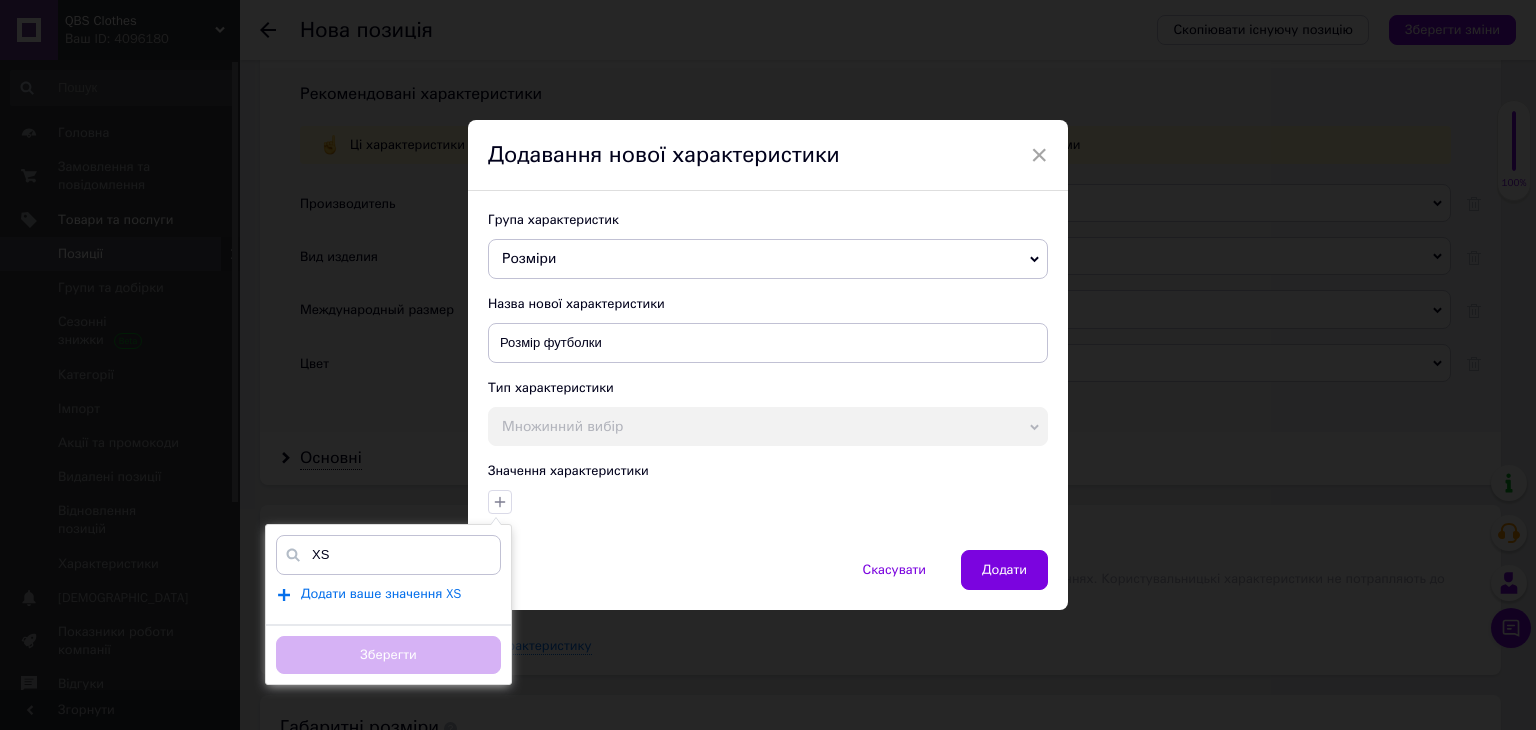 type on "XS" 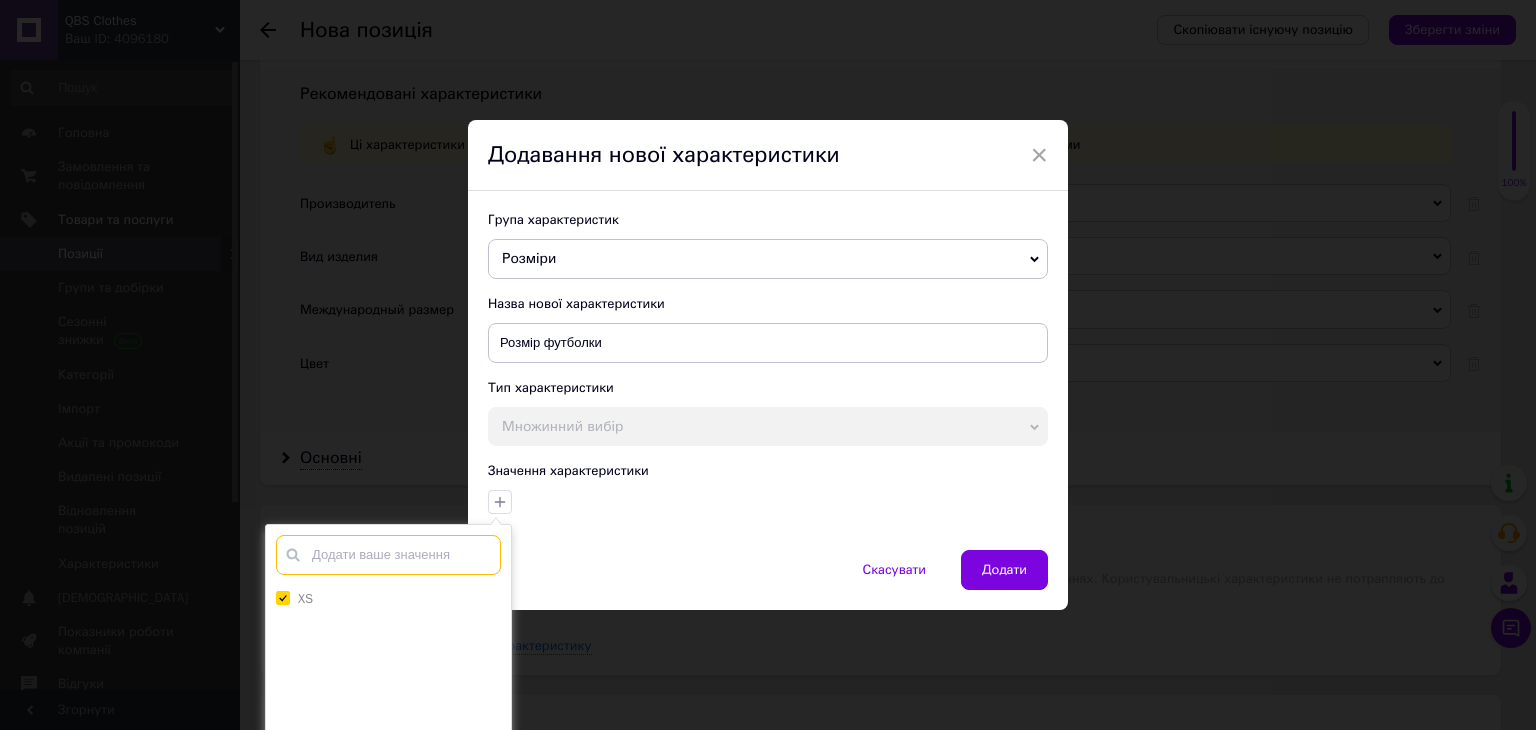 click at bounding box center [388, 555] 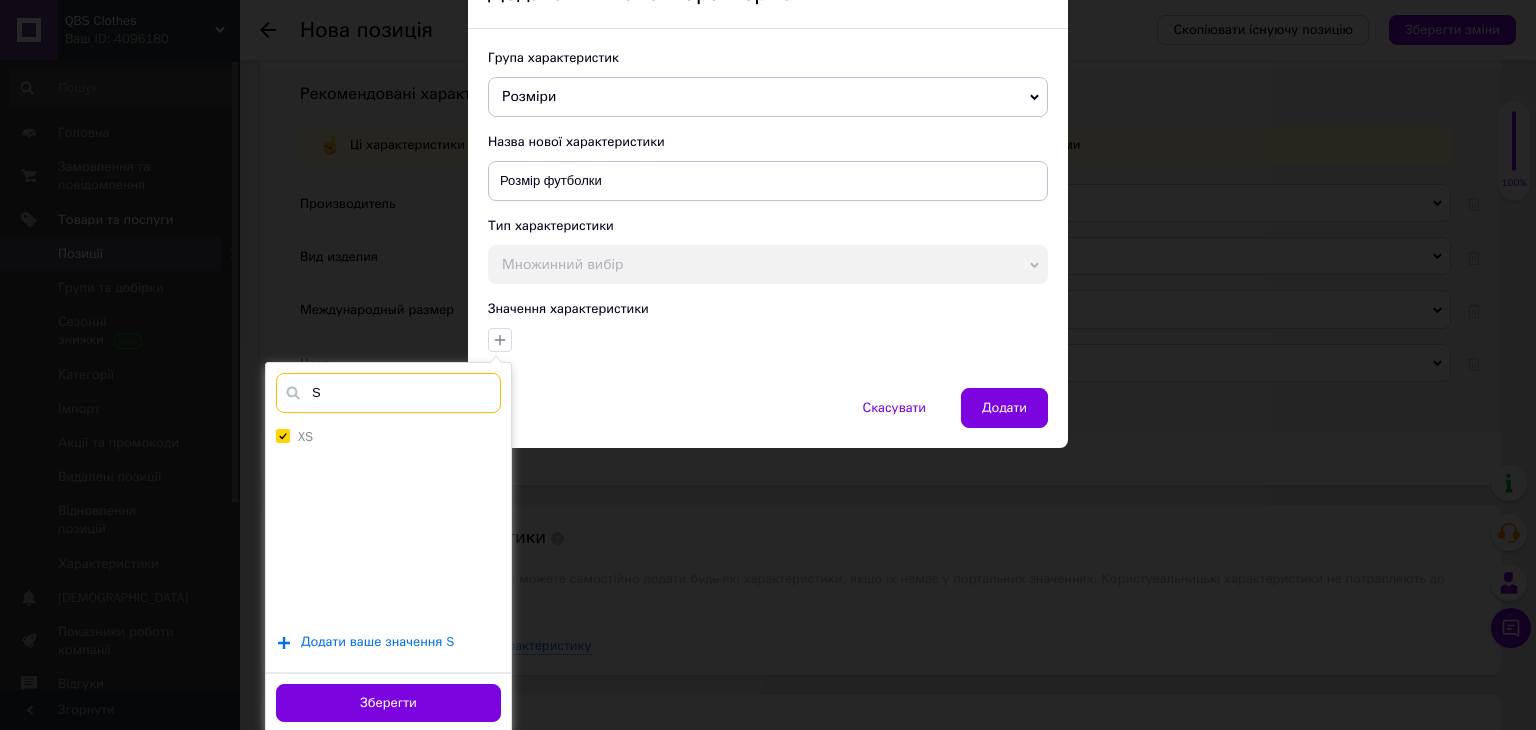 type on "S" 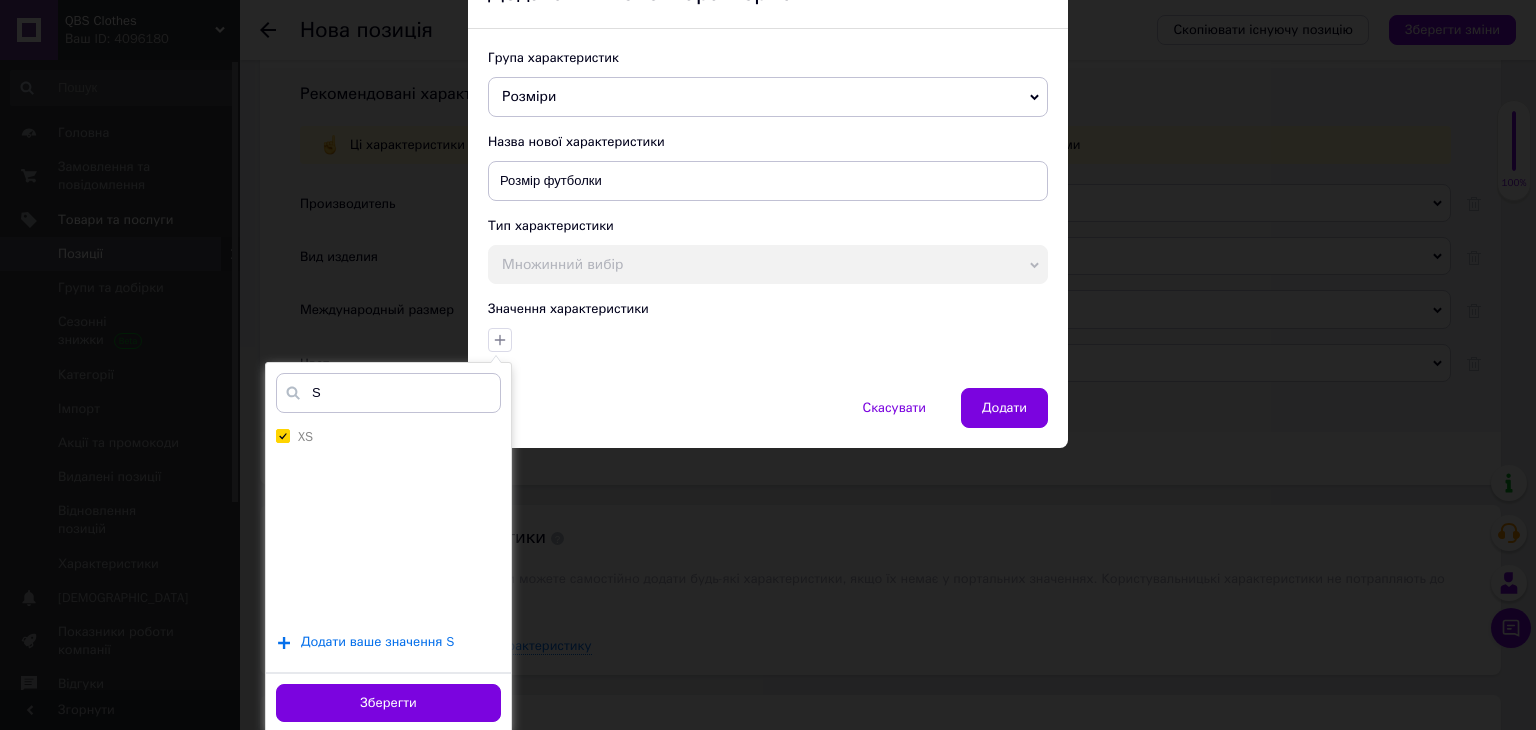 click on "Додати ваше значення   S" at bounding box center (377, 642) 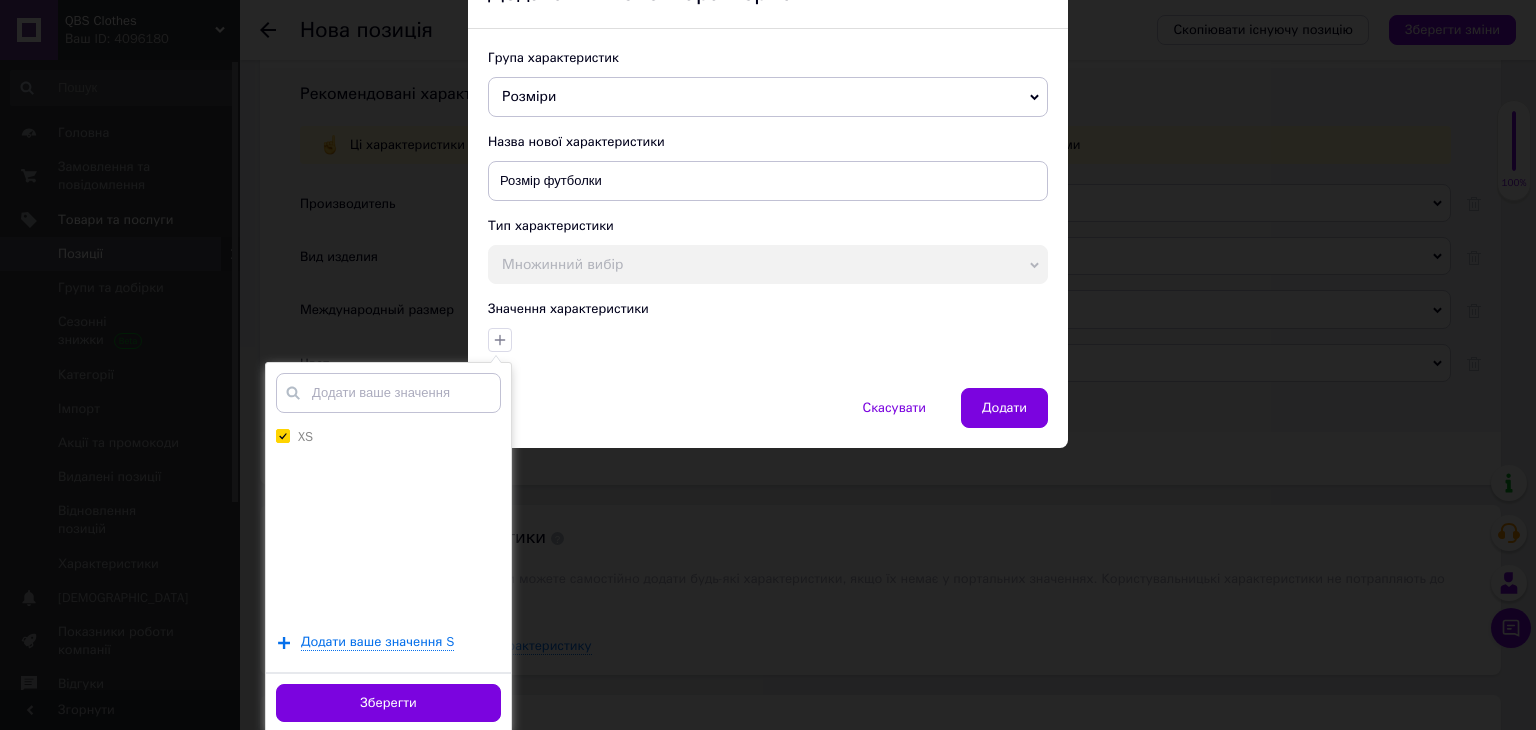 scroll, scrollTop: 119, scrollLeft: 0, axis: vertical 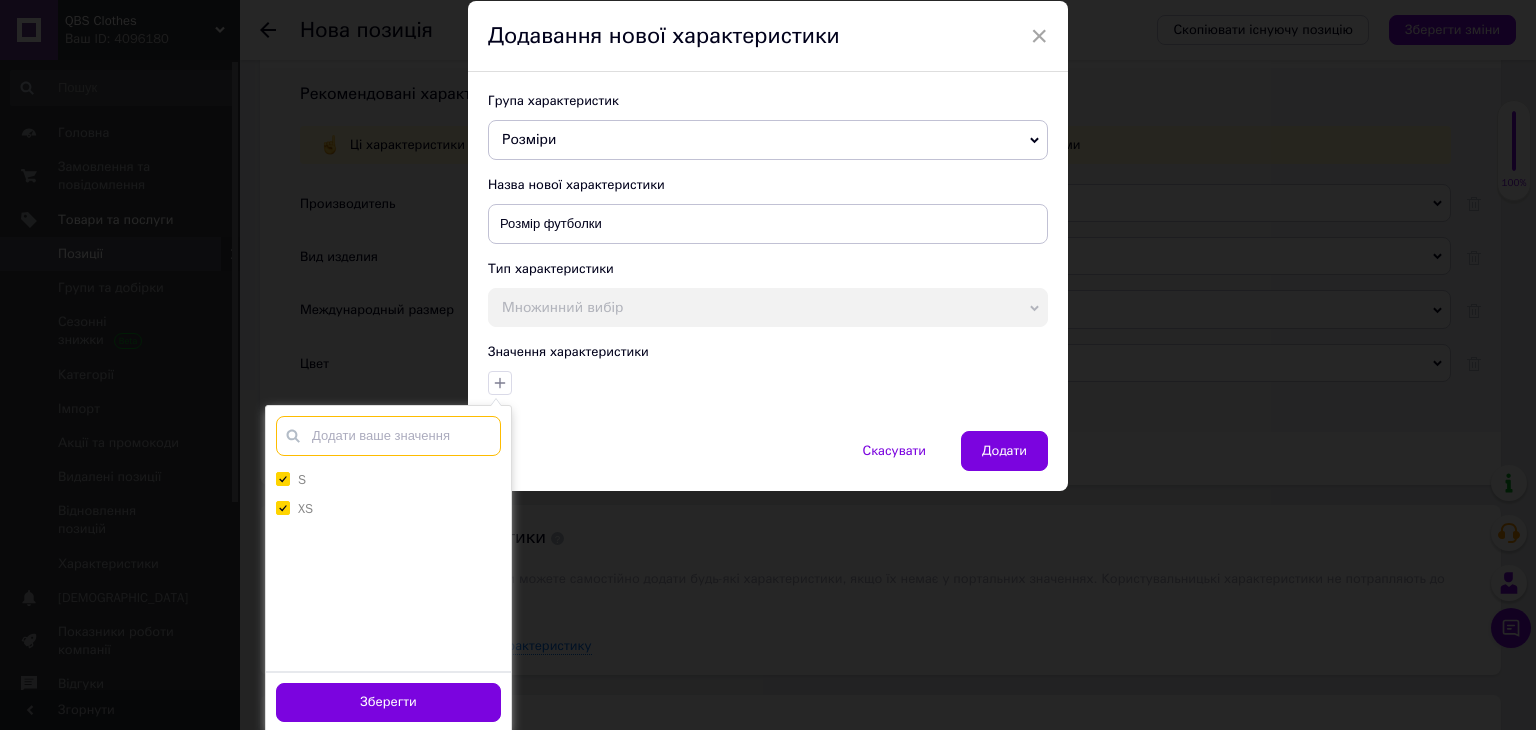 click at bounding box center (388, 436) 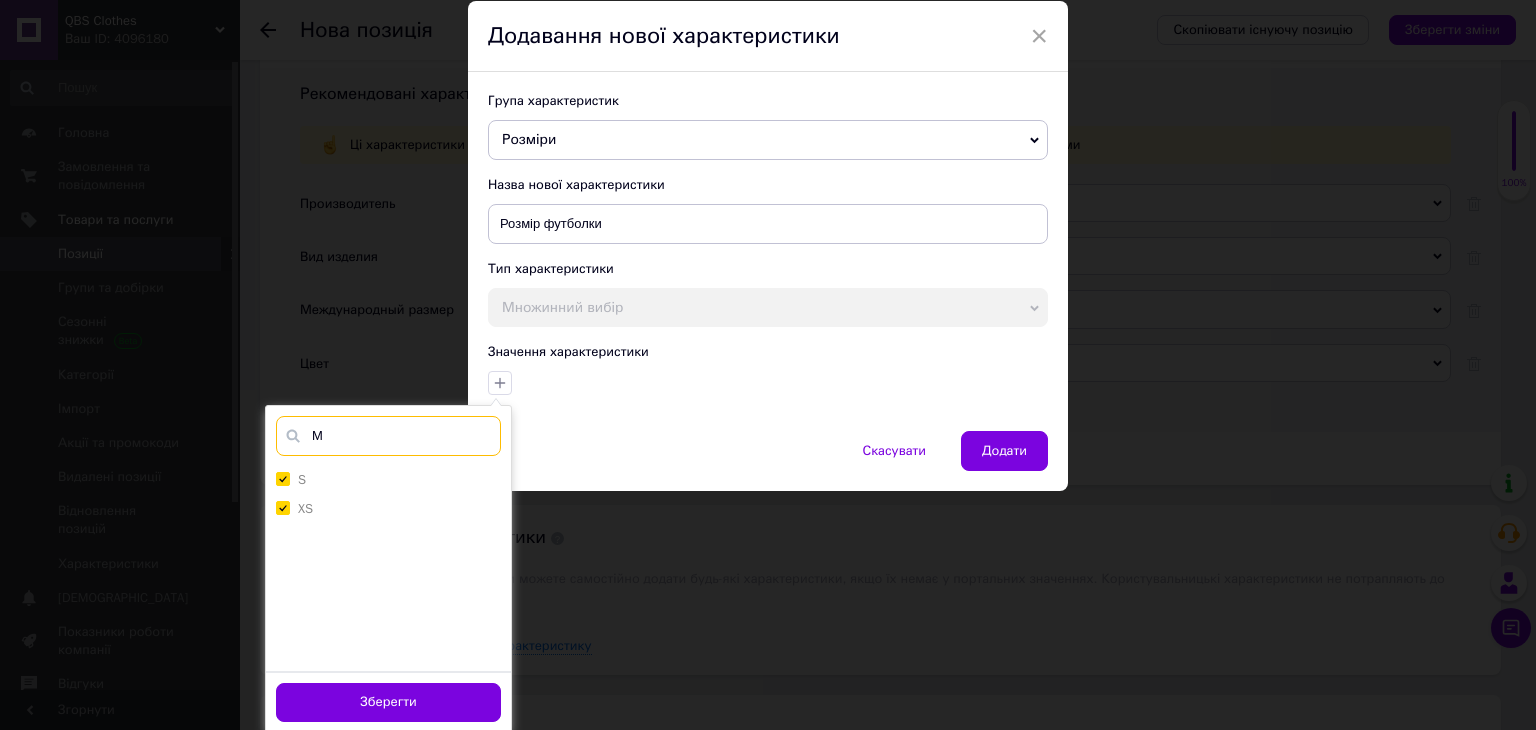 scroll, scrollTop: 0, scrollLeft: 0, axis: both 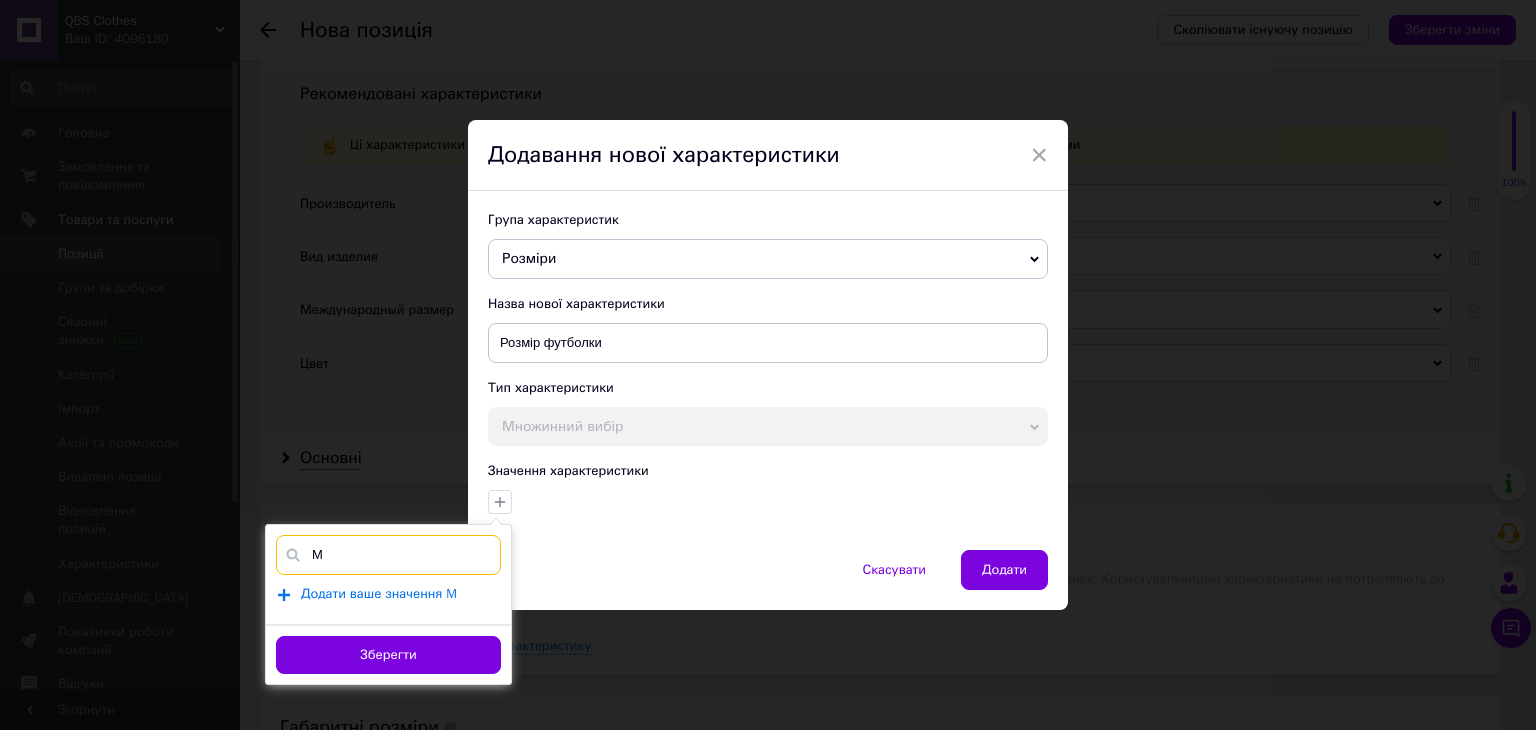 type on "M" 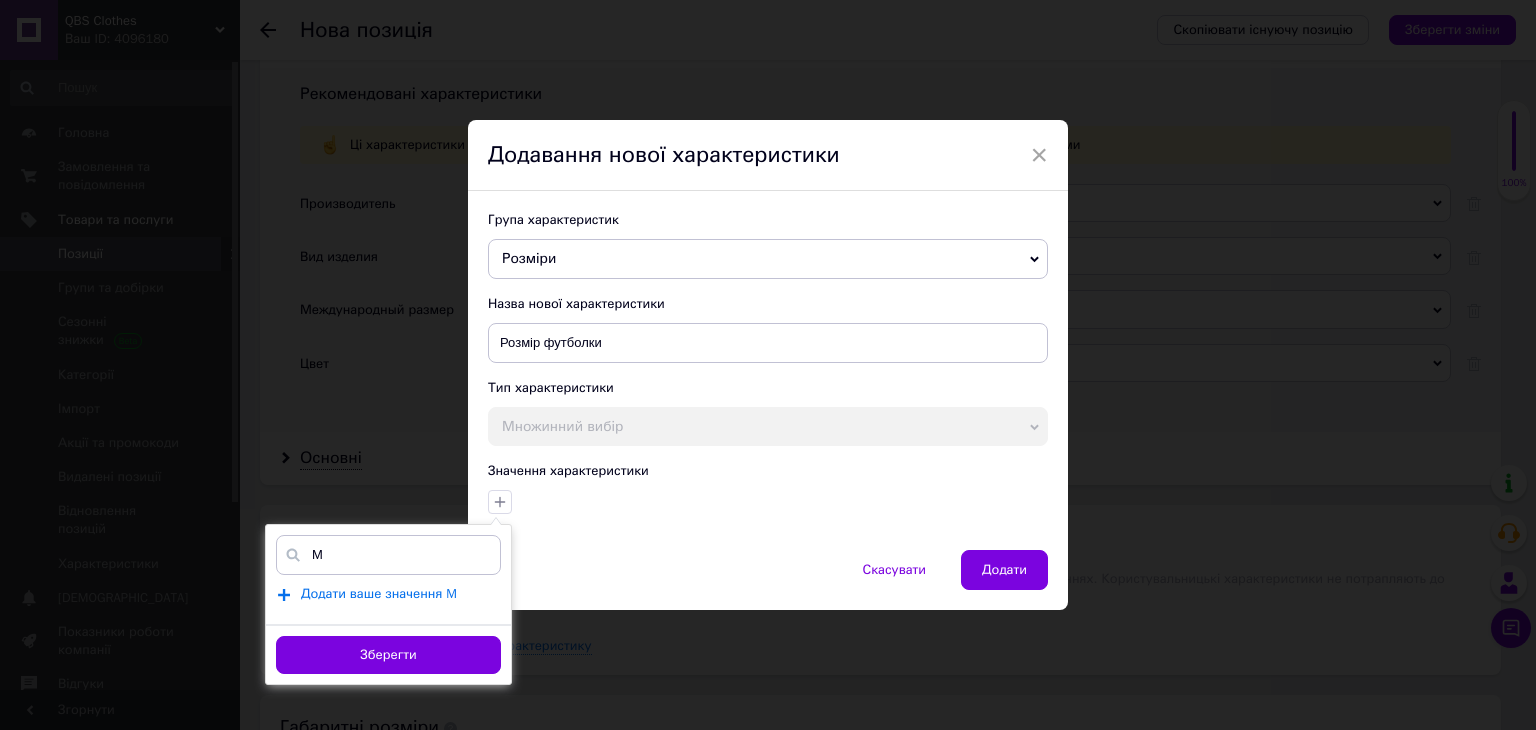click on "Додати ваше значення   M" at bounding box center [379, 594] 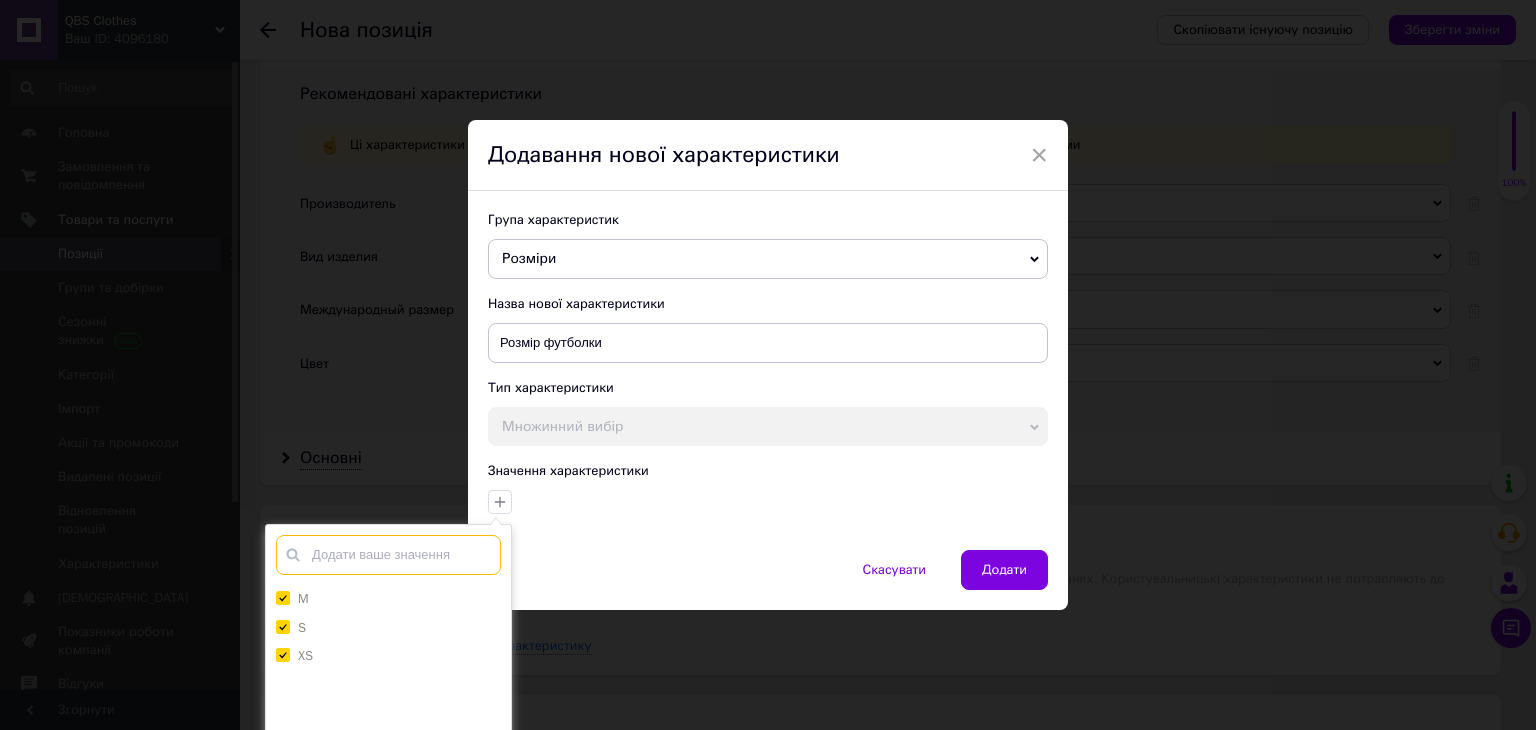 click at bounding box center (388, 555) 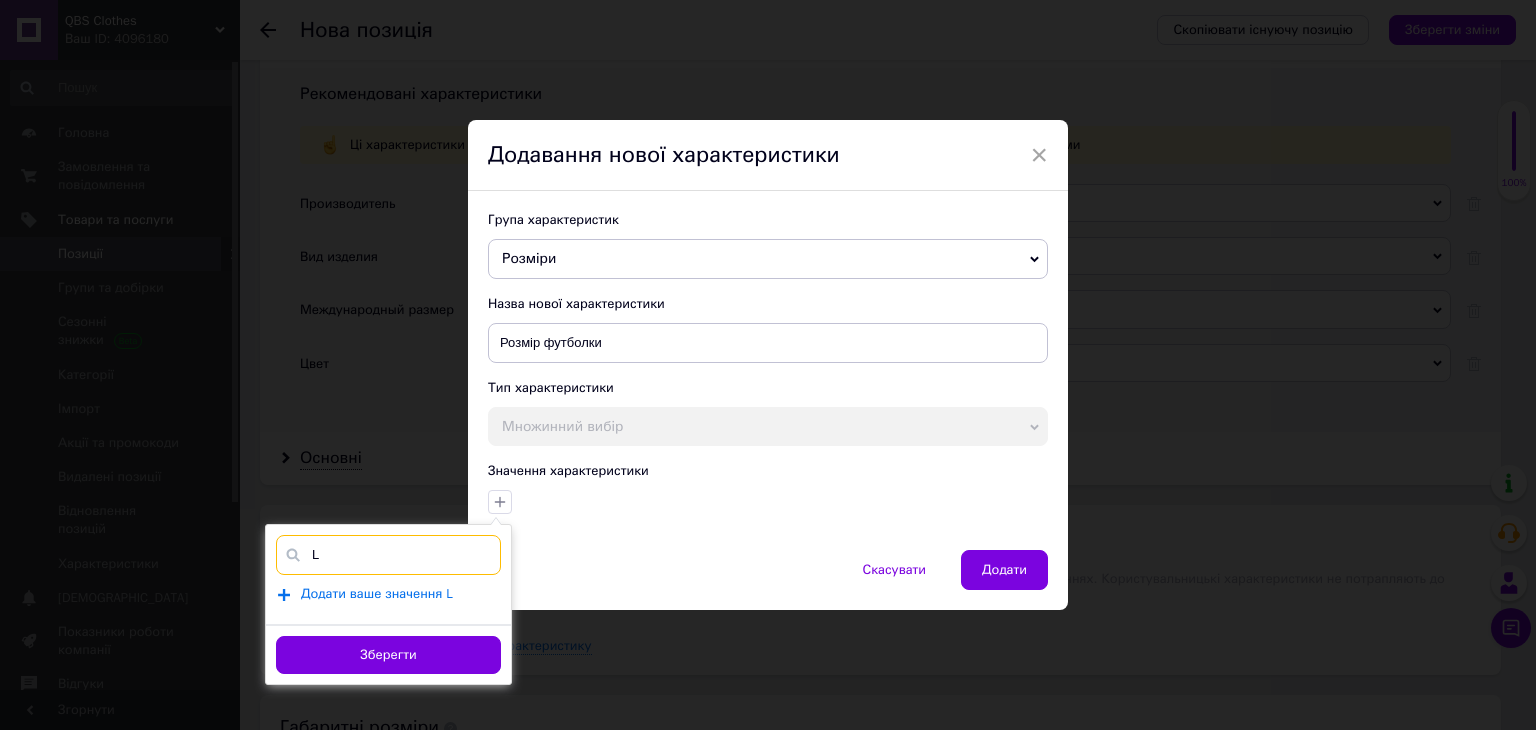 type on "L" 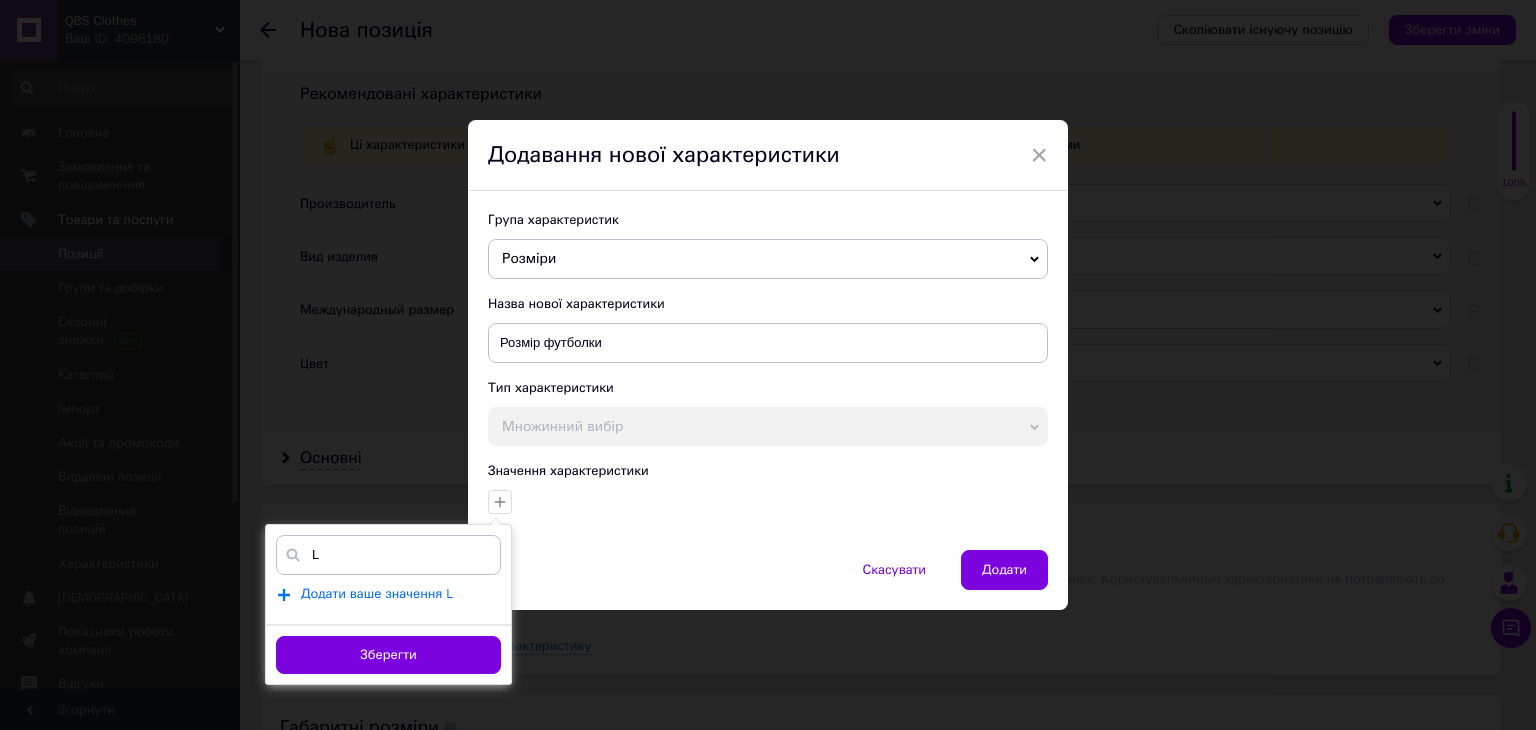 click on "Додати ваше значення   L" at bounding box center [377, 594] 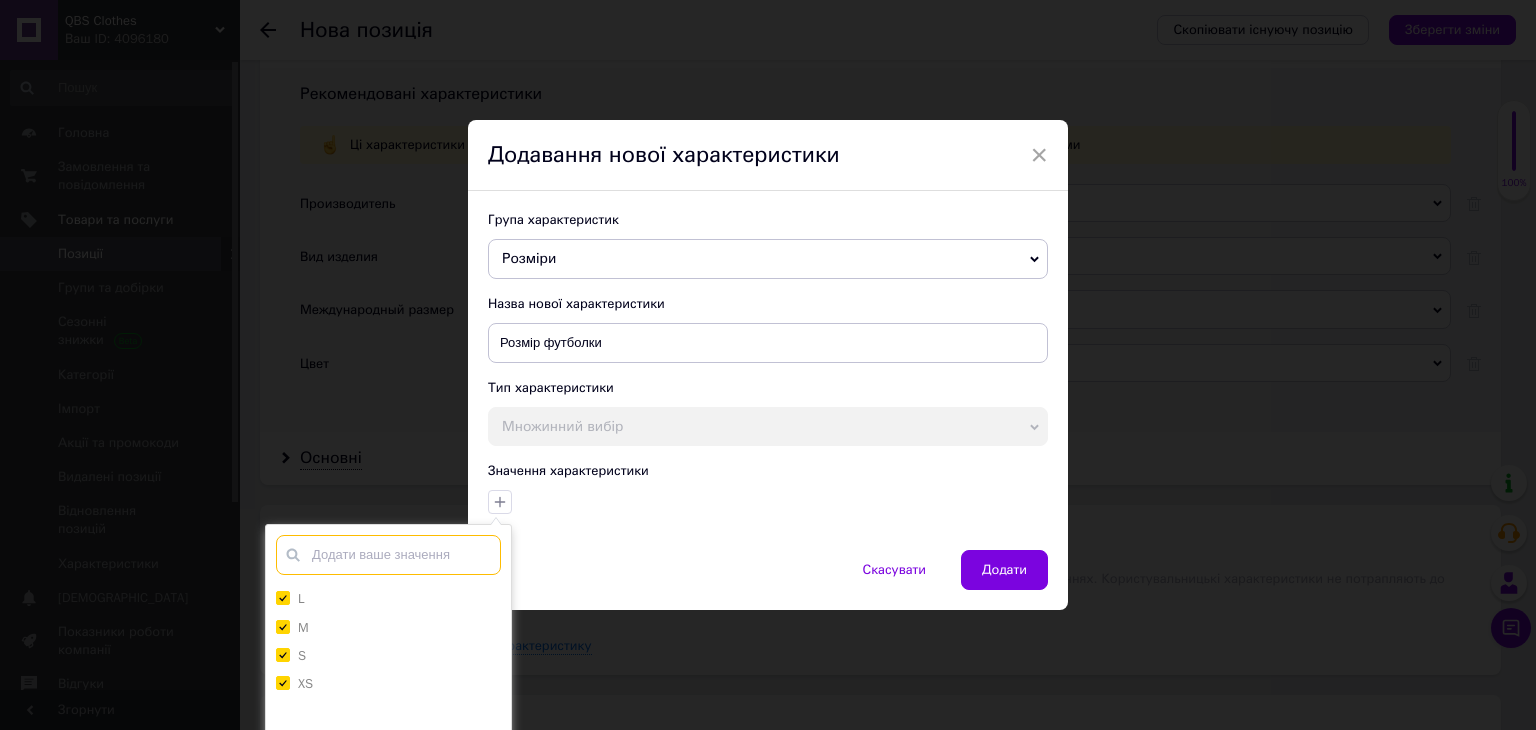 click at bounding box center (388, 555) 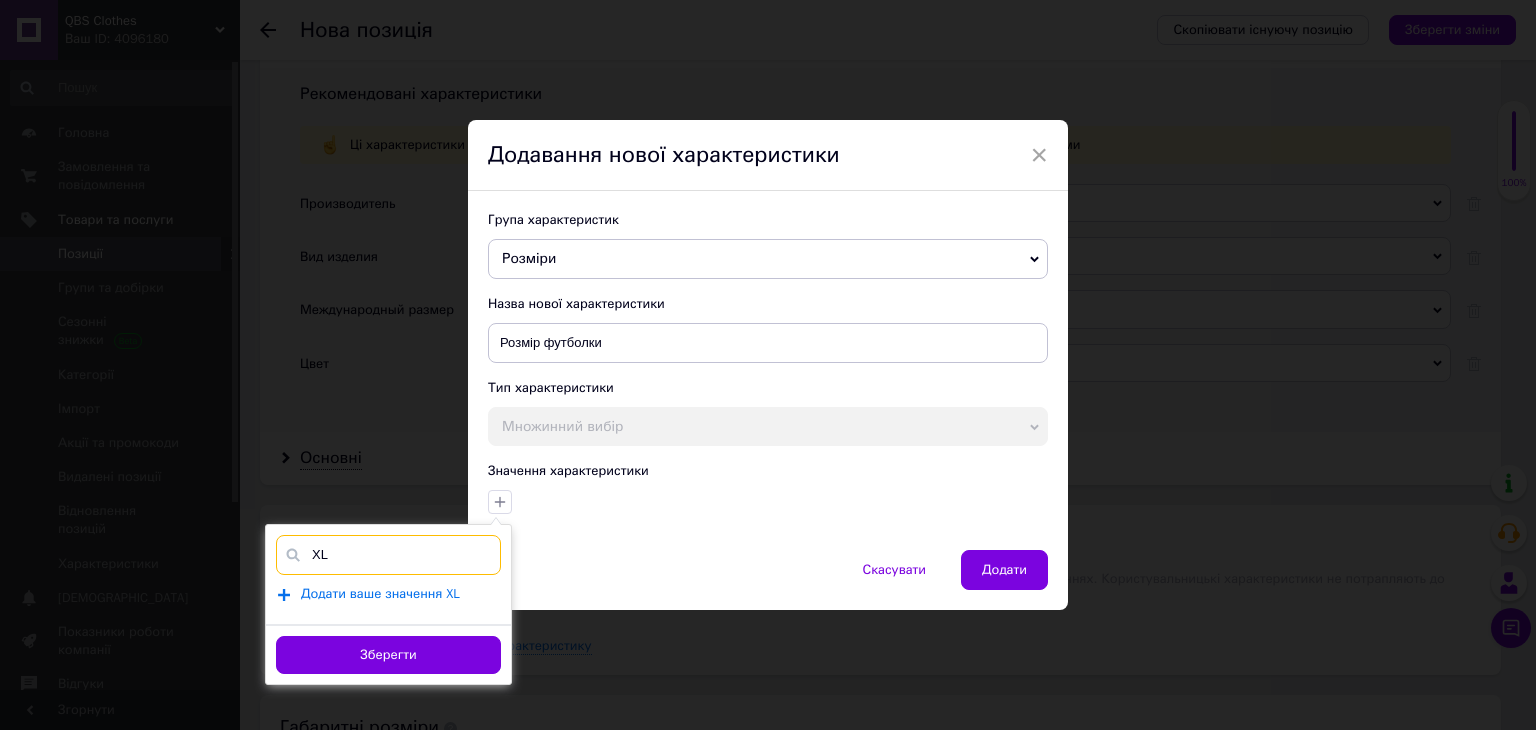 type on "XL" 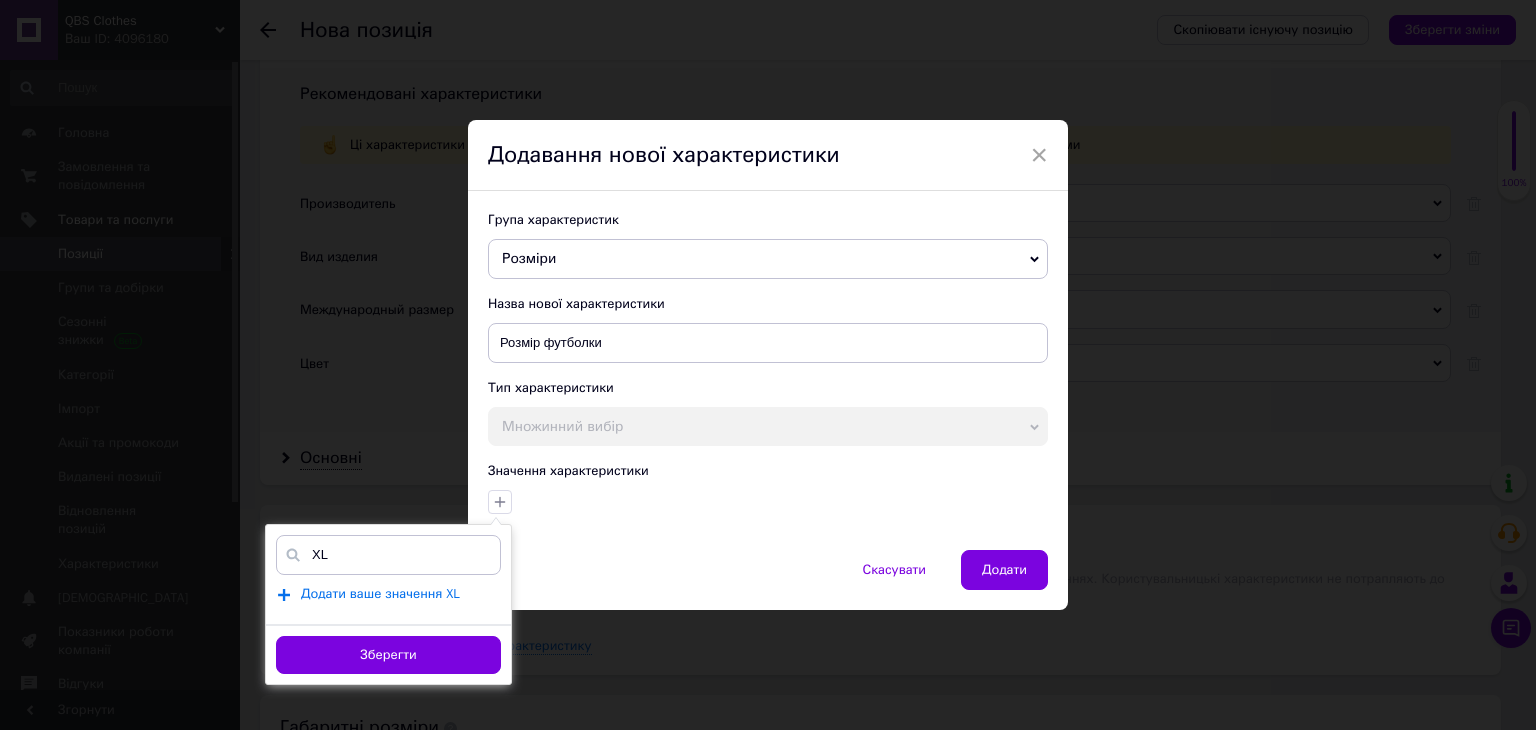 click on "Додати ваше значення   XL" at bounding box center [380, 594] 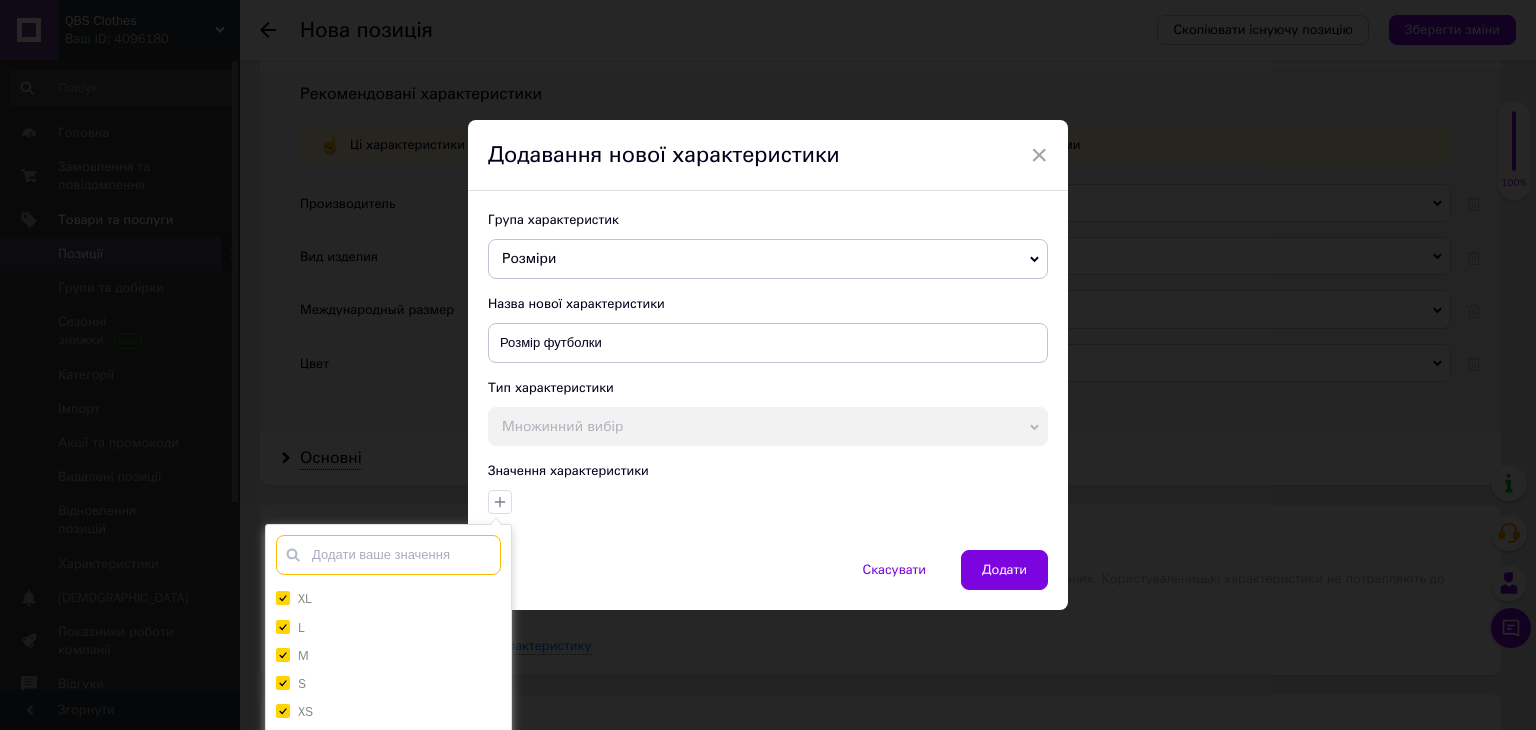 click at bounding box center (388, 555) 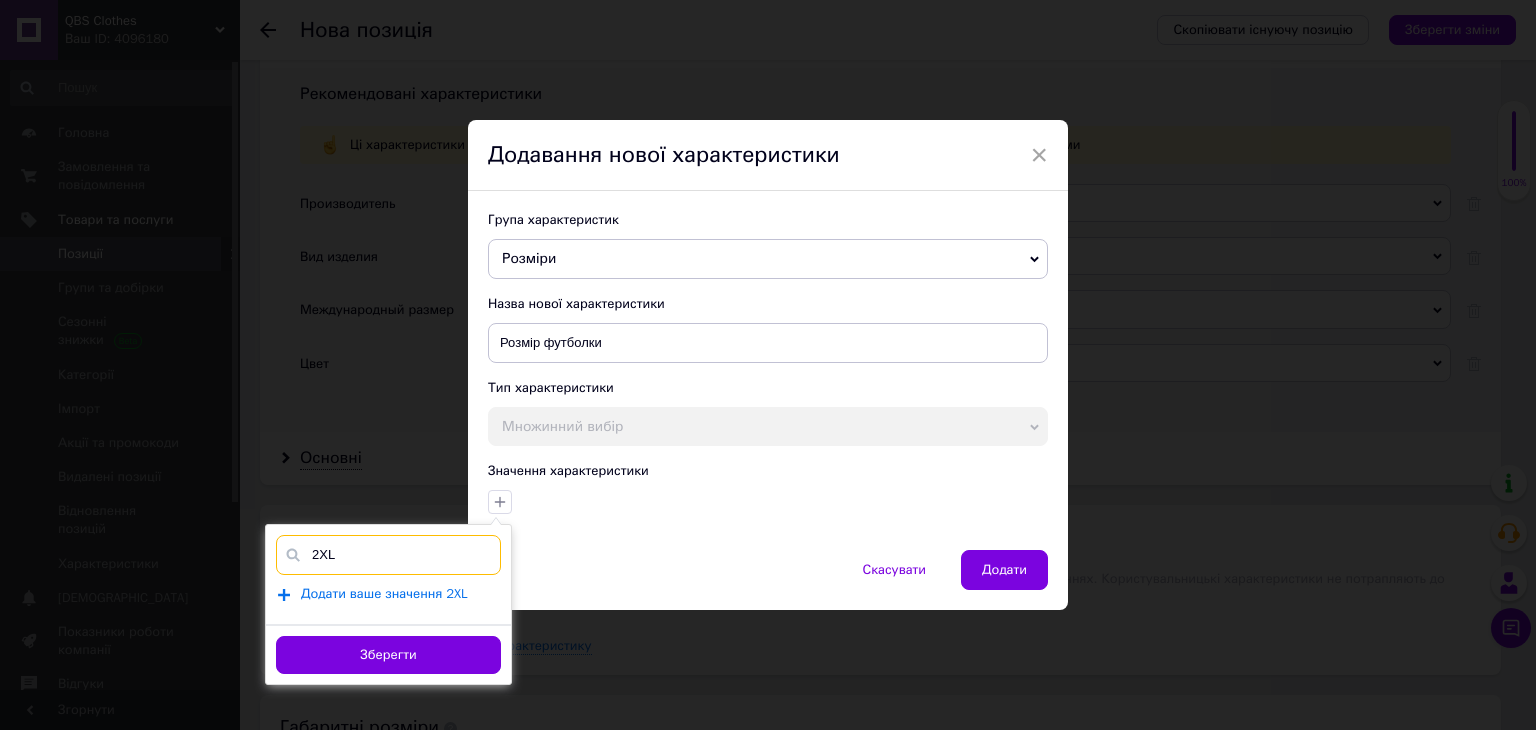 type on "2XL" 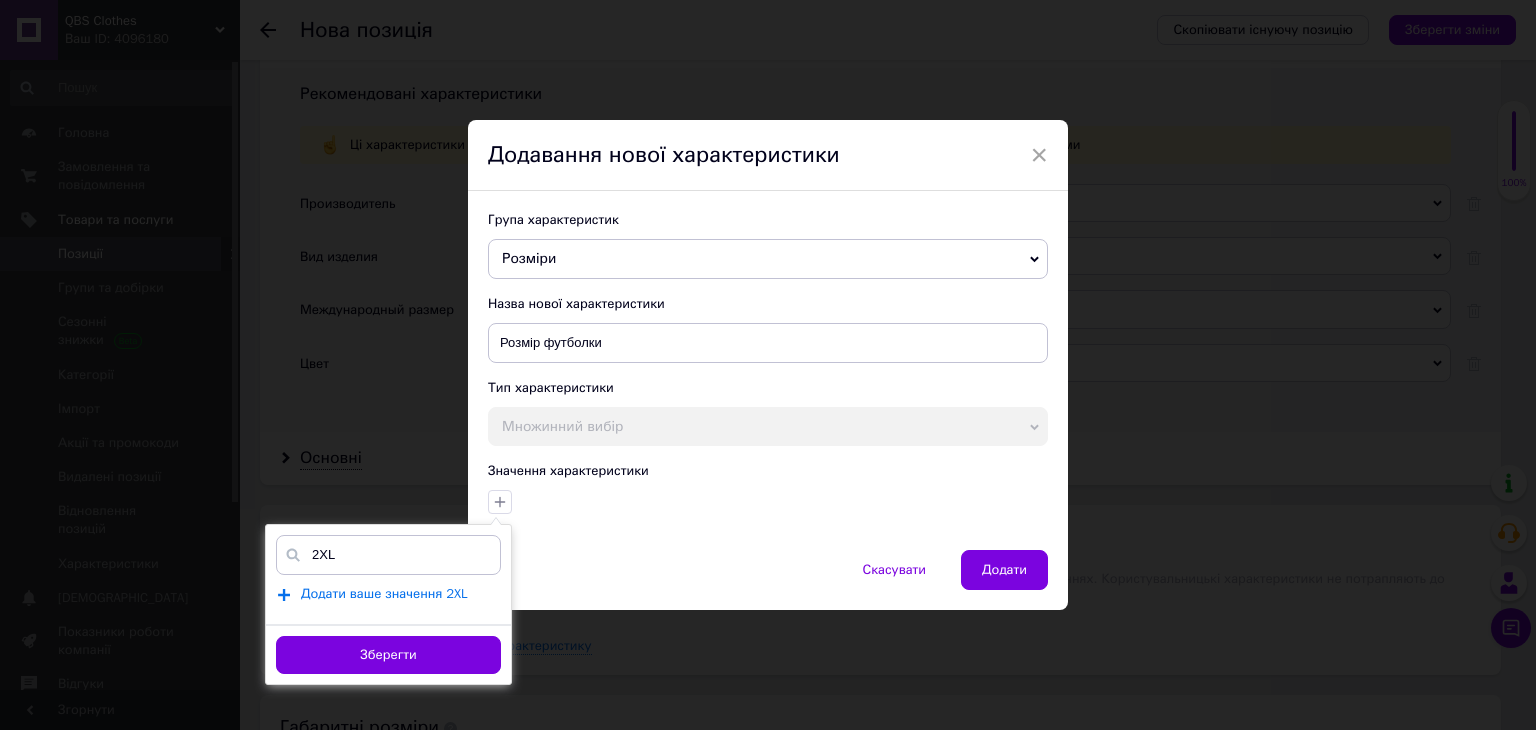 click on "Додати ваше значення   2XL" at bounding box center (384, 594) 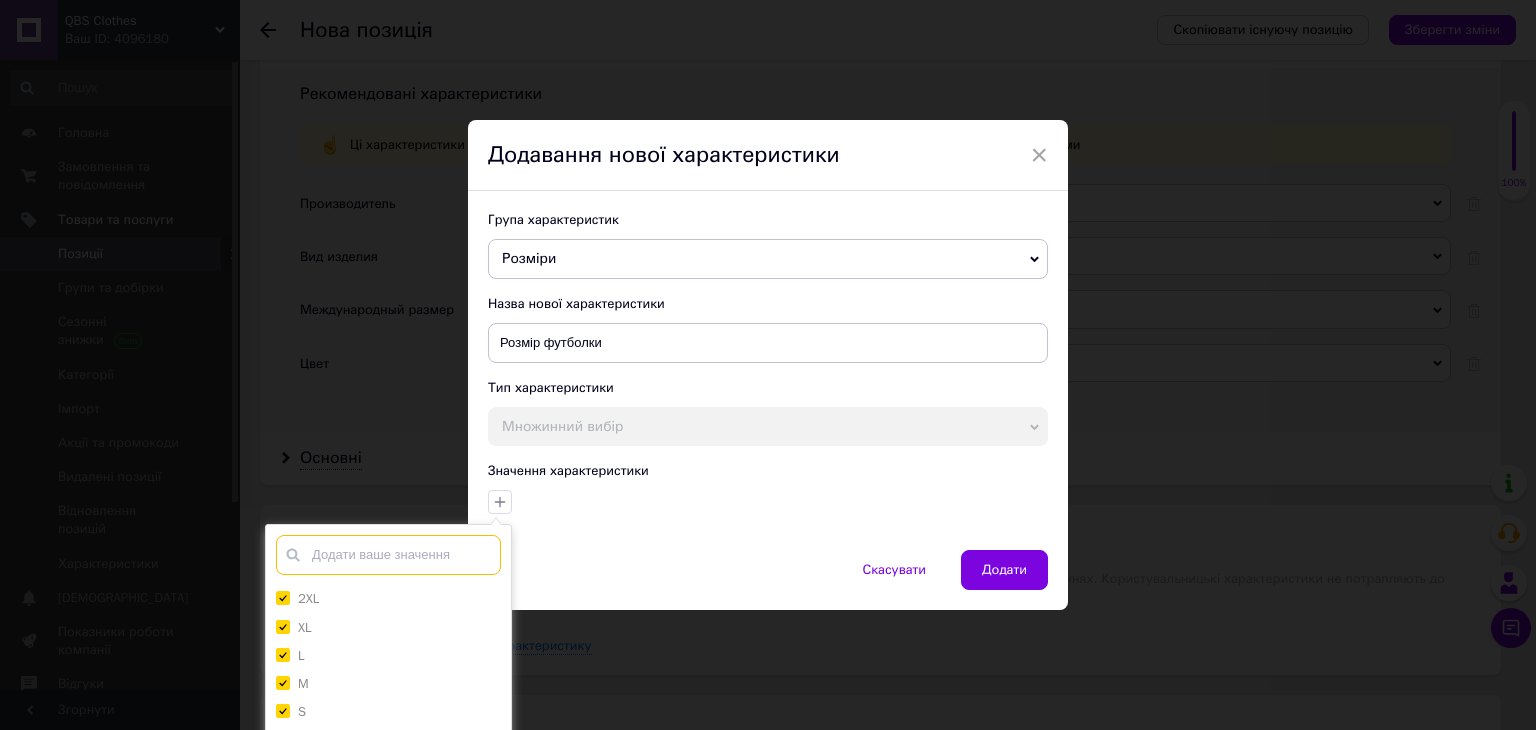 click at bounding box center [388, 555] 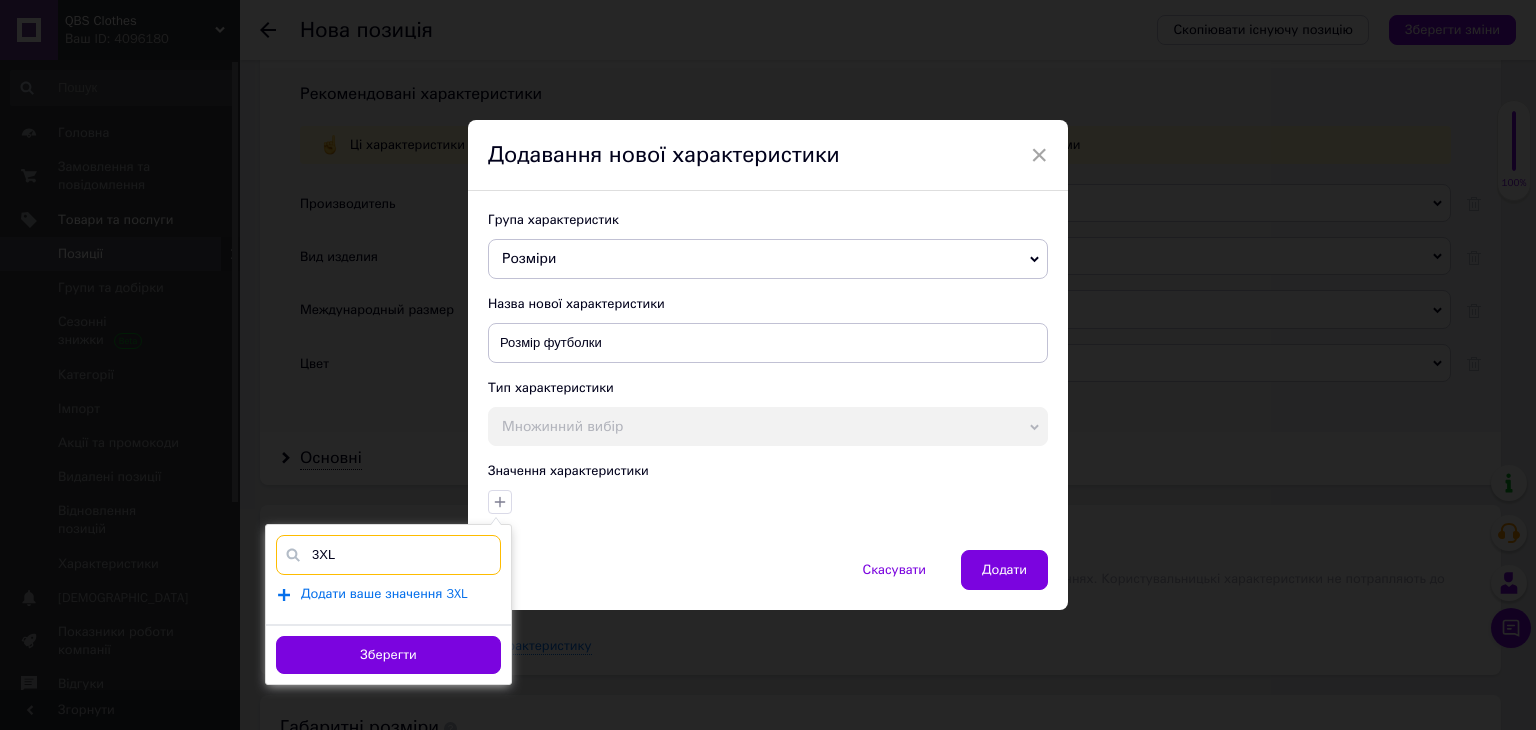 type on "3XL" 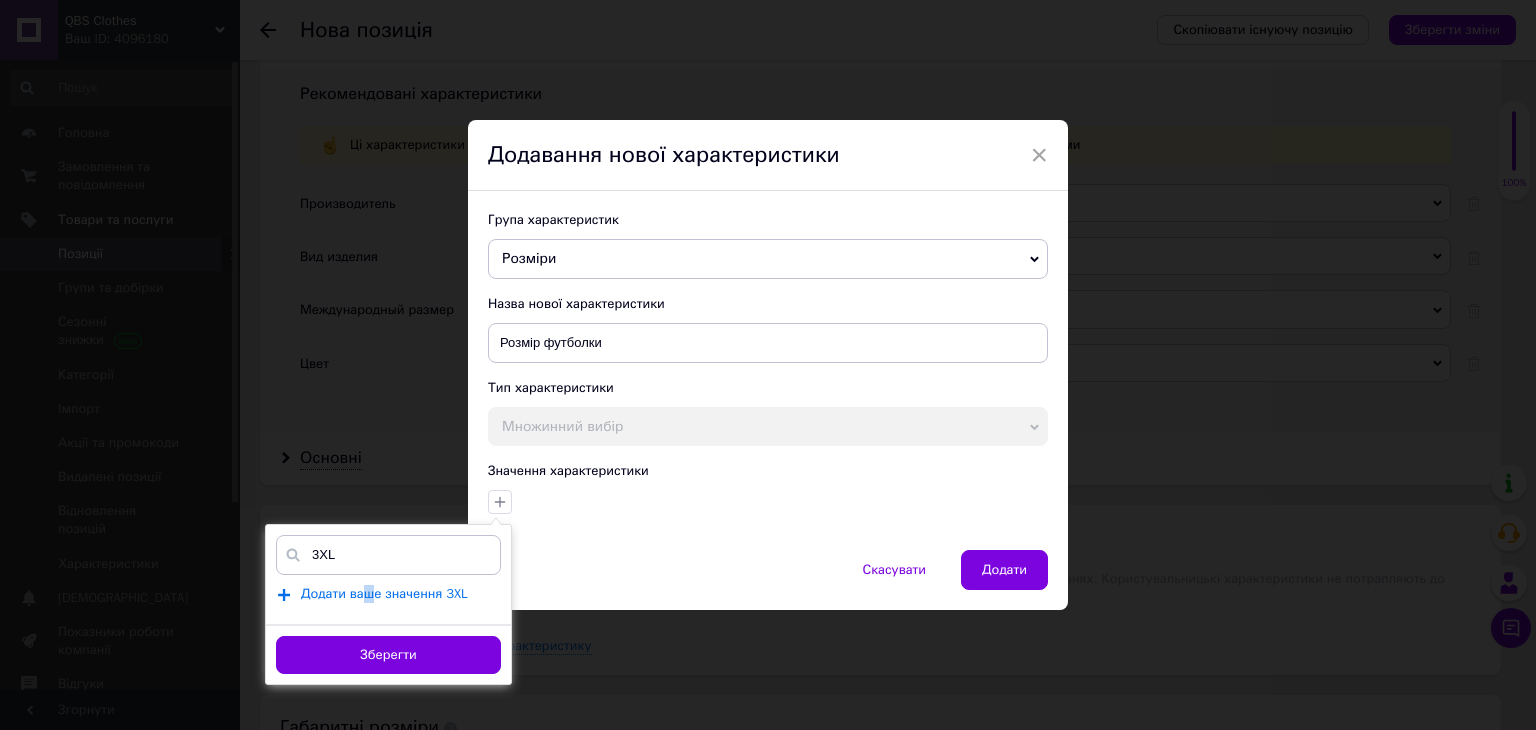 click on "Додати ваше значення   3XL" at bounding box center [384, 594] 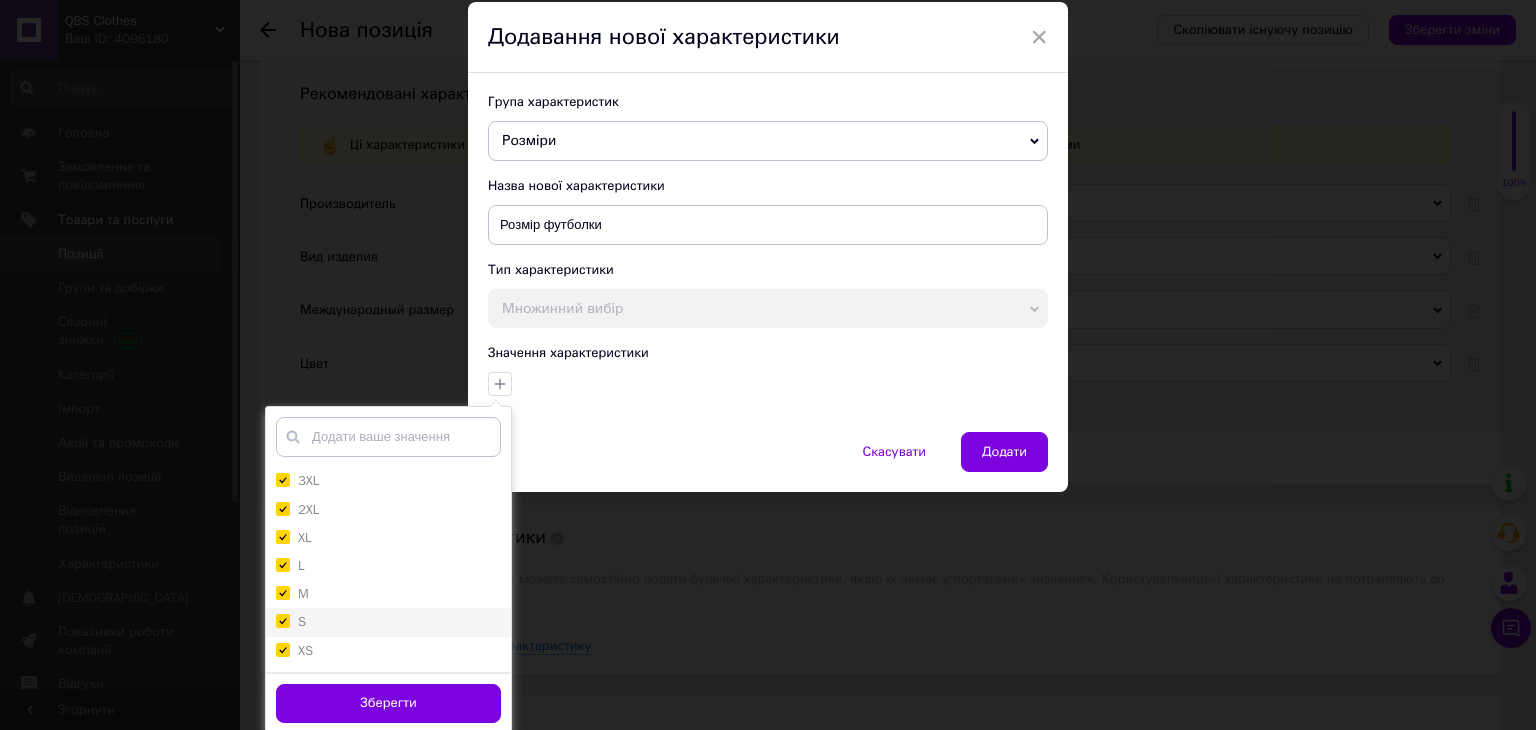 scroll, scrollTop: 119, scrollLeft: 0, axis: vertical 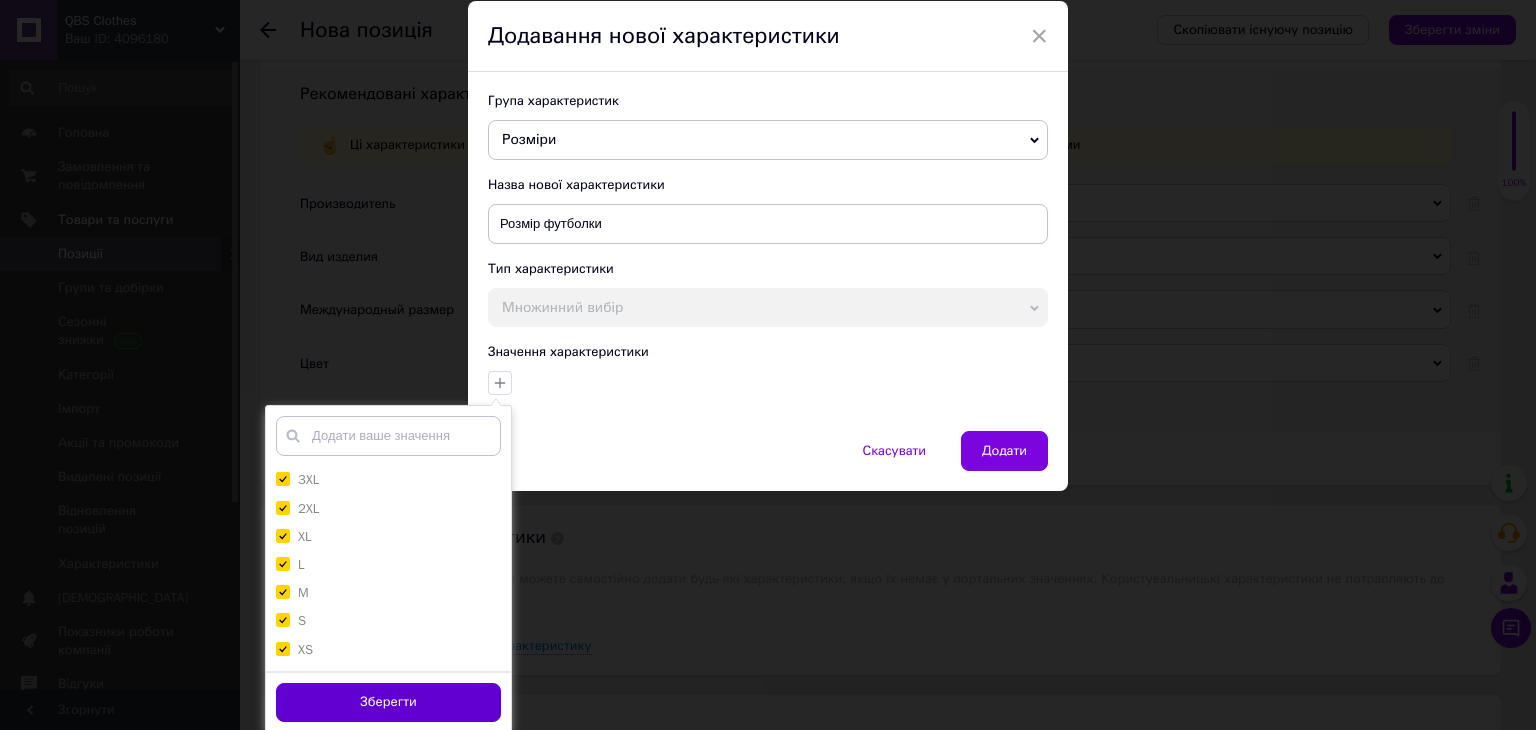click on "Зберегти" at bounding box center (388, 702) 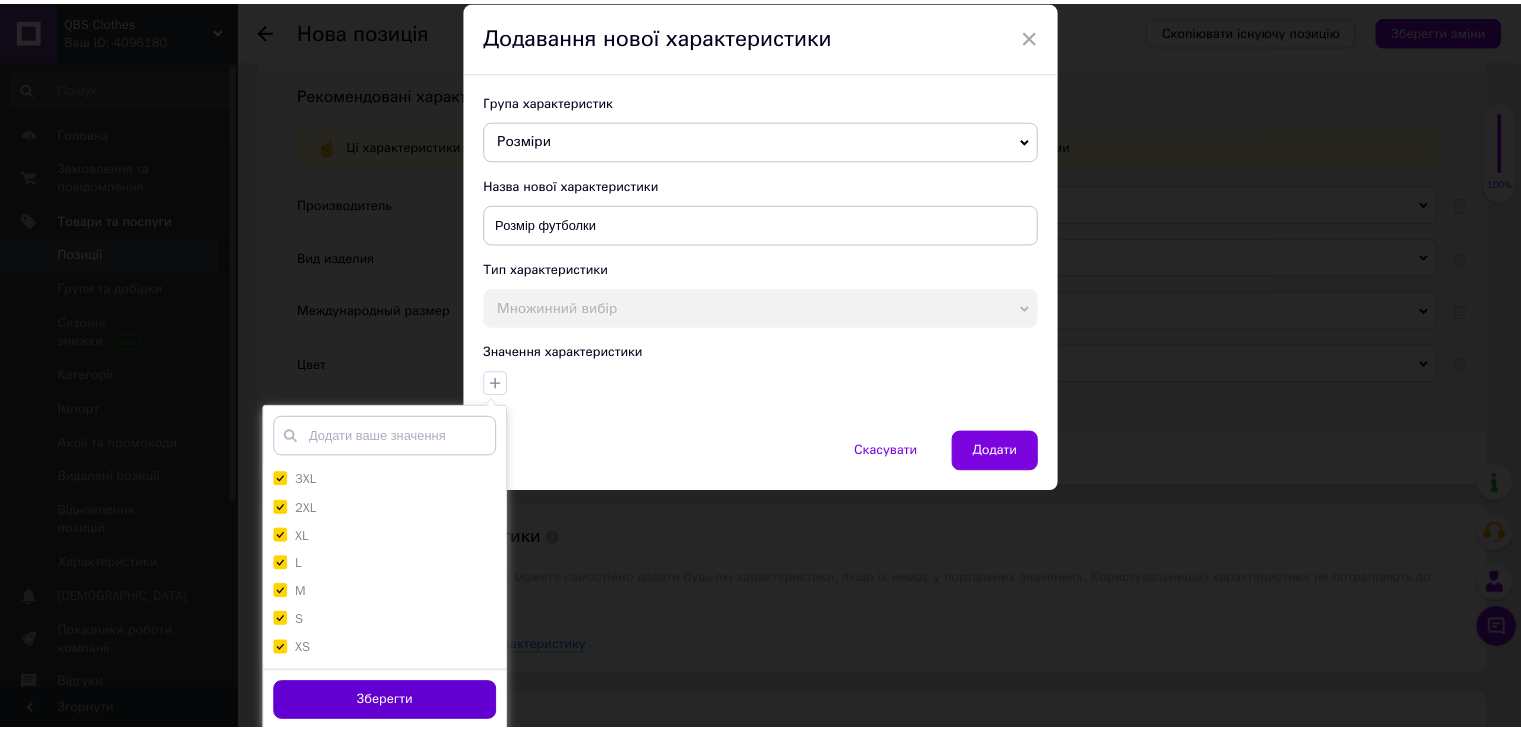 scroll, scrollTop: 0, scrollLeft: 0, axis: both 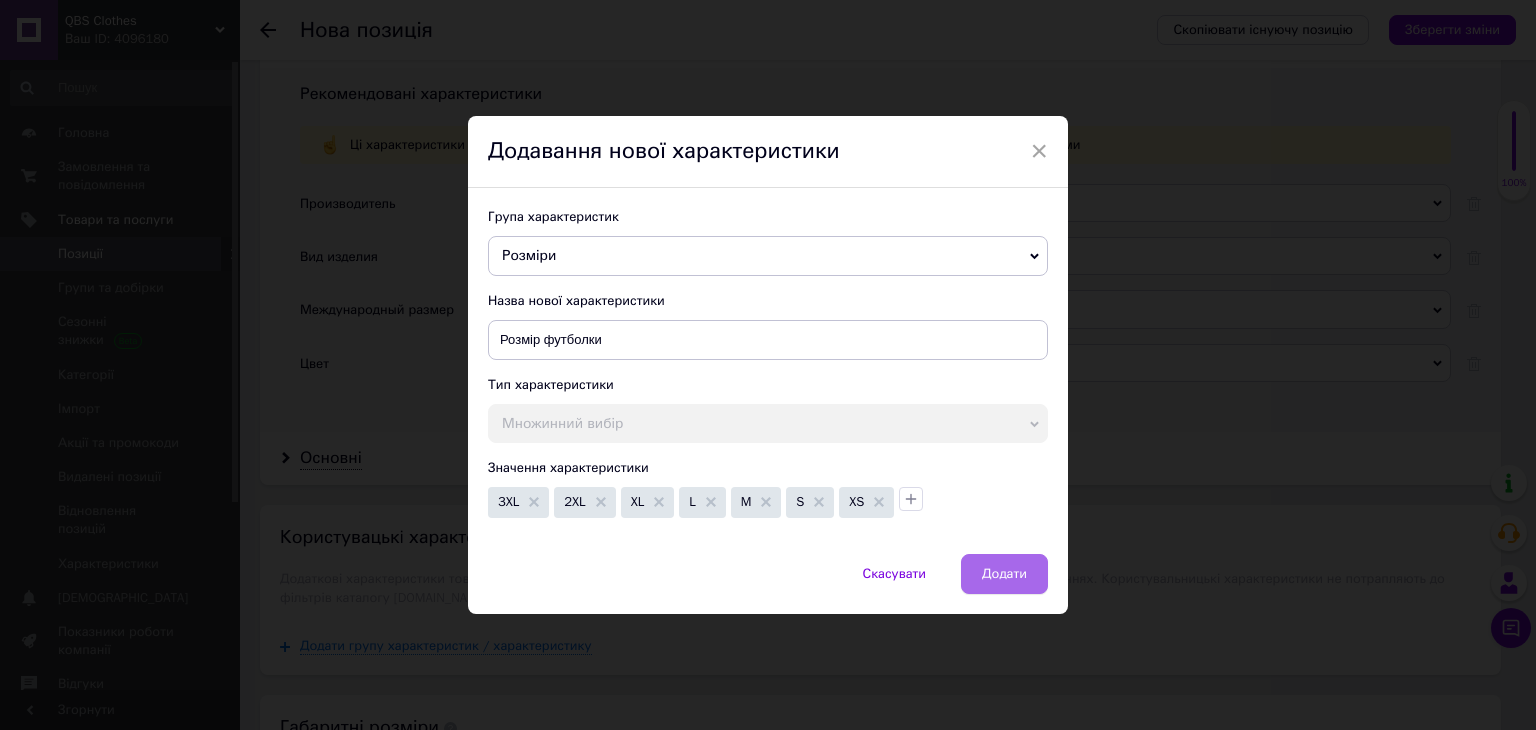 click on "Додати" at bounding box center [1004, 574] 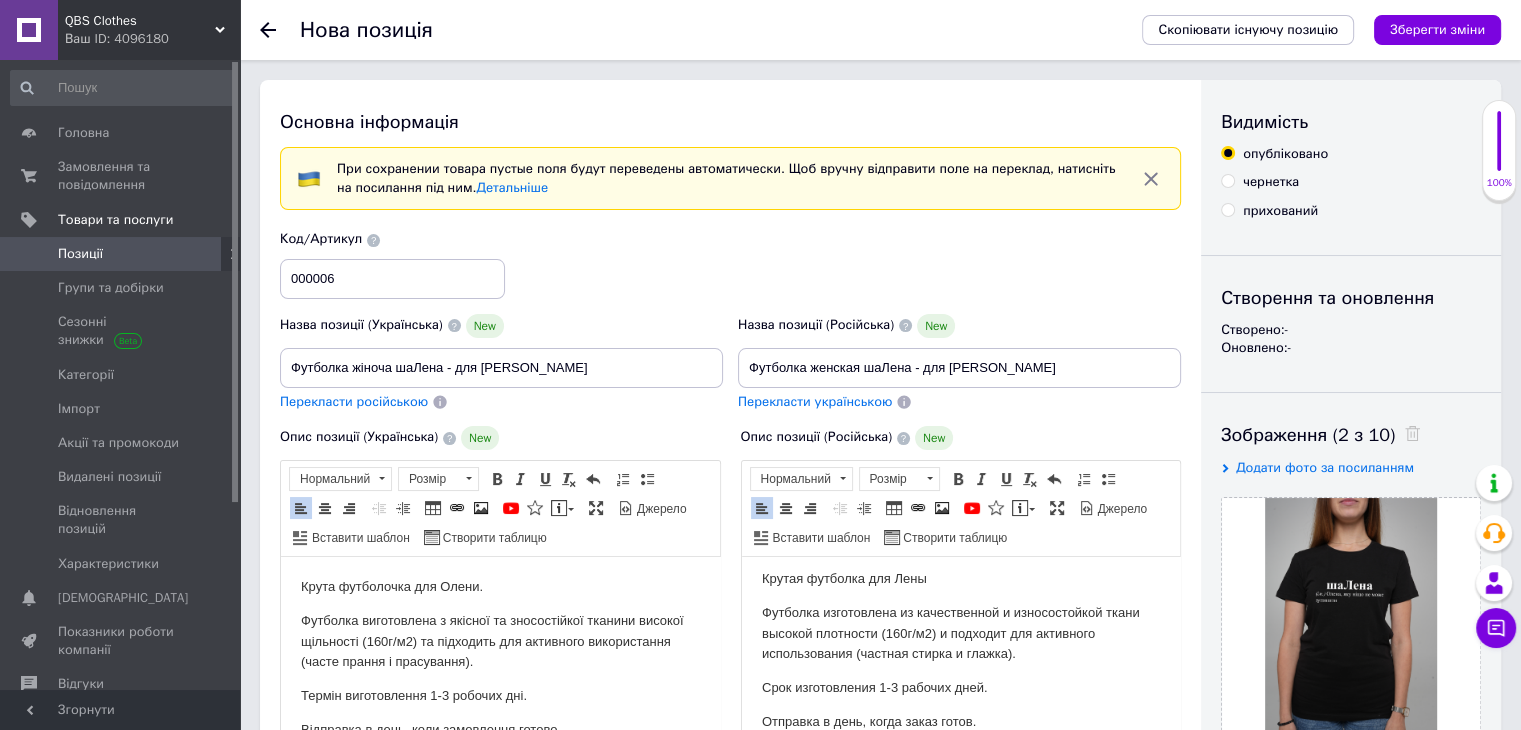 scroll, scrollTop: 0, scrollLeft: 0, axis: both 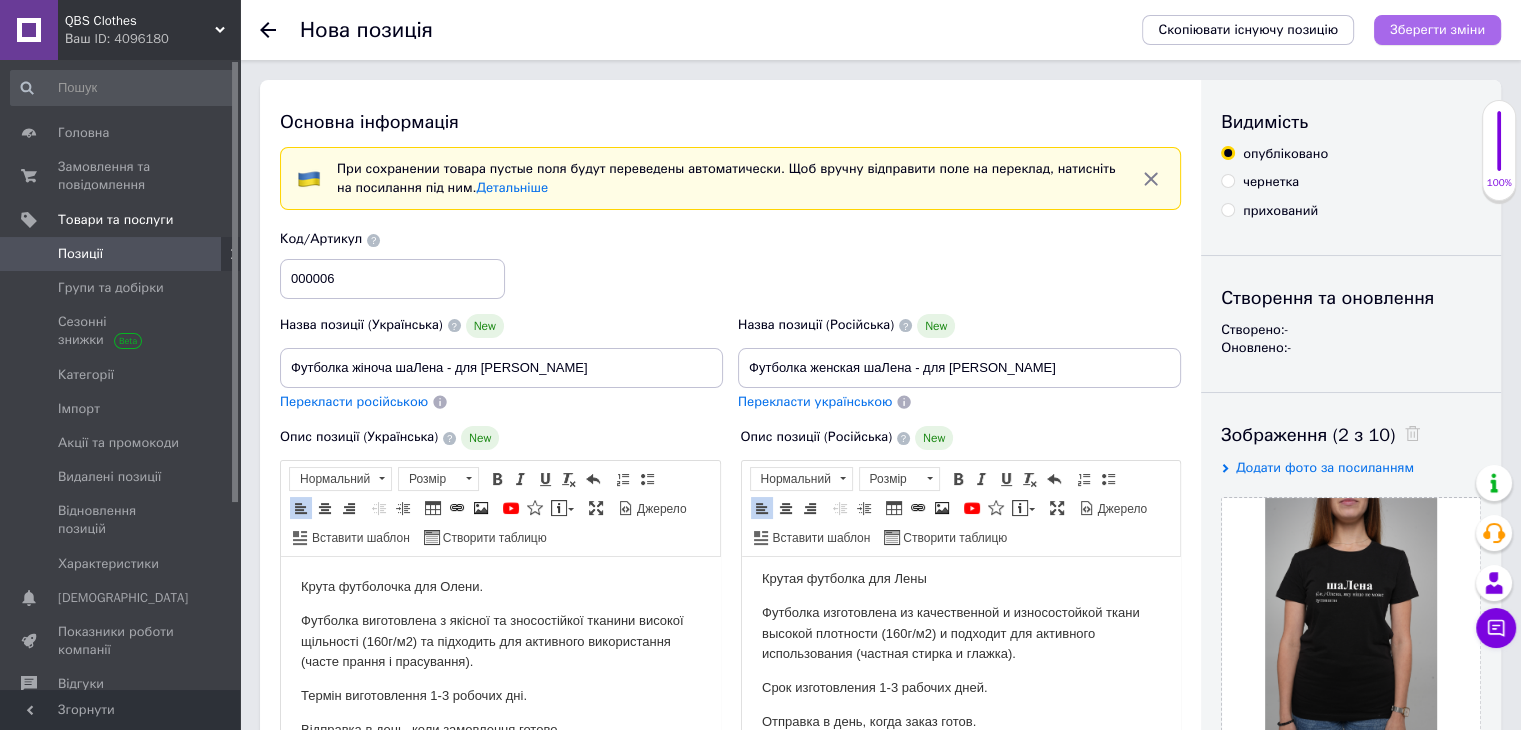 click on "Зберегти зміни" at bounding box center (1437, 29) 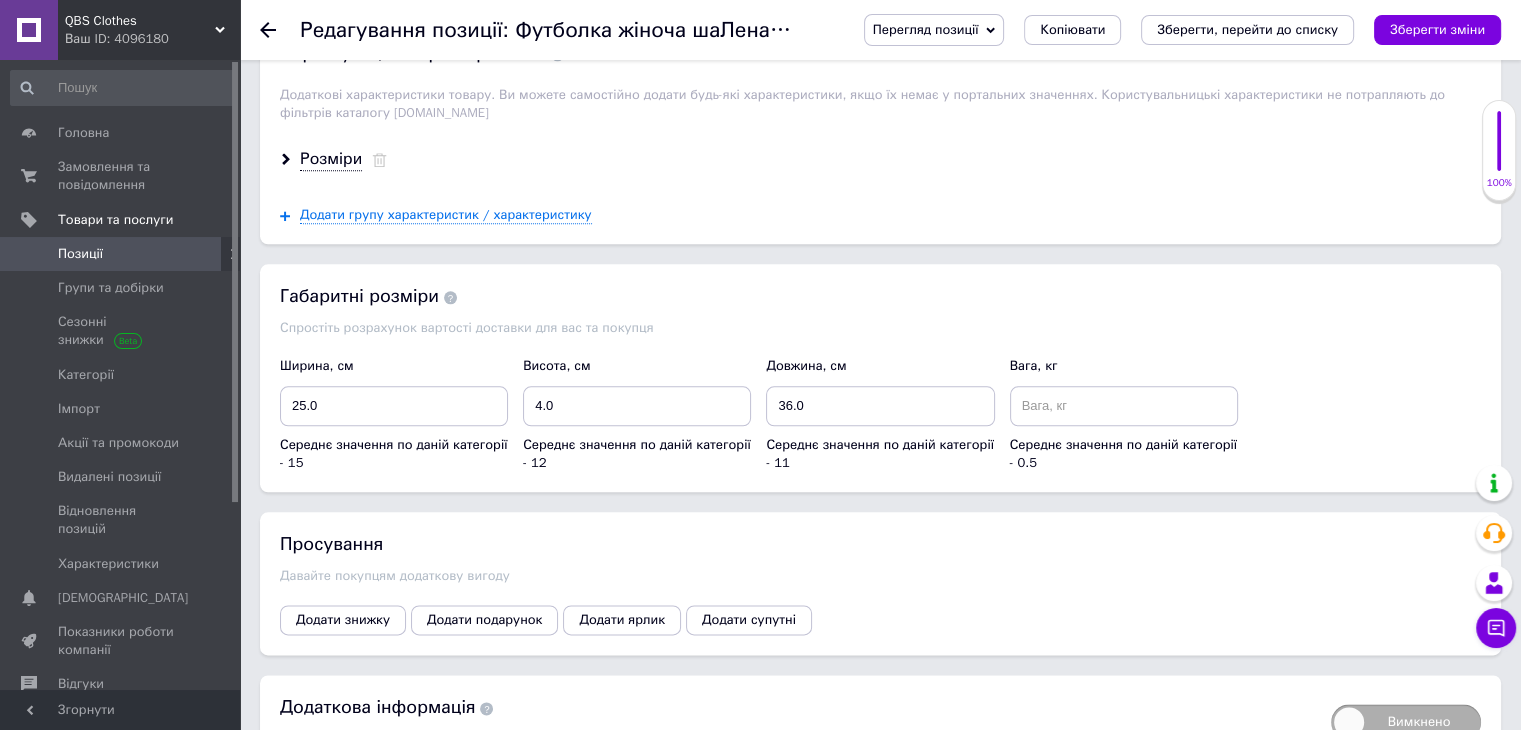 scroll, scrollTop: 2378, scrollLeft: 0, axis: vertical 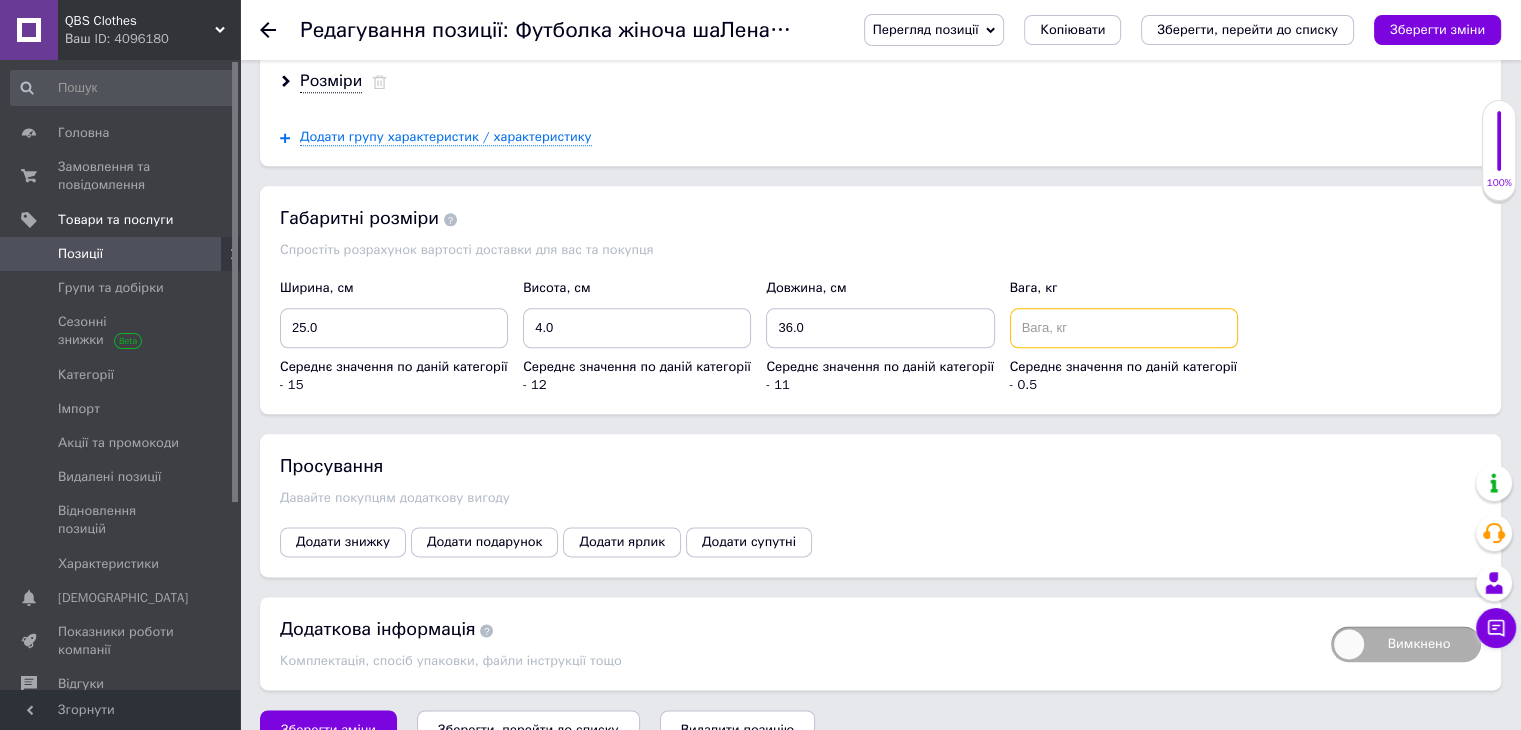 click at bounding box center [1124, 328] 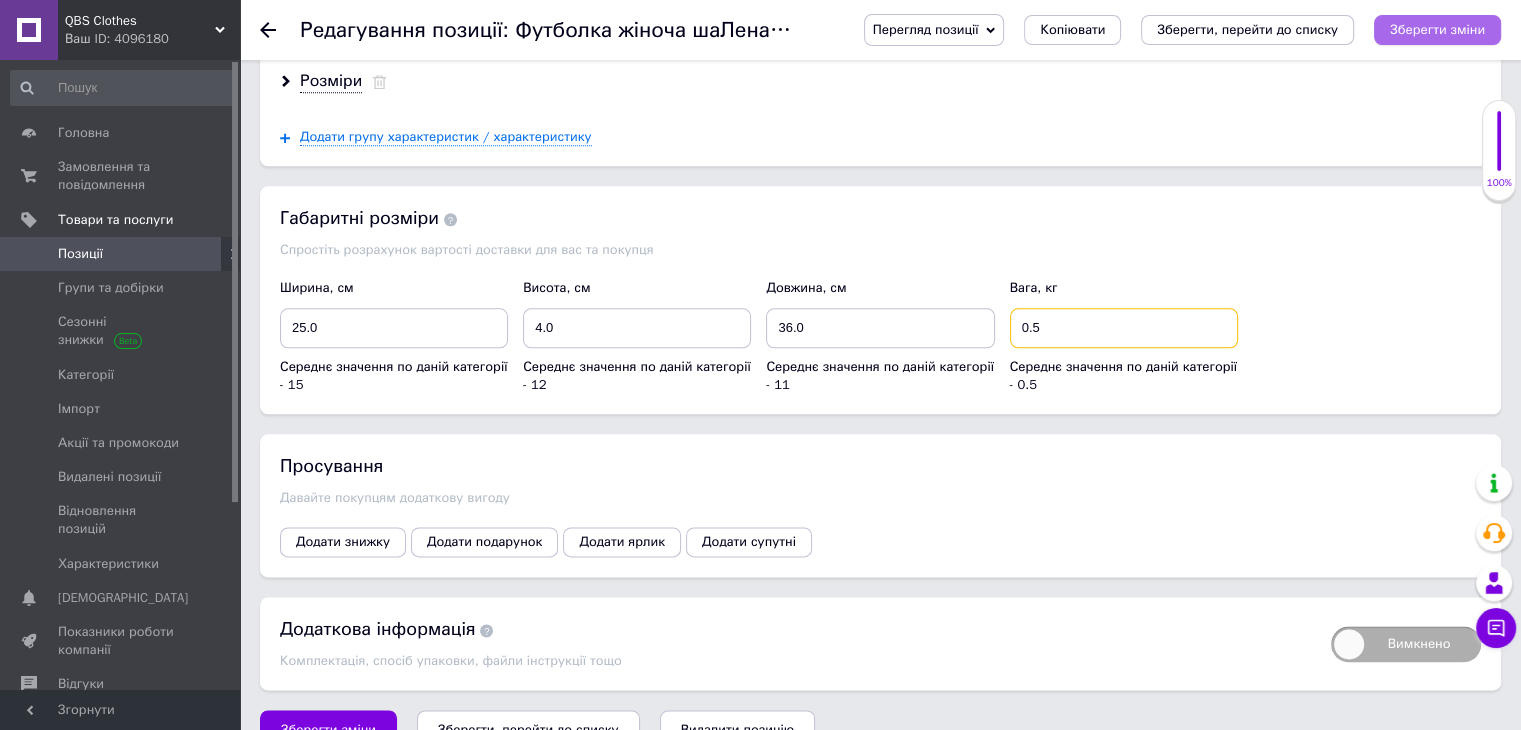 type on "0.5" 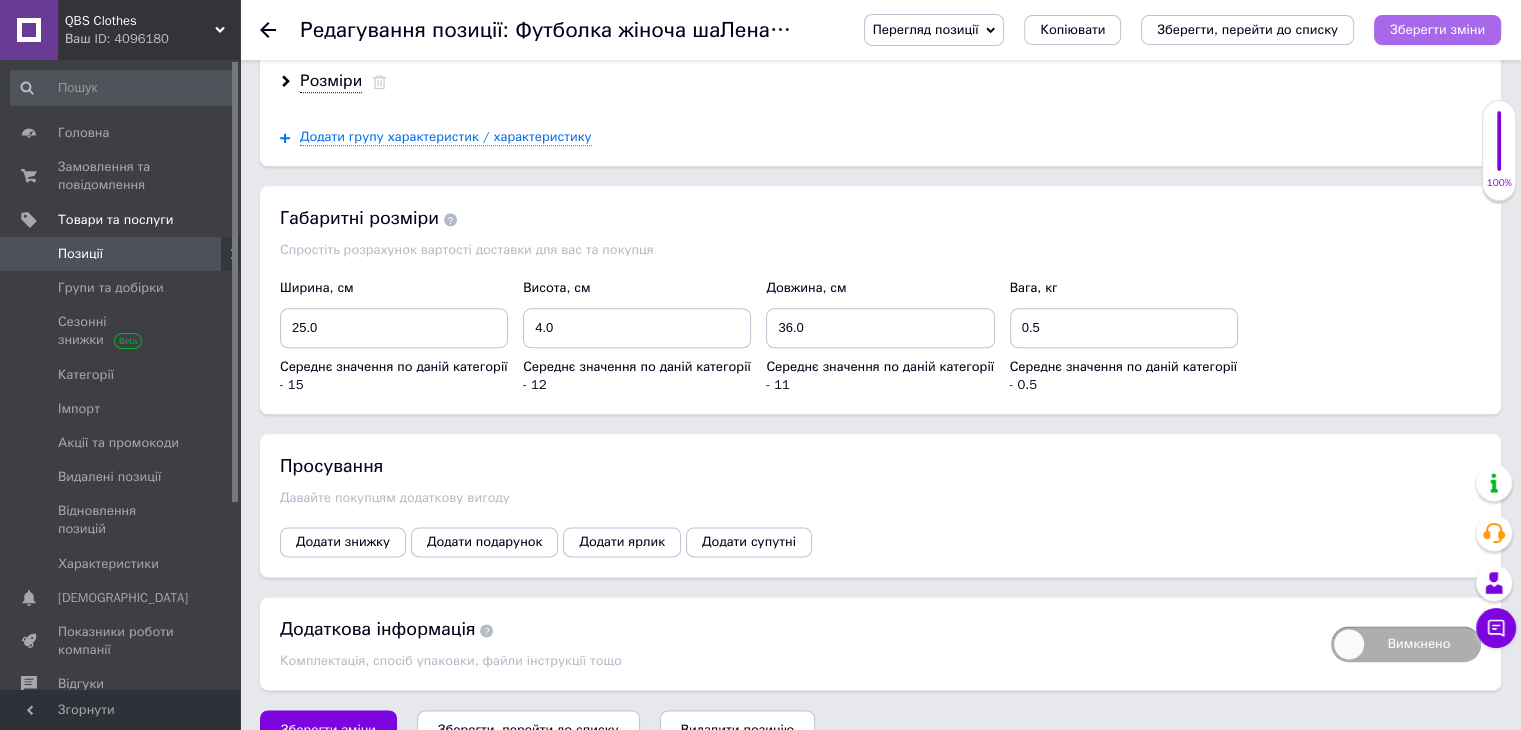 click on "Зберегти зміни" at bounding box center (1437, 29) 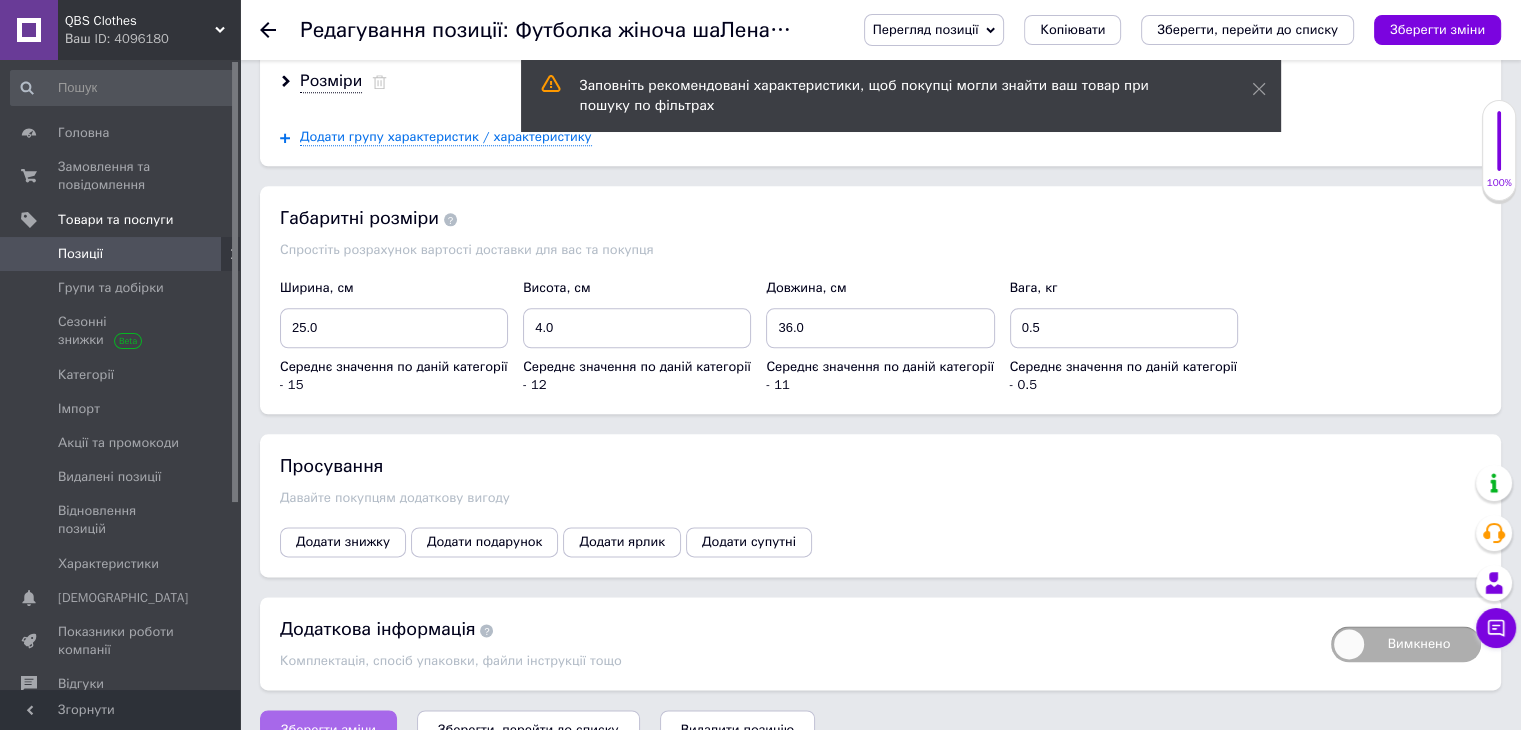 click on "Зберегти зміни" at bounding box center (328, 730) 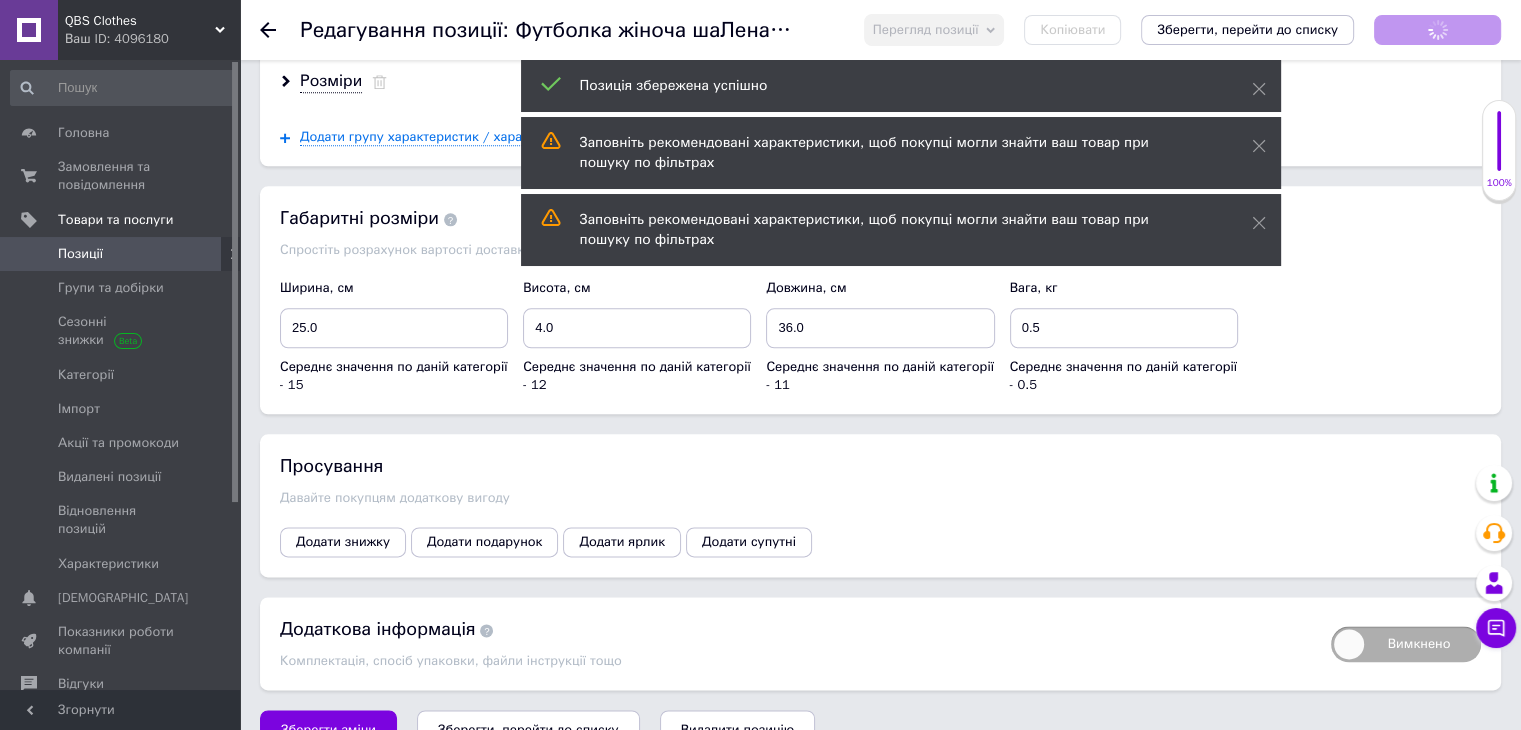 click on "Позиції" at bounding box center (80, 254) 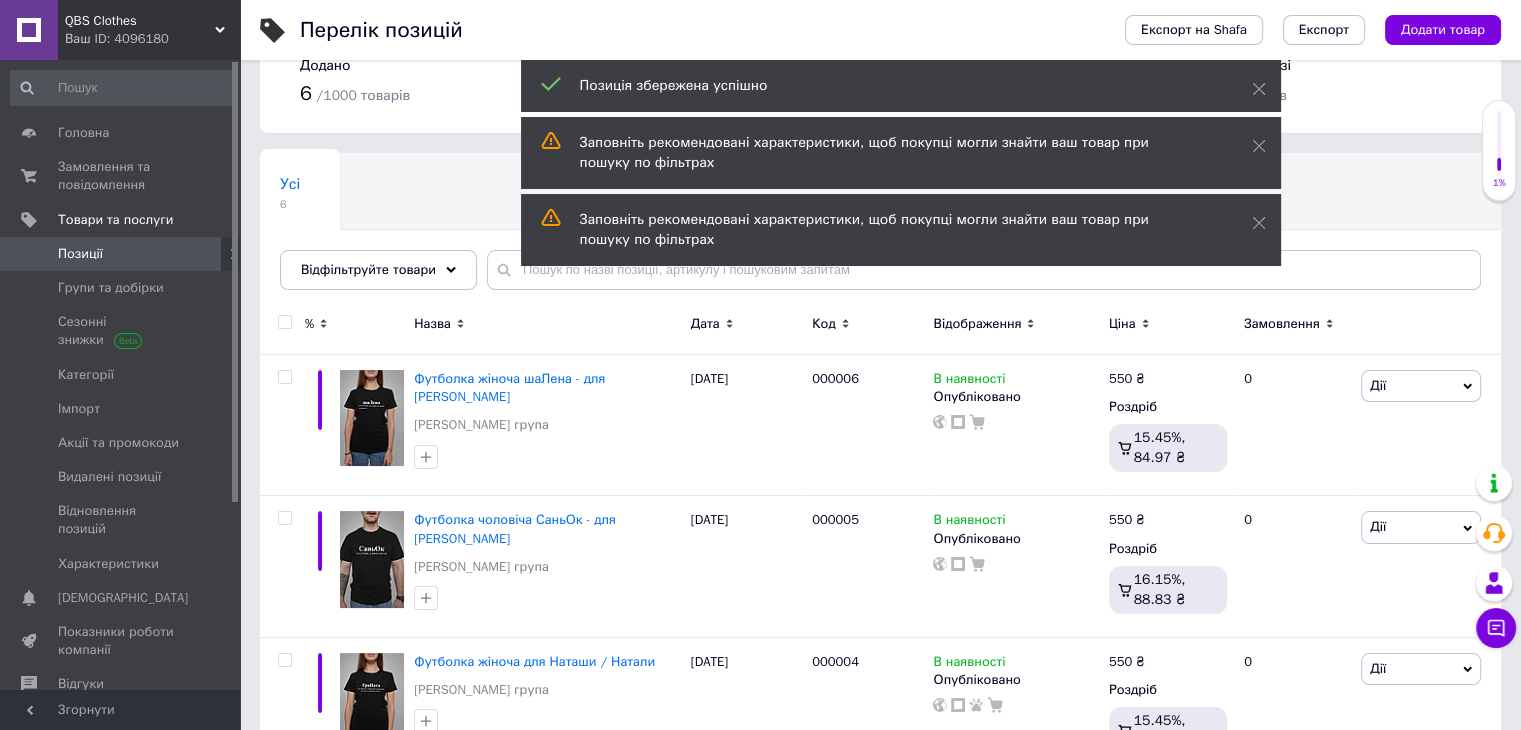 scroll, scrollTop: 100, scrollLeft: 0, axis: vertical 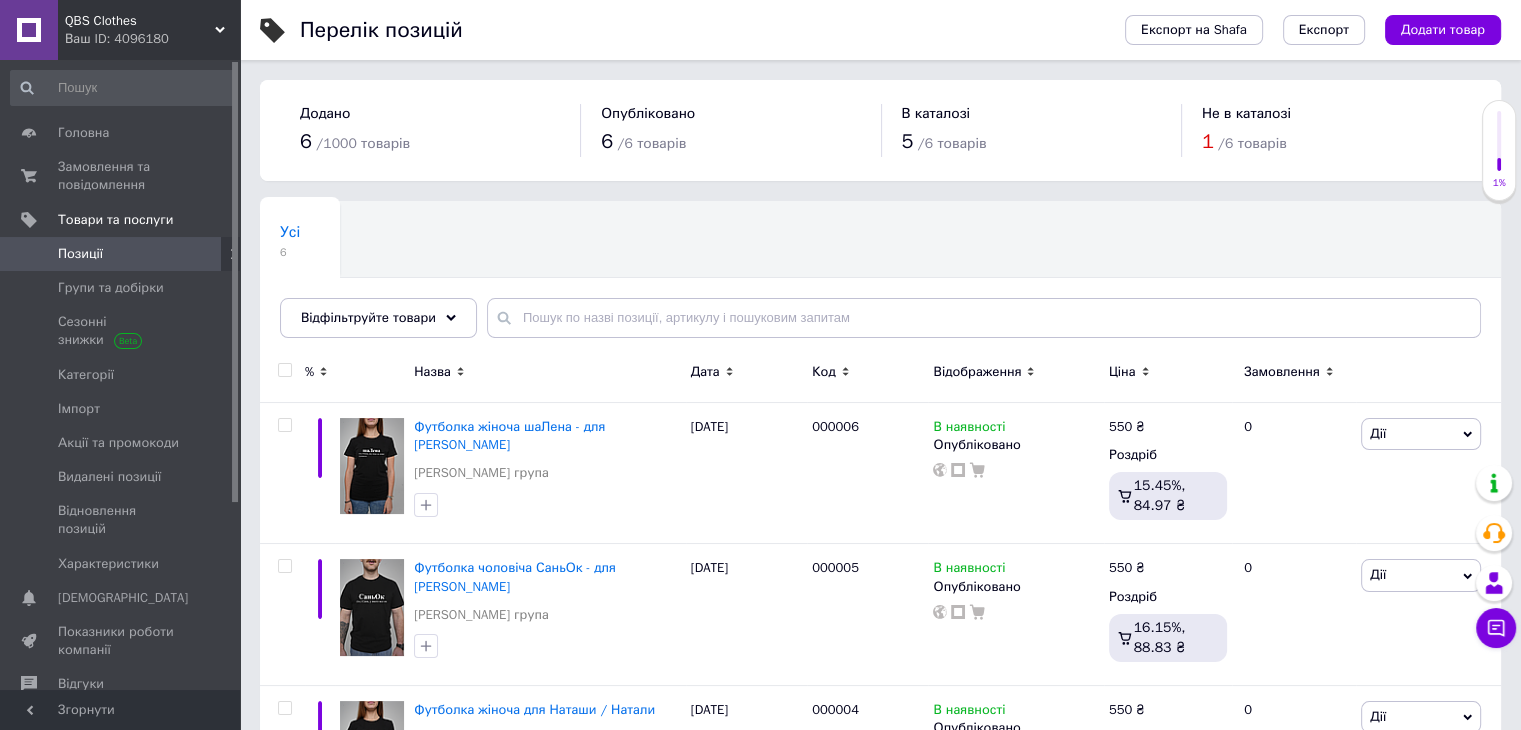 drag, startPoint x: 417, startPoint y: 112, endPoint x: 877, endPoint y: 237, distance: 476.68124 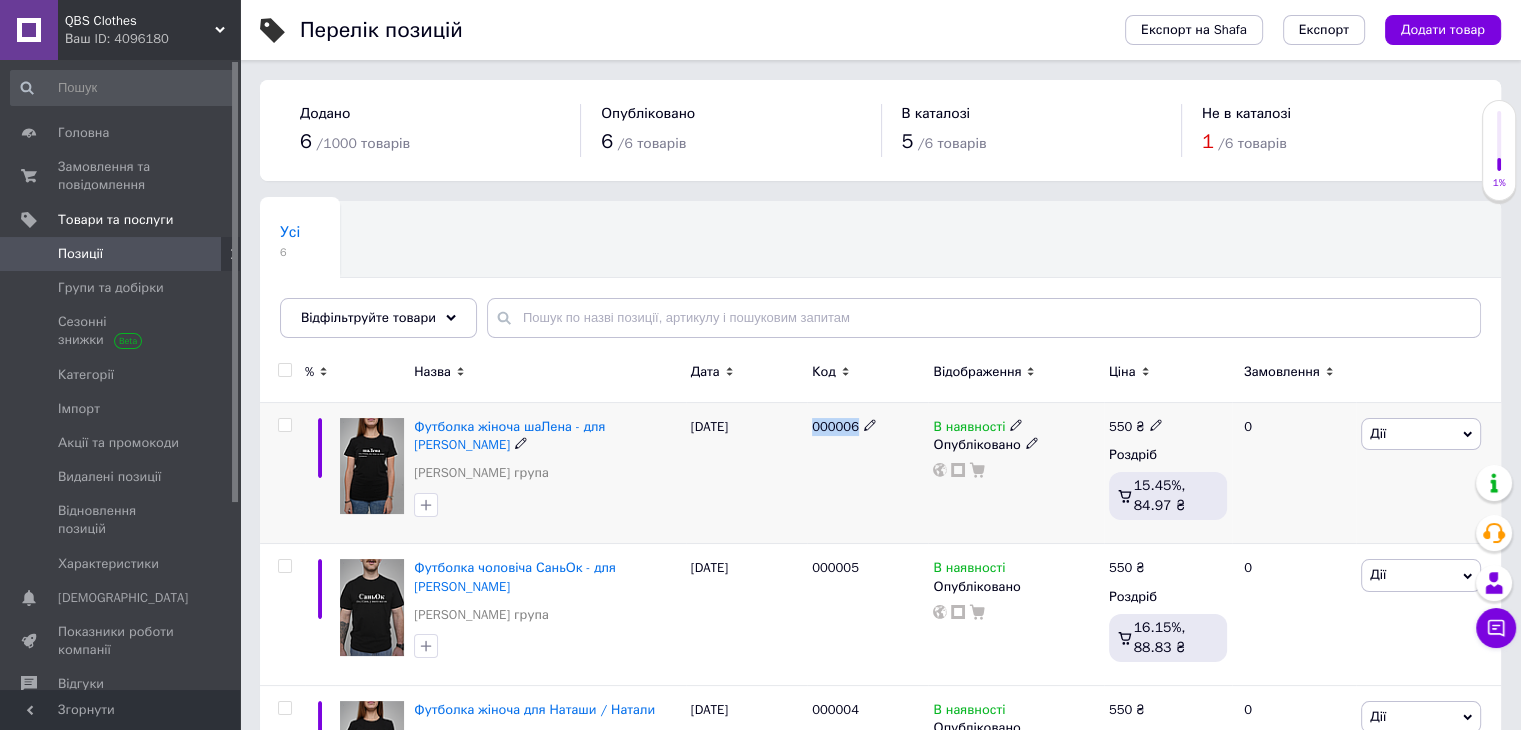 drag, startPoint x: 812, startPoint y: 425, endPoint x: 855, endPoint y: 429, distance: 43.185646 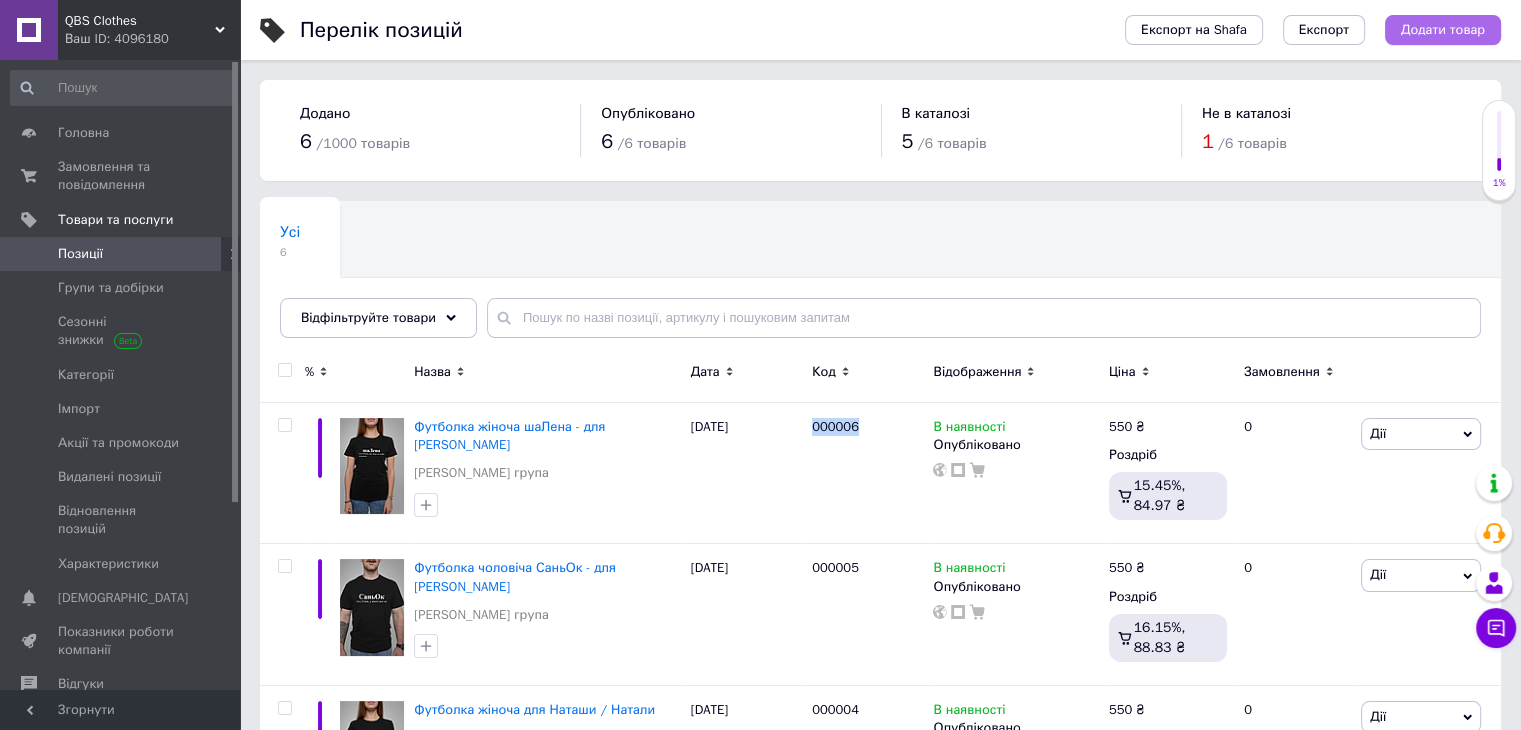 click on "Додати товар" at bounding box center (1443, 30) 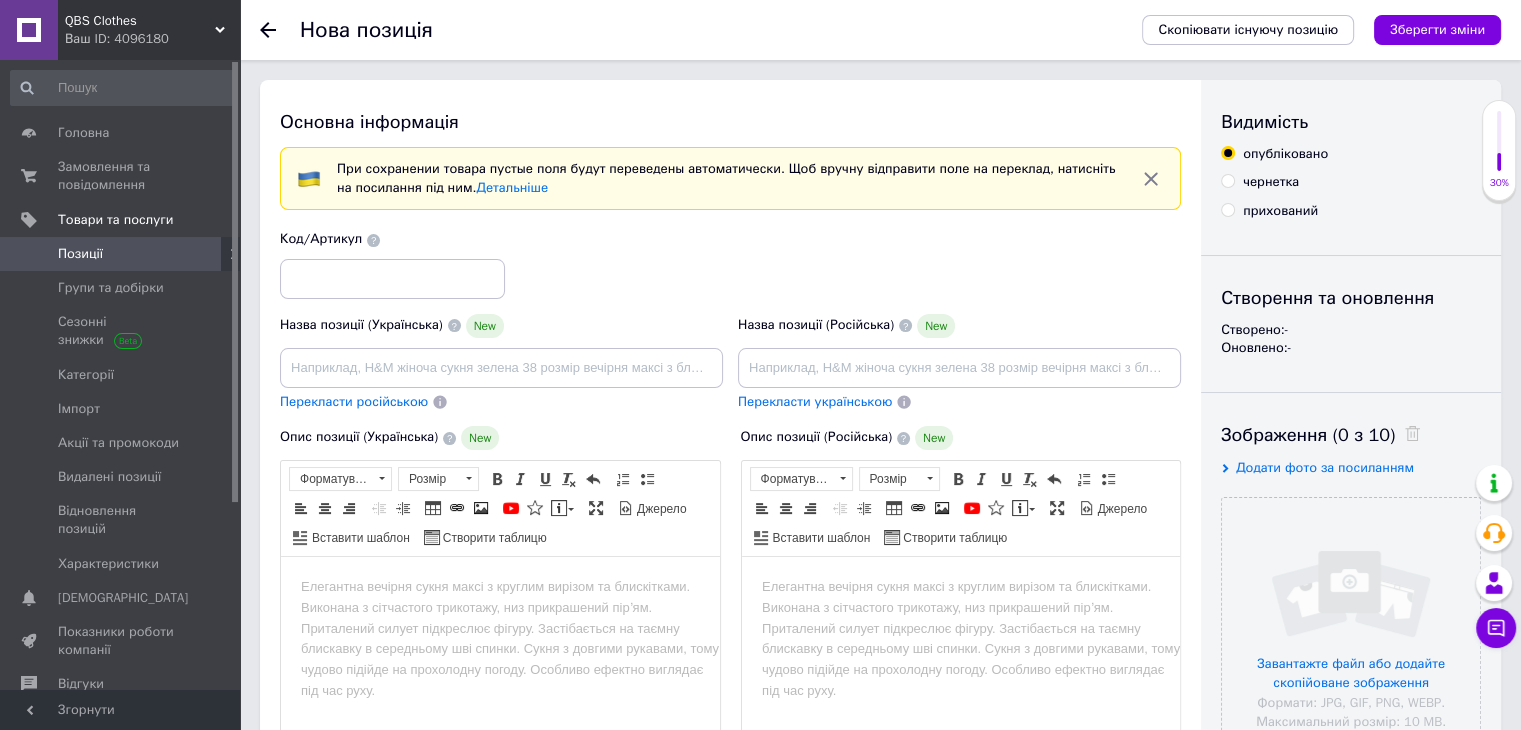 scroll, scrollTop: 0, scrollLeft: 0, axis: both 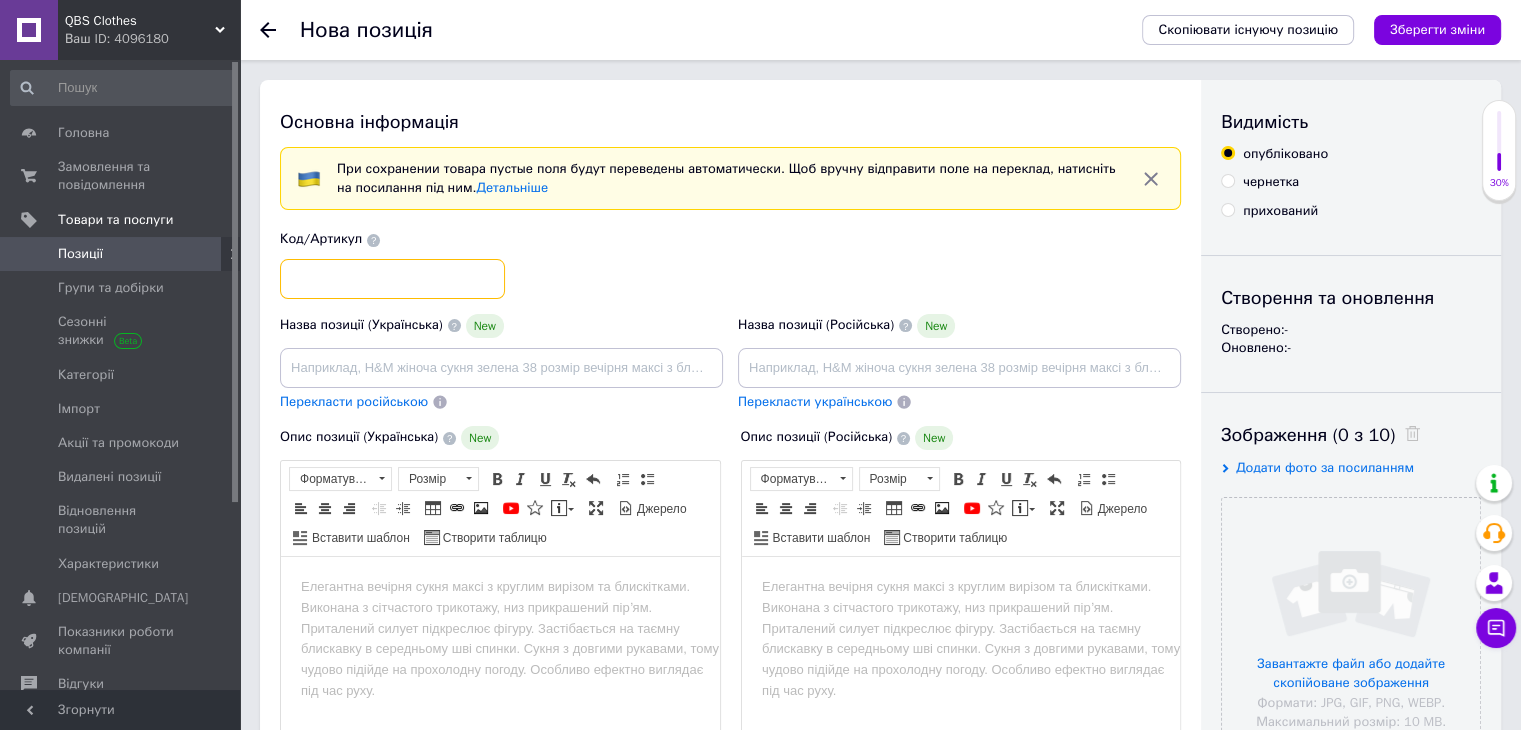 click at bounding box center (392, 279) 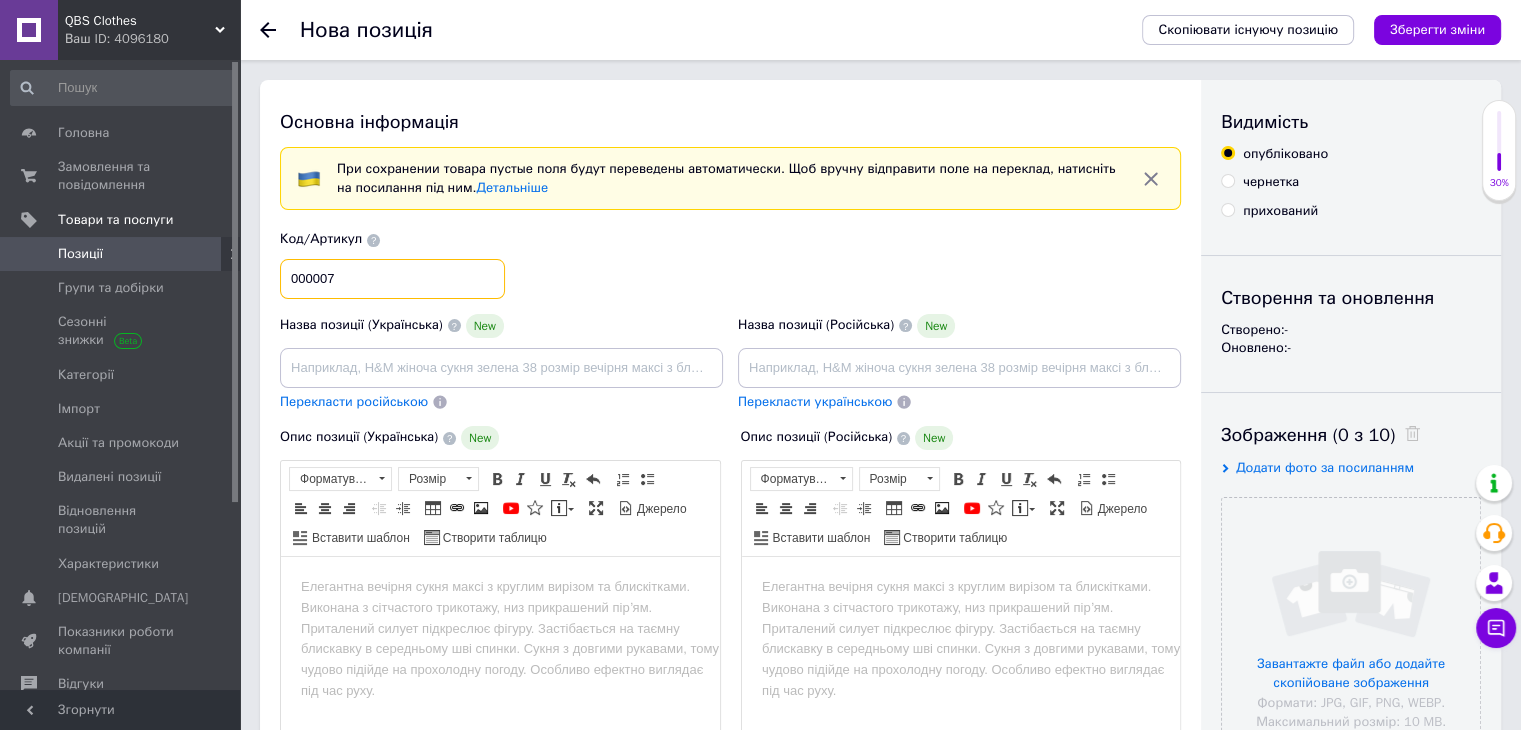 type on "000007" 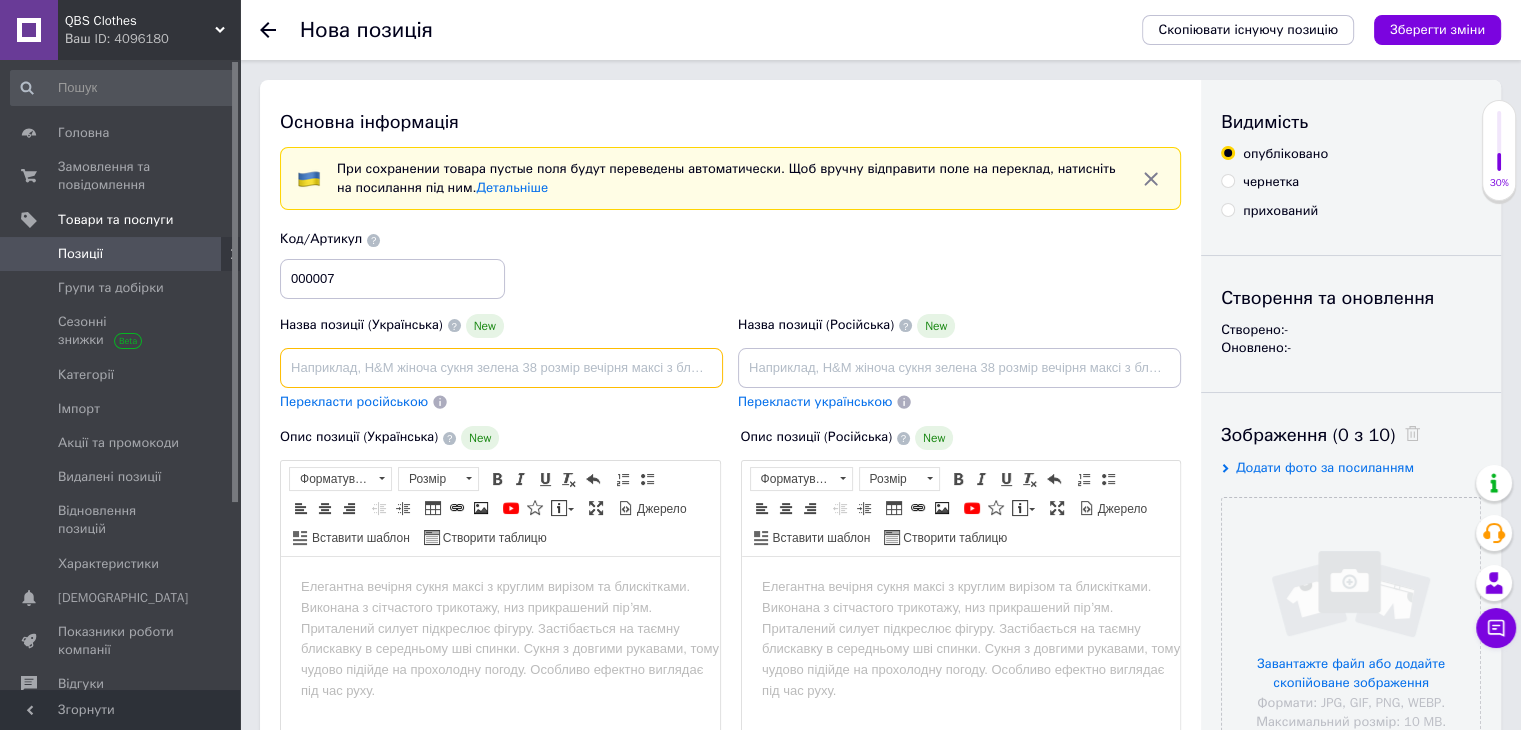 click at bounding box center (501, 368) 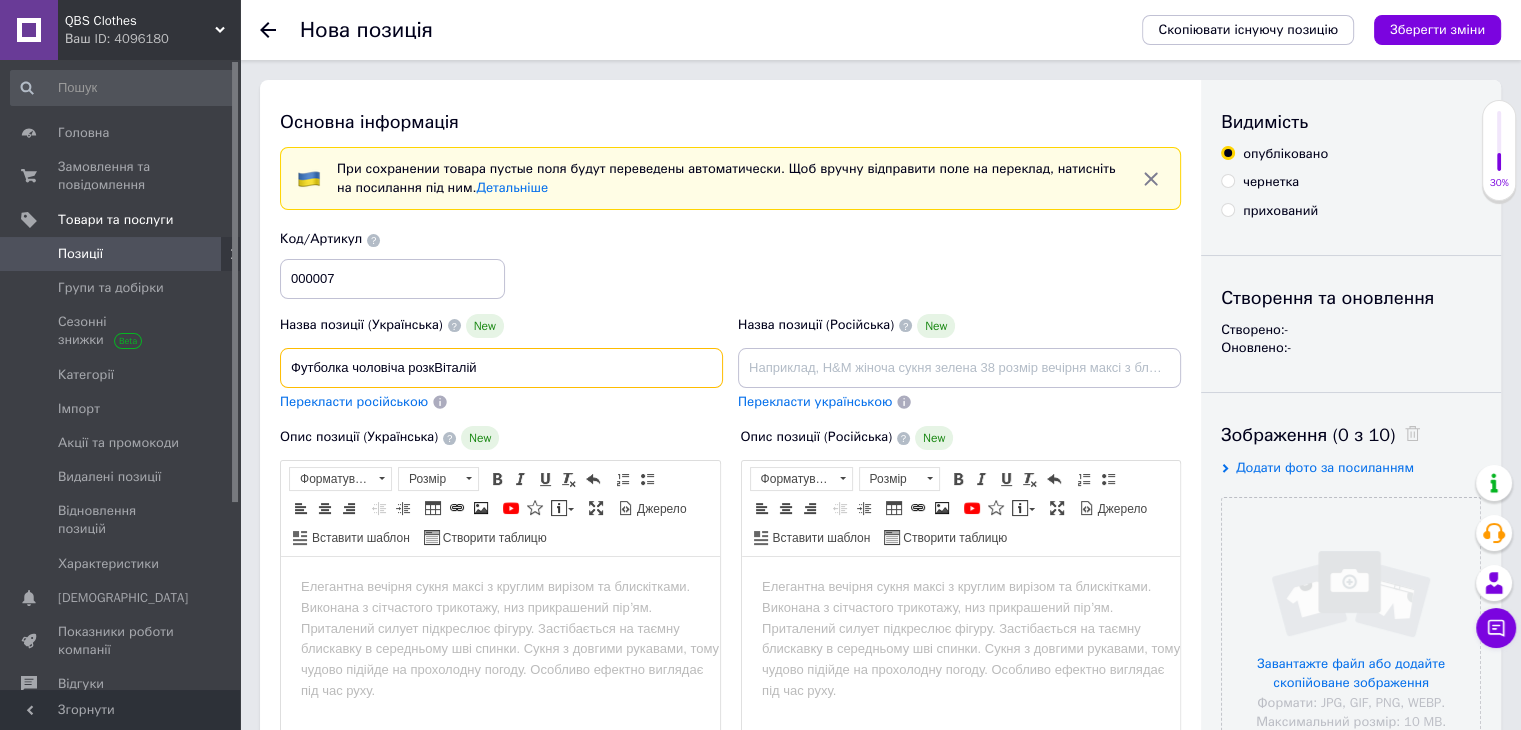 type on "Футболка чоловіча розкВіталій" 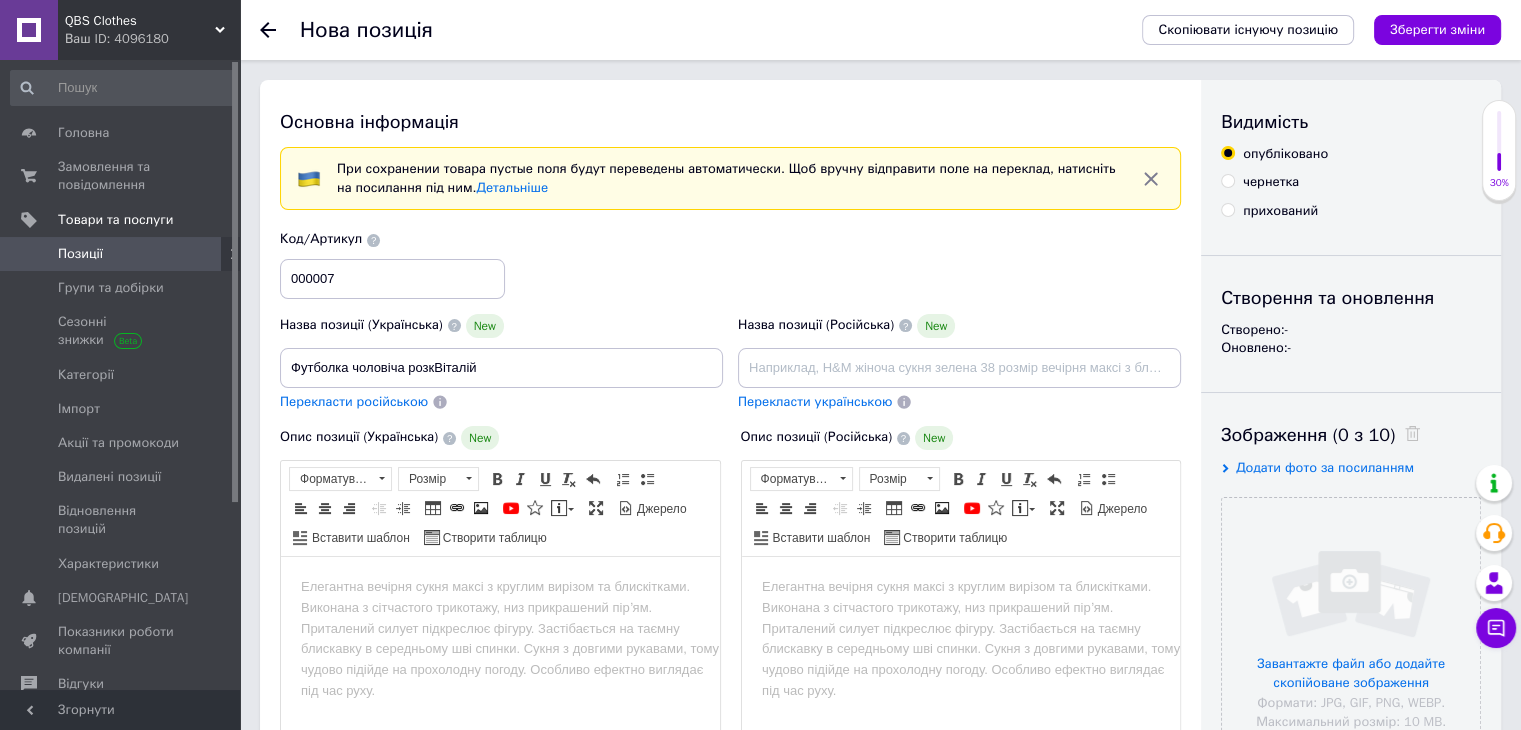 click on "Перекласти російською" at bounding box center [354, 401] 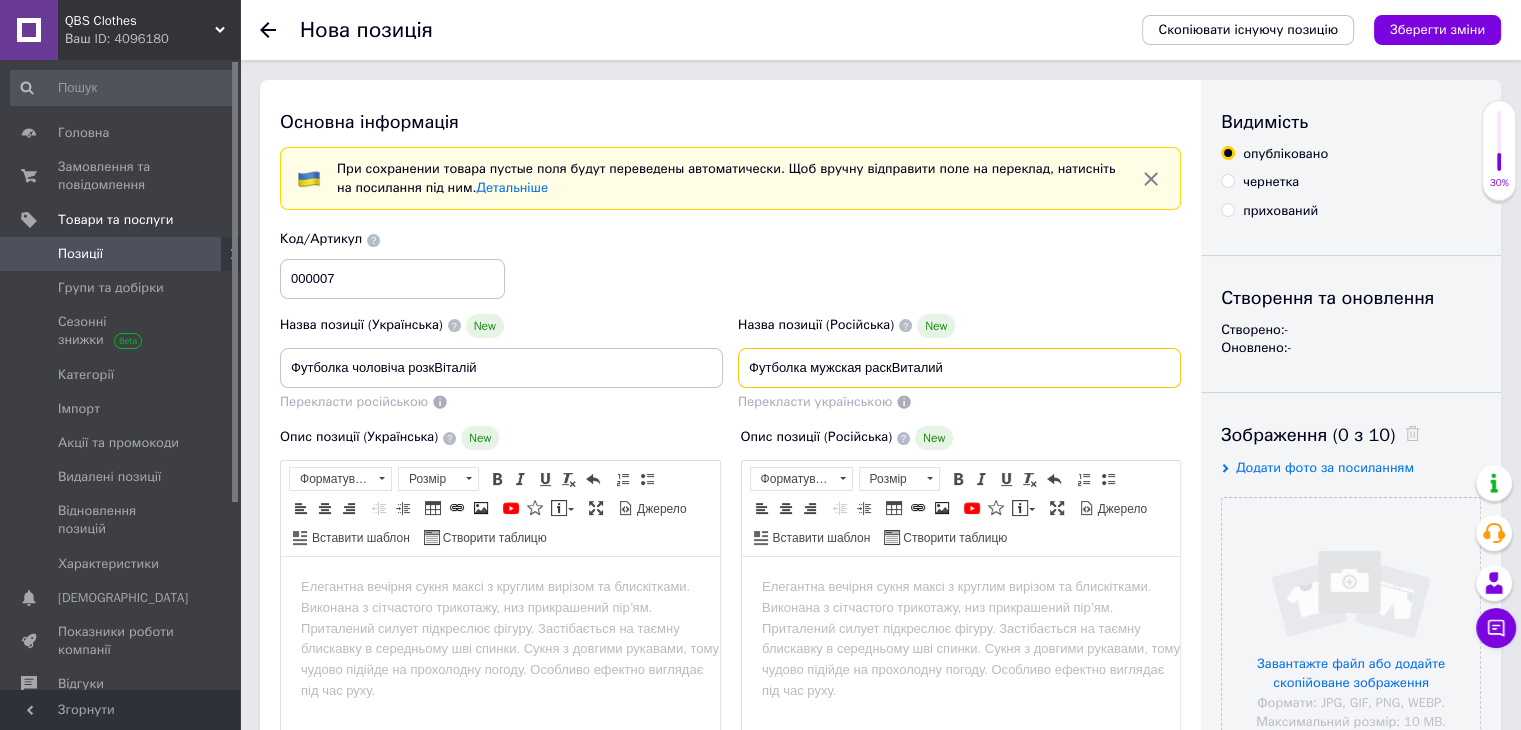 drag, startPoint x: 947, startPoint y: 369, endPoint x: 867, endPoint y: 366, distance: 80.05623 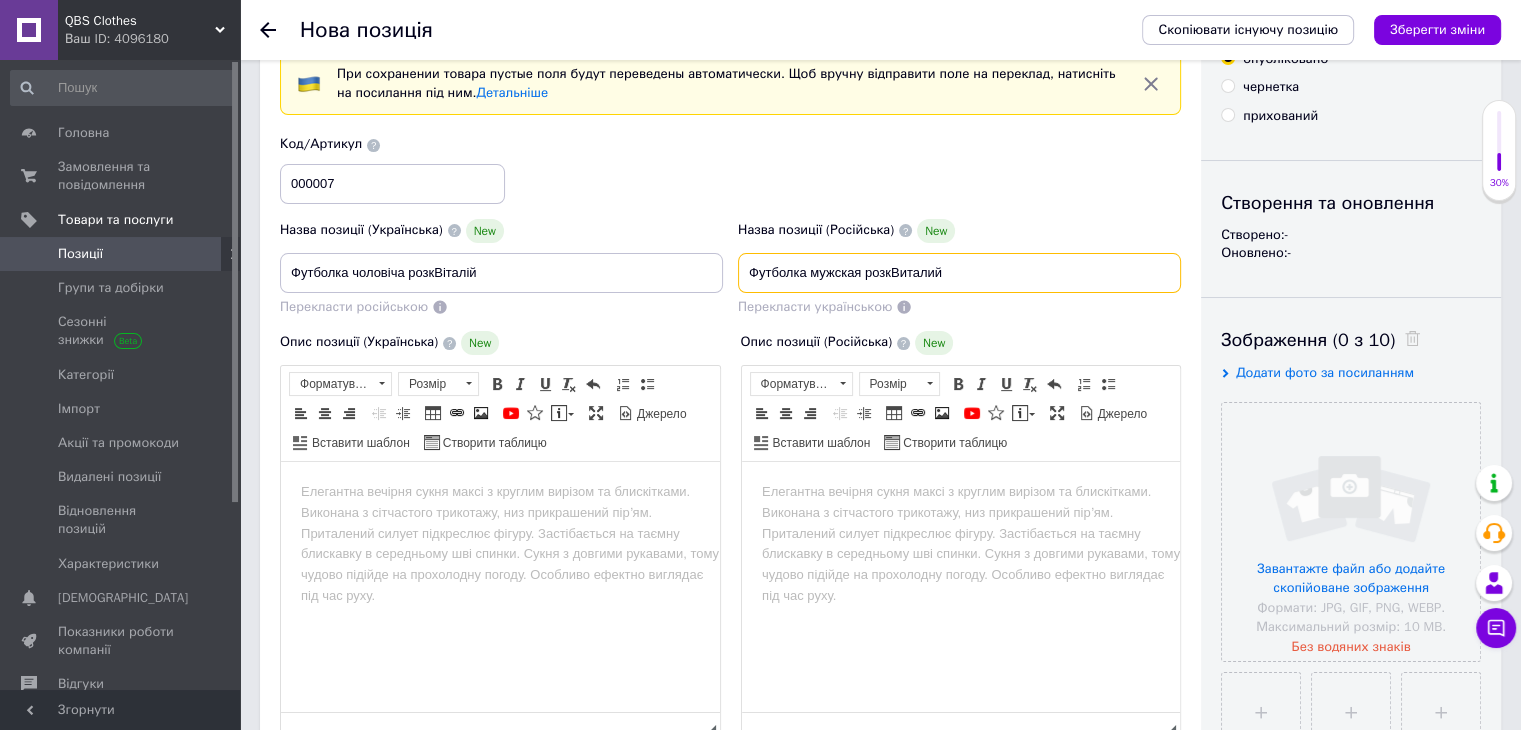 scroll, scrollTop: 200, scrollLeft: 0, axis: vertical 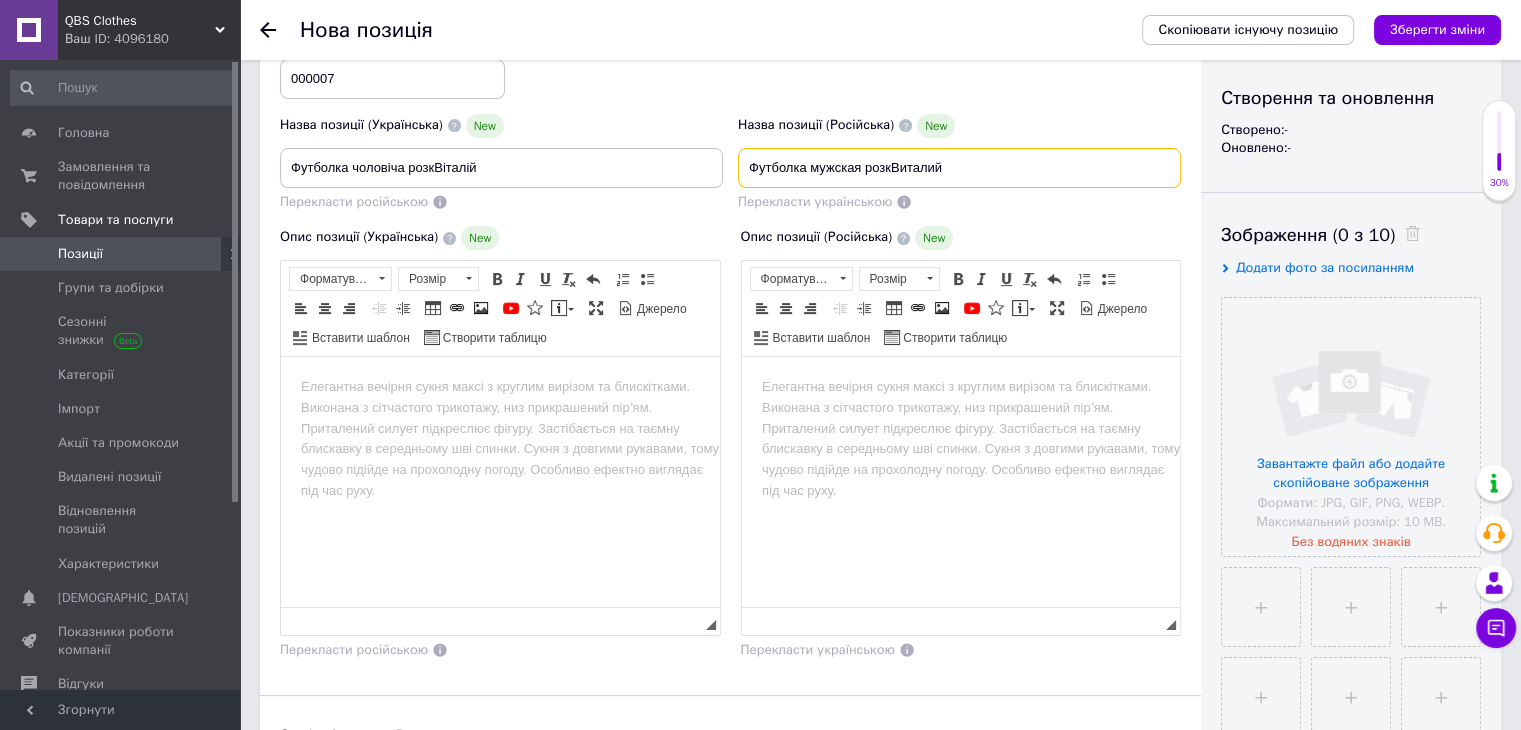 type on "Футболка мужская розкВиталий" 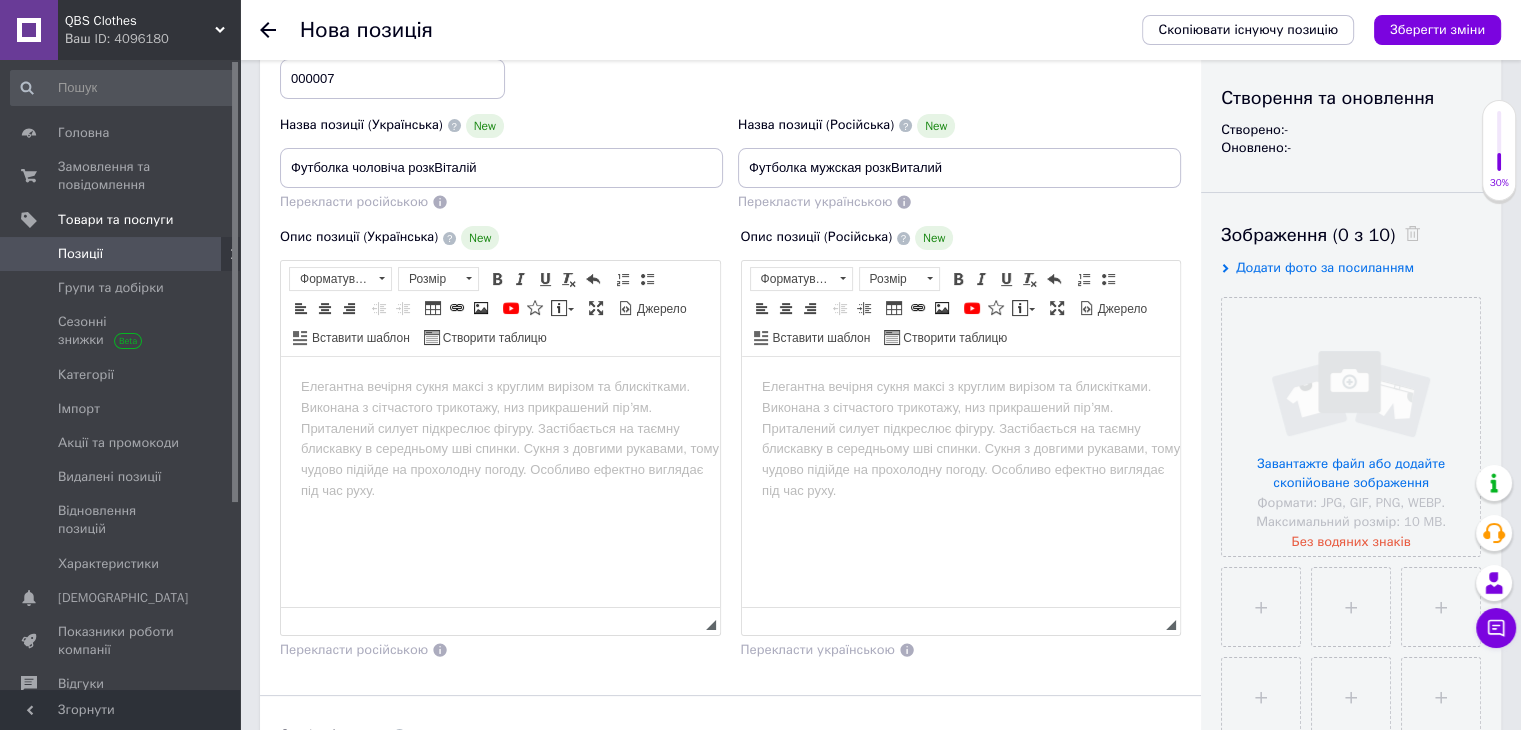 click at bounding box center (500, 387) 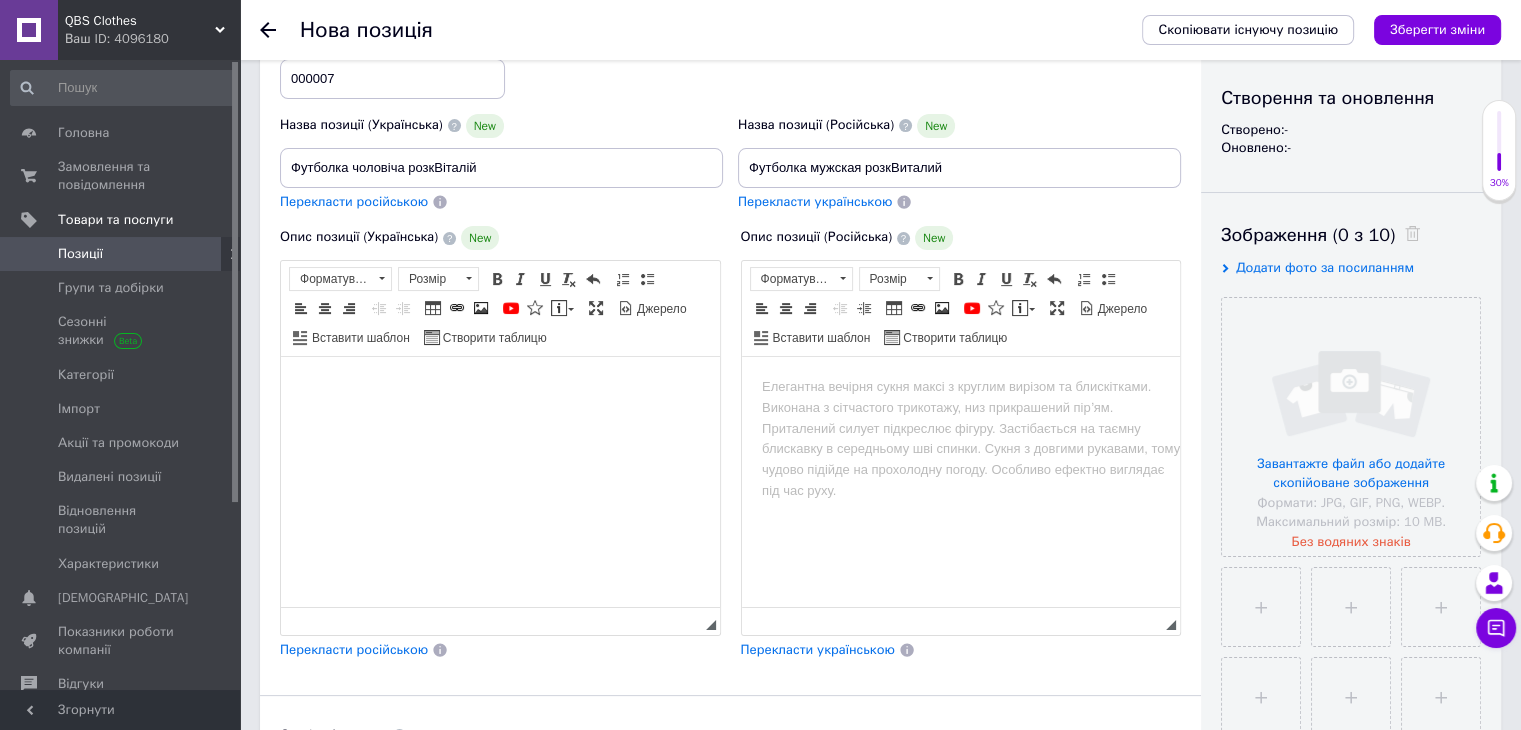 drag, startPoint x: 381, startPoint y: 390, endPoint x: 345, endPoint y: 370, distance: 41.18252 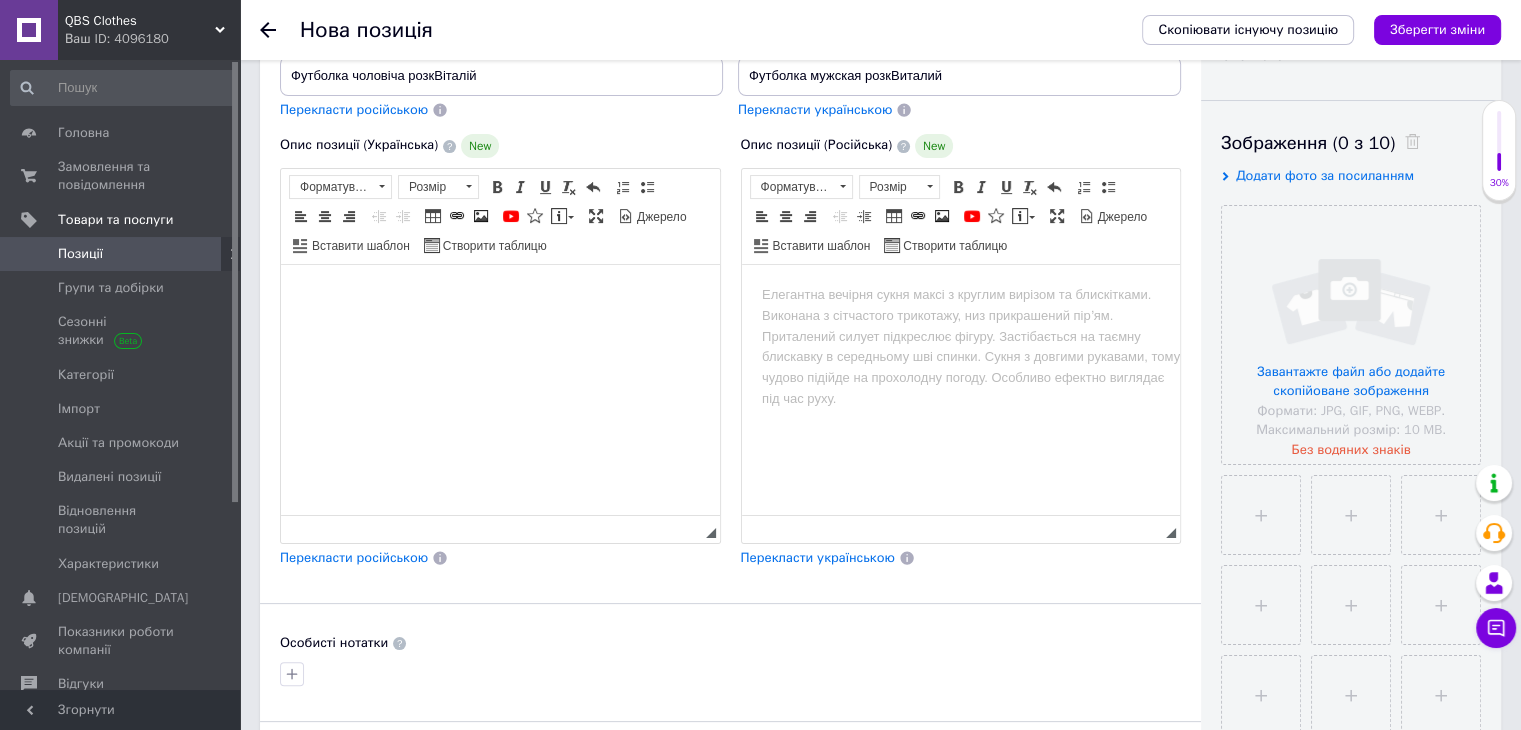 scroll, scrollTop: 300, scrollLeft: 0, axis: vertical 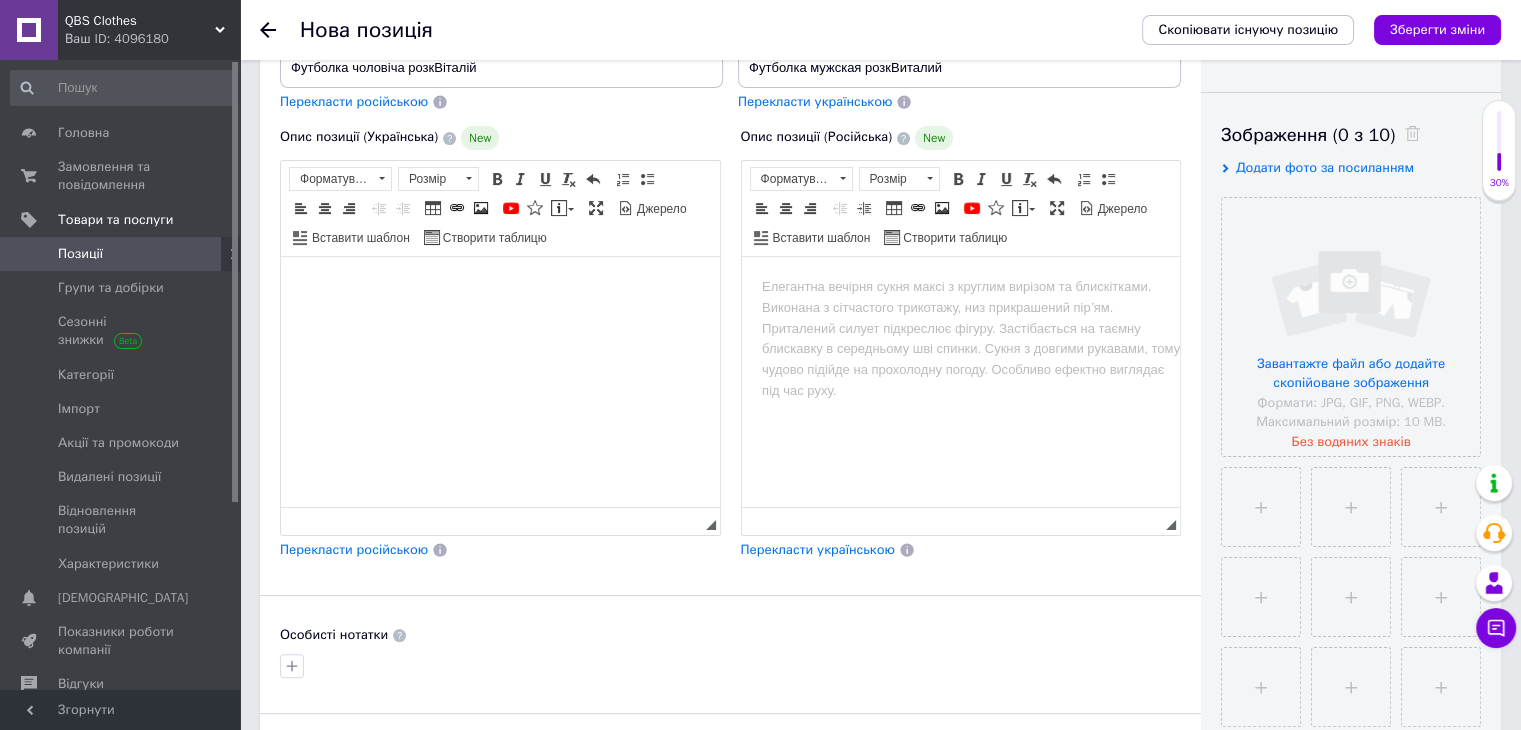 type 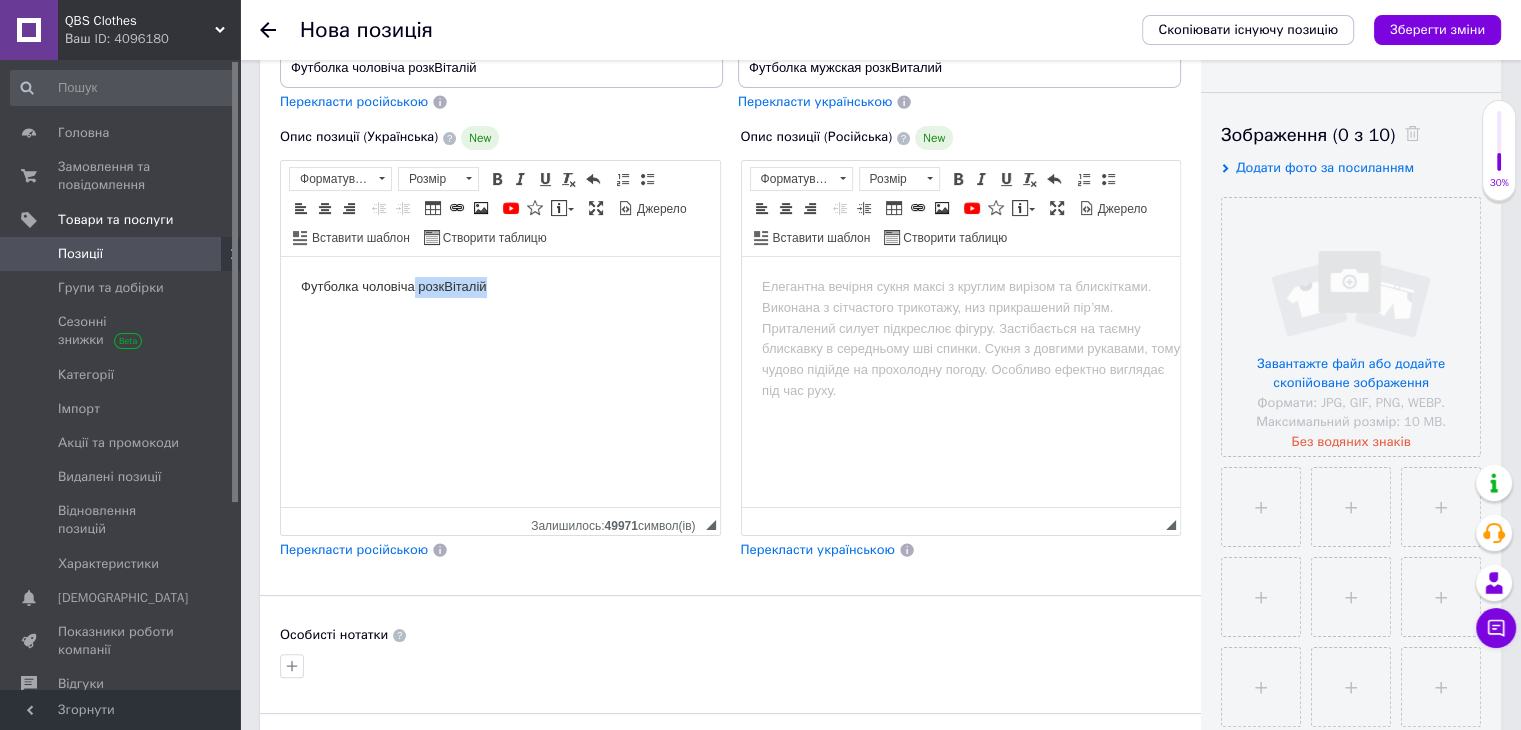 drag, startPoint x: 504, startPoint y: 289, endPoint x: 413, endPoint y: 285, distance: 91.08787 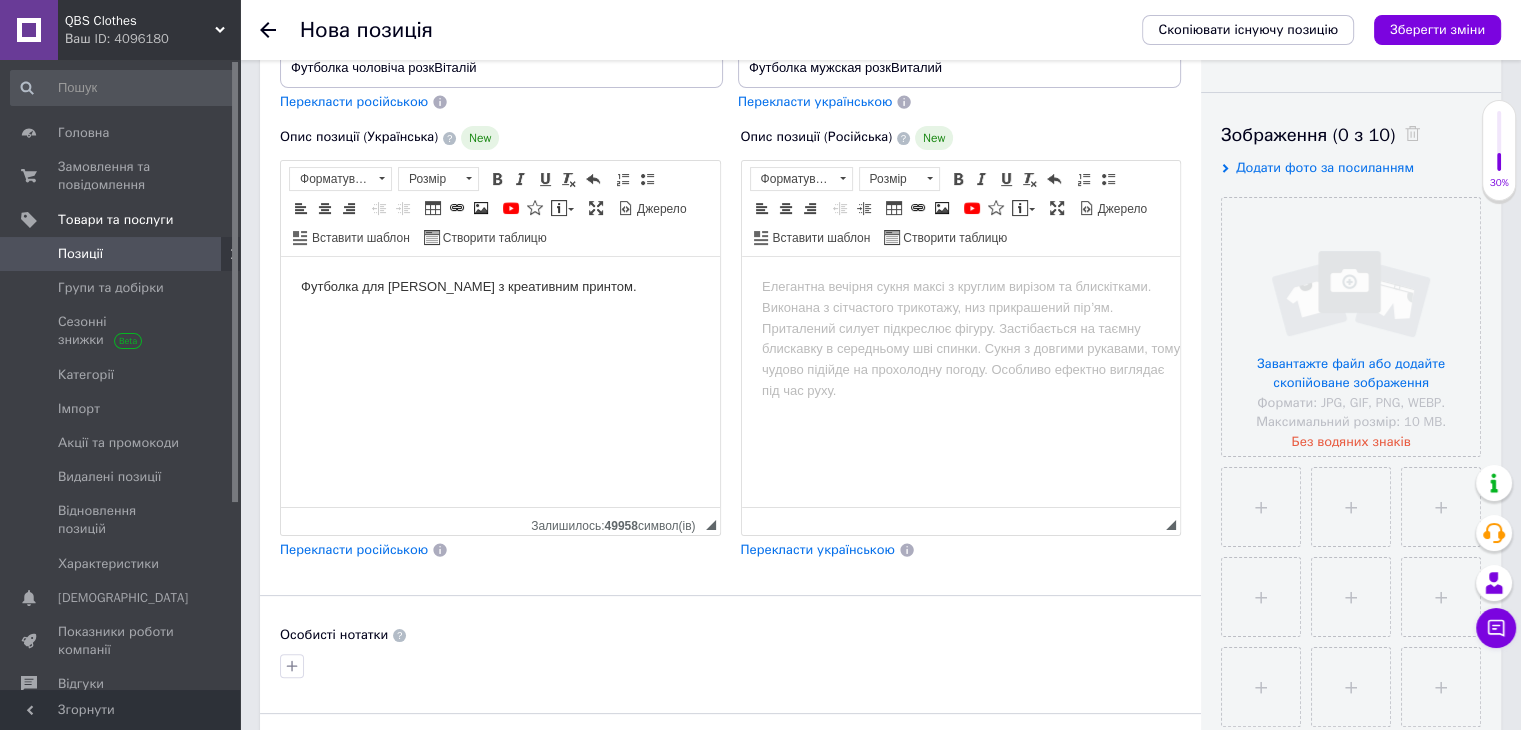 click on "Перекласти російською" at bounding box center (354, 549) 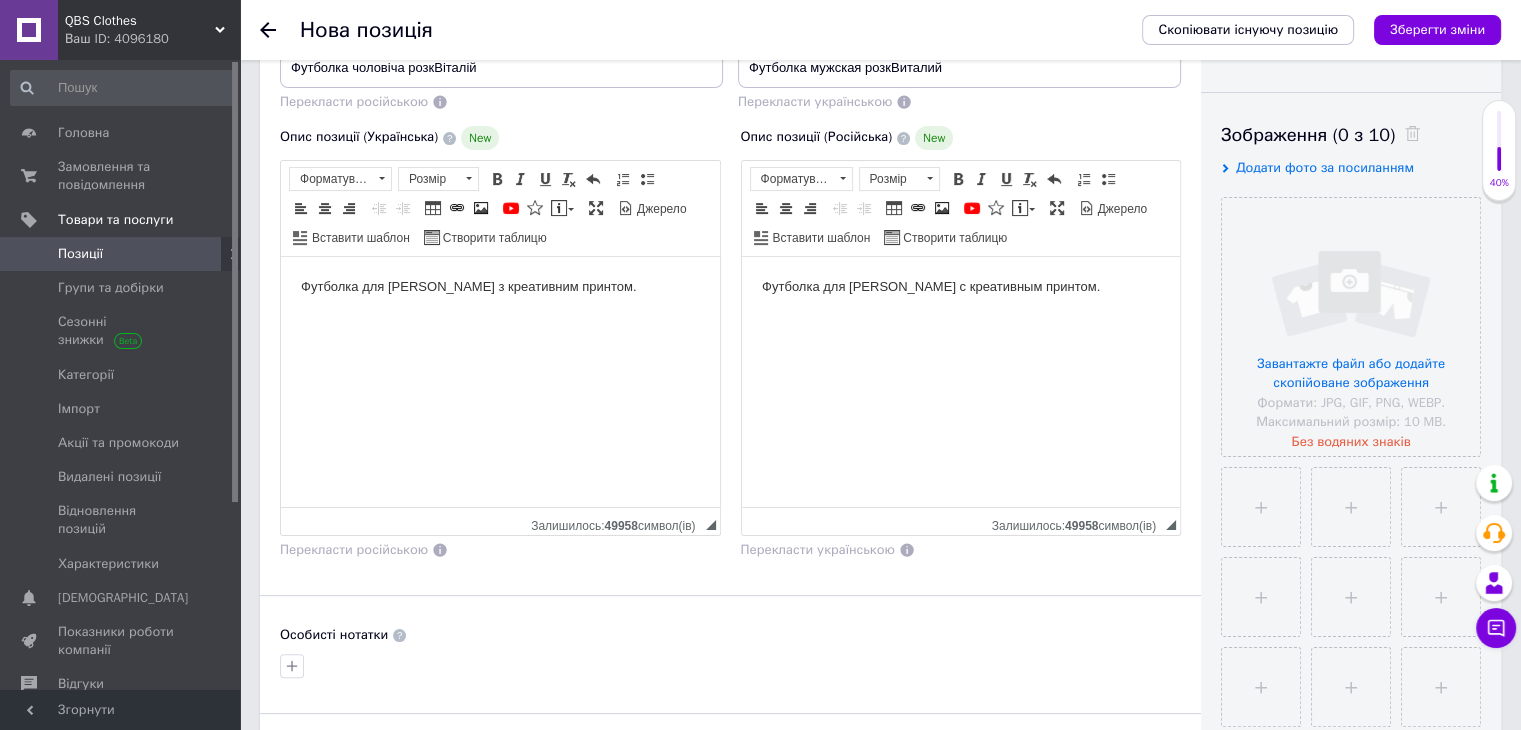 click on "Футболка для [PERSON_NAME] с креативным принтом." at bounding box center [960, 287] 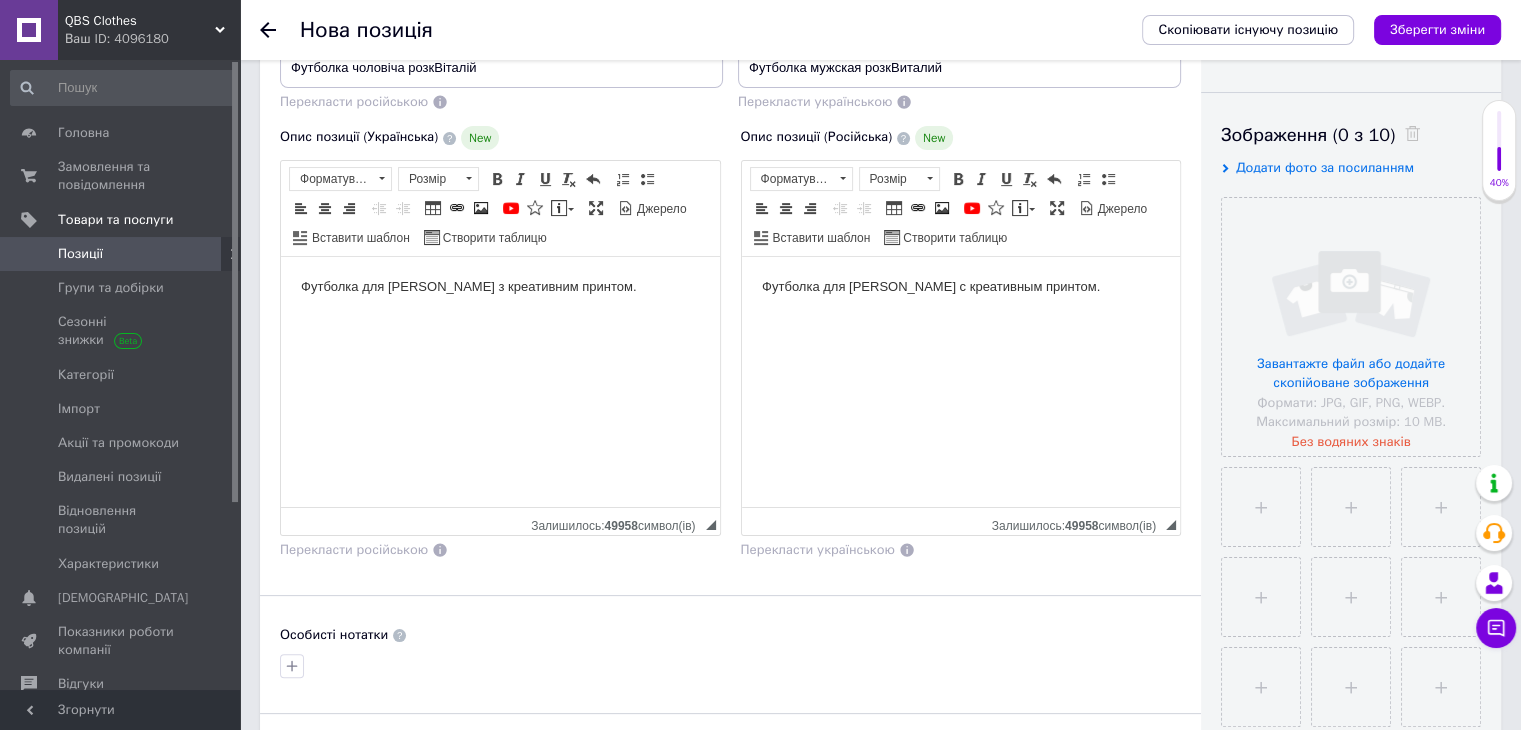 click on "Футболка для [PERSON_NAME] з креативним принтом." at bounding box center (500, 287) 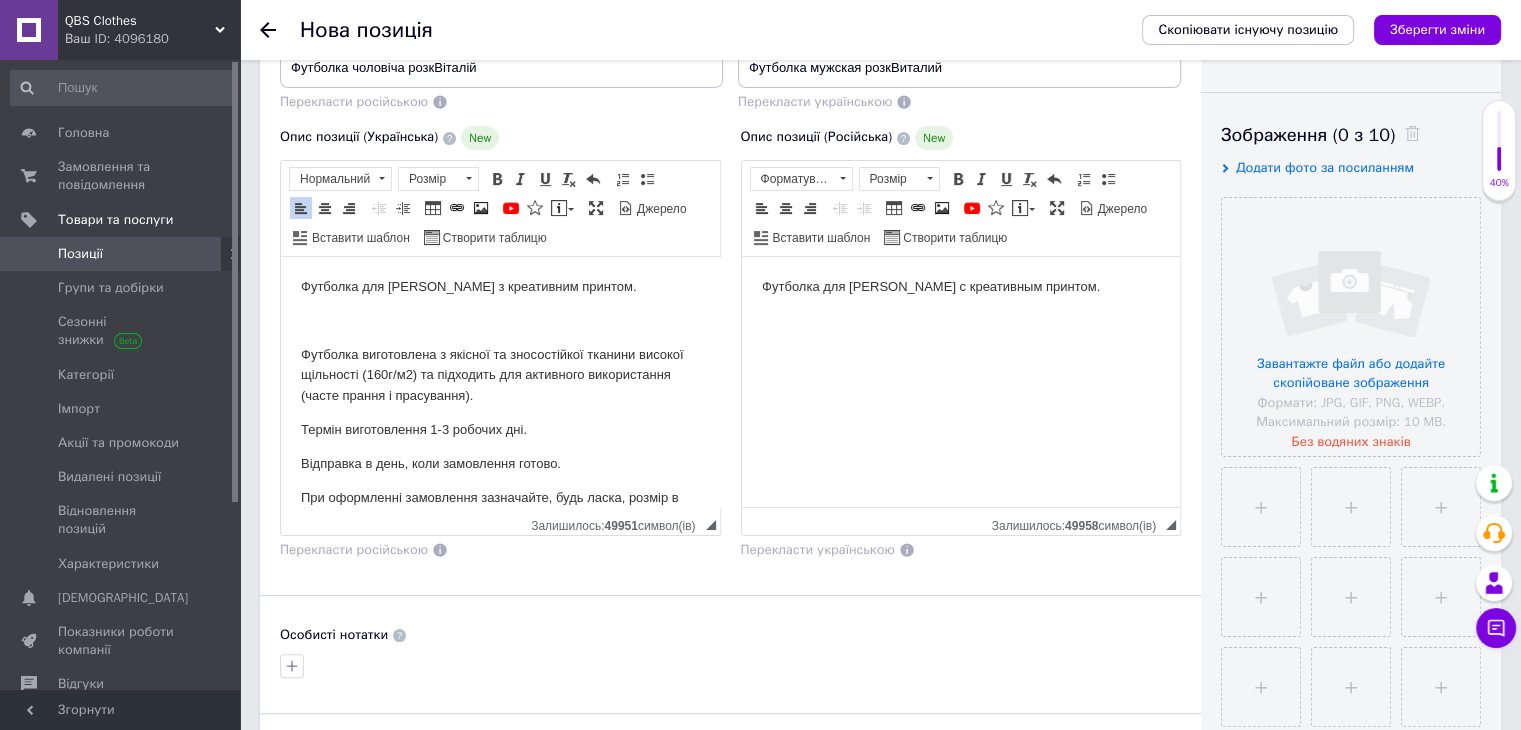 scroll, scrollTop: 60, scrollLeft: 0, axis: vertical 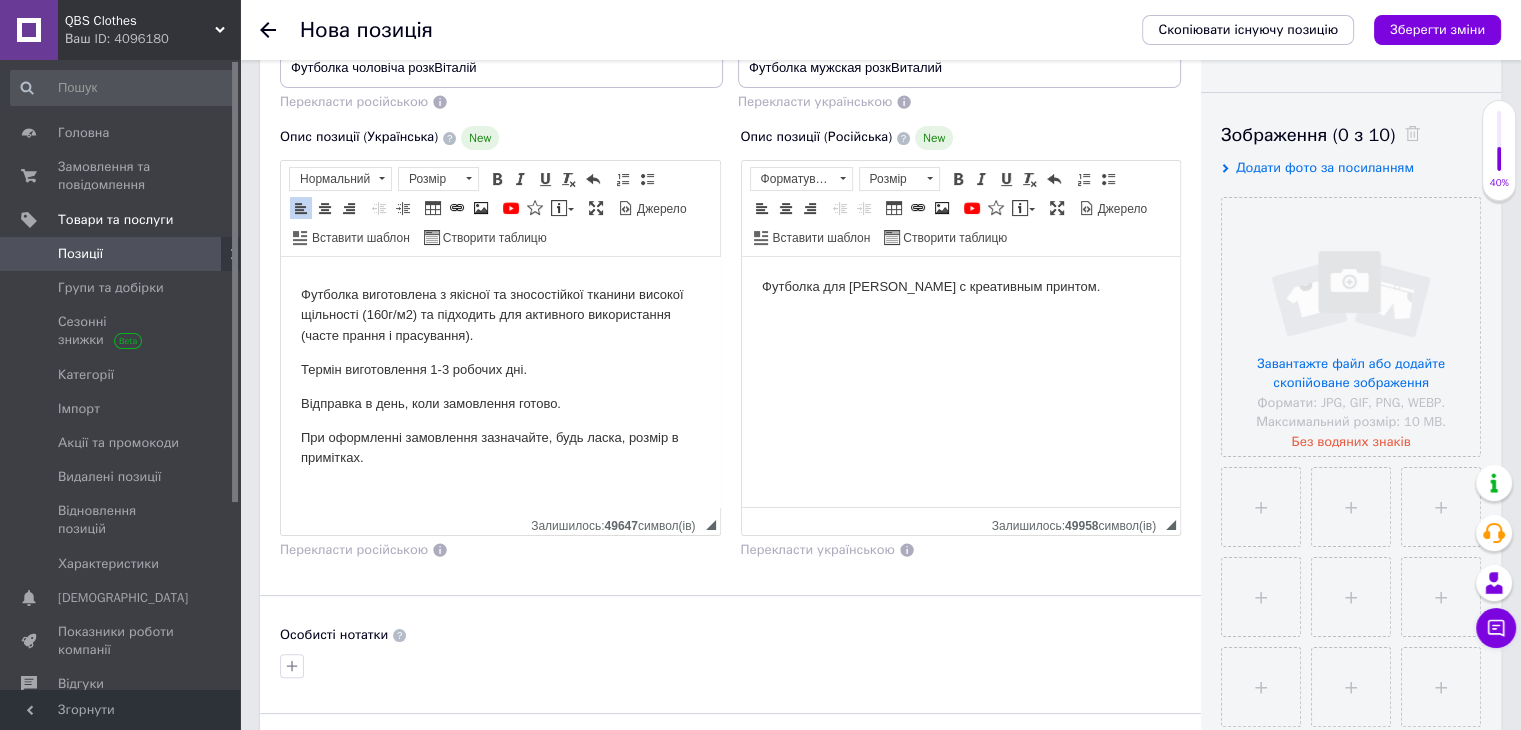 click on "Футболка для [PERSON_NAME] с креативным принтом." at bounding box center [960, 287] 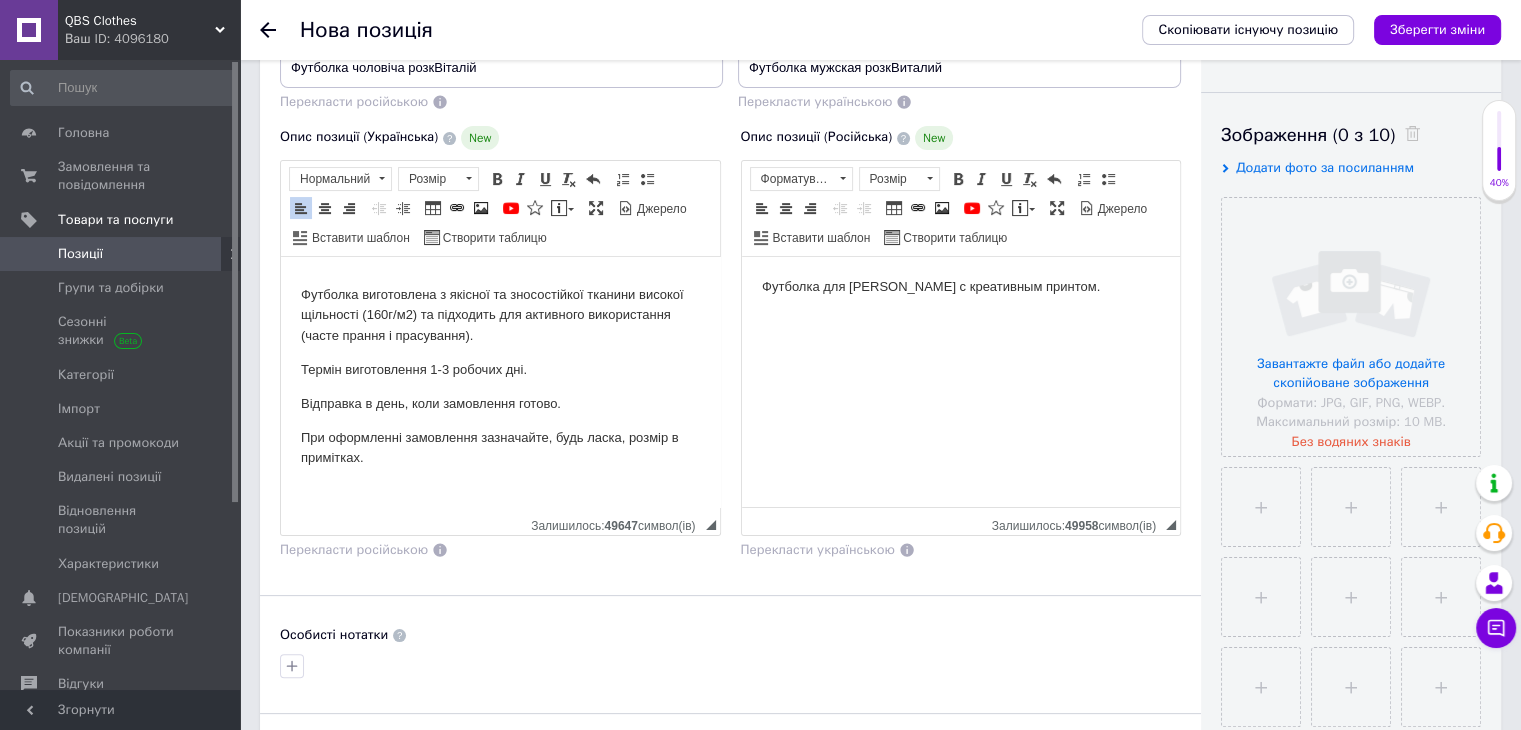 click on "Футболка для [PERSON_NAME] с креативным принтом." at bounding box center (960, 287) 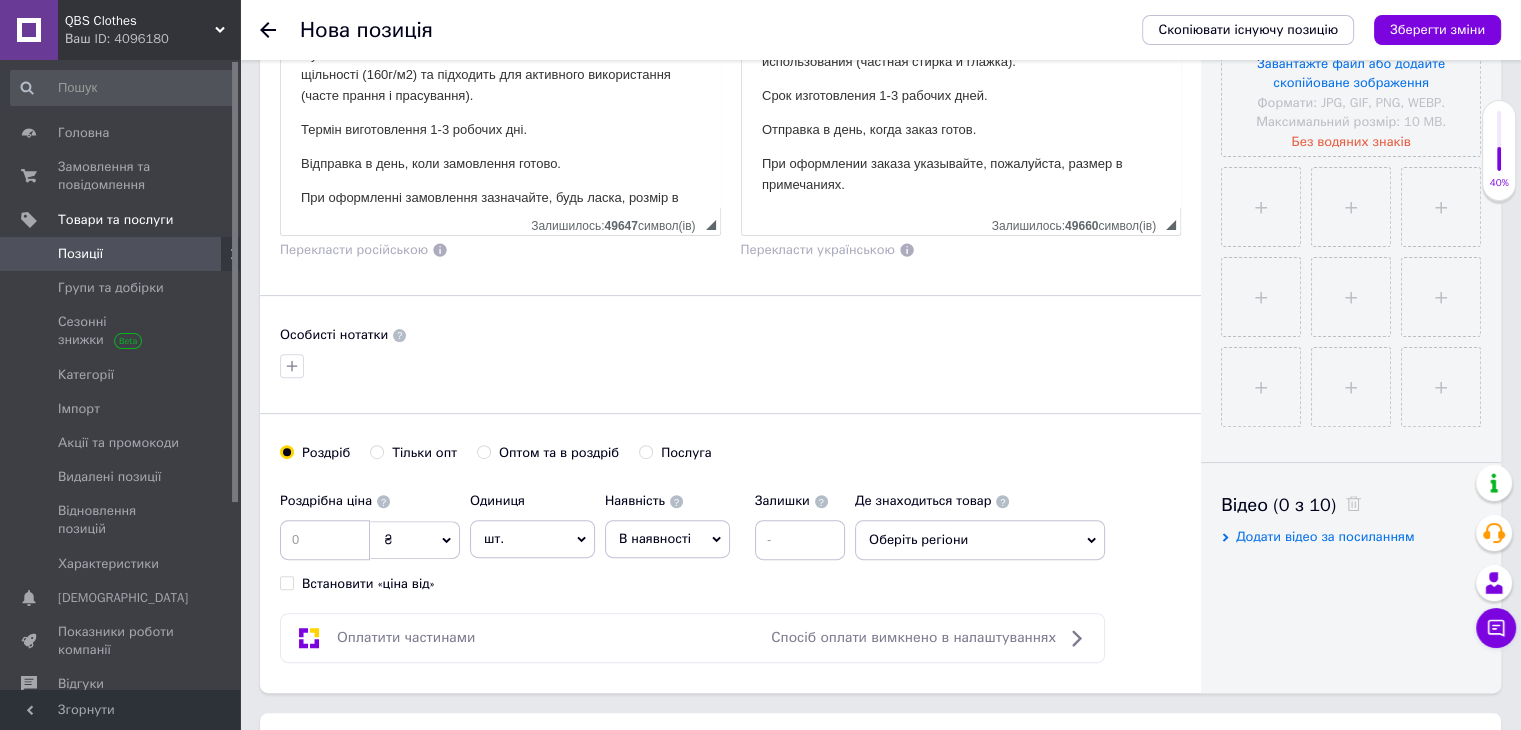 scroll, scrollTop: 800, scrollLeft: 0, axis: vertical 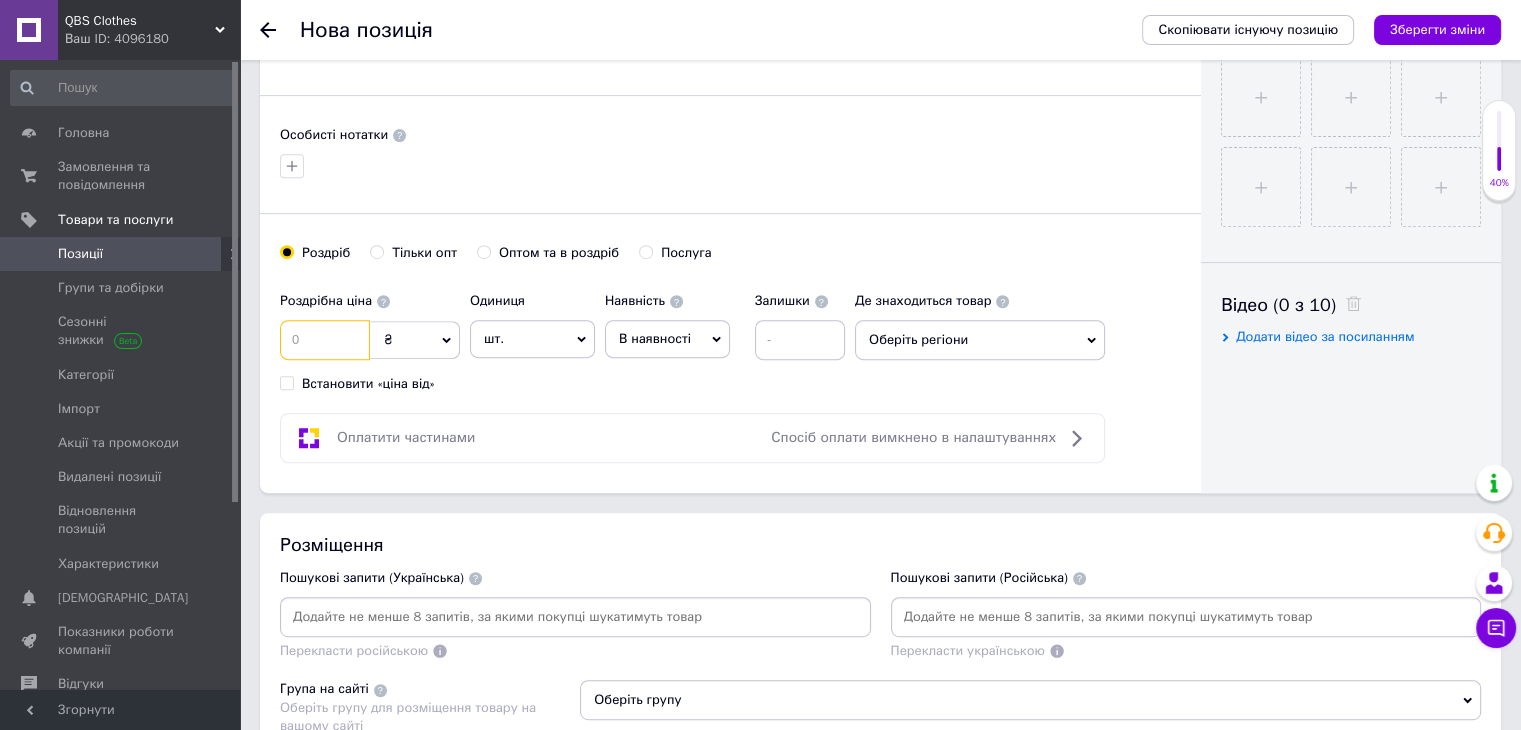 click at bounding box center (325, 340) 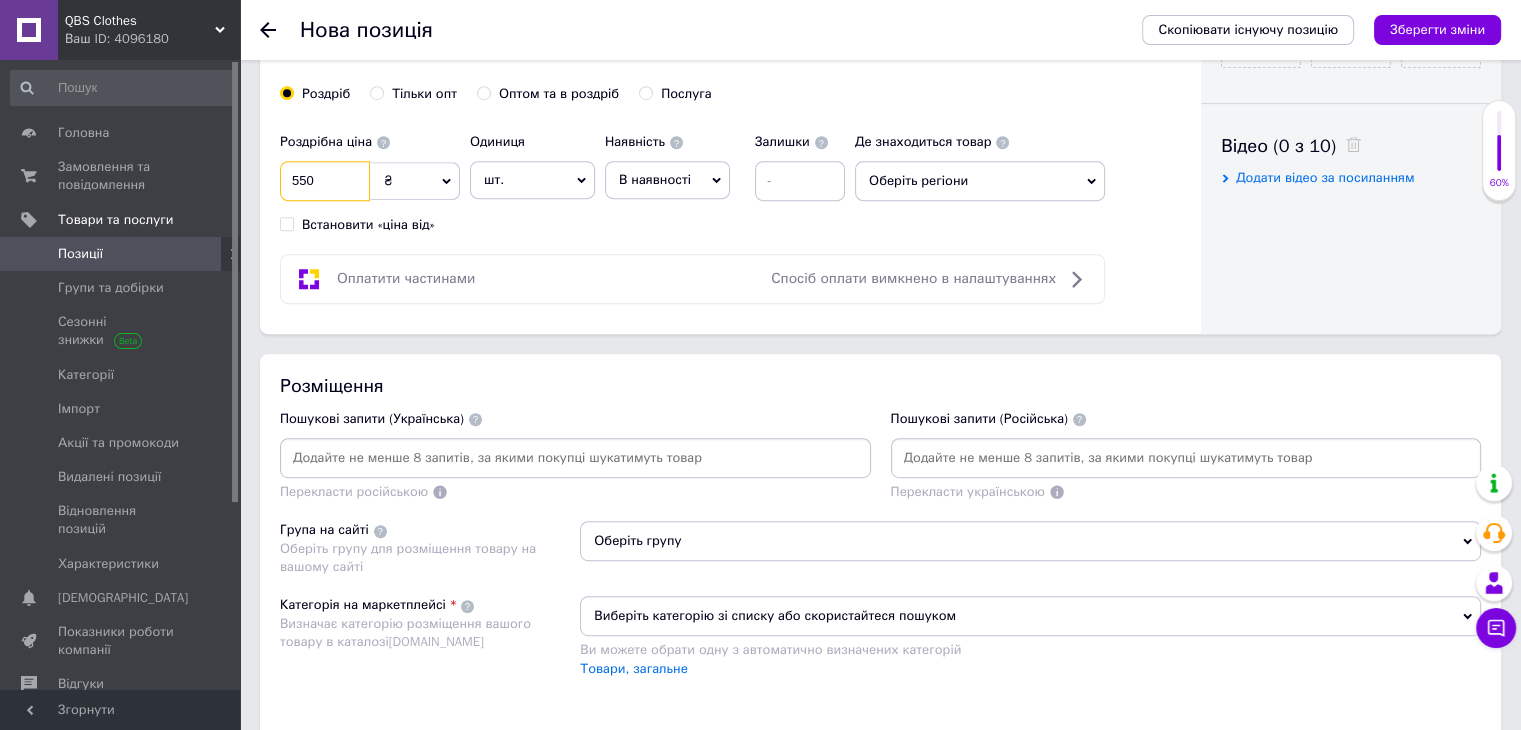 scroll, scrollTop: 1000, scrollLeft: 0, axis: vertical 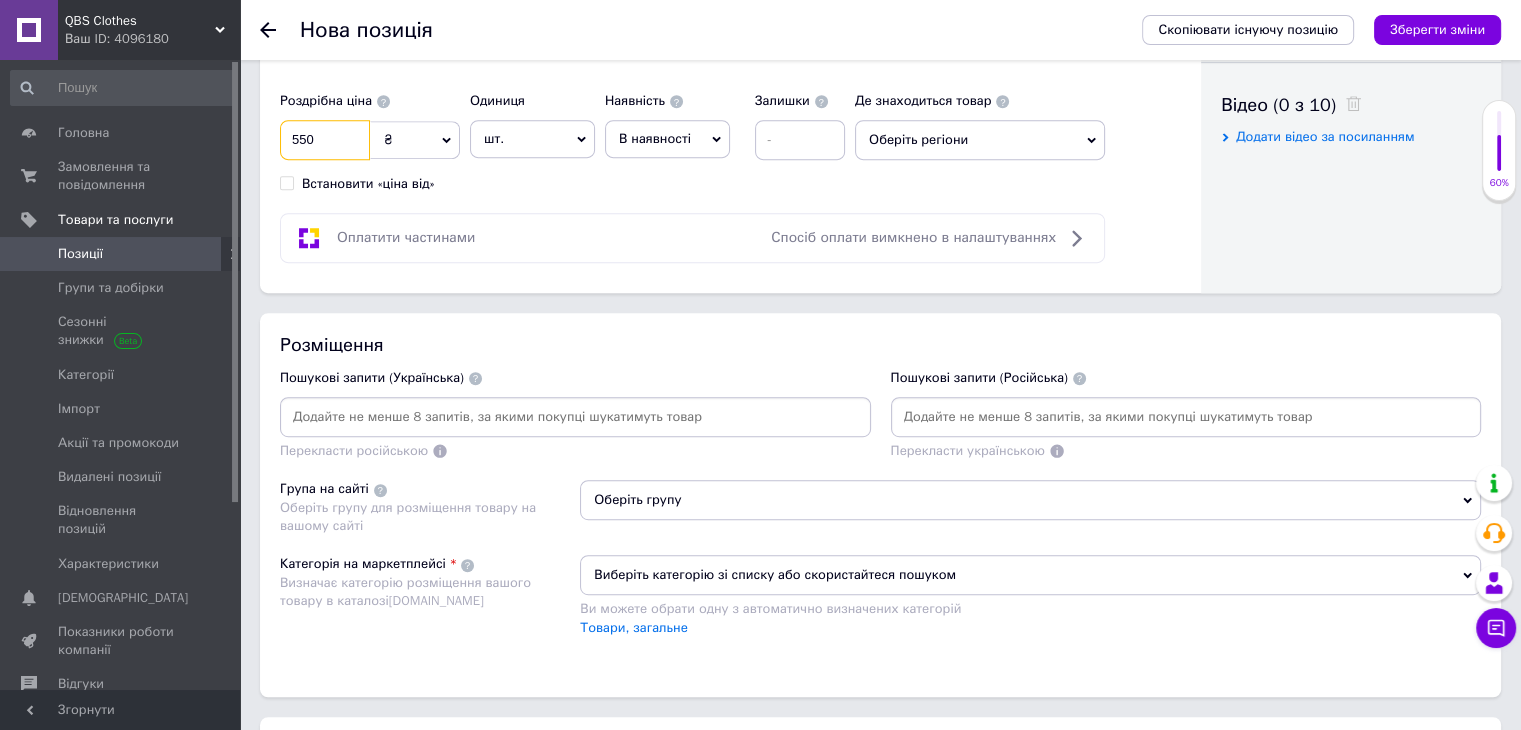 type on "550" 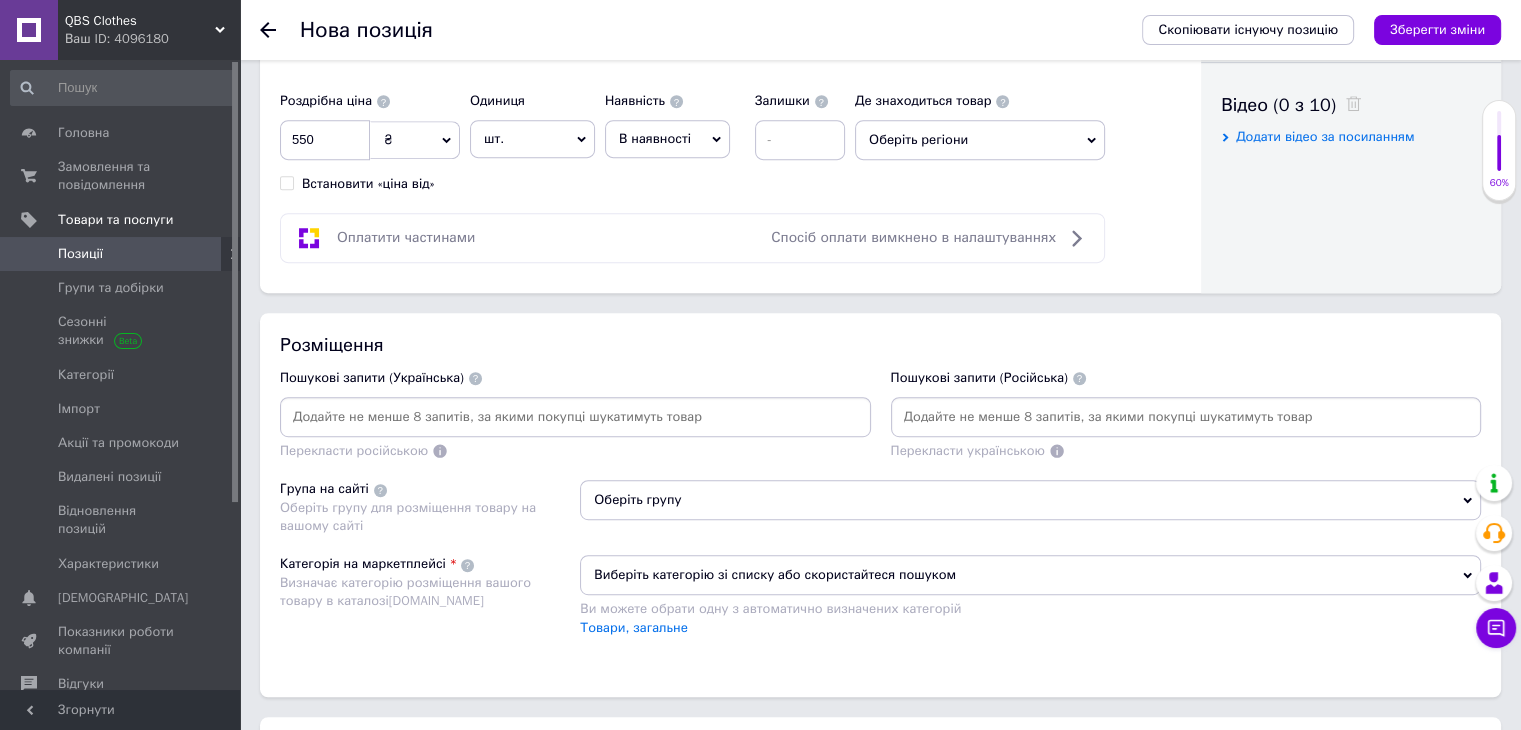 click at bounding box center (575, 417) 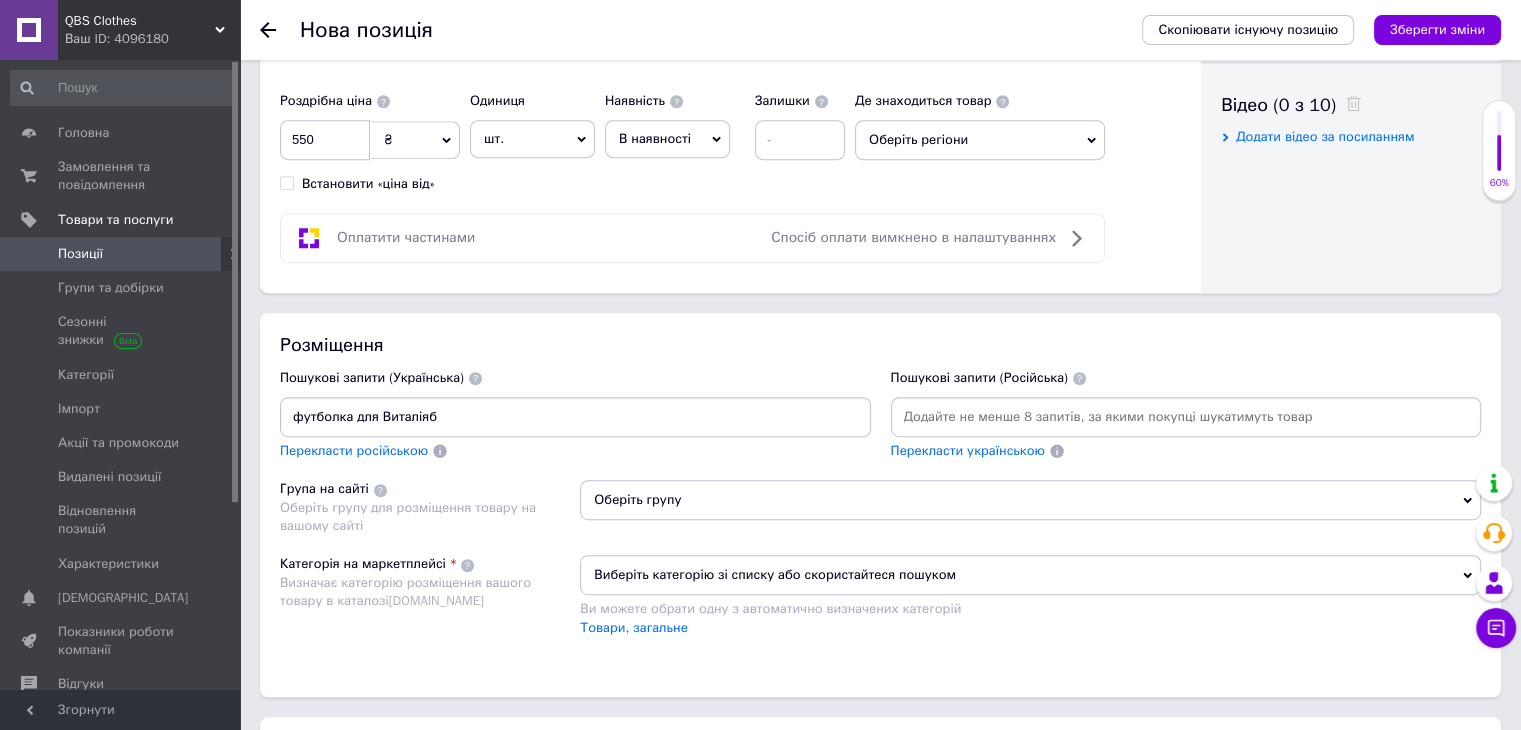 type on "футболка для Виталія" 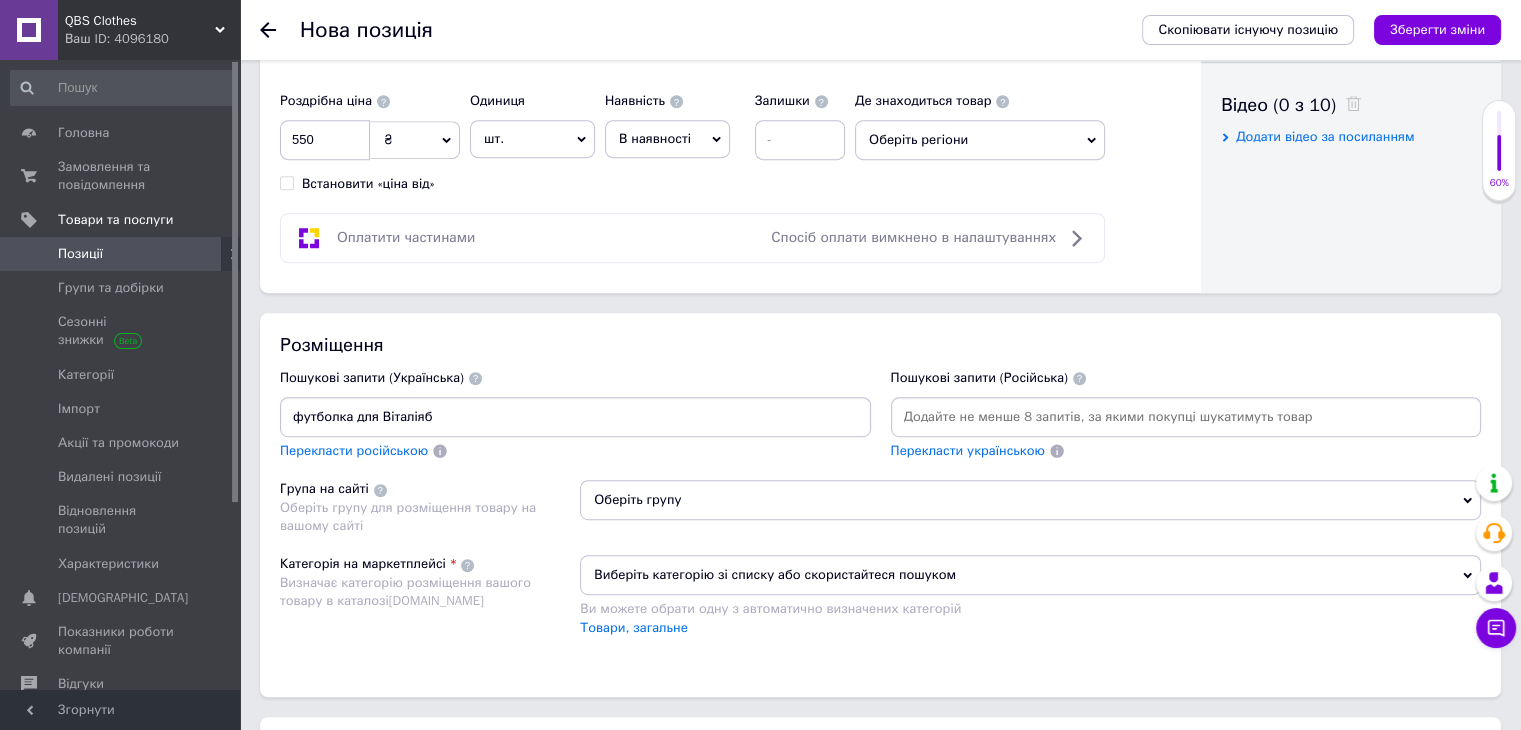 type on "футболка для [GEOGRAPHIC_DATA]" 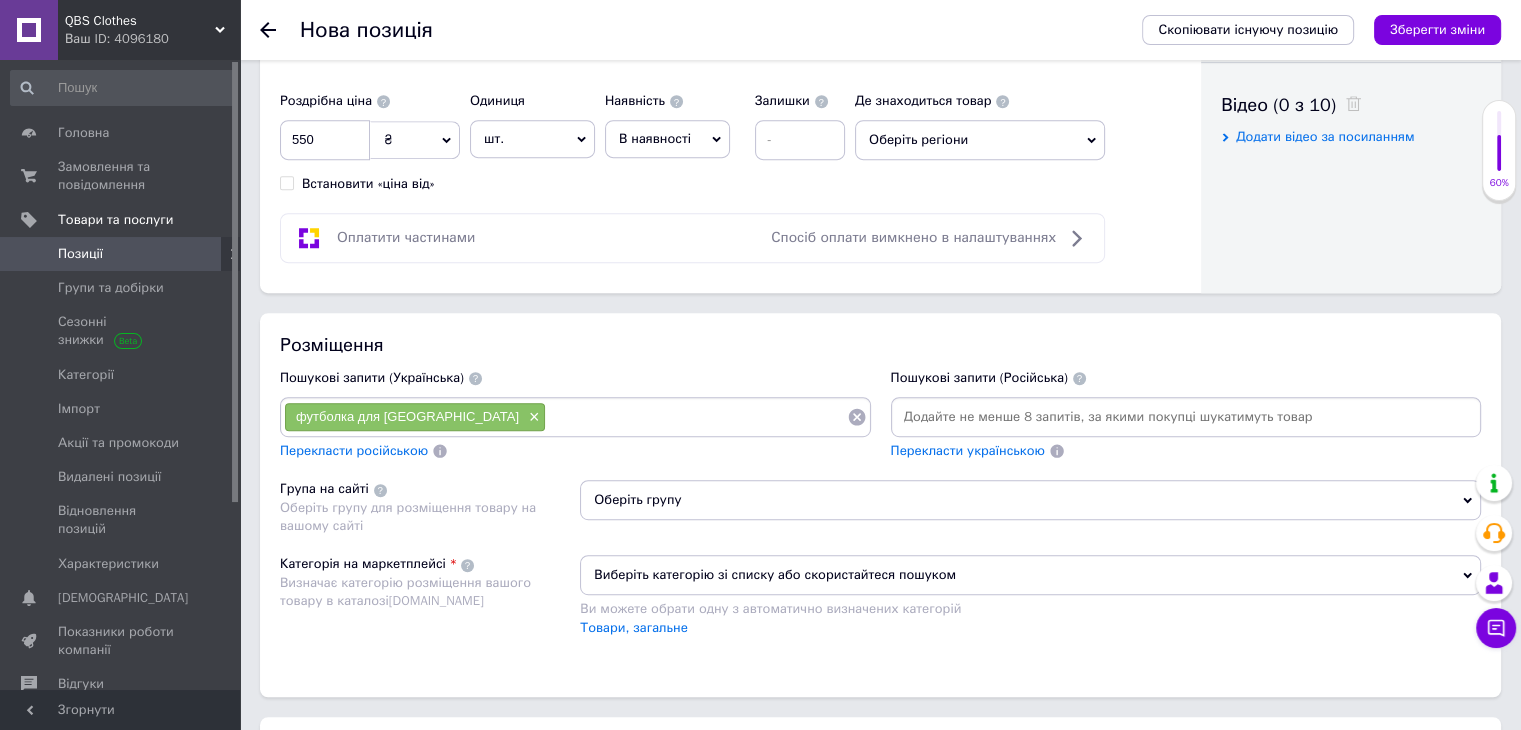 type on "і" 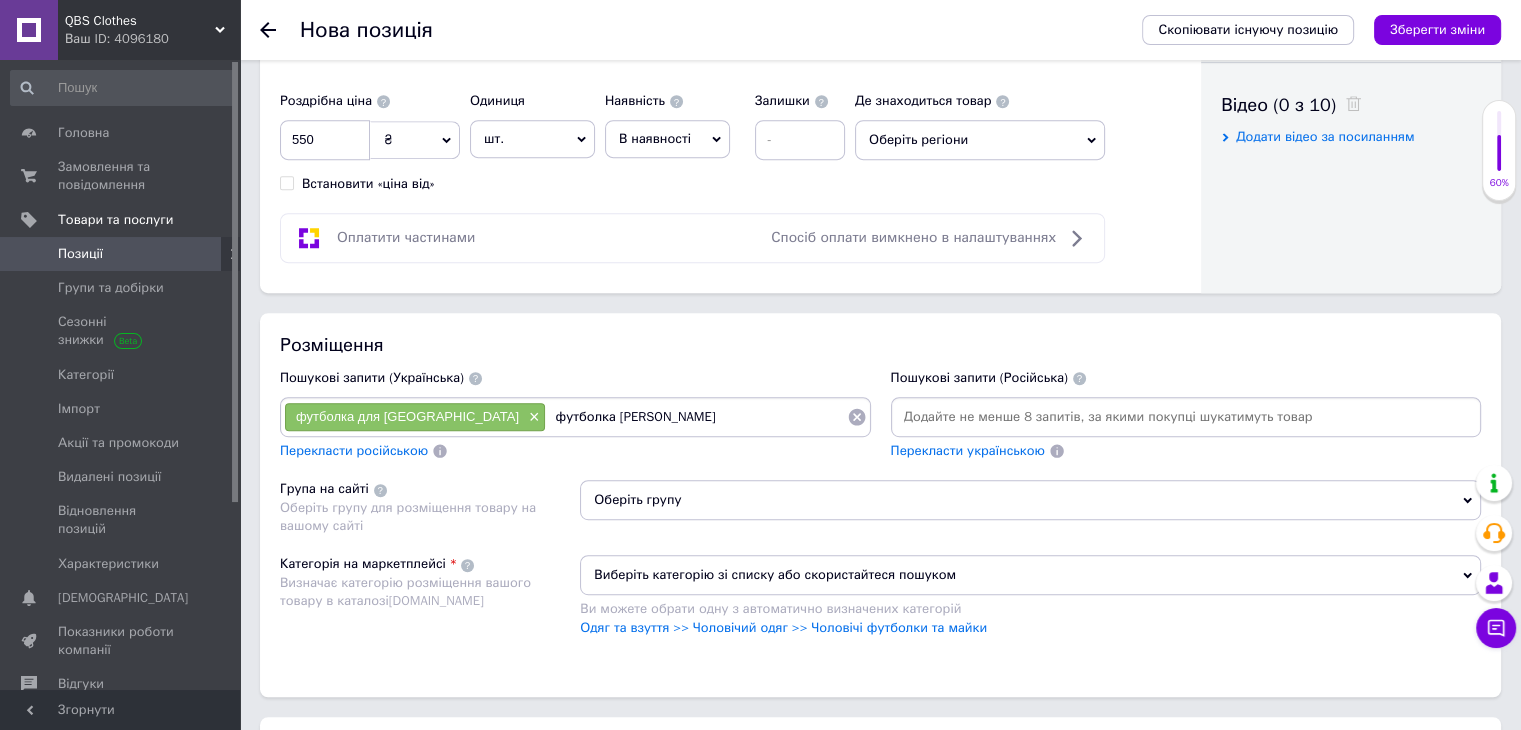 type on "футболка [PERSON_NAME]" 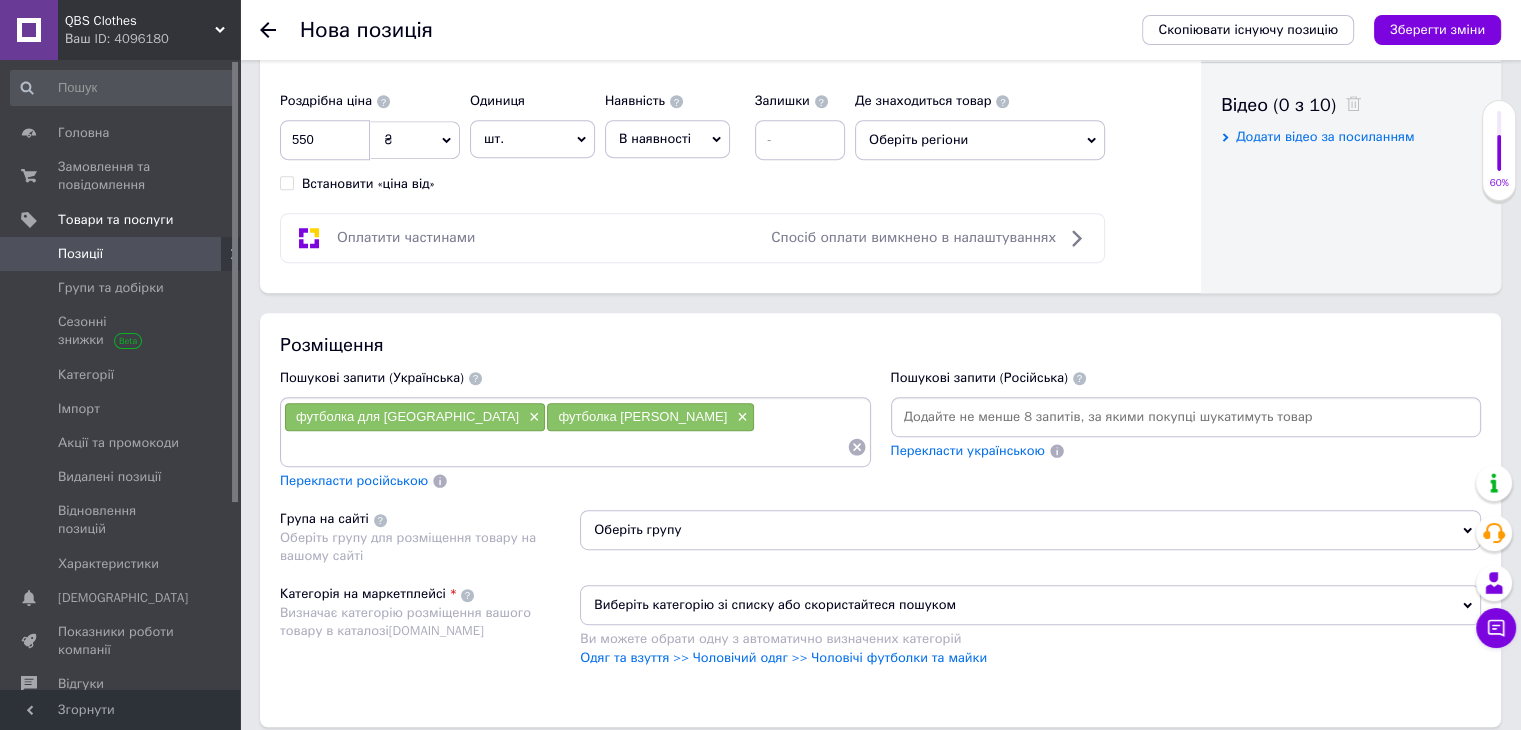 type on "і" 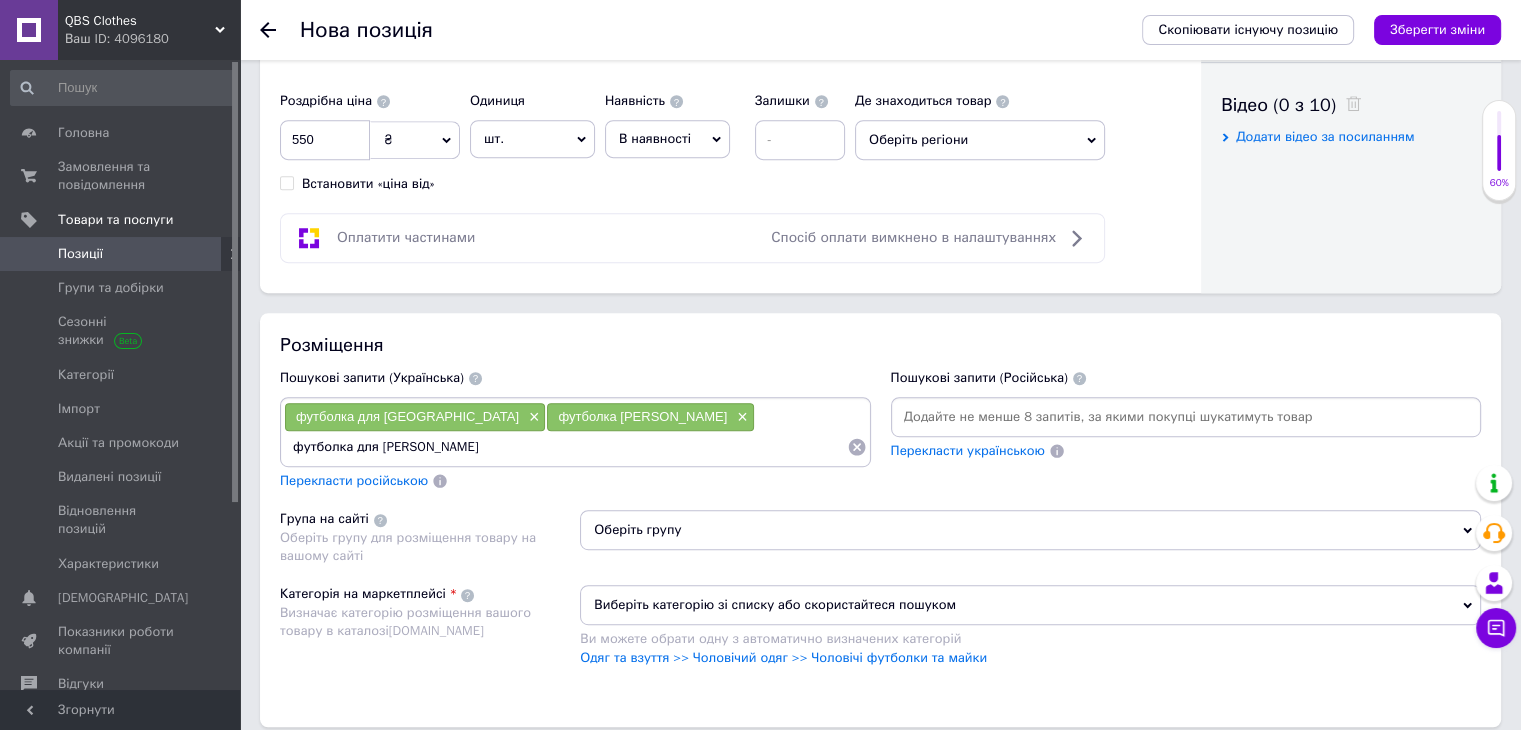type on "футболка для Віталіка" 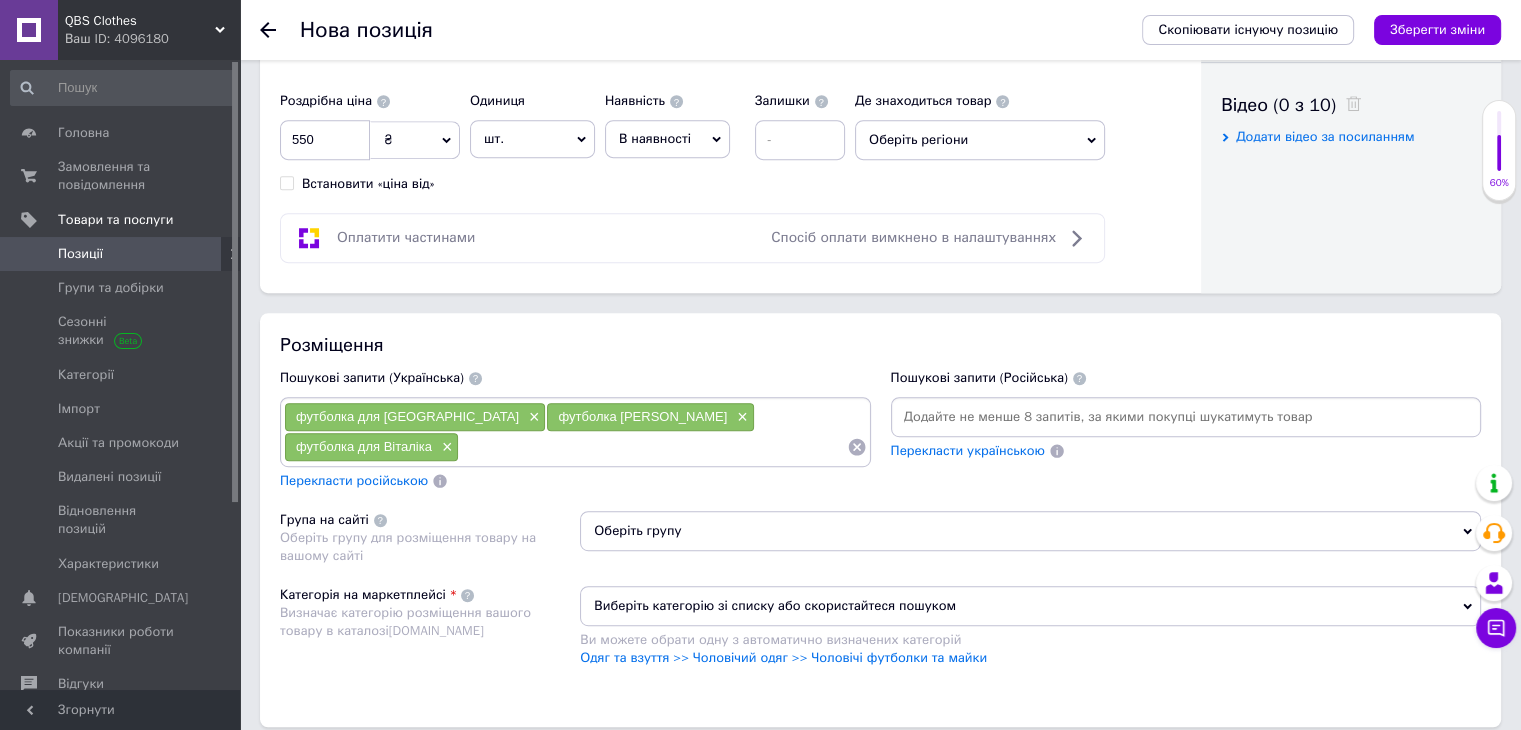 type on "і" 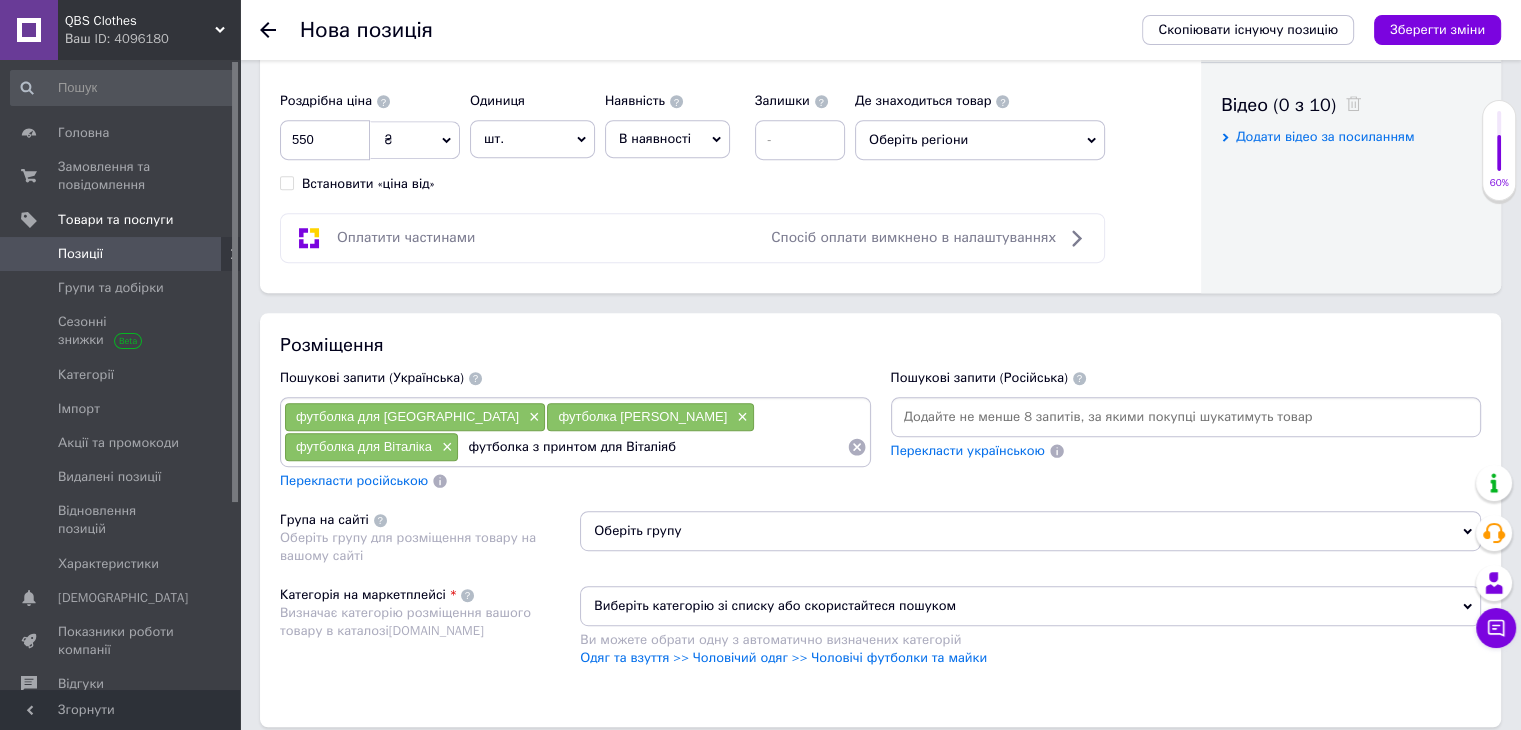 type on "футболка з принтом для [GEOGRAPHIC_DATA]" 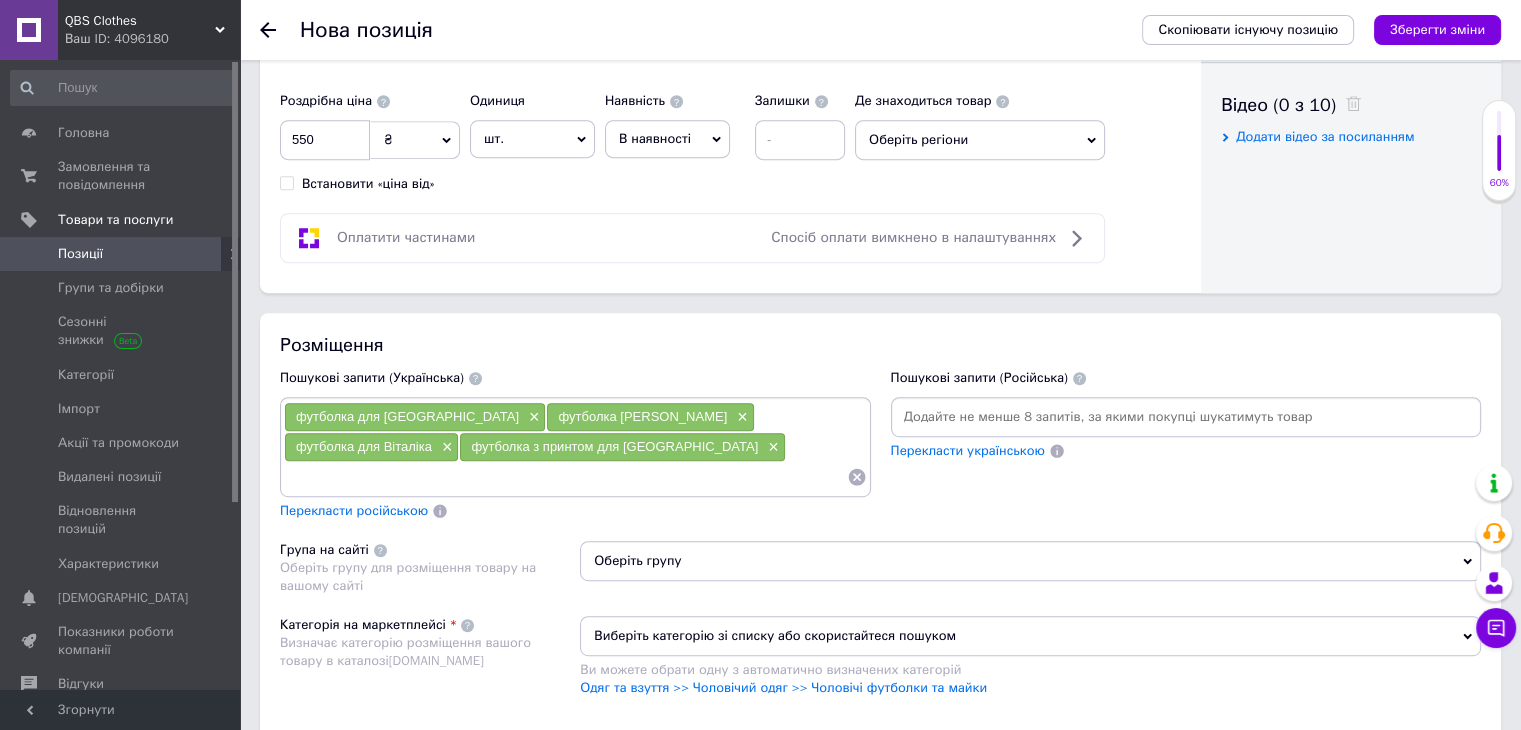 type on "s" 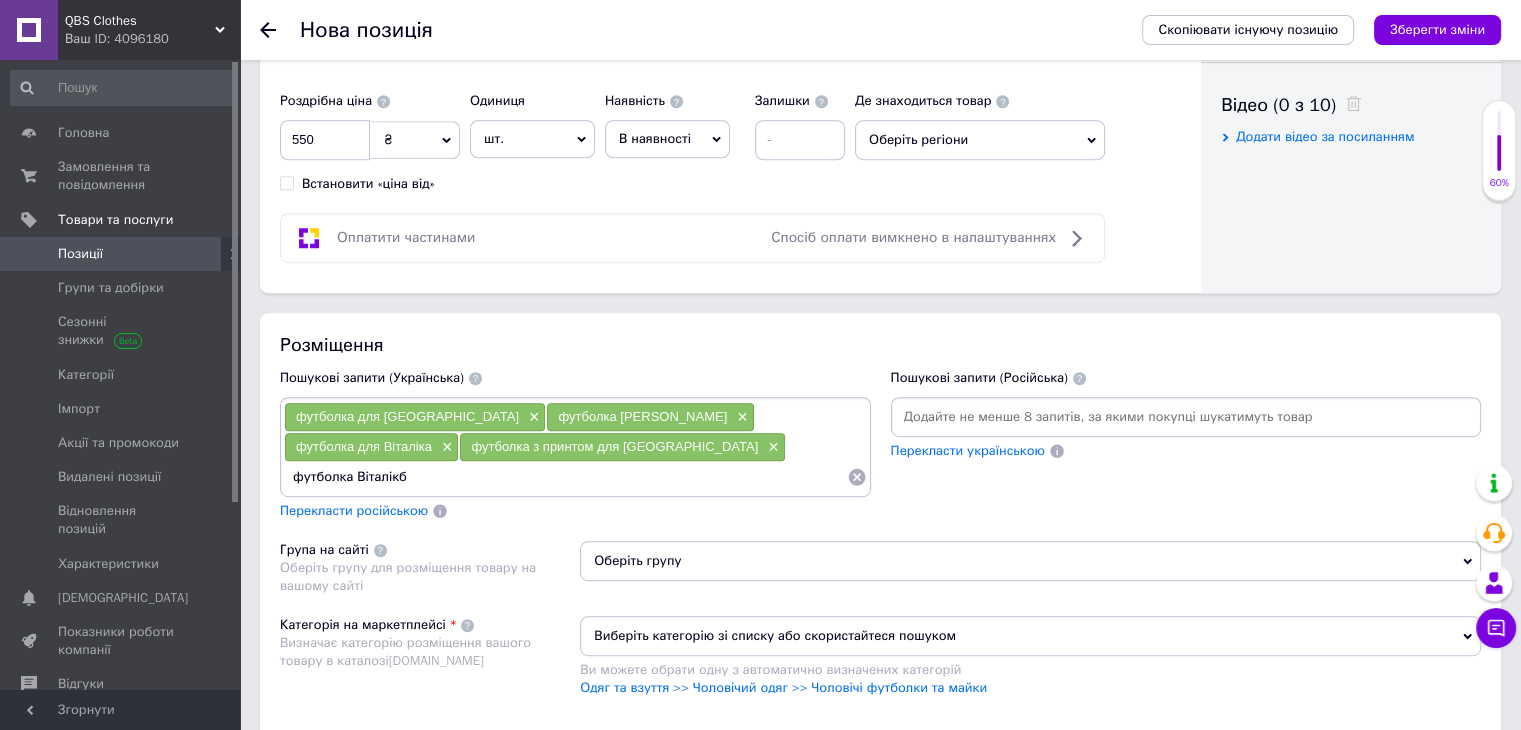type on "футболка [PERSON_NAME]" 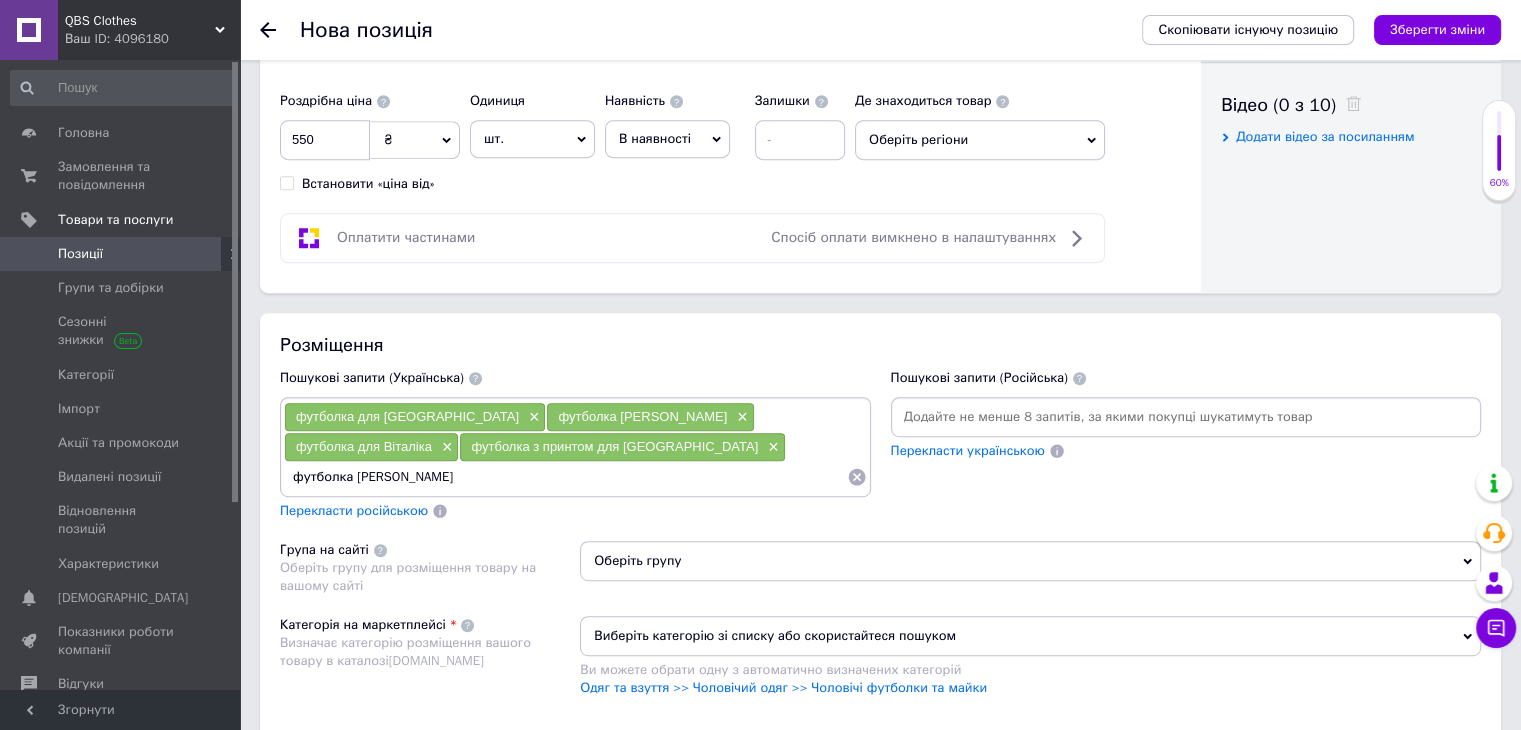 type 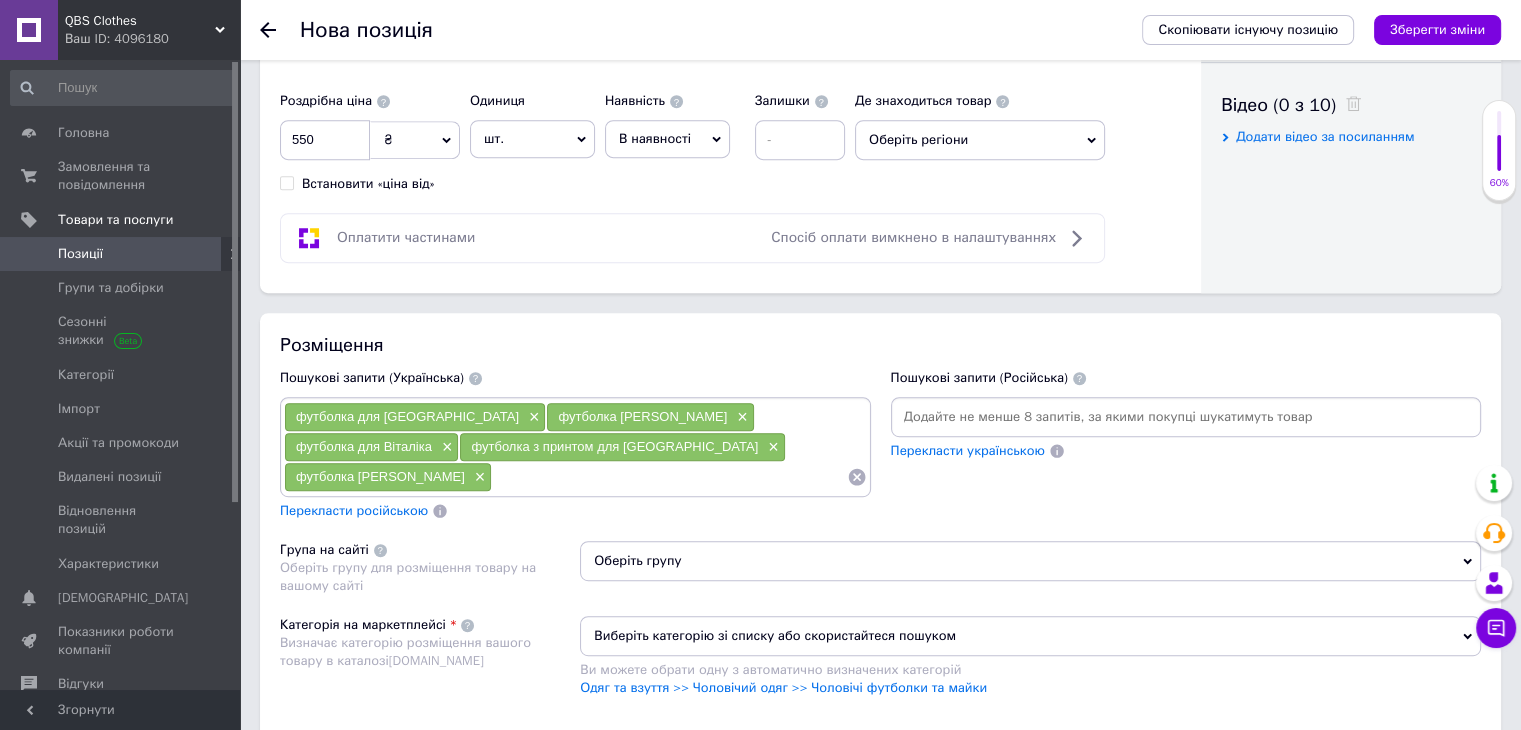 click on "Розміщення Пошукові запити (Українська) футболка для Віталія × футболка [PERSON_NAME] × футболка для Віталіка × футболка з принтом для Віталія × футболка [PERSON_NAME] × Перекласти російською Пошукові запити (Російська) Перекласти українською Група на сайті Оберіть групу для розміщення товару на вашому сайті Оберіть групу Категорія на маркетплейсі Визначає категорію розміщення вашого товару в каталозі  [DOMAIN_NAME] Виберіть категорію зі списку або скористайтеся пошуком Ви можете обрати одну з автоматично визначених категорій" at bounding box center (880, 535) 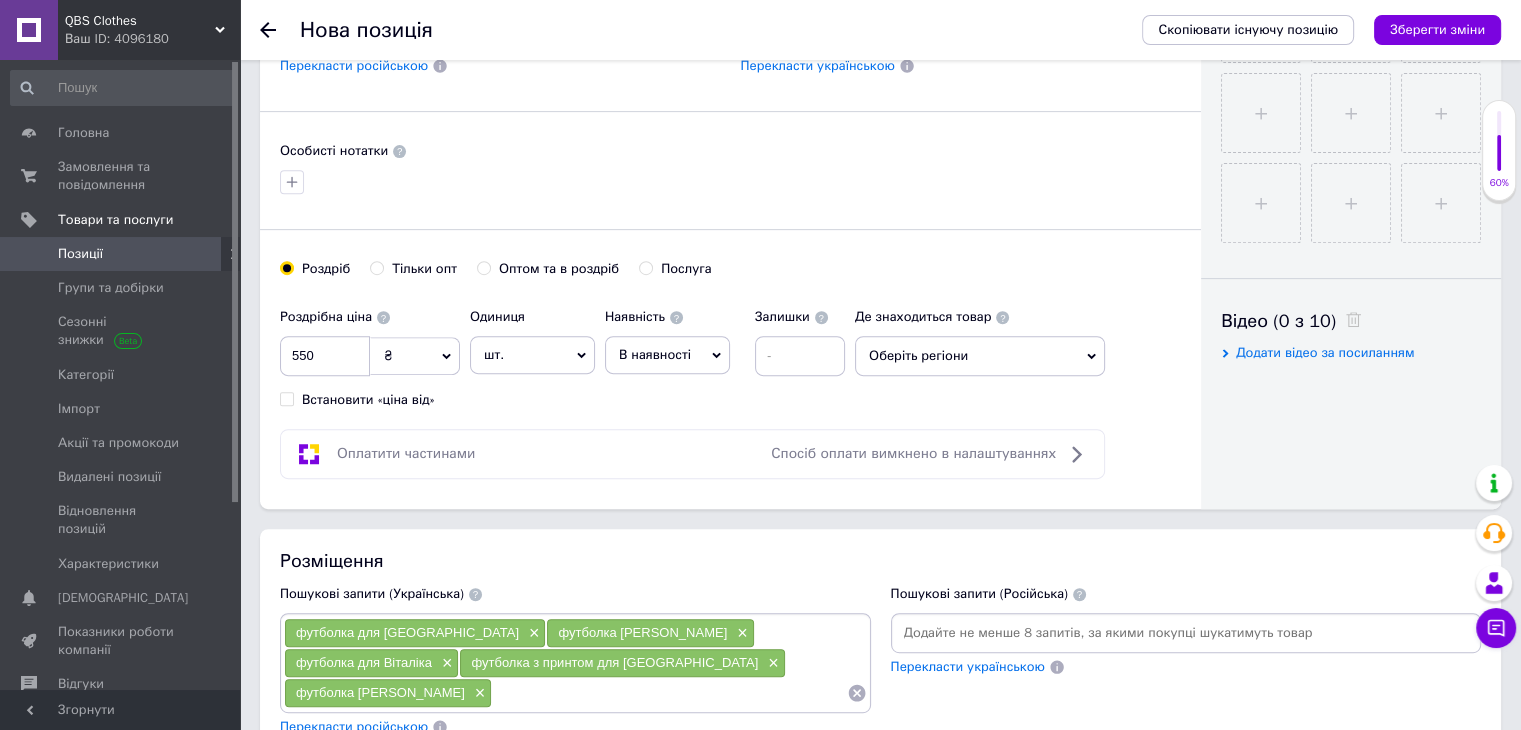 scroll, scrollTop: 800, scrollLeft: 0, axis: vertical 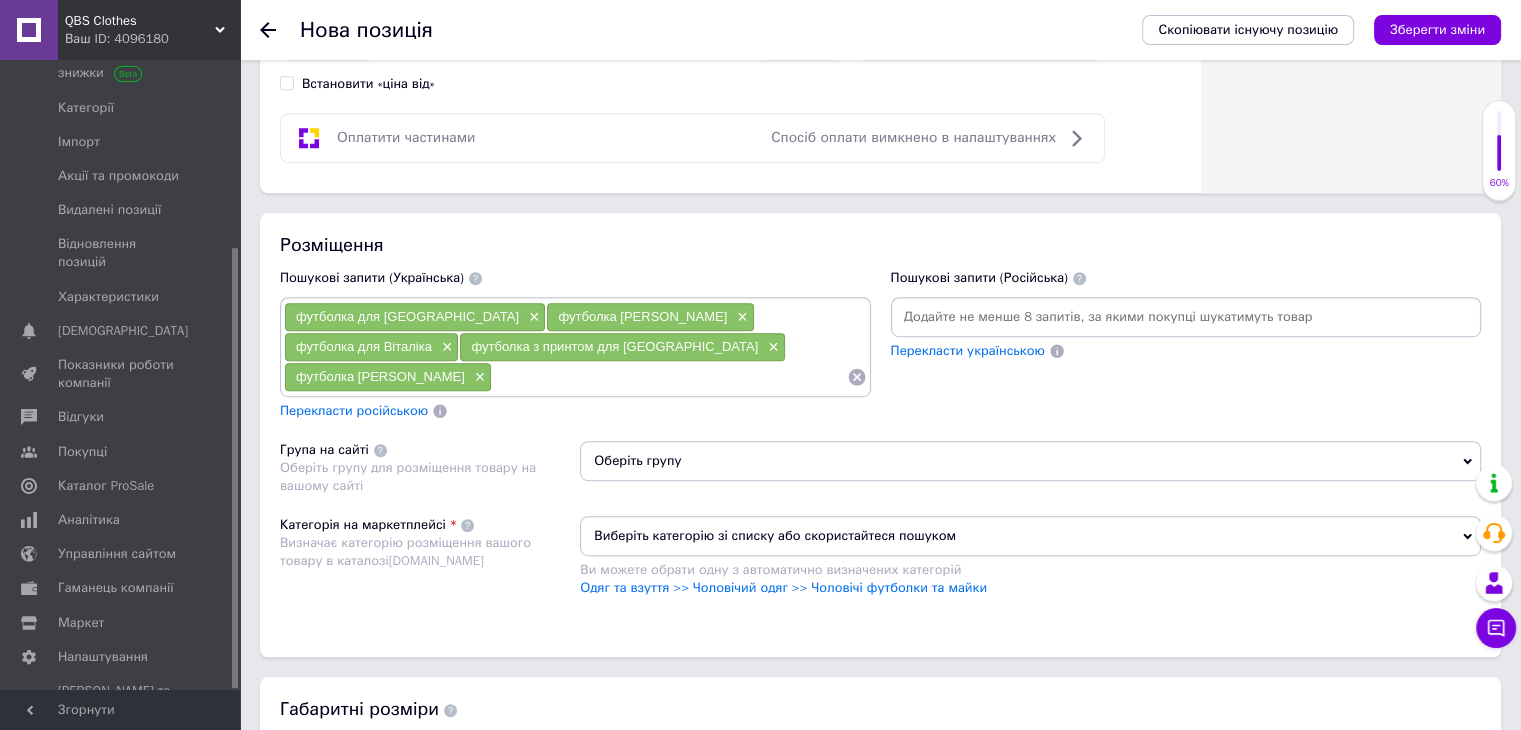 click on "Перекласти російською" at bounding box center (354, 410) 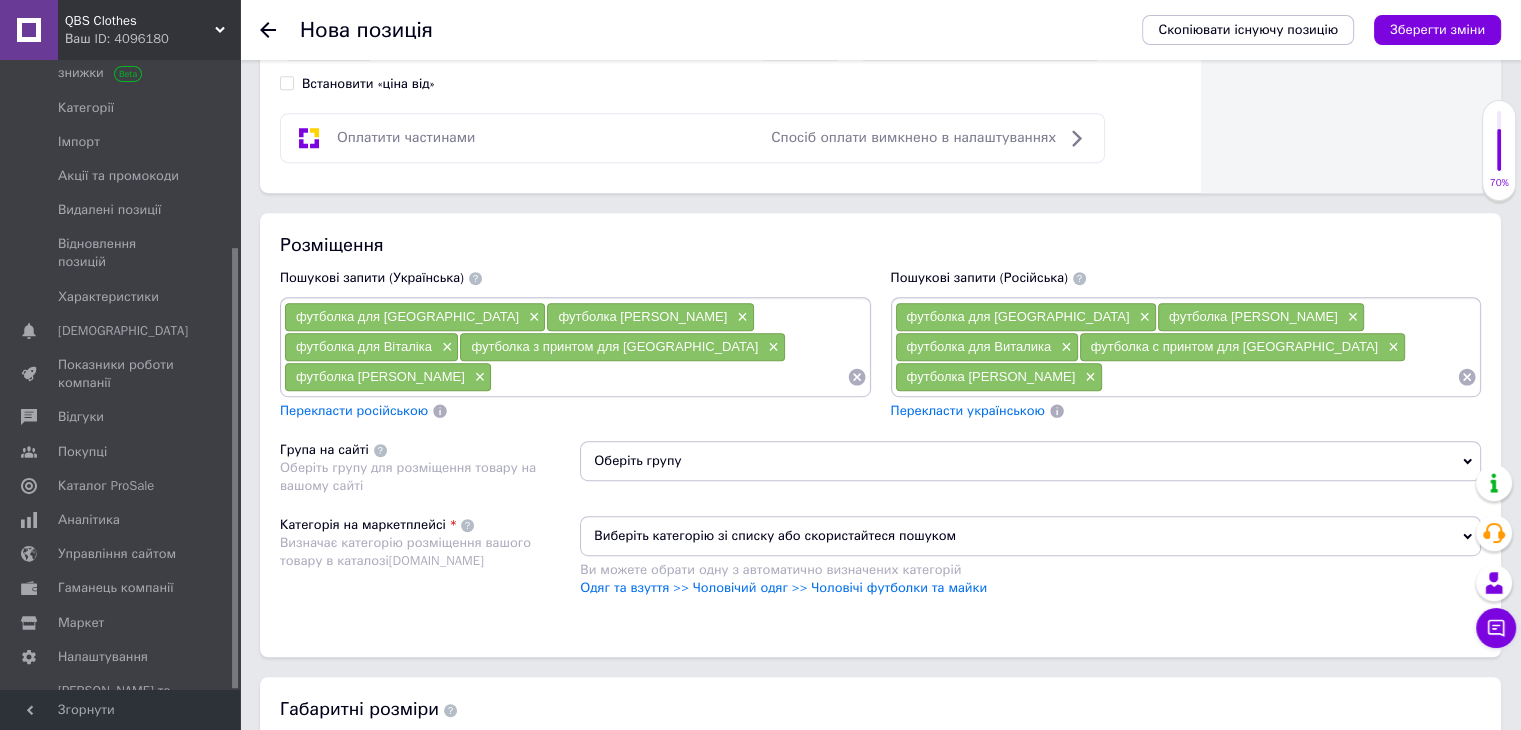 scroll, scrollTop: 1413, scrollLeft: 0, axis: vertical 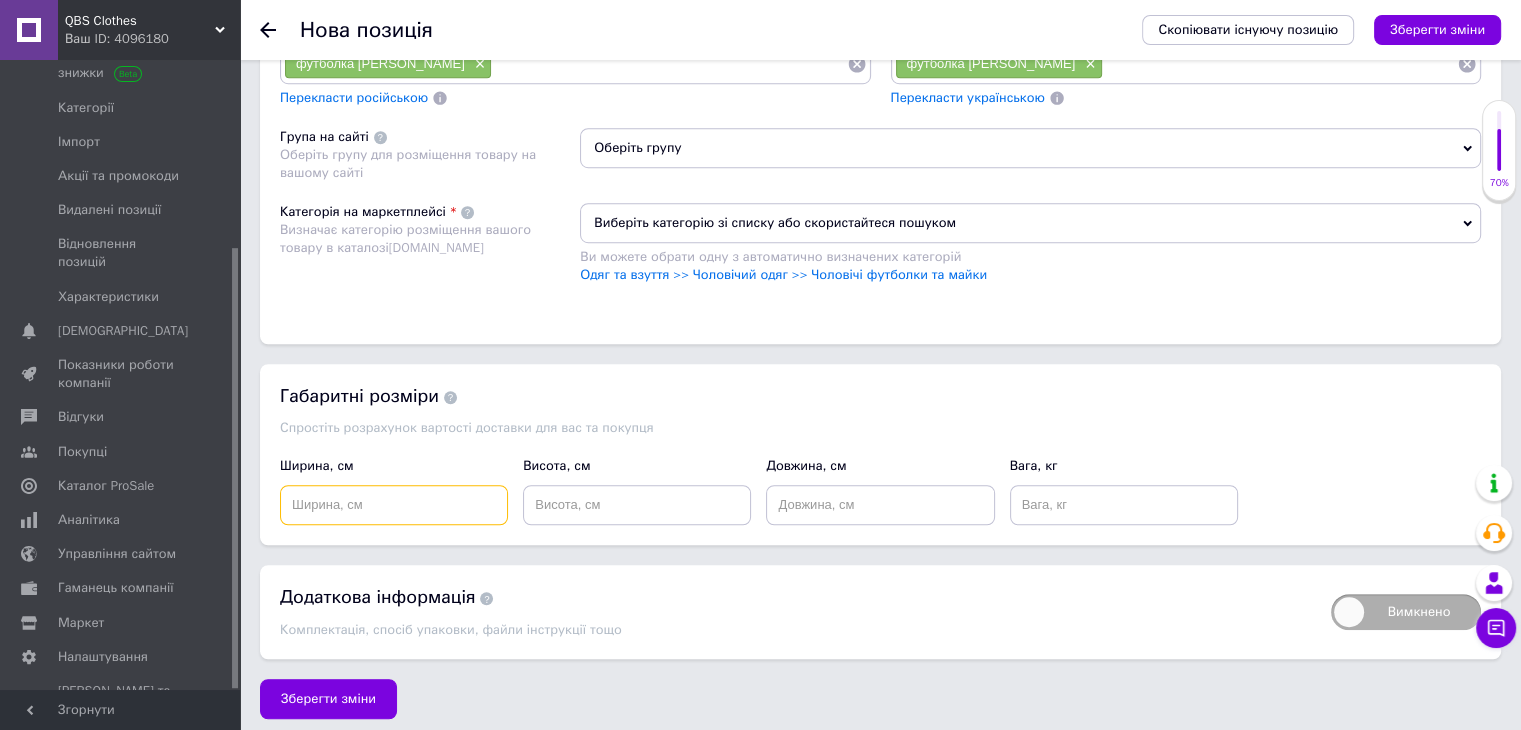 click at bounding box center [394, 505] 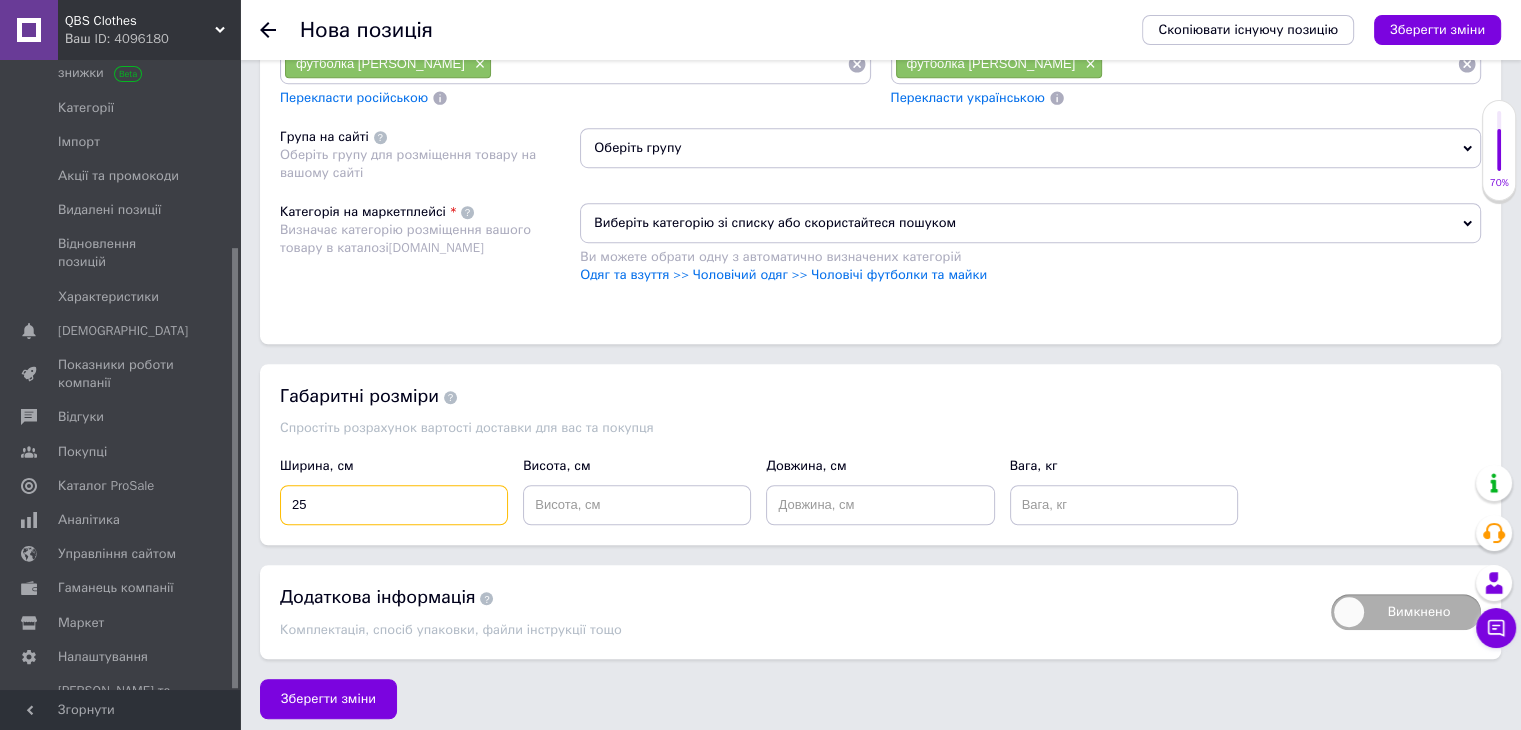 type on "25" 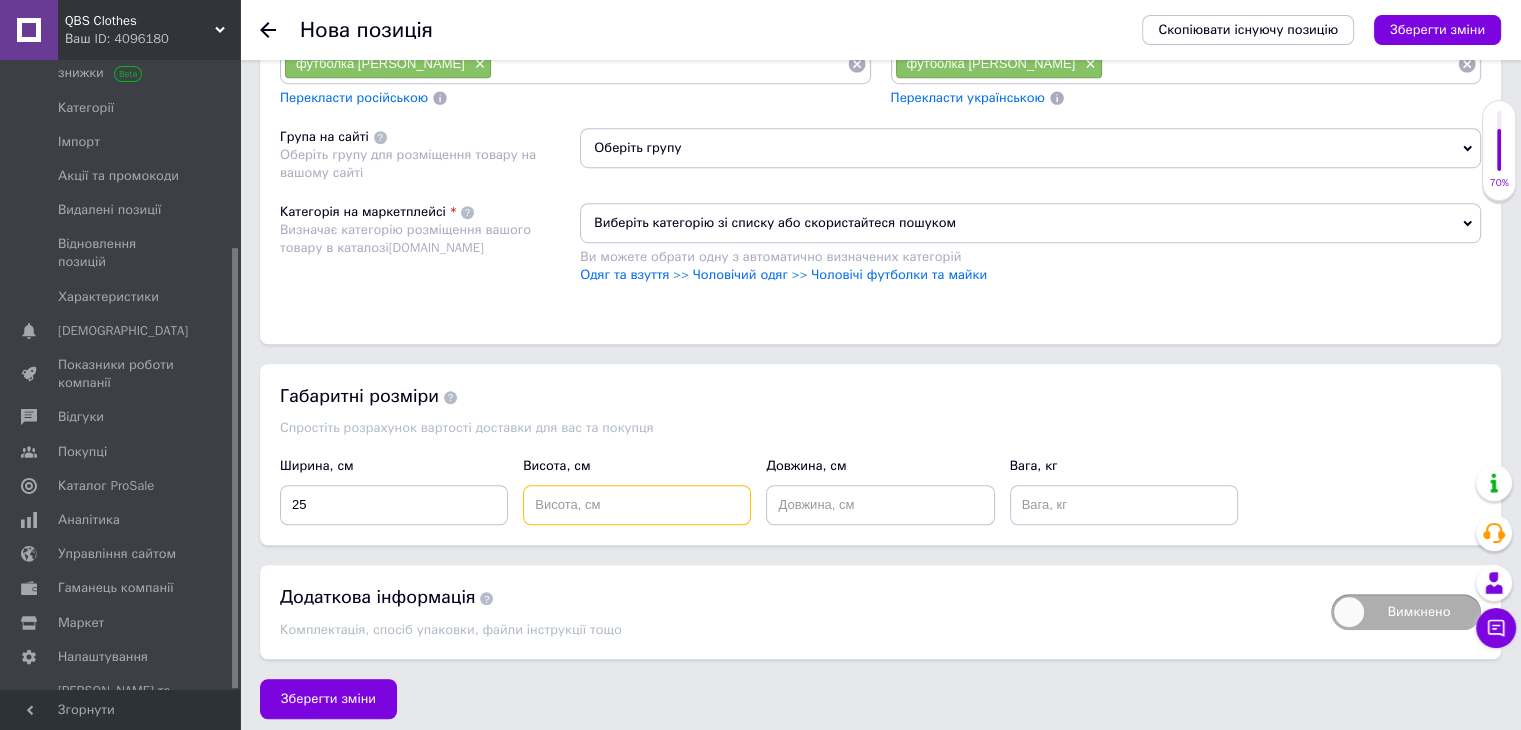 click at bounding box center (637, 505) 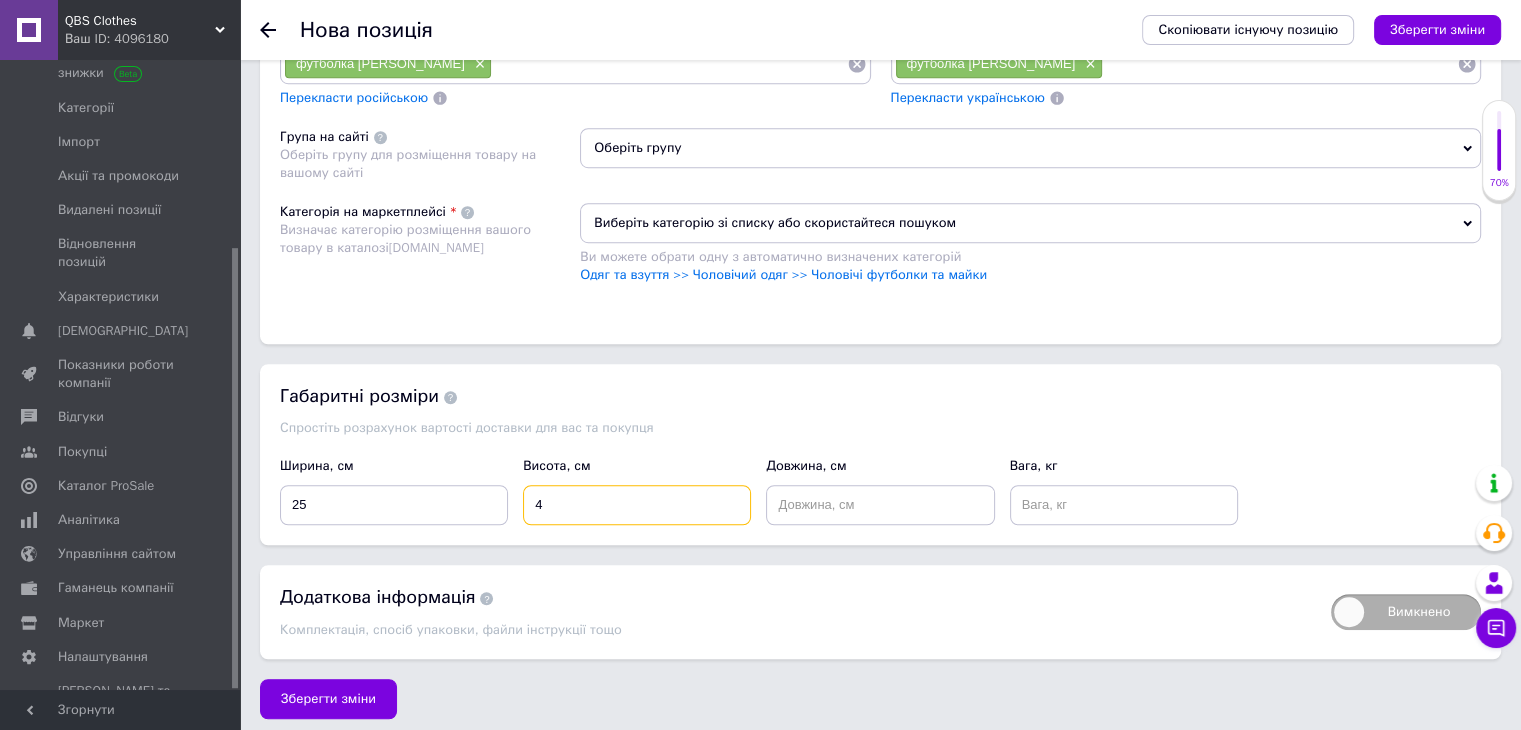 type on "4" 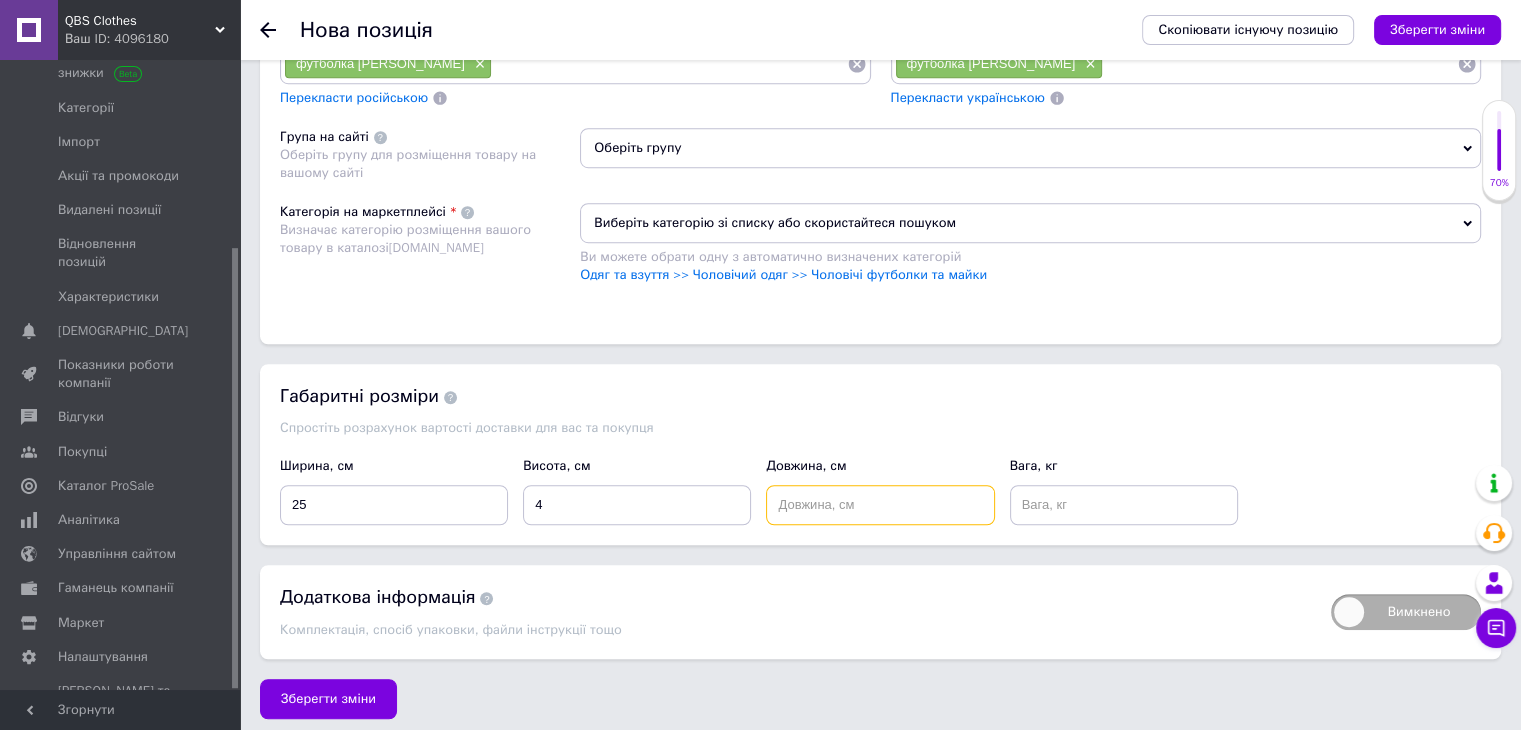 click at bounding box center (880, 505) 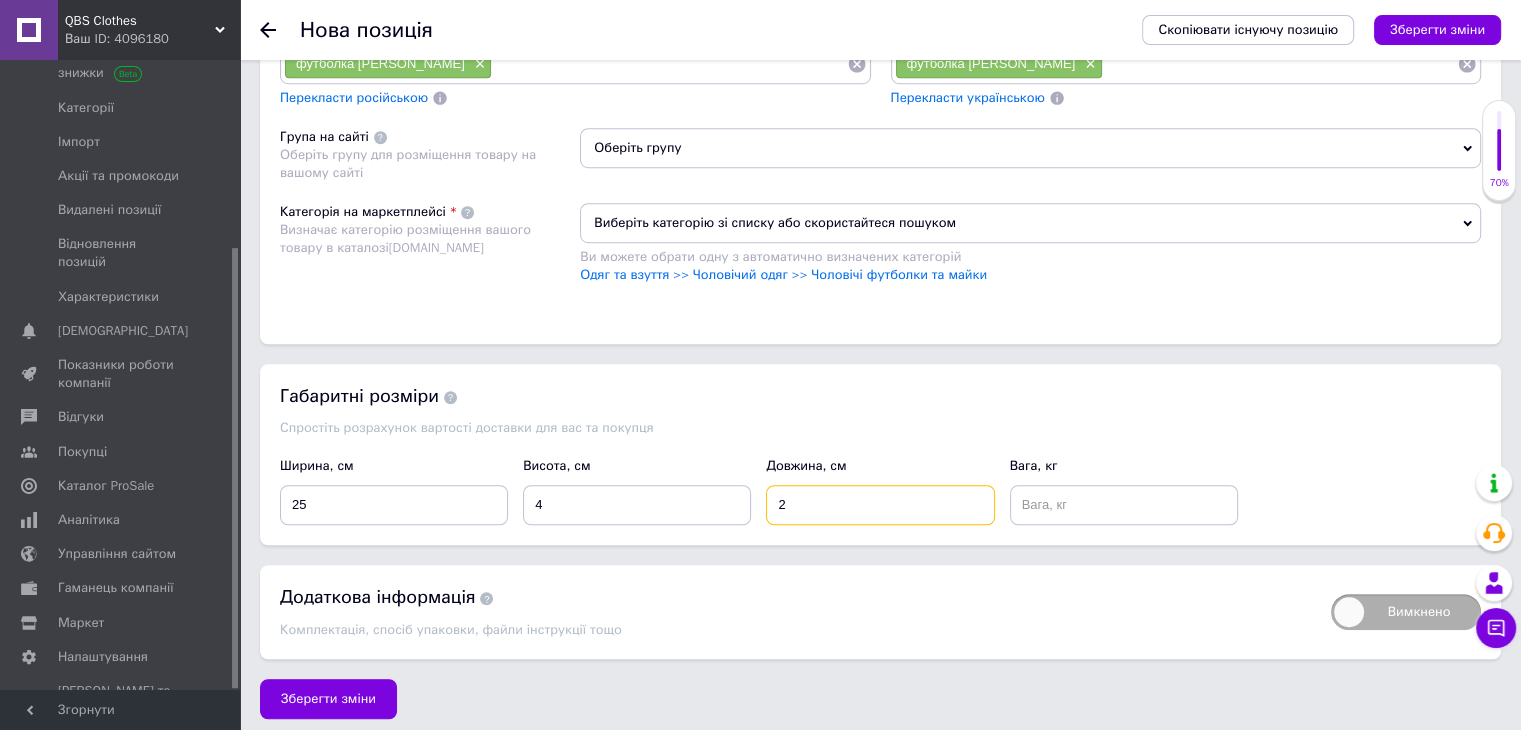 drag, startPoint x: 816, startPoint y: 501, endPoint x: 761, endPoint y: 505, distance: 55.145264 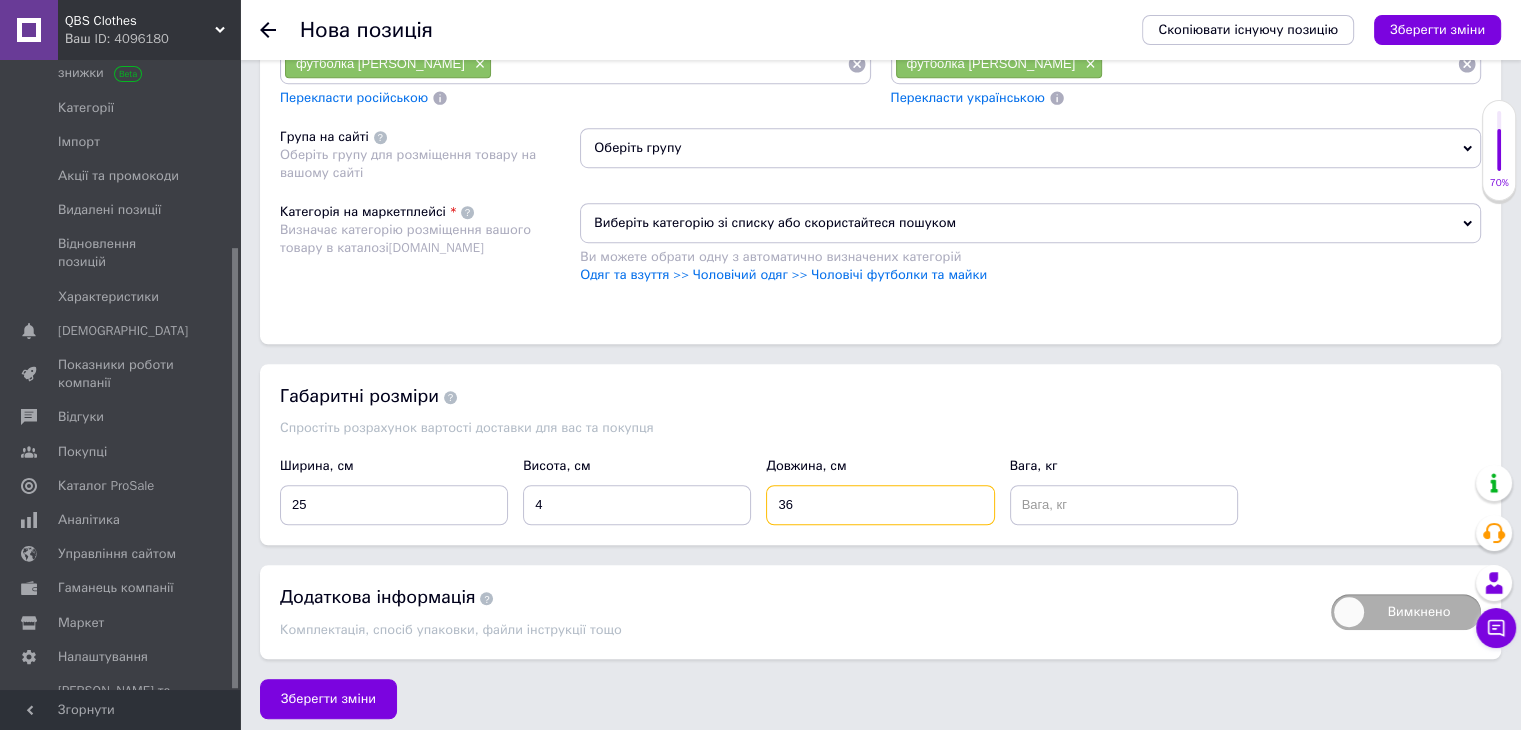 type on "36" 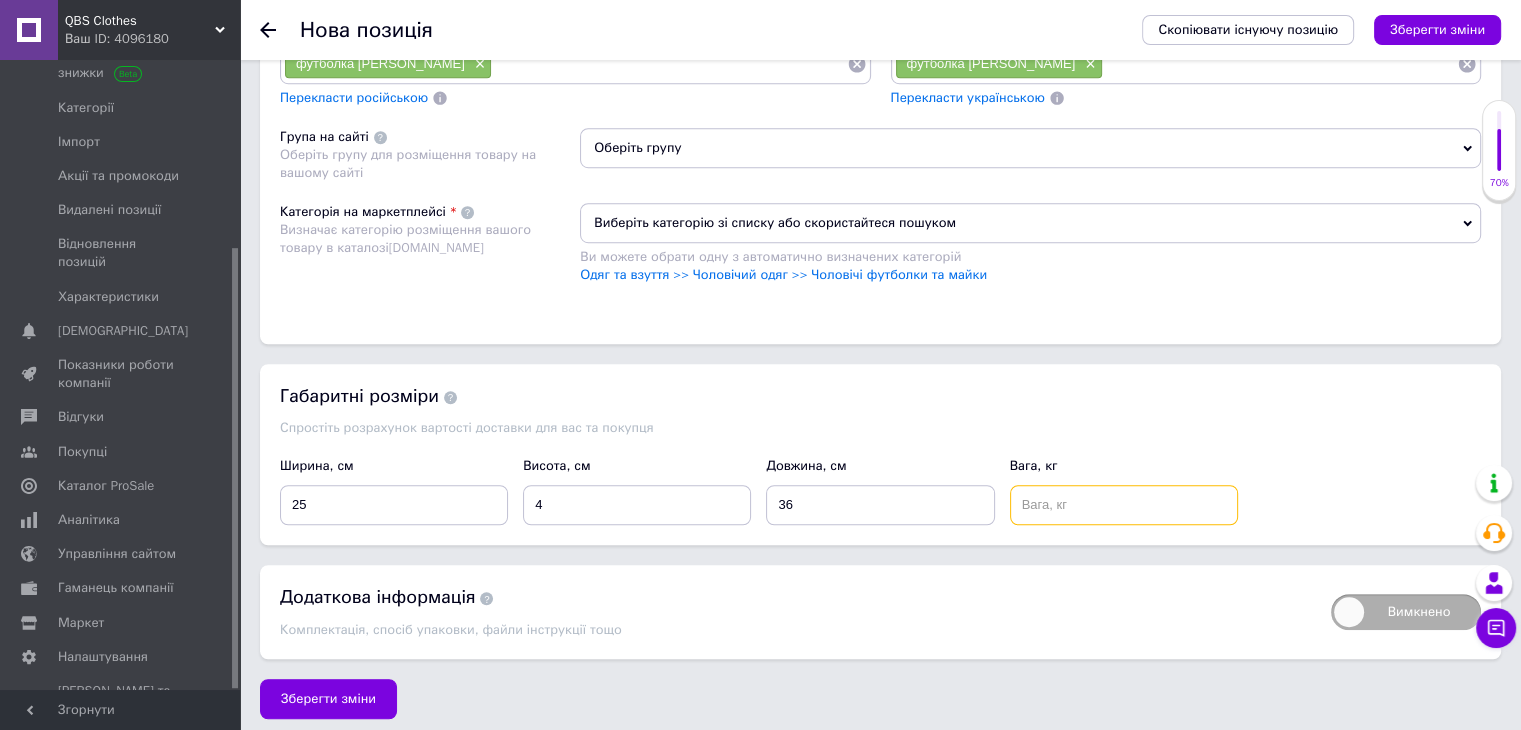 click at bounding box center [1124, 505] 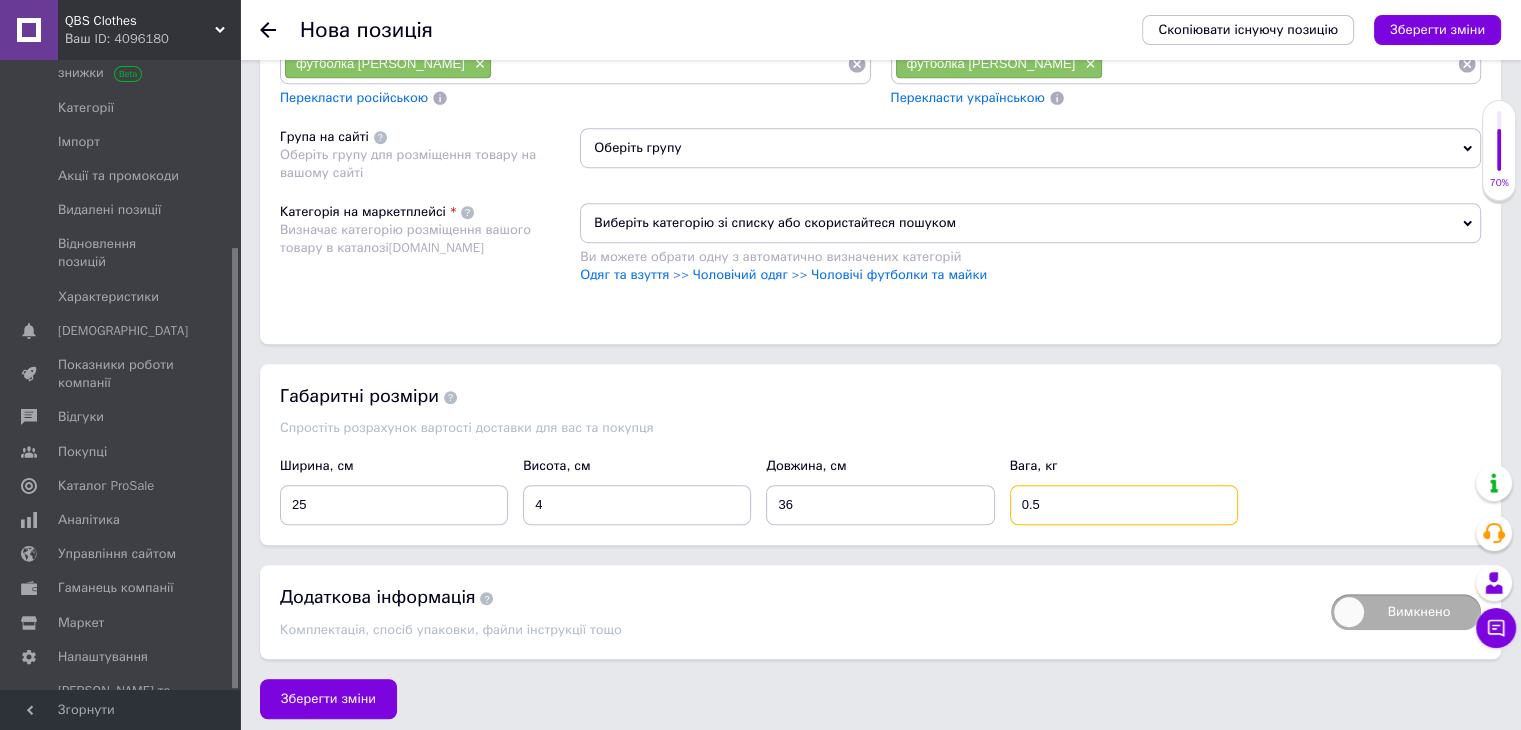 type on "0.5" 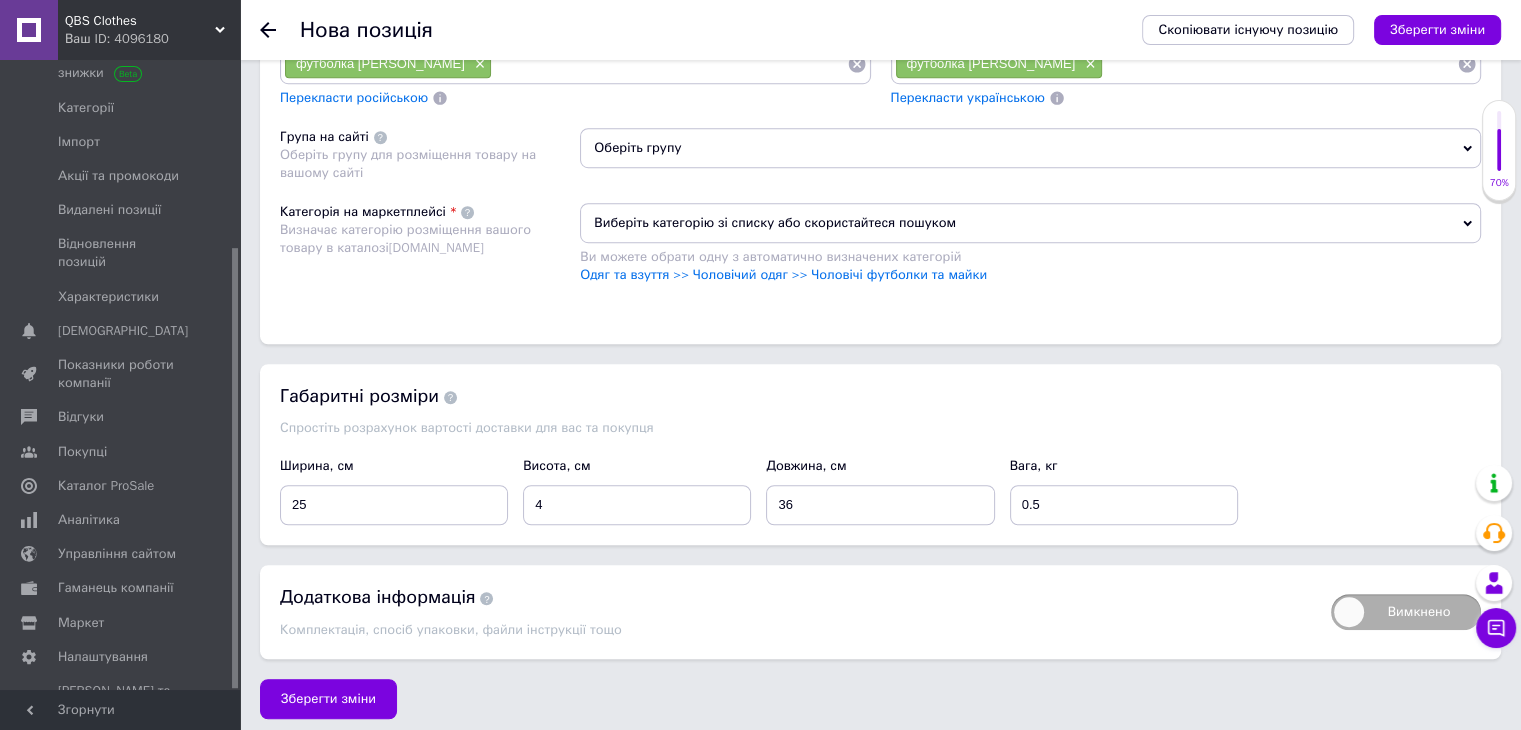 click on "Спростіть розрахунок вартості доставки для вас та покупця" at bounding box center (880, 428) 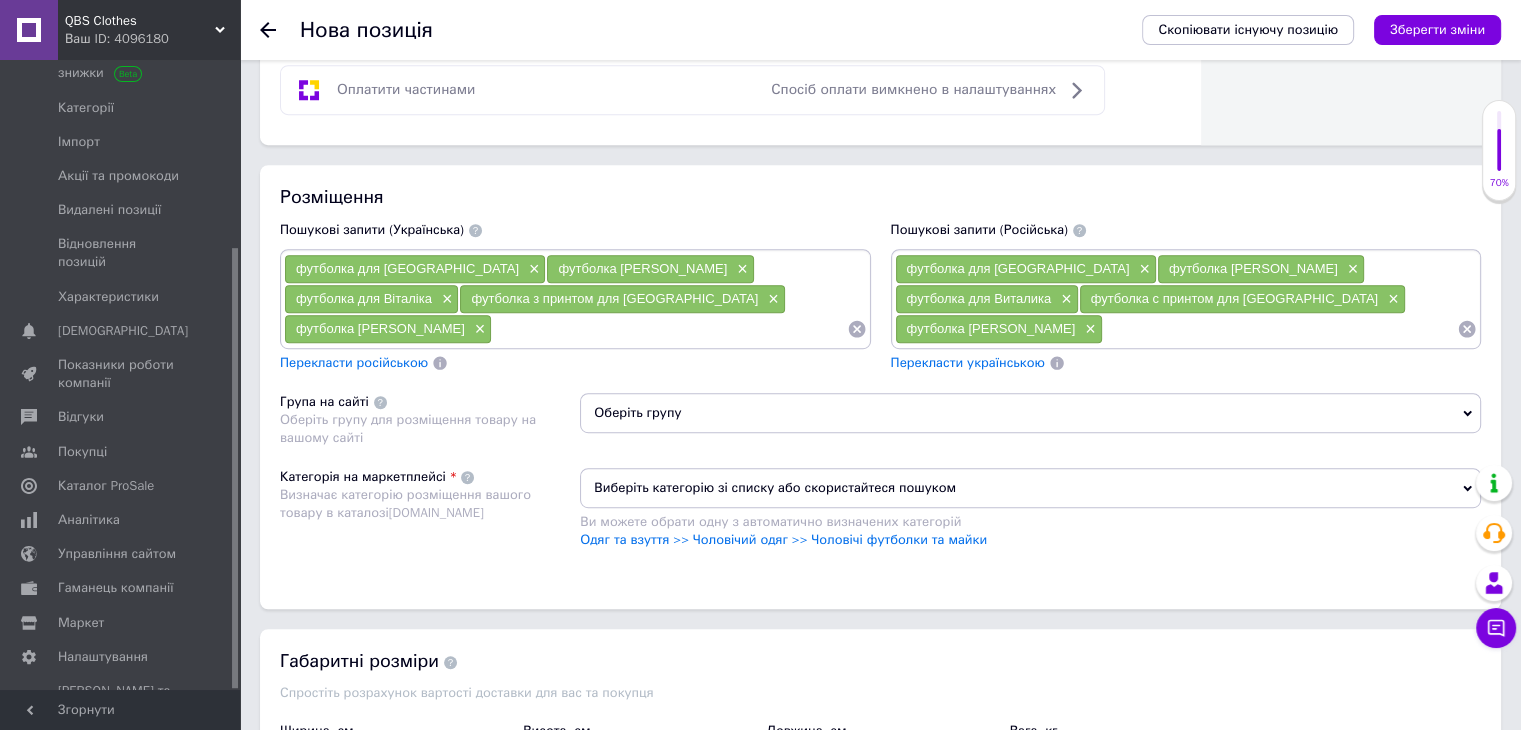 scroll, scrollTop: 1113, scrollLeft: 0, axis: vertical 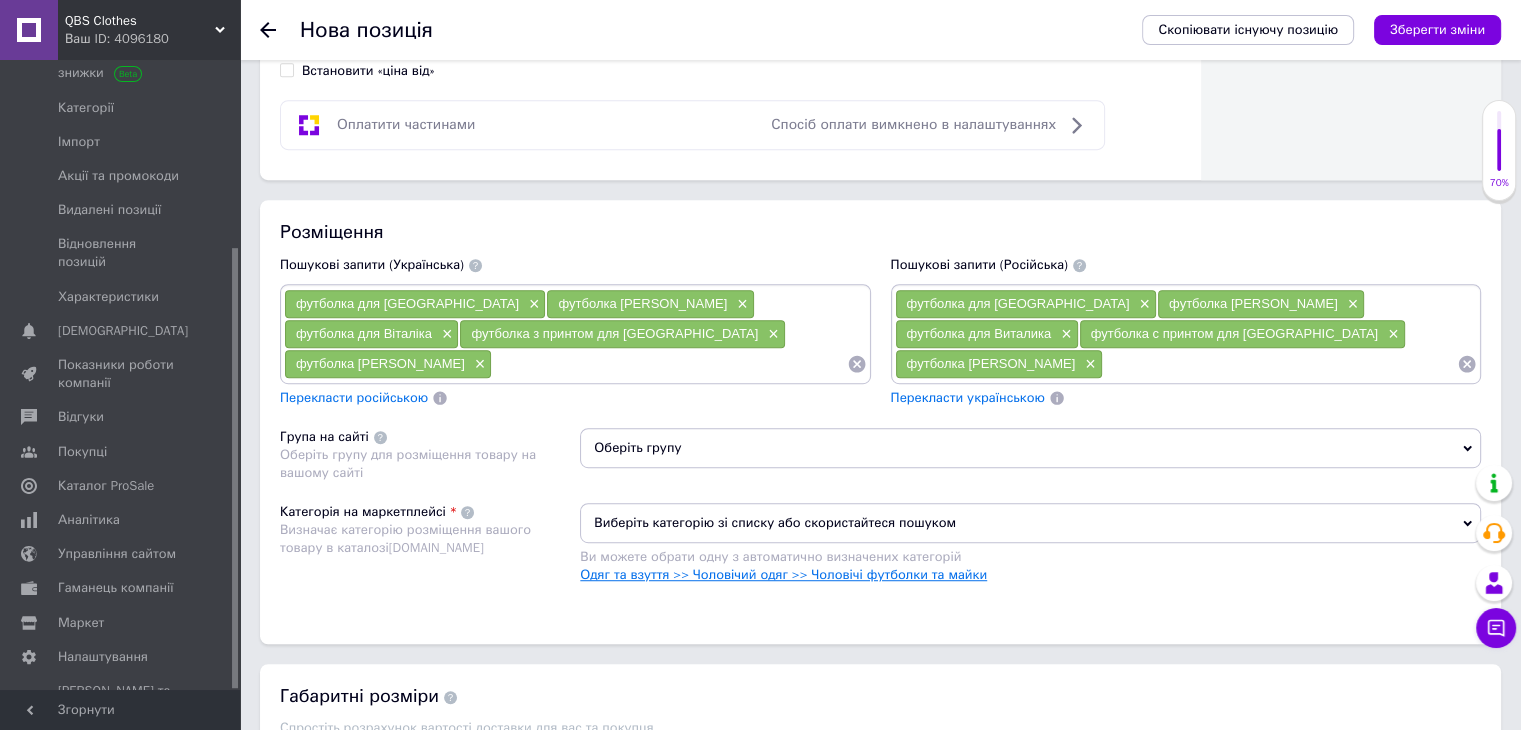 click on "Одяг та взуття >> Чоловічий одяг  >> Чоловічі футболки та майки" at bounding box center (783, 574) 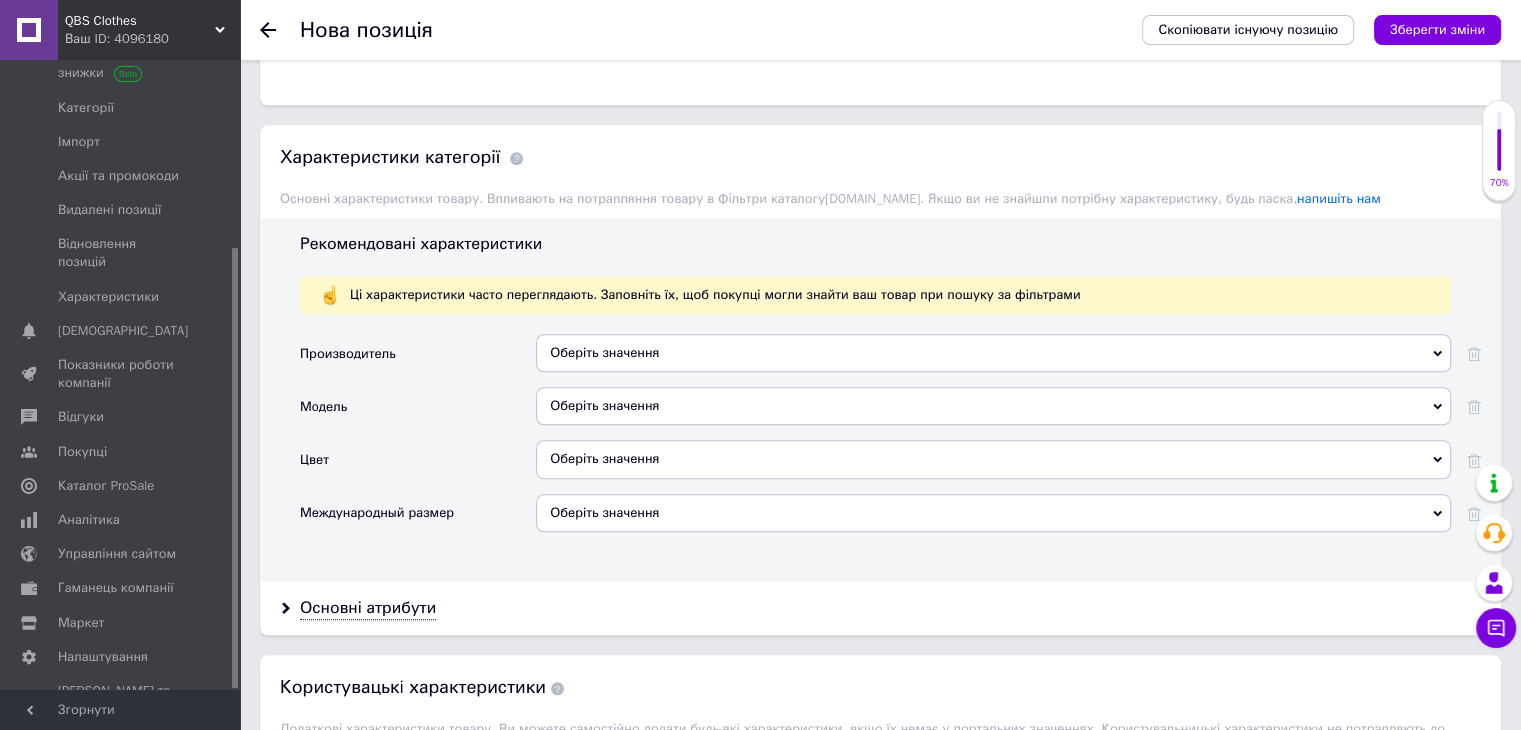 scroll, scrollTop: 1813, scrollLeft: 0, axis: vertical 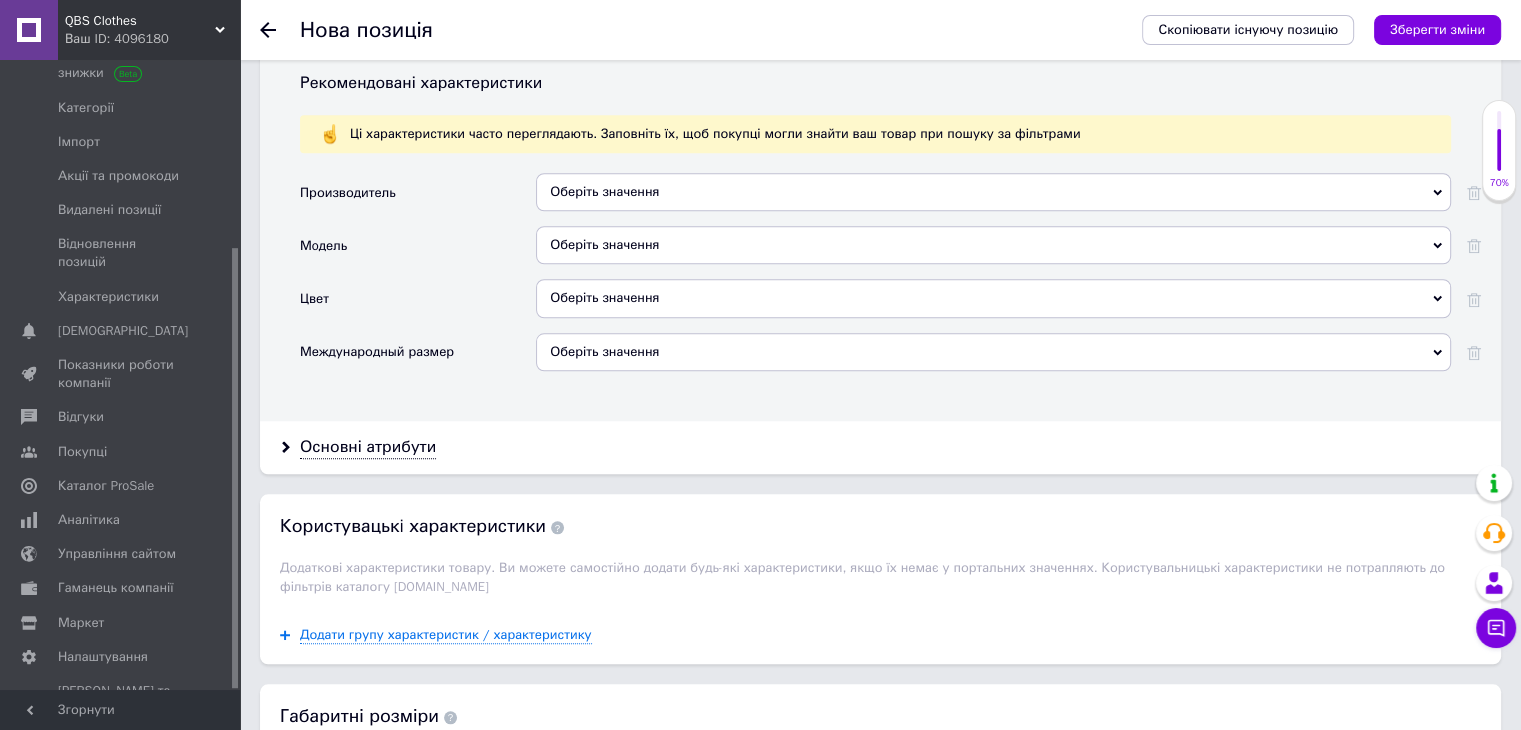 click on "Оберіть значення" at bounding box center [993, 192] 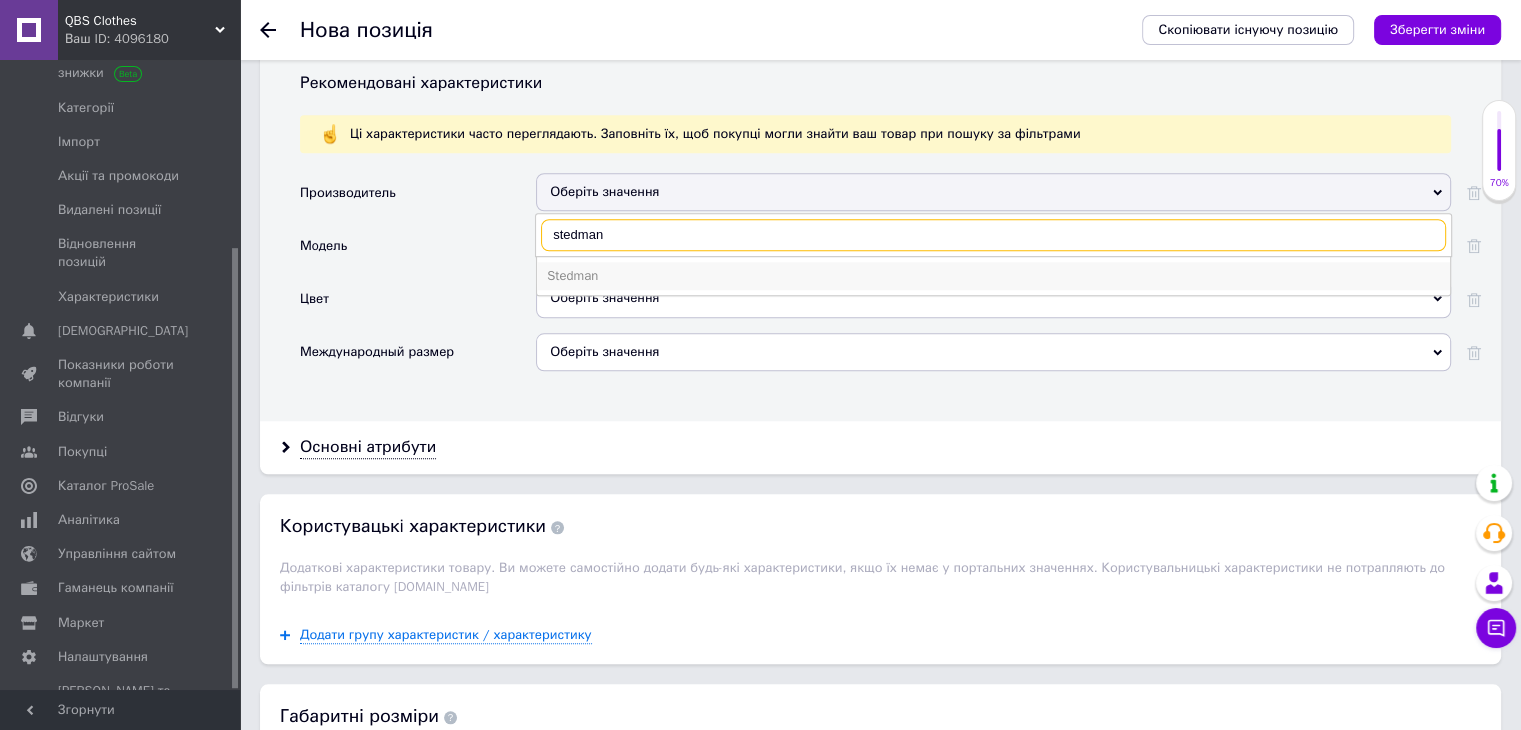 type on "stedman" 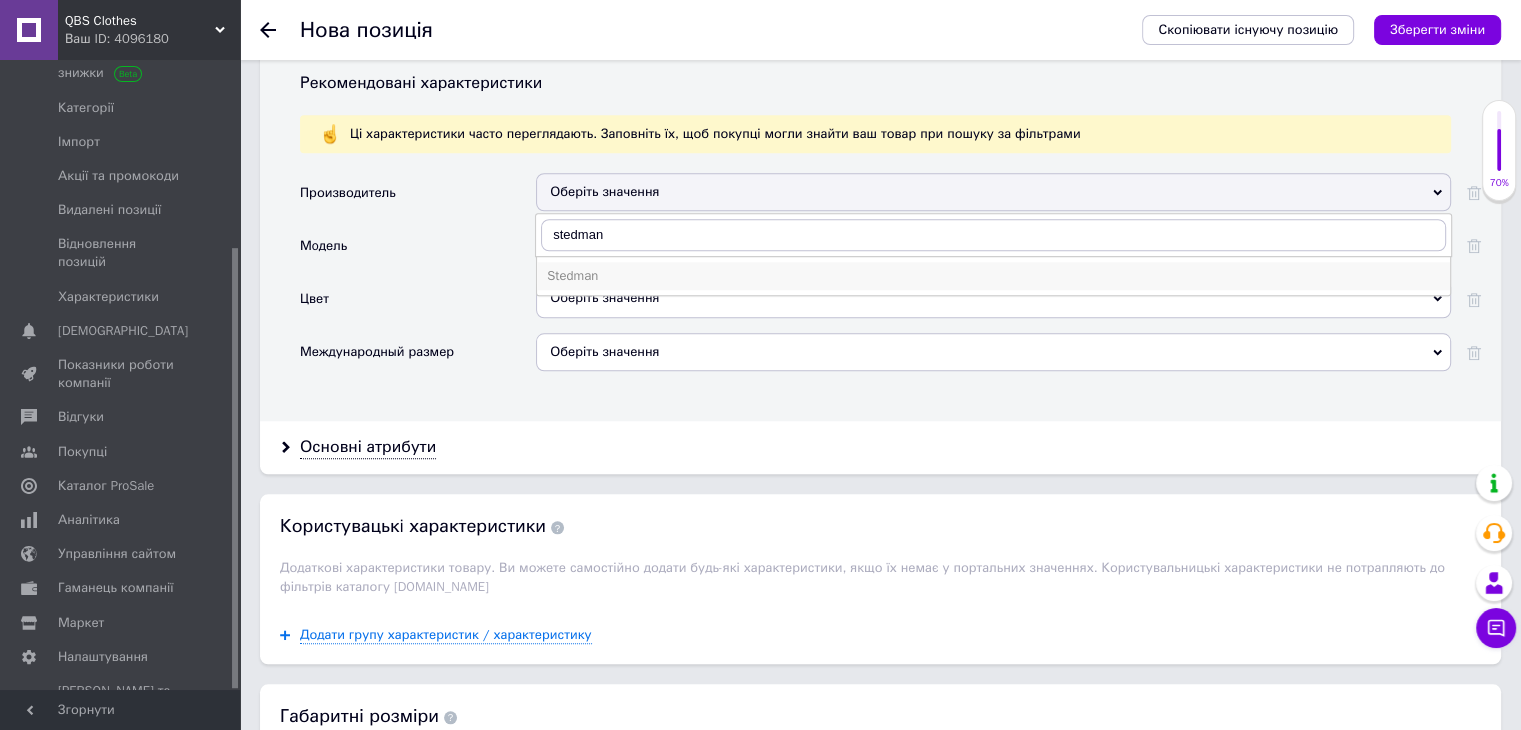 click on "Stedman" at bounding box center [993, 276] 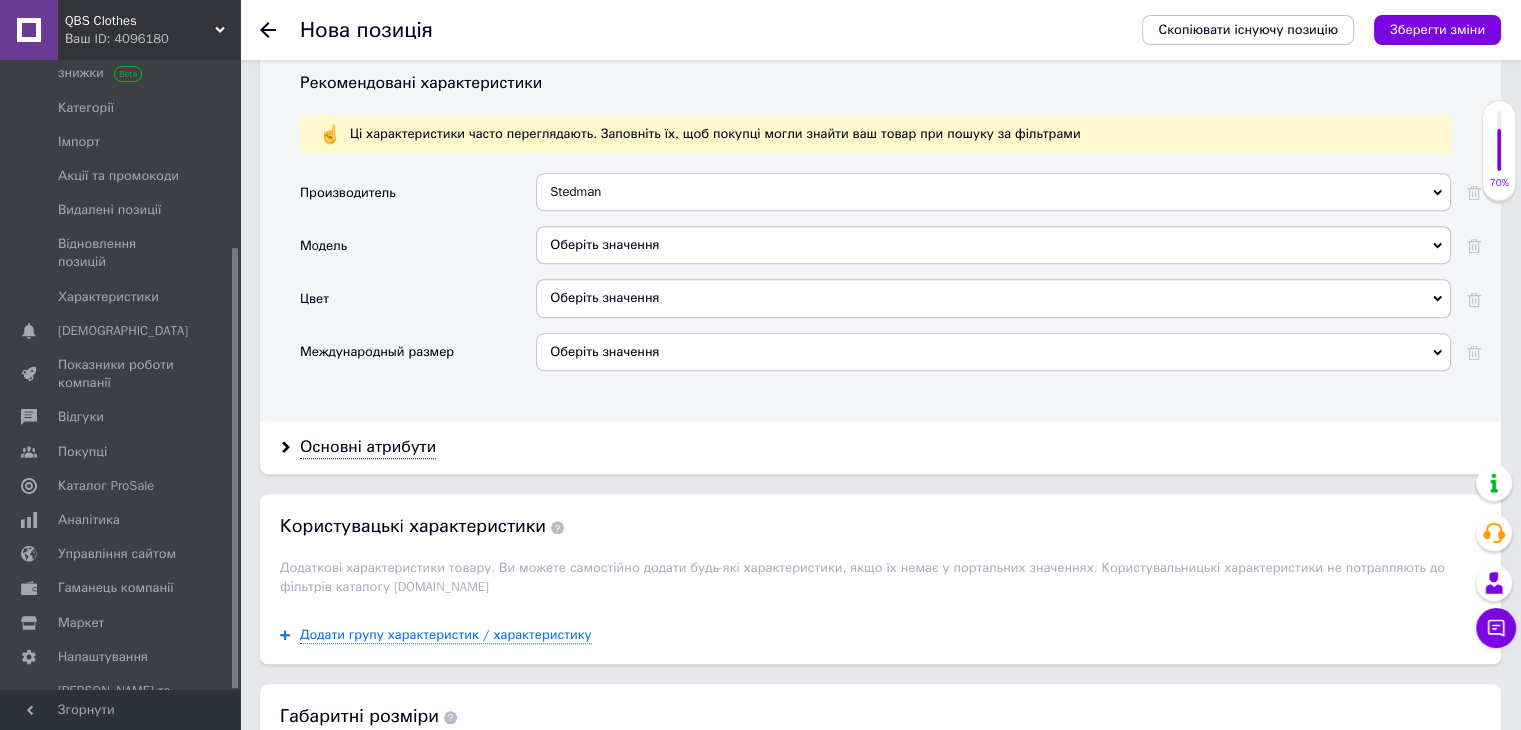 click on "Оберіть значення" at bounding box center [993, 245] 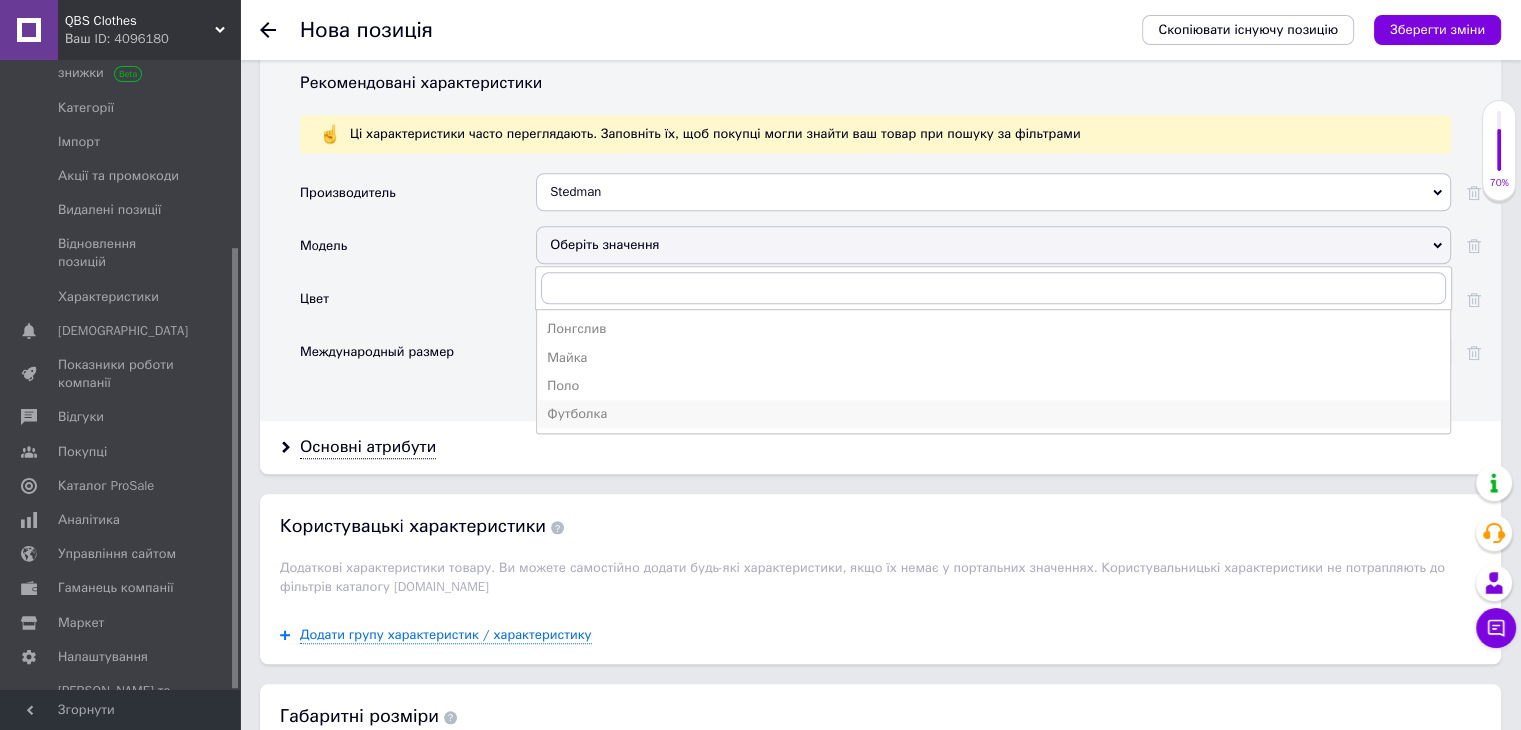 click on "Футболка" at bounding box center (993, 414) 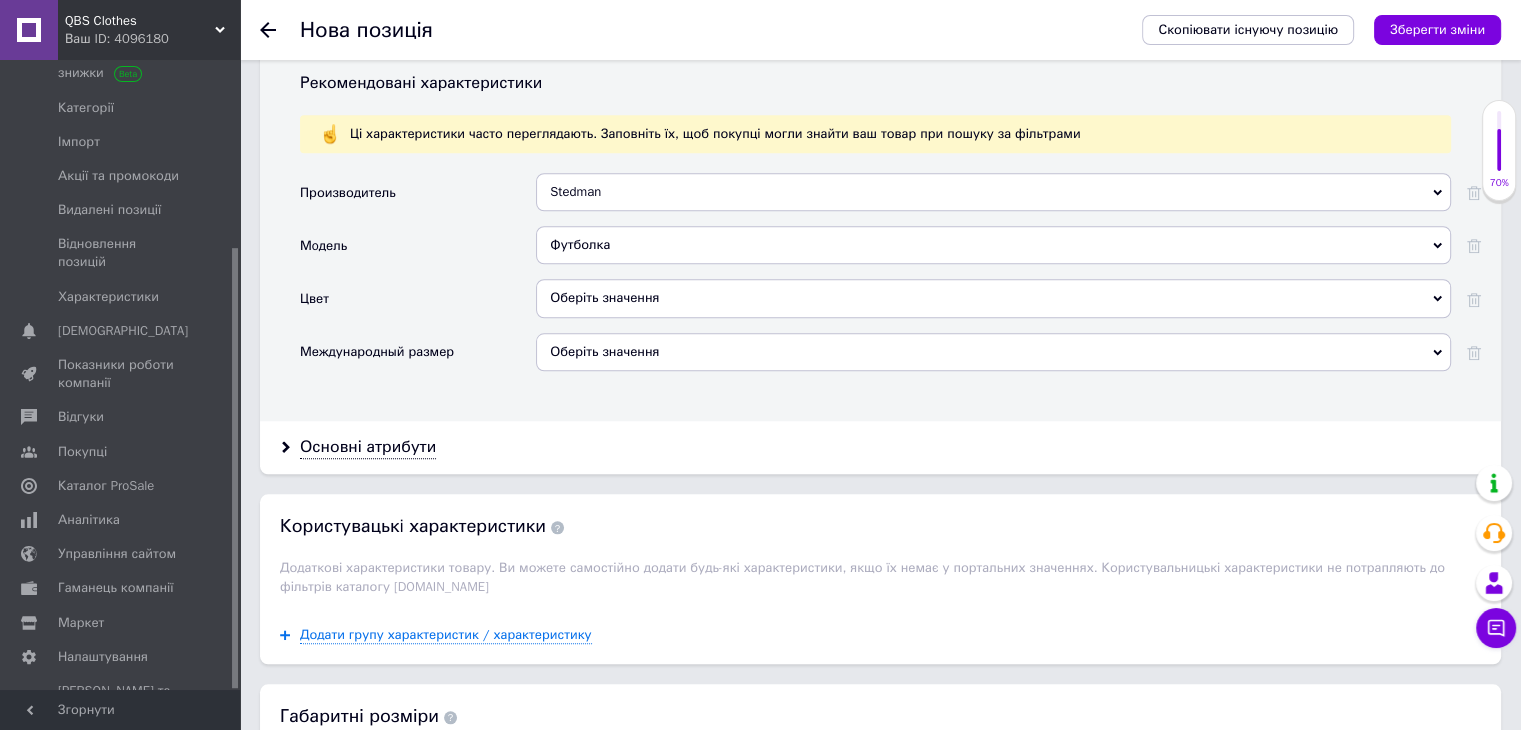 click on "Оберіть значення" at bounding box center [993, 298] 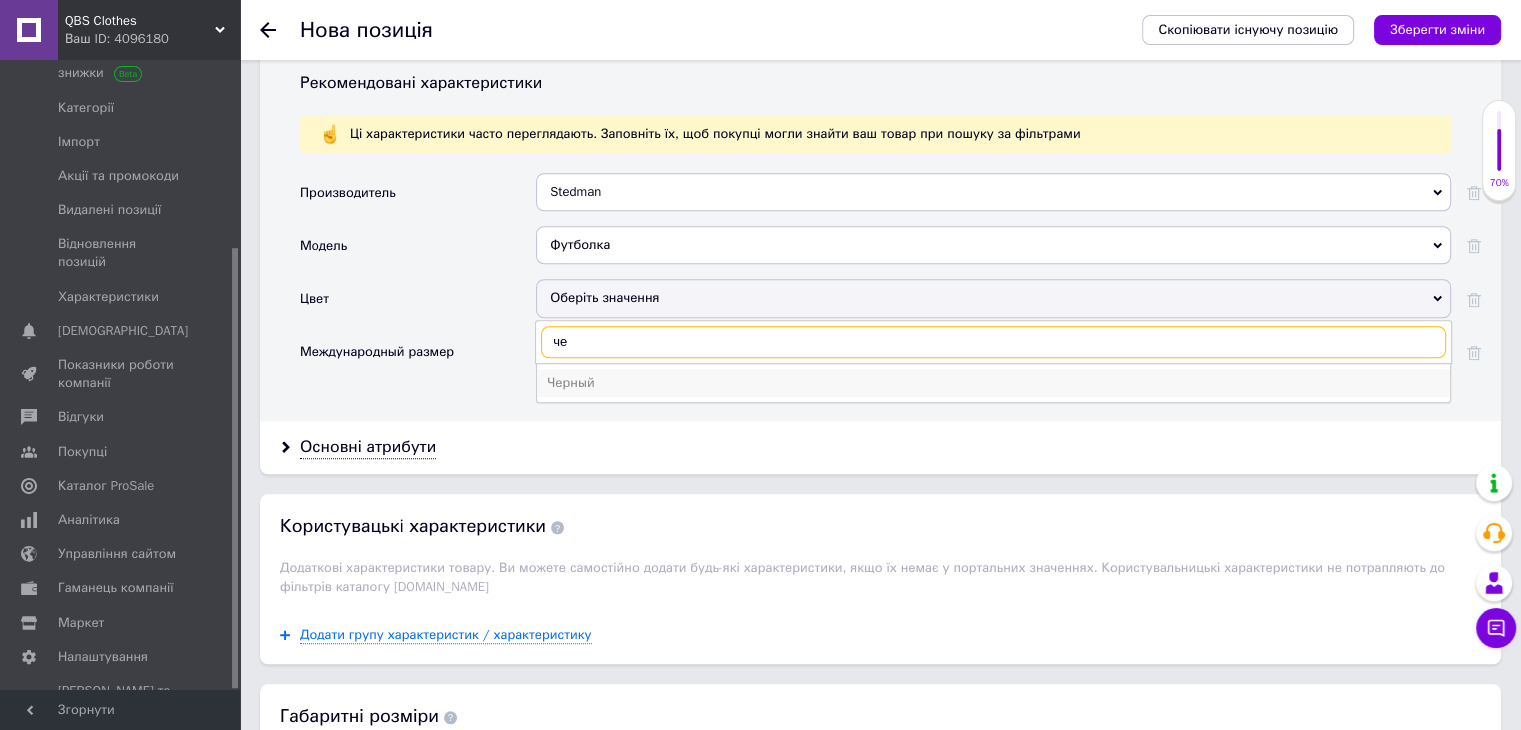 type on "че" 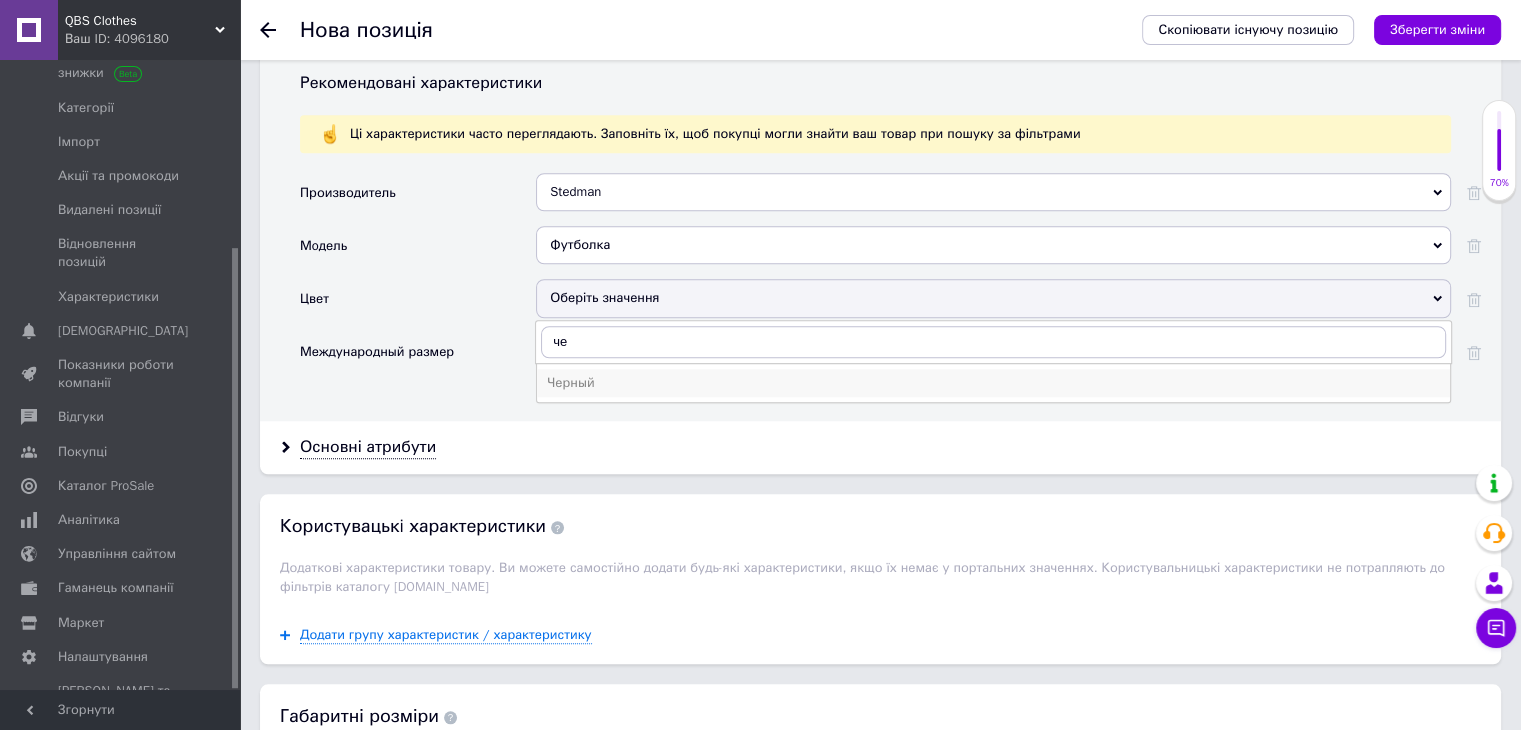 click on "Черный" at bounding box center (993, 383) 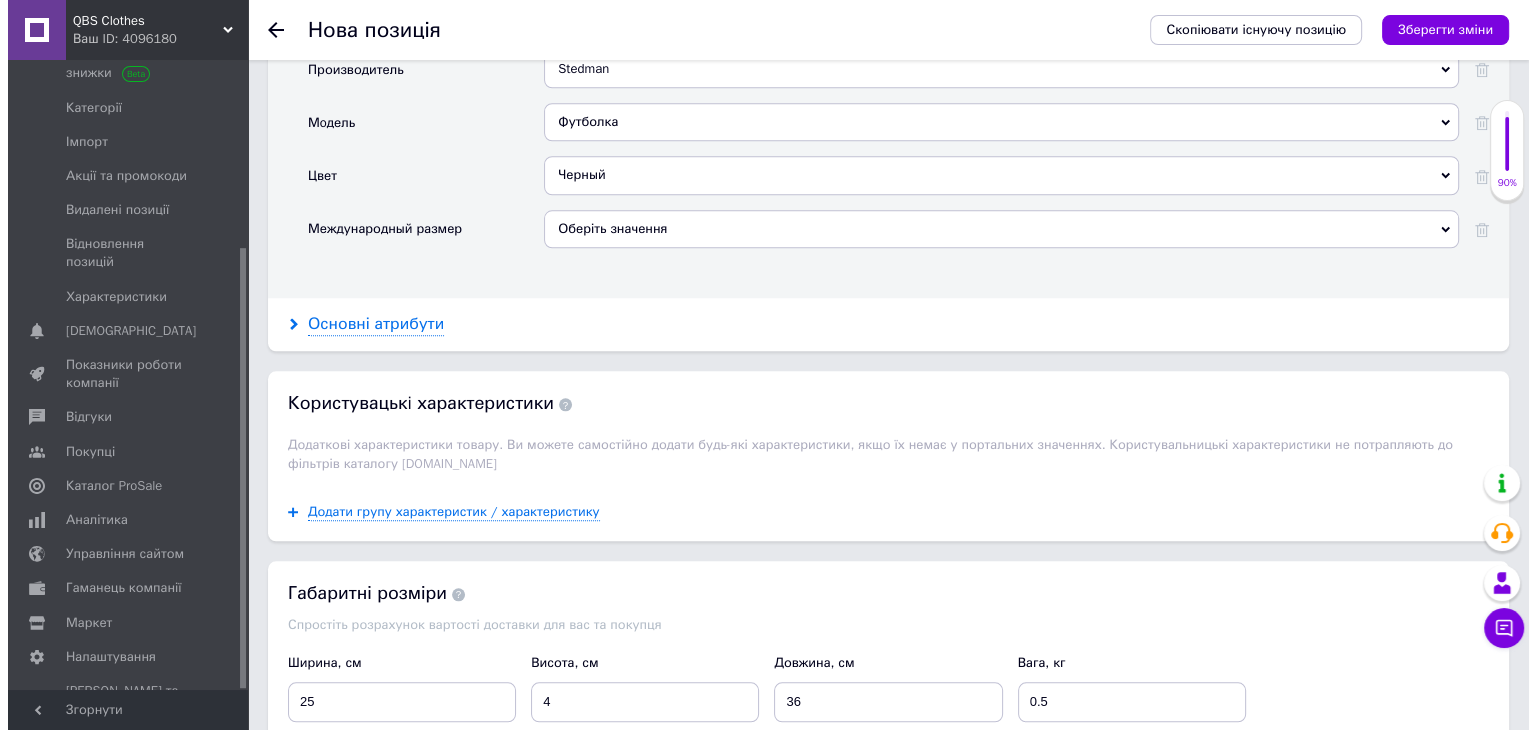 scroll, scrollTop: 2132, scrollLeft: 0, axis: vertical 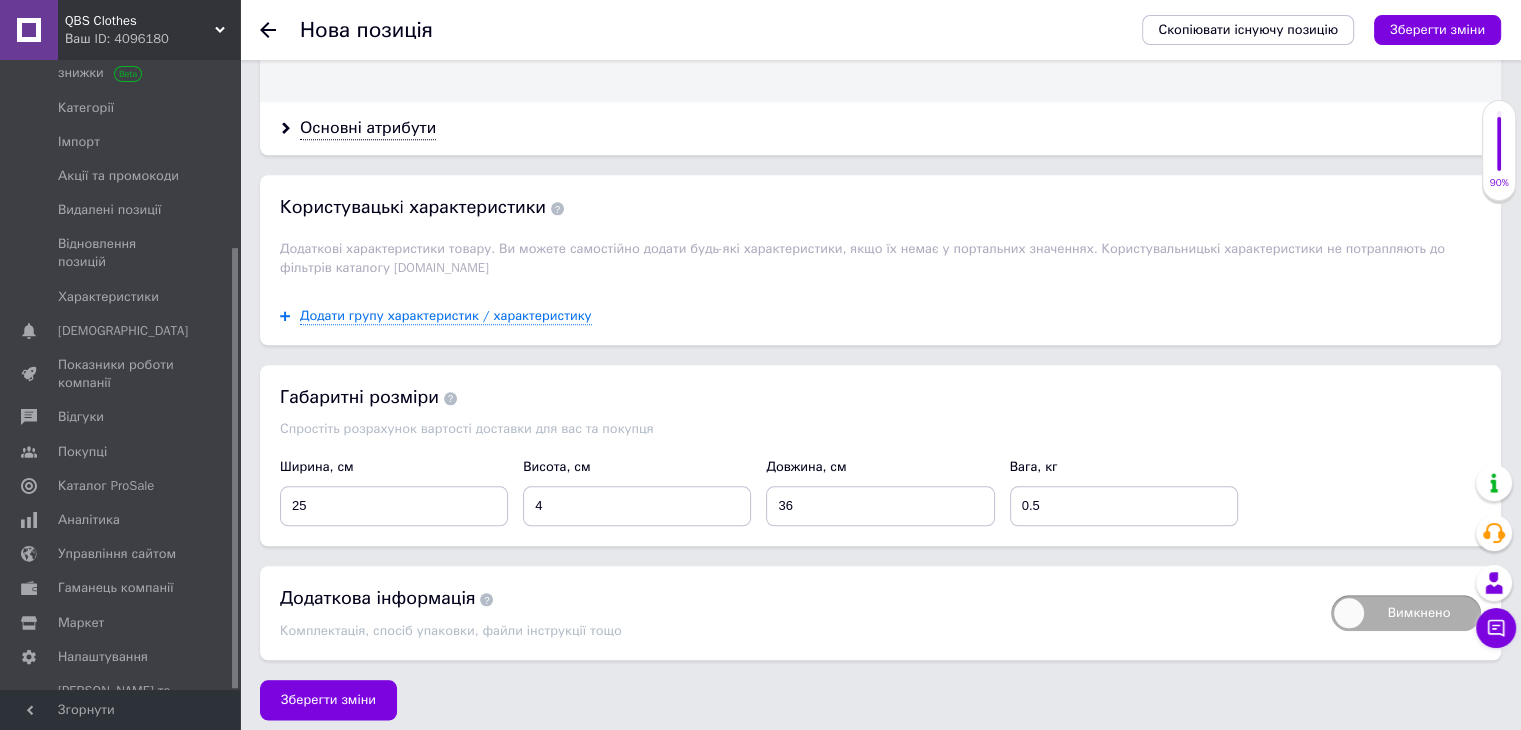 click on "Додати групу характеристик / характеристику" at bounding box center [880, 316] 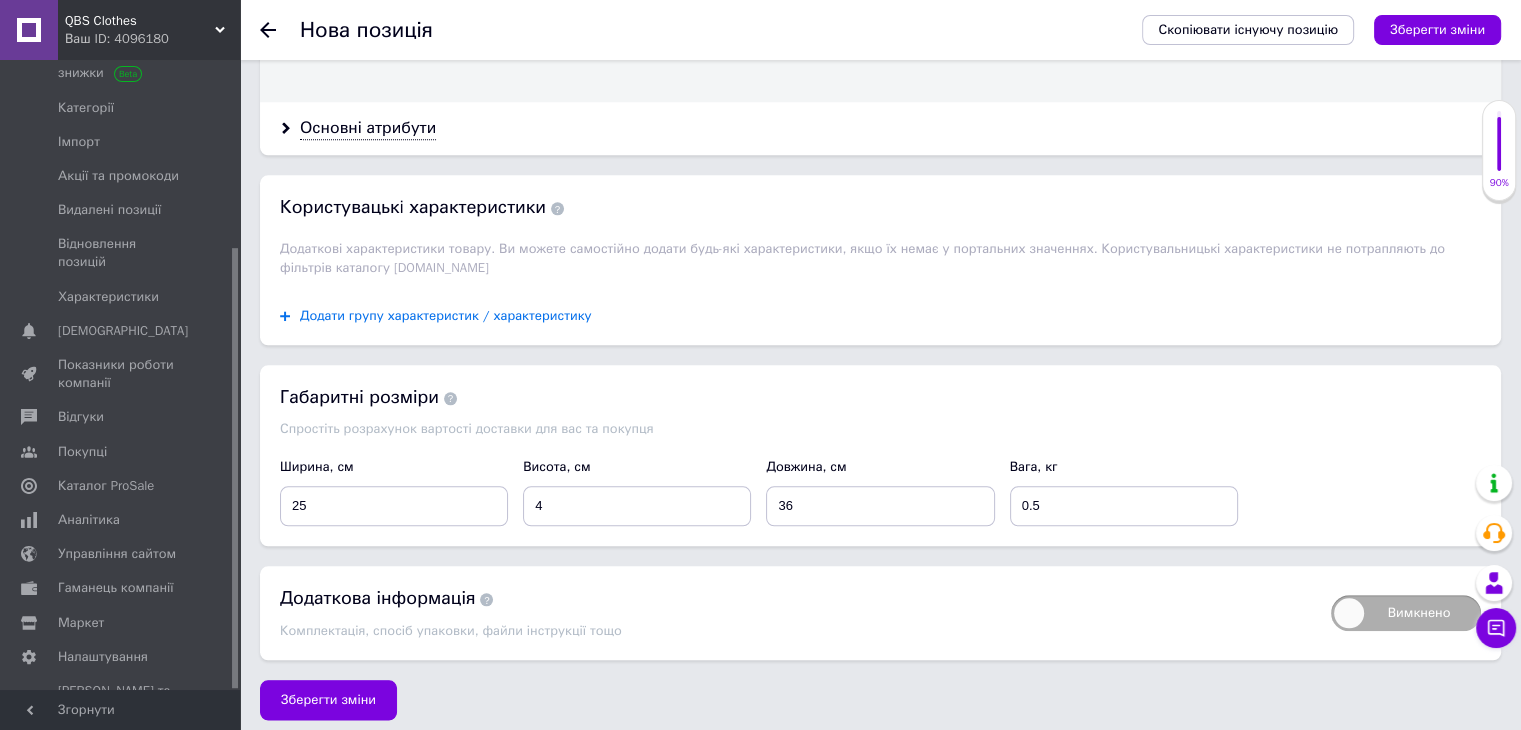click on "Додати групу характеристик / характеристику" at bounding box center (446, 316) 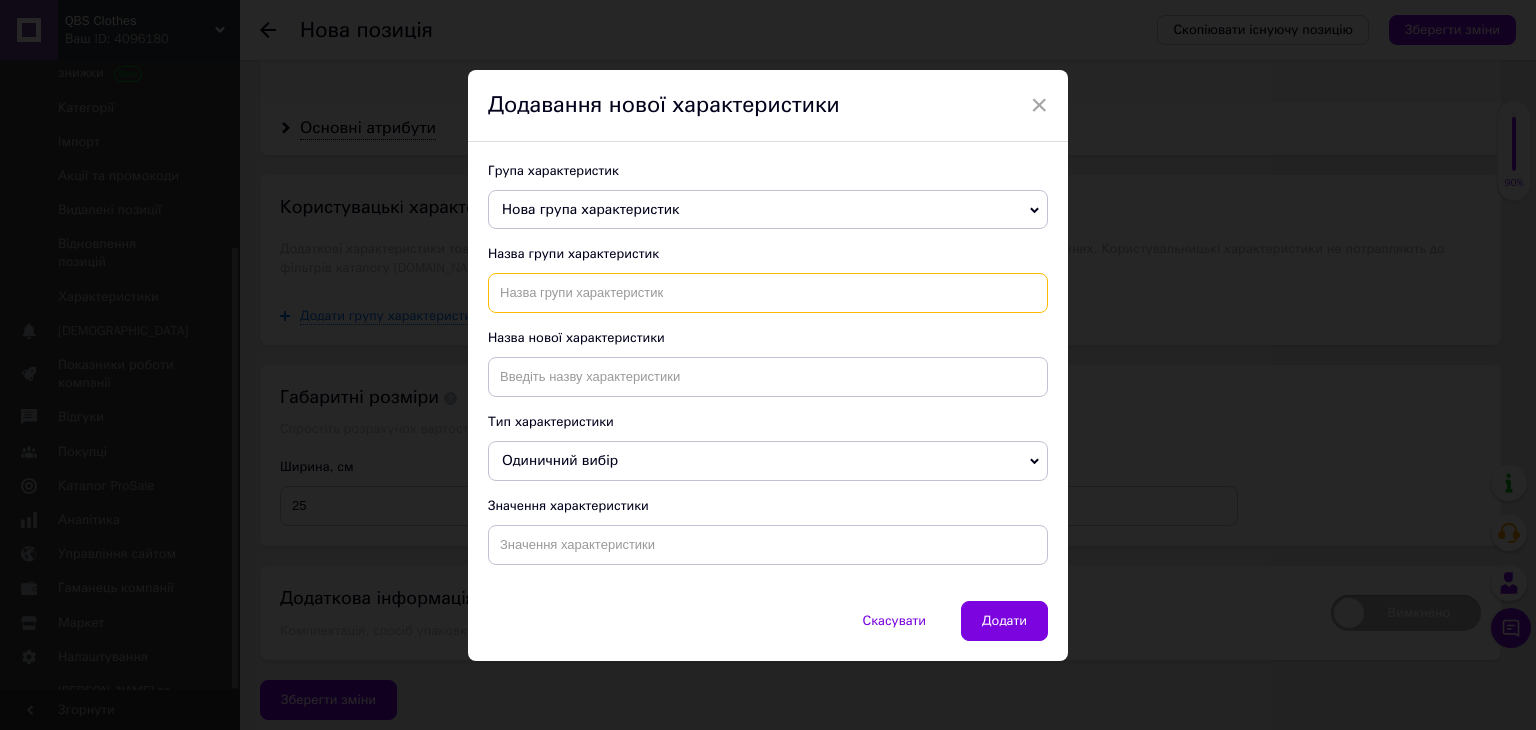 click at bounding box center [768, 293] 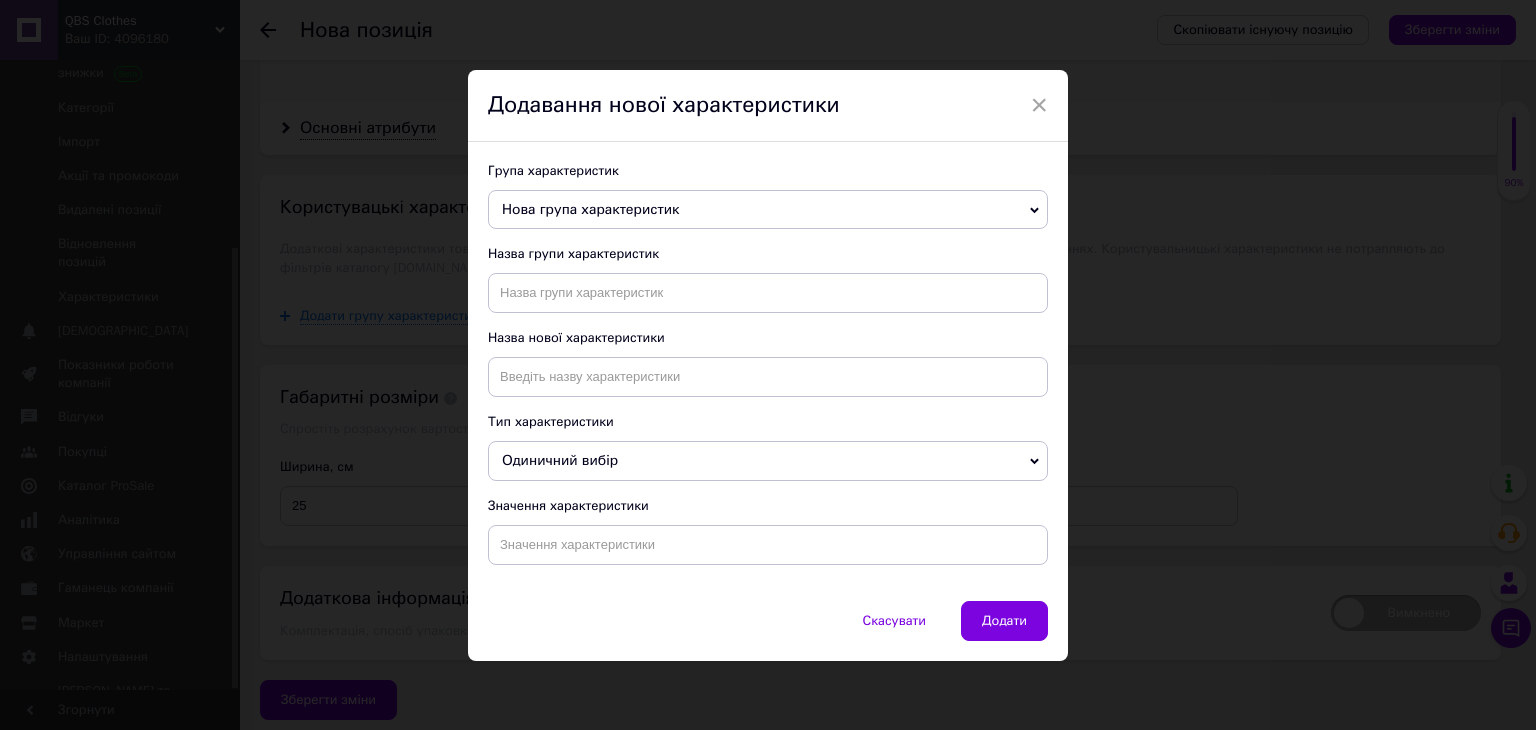 click on "Нова група характеристик" at bounding box center (768, 210) 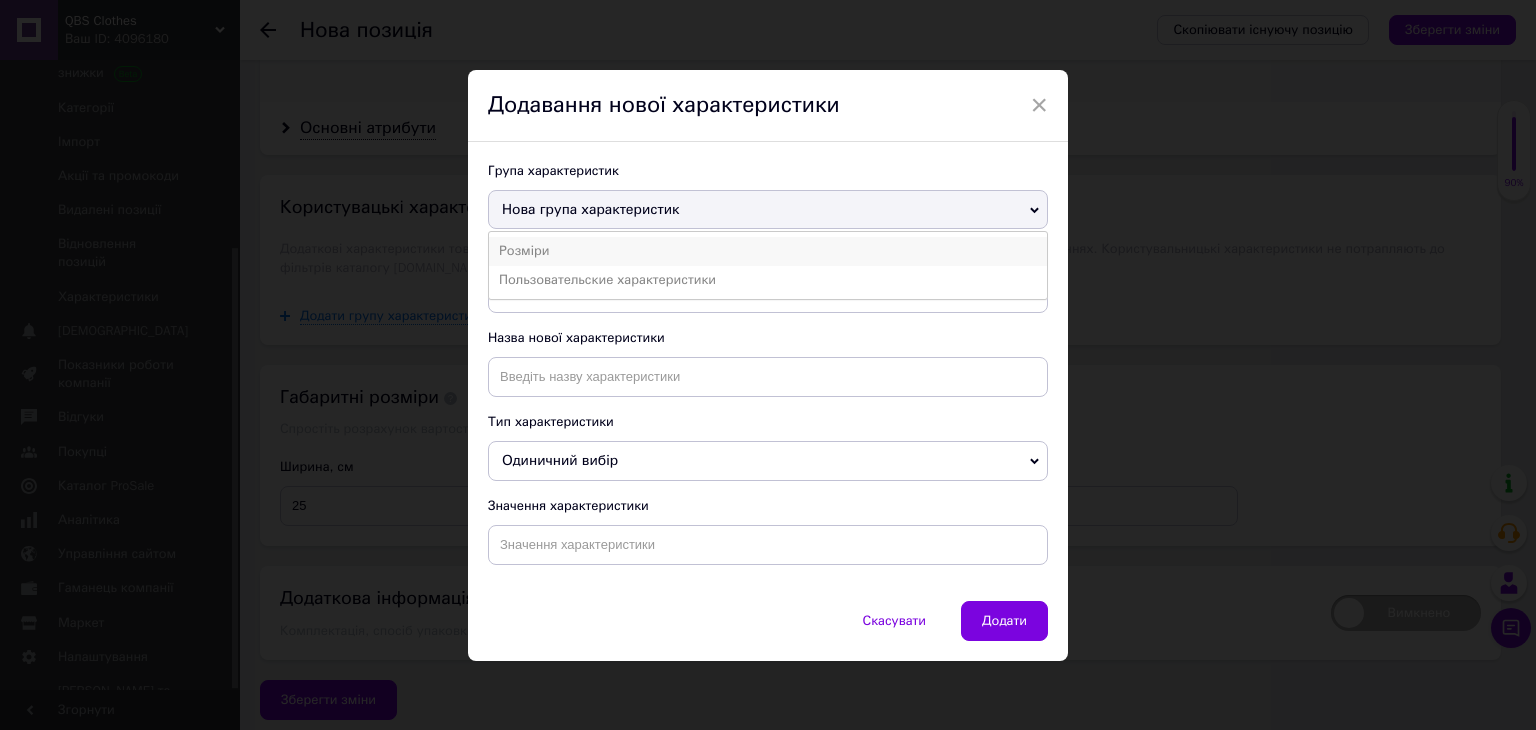click on "Розміри" at bounding box center (768, 251) 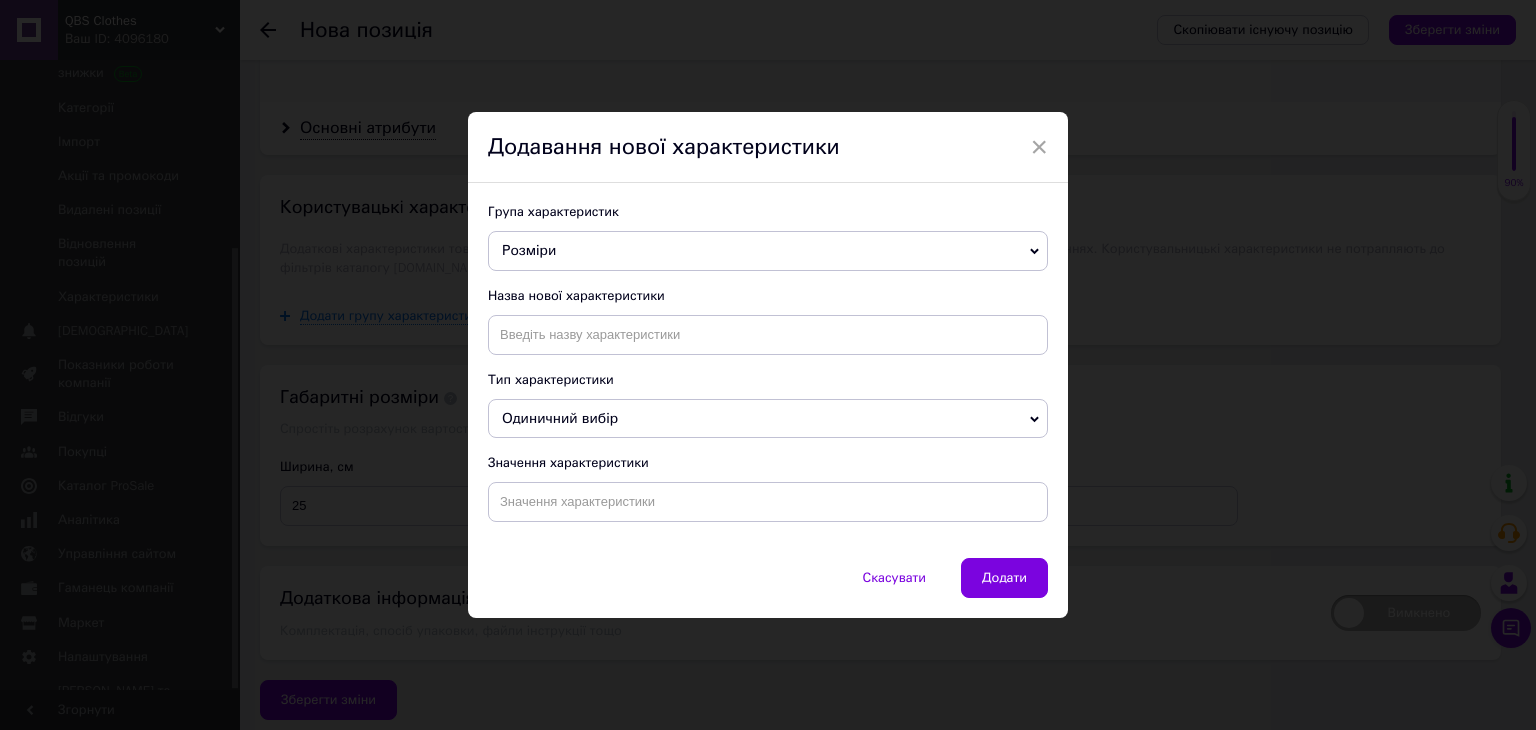 click on "Група характеристик Розміри Нова група характеристик Пользовательские характеристики Назва нової характеристики Тип характеристики Одиничний вибір Множинний вибір Число Значення характеристики" at bounding box center [768, 370] 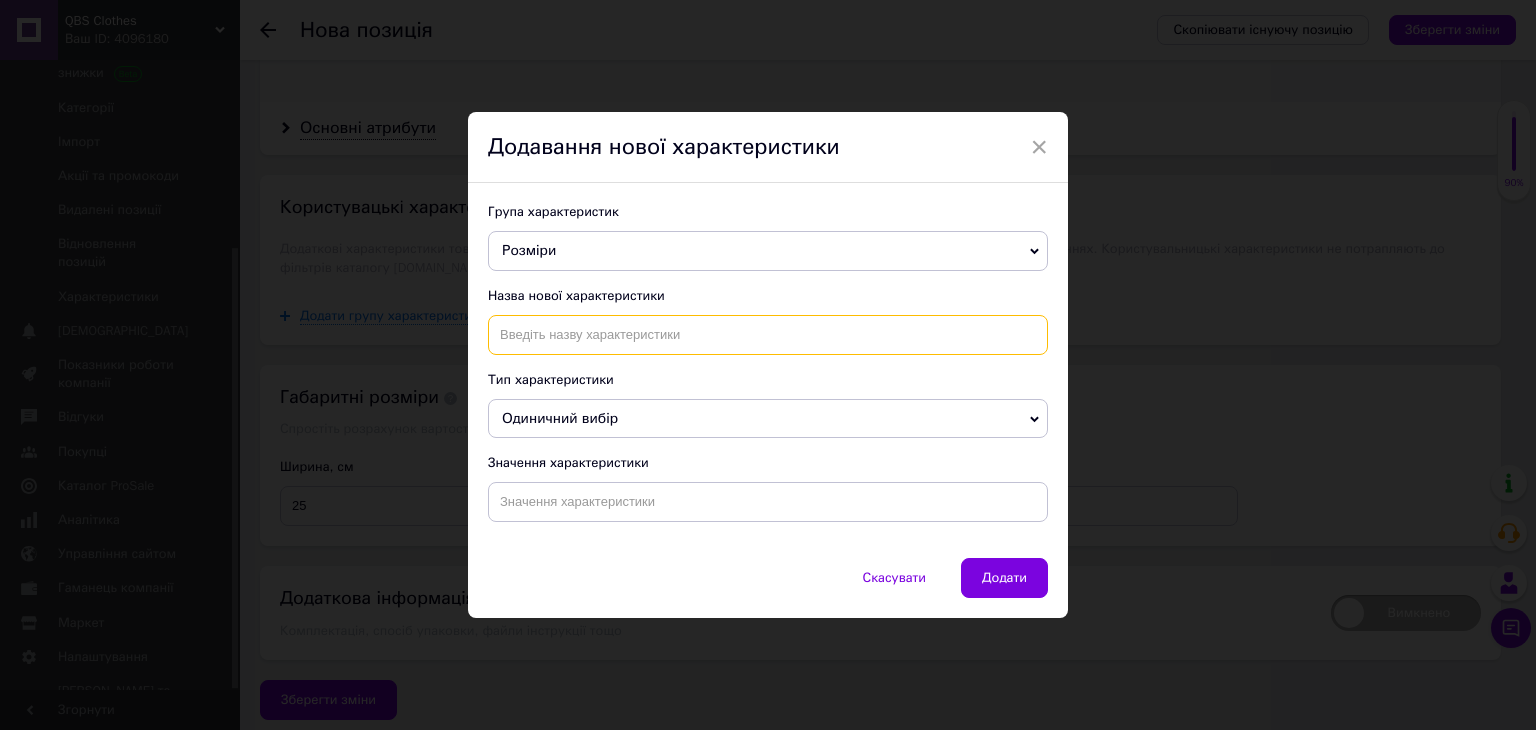 click at bounding box center (768, 335) 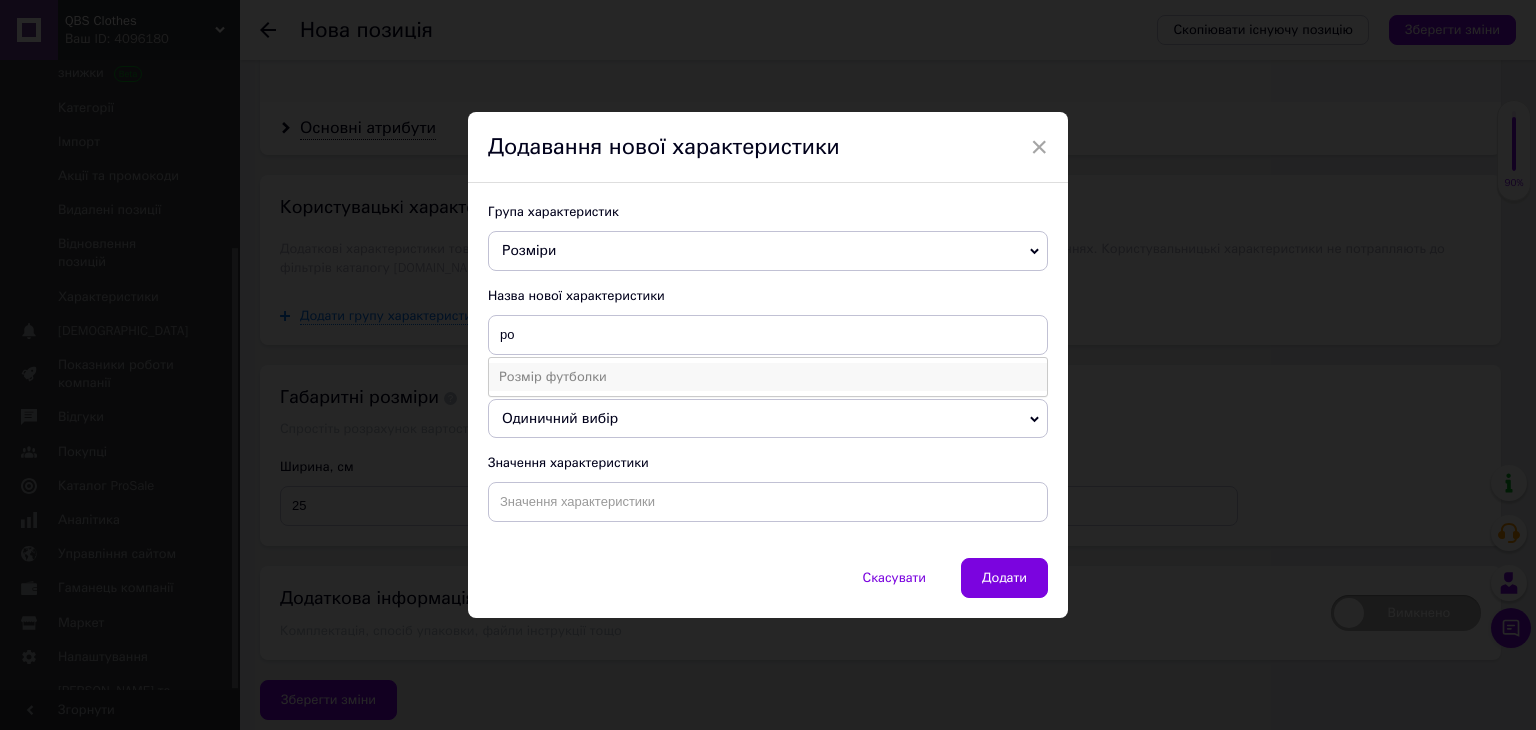 click on "Розмір футболки" at bounding box center (768, 377) 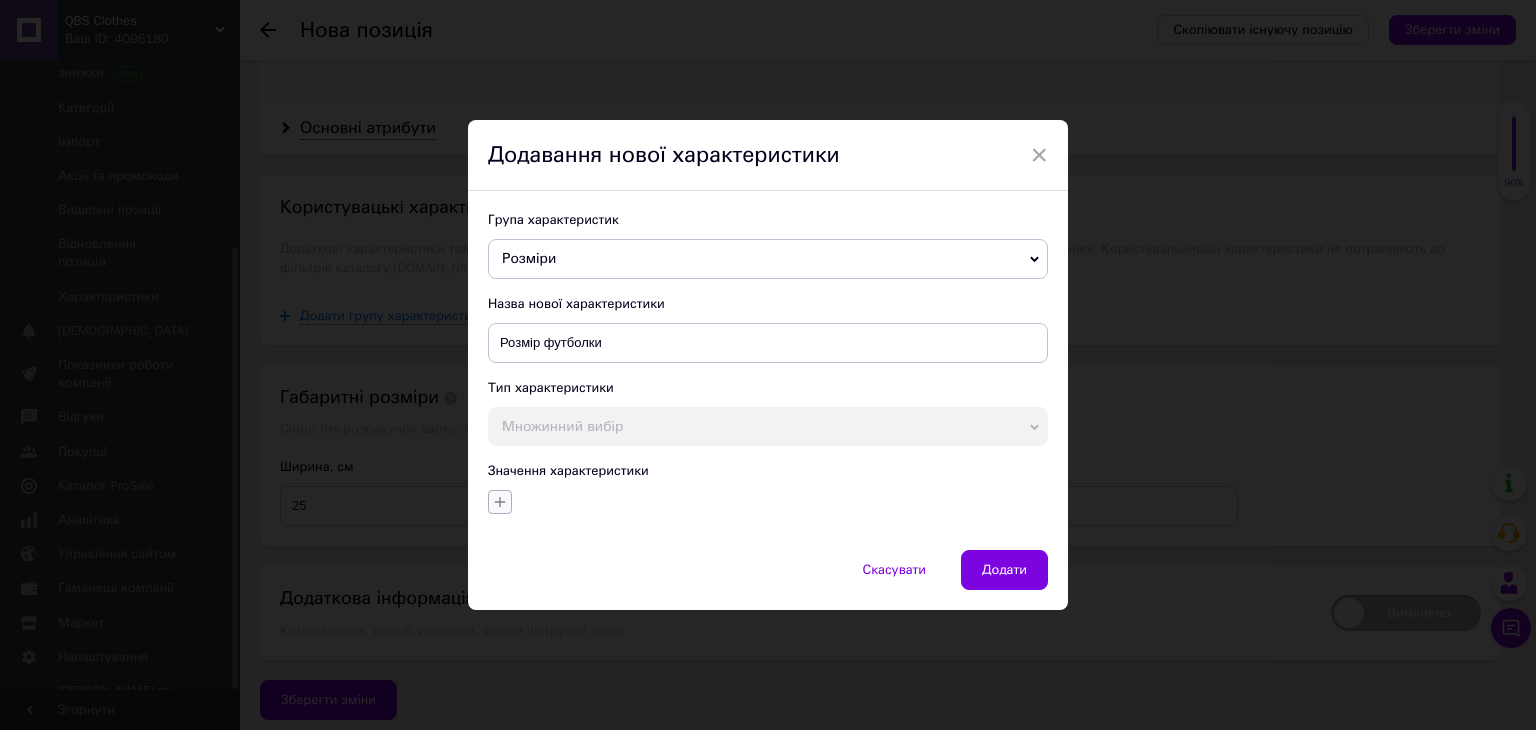 click at bounding box center [500, 502] 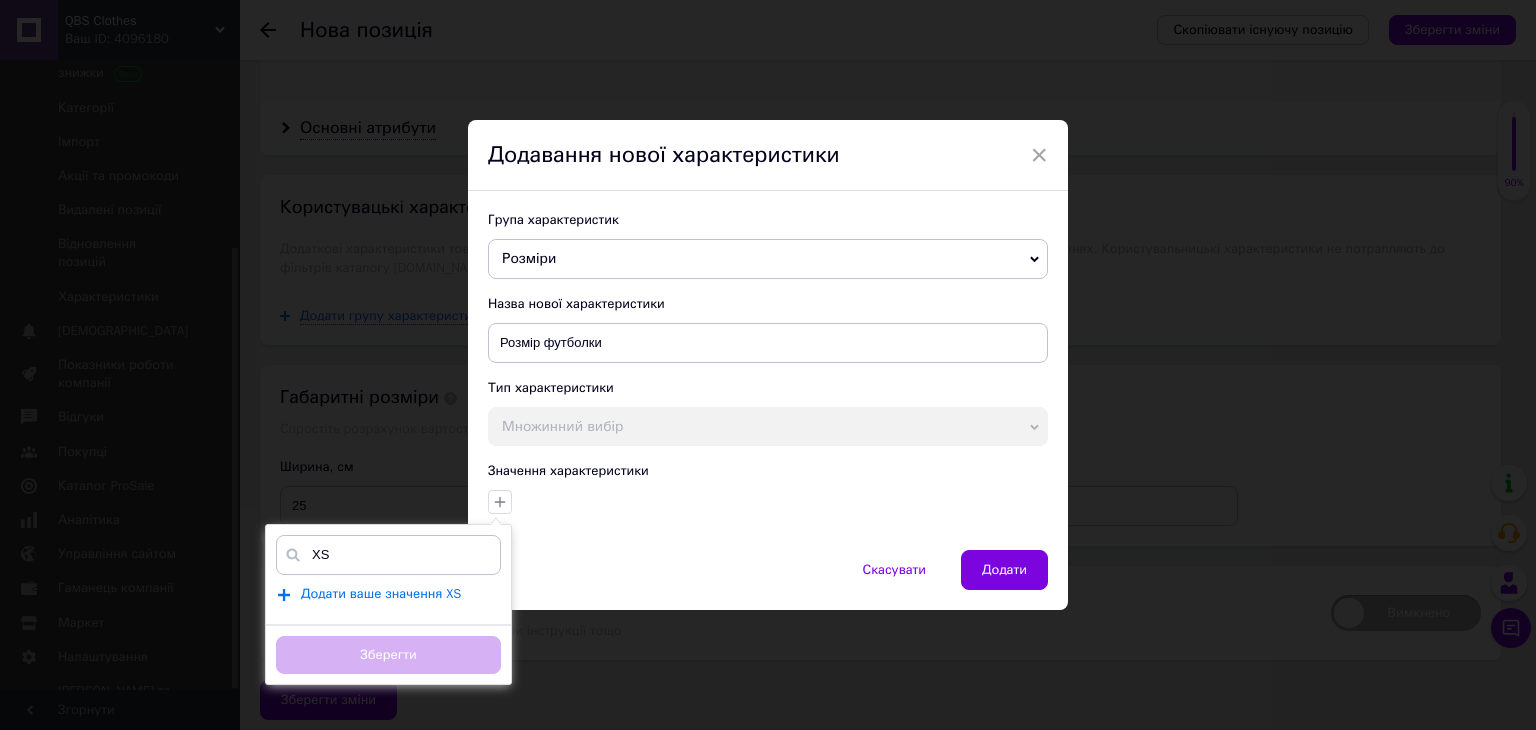 type on "XS" 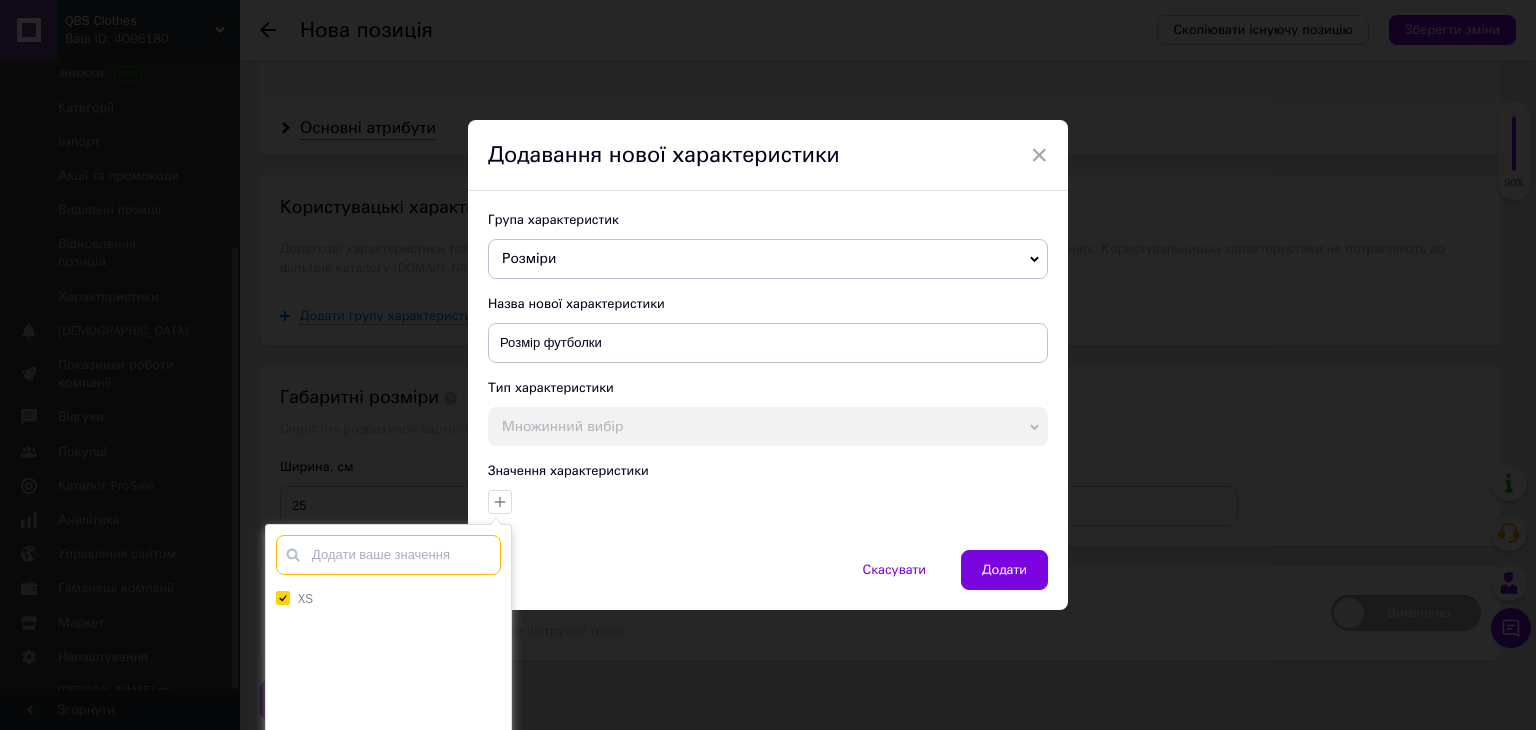 click at bounding box center (388, 555) 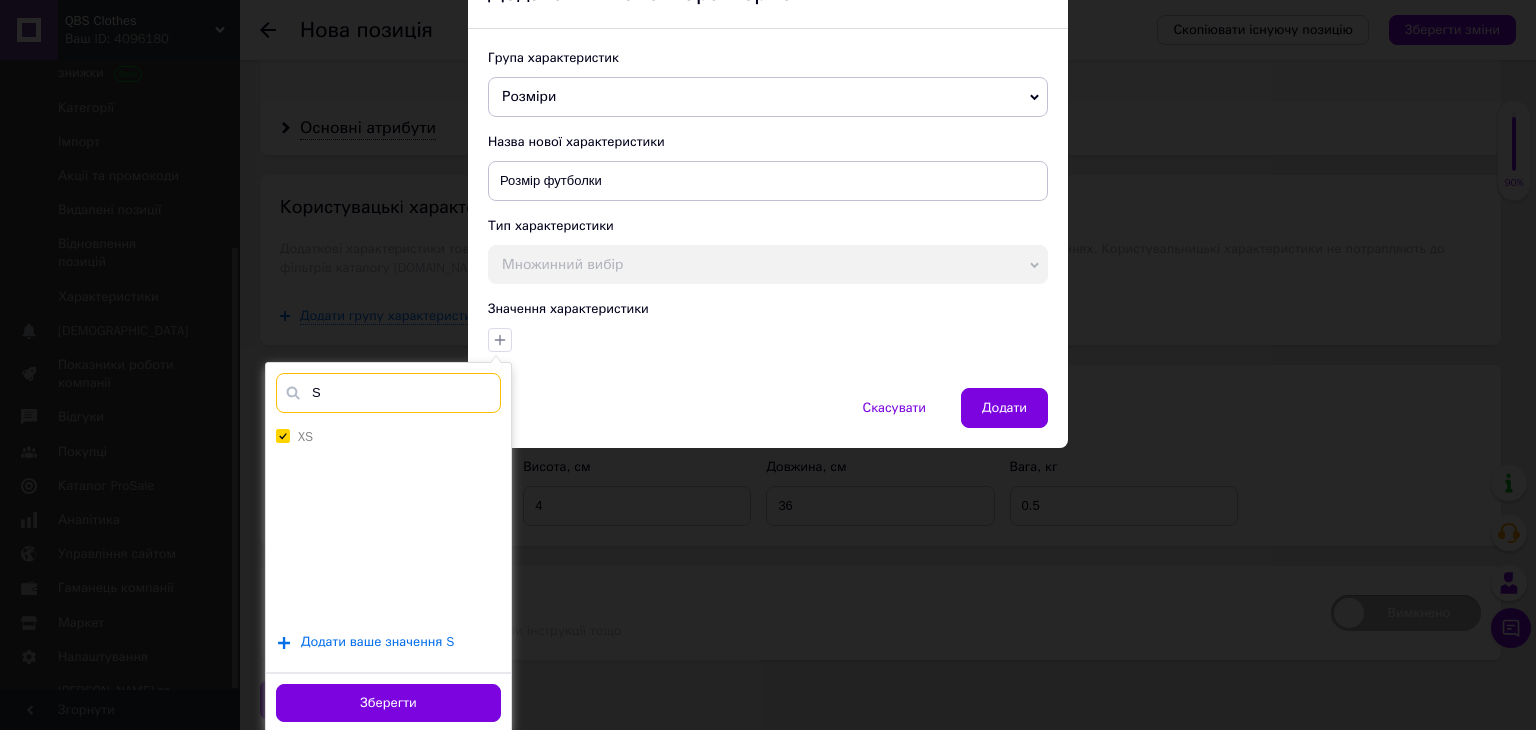 type on "S" 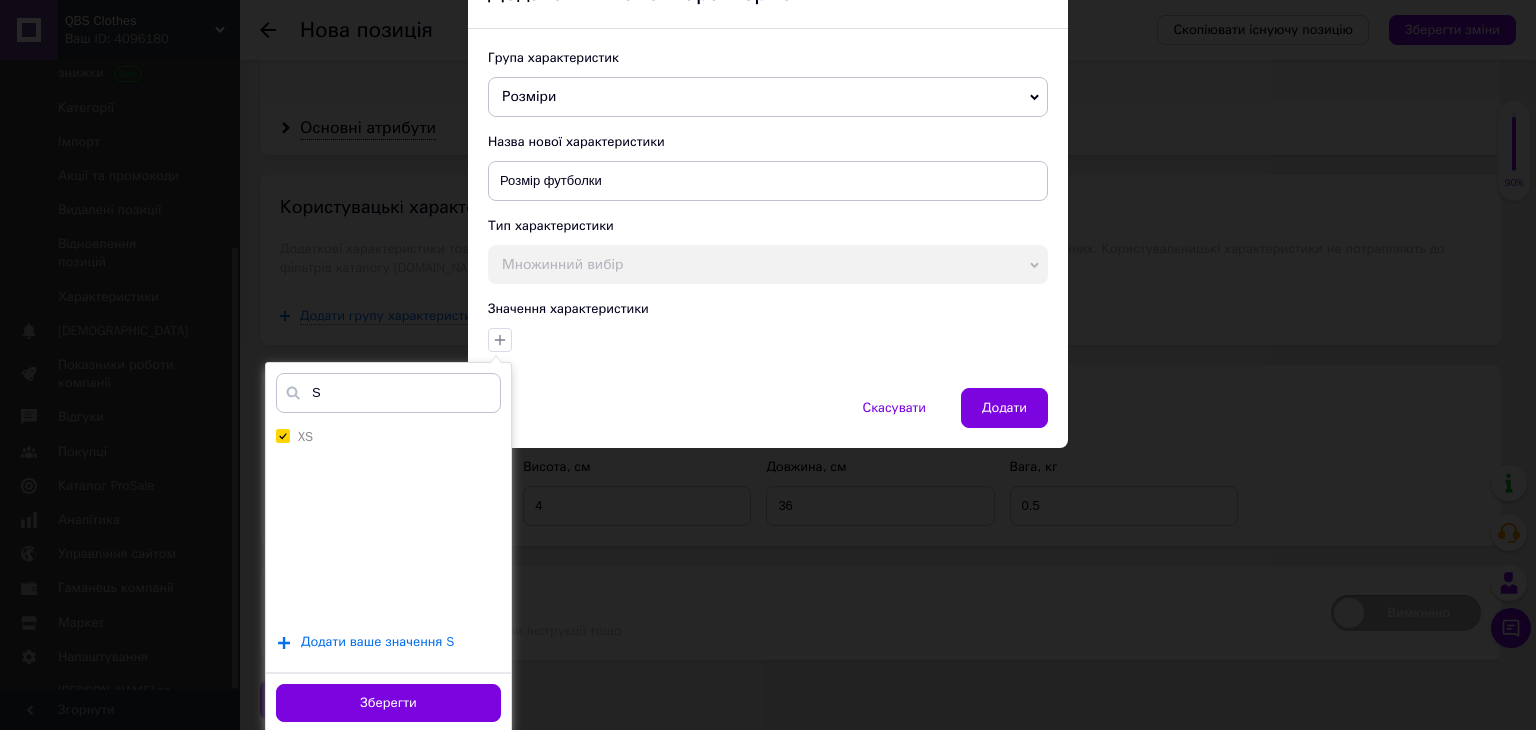 click on "Додати ваше значення   S" at bounding box center (377, 642) 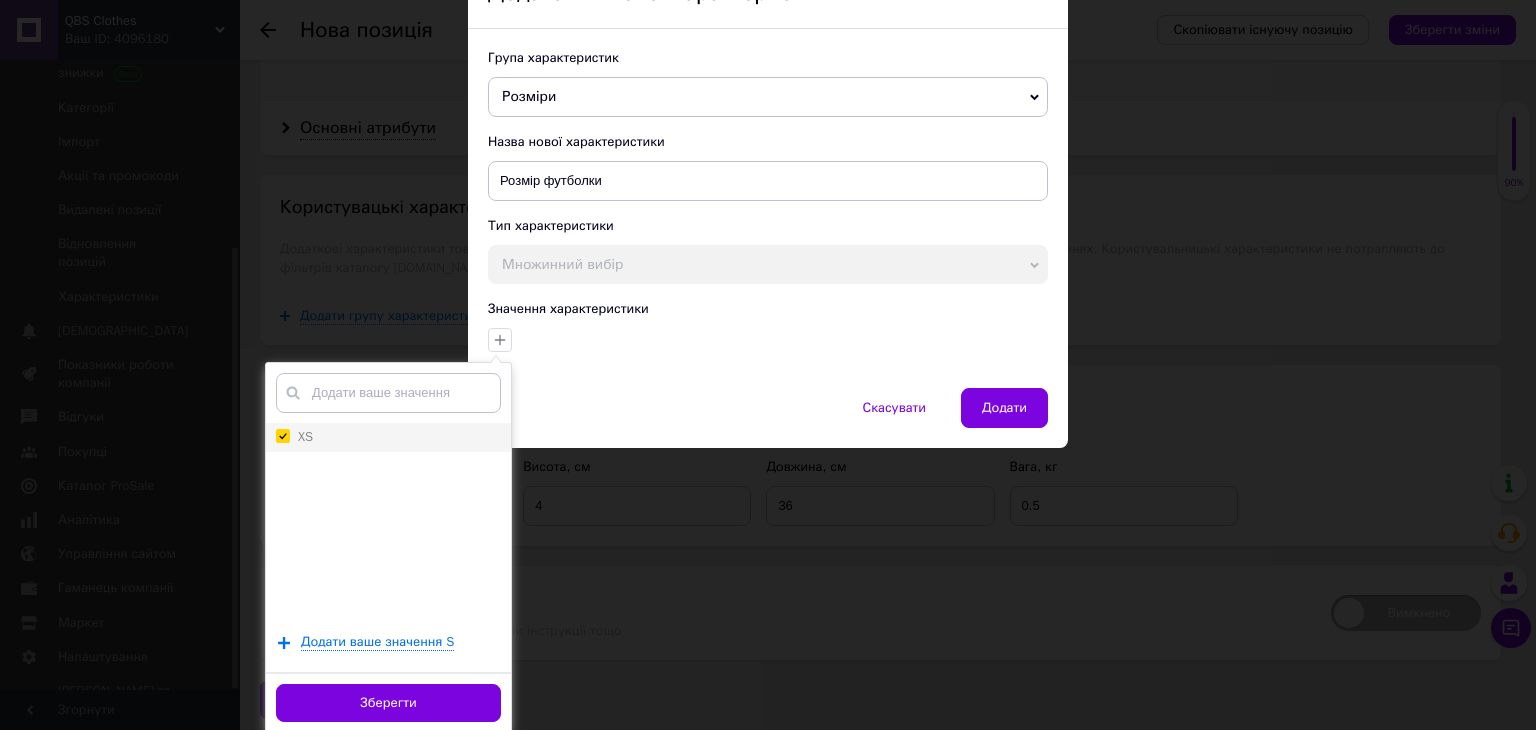 scroll, scrollTop: 119, scrollLeft: 0, axis: vertical 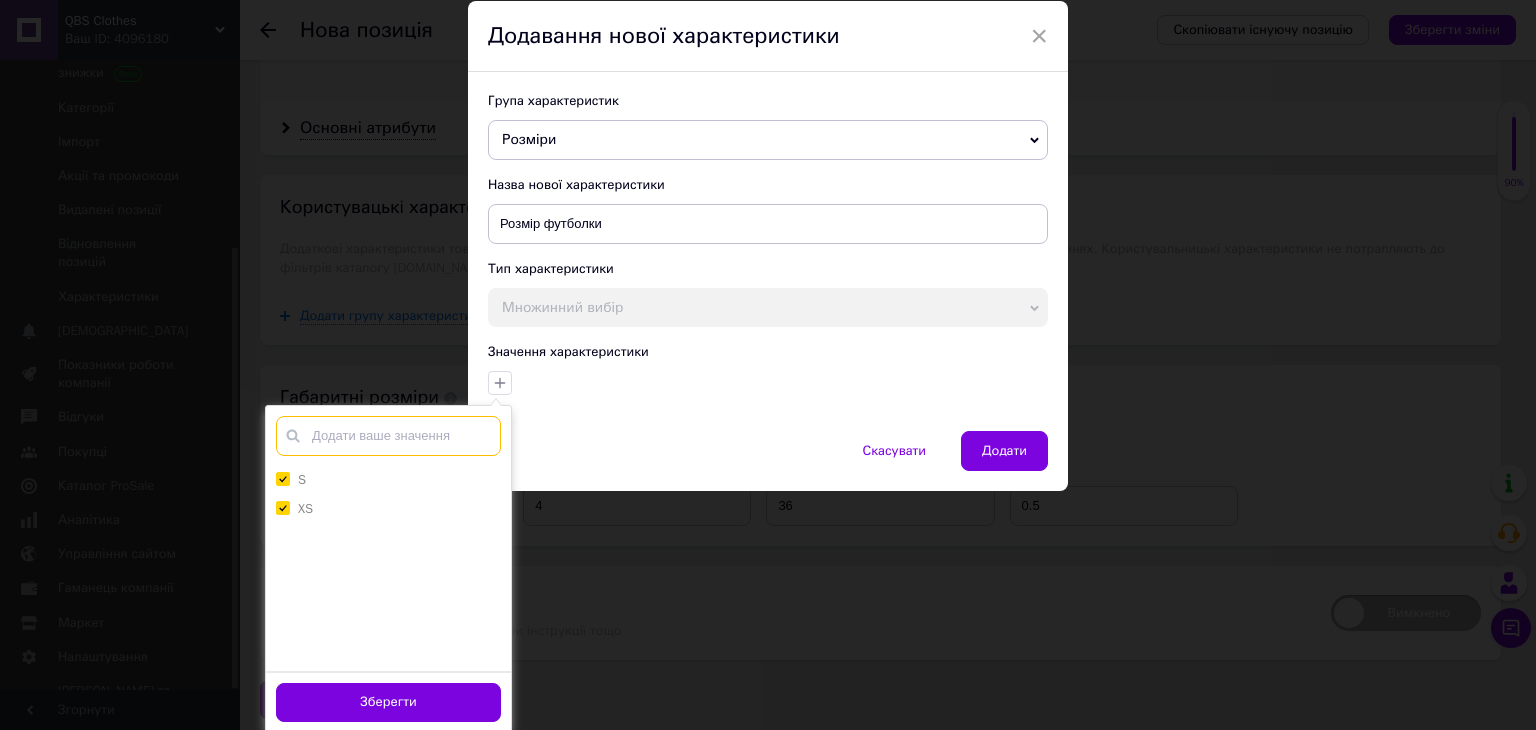 click at bounding box center [388, 436] 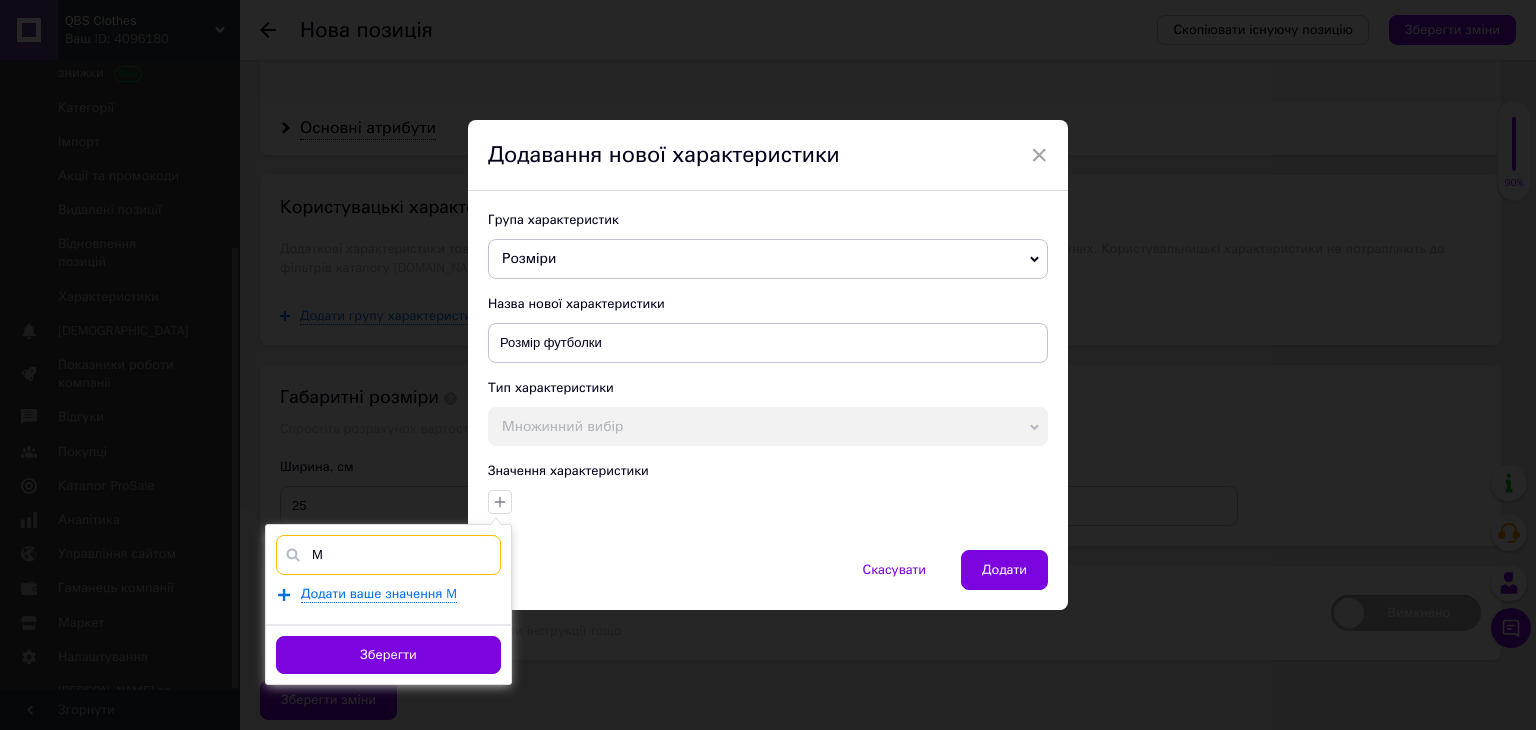 scroll, scrollTop: 0, scrollLeft: 0, axis: both 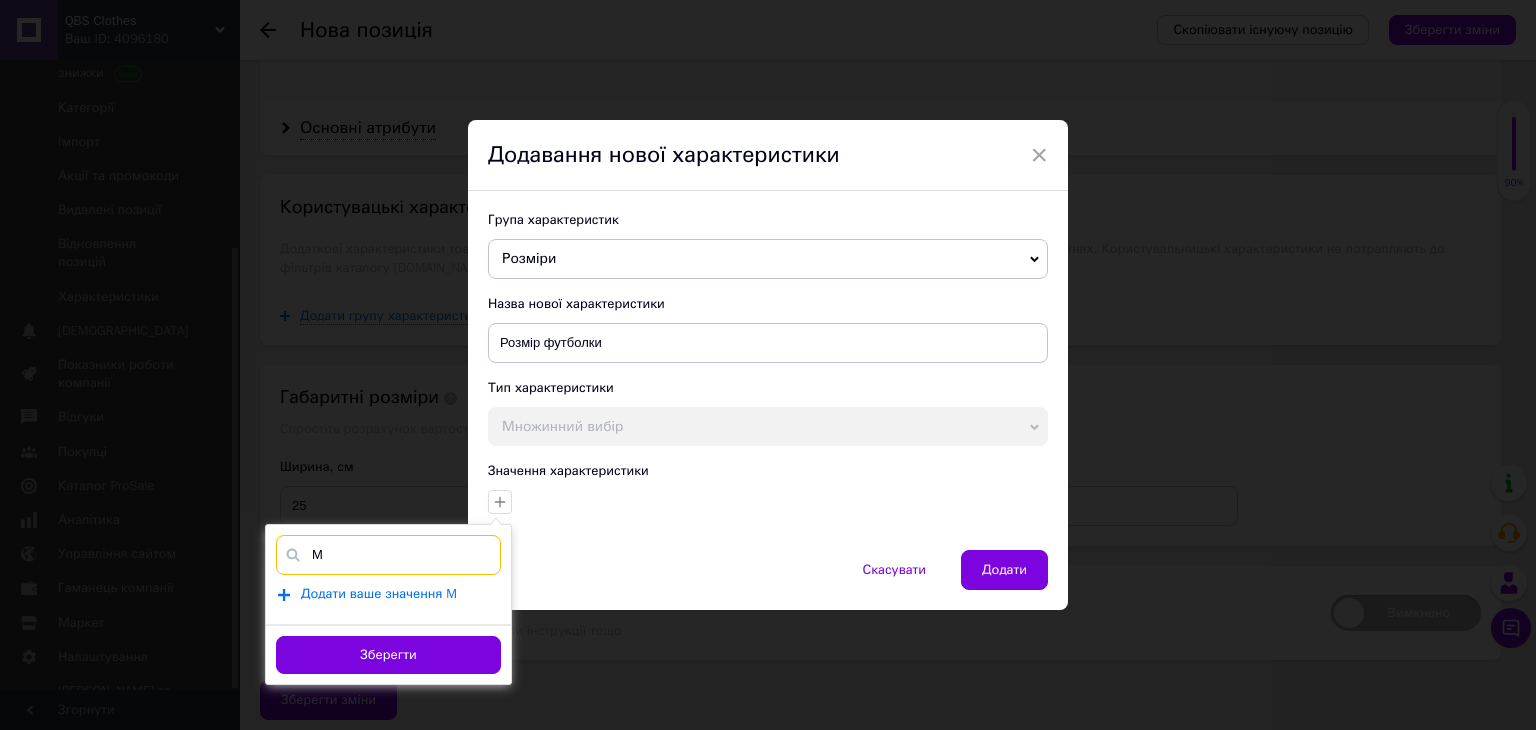 type on "M" 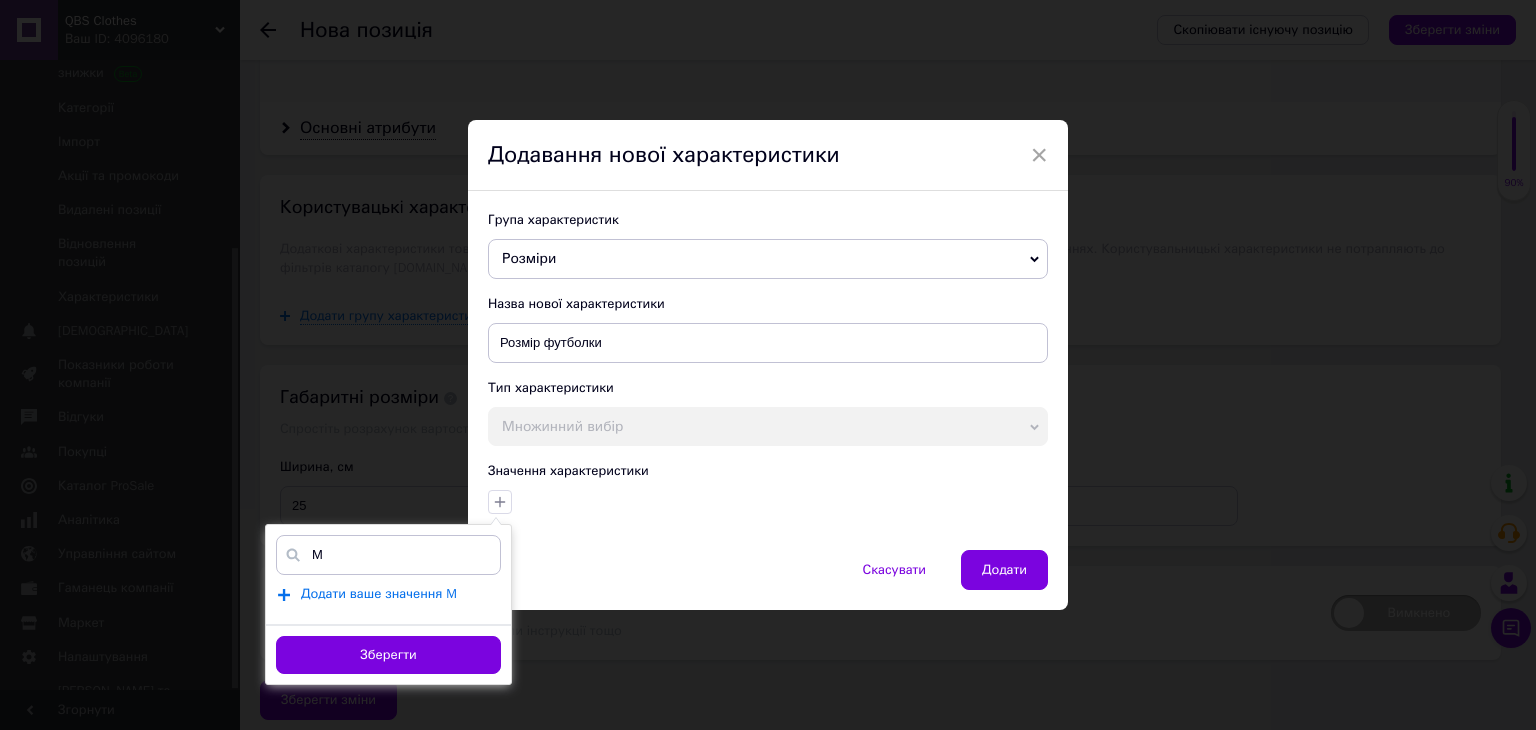 click on "Додати ваше значення   M" at bounding box center [379, 594] 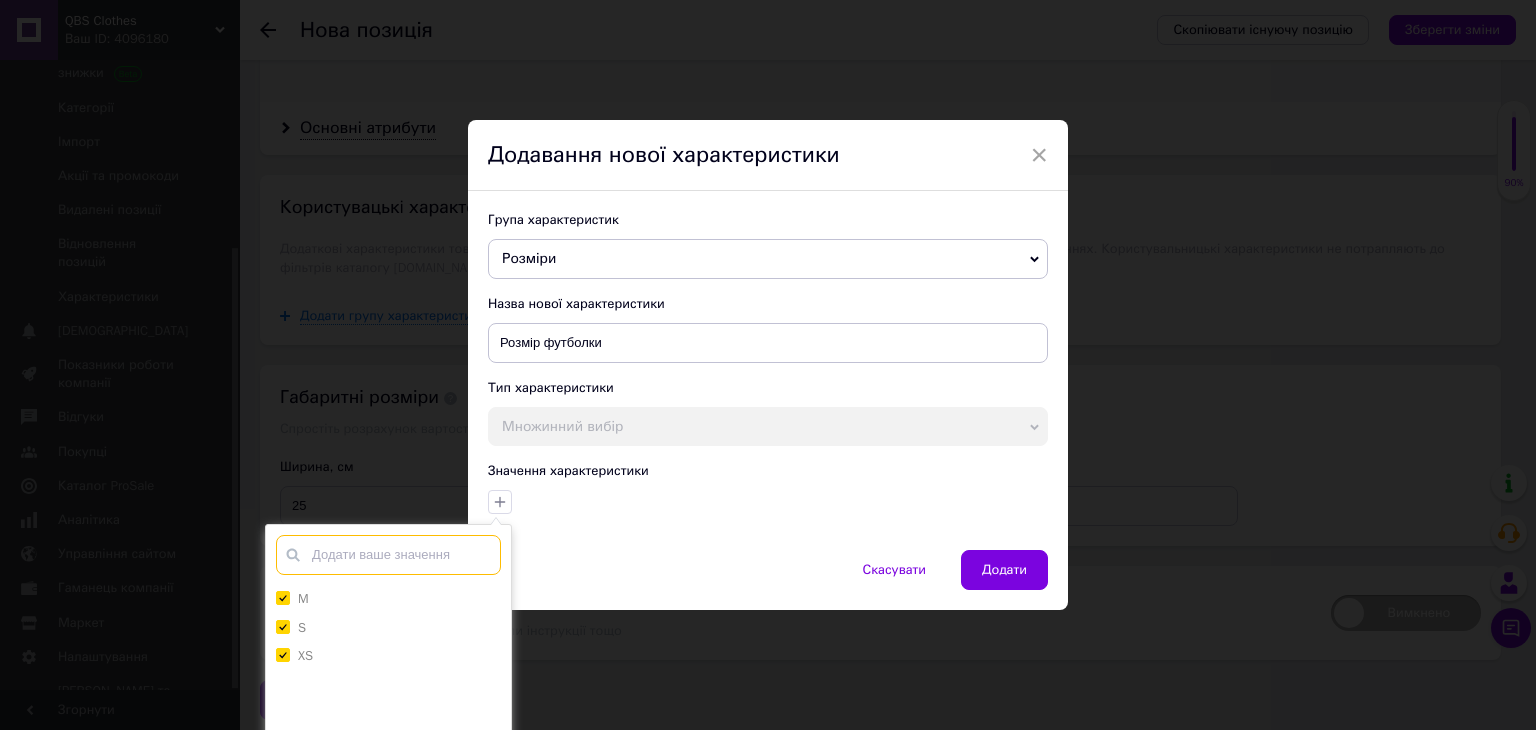 click at bounding box center (388, 555) 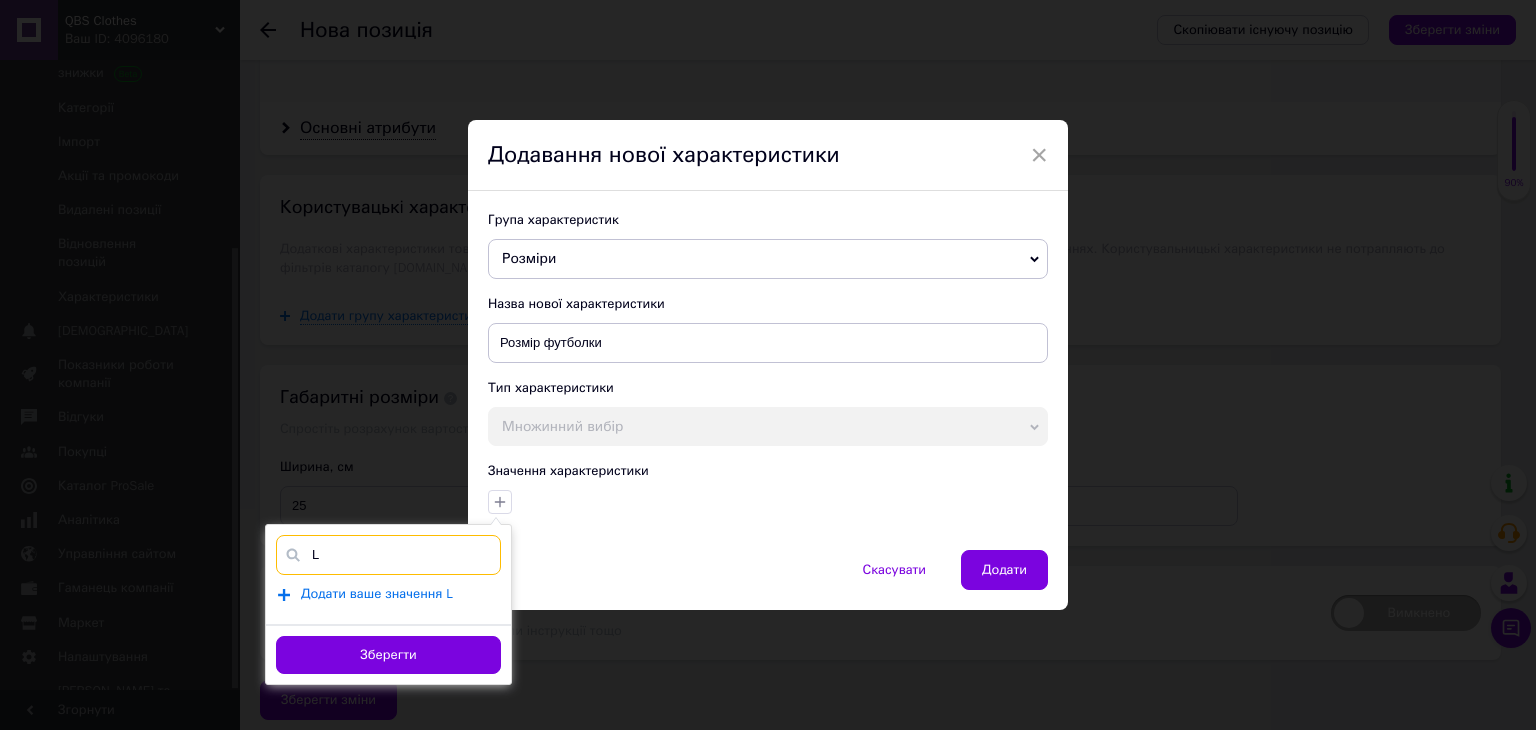 type on "L" 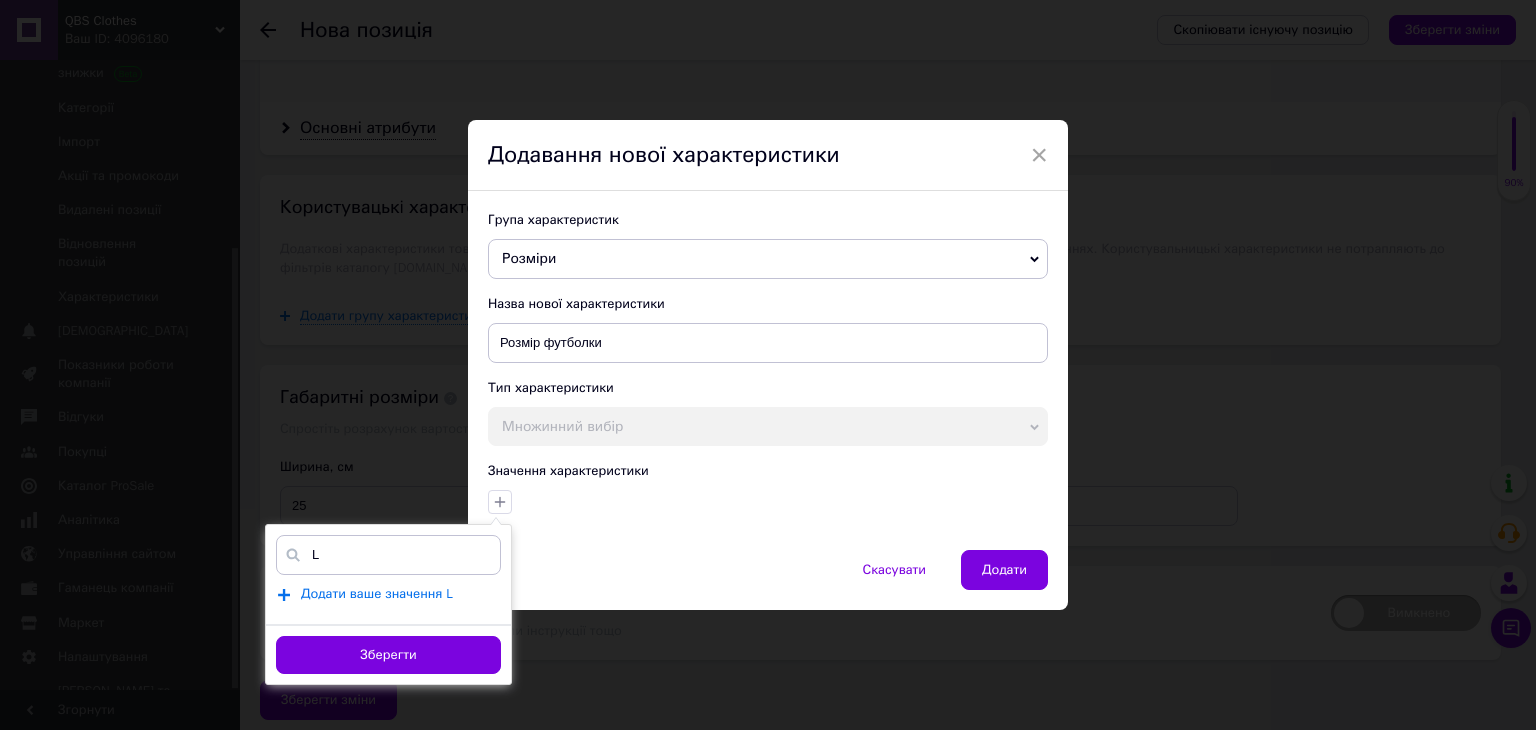 click on "Додати ваше значення   L" at bounding box center [377, 594] 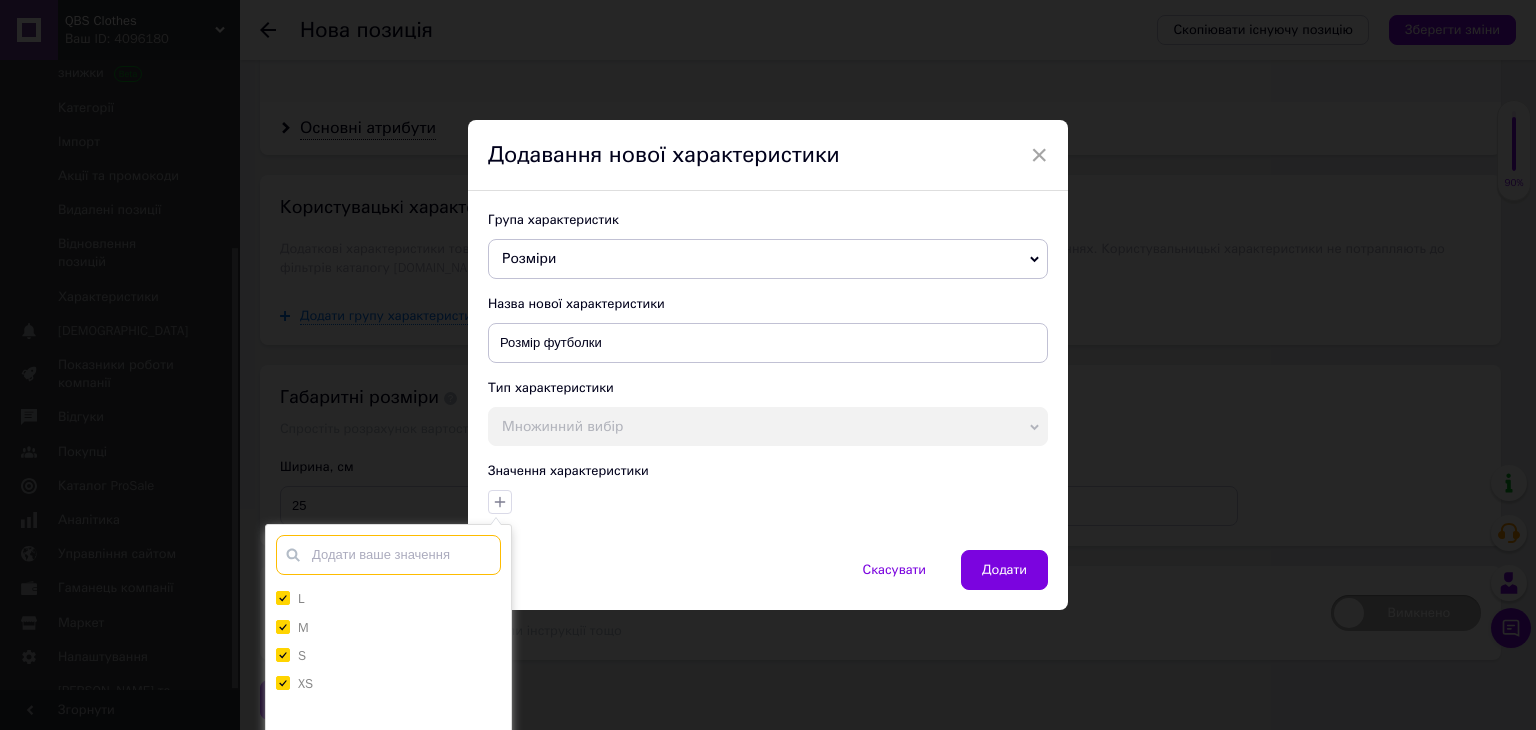 click at bounding box center [388, 555] 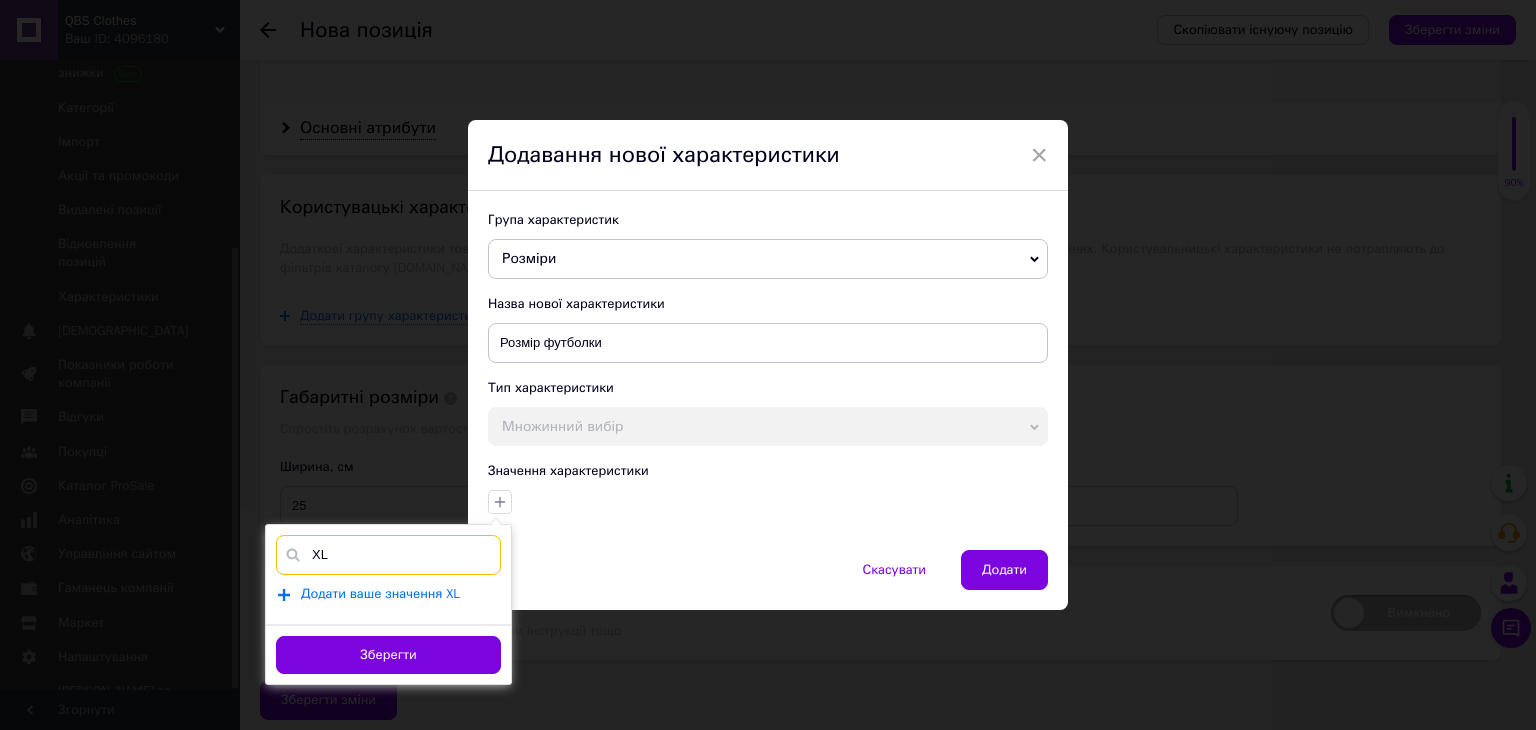 type on "XL" 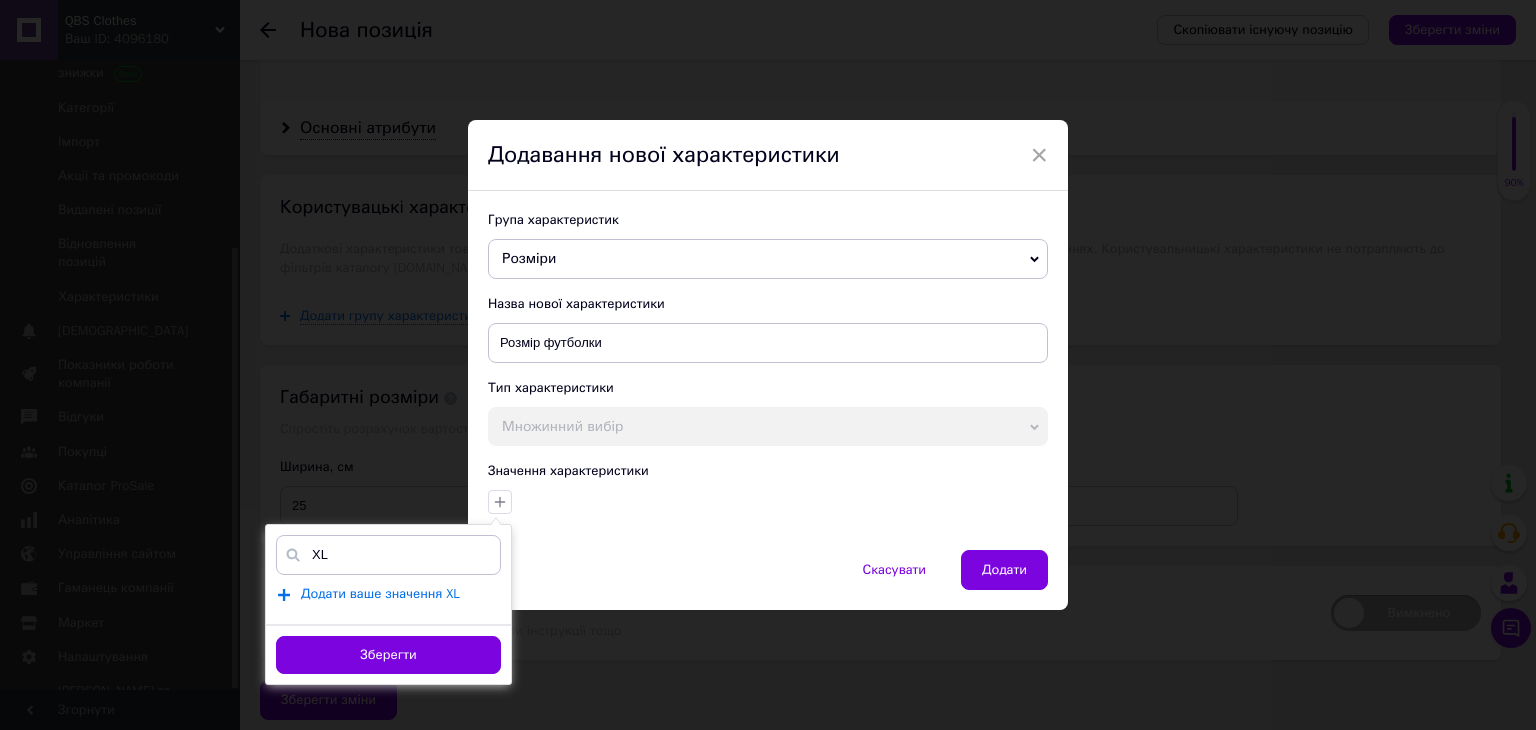 click on "Додати ваше значення   XL" at bounding box center (380, 594) 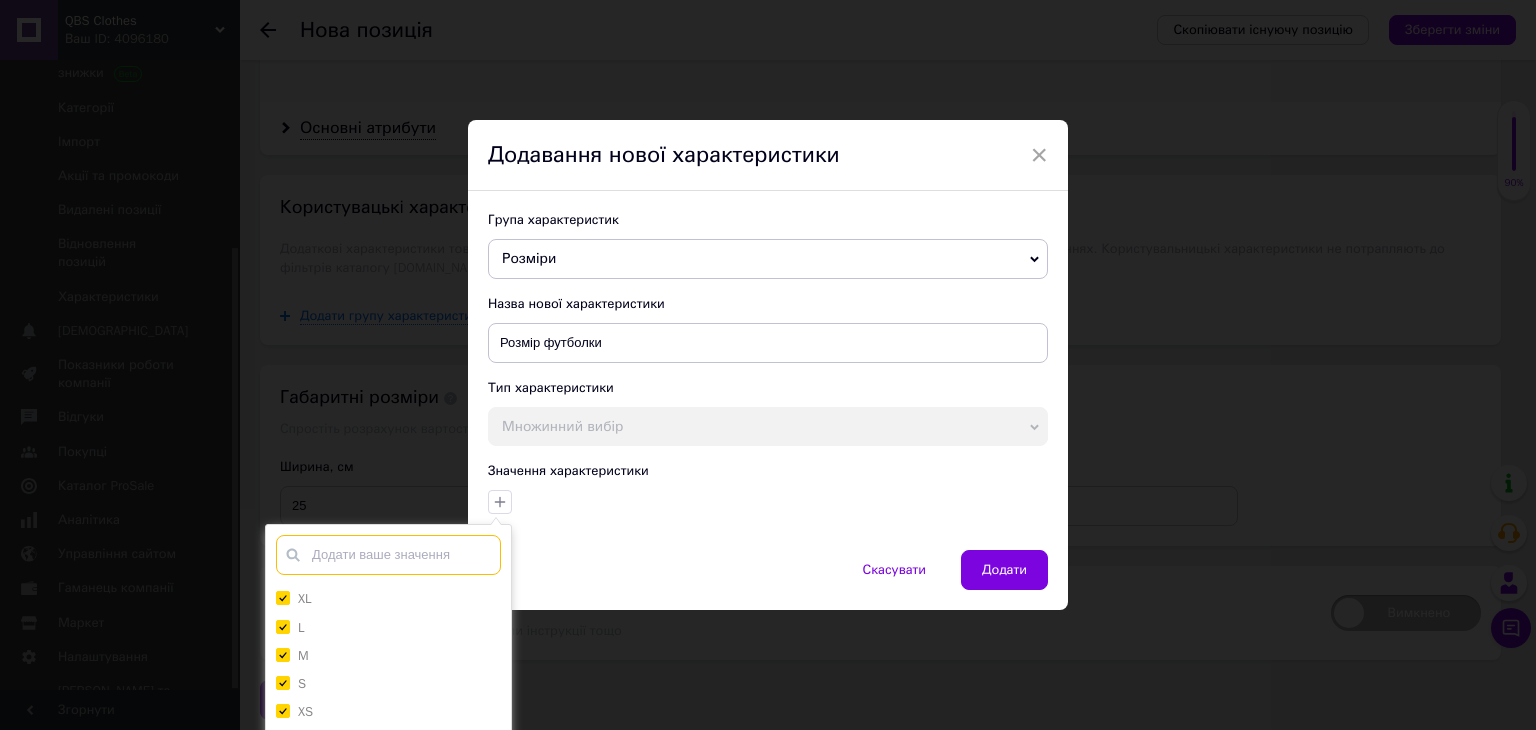 click at bounding box center [388, 555] 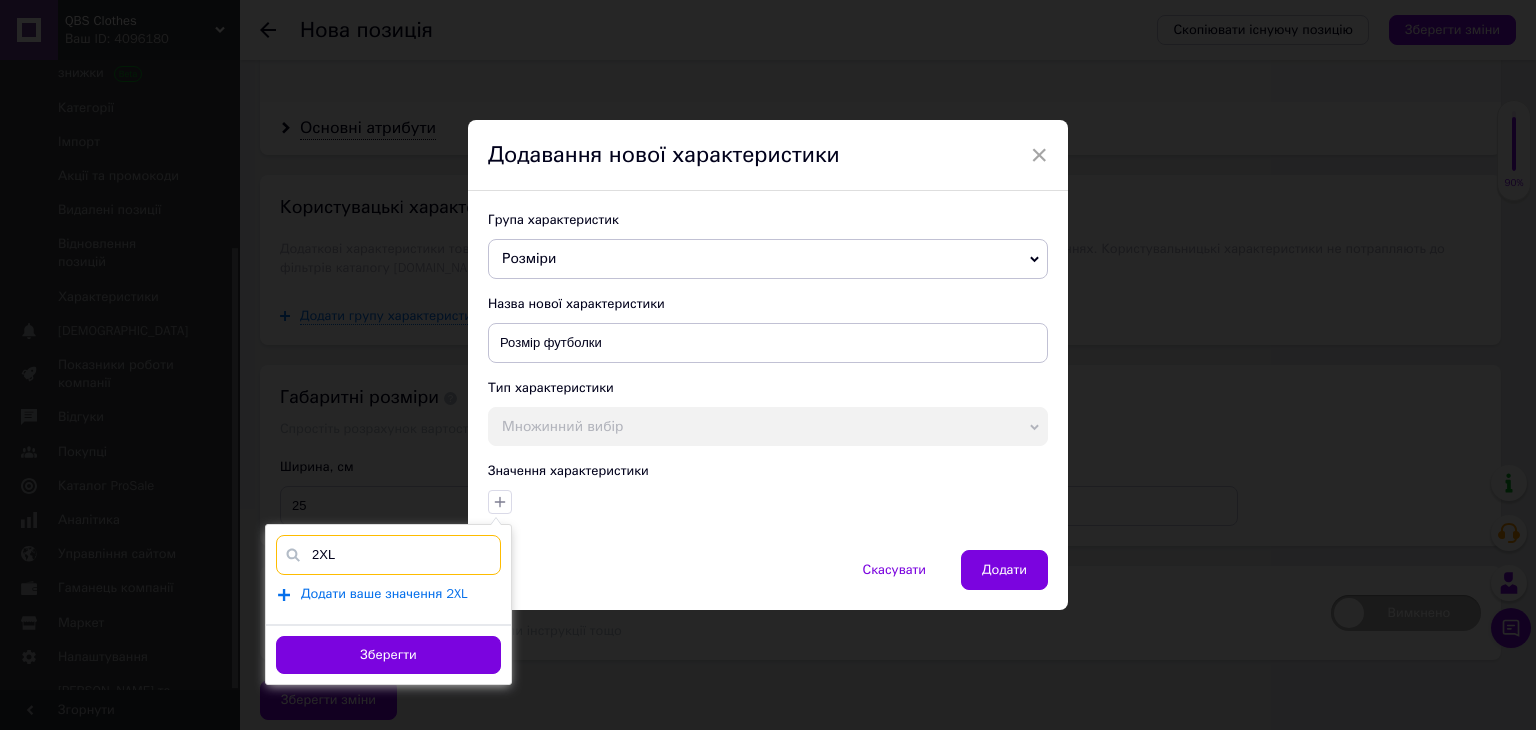 type on "2XL" 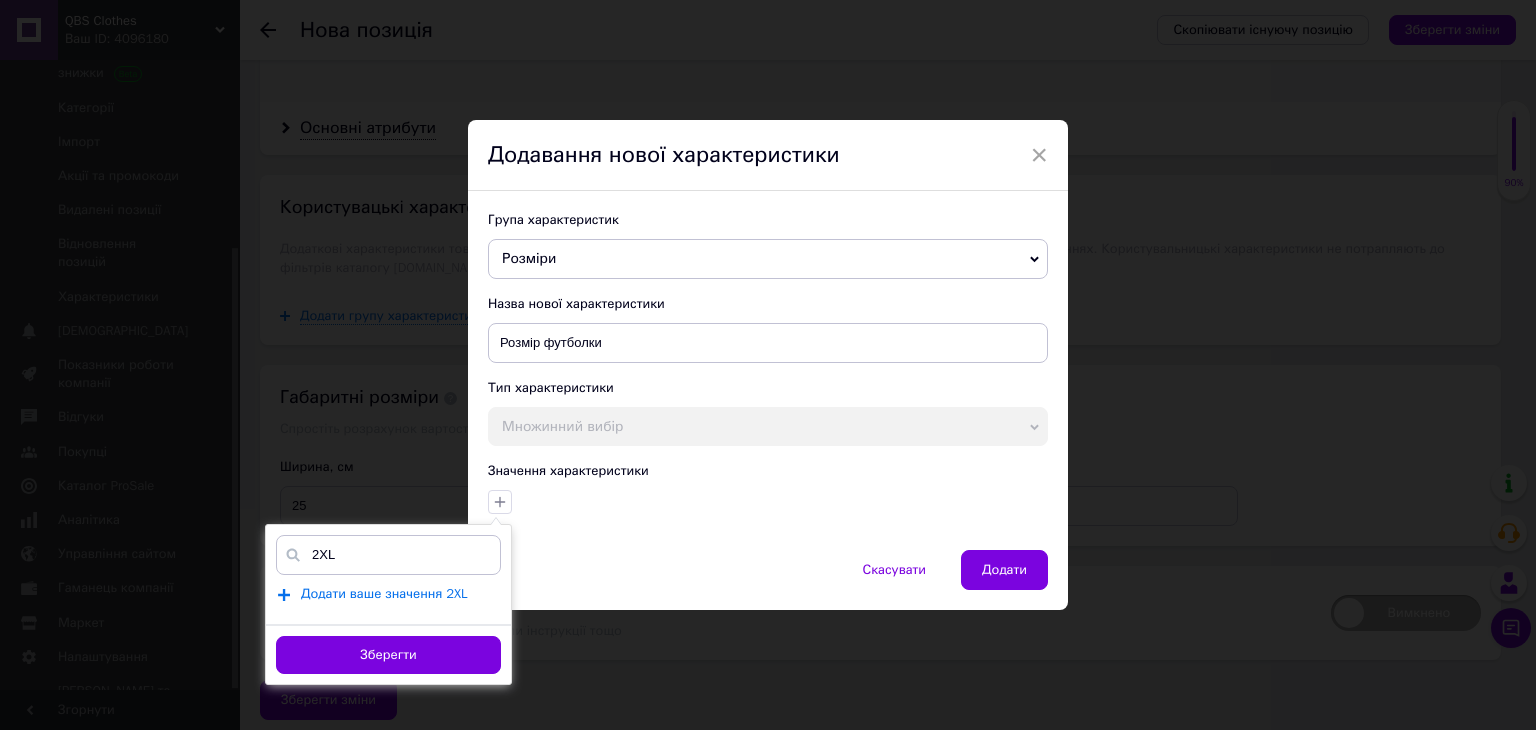 click on "Додати ваше значення   2XL" at bounding box center [384, 594] 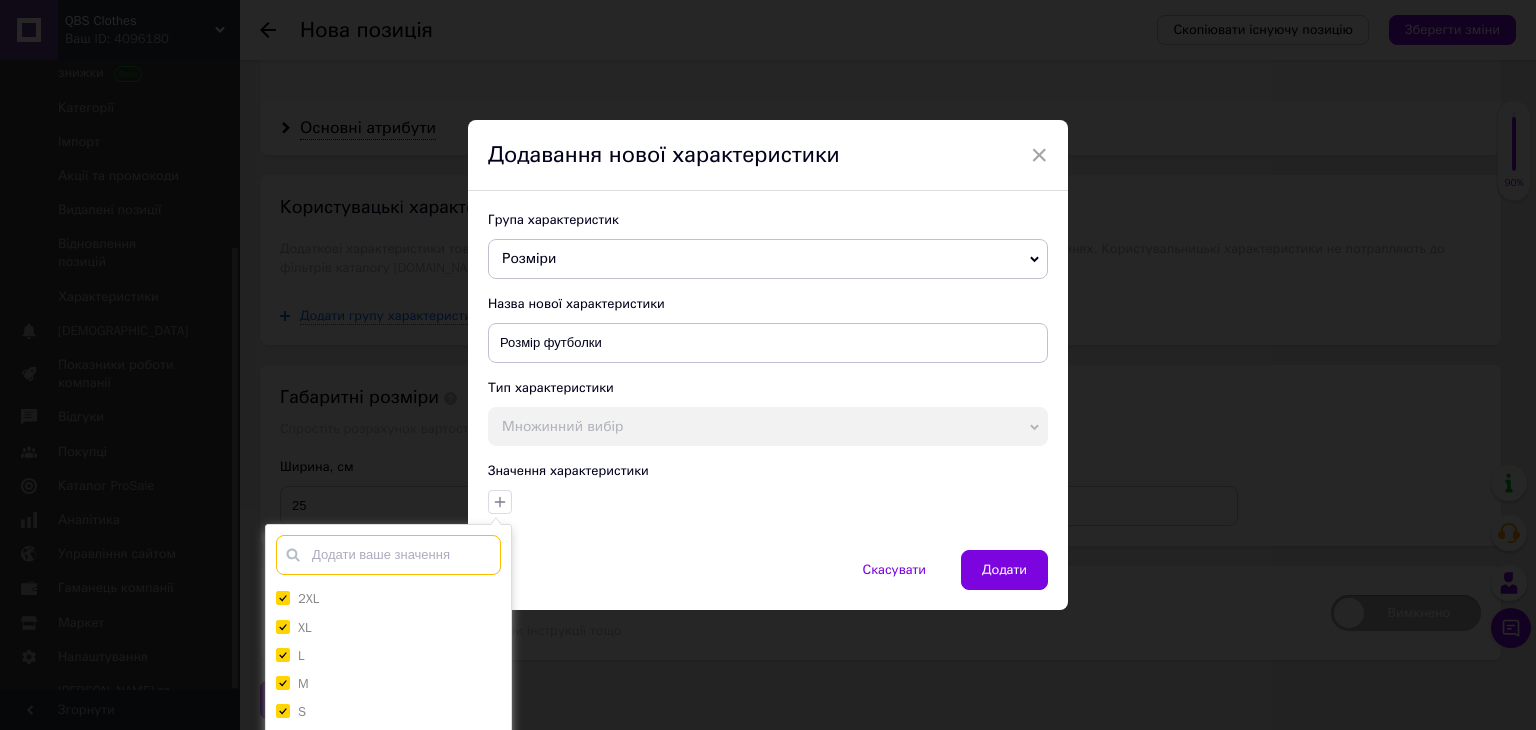 click at bounding box center (388, 555) 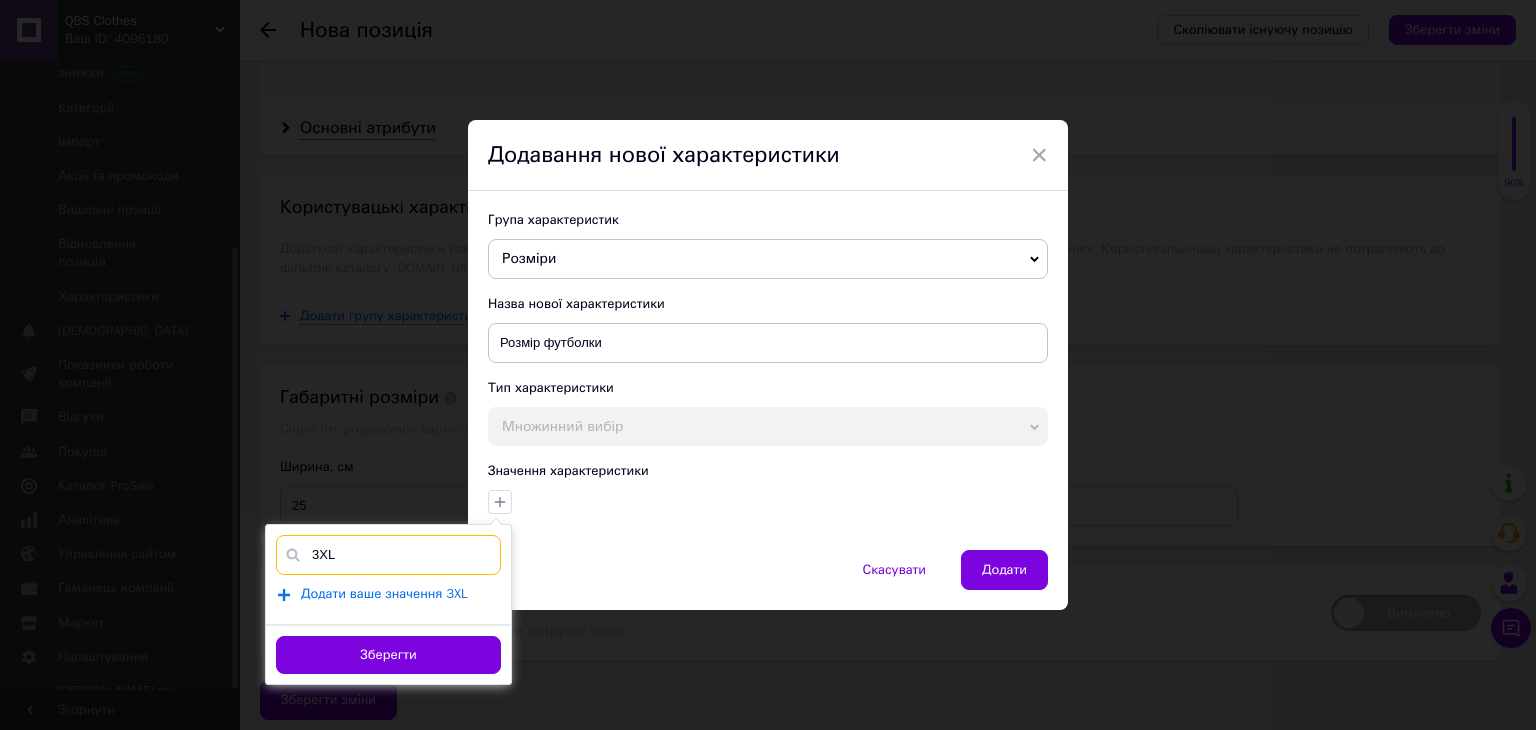 type on "3XL" 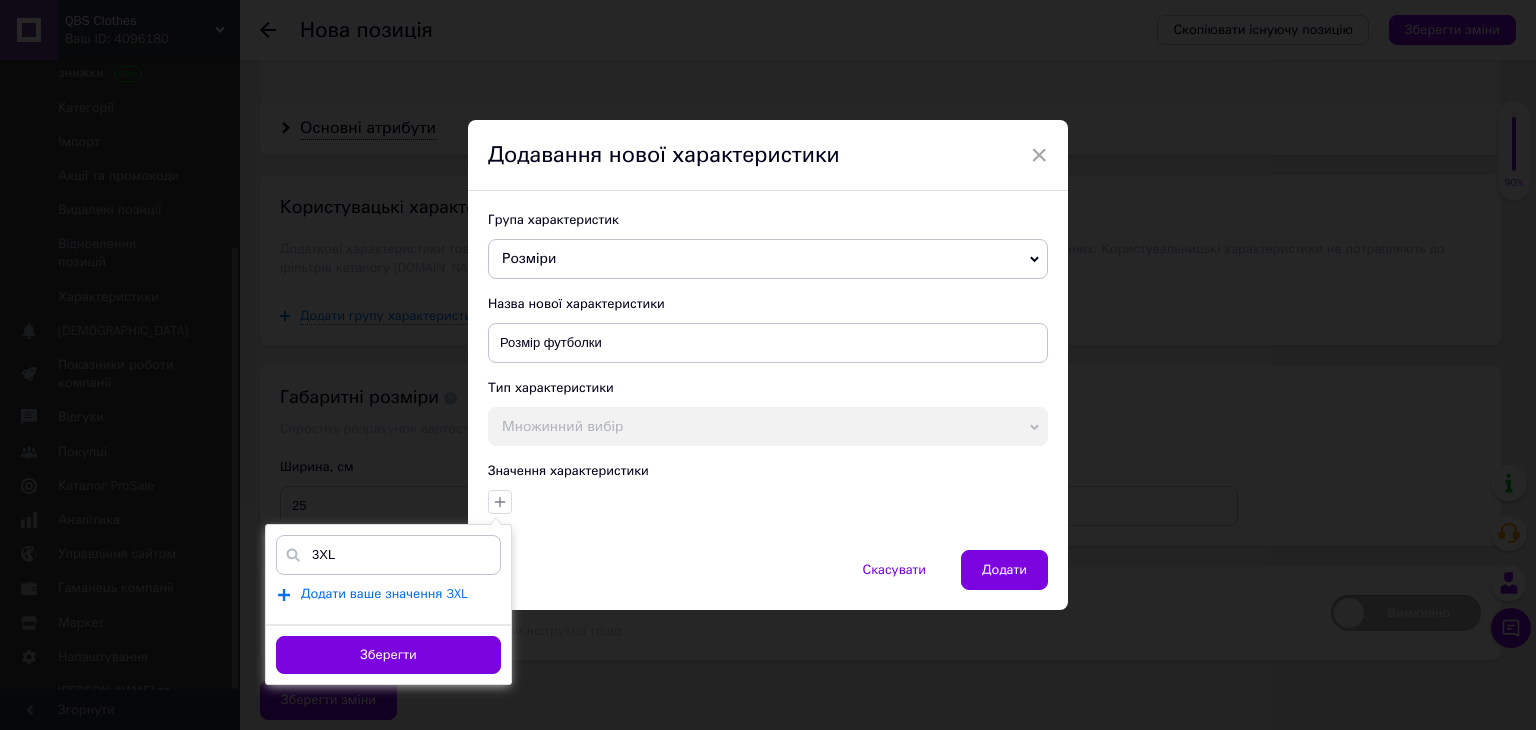 click on "Додати ваше значення   3XL" at bounding box center (384, 594) 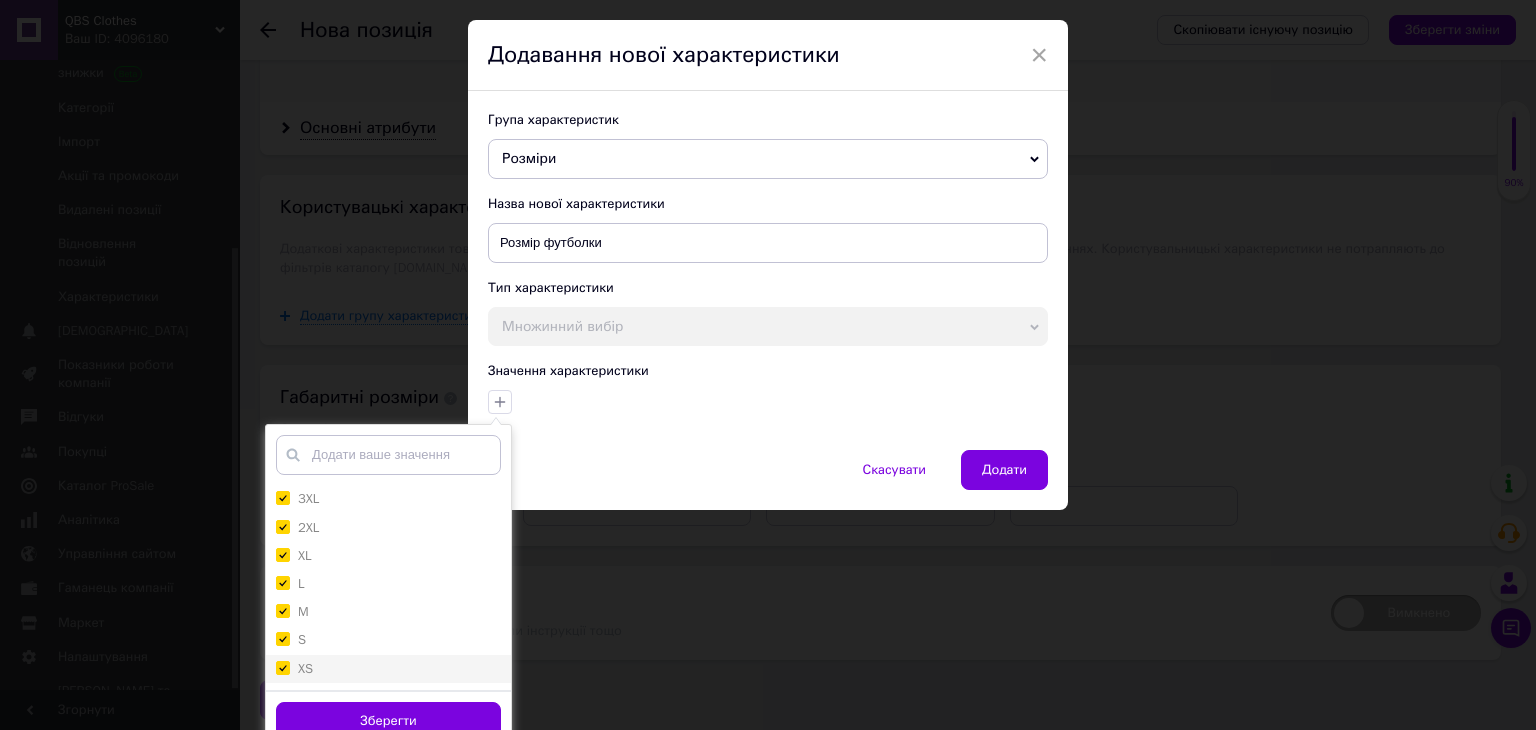 scroll, scrollTop: 119, scrollLeft: 0, axis: vertical 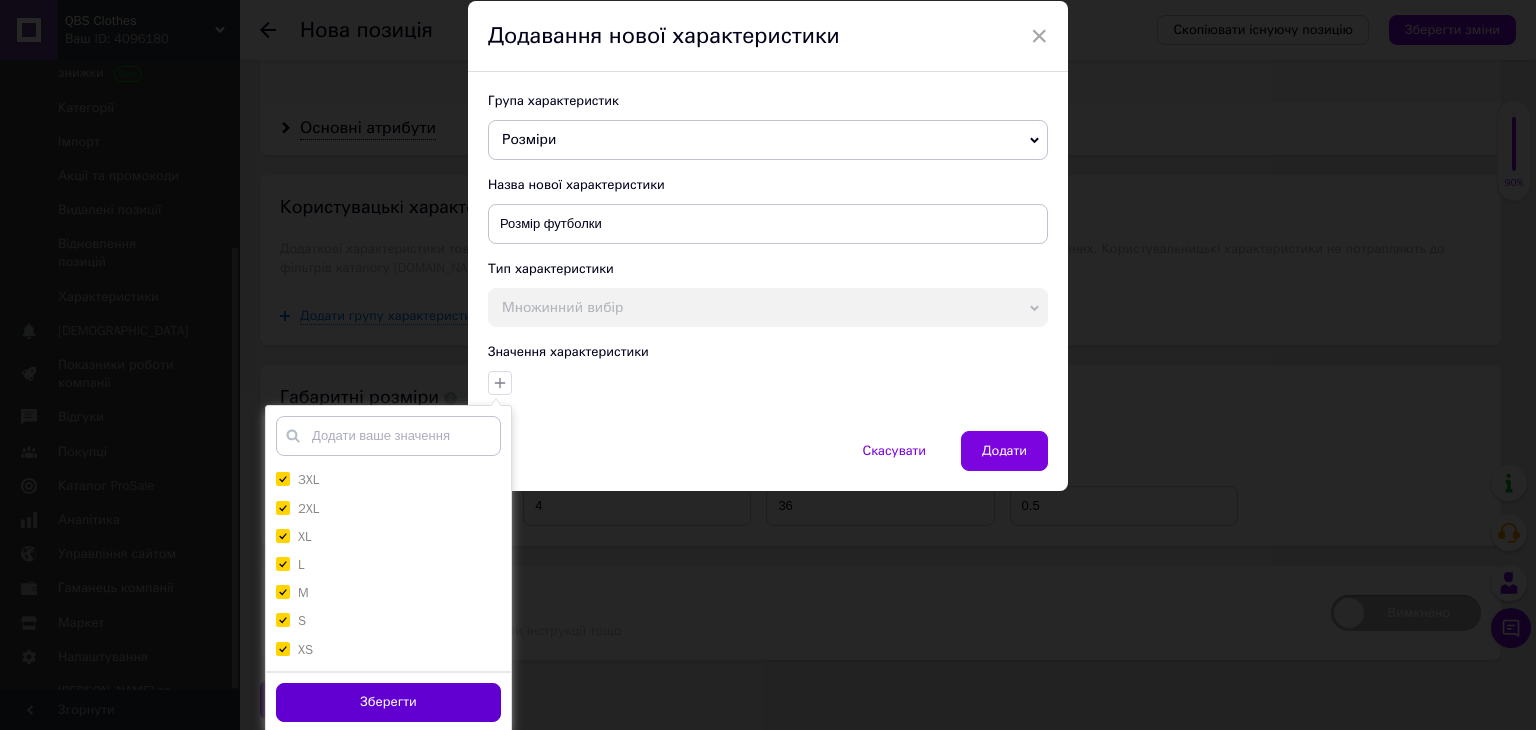 click on "Зберегти" at bounding box center [388, 702] 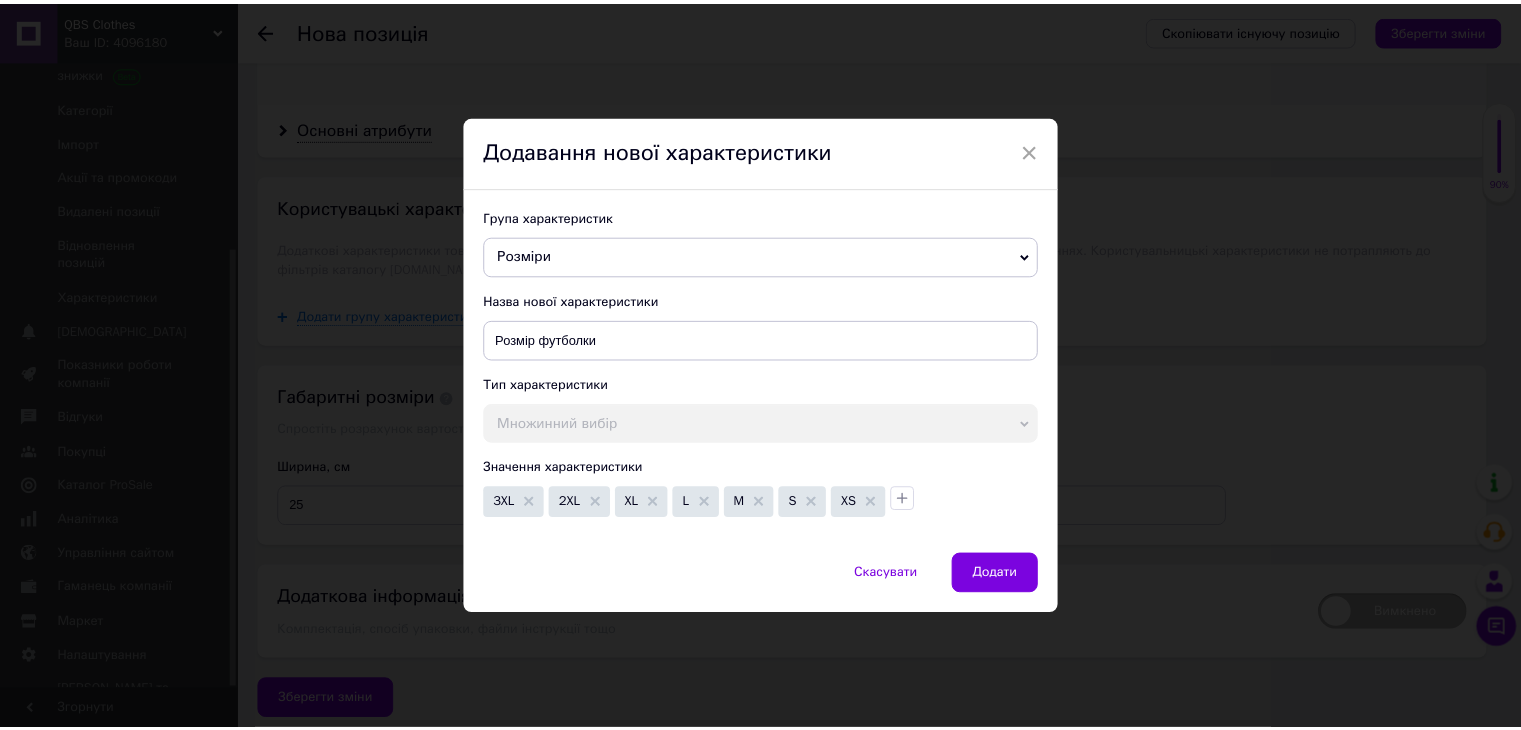 scroll, scrollTop: 0, scrollLeft: 0, axis: both 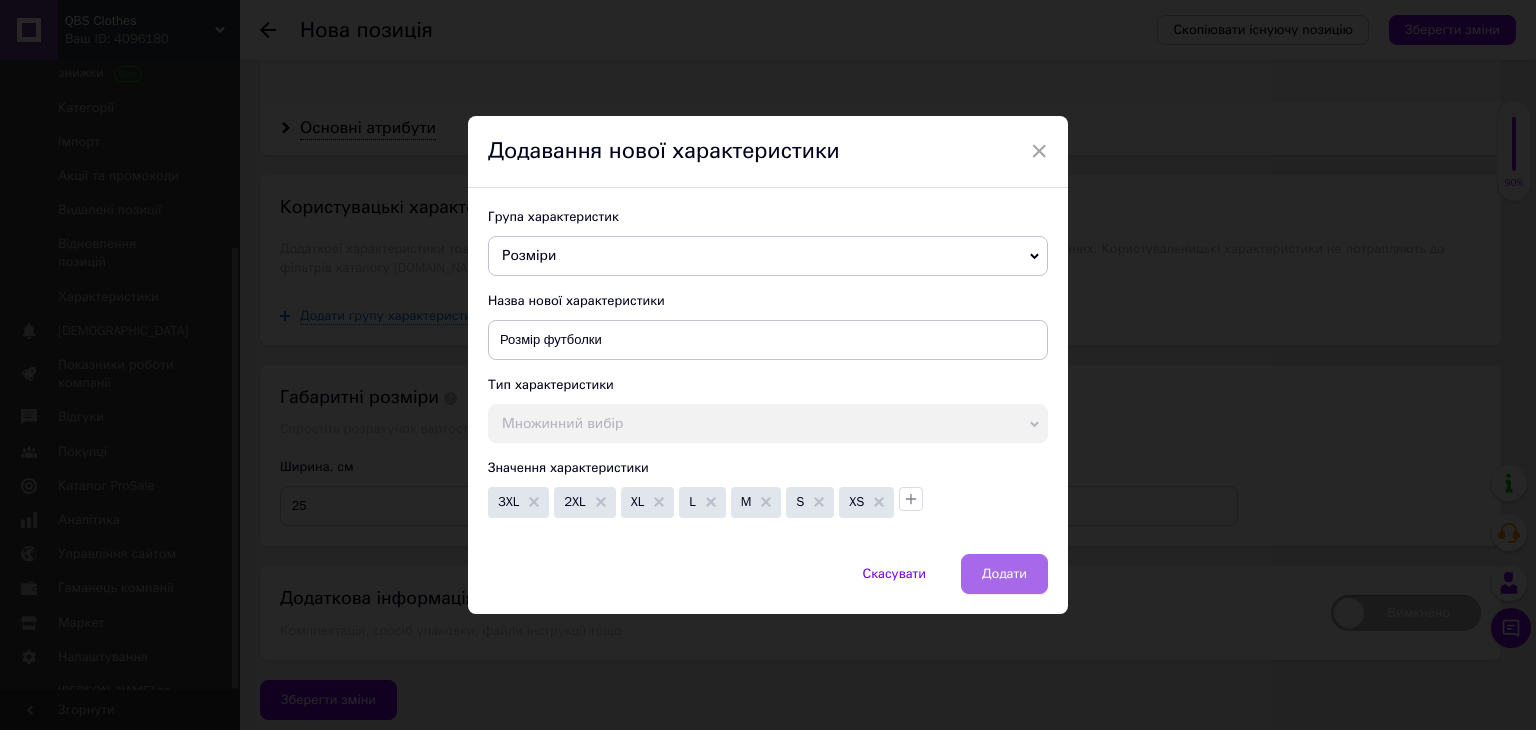 click on "Додати" at bounding box center (1004, 574) 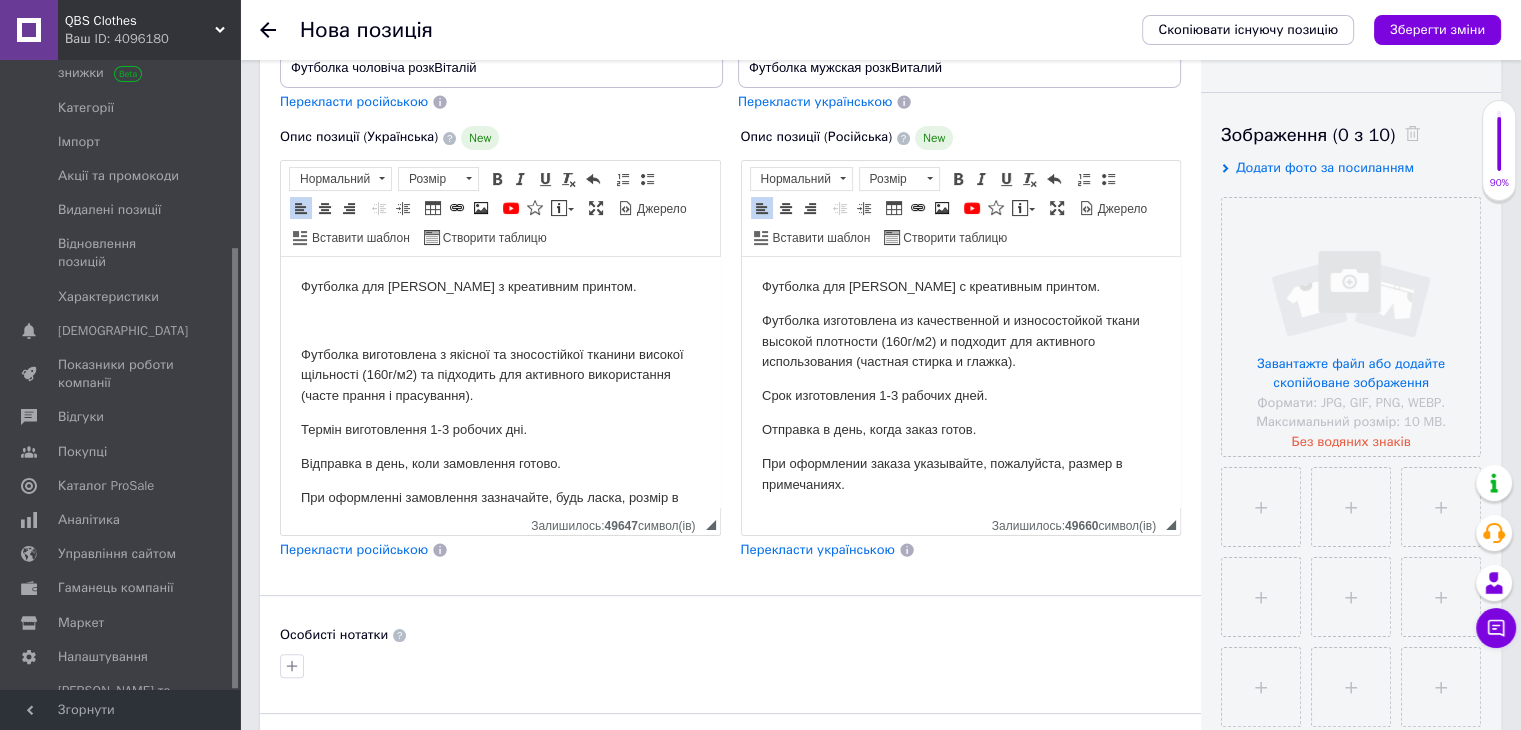 scroll, scrollTop: 0, scrollLeft: 0, axis: both 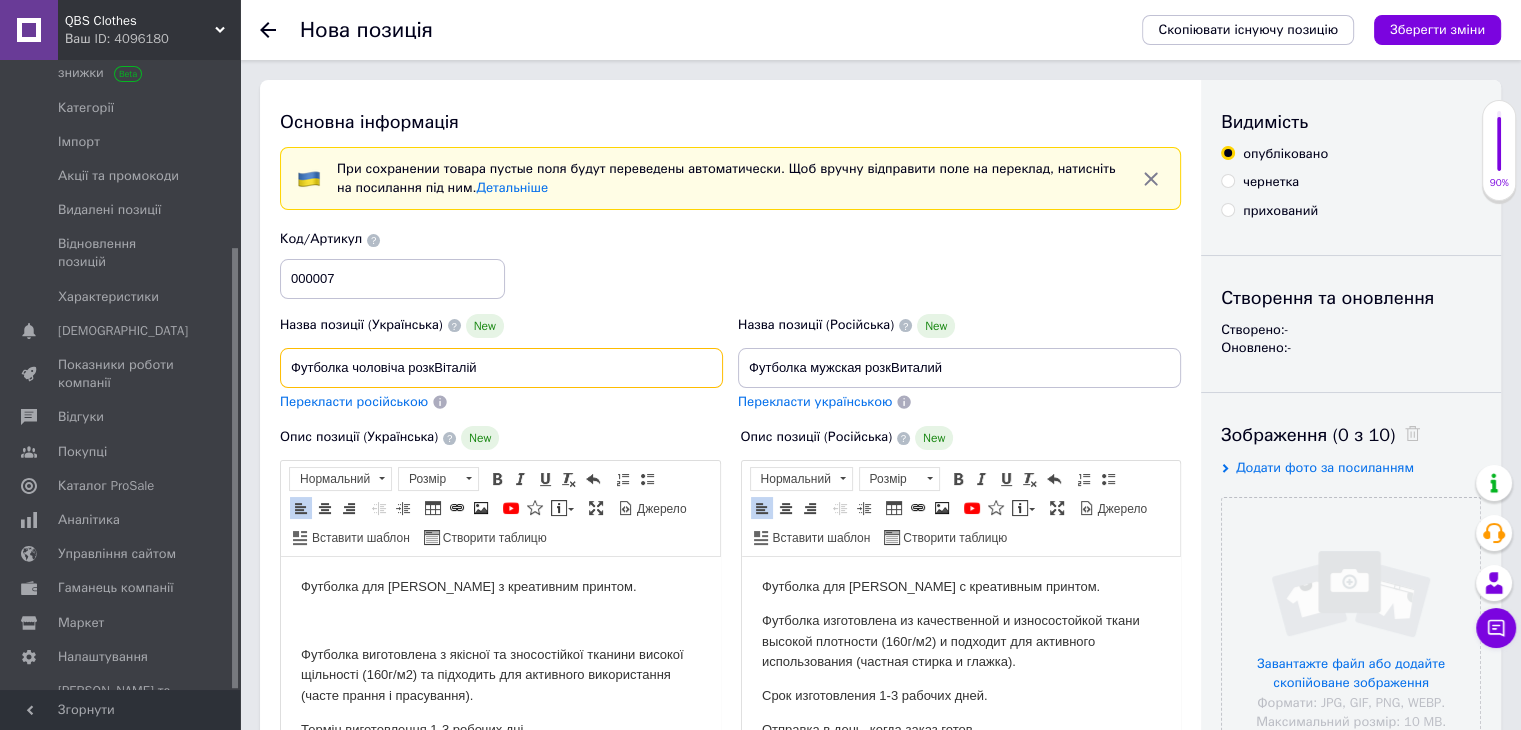drag, startPoint x: 502, startPoint y: 361, endPoint x: 549, endPoint y: 361, distance: 47 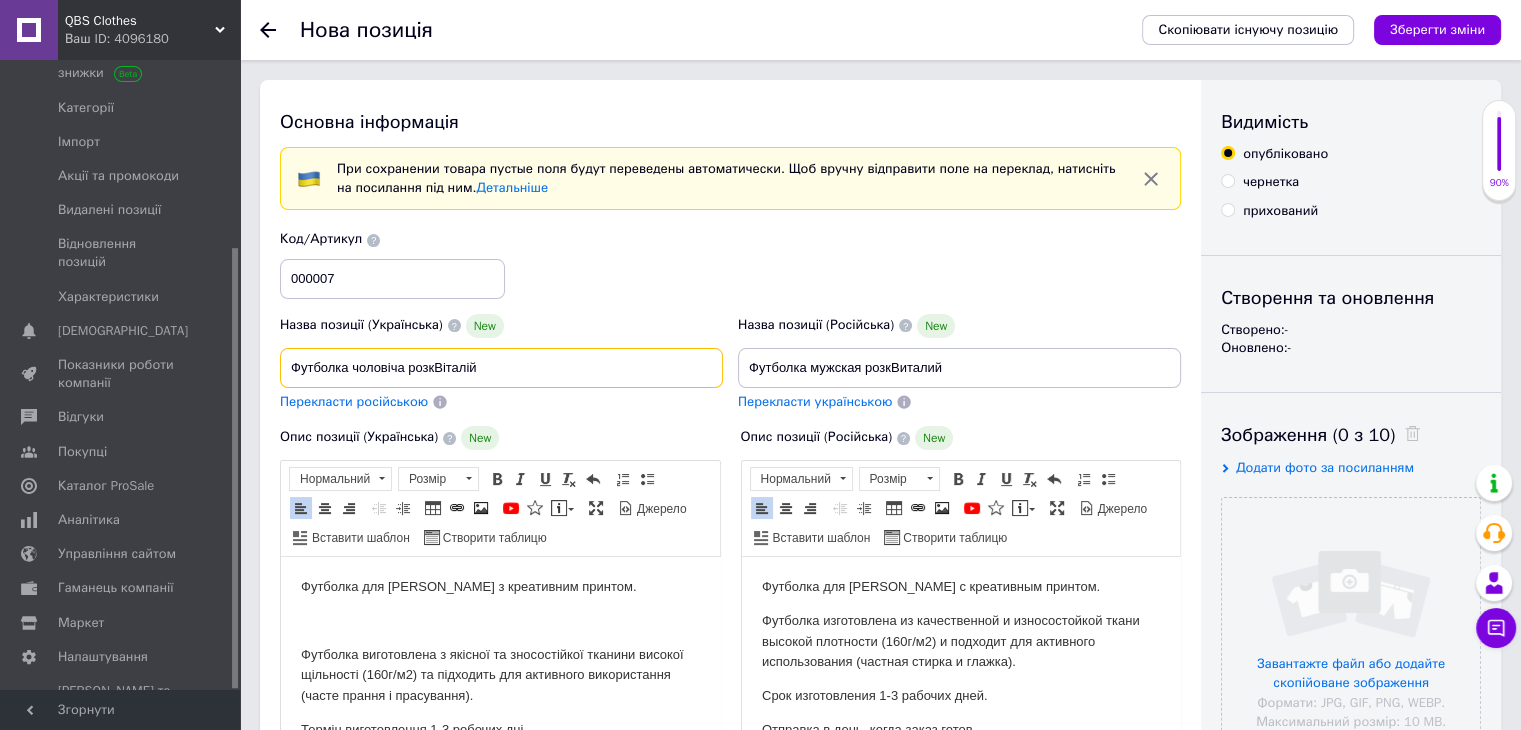 click on "Футболка чоловіча розкВіталій" at bounding box center (501, 368) 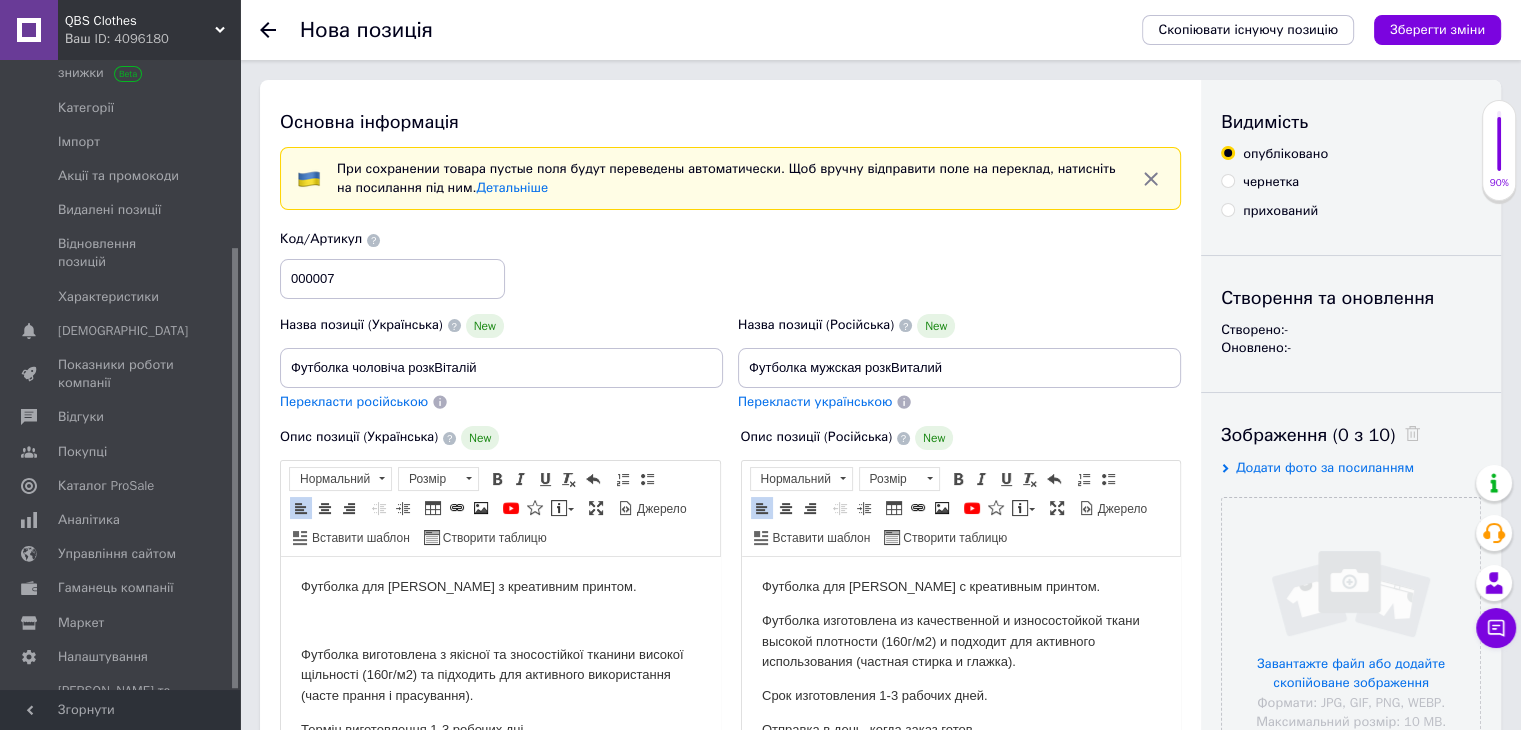 click at bounding box center (454, 325) 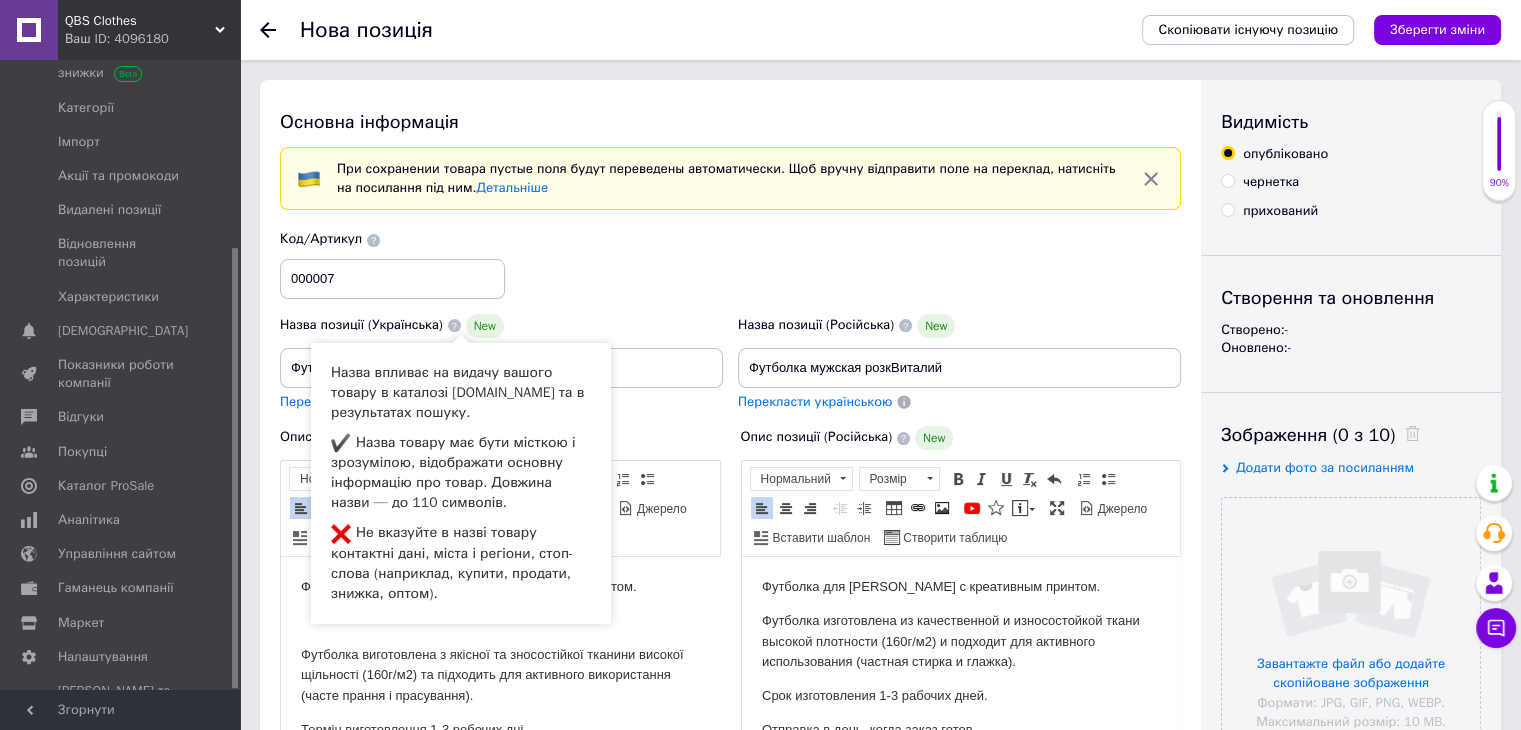 click on "Код/Артикул 000007" at bounding box center [731, 264] 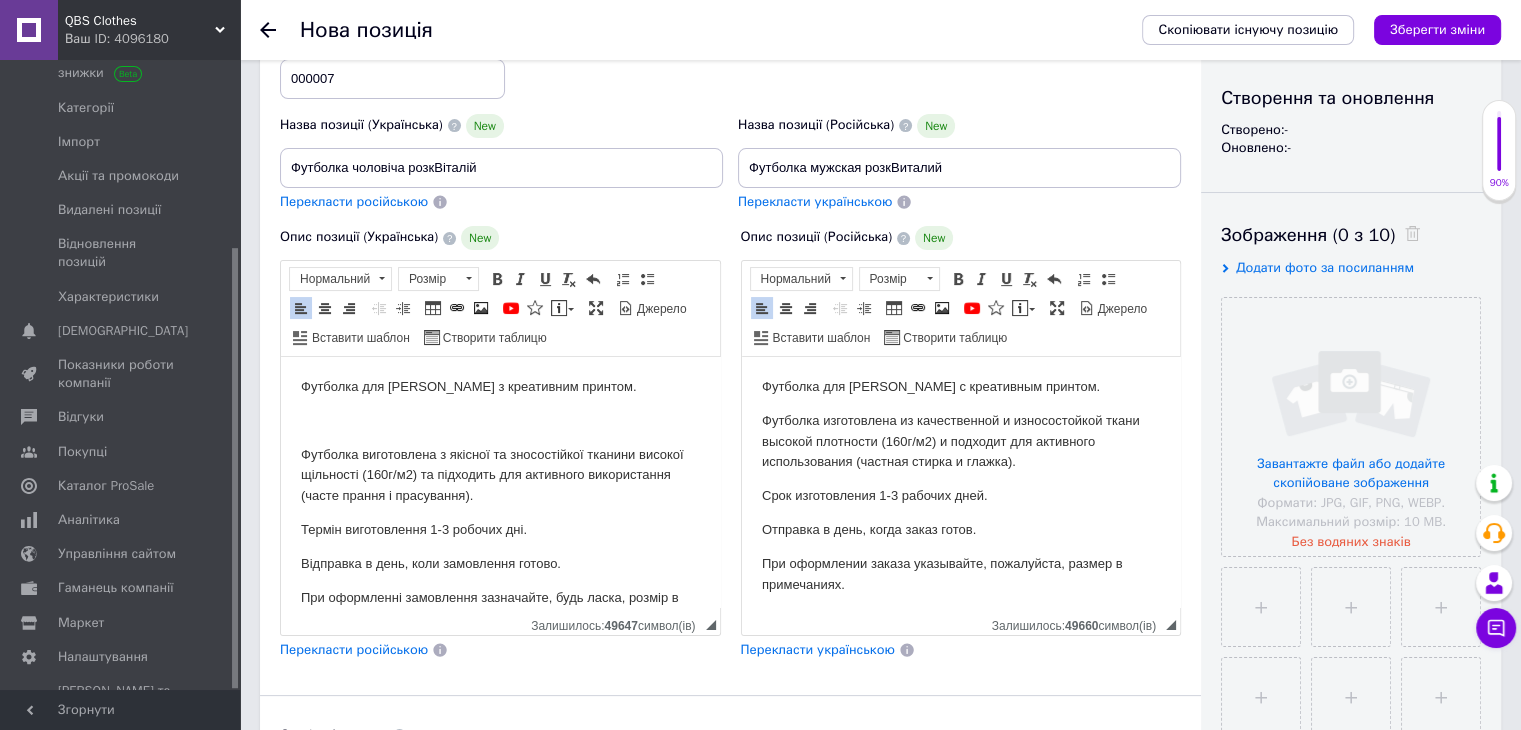 scroll, scrollTop: 838, scrollLeft: 0, axis: vertical 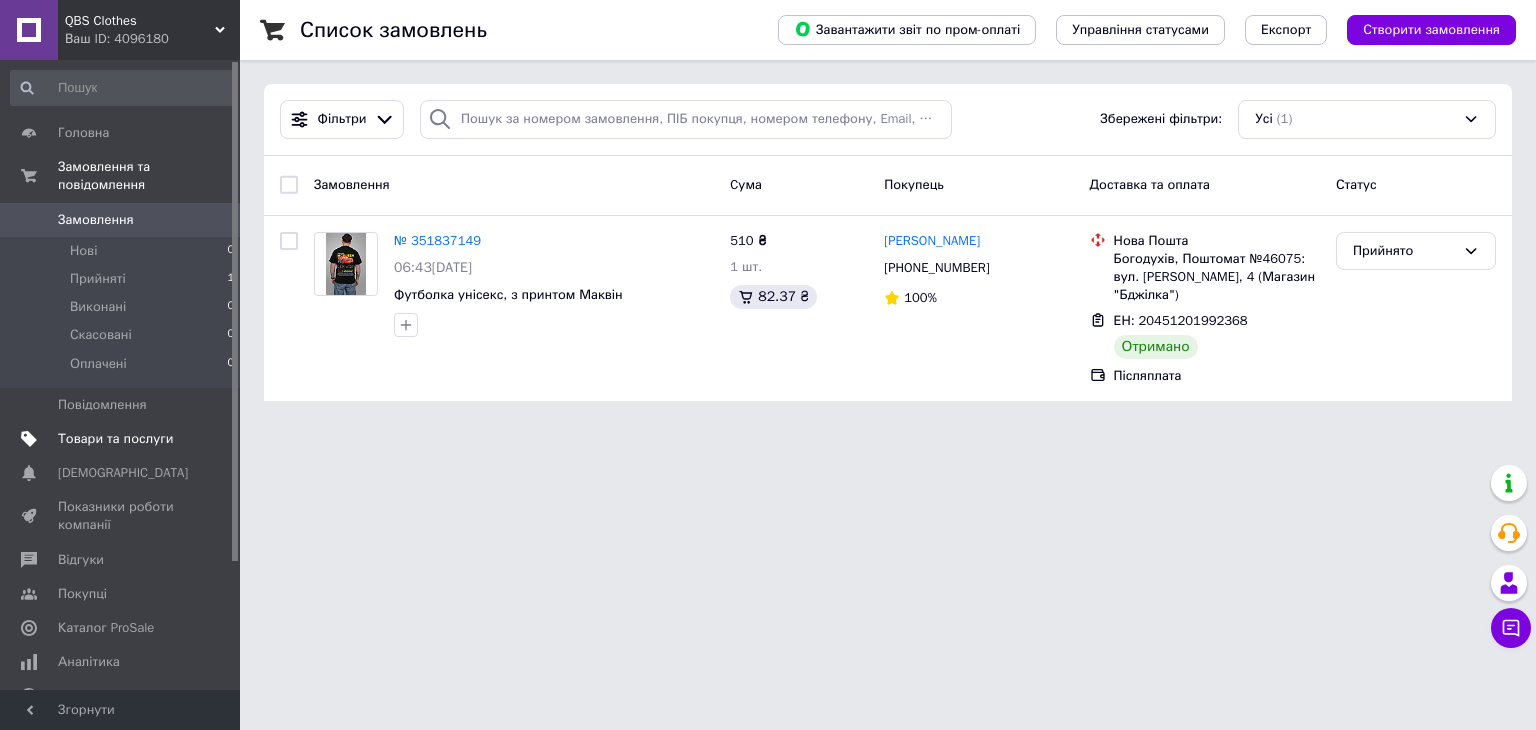 click on "Товари та послуги" at bounding box center (115, 439) 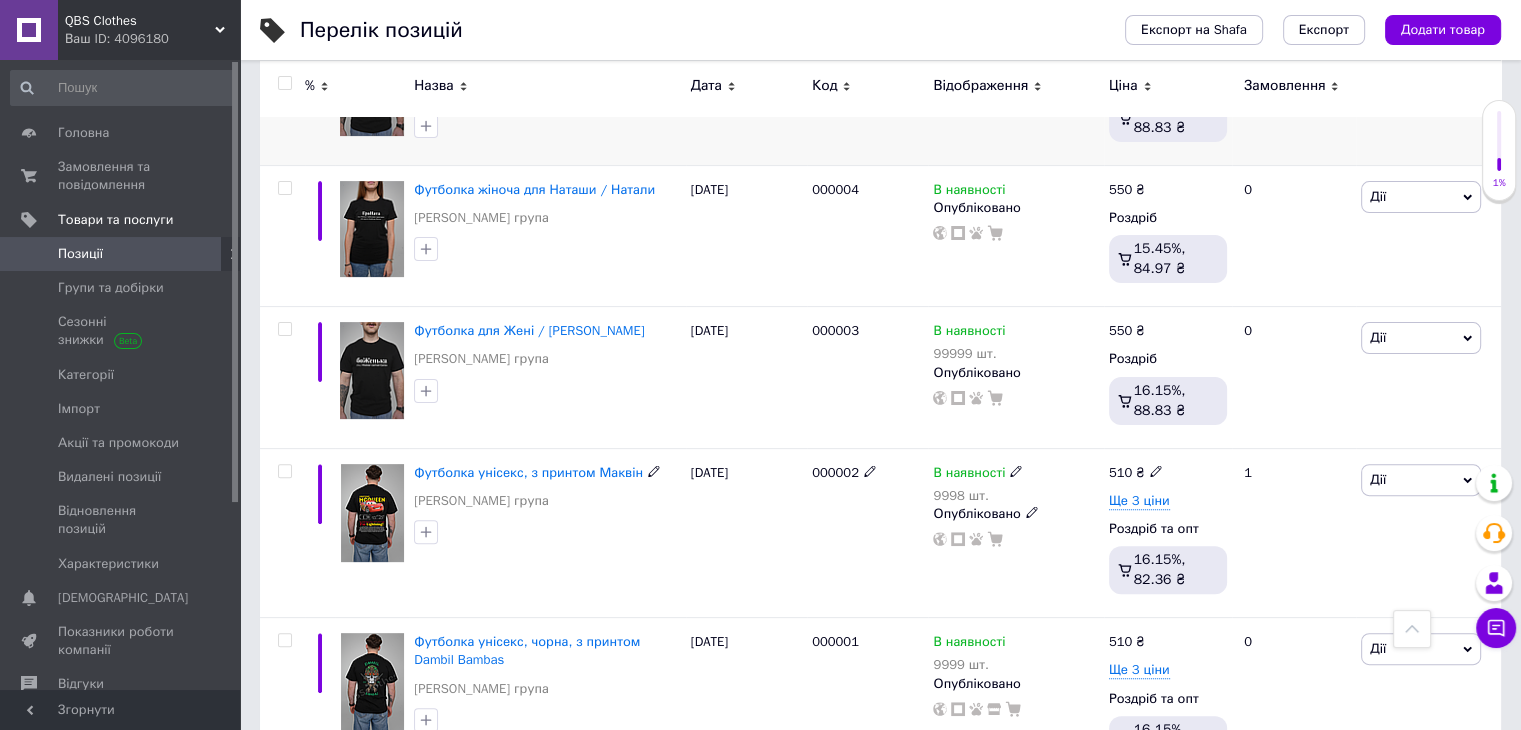 scroll, scrollTop: 595, scrollLeft: 0, axis: vertical 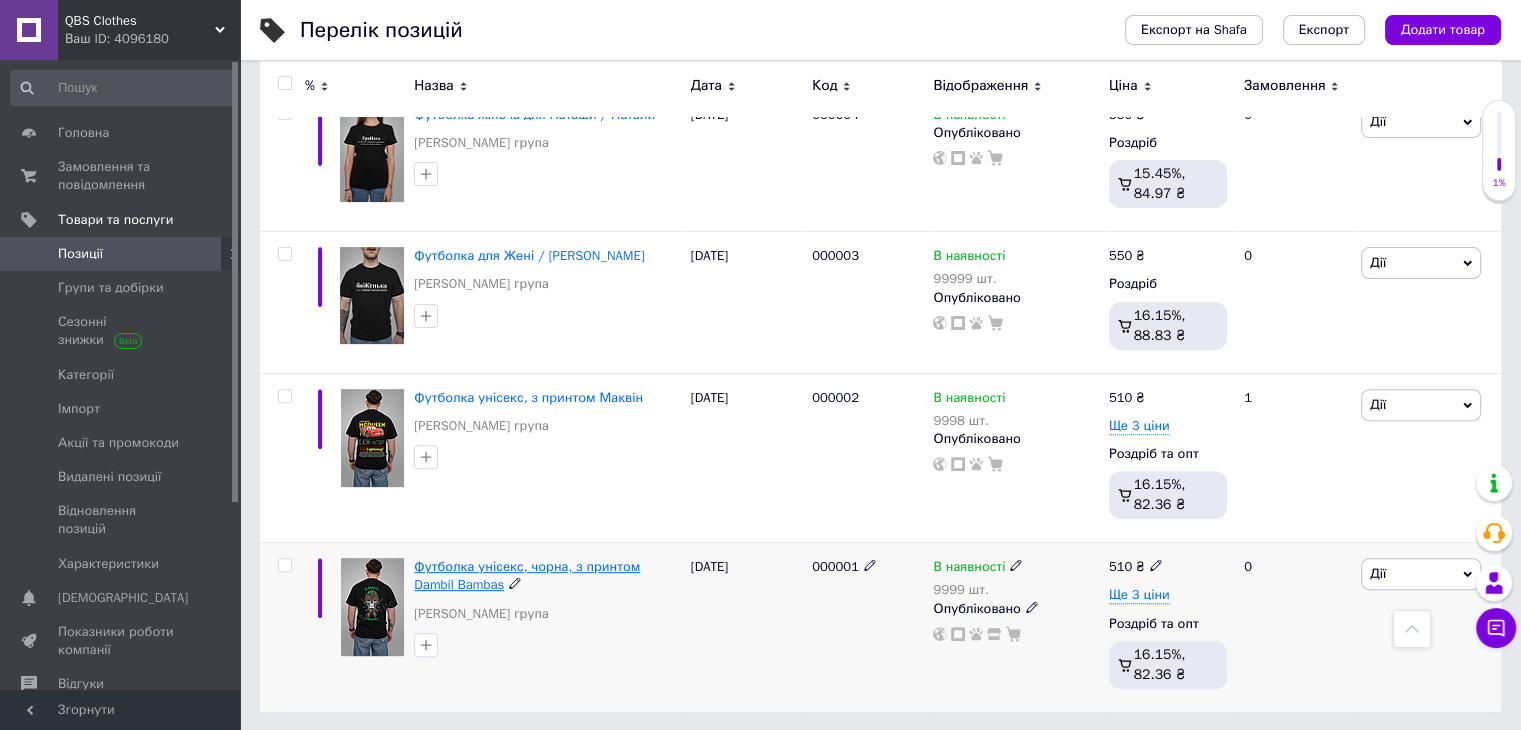 click on "Футболка унісекс, чорна, з принтом Dambil Bambas" at bounding box center [527, 575] 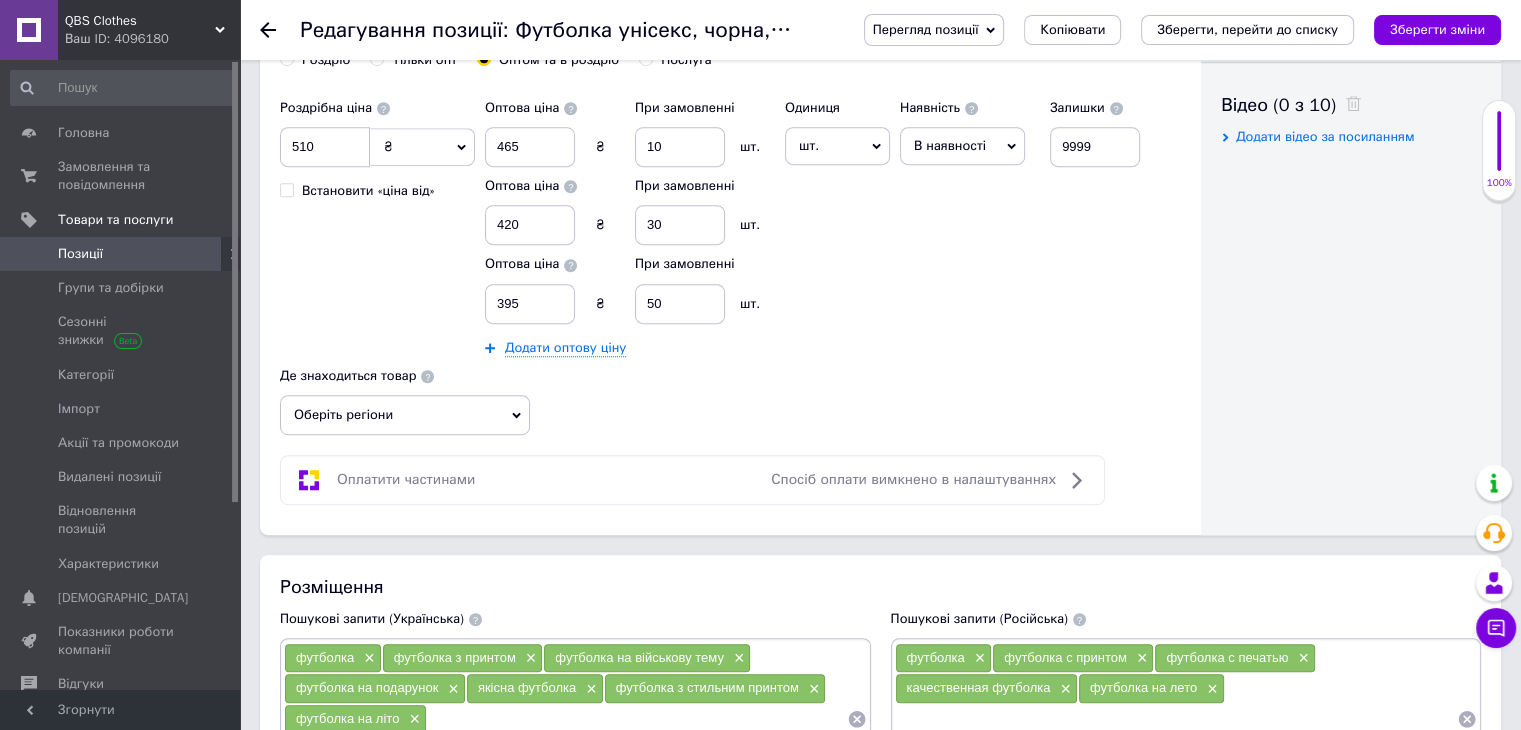 scroll, scrollTop: 1300, scrollLeft: 0, axis: vertical 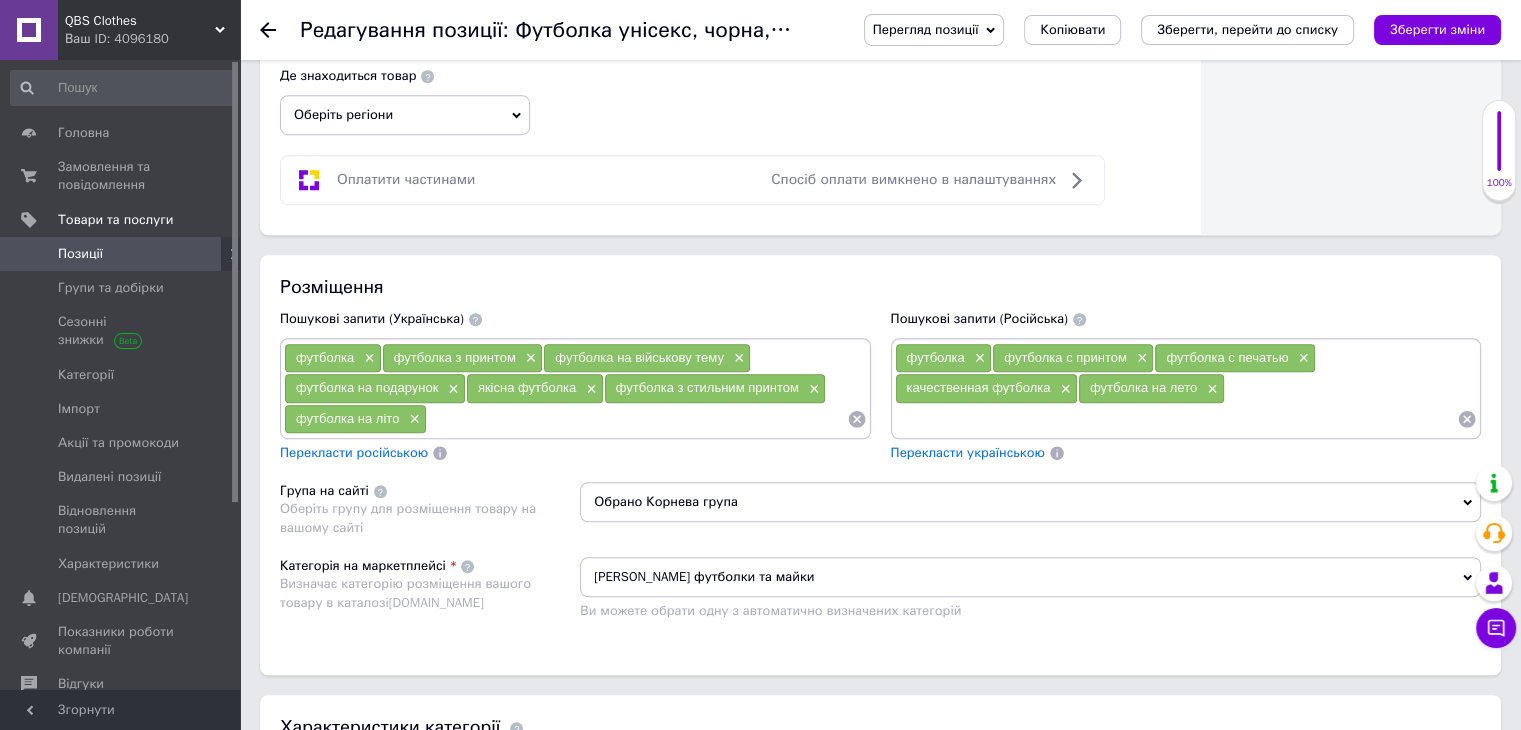 click at bounding box center (637, 419) 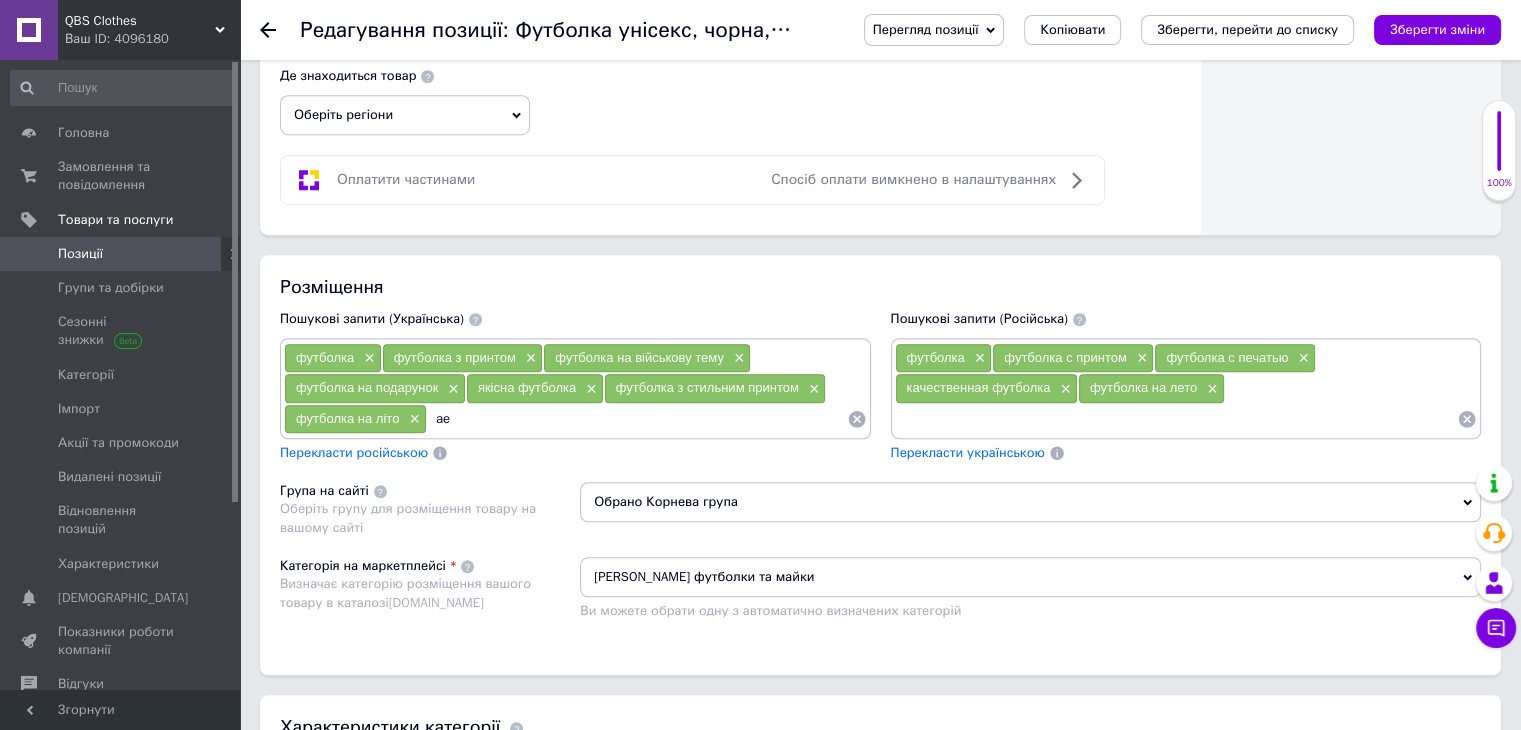 type on "a" 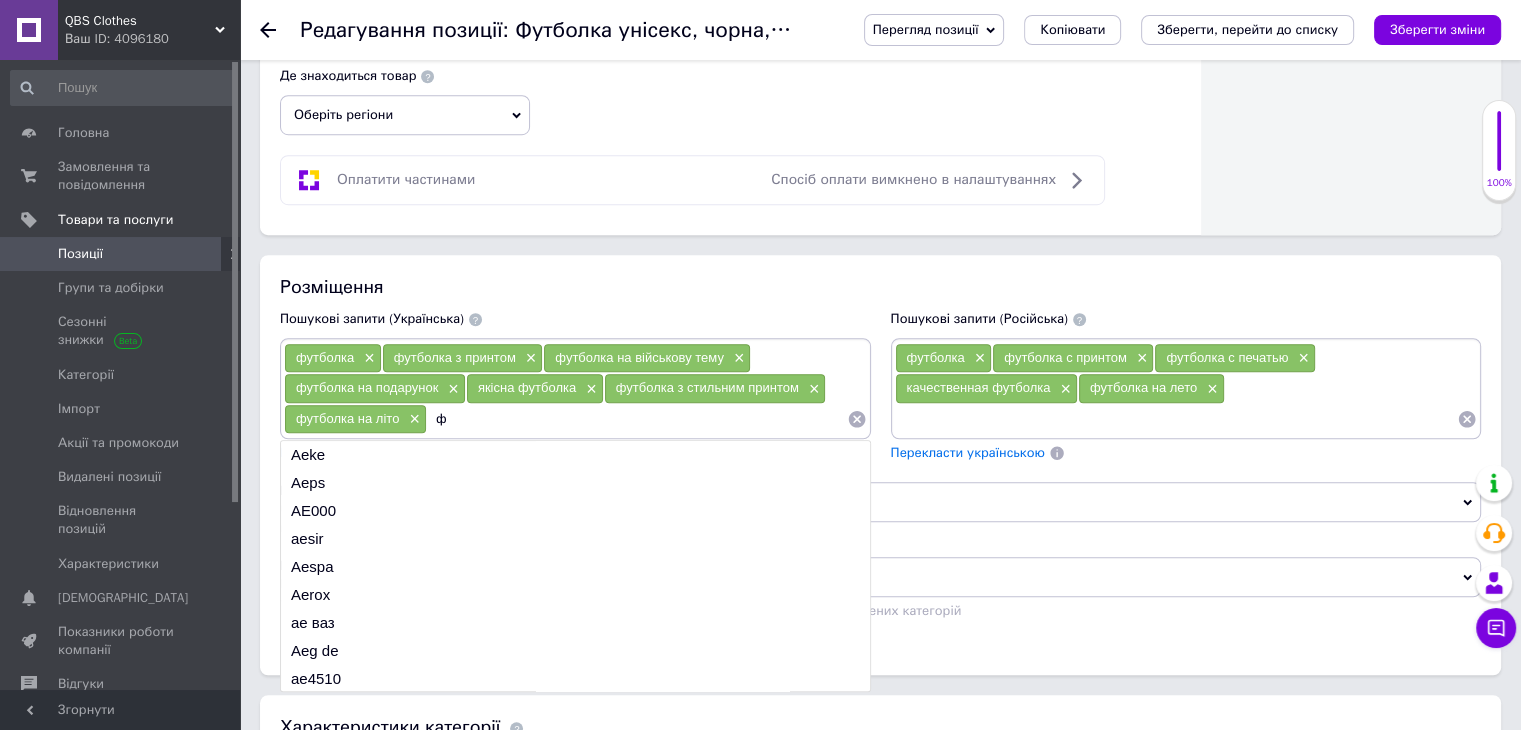 scroll, scrollTop: 0, scrollLeft: 0, axis: both 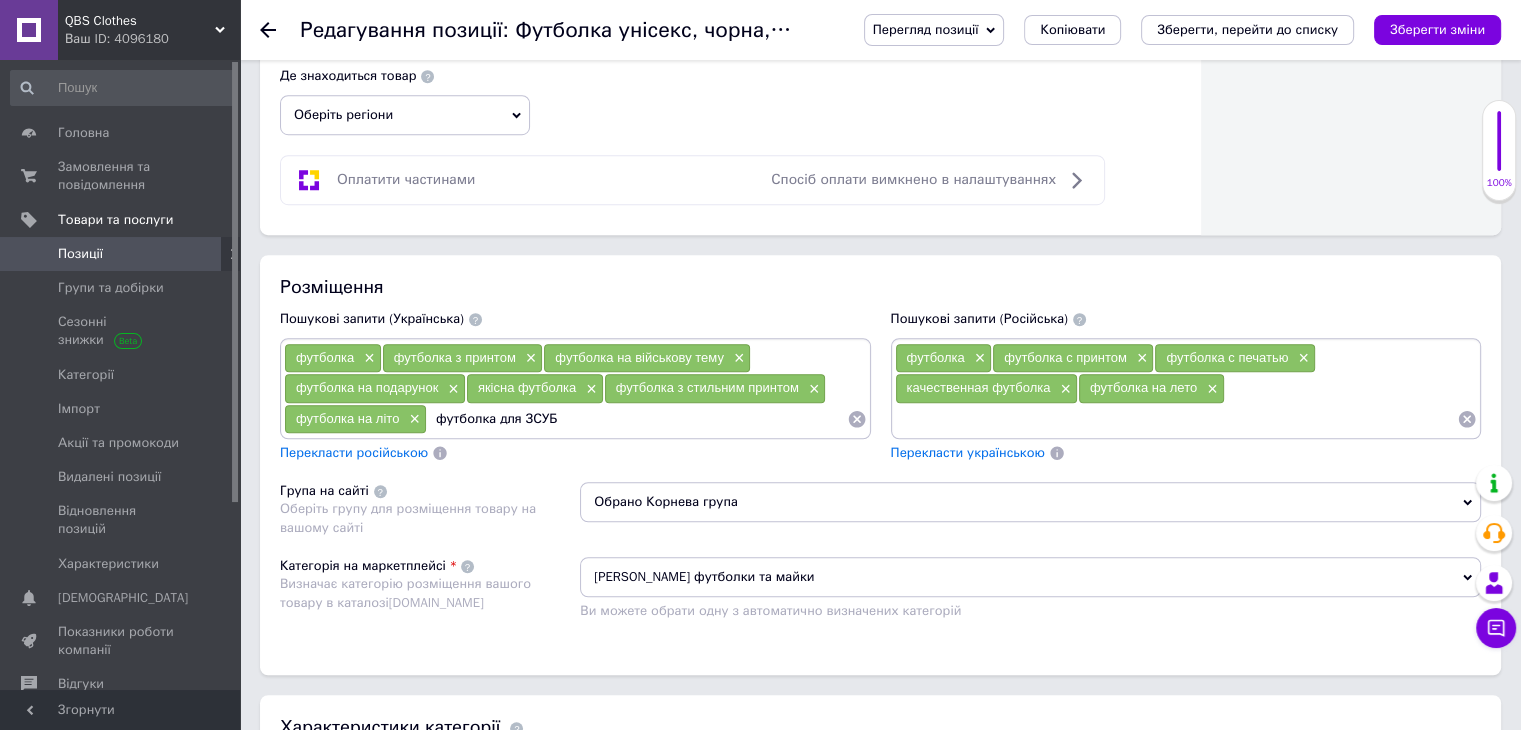 type on "футболка для ЗСУ" 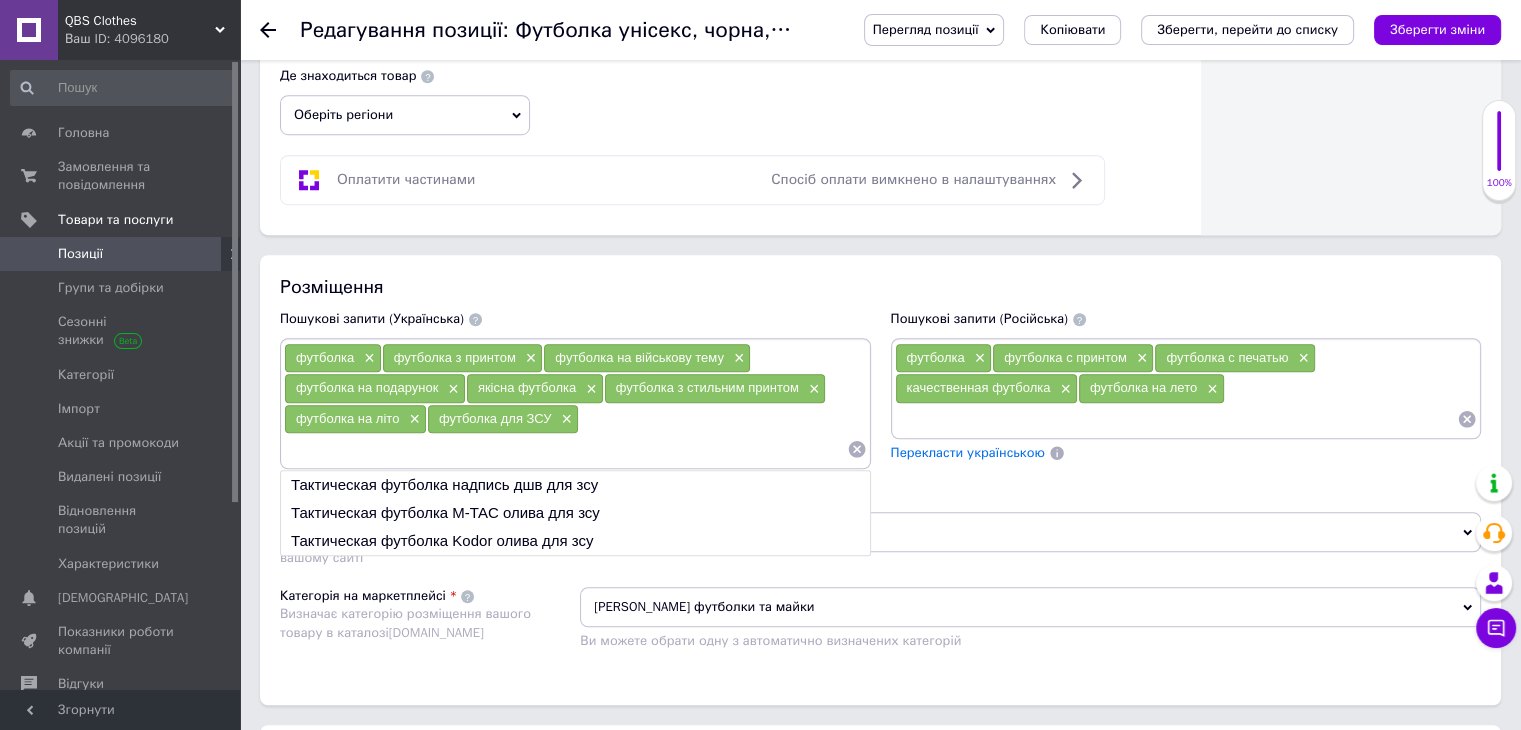 type on "S" 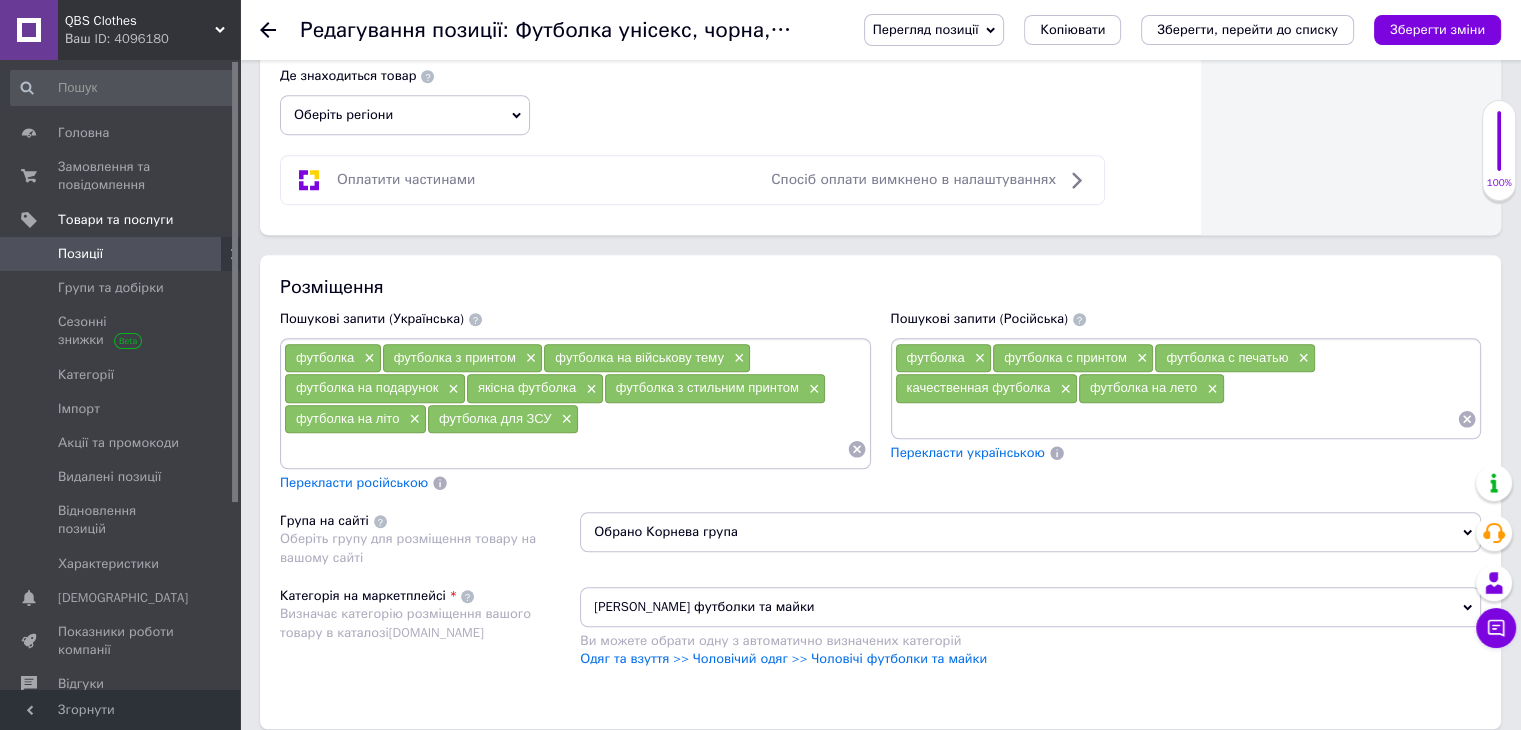 type on "Ф" 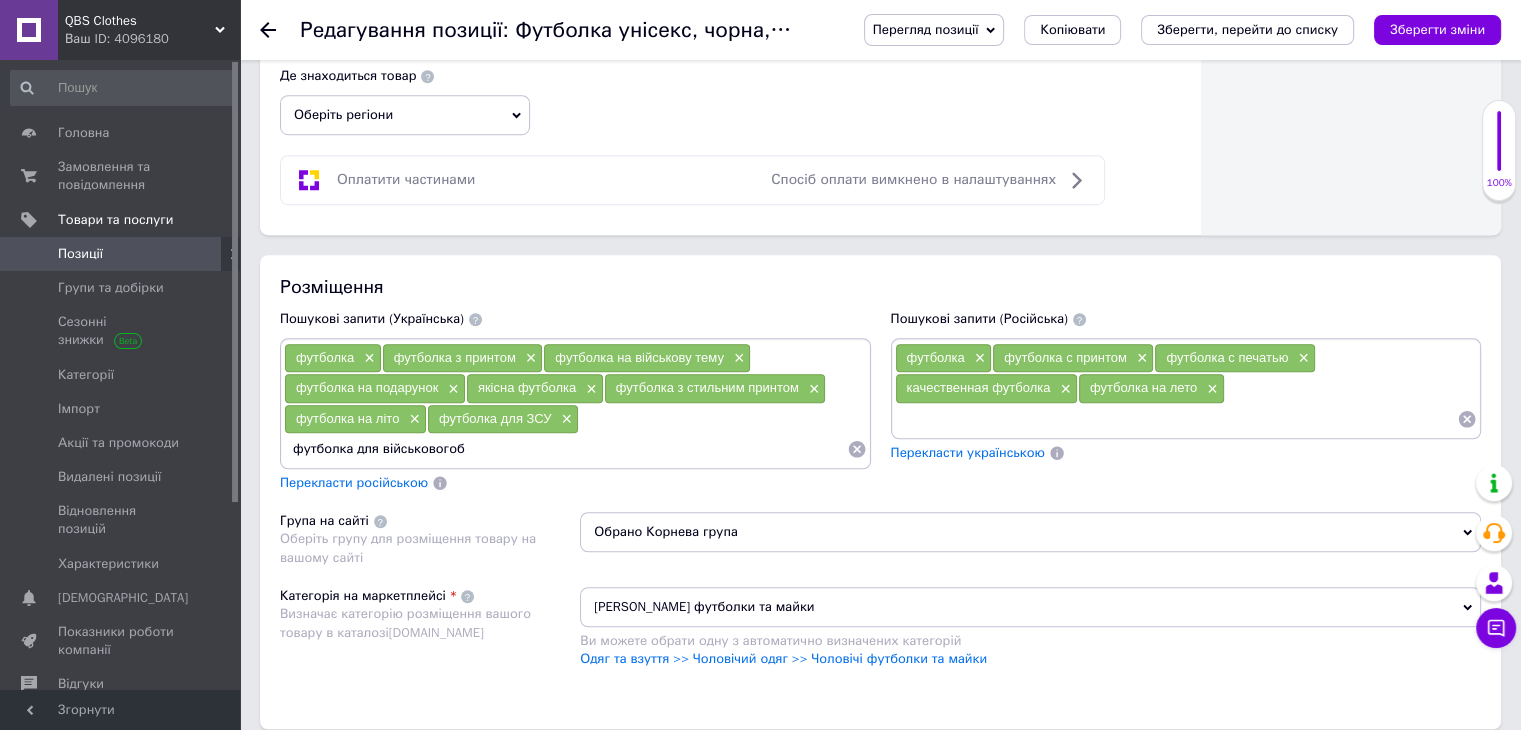 type on "футболка для військового" 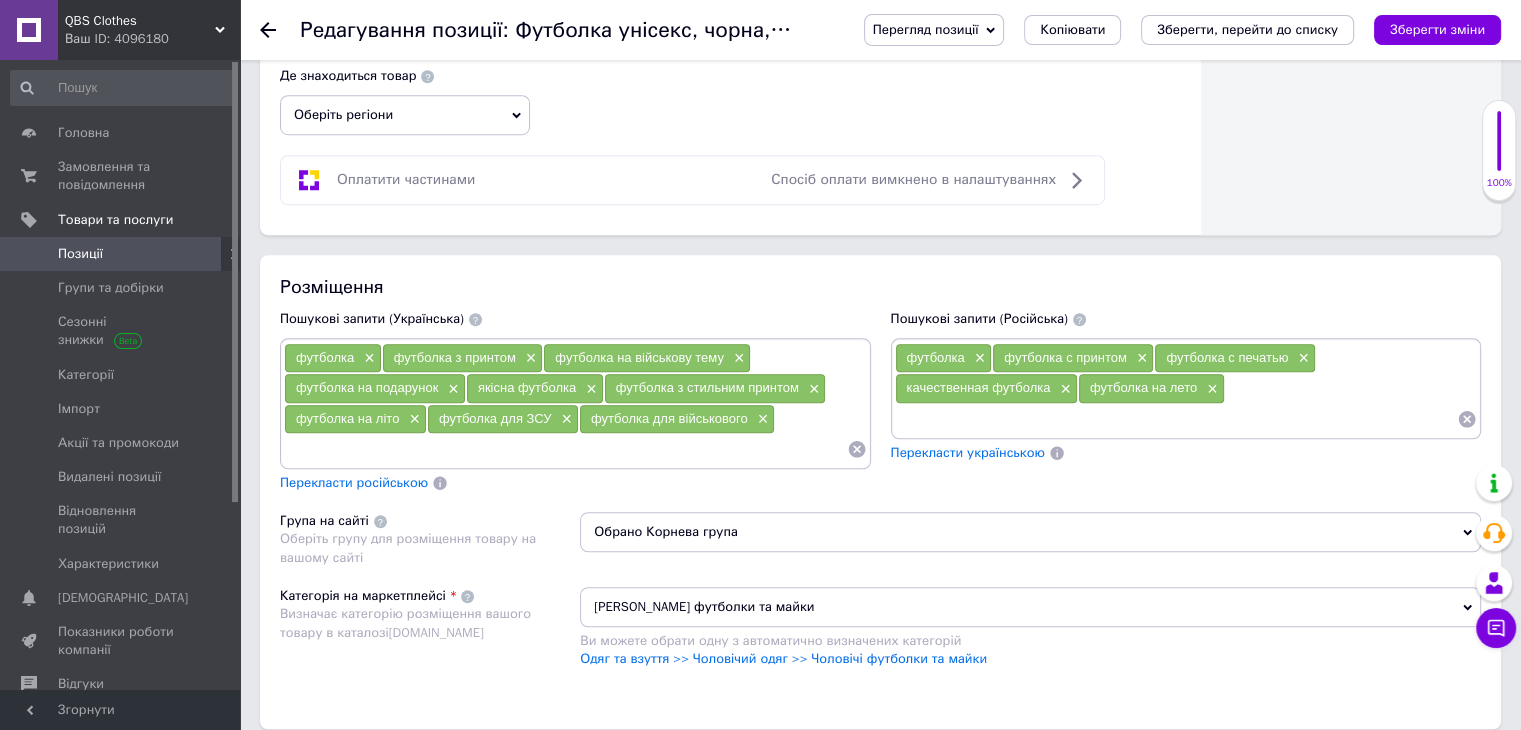 type on "і" 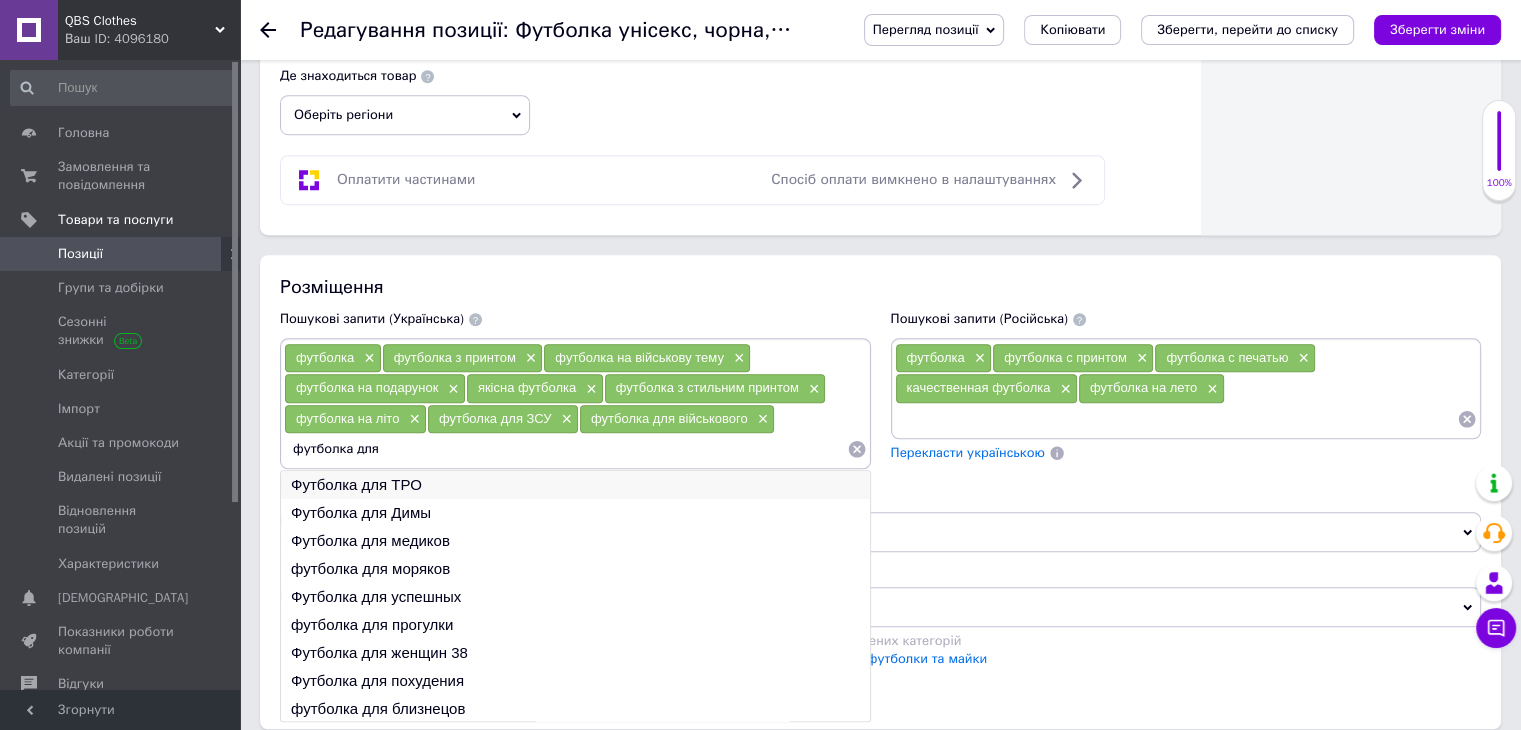 type on "футболка для" 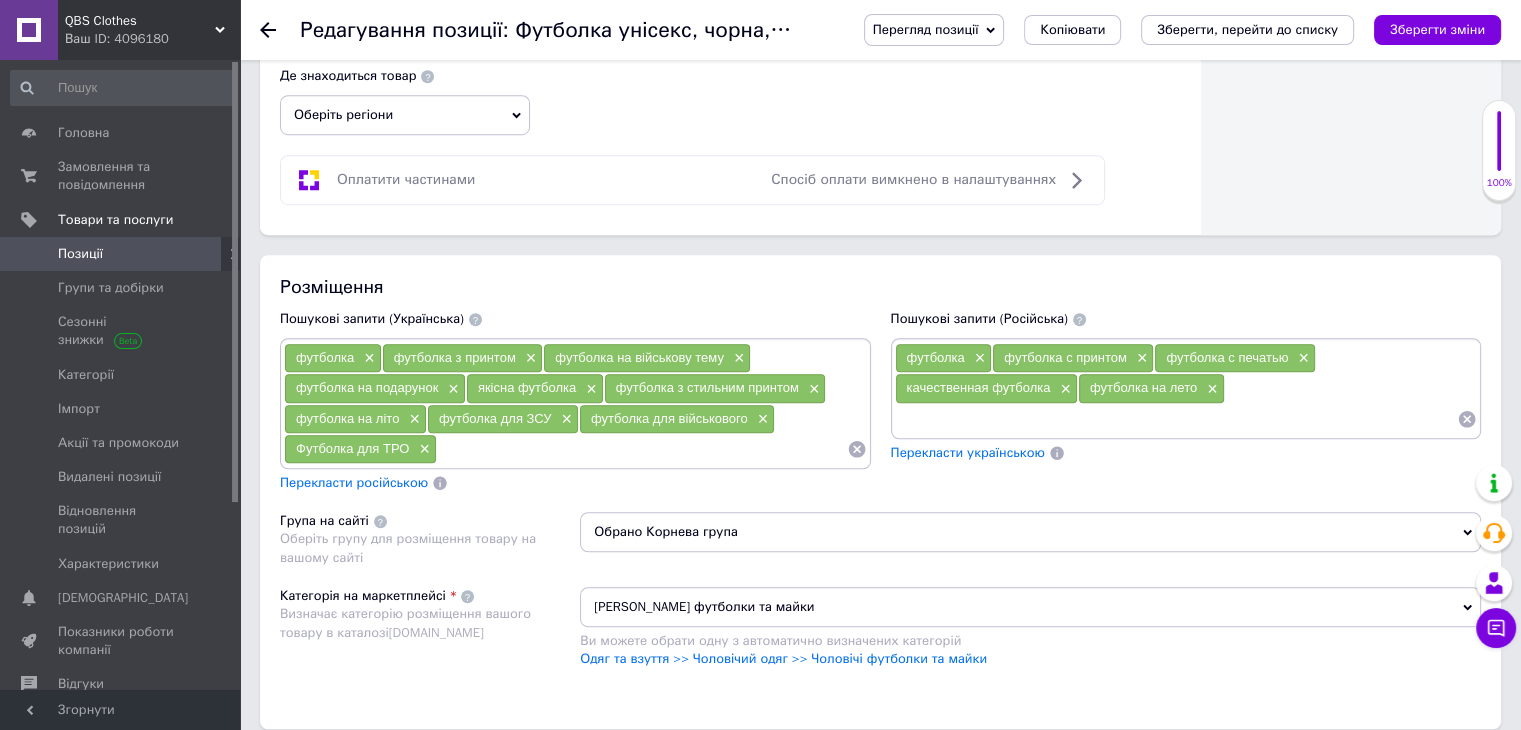 click at bounding box center [642, 449] 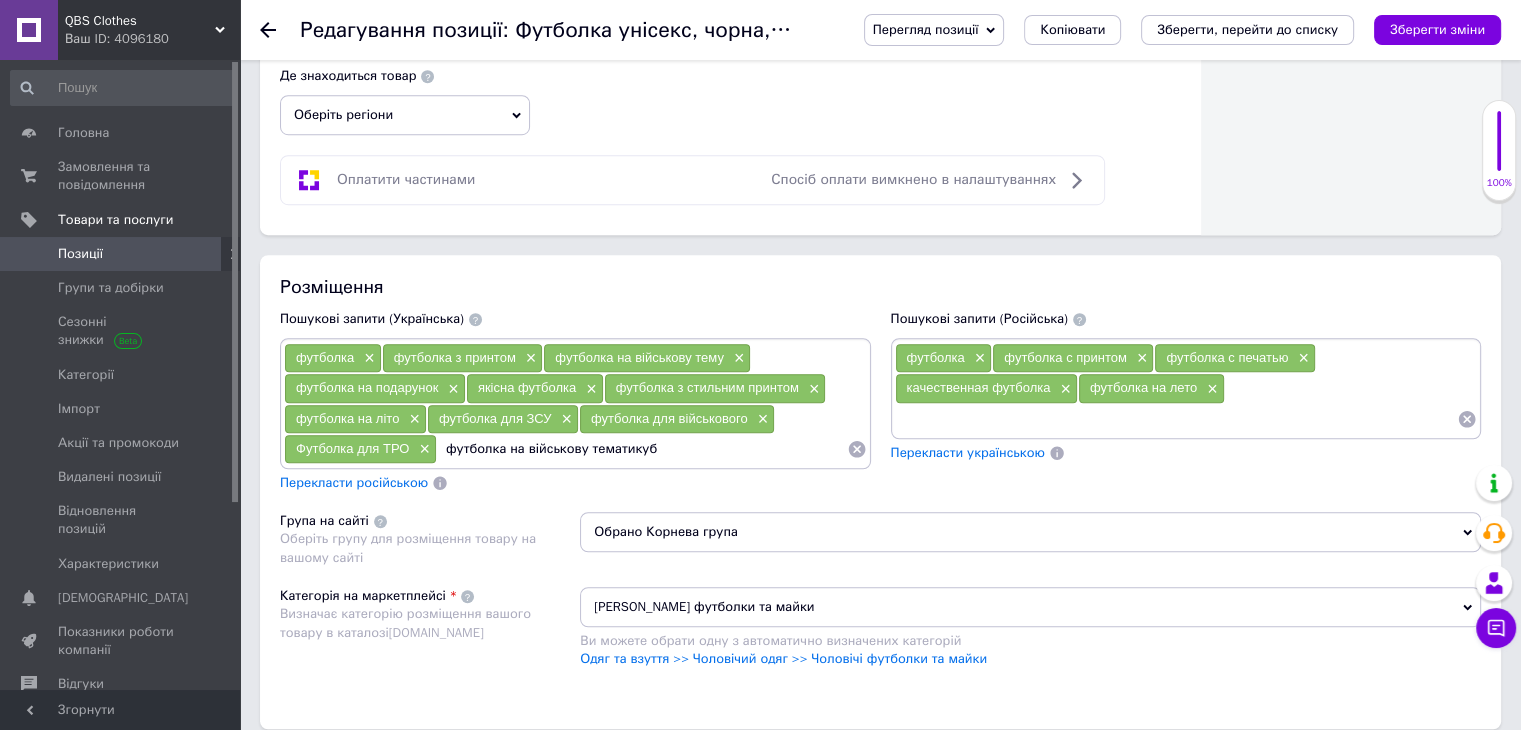 type on "футболка на військову тематику" 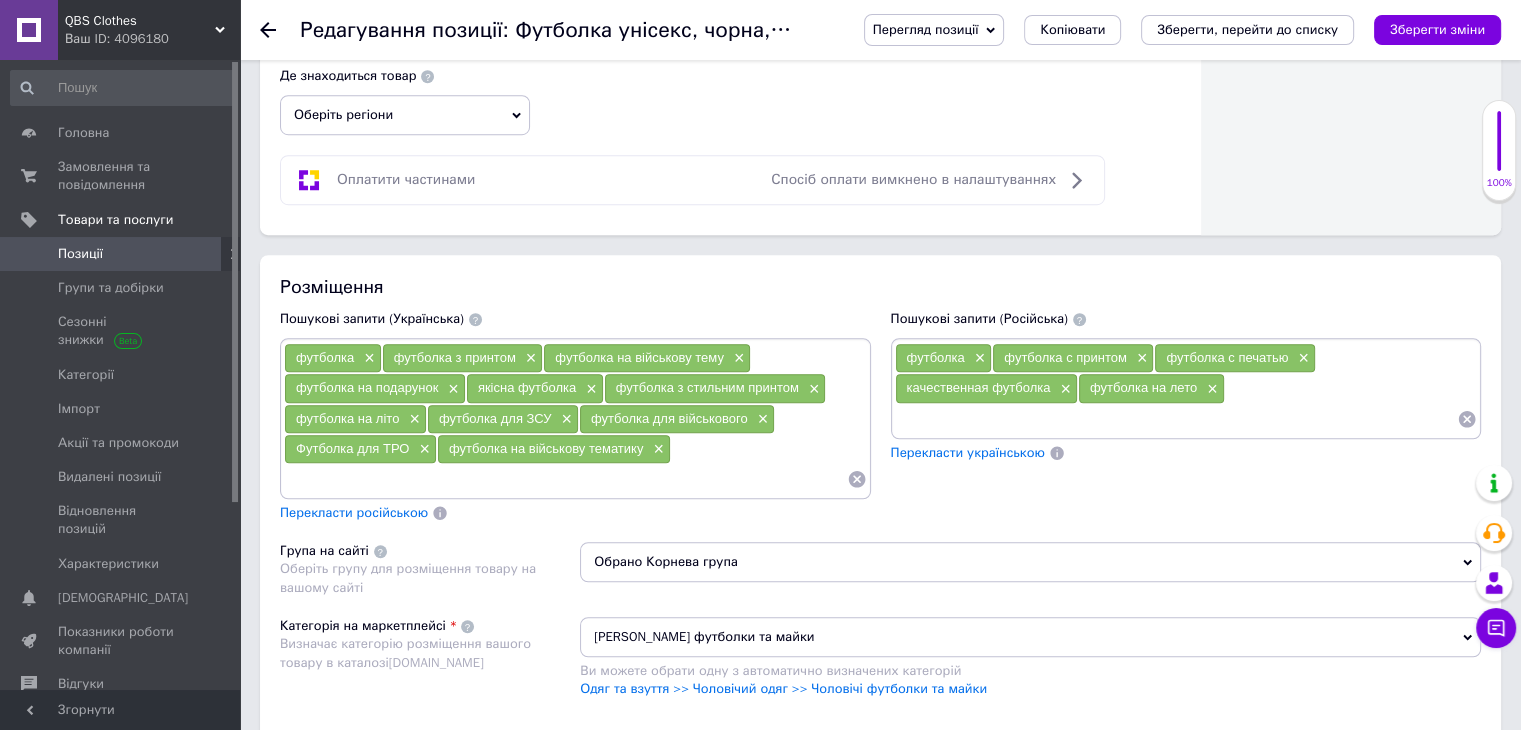 type on "ы" 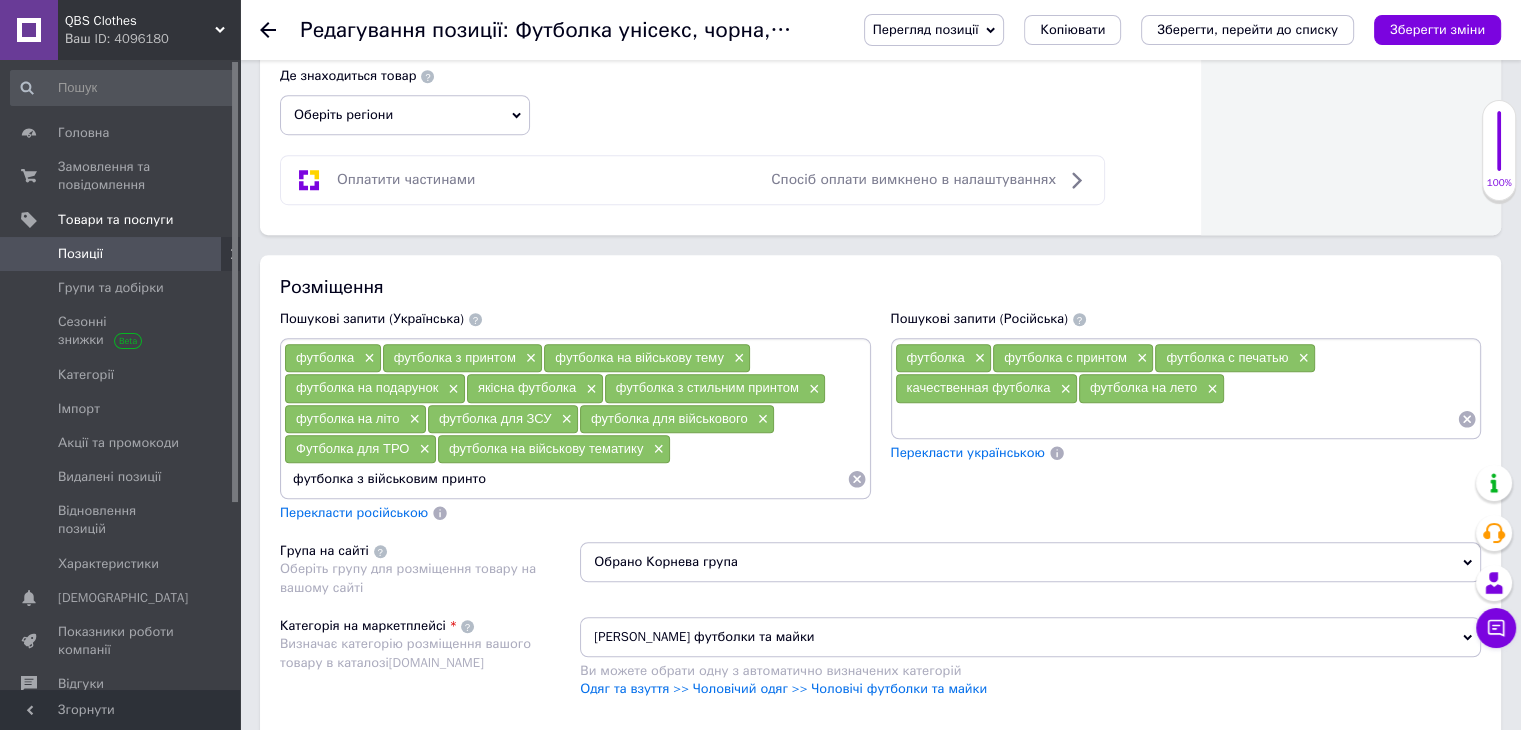 type on "футболка з військовим принтом" 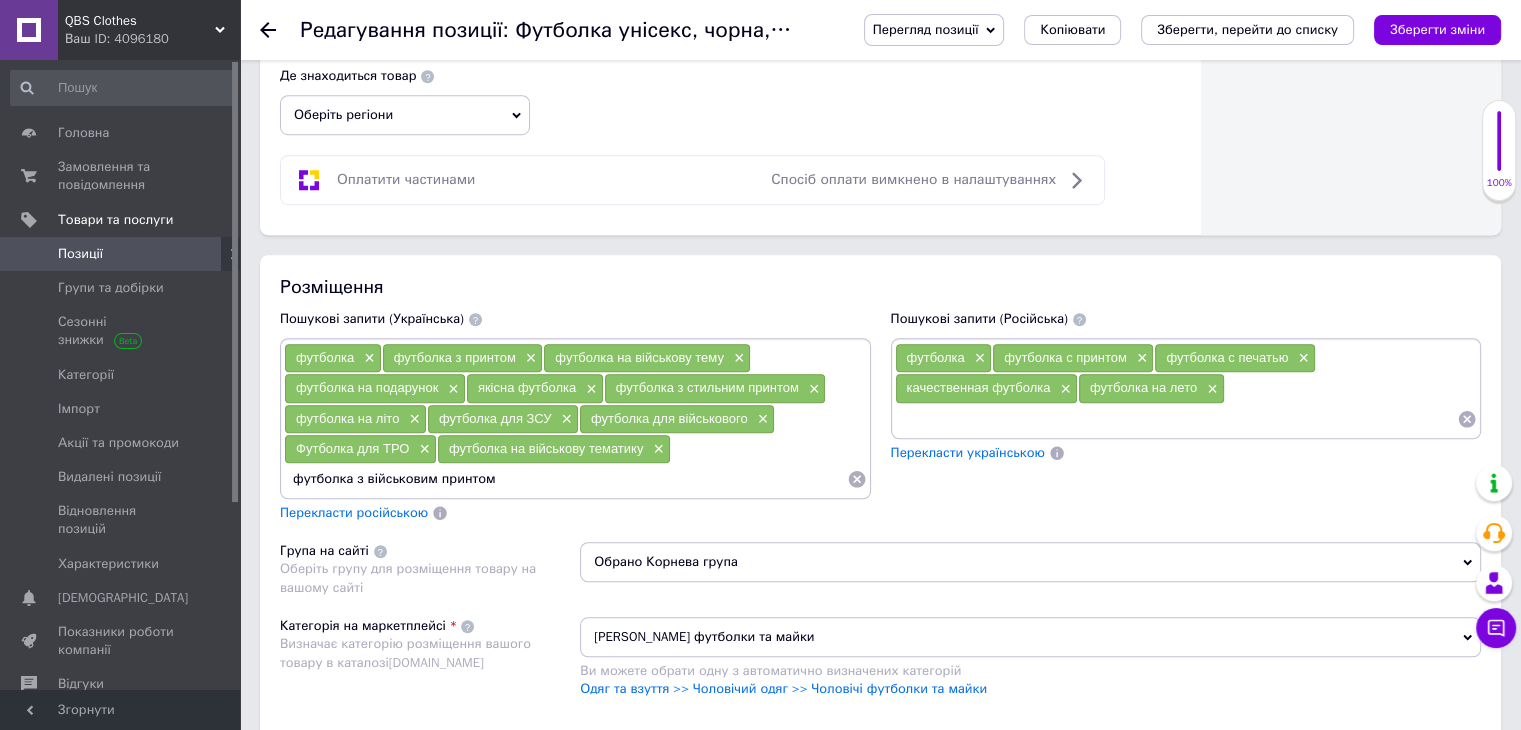 type 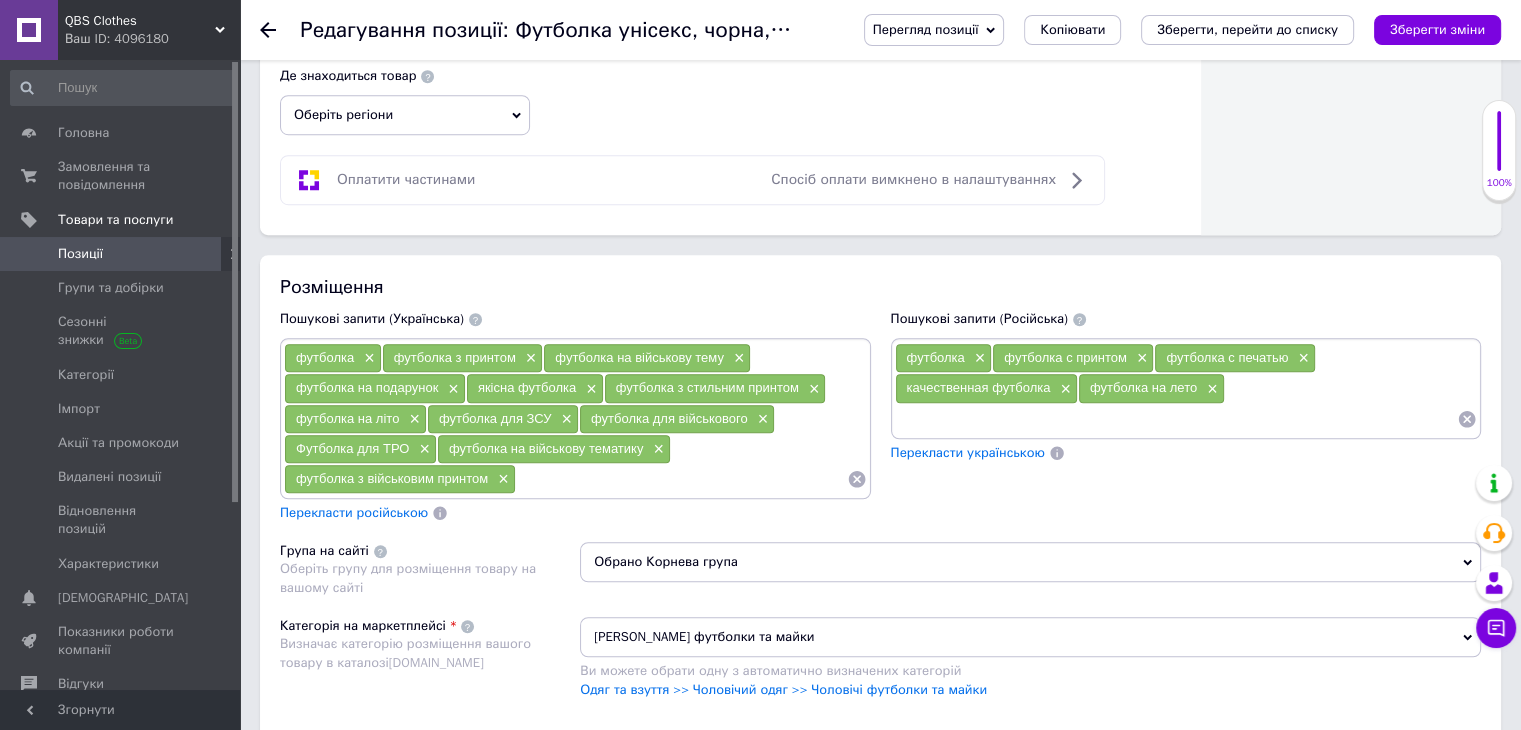 click on "футболка ×  футболка с принтом ×  футболка с печатью ×  качественная футболка ×  футболка на лето ×" at bounding box center (1186, 388) 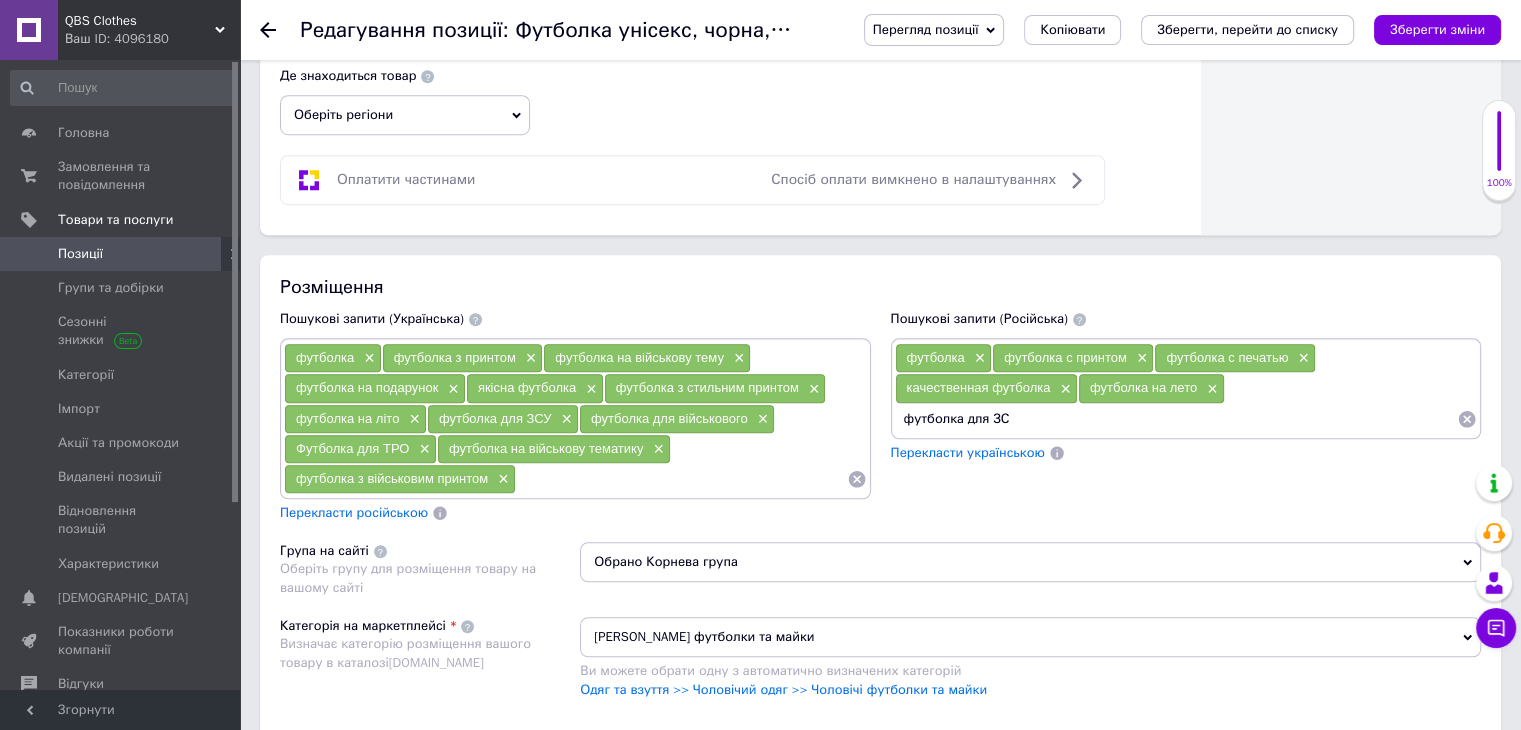 type on "футболка для ЗСУ" 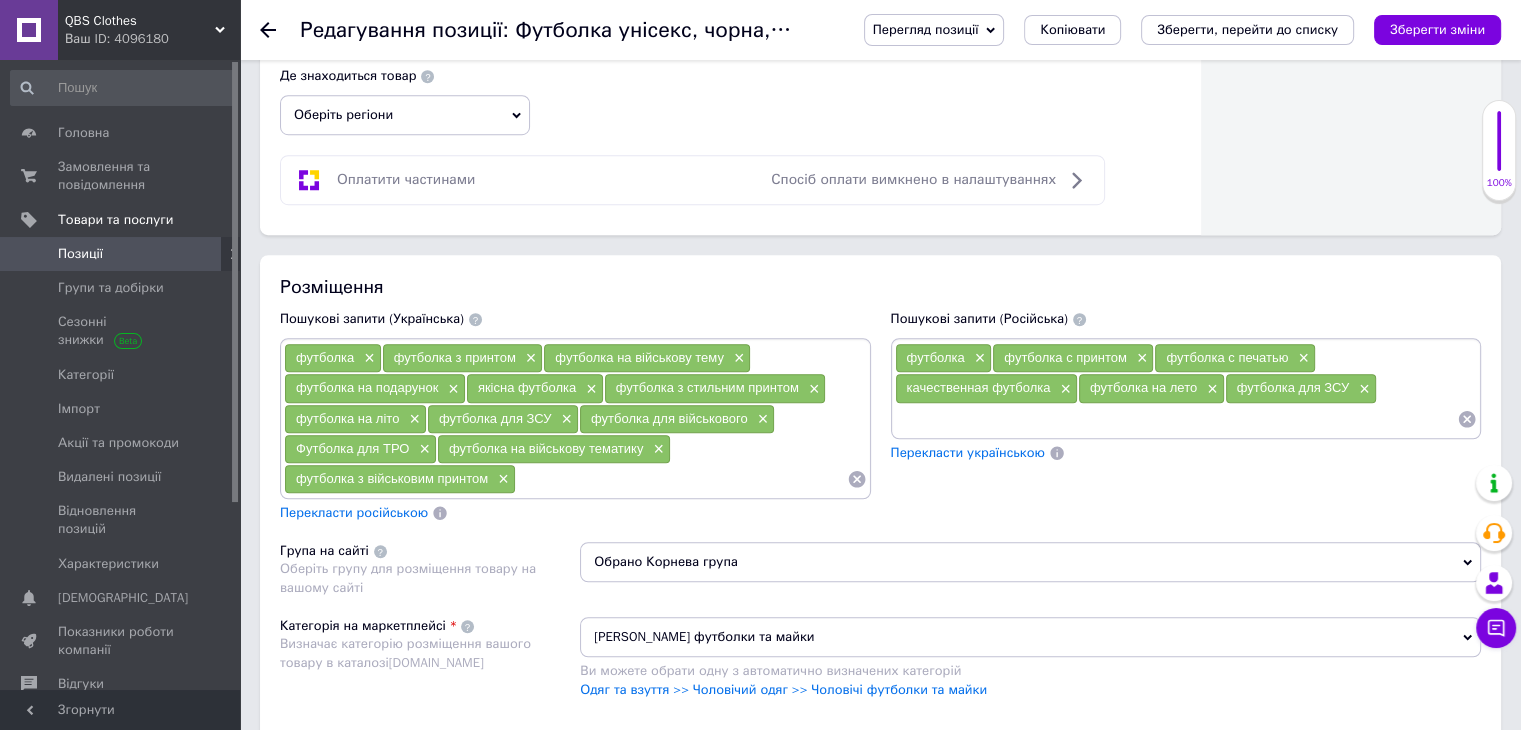 type on "І" 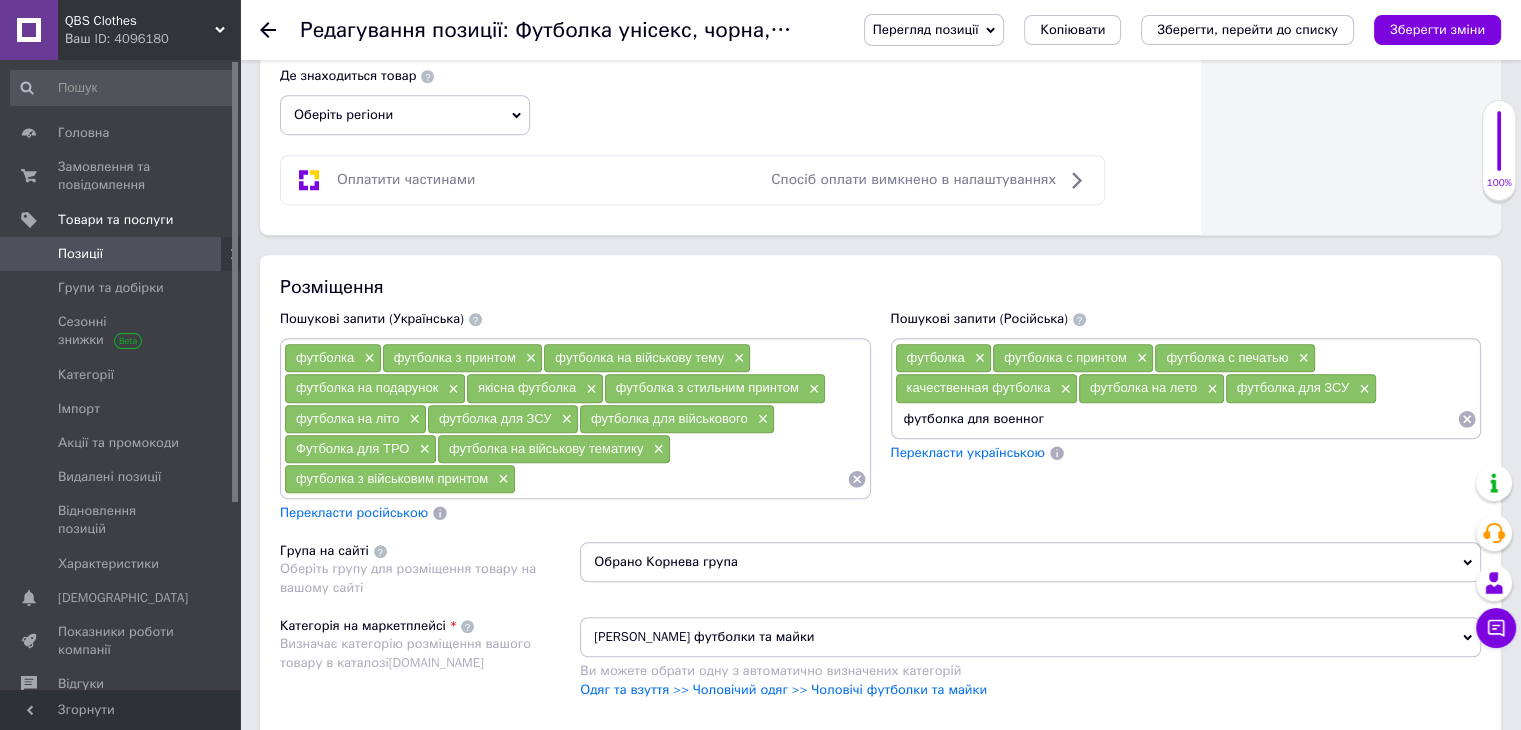 type on "футболка для военного" 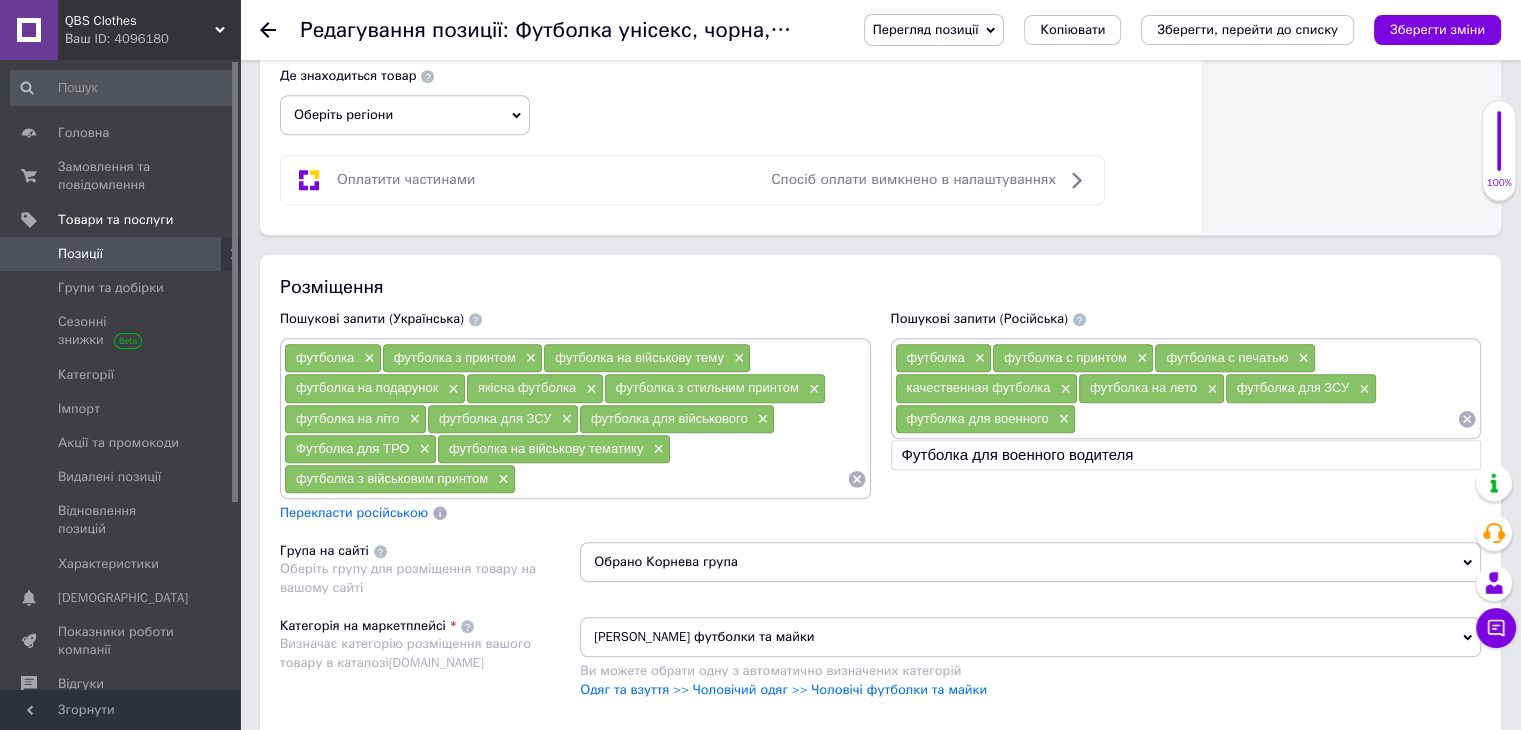 type on "і" 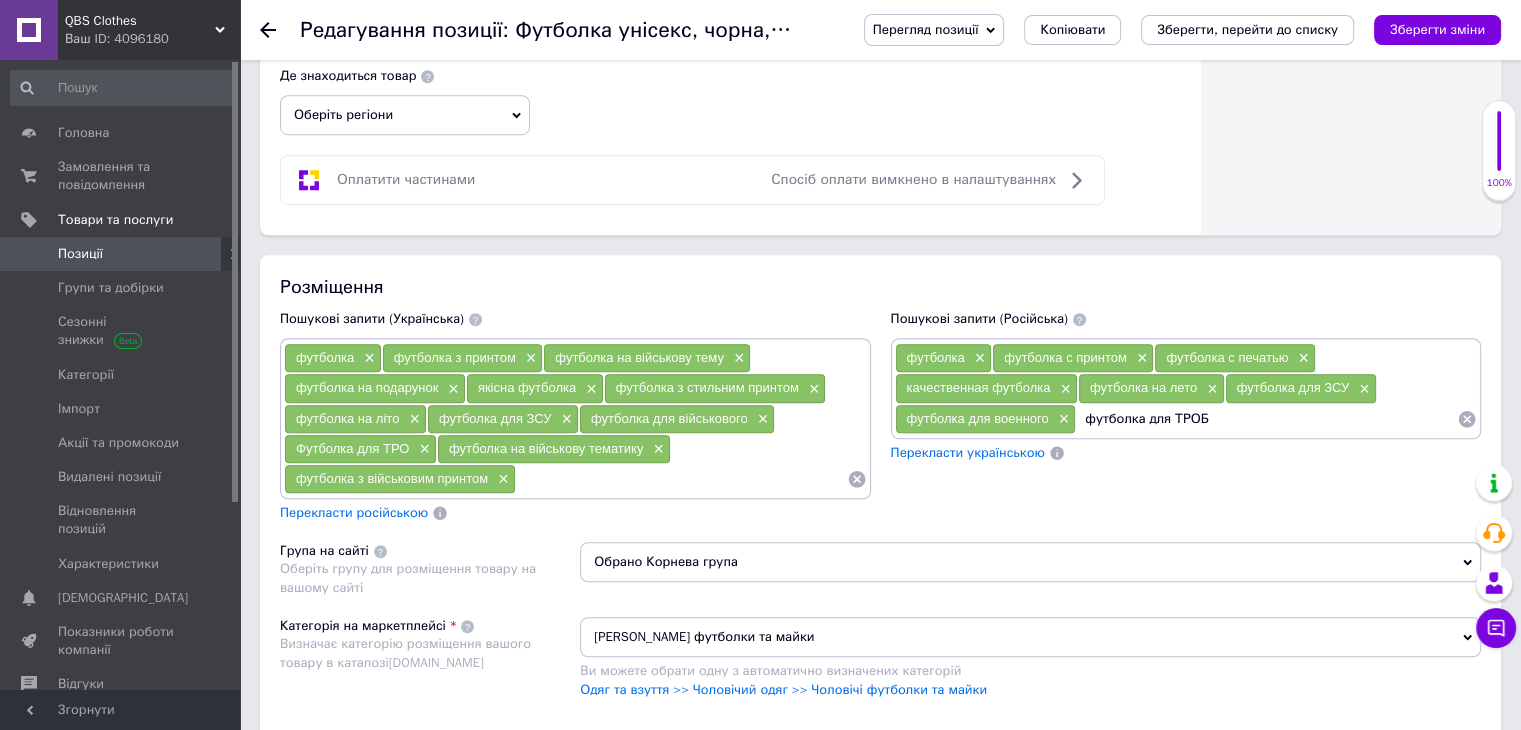 type on "футболка для ТРО" 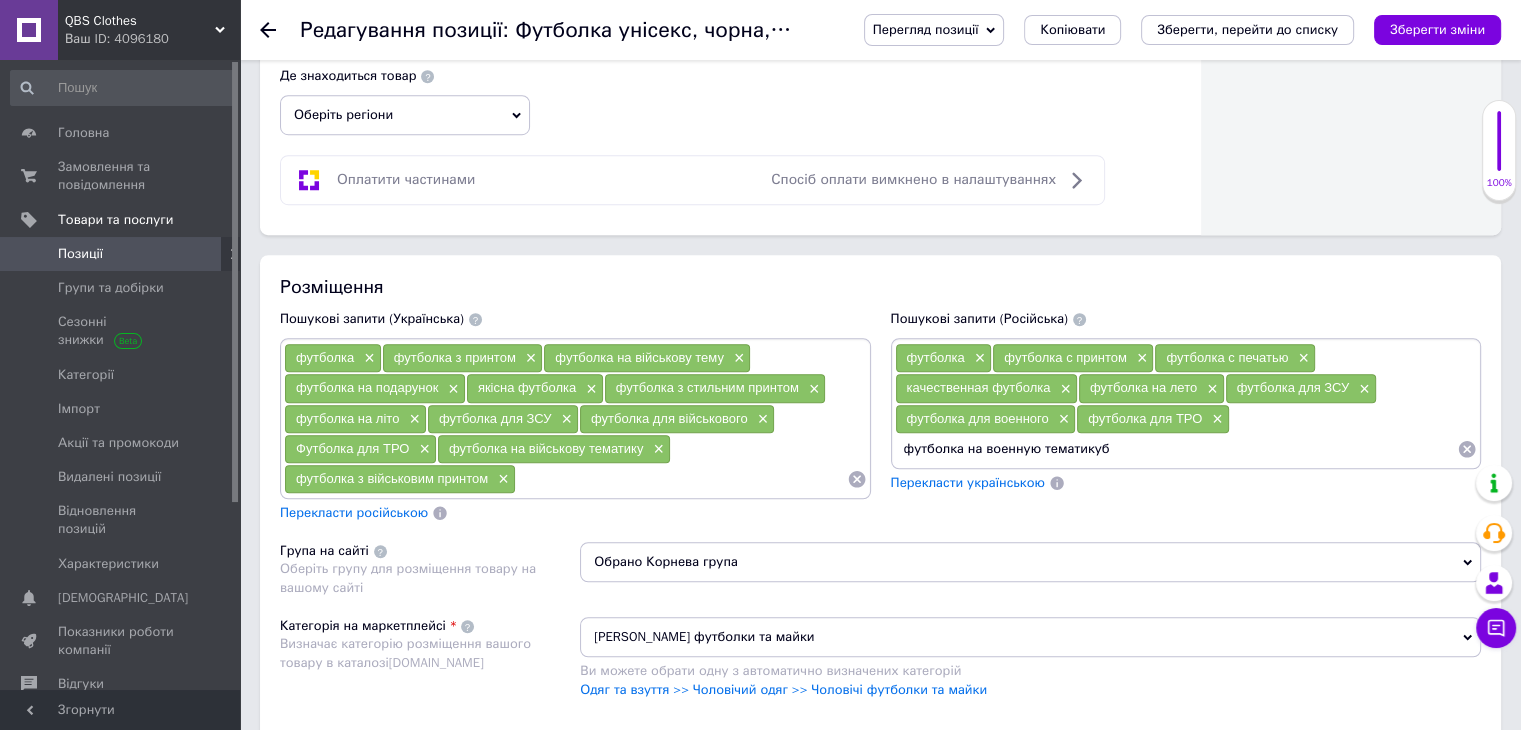 type on "футболка на военную тематику" 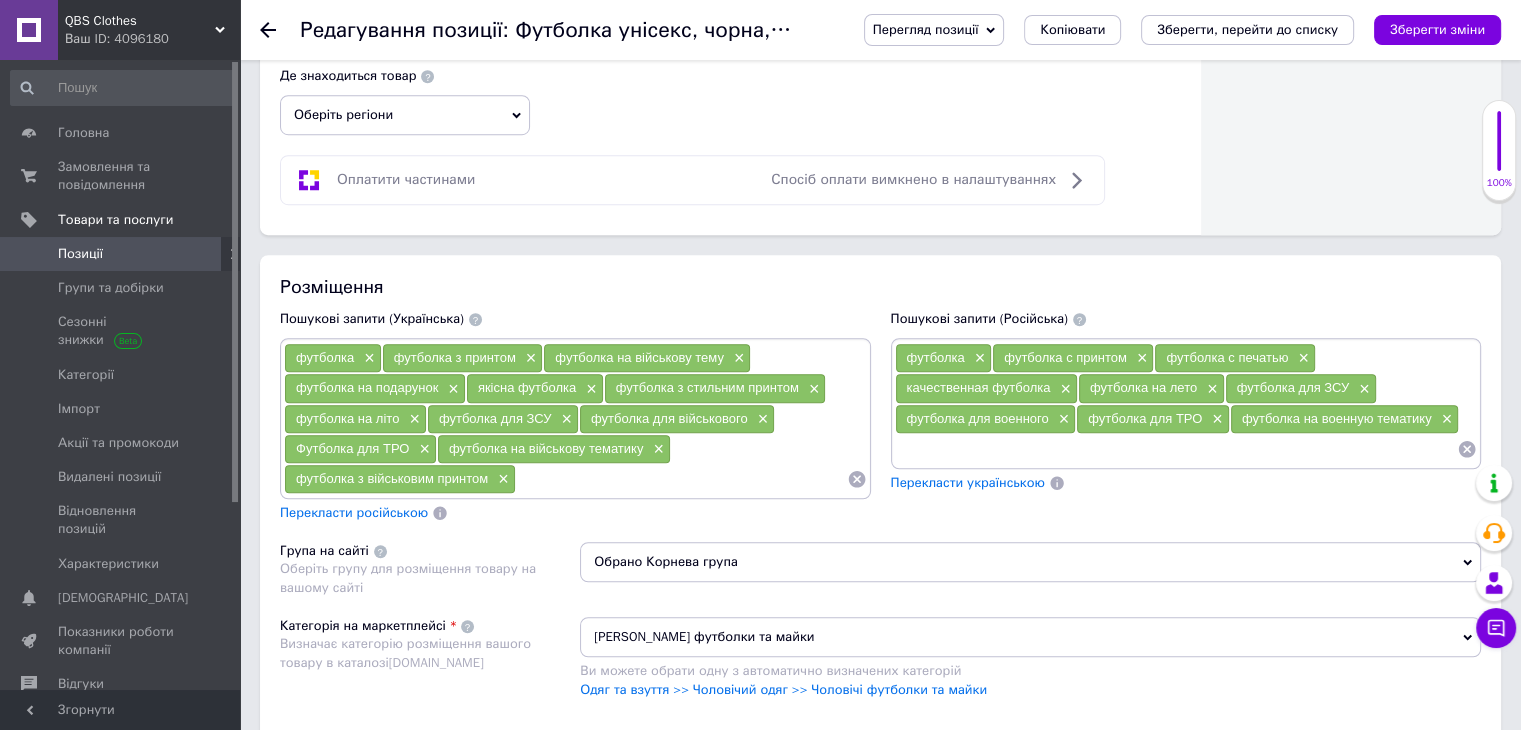 type on "ы" 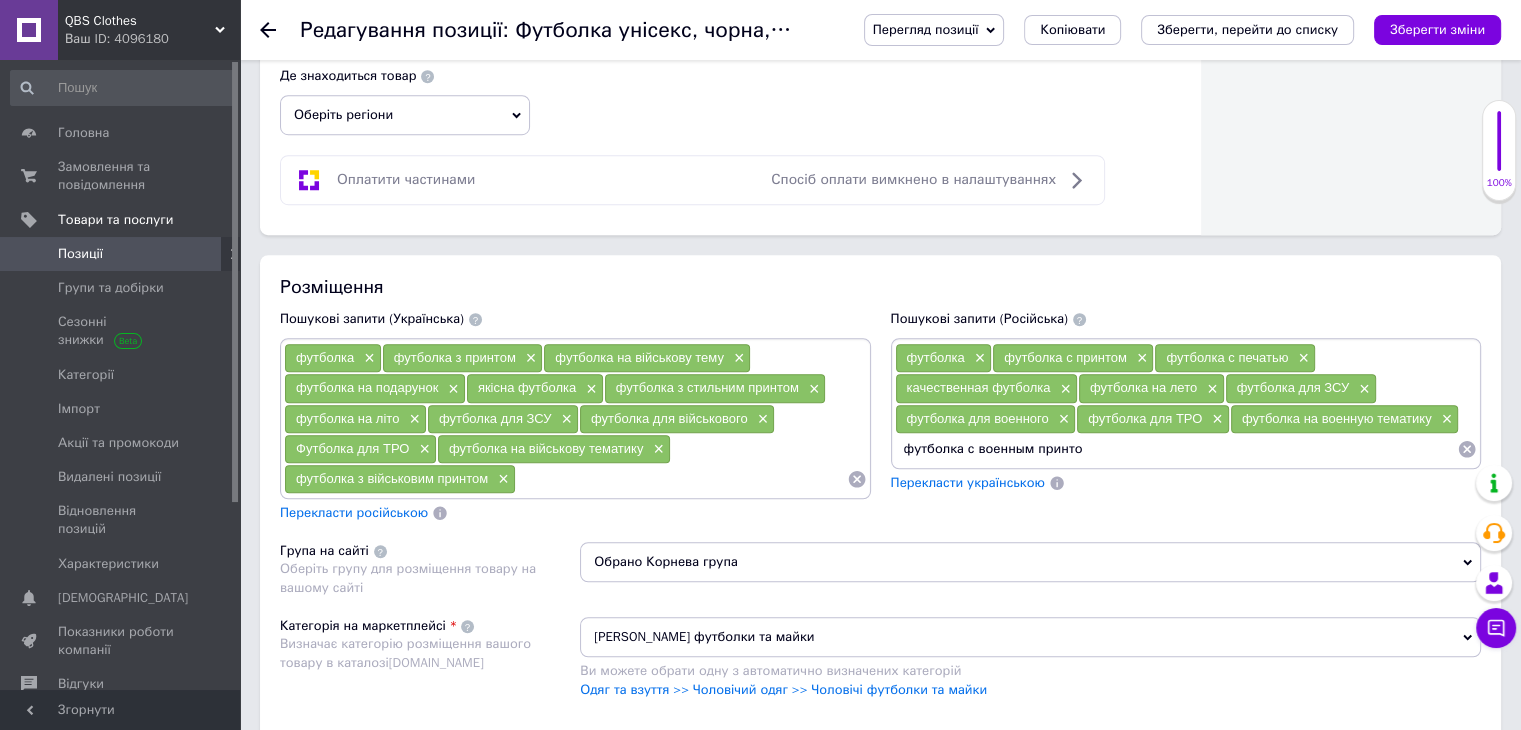type on "футболка с военным принтом" 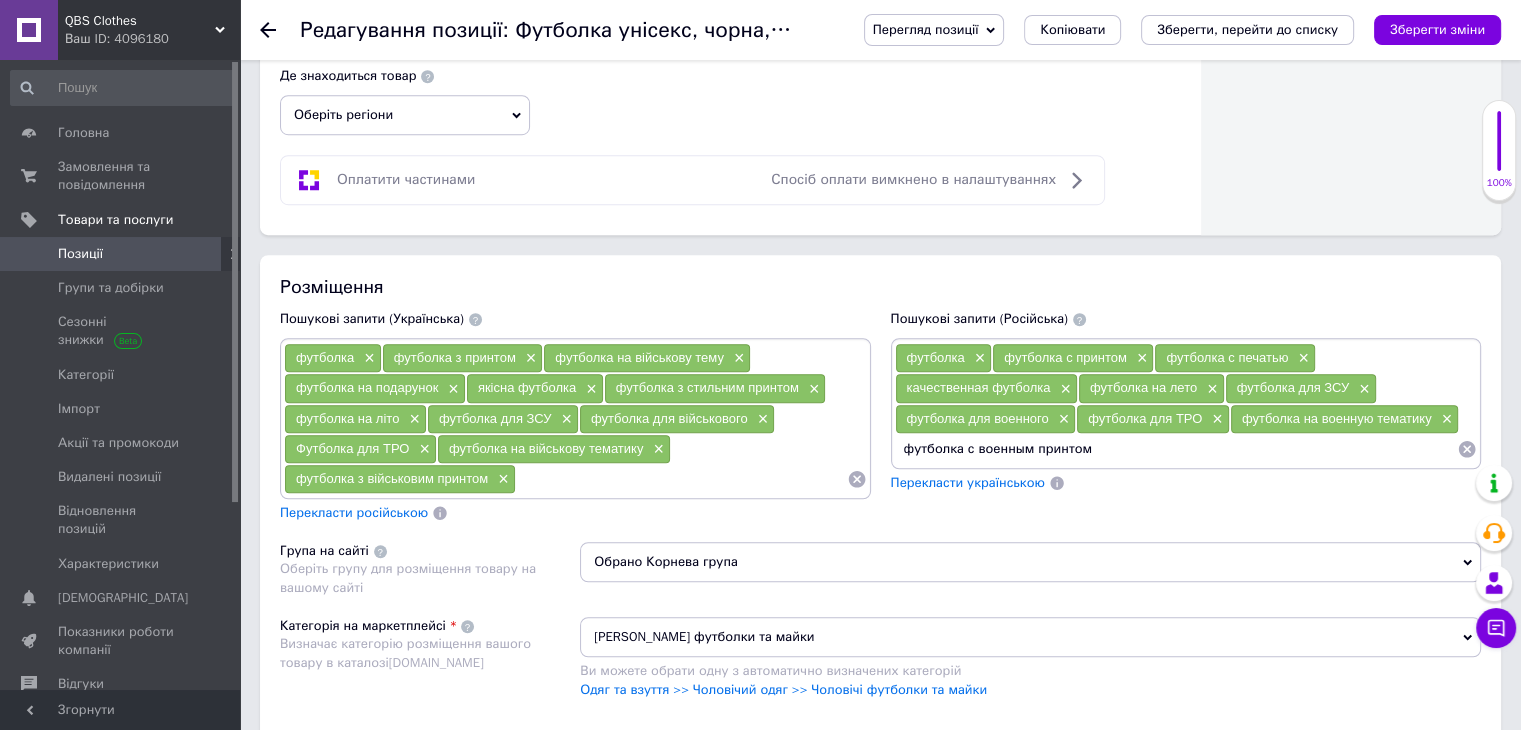 type 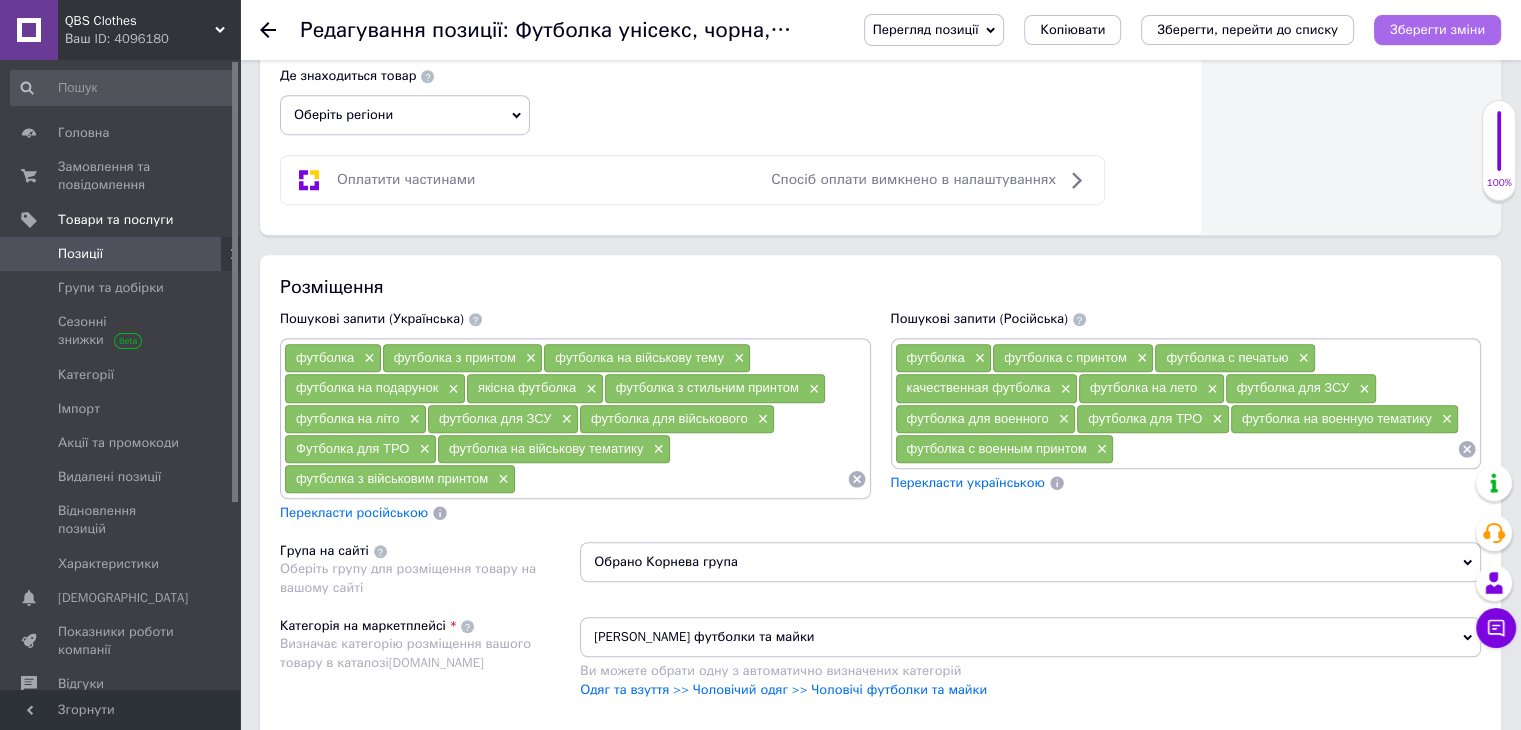 click on "Зберегти зміни" at bounding box center (1437, 29) 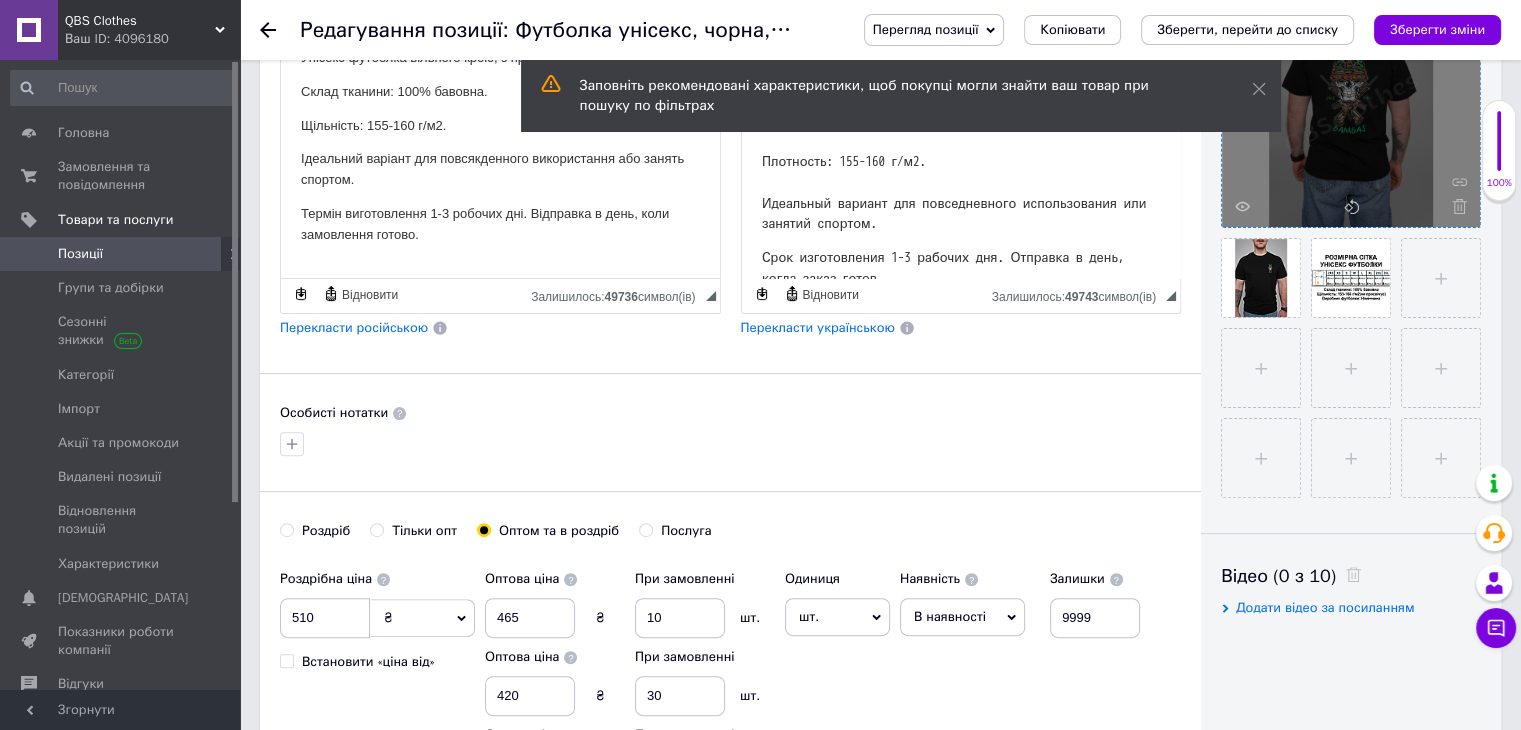 scroll, scrollTop: 500, scrollLeft: 0, axis: vertical 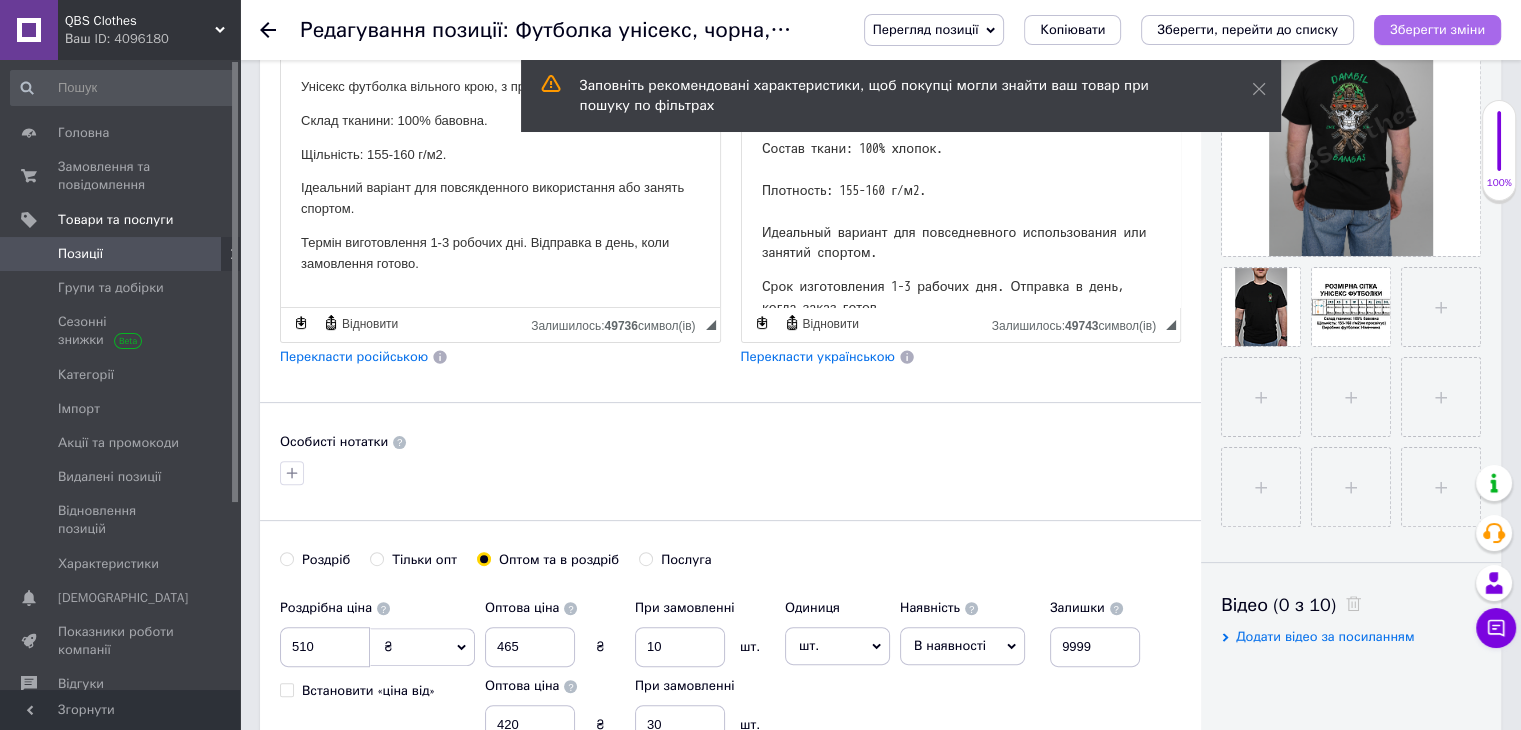 click on "Зберегти зміни" at bounding box center [1437, 29] 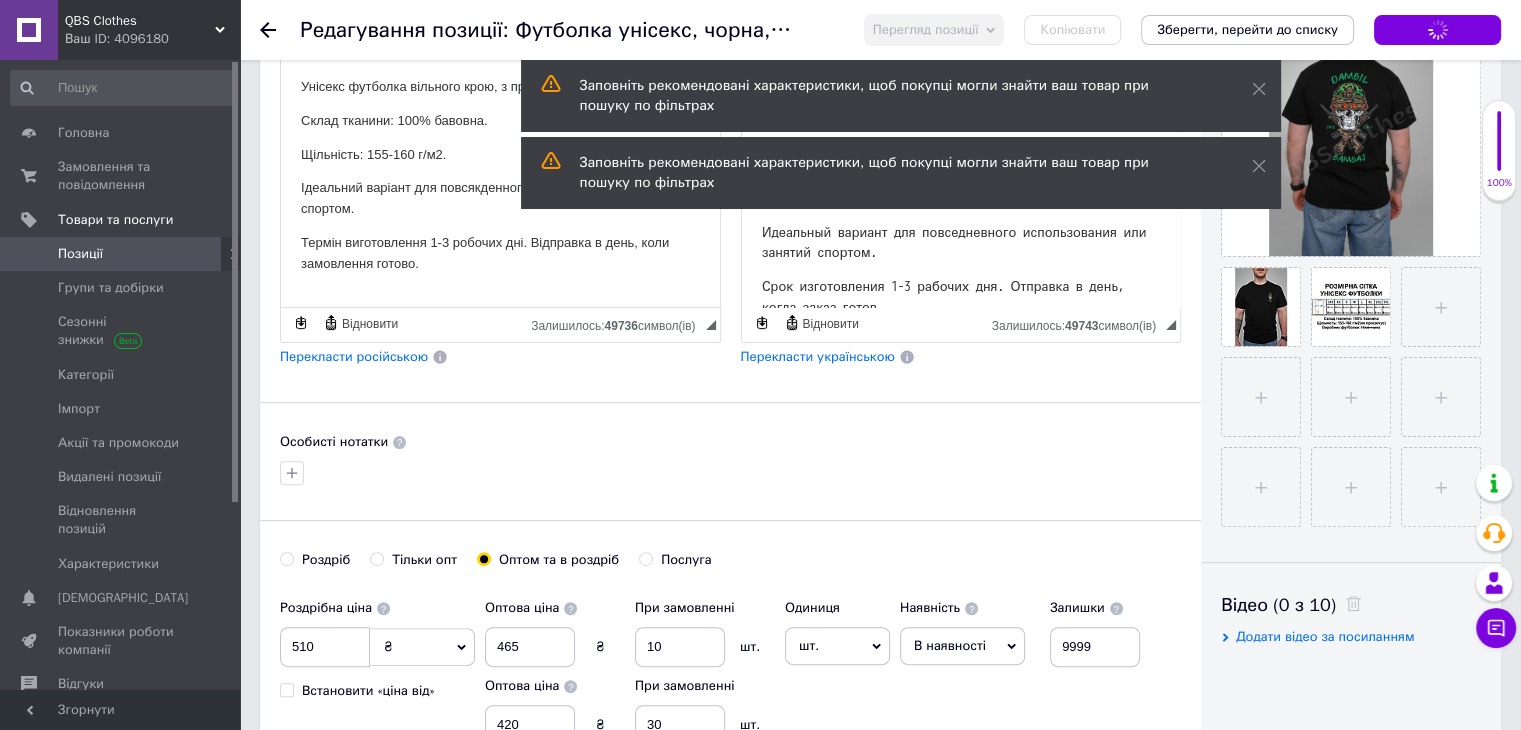 click on "Позиції" at bounding box center (121, 254) 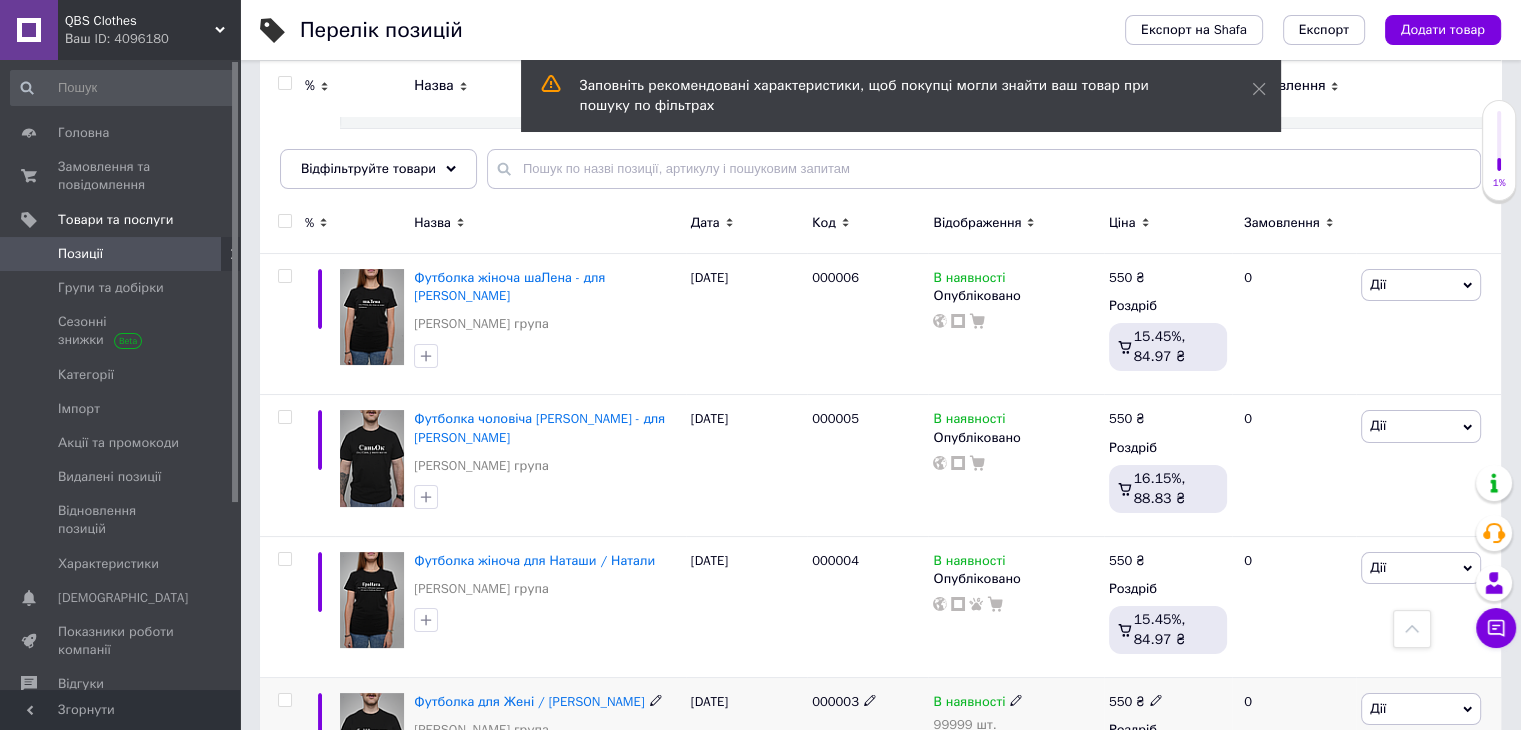 scroll, scrollTop: 100, scrollLeft: 0, axis: vertical 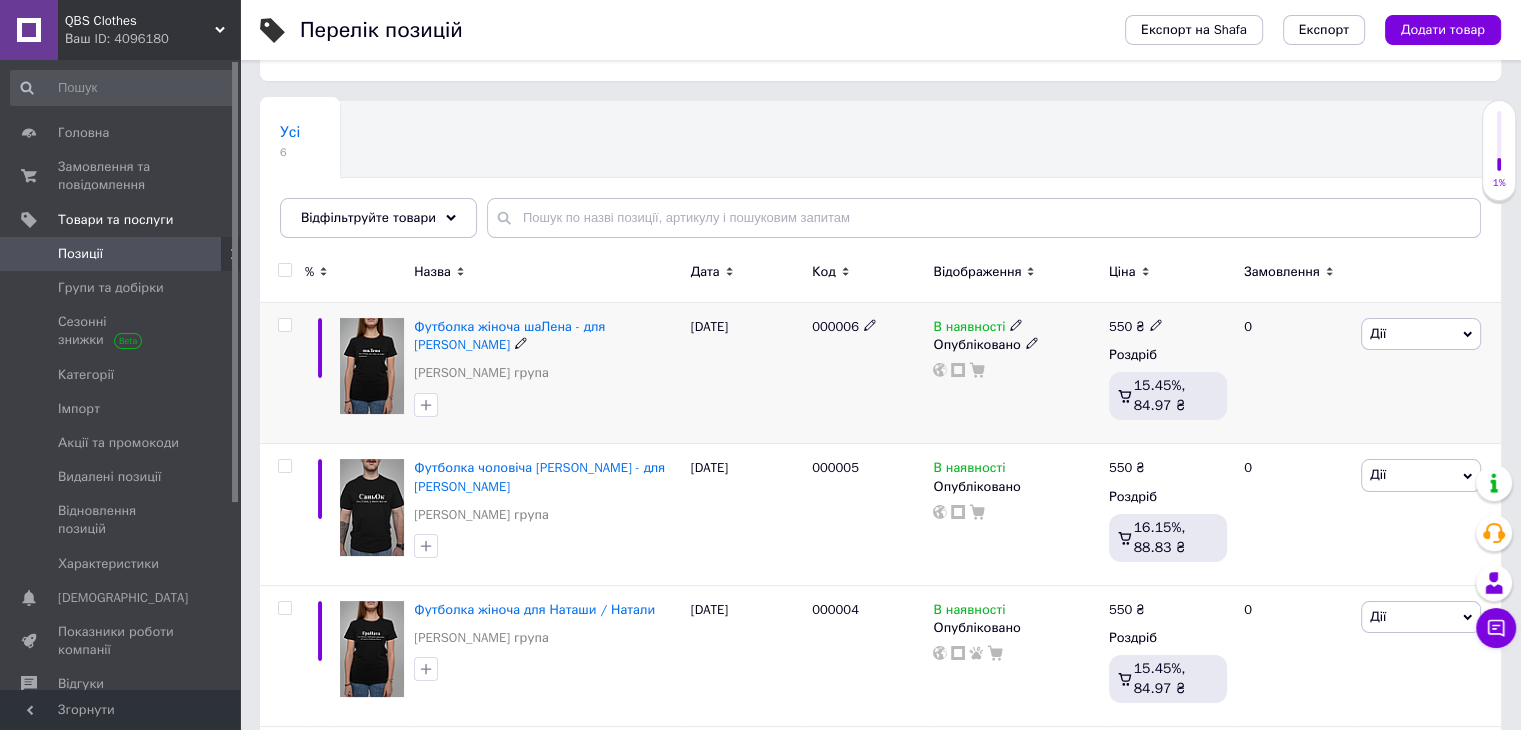 click at bounding box center [372, 366] 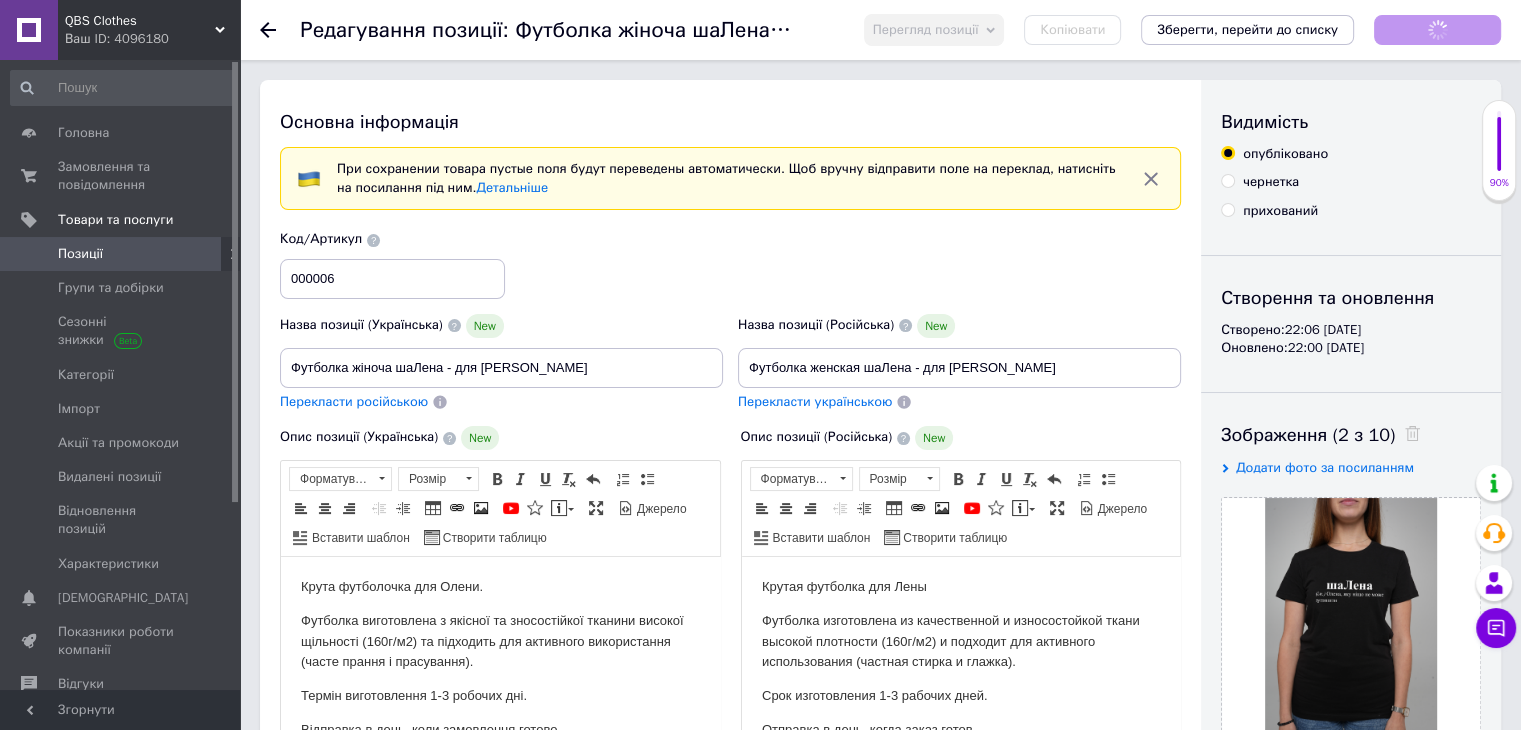 scroll, scrollTop: 0, scrollLeft: 0, axis: both 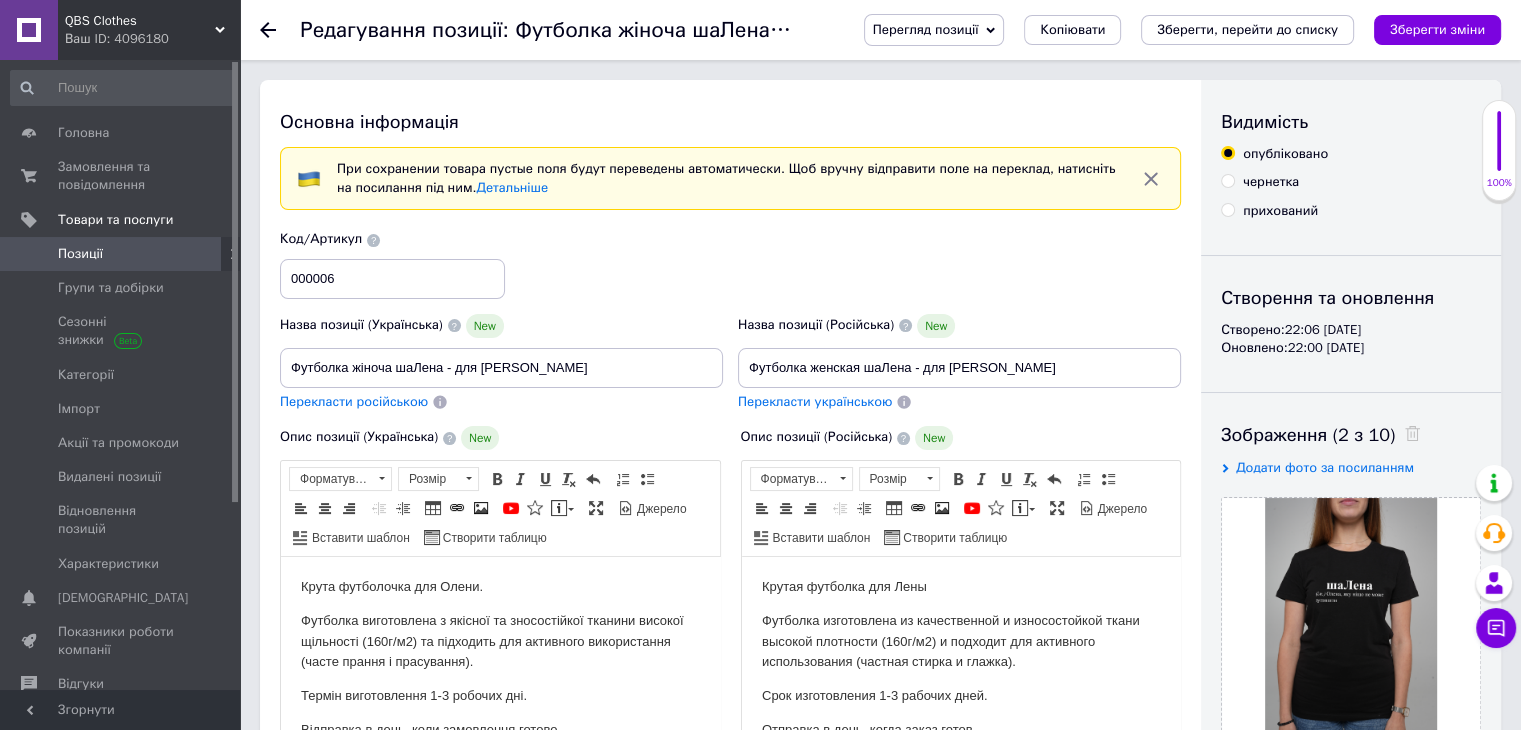 click on "Позиції" at bounding box center (80, 254) 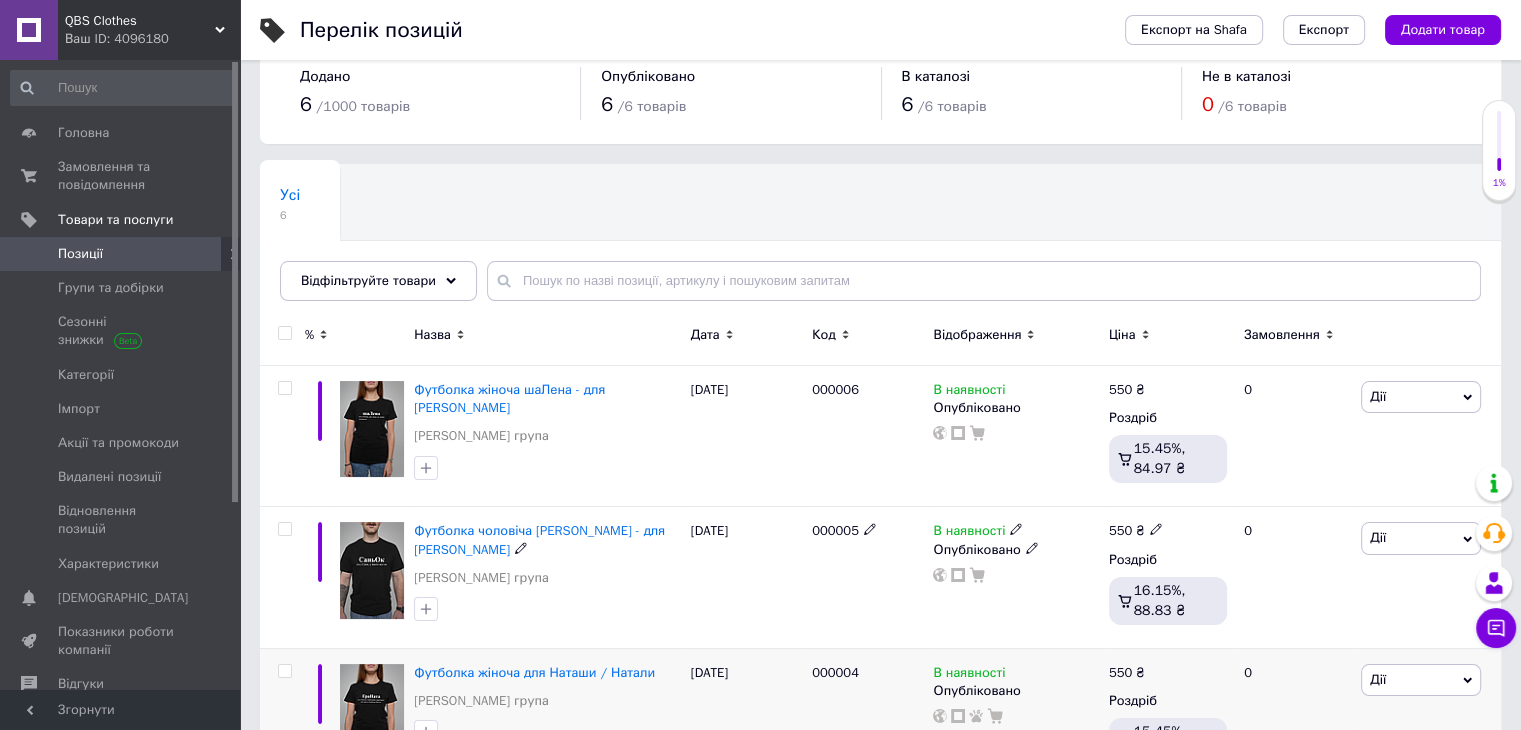 scroll, scrollTop: 0, scrollLeft: 0, axis: both 